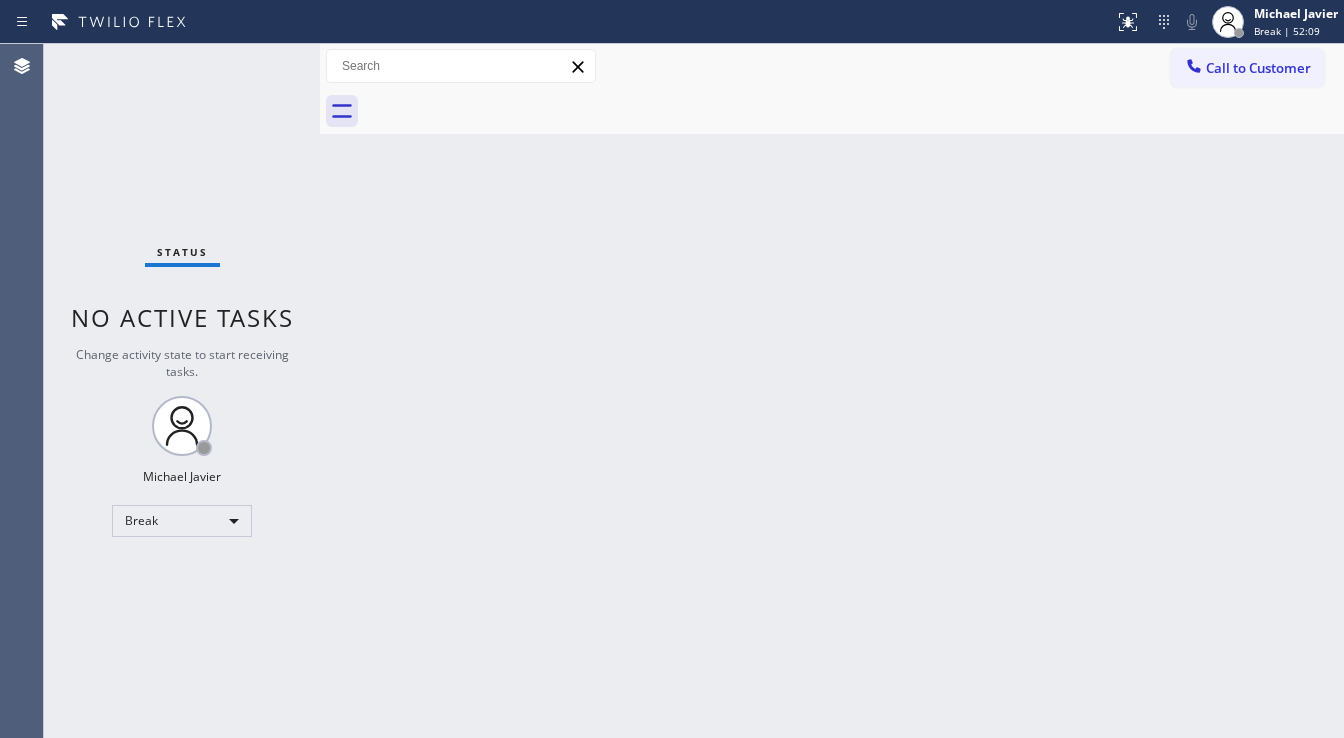 scroll, scrollTop: 0, scrollLeft: 0, axis: both 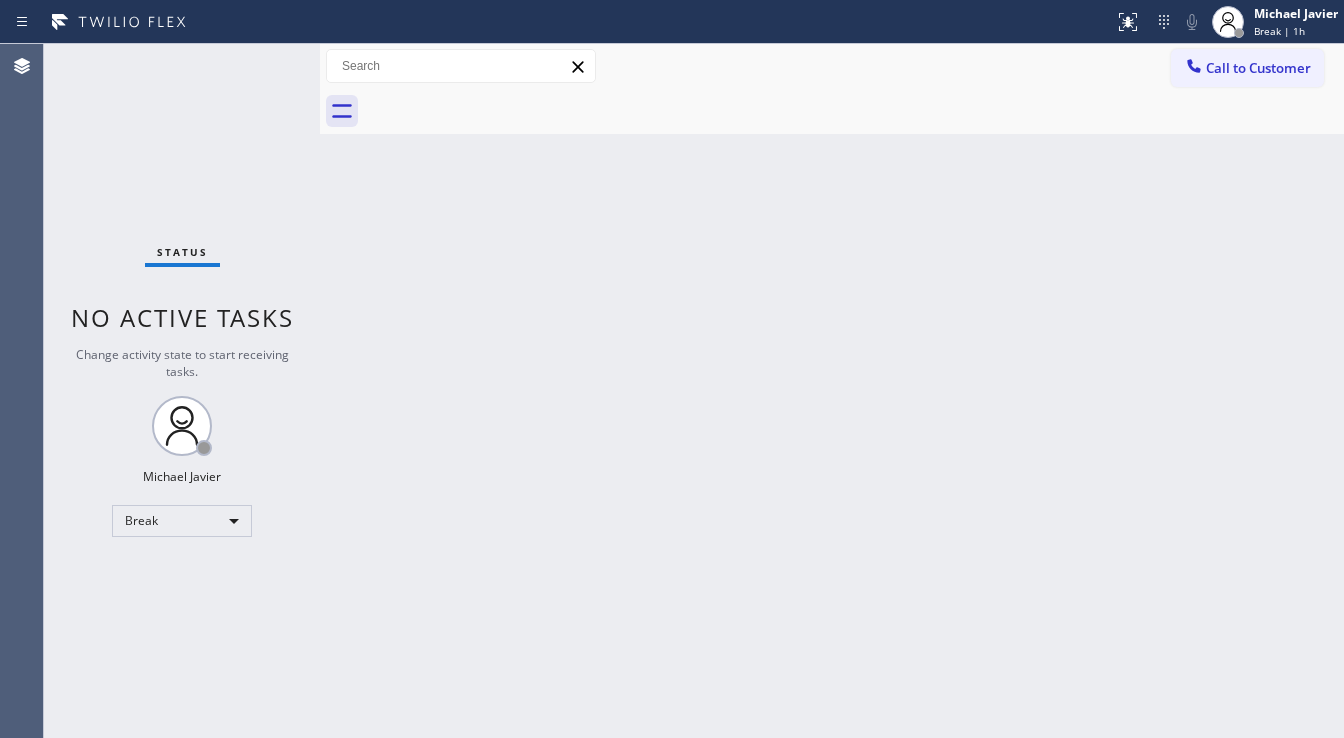 click on "Status   No active tasks     Change activity state to start receiving tasks.   Michael Javier Break" at bounding box center [182, 391] 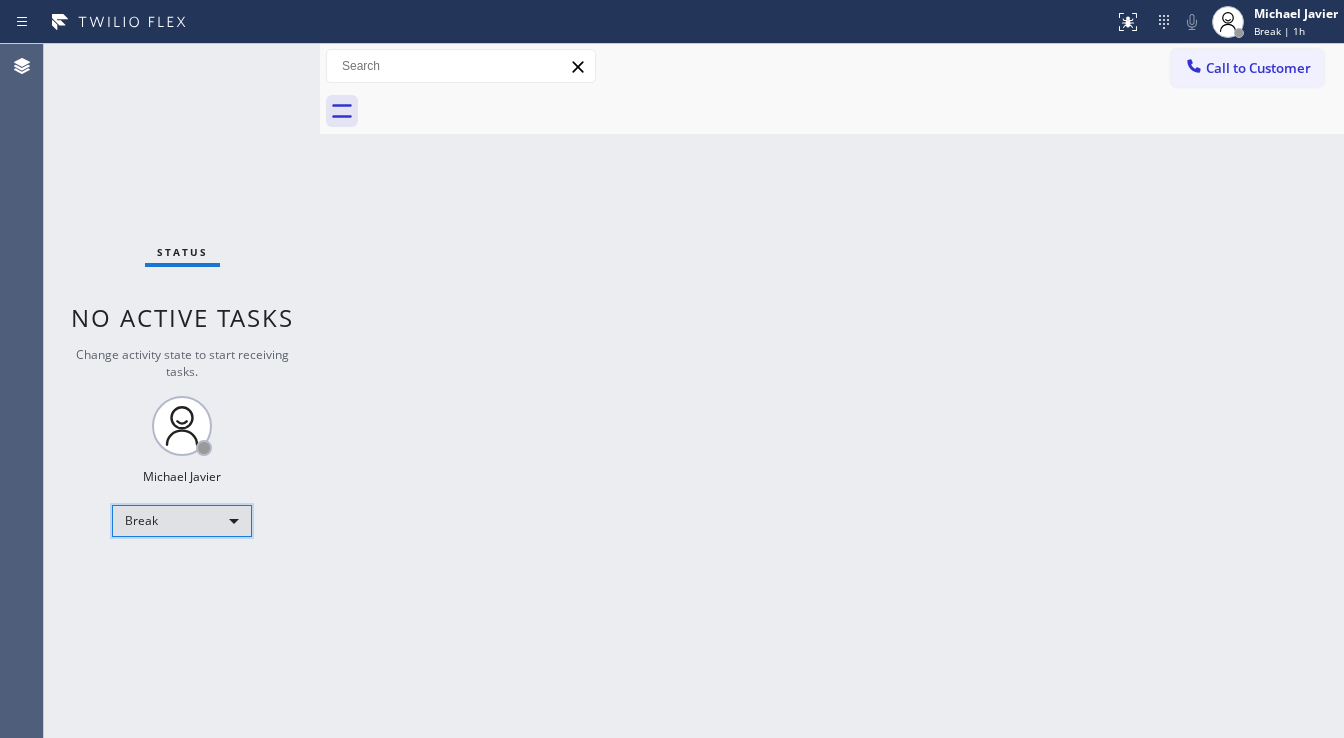 click on "Break" at bounding box center (182, 521) 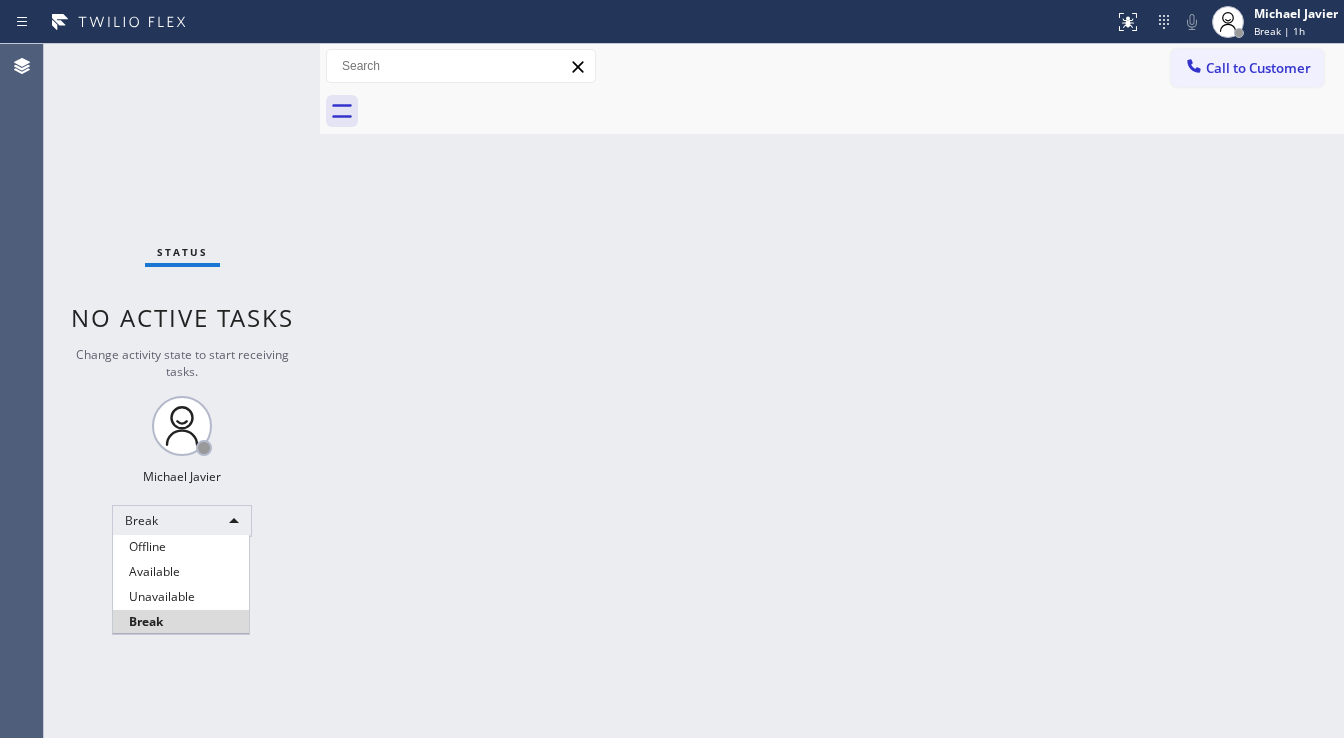 click on "Available" at bounding box center [181, 572] 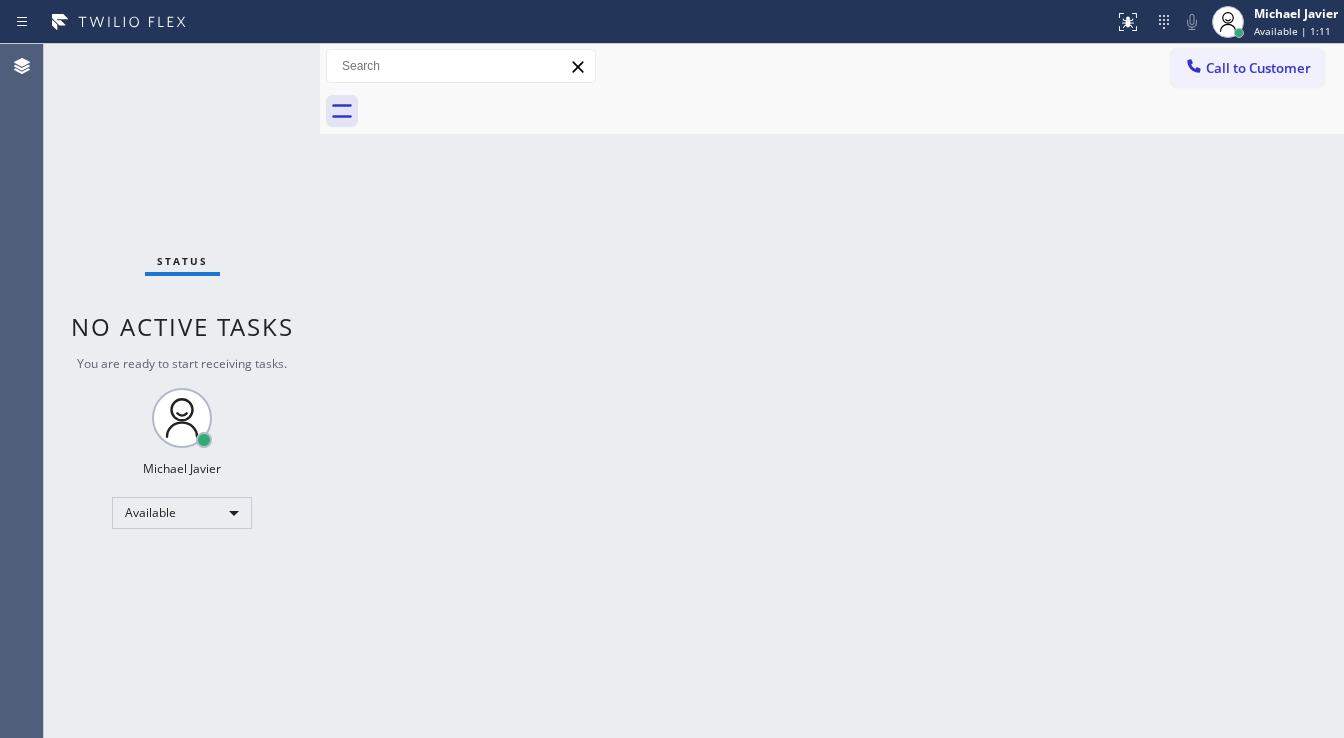 click on "Status   No active tasks     You are ready to start receiving tasks.   Michael Javier Available" at bounding box center [182, 391] 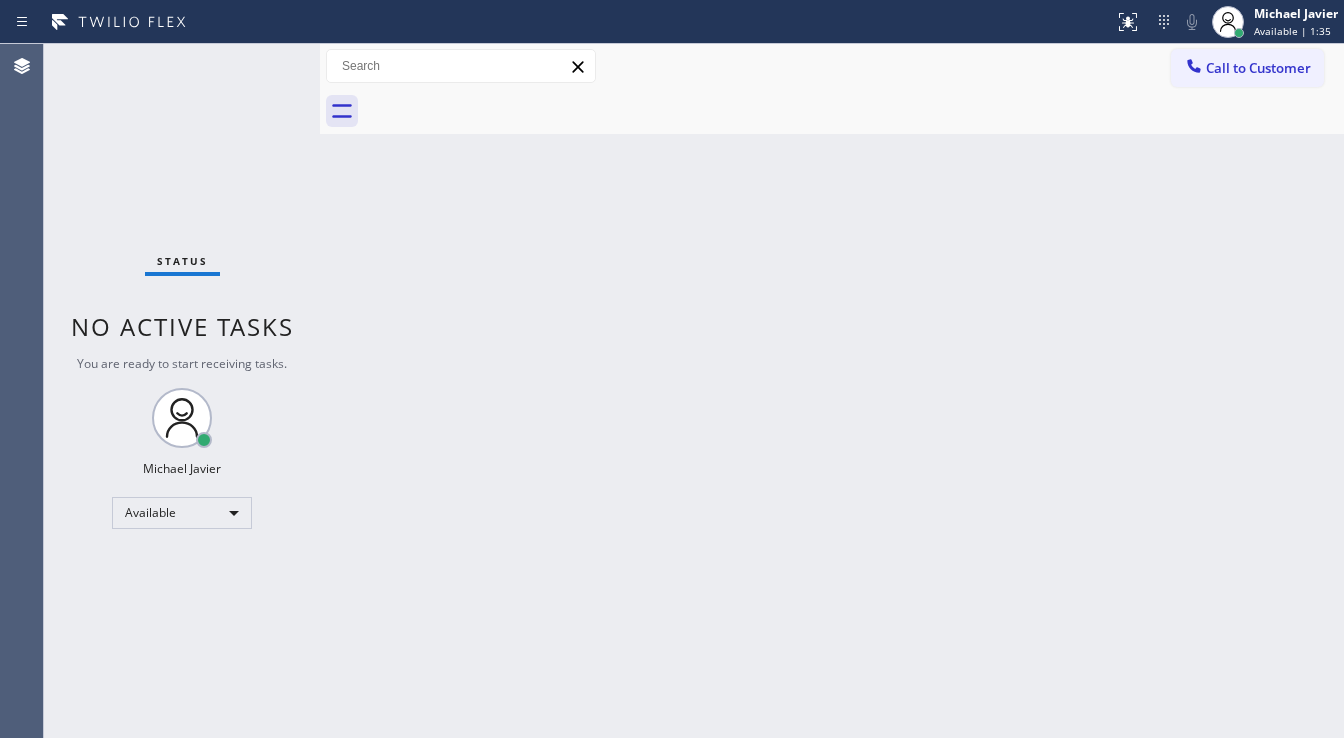 drag, startPoint x: 501, startPoint y: 706, endPoint x: 514, endPoint y: 734, distance: 30.870699 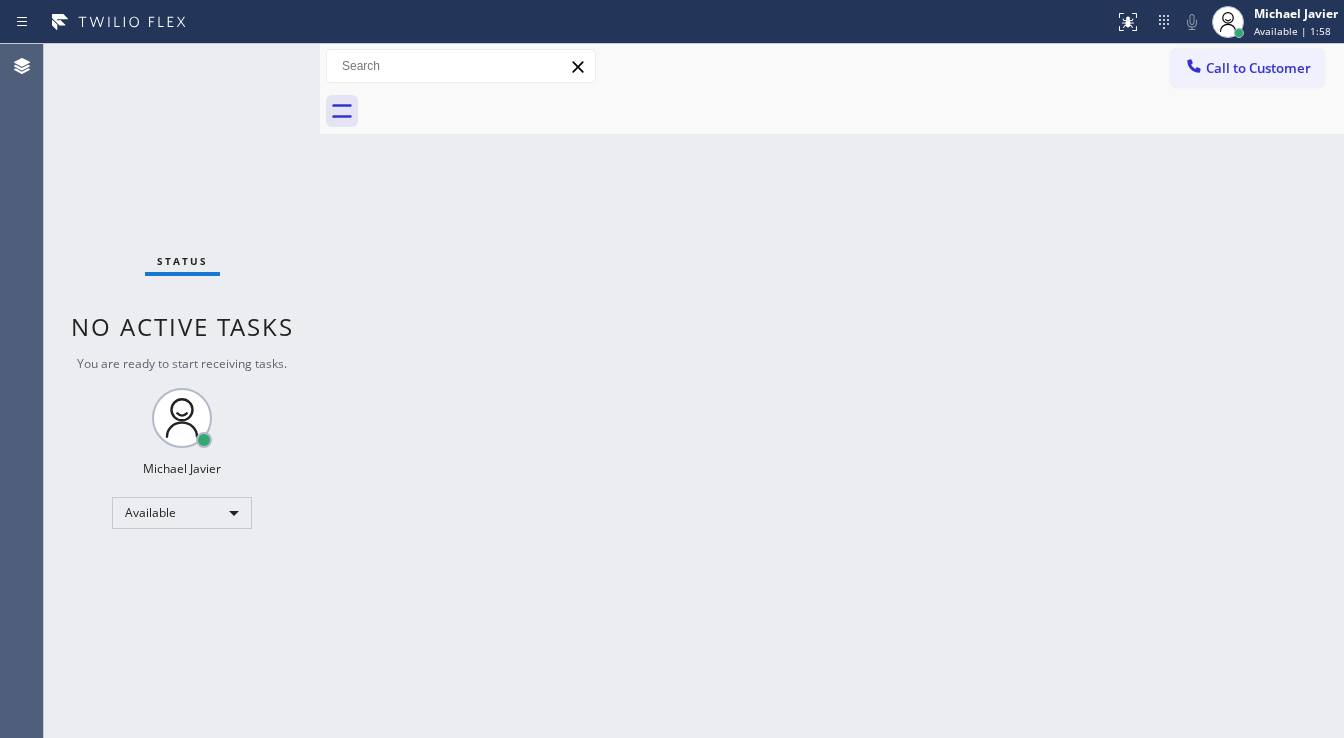 click on "Status   No active tasks     You are ready to start receiving tasks.   Michael Javier Available" at bounding box center [182, 391] 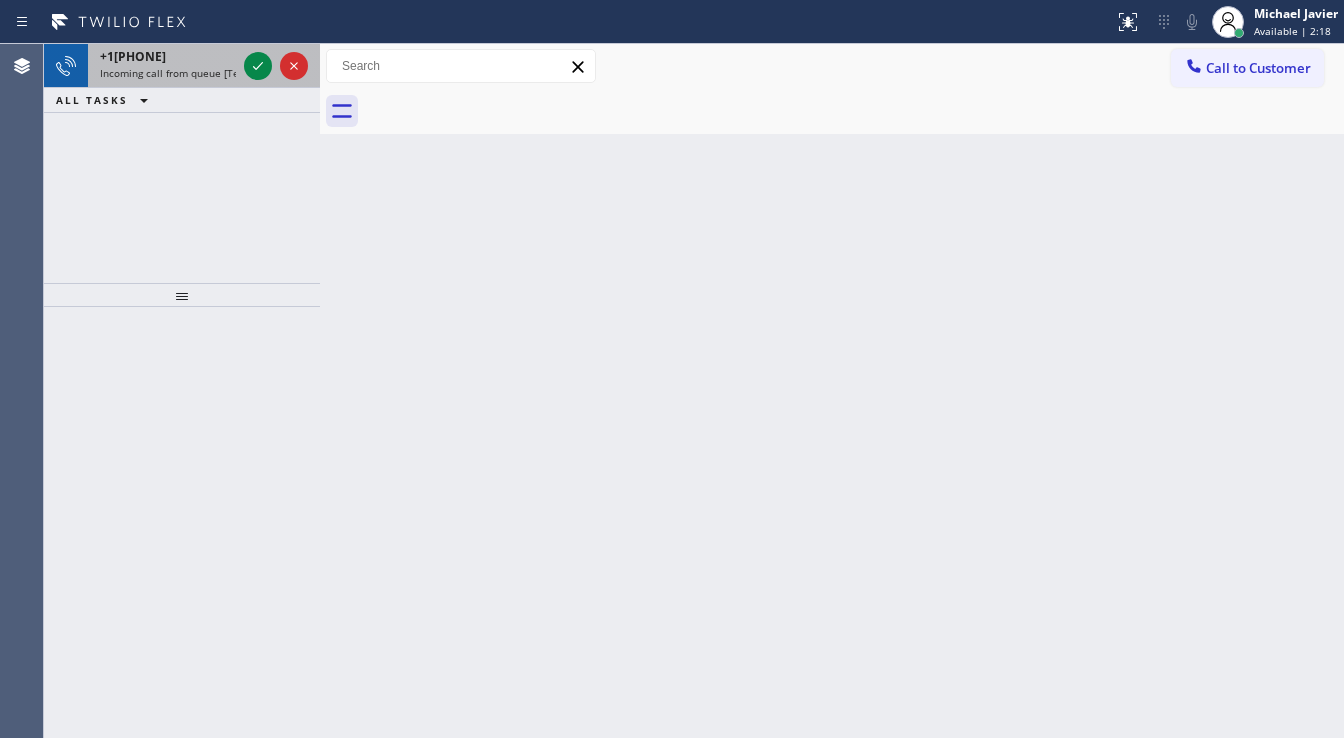 click at bounding box center [276, 66] 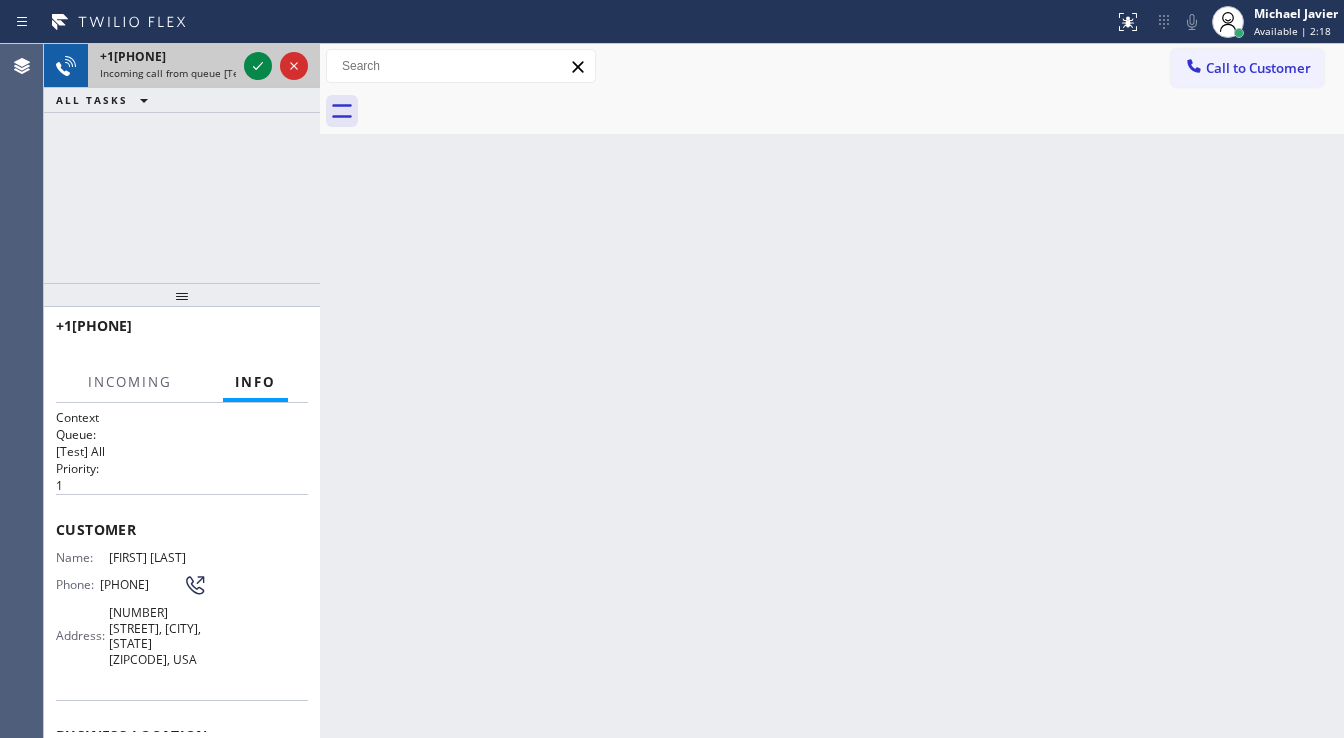 click at bounding box center (276, 66) 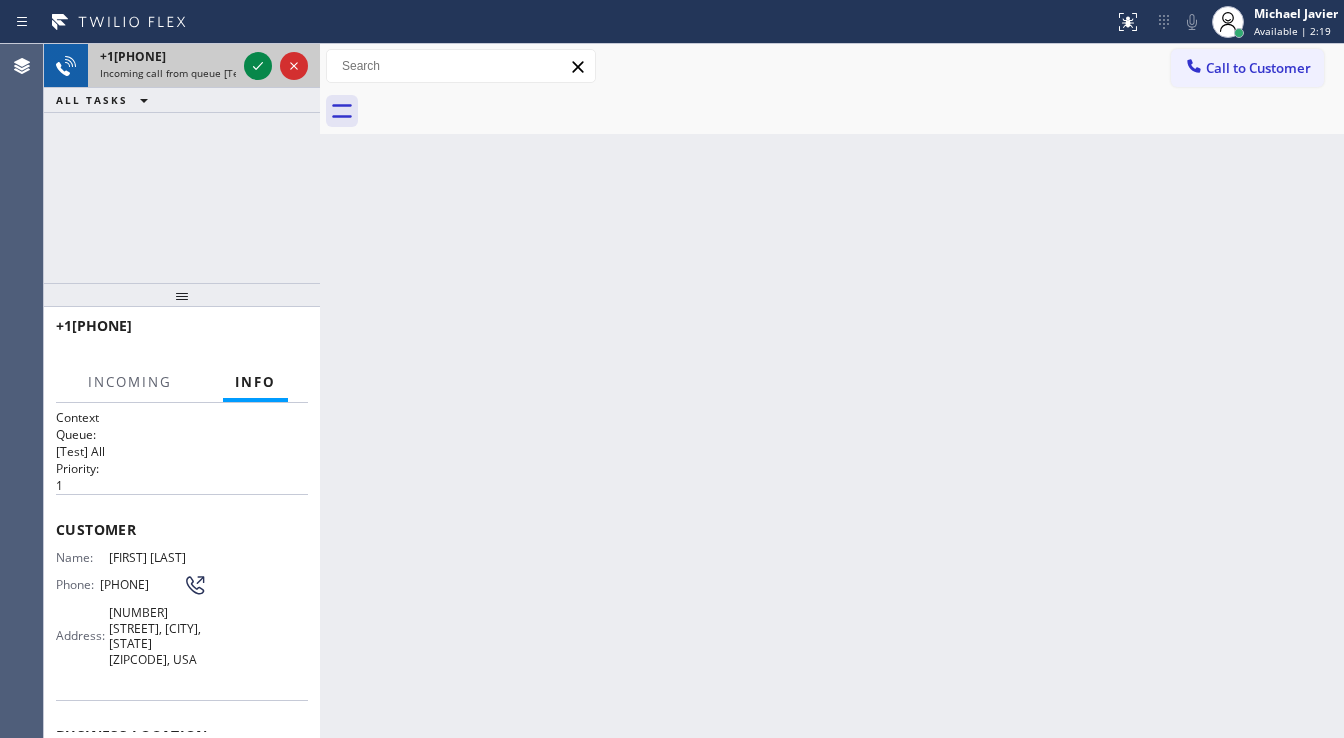 click at bounding box center (276, 66) 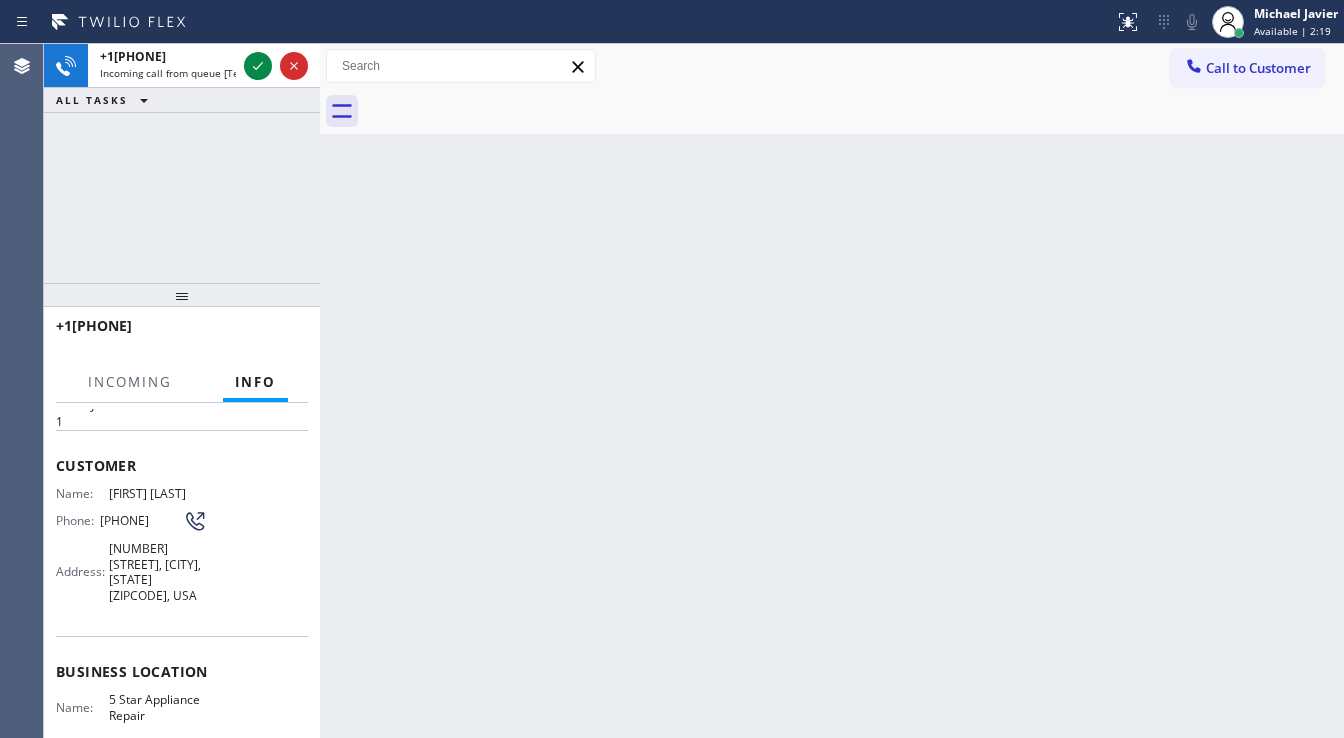 scroll, scrollTop: 80, scrollLeft: 0, axis: vertical 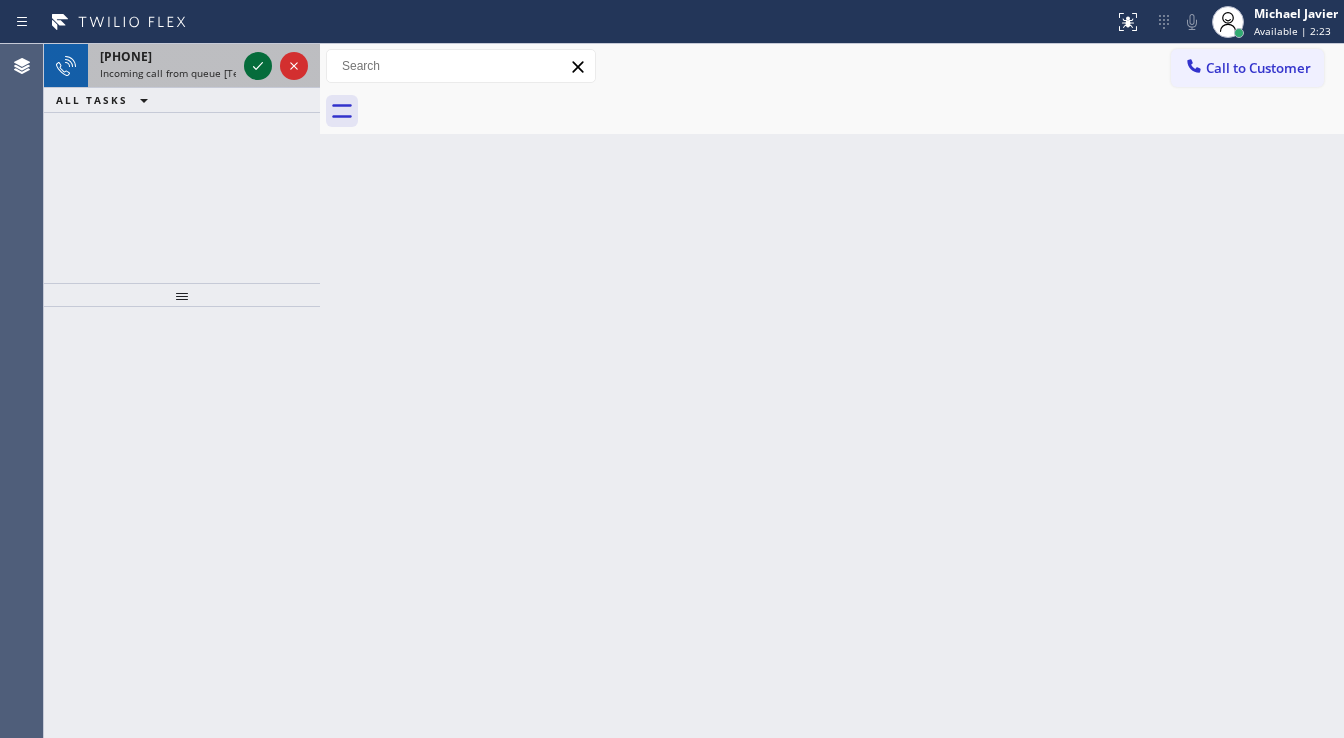 click 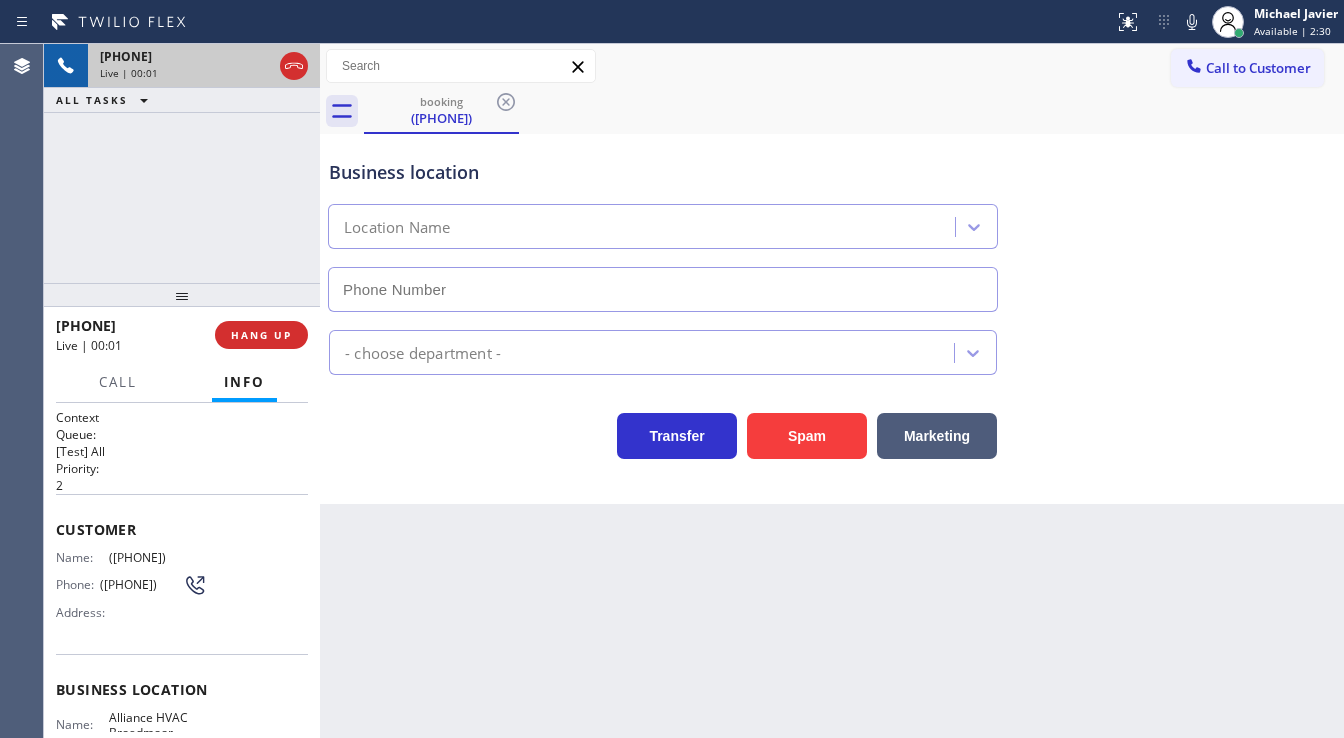 type on "(650) 761-9383" 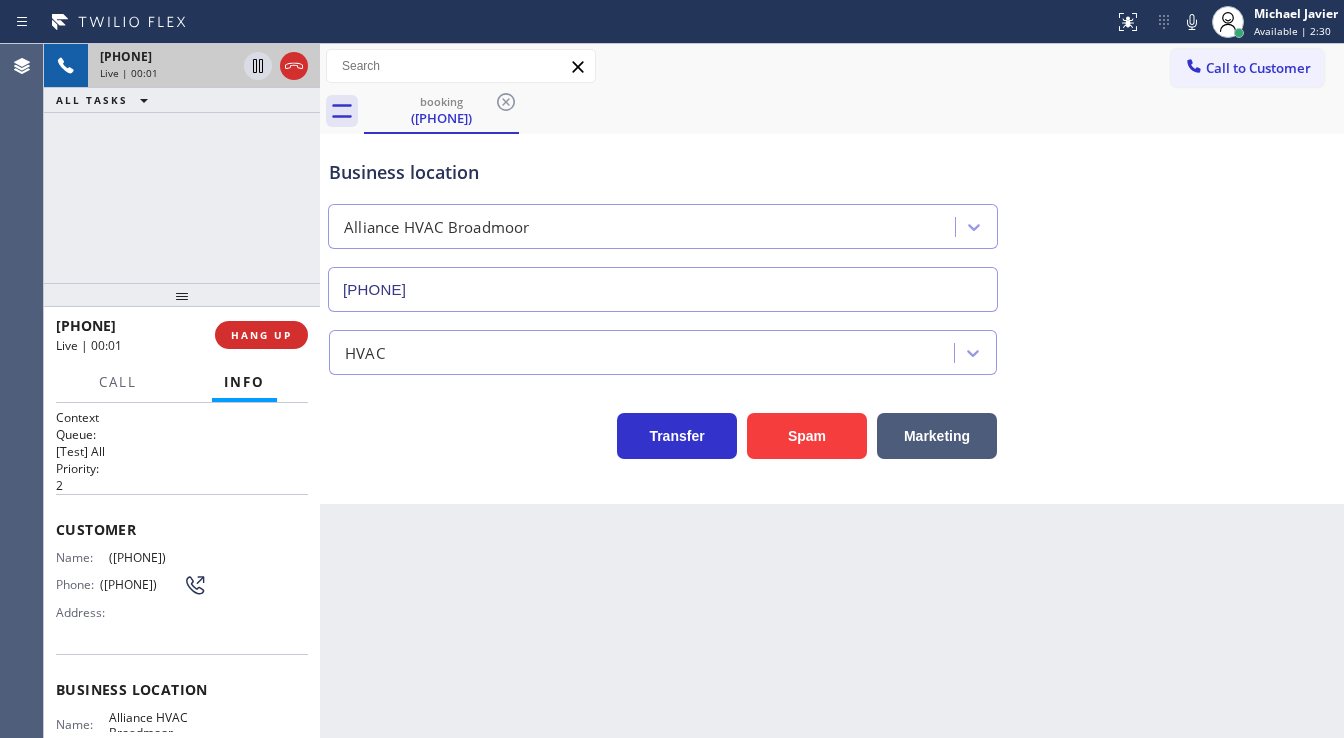 click on "+16503372873 Live | 00:01 ALL TASKS ALL TASKS ACTIVE TASKS TASKS IN WRAP UP" at bounding box center [182, 163] 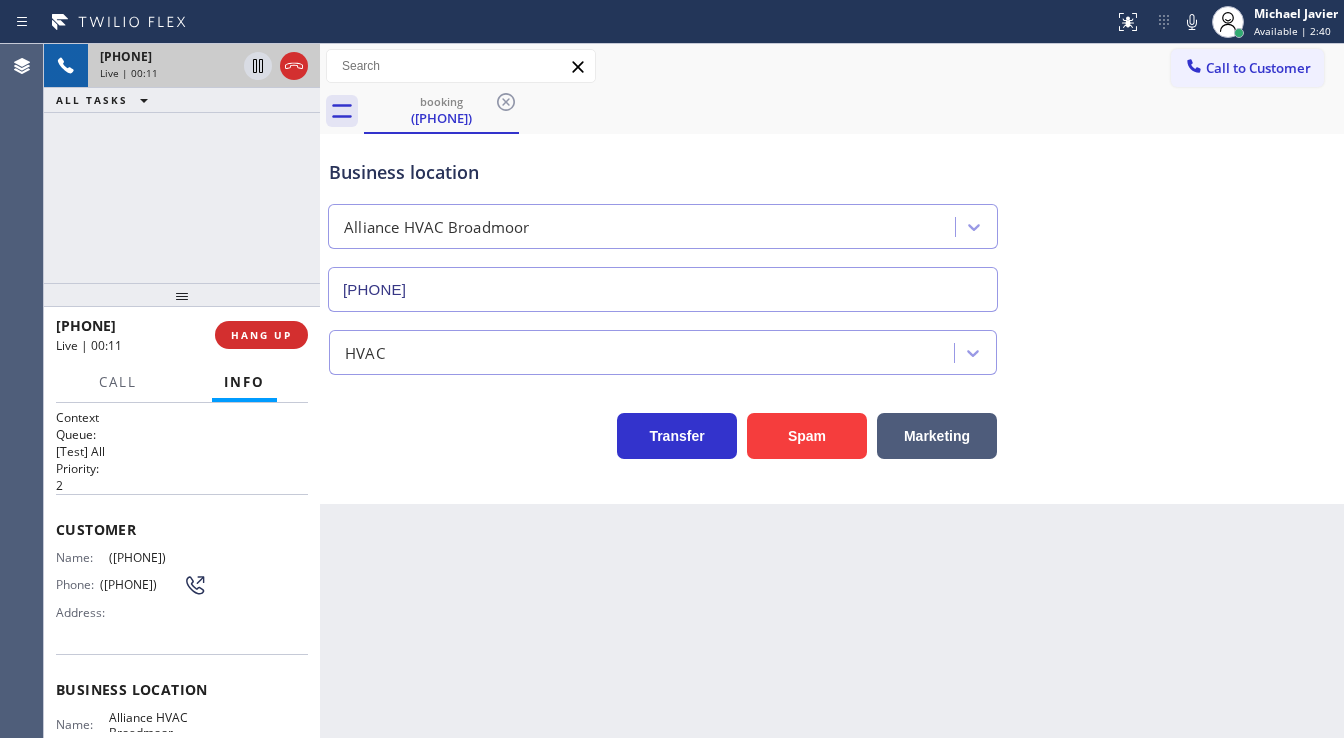 click on "+16503372873 Live | 00:11 ALL TASKS ALL TASKS ACTIVE TASKS TASKS IN WRAP UP" at bounding box center (182, 163) 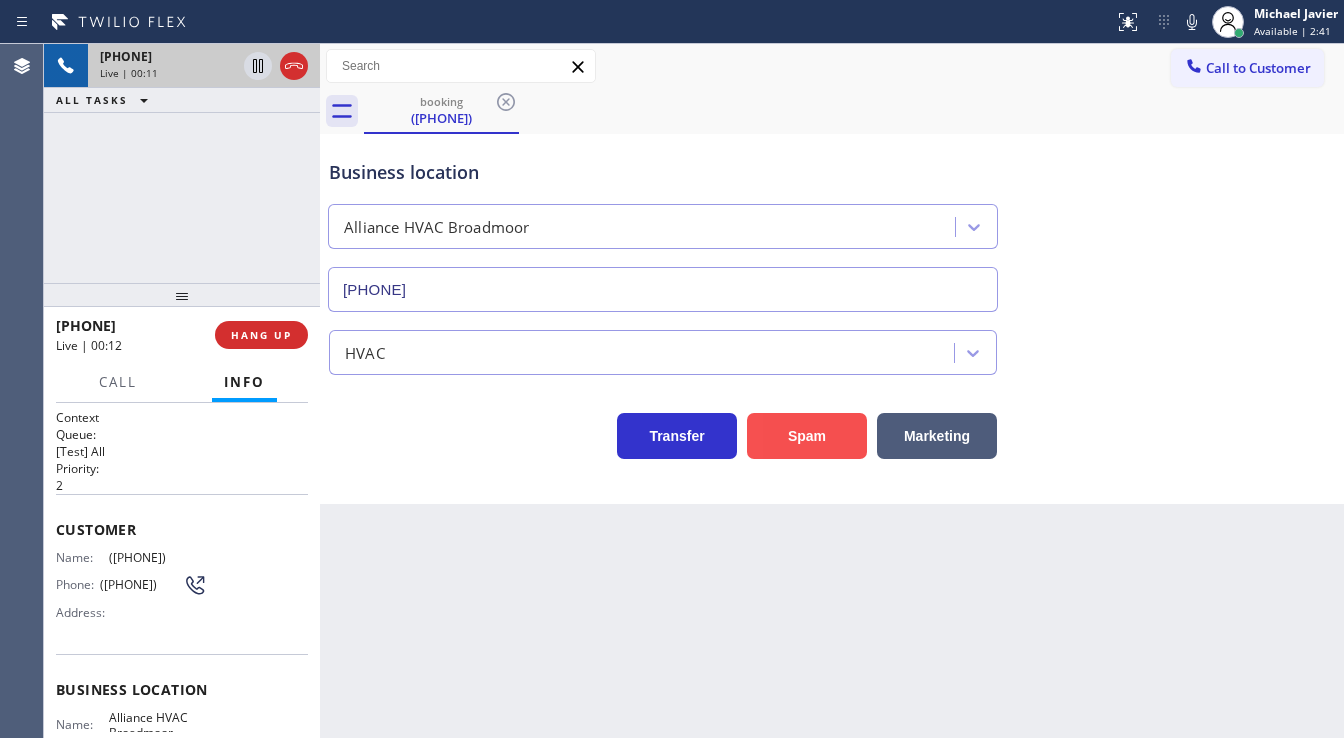 click on "Spam" at bounding box center (807, 436) 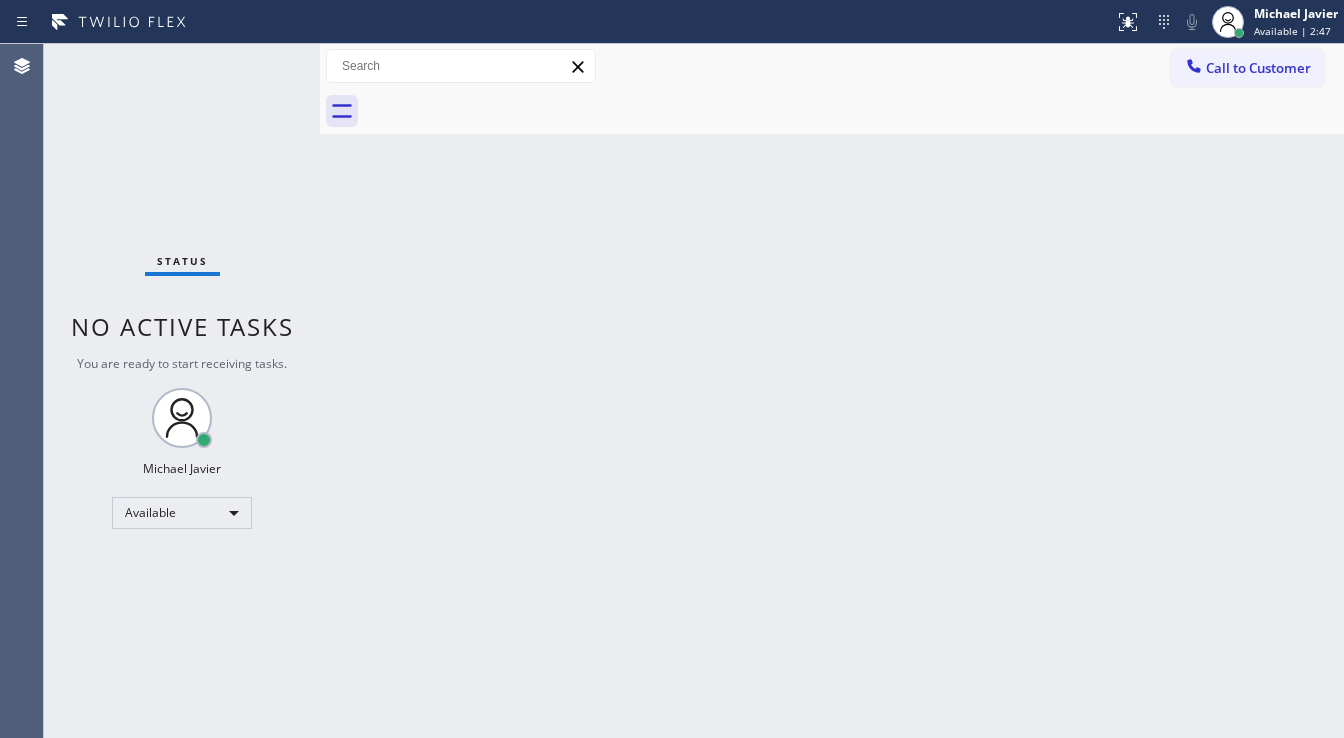 click on "Status   No active tasks     You are ready to start receiving tasks.   Michael Javier Available" at bounding box center [182, 391] 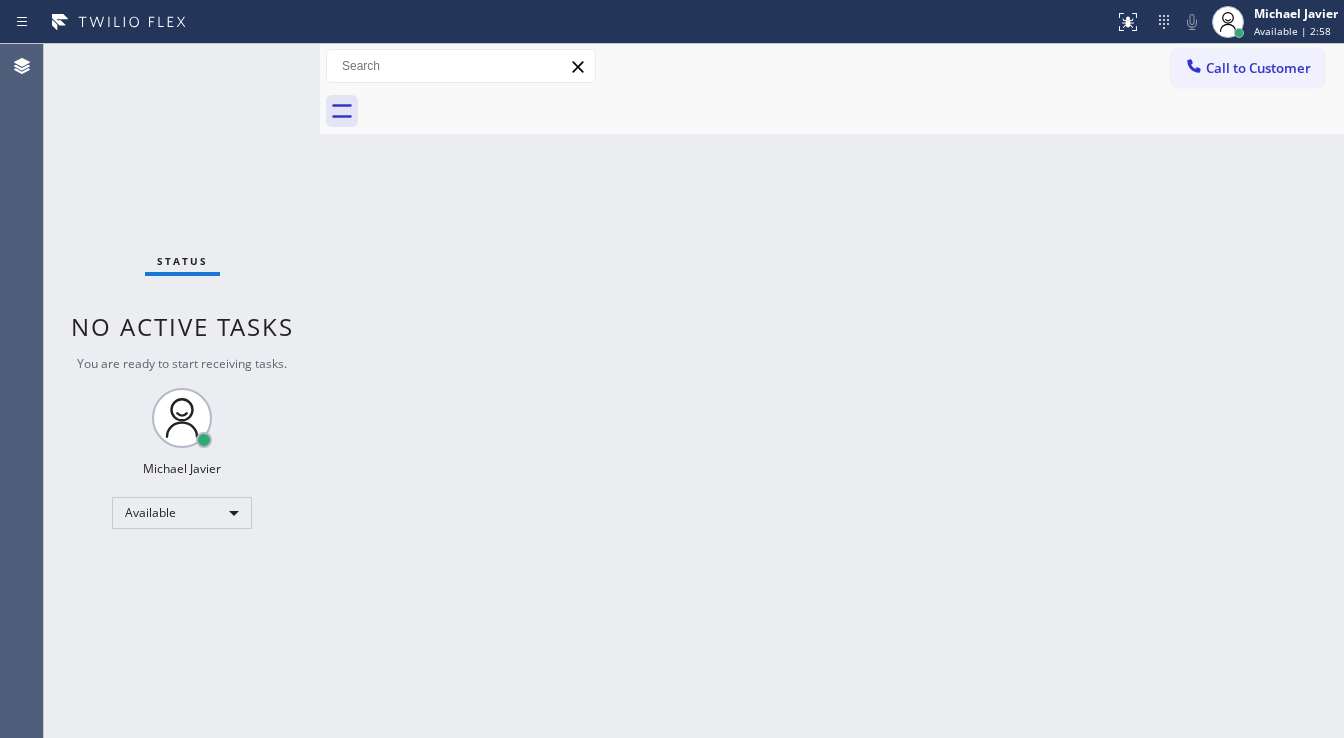 click on "Status   No active tasks     You are ready to start receiving tasks.   Michael Javier Available" at bounding box center [182, 391] 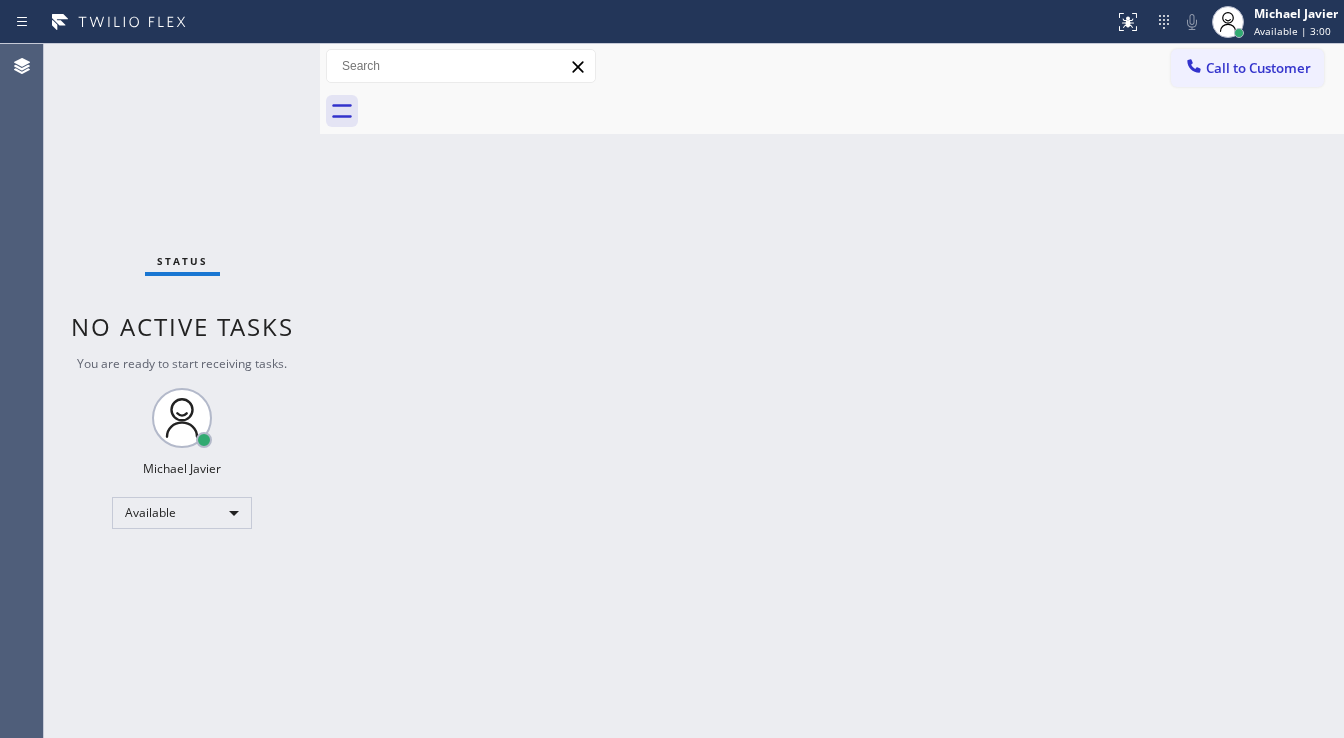 drag, startPoint x: 317, startPoint y: 120, endPoint x: 276, endPoint y: 124, distance: 41.19466 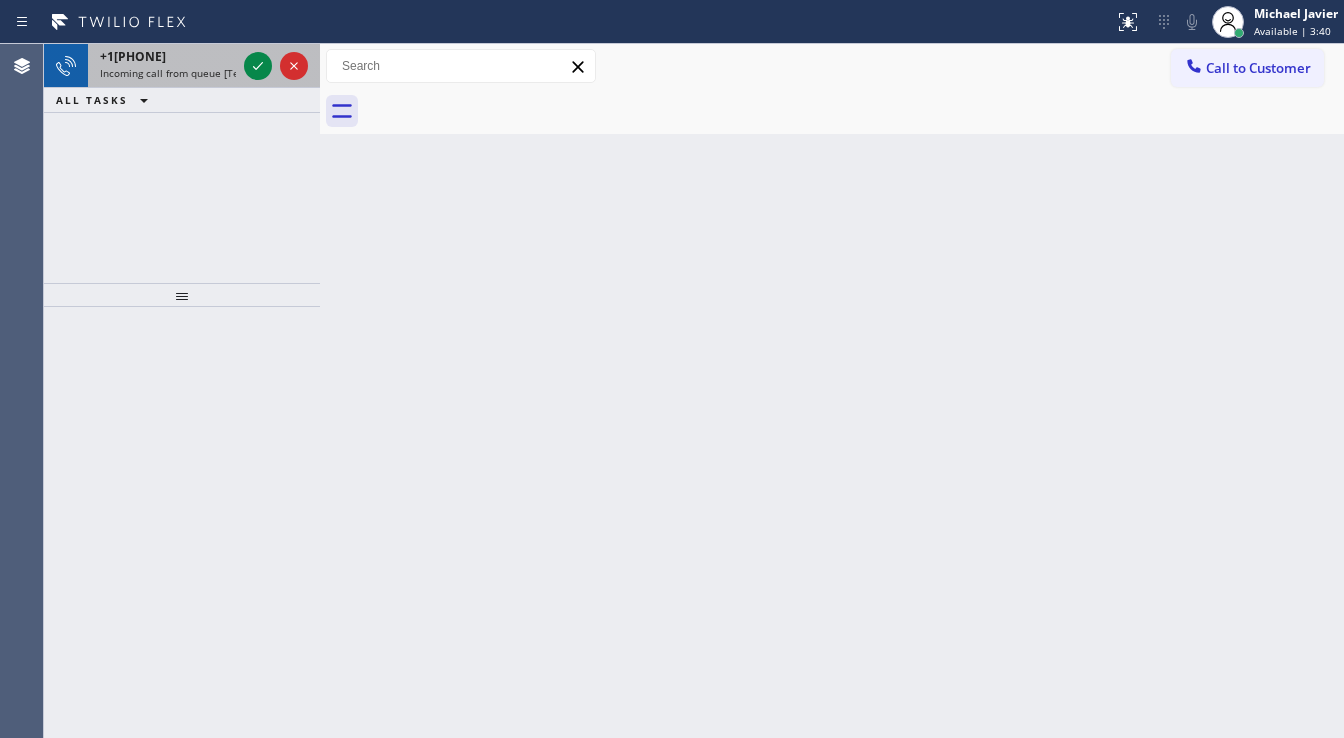 click on "+17272511334 Incoming call from queue [Test] All" at bounding box center (164, 66) 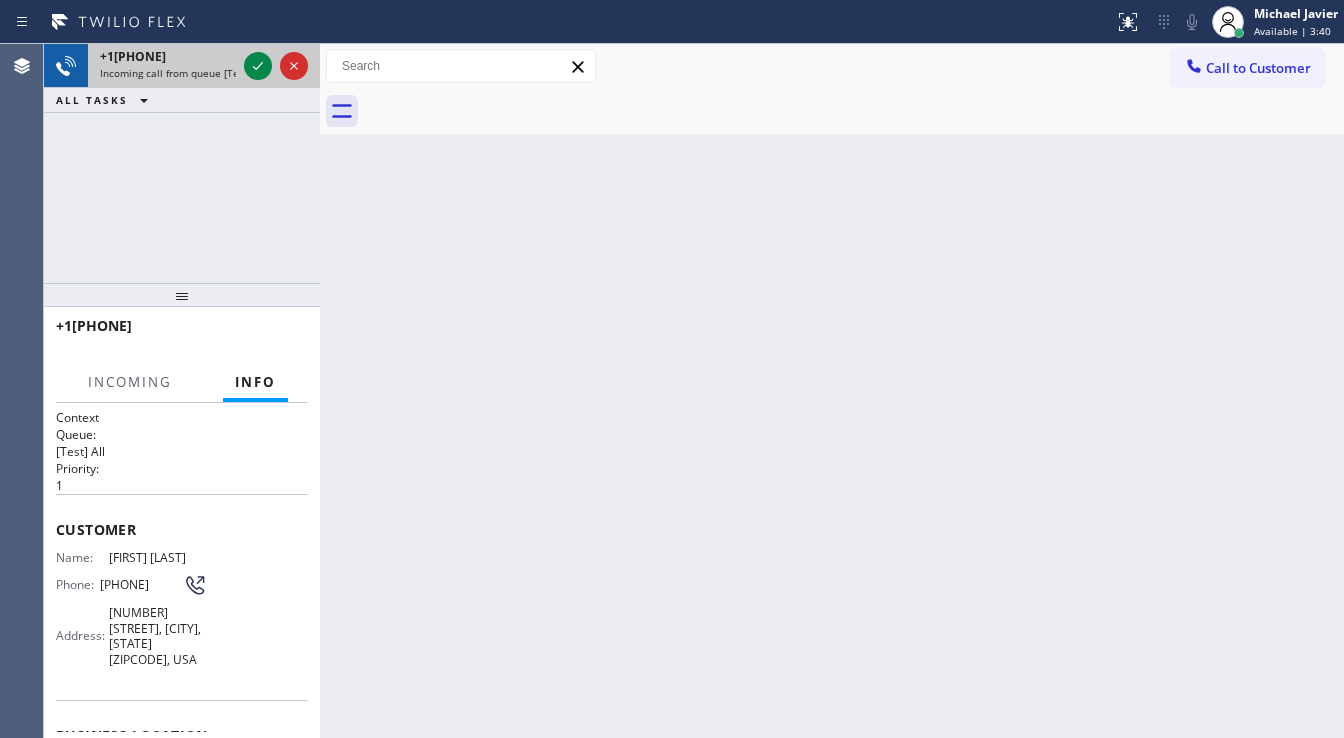 click on "+17272511334 Incoming call from queue [Test] All" at bounding box center [164, 66] 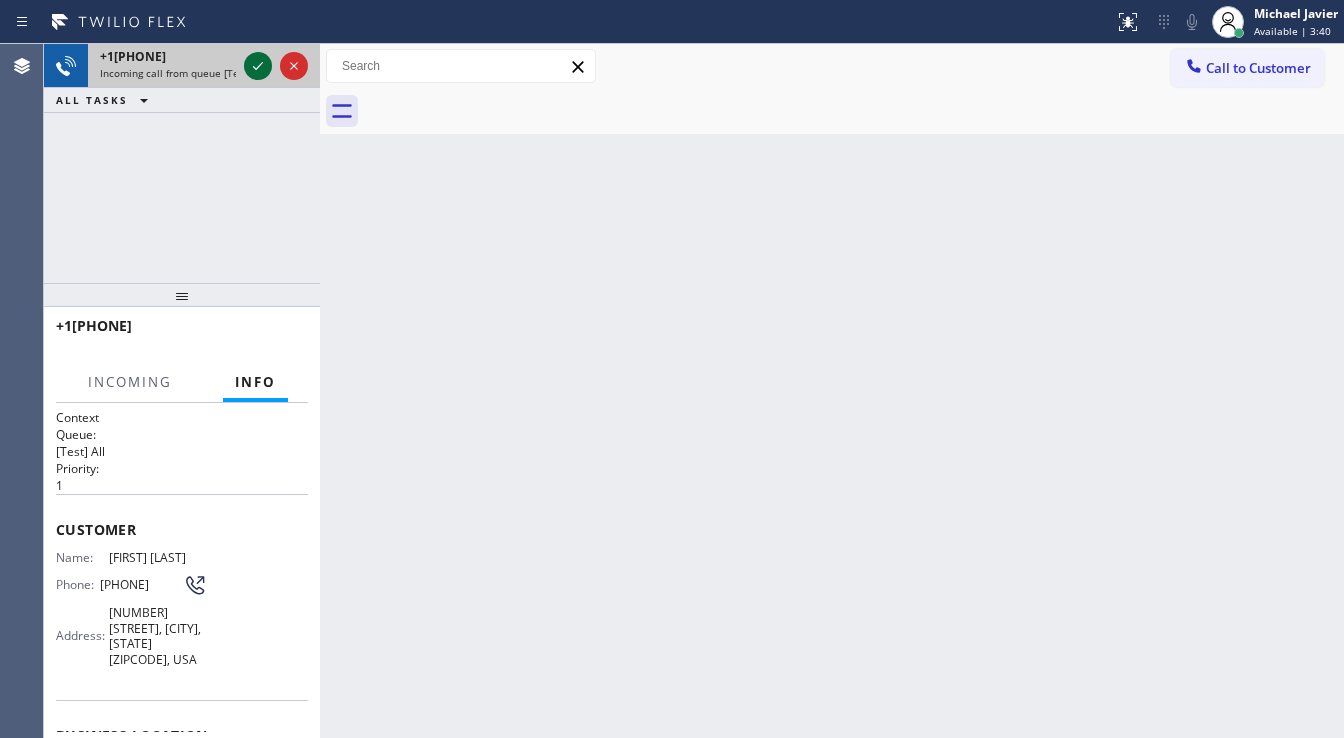 click 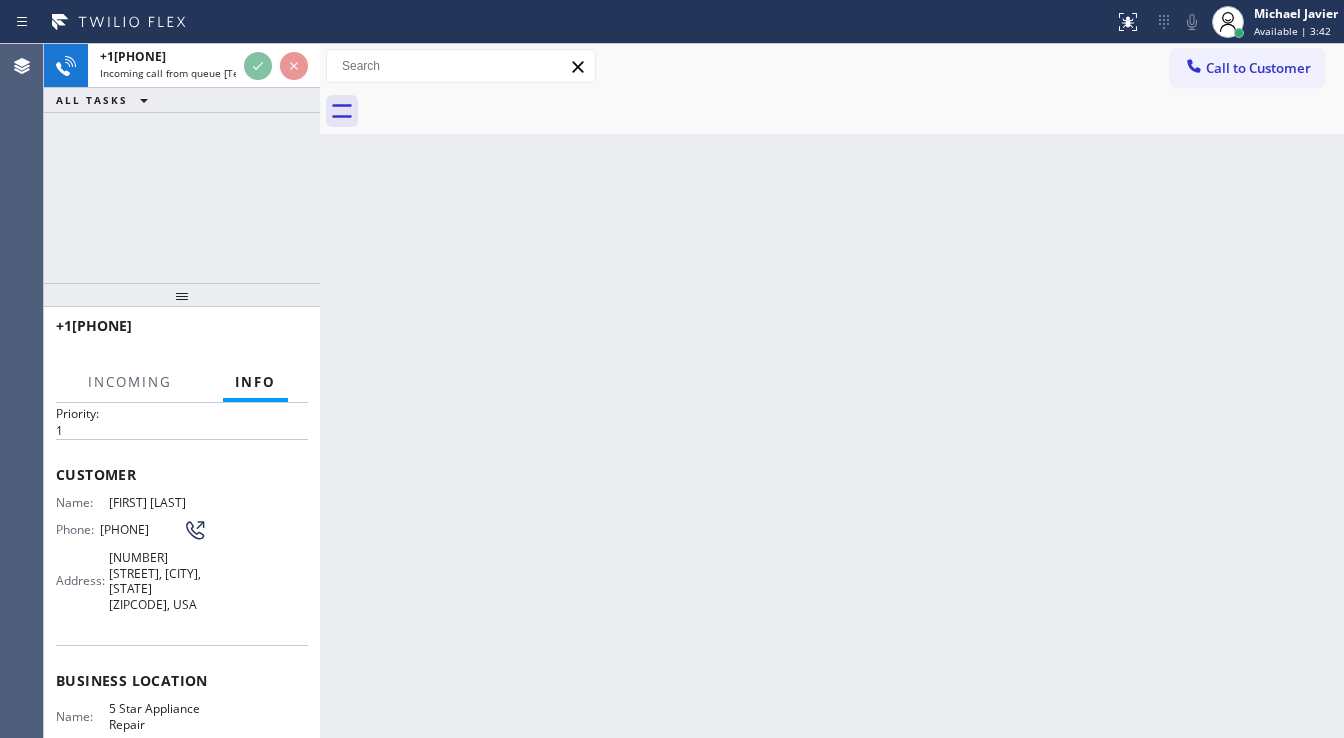 scroll, scrollTop: 80, scrollLeft: 0, axis: vertical 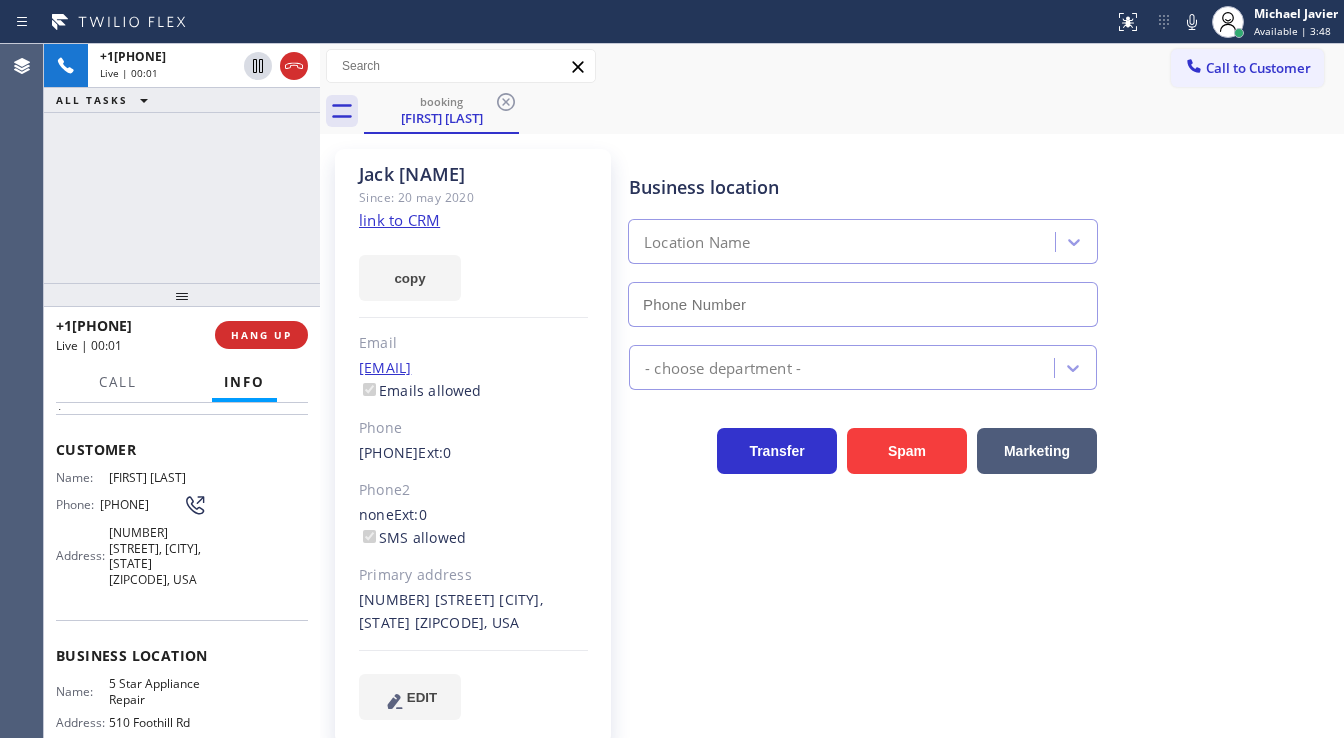 type on "([PHONE])" 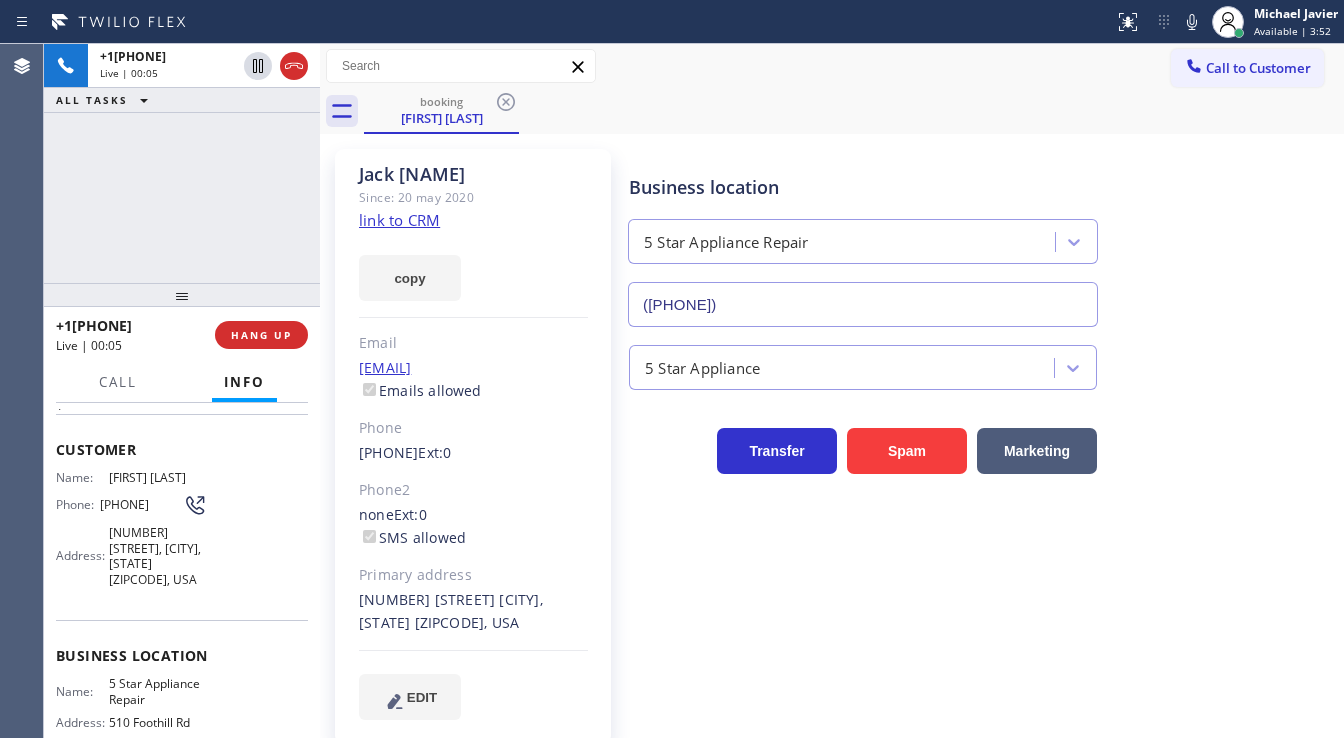 click on "link to CRM" 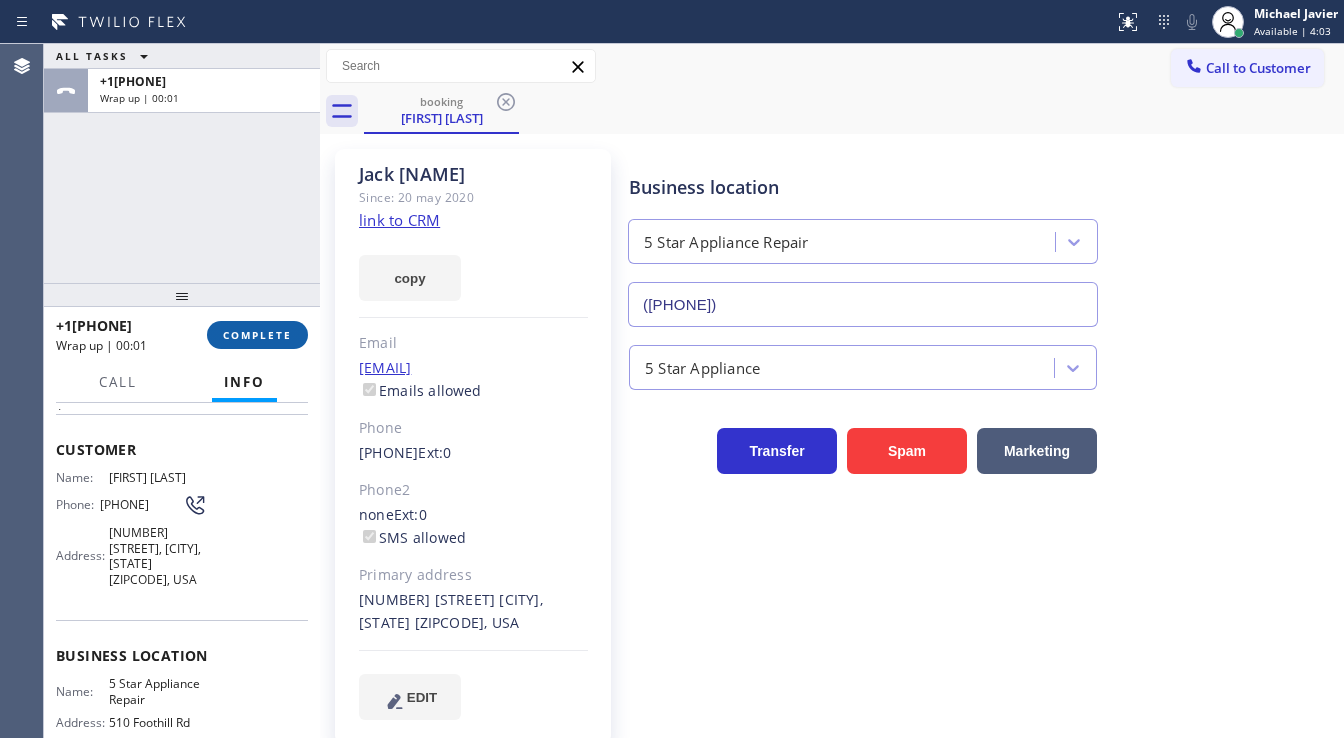 click on "COMPLETE" at bounding box center [257, 335] 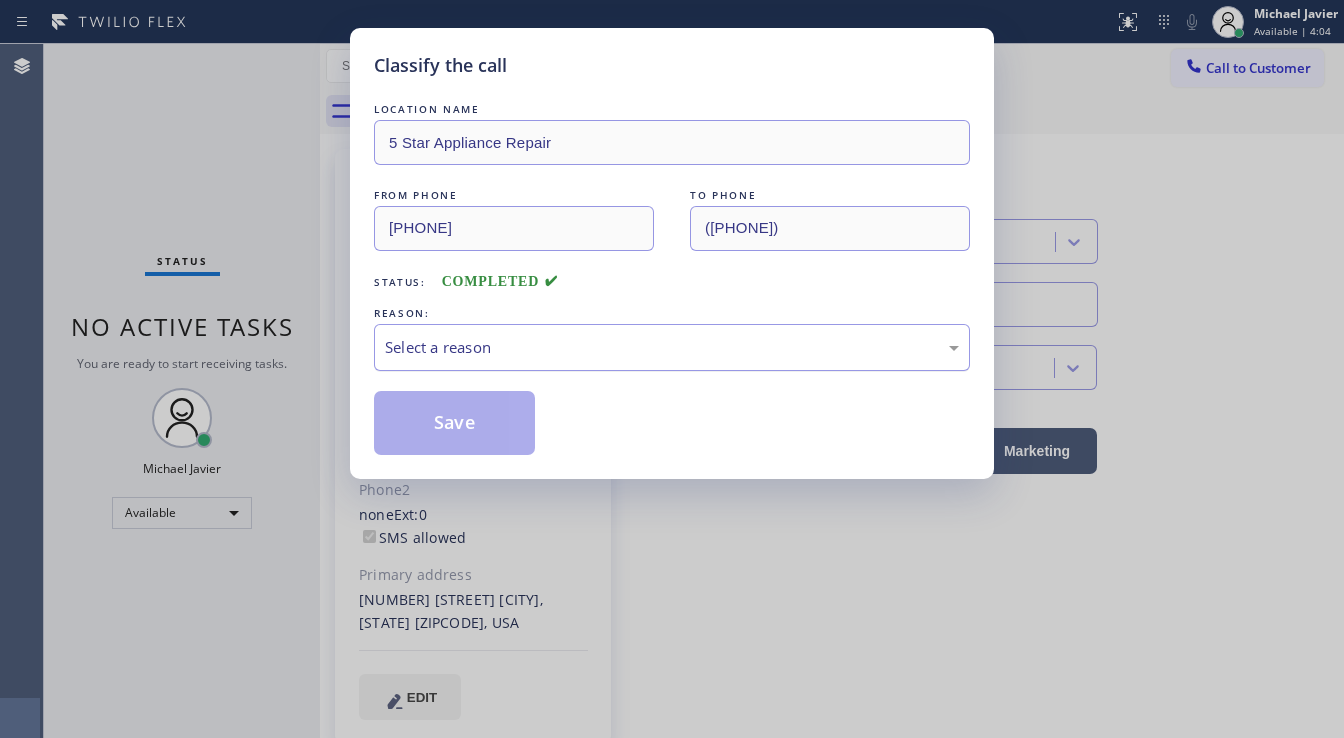 click on "Select a reason" at bounding box center [672, 347] 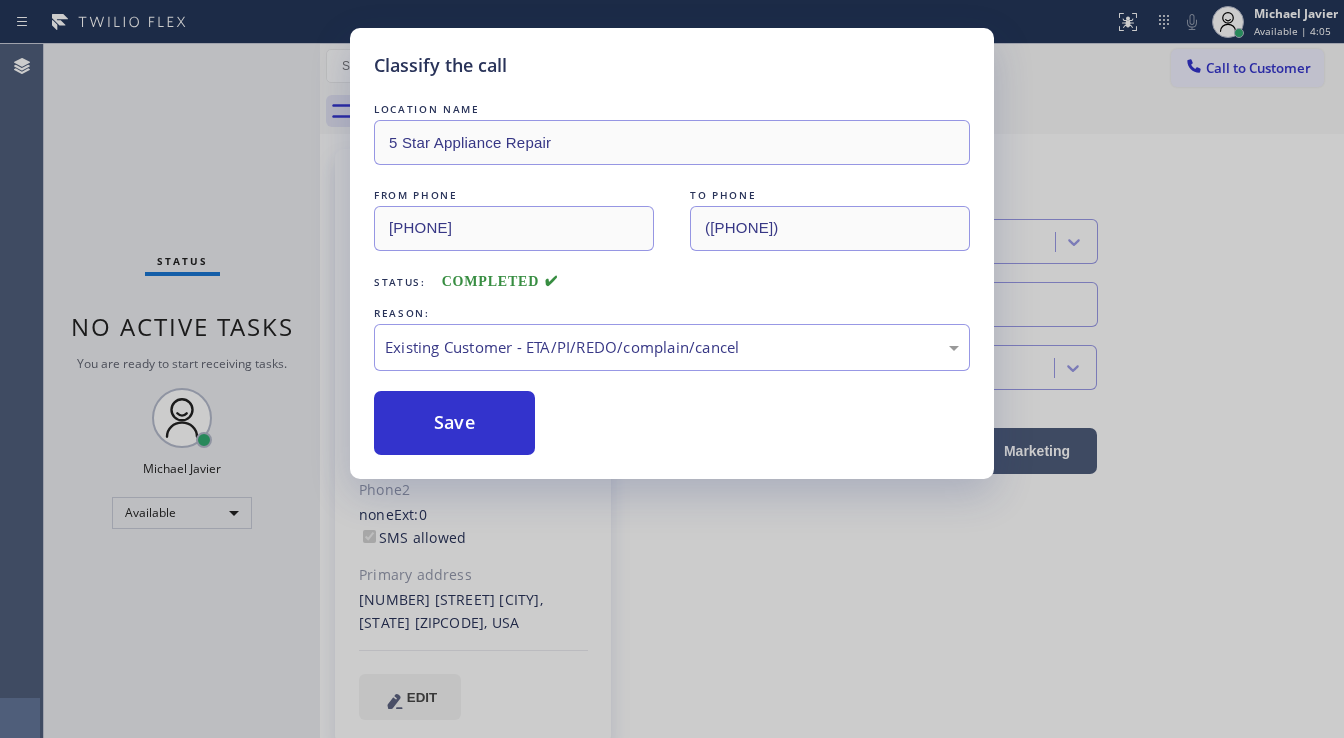 click on "Save" at bounding box center [454, 423] 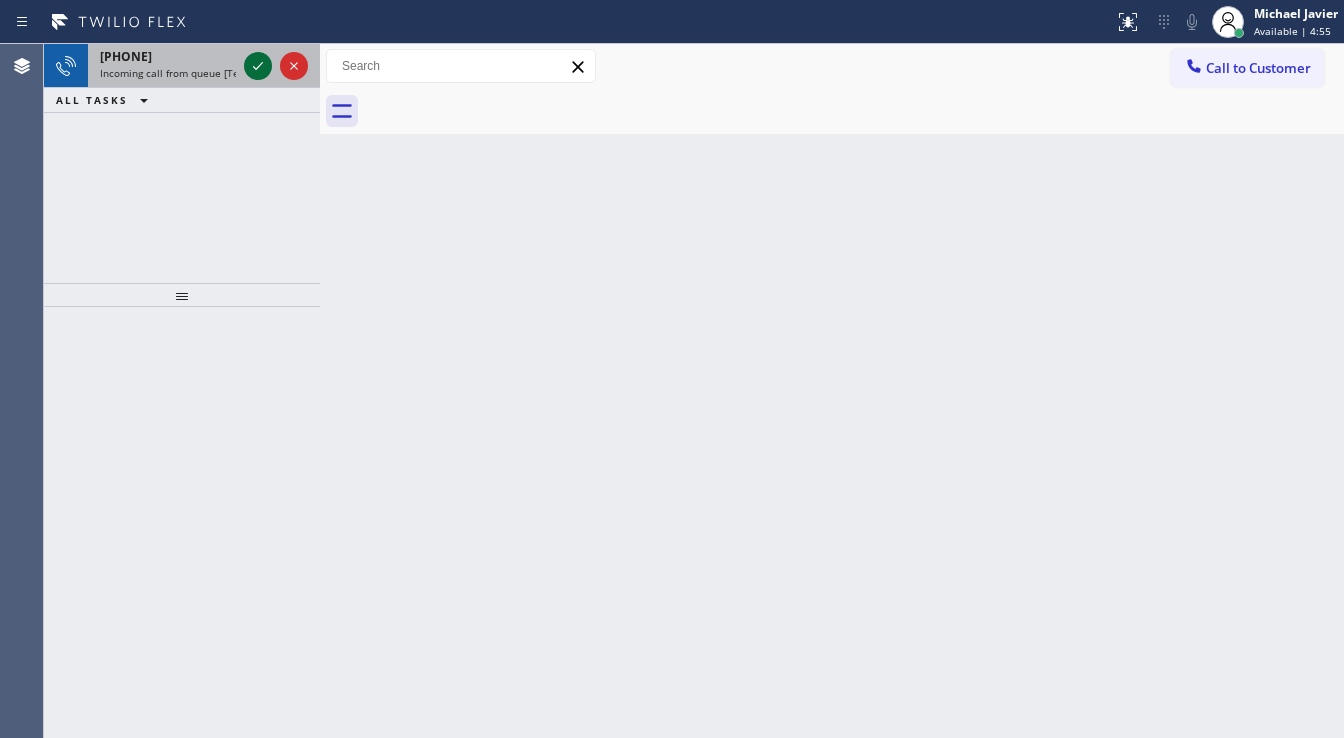 click 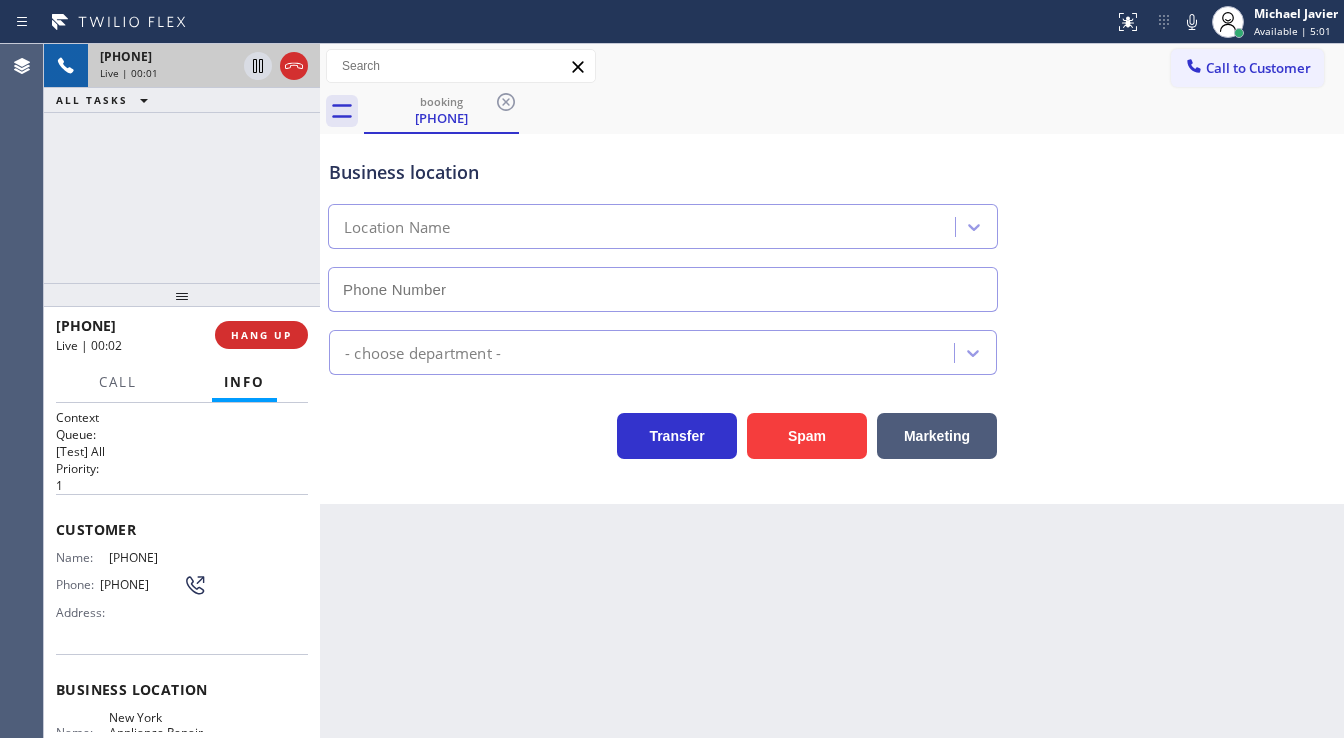 click on "+15168050820 Live | 00:01 ALL TASKS ALL TASKS ACTIVE TASKS TASKS IN WRAP UP" at bounding box center [182, 163] 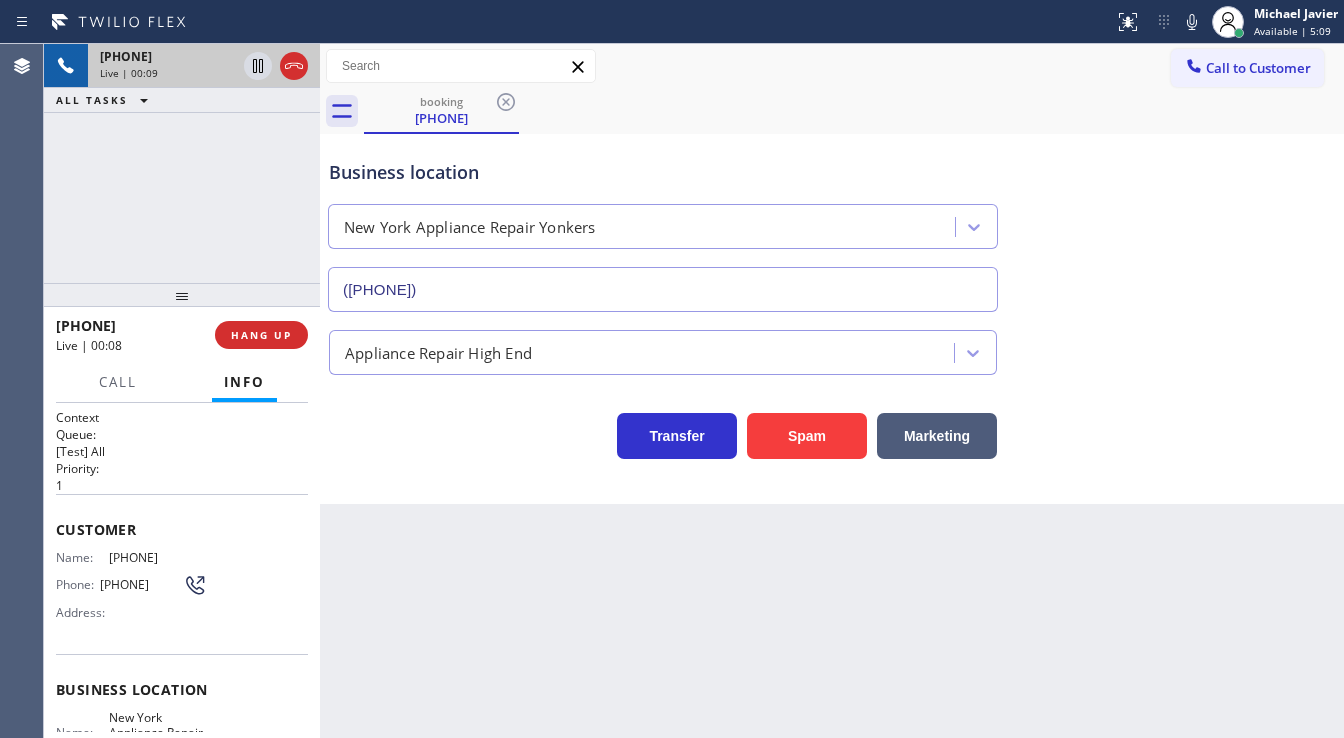 click on "+15168050820 Live | 00:09 ALL TASKS ALL TASKS ACTIVE TASKS TASKS IN WRAP UP" at bounding box center [182, 163] 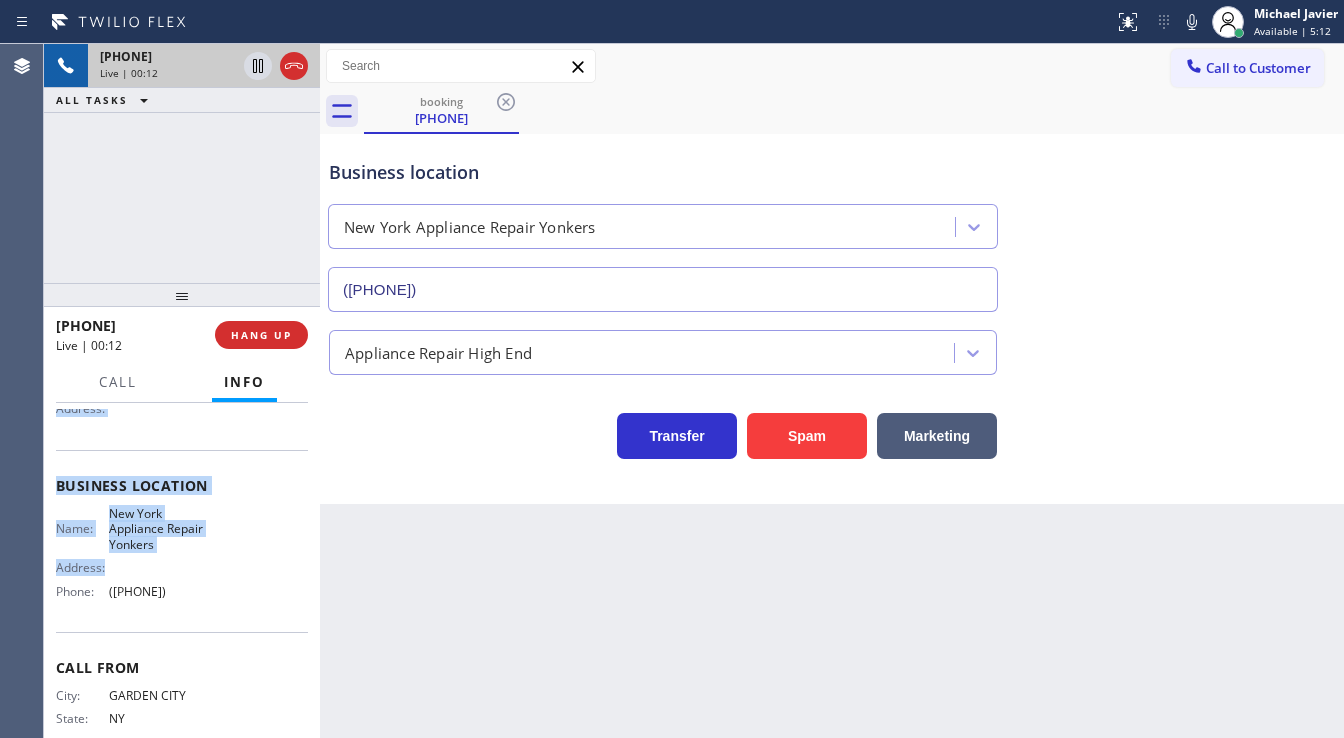 scroll, scrollTop: 240, scrollLeft: 0, axis: vertical 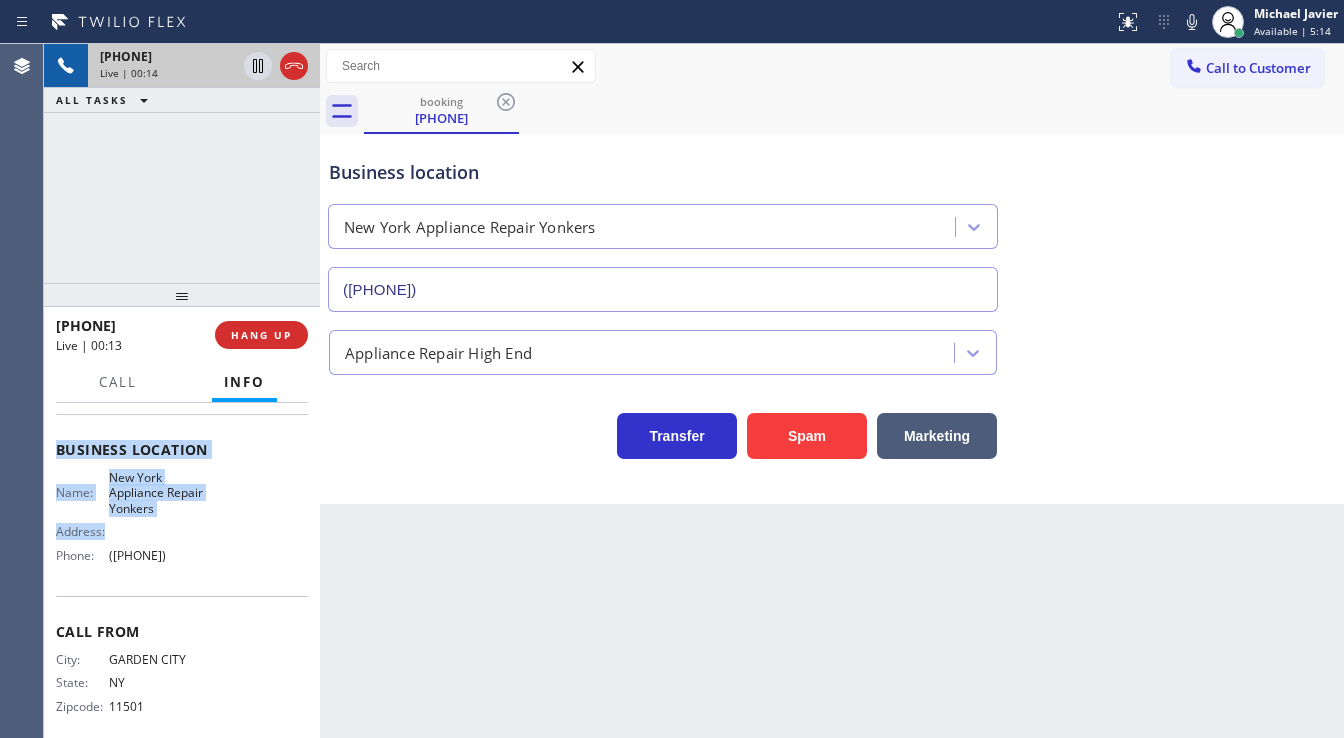 drag, startPoint x: 57, startPoint y: 525, endPoint x: 205, endPoint y: 568, distance: 154.12009 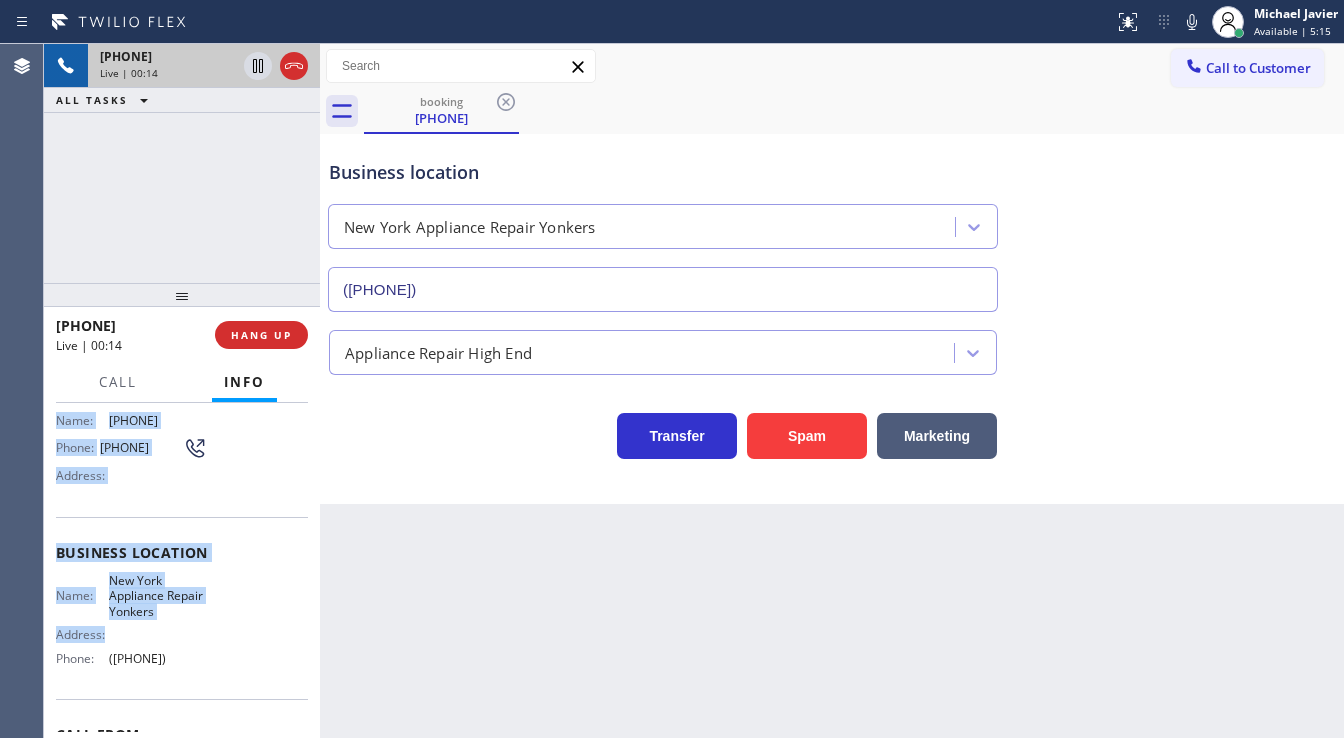 scroll, scrollTop: 0, scrollLeft: 0, axis: both 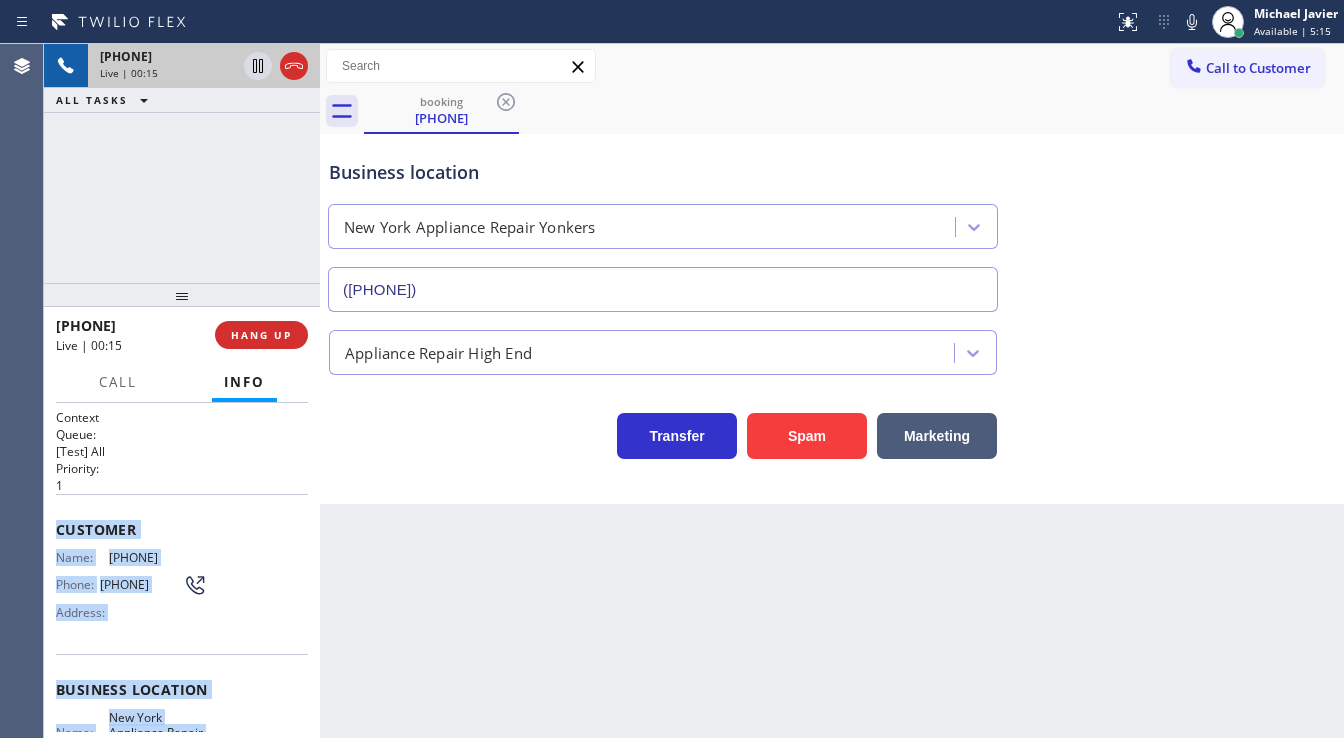copy on "Customer Name: (516) 805-0820 Phone: (516) 805-0820 Address: Business location Name: New York Appliance Repair Yonkers Address:   Phone: (914) 873-0795" 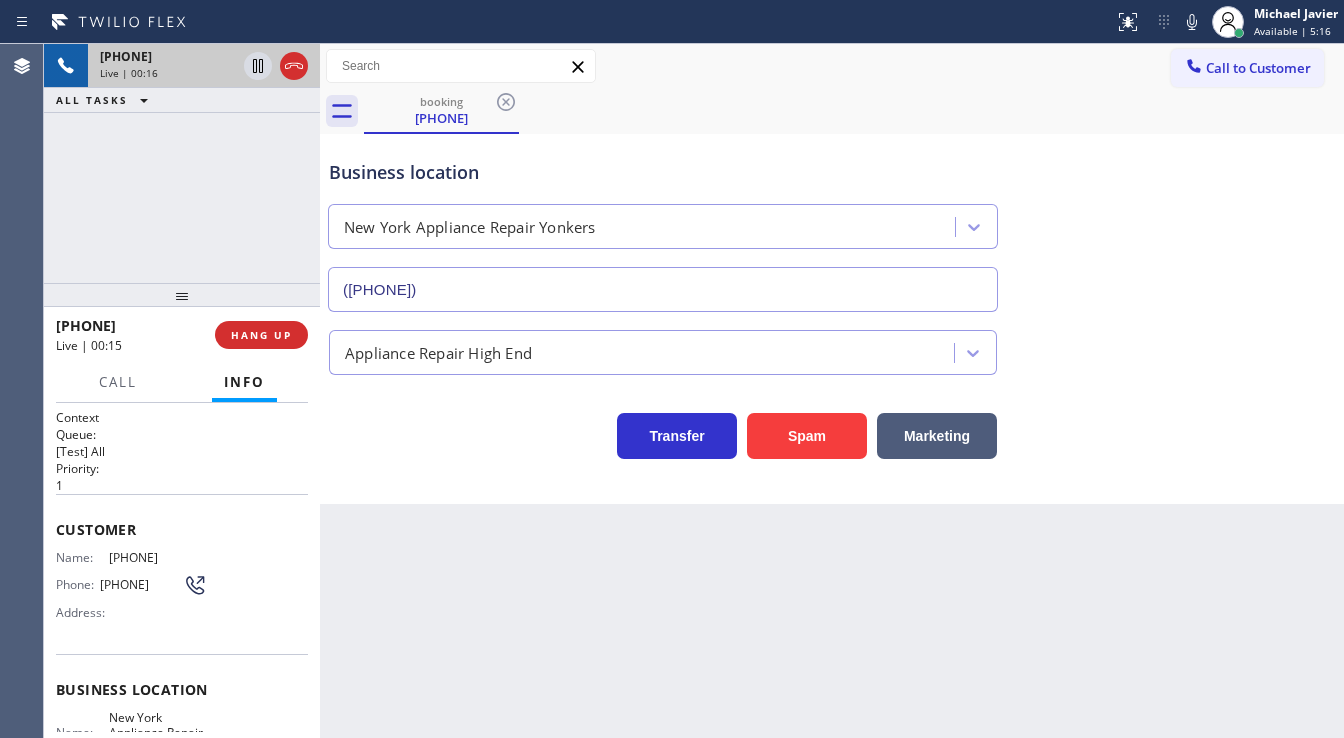 click on "+15168050820 Live | 00:16 ALL TASKS ALL TASKS ACTIVE TASKS TASKS IN WRAP UP" at bounding box center (182, 163) 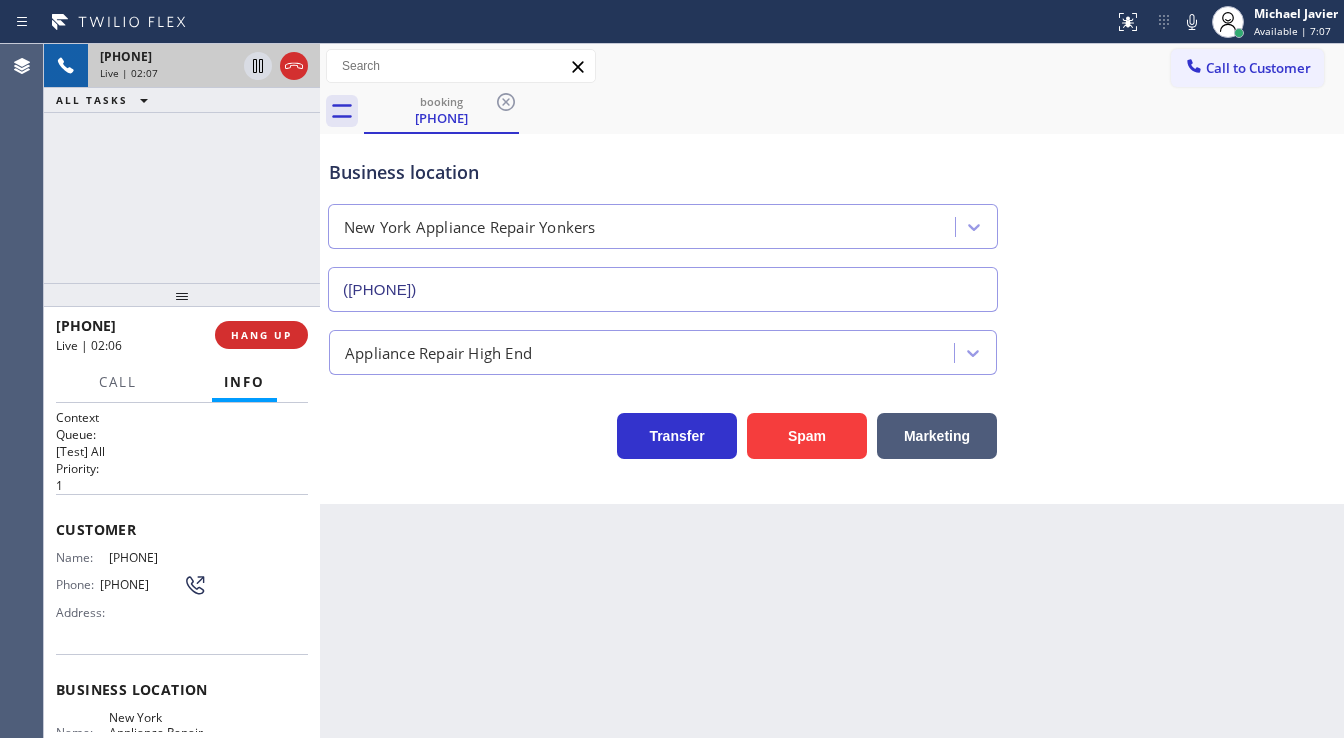 click on "+15168050820 Live | 02:07 ALL TASKS ALL TASKS ACTIVE TASKS TASKS IN WRAP UP" at bounding box center [182, 163] 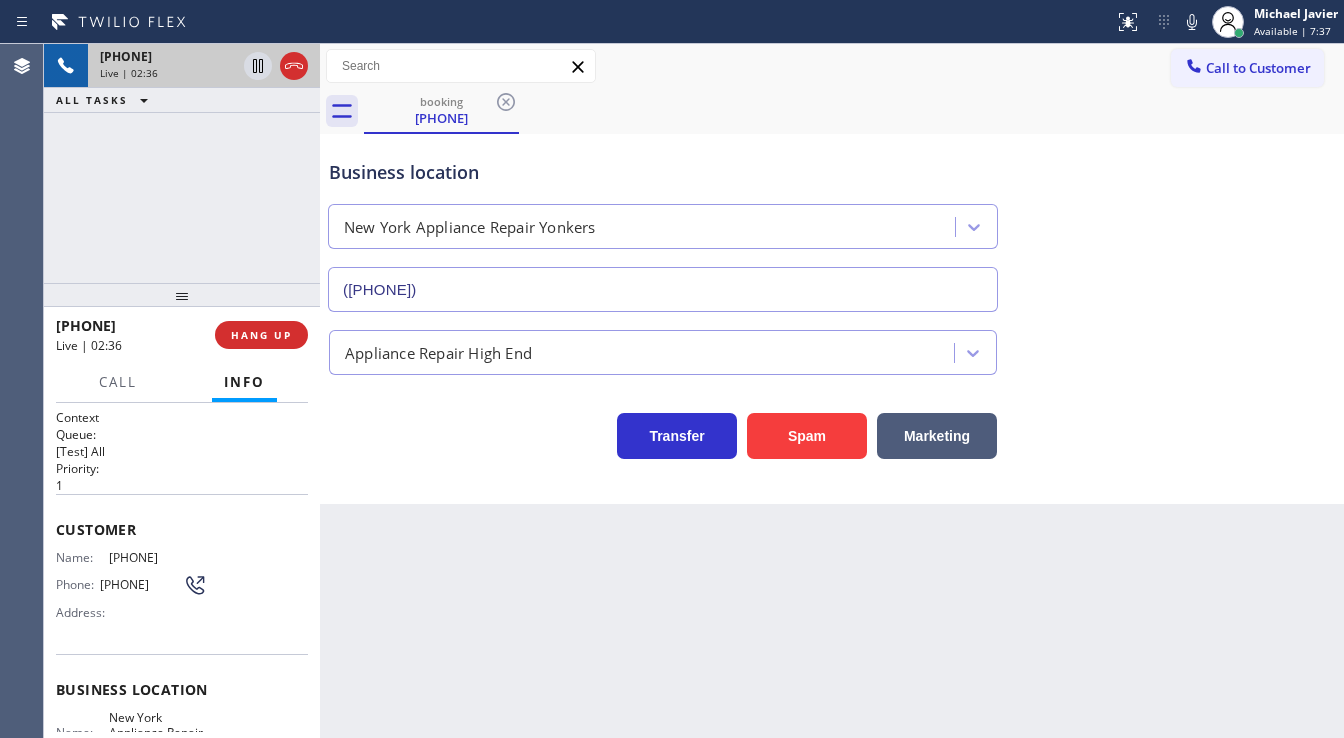click on "+15168050820 Live | 02:36 ALL TASKS ALL TASKS ACTIVE TASKS TASKS IN WRAP UP" at bounding box center [182, 163] 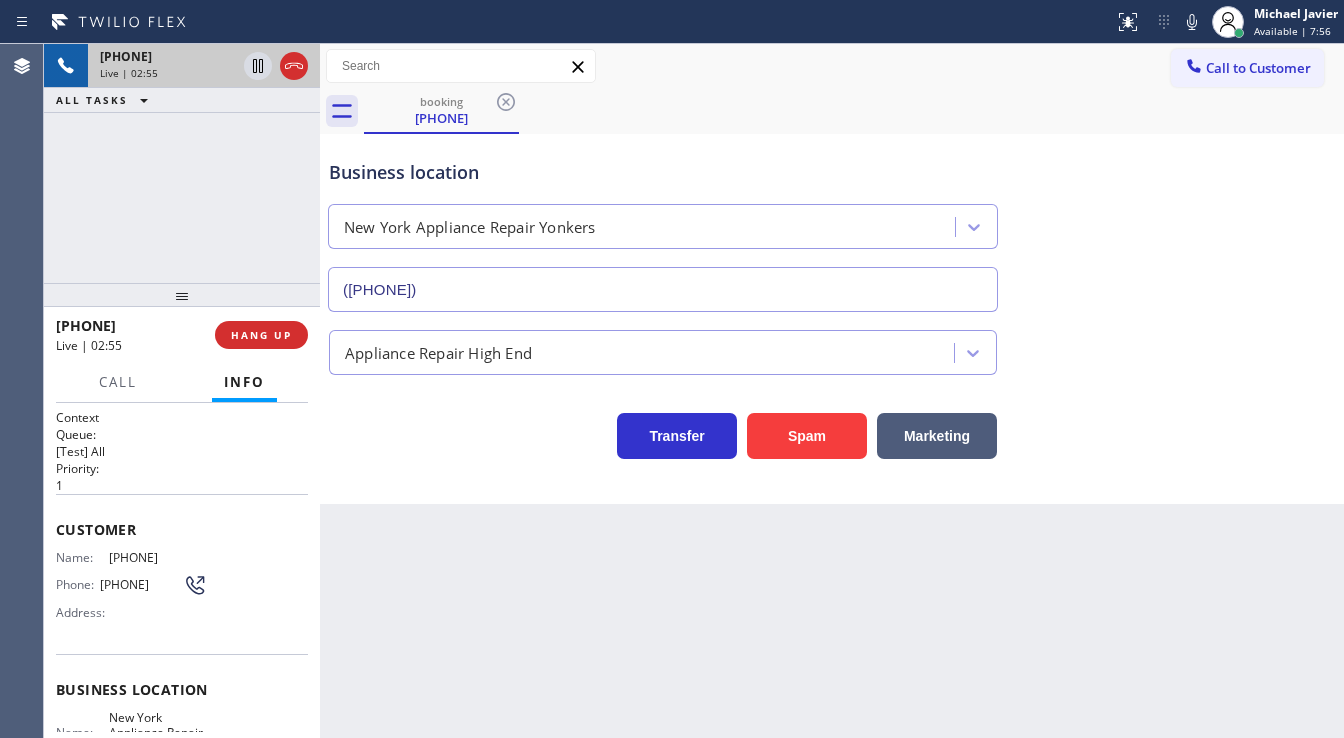 click on "Call to Customer Outbound call Location 5 Star Plumbing Your caller id phone number (408) 539-9346 Customer number Call Outbound call Technician Search Technician Your caller id phone number Your caller id phone number Call" at bounding box center [832, 66] 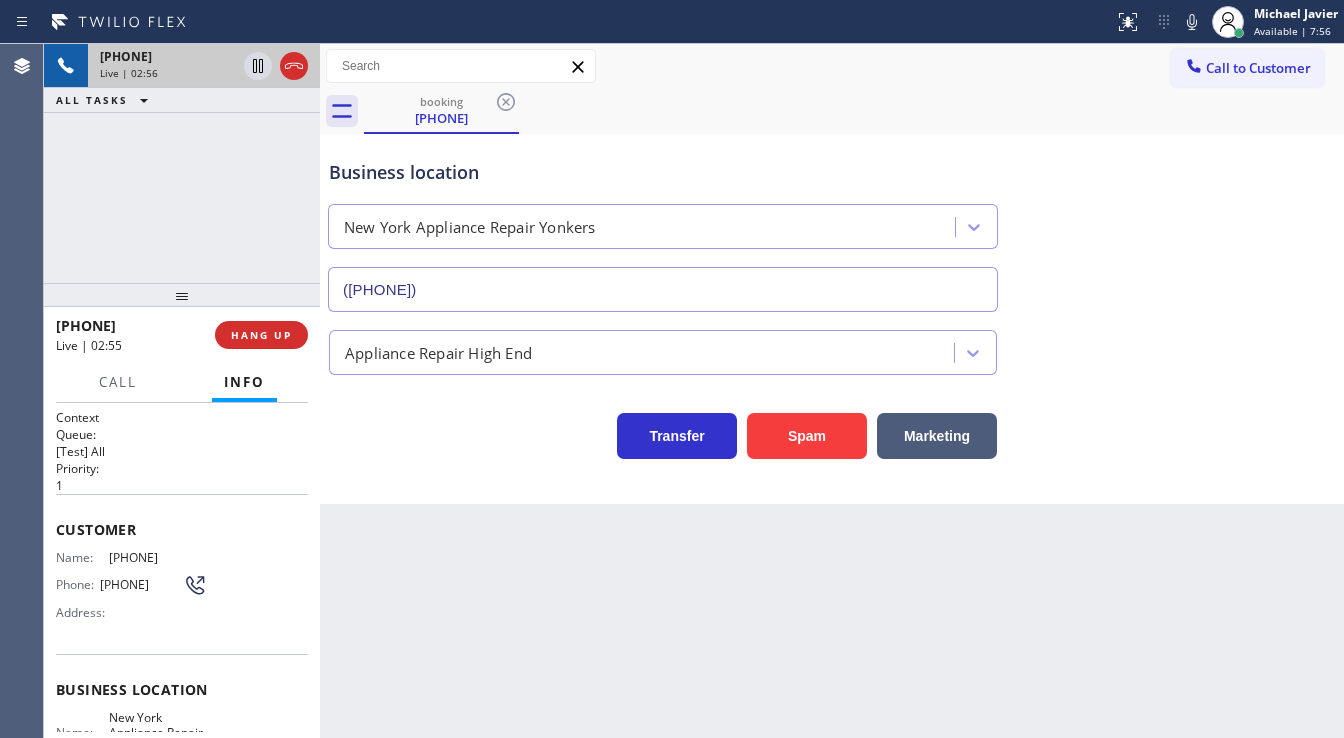 click on "Call to Customer Outbound call Location 5 Star Plumbing Your caller id phone number (408) 539-9346 Customer number Call Outbound call Technician Search Technician Your caller id phone number Your caller id phone number Call" at bounding box center [832, 66] 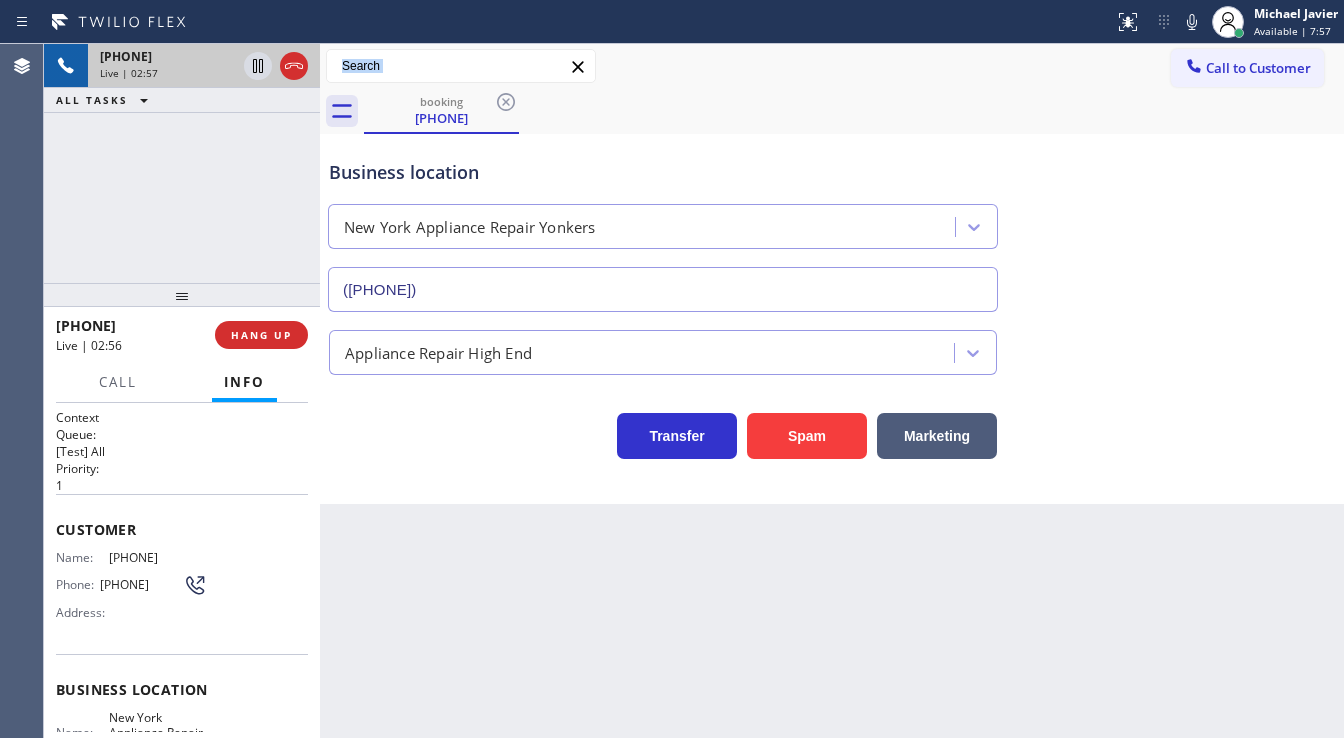drag, startPoint x: 918, startPoint y: 61, endPoint x: 1045, endPoint y: 68, distance: 127.192764 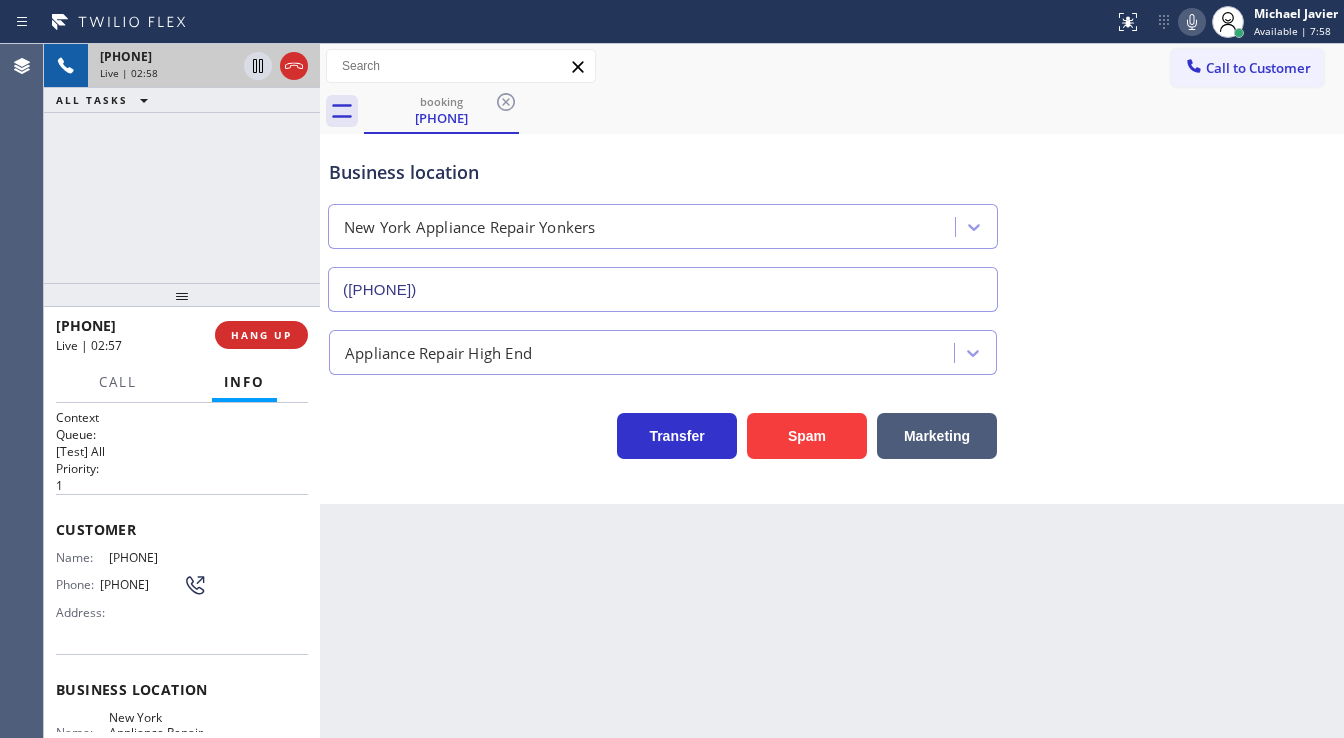 click 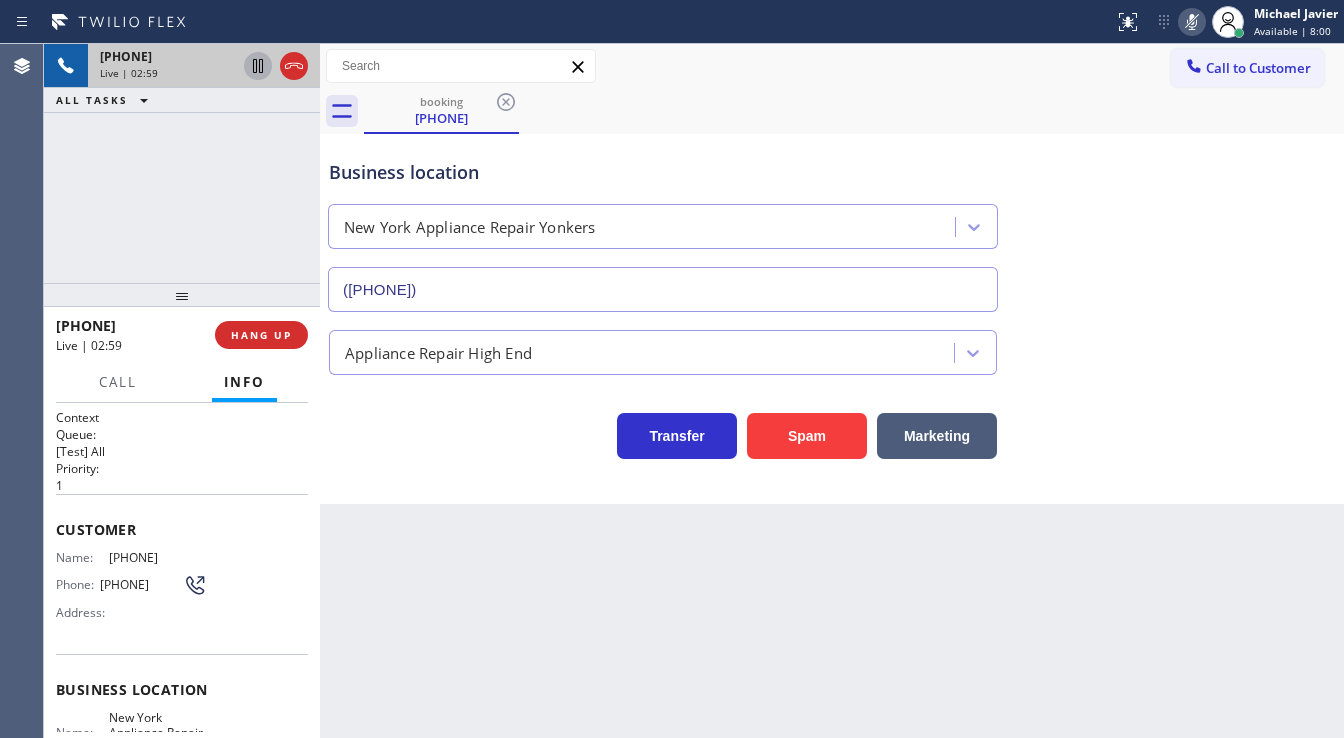 click 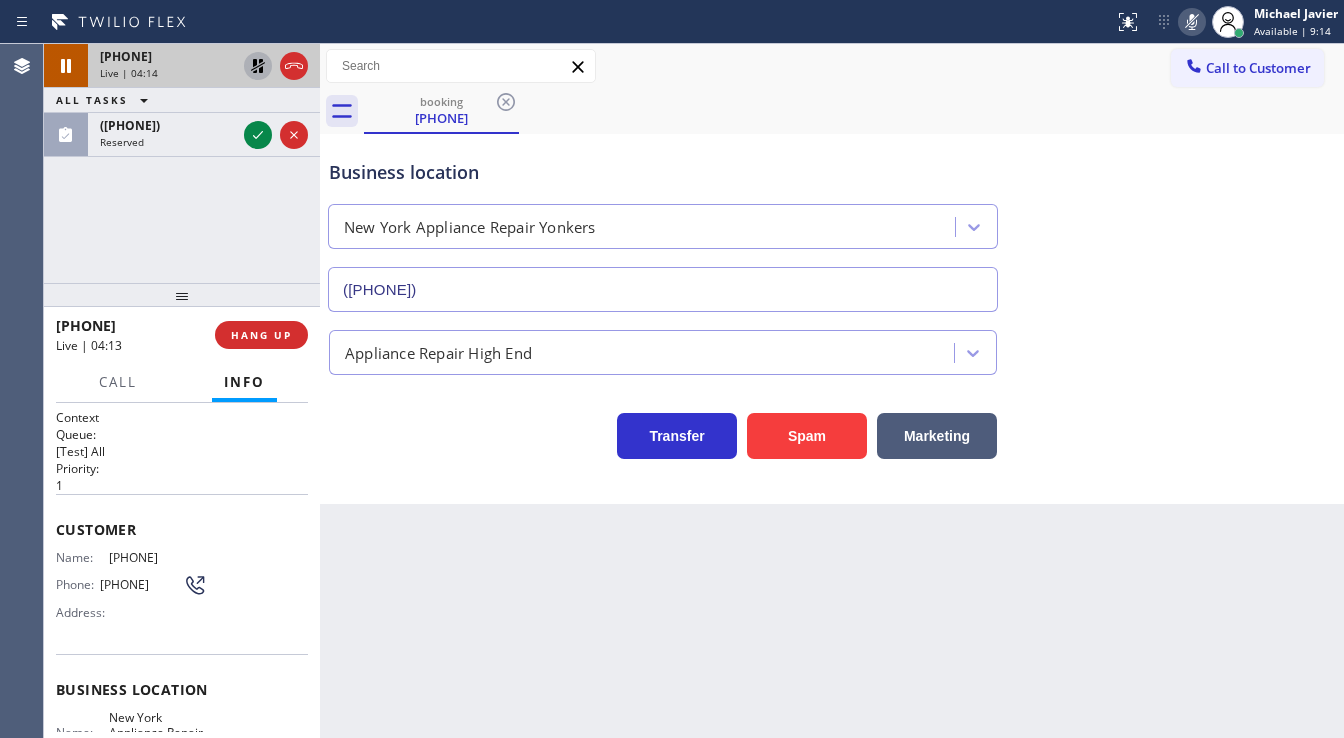 click 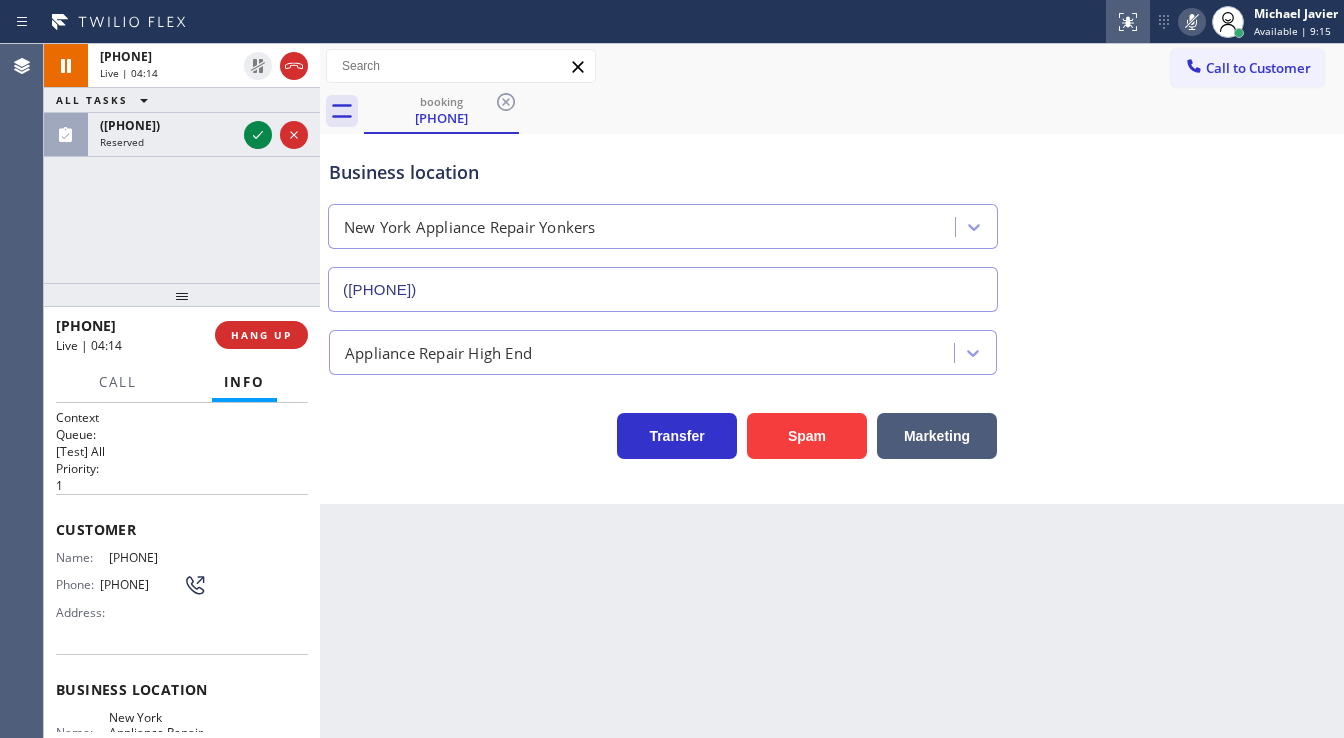 click 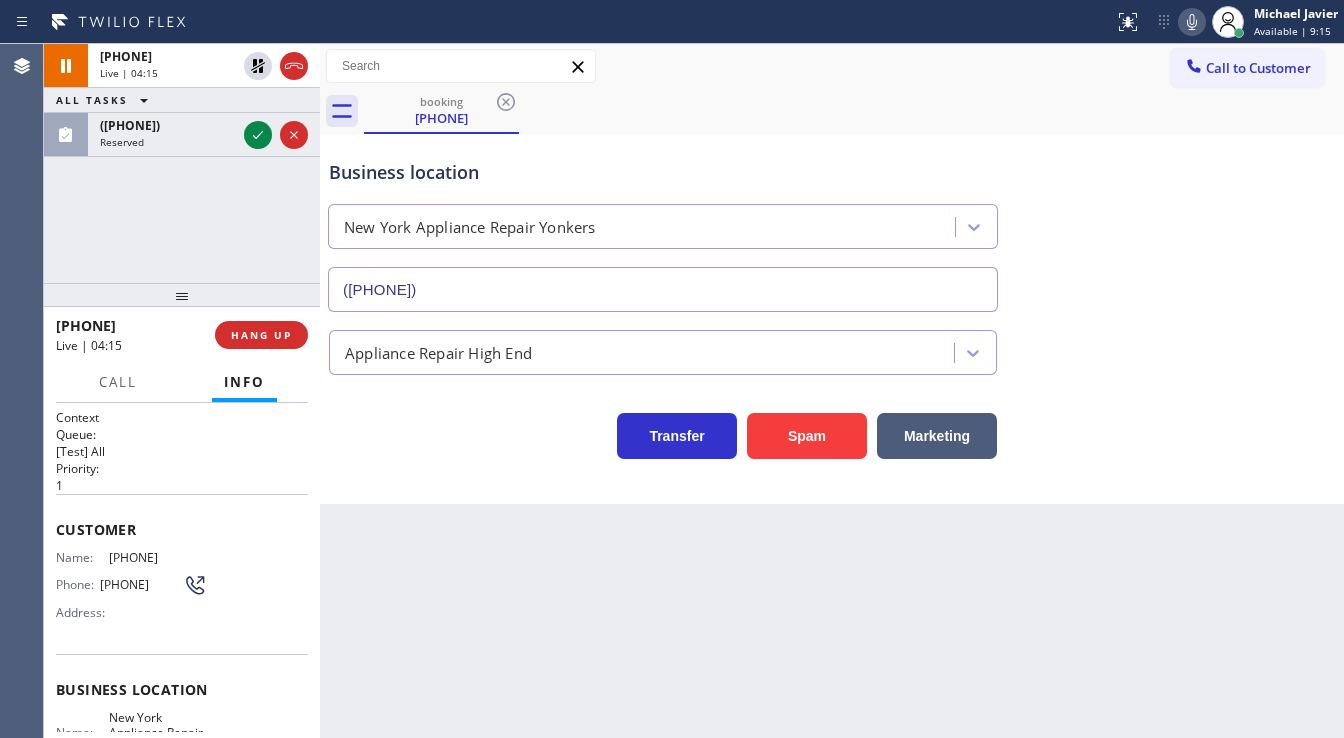click on "+15168050820 Live | 04:15 ALL TASKS ALL TASKS ACTIVE TASKS TASKS IN WRAP UP (602) 313-3049 Reserved" at bounding box center (182, 163) 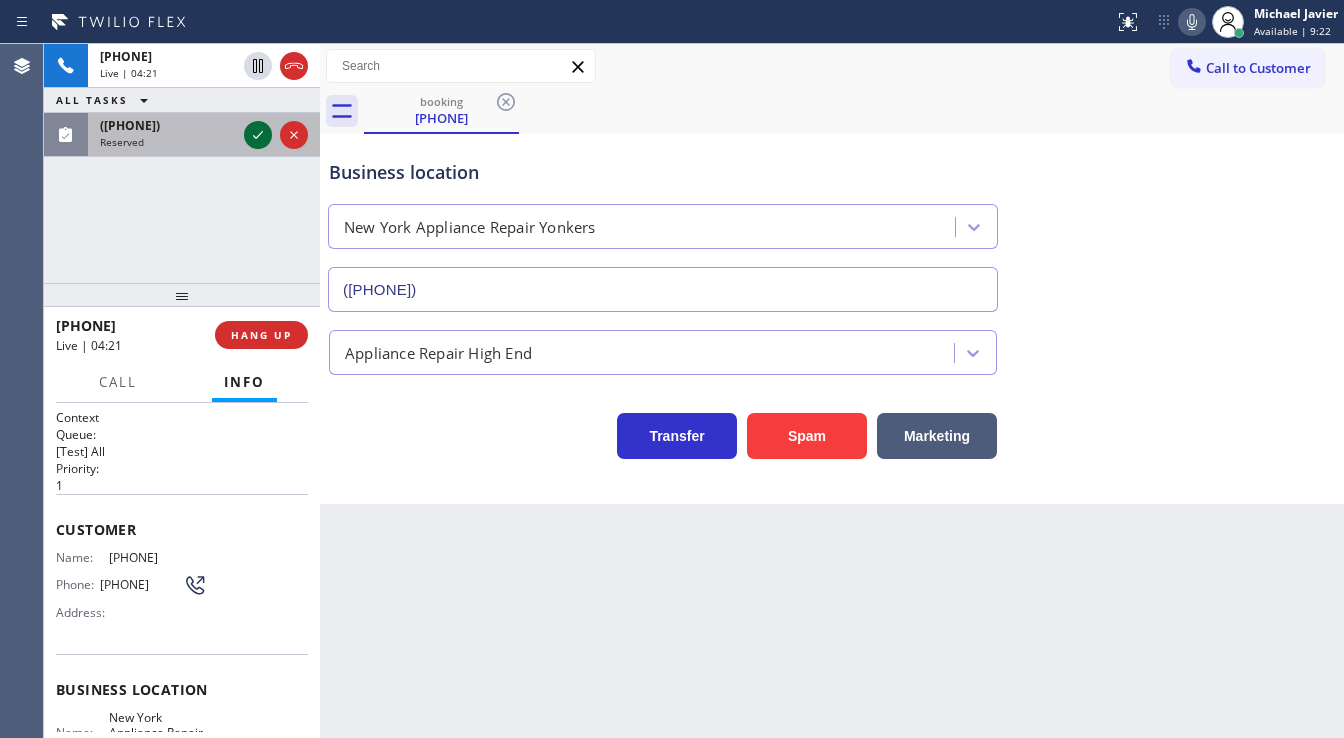 click 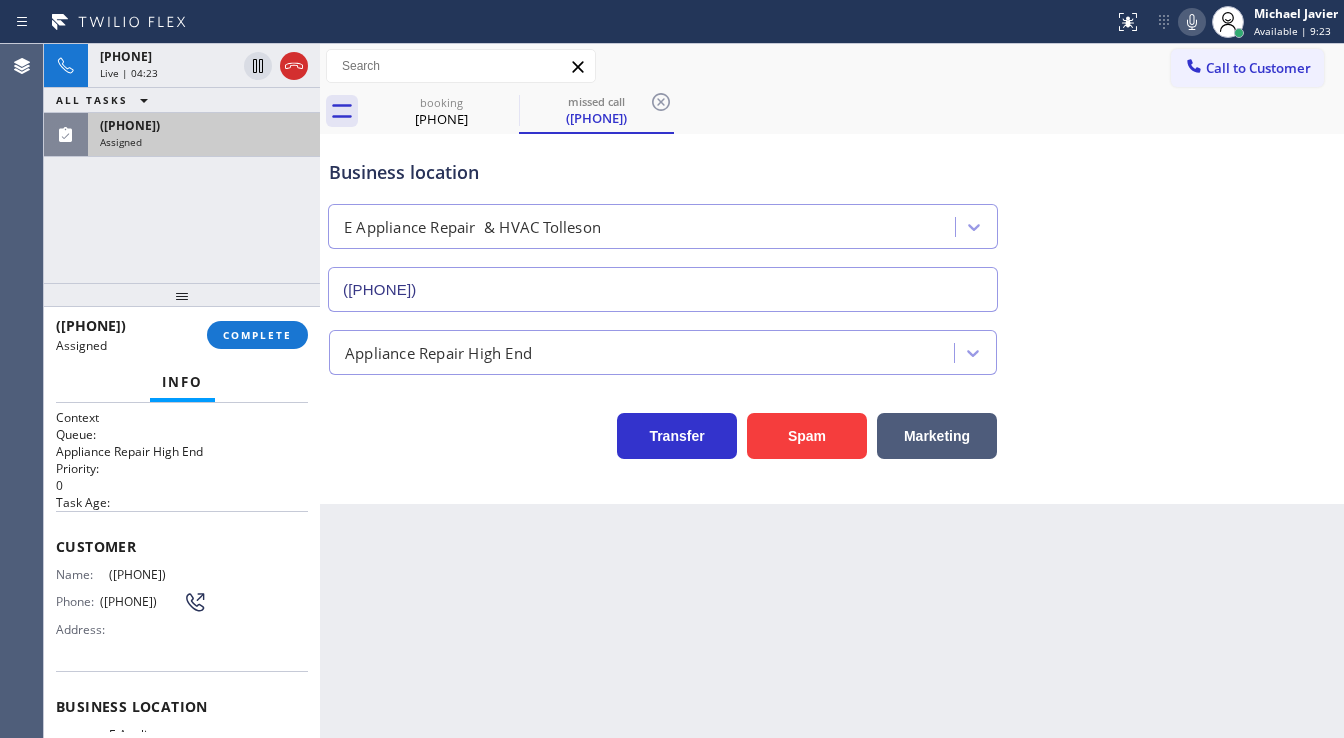 type on "(602) 932-6933" 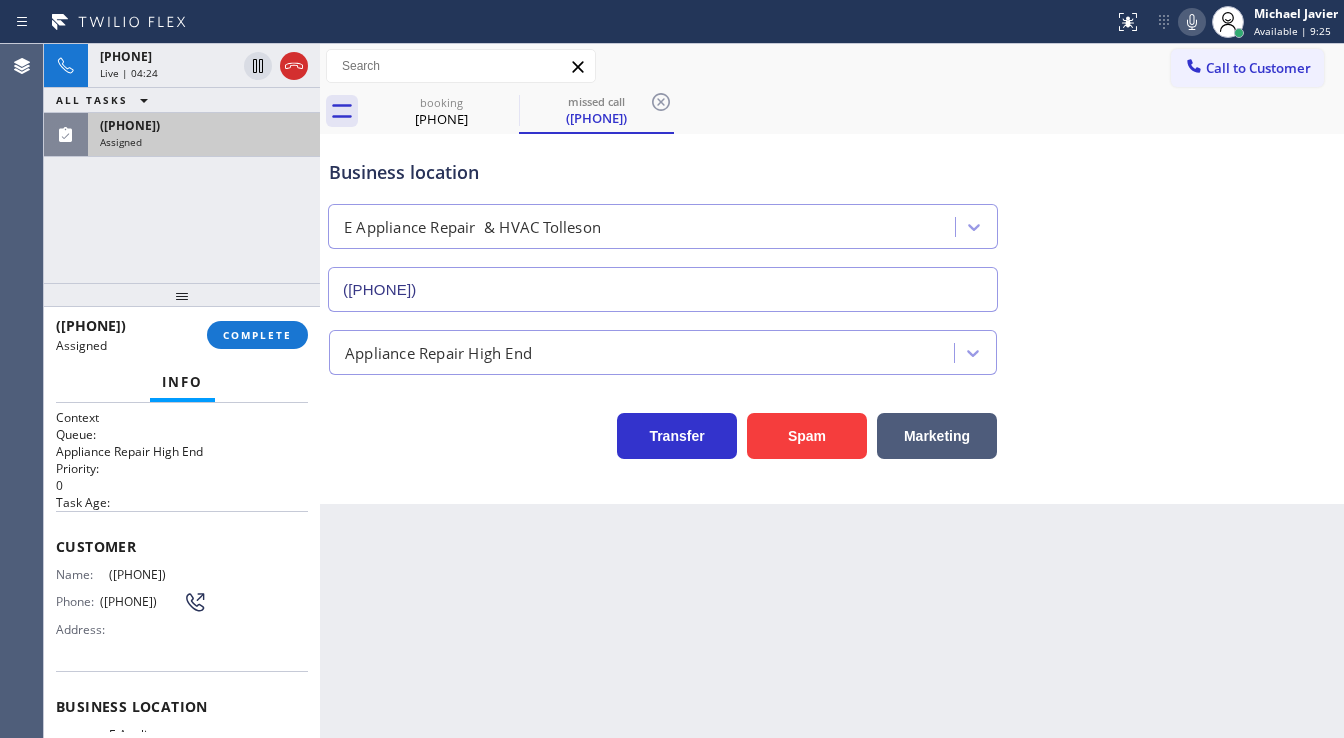 click on "+15168050820 Live | 04:24 ALL TASKS ALL TASKS ACTIVE TASKS TASKS IN WRAP UP (602) 313-3049 Assigned" at bounding box center [182, 163] 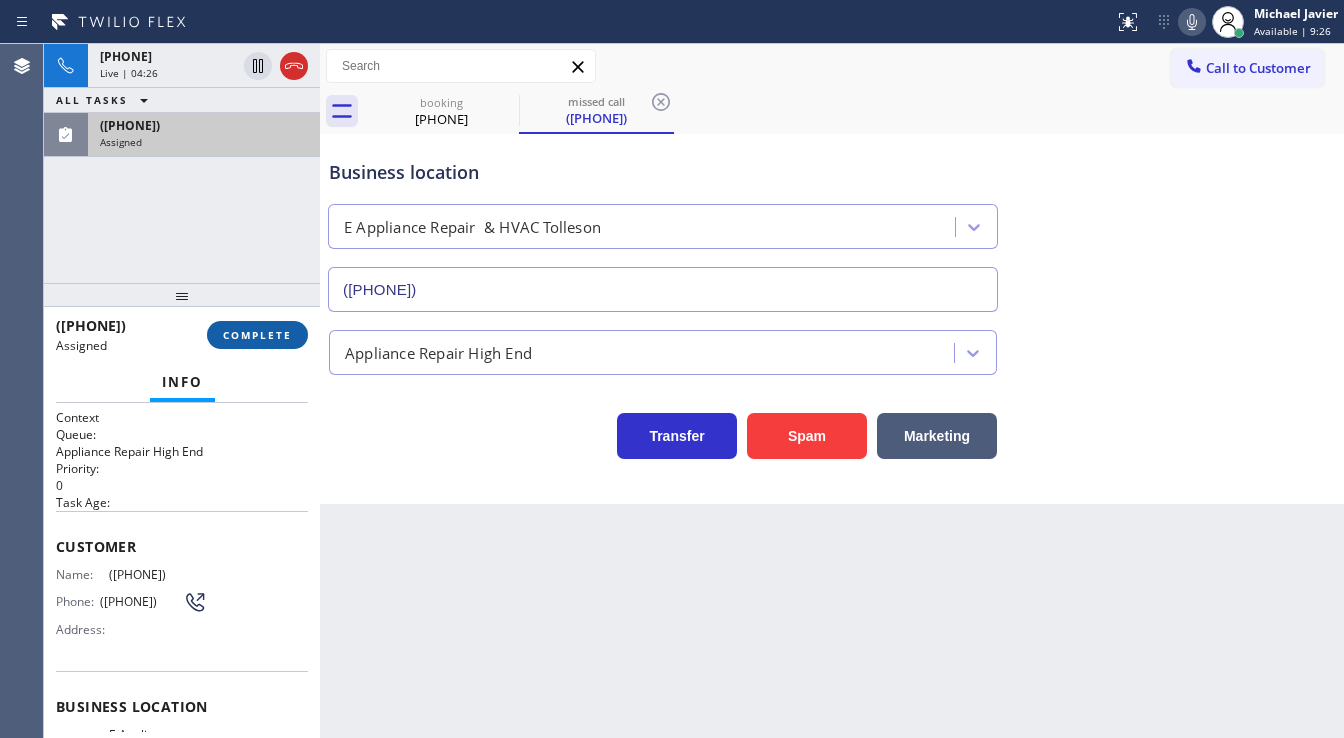 click on "COMPLETE" at bounding box center (257, 335) 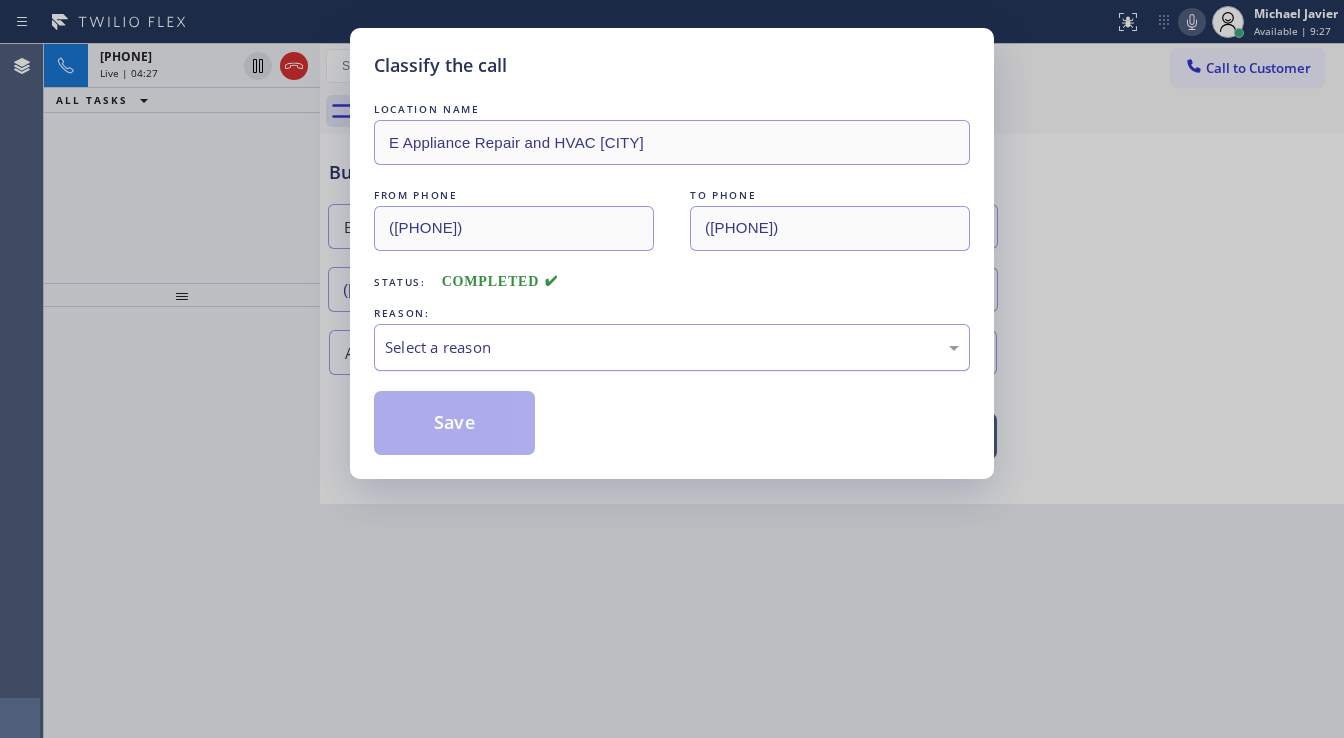 click on "Select a reason" at bounding box center (672, 347) 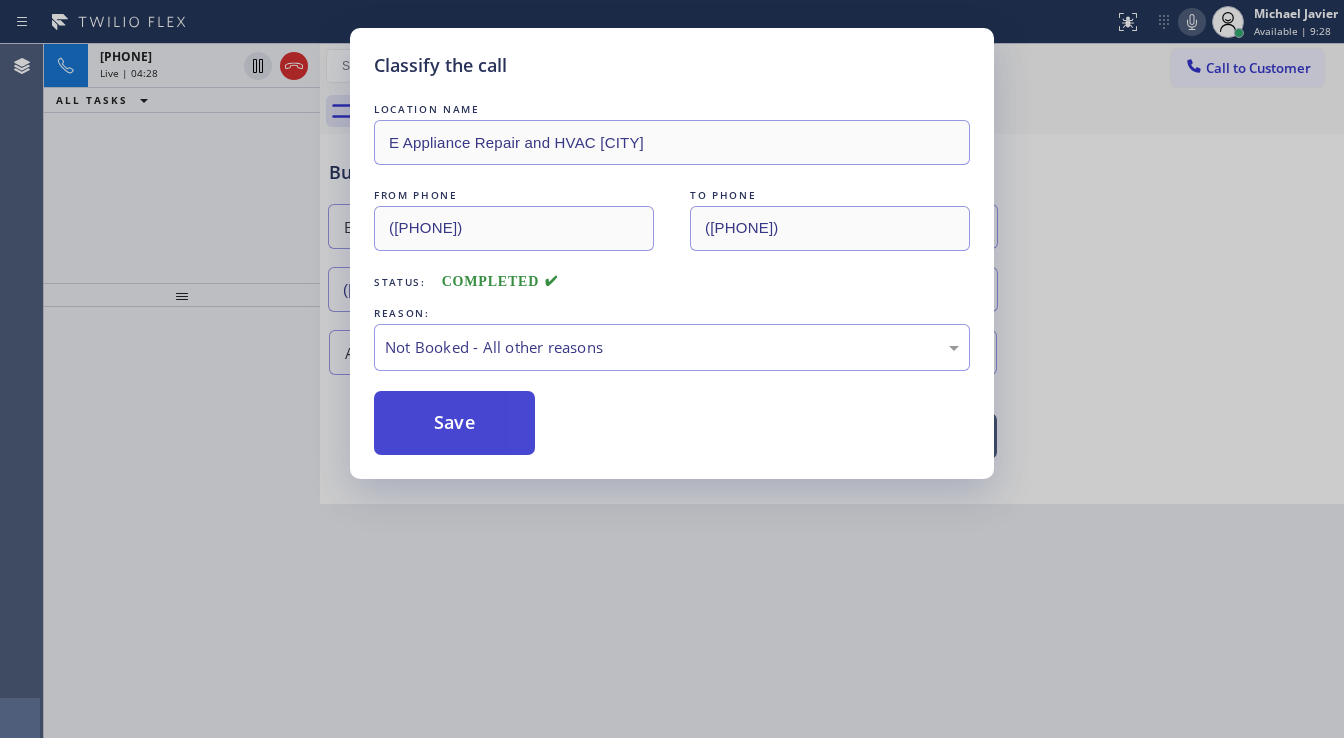 click on "Save" at bounding box center [454, 423] 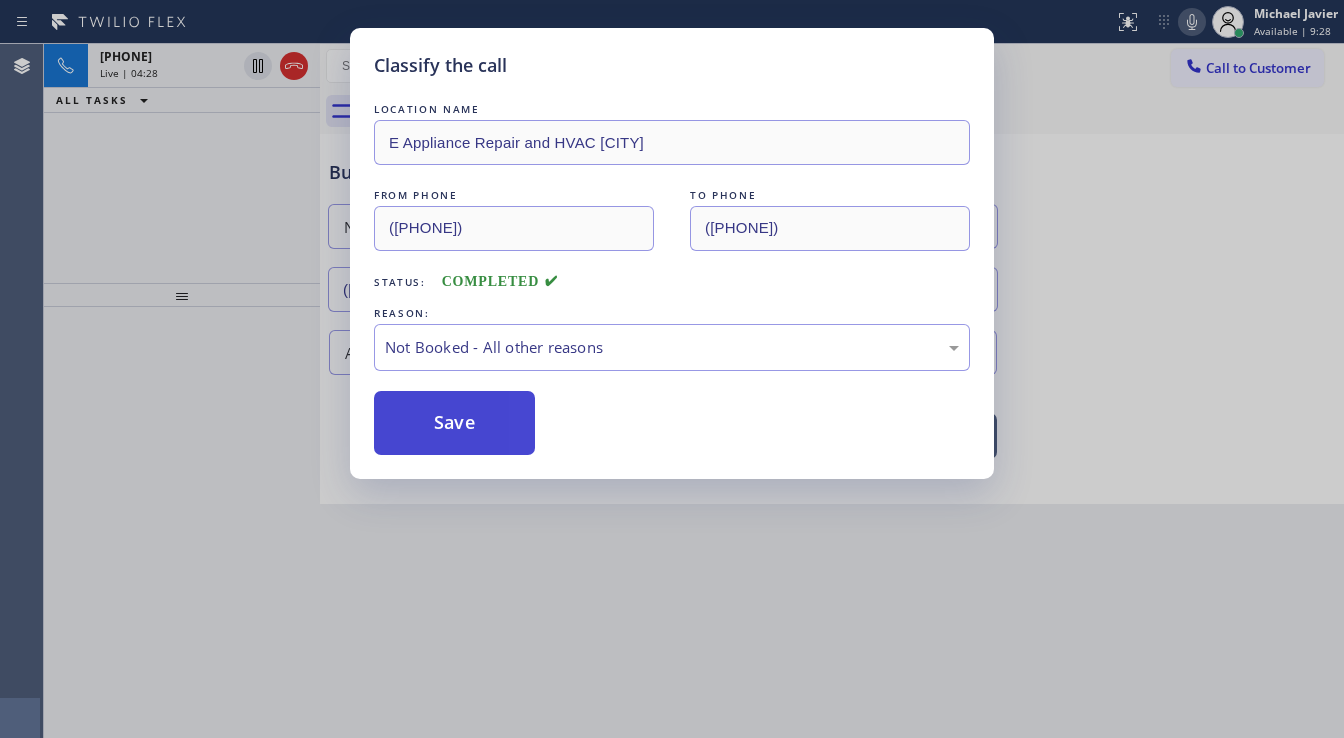 click on "Save" at bounding box center [454, 423] 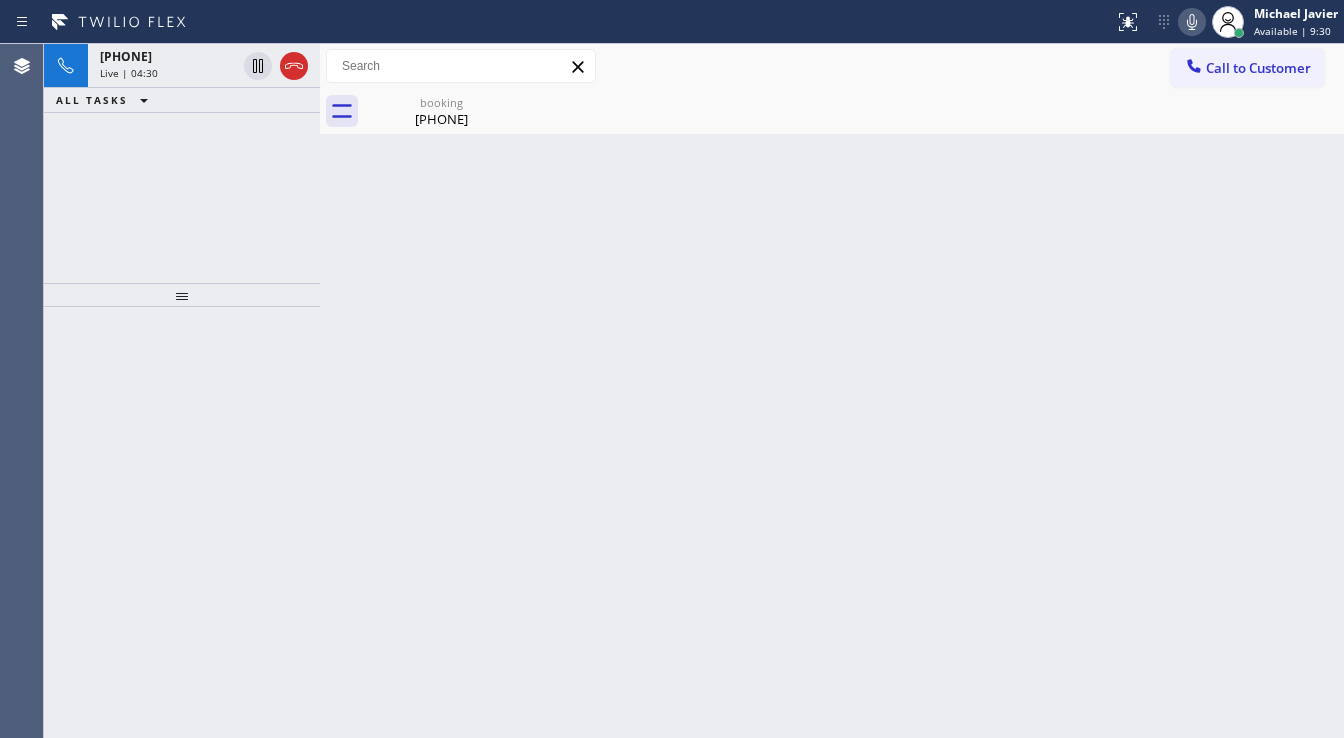 click at bounding box center (182, 522) 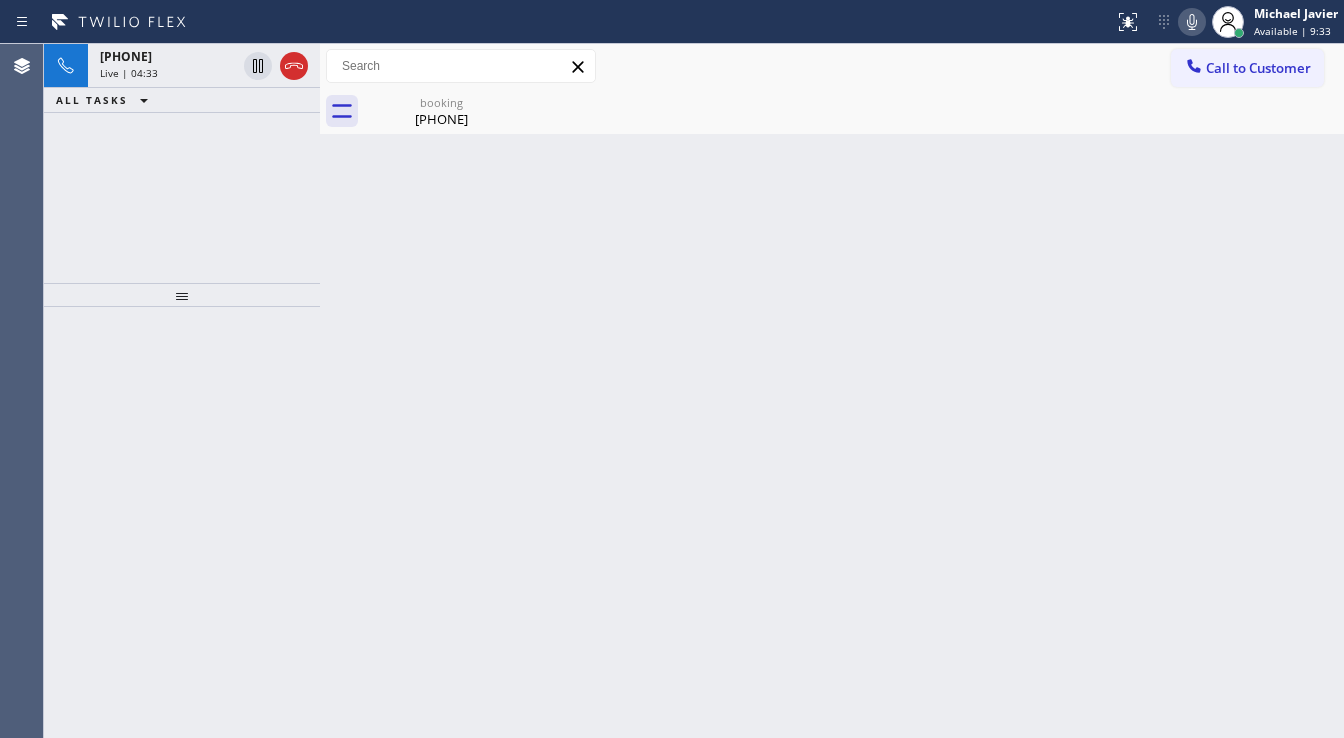 click on "+15168050820 Live | 04:33 ALL TASKS ALL TASKS ACTIVE TASKS TASKS IN WRAP UP" at bounding box center (182, 163) 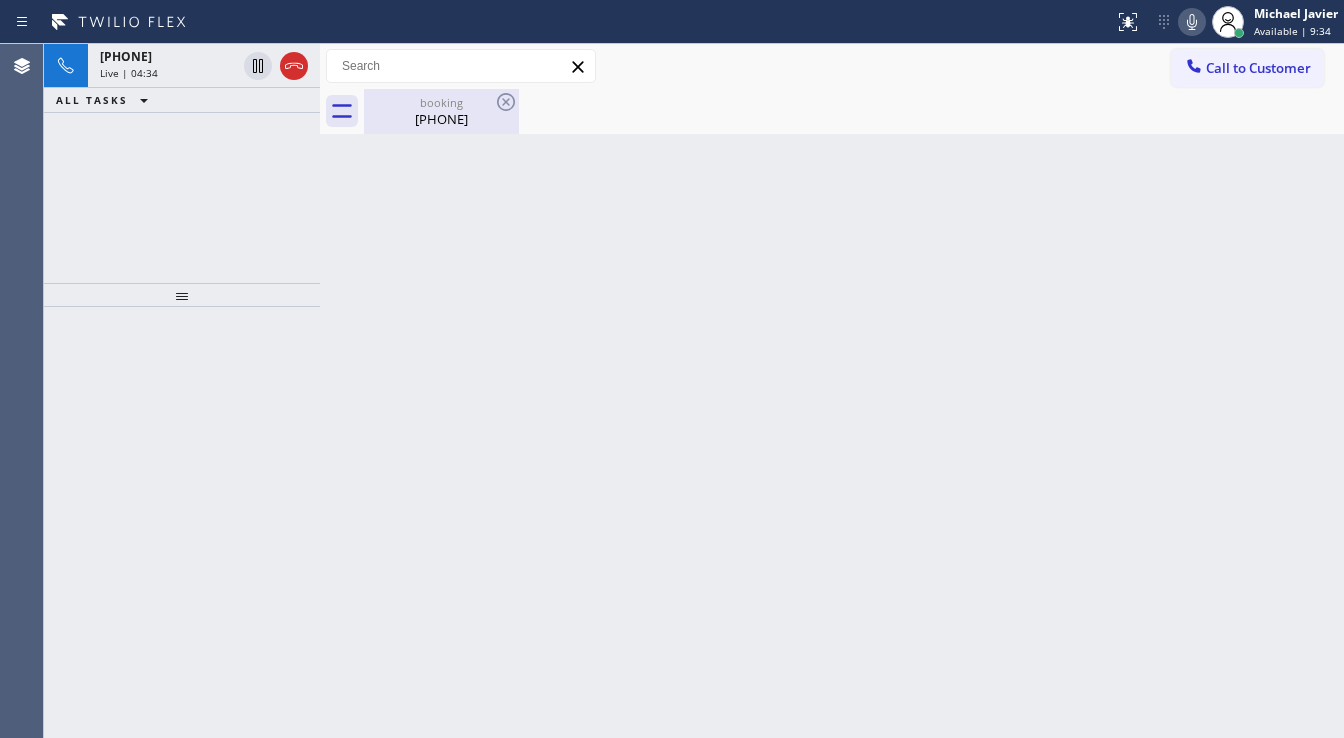 click on "Live | 04:34" at bounding box center (168, 73) 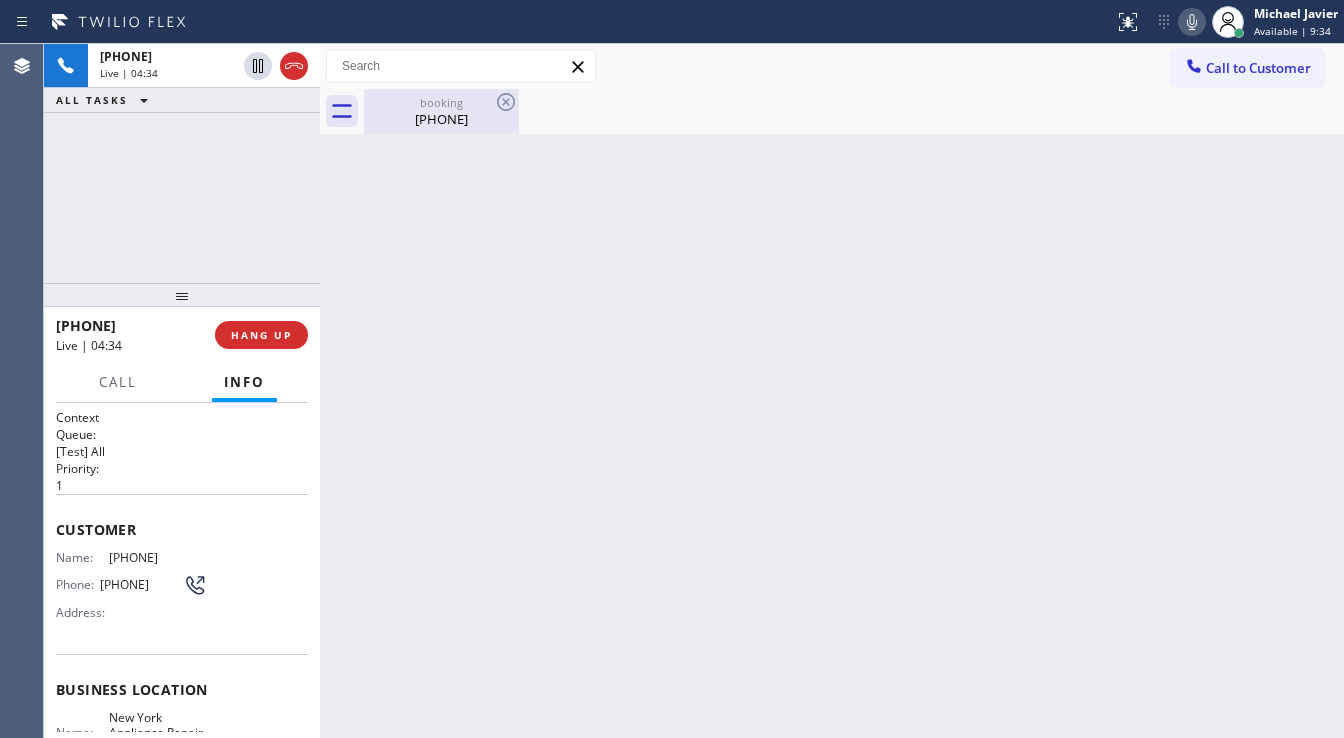 click on "(516) 805-0820" at bounding box center (441, 119) 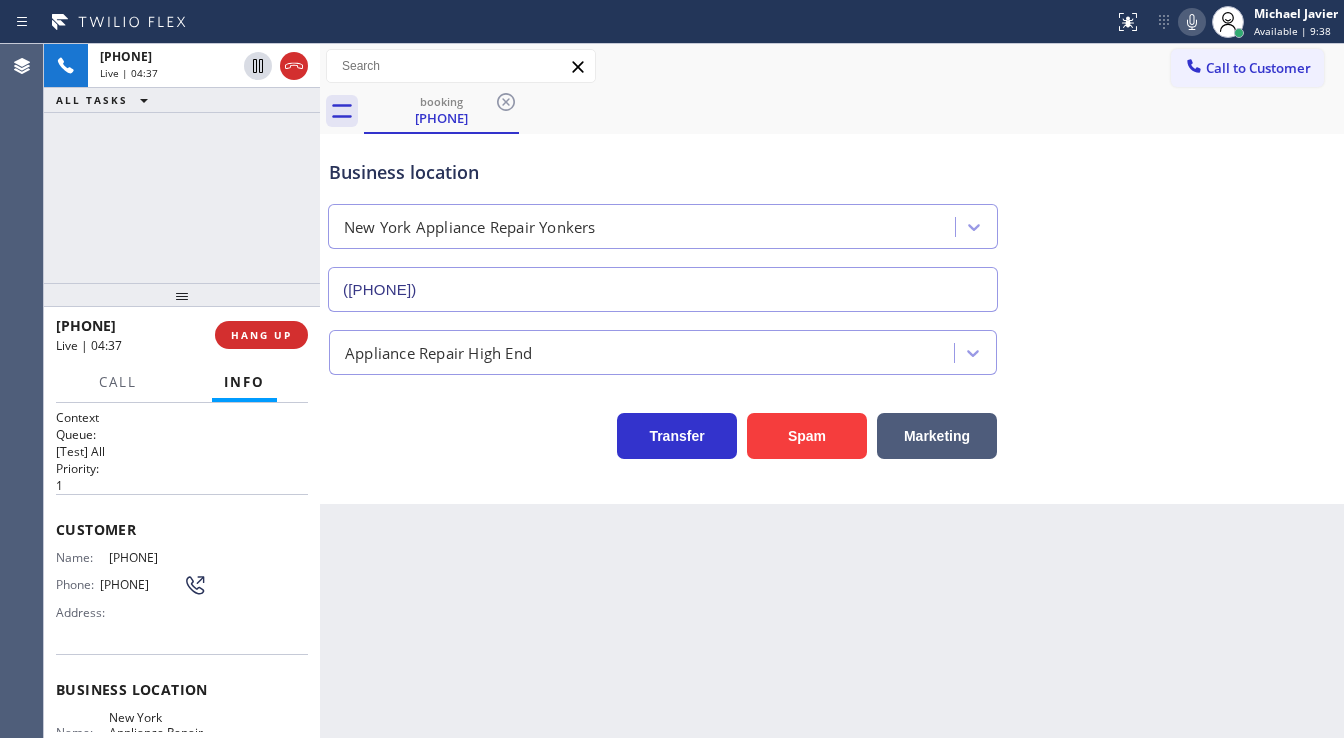 click on "+15168050820 Live | 04:37 ALL TASKS ALL TASKS ACTIVE TASKS TASKS IN WRAP UP" at bounding box center (182, 163) 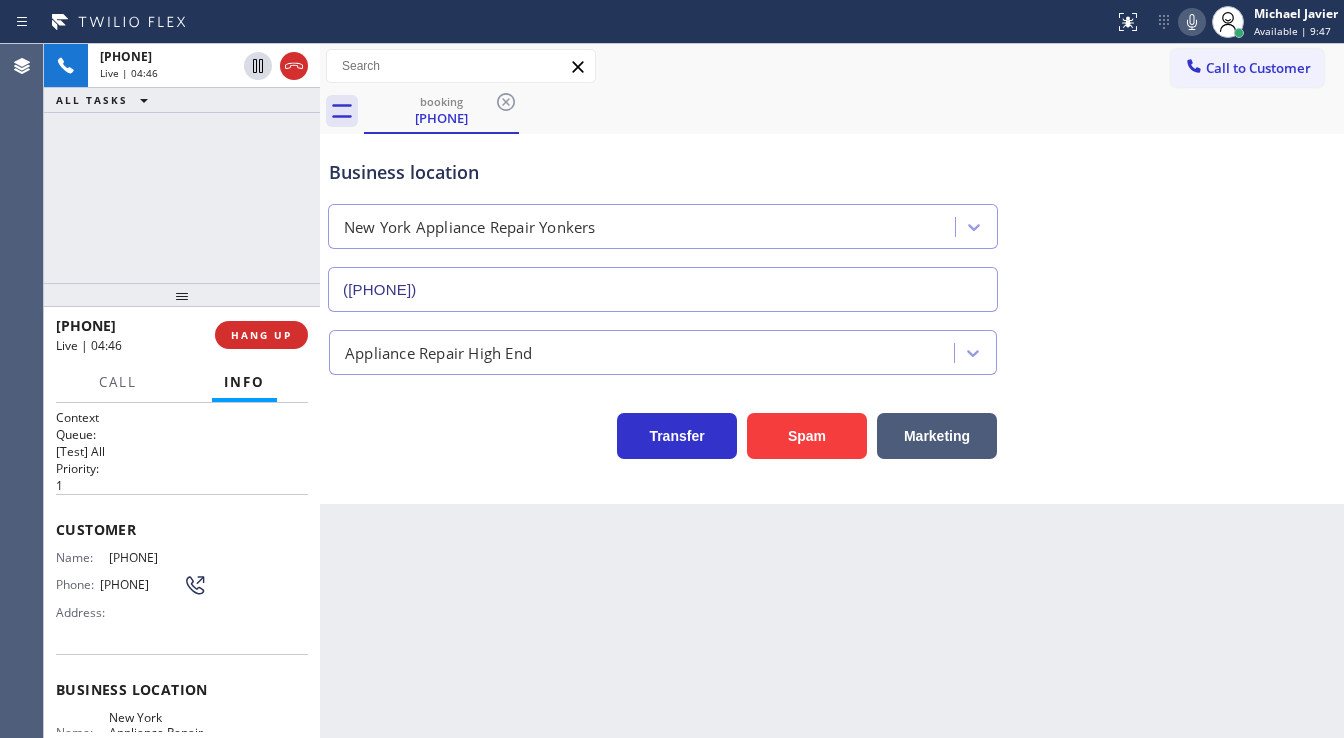 click at bounding box center [182, 295] 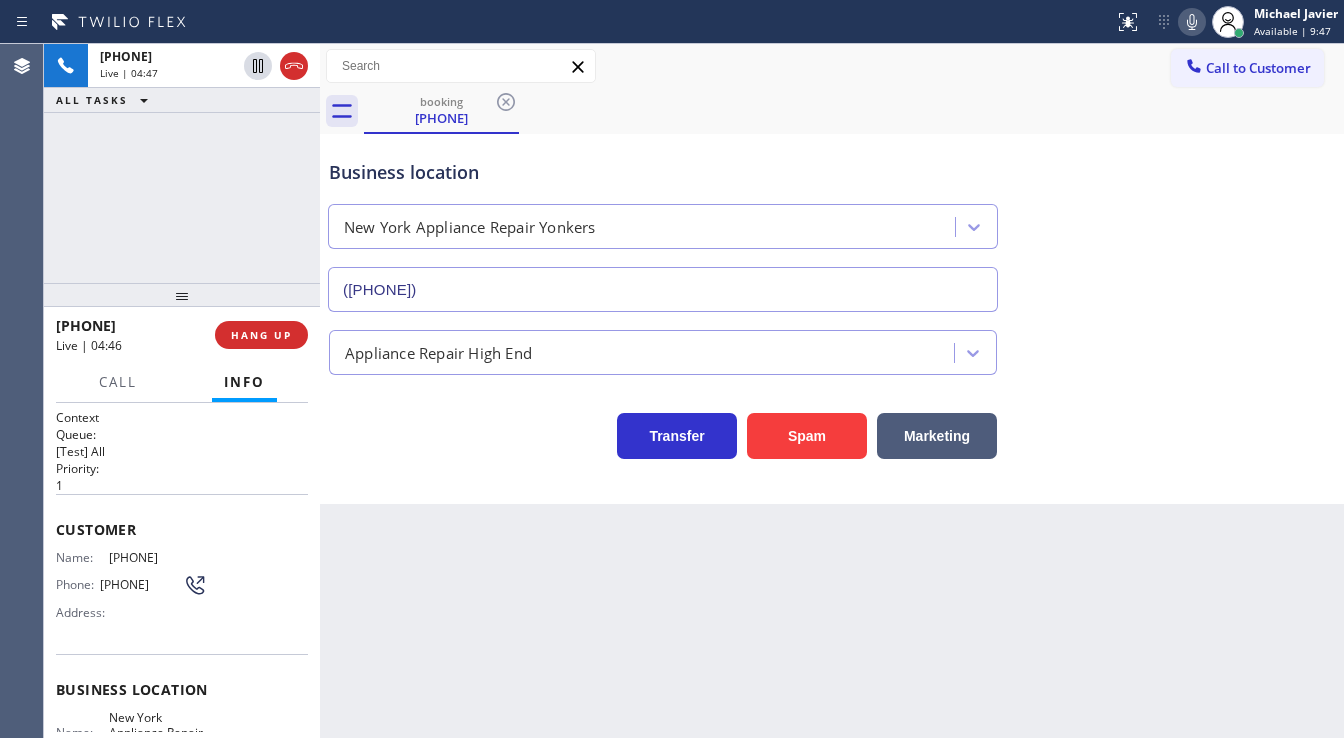 click on "+15168050820 Live | 04:47 ALL TASKS ALL TASKS ACTIVE TASKS TASKS IN WRAP UP" at bounding box center (182, 163) 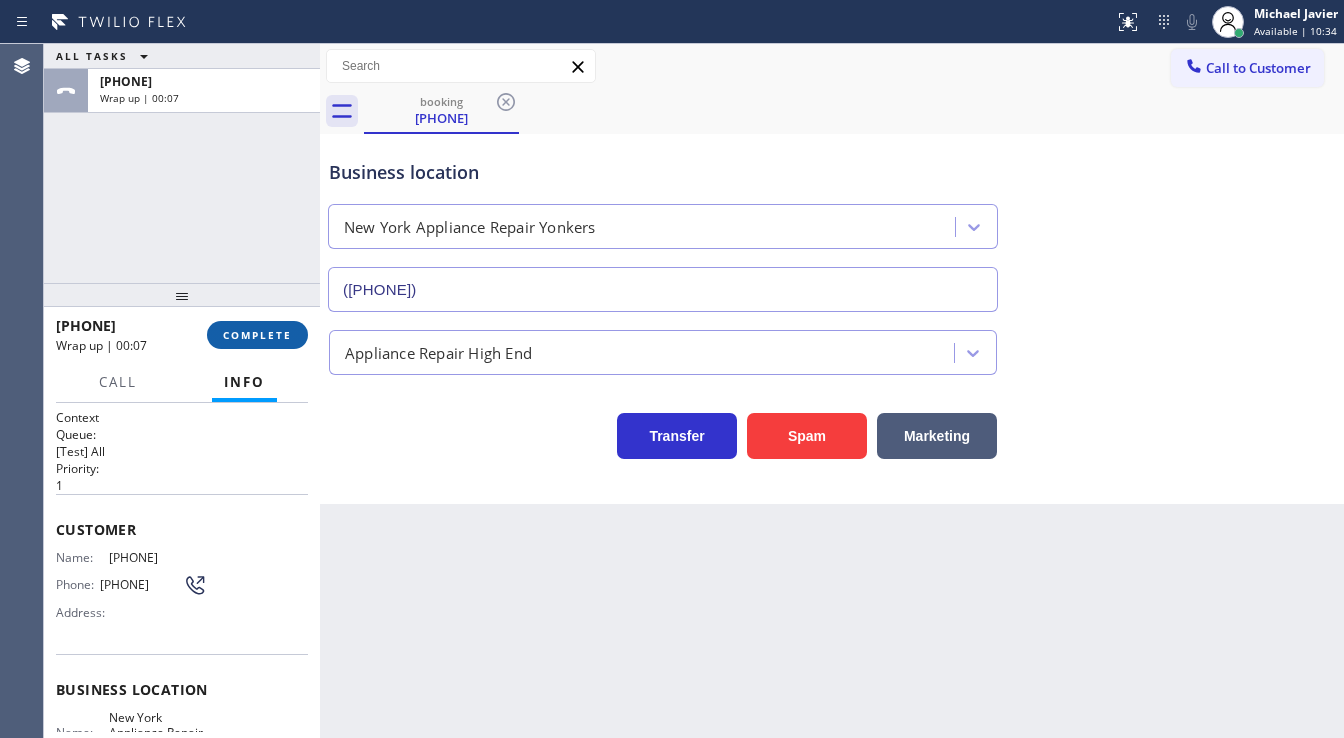 click on "COMPLETE" at bounding box center (257, 335) 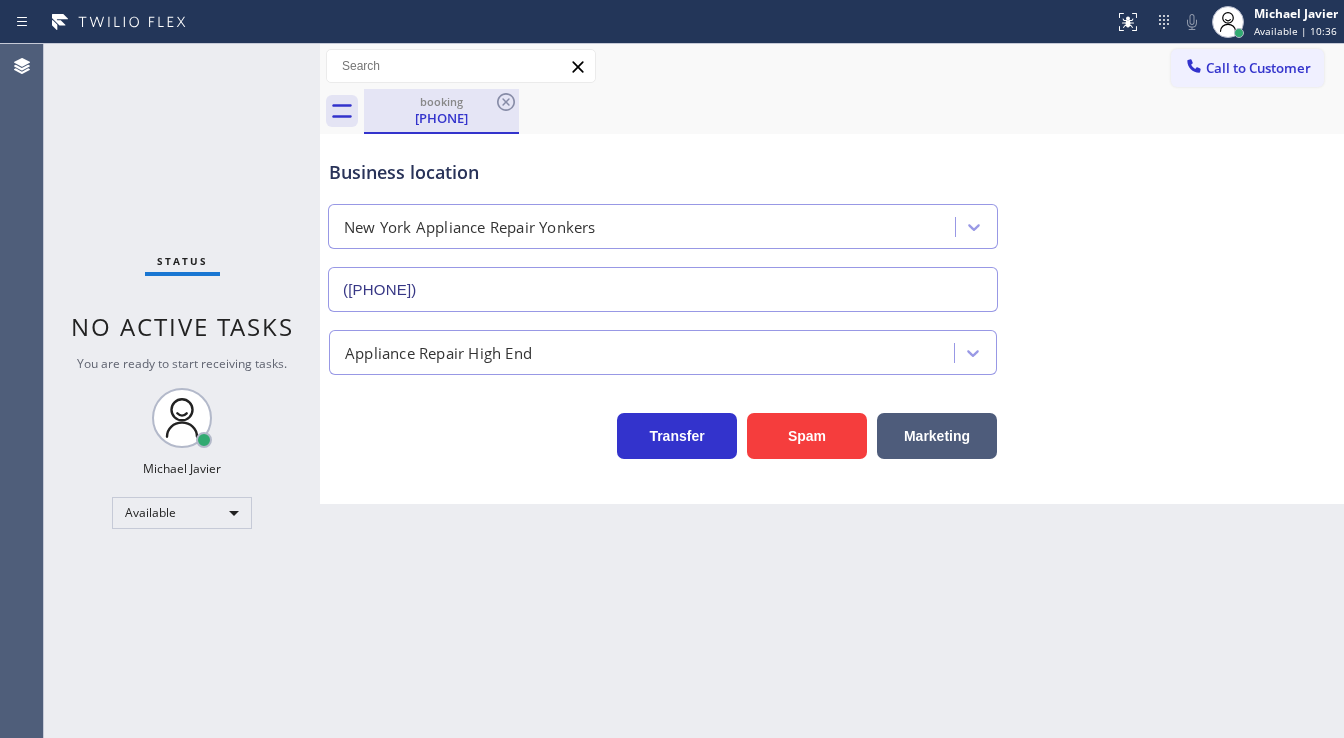 click on "(516) 805-0820" at bounding box center [441, 118] 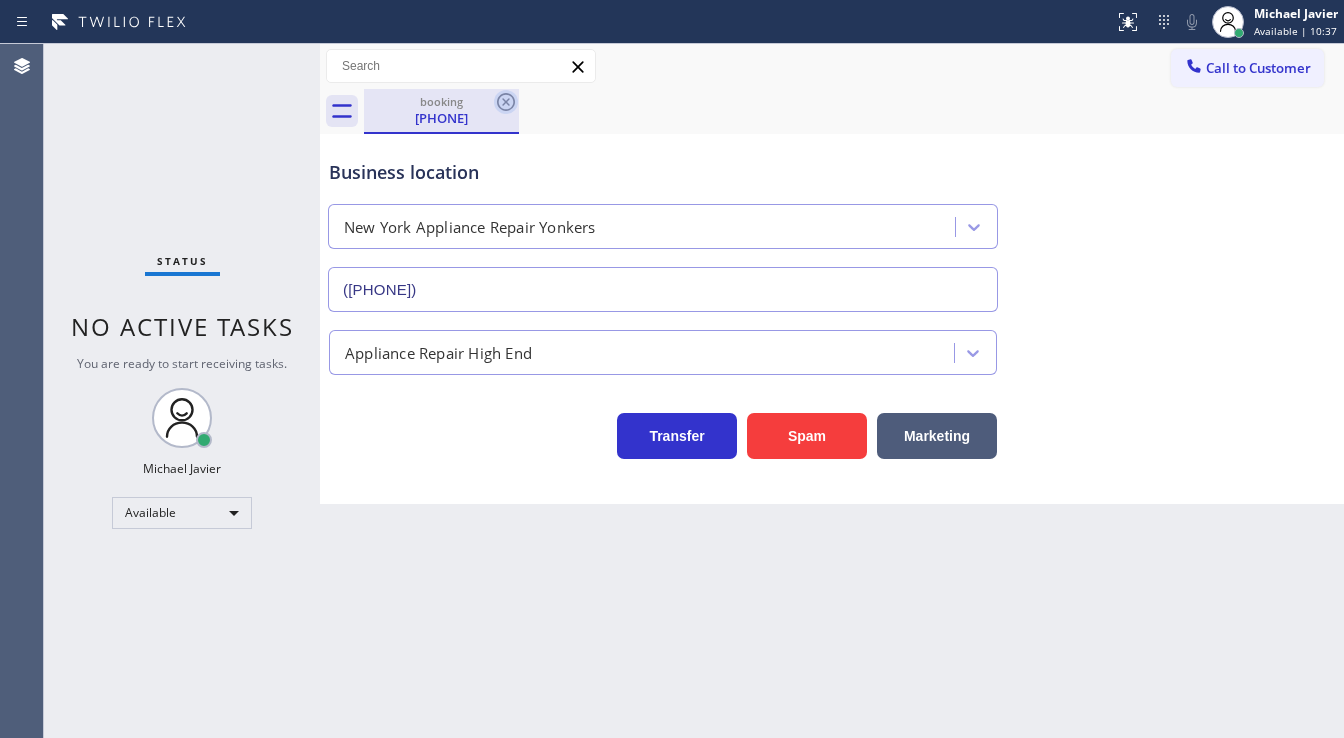 drag, startPoint x: 476, startPoint y: 102, endPoint x: 511, endPoint y: 97, distance: 35.35534 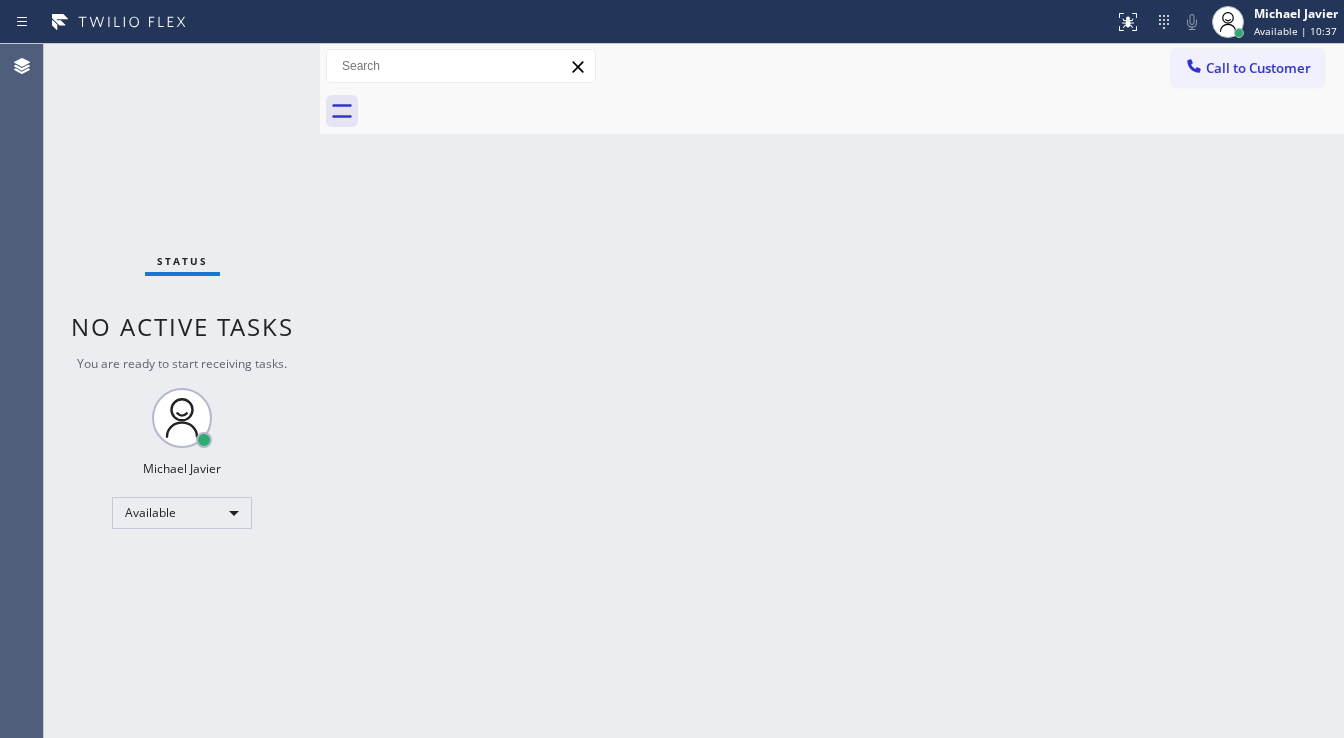 click on "Status   No active tasks     You are ready to start receiving tasks.   Michael Javier Available" at bounding box center (182, 391) 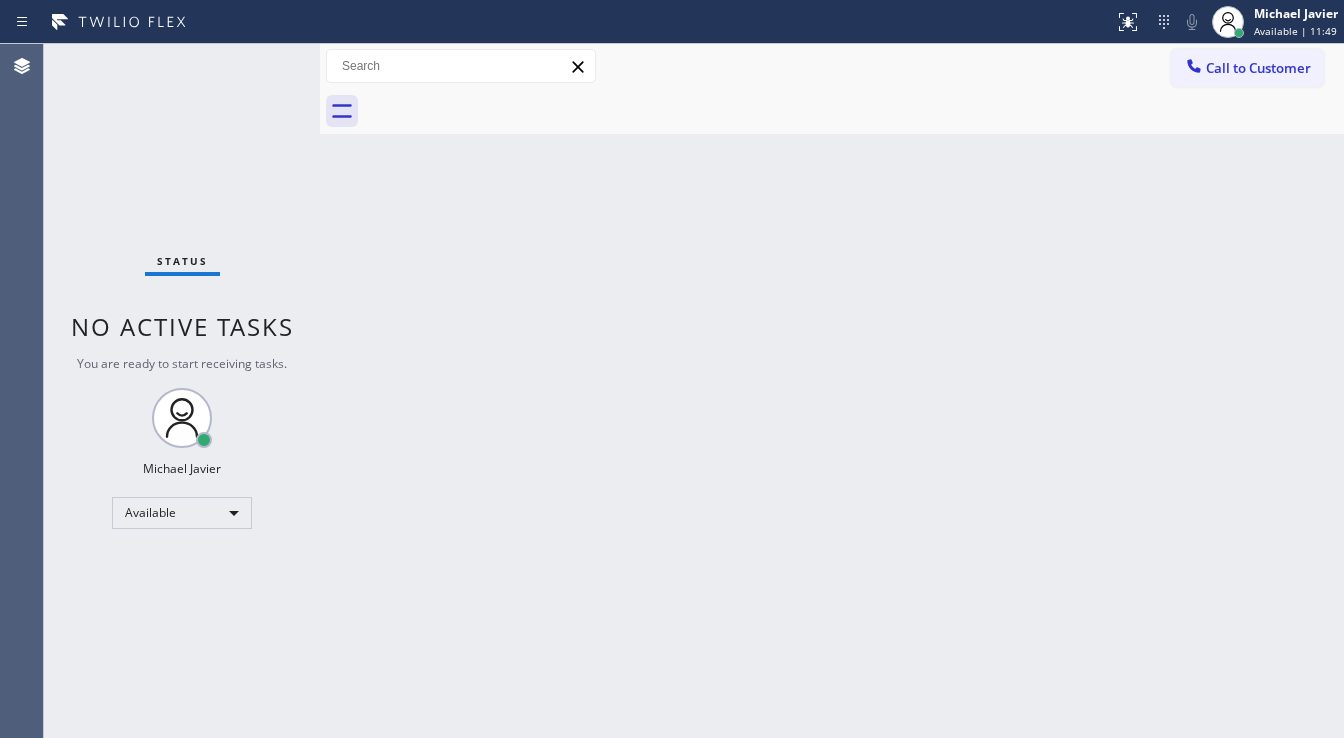 click on "Status   No active tasks     You are ready to start receiving tasks.   Michael Javier Available" at bounding box center (182, 391) 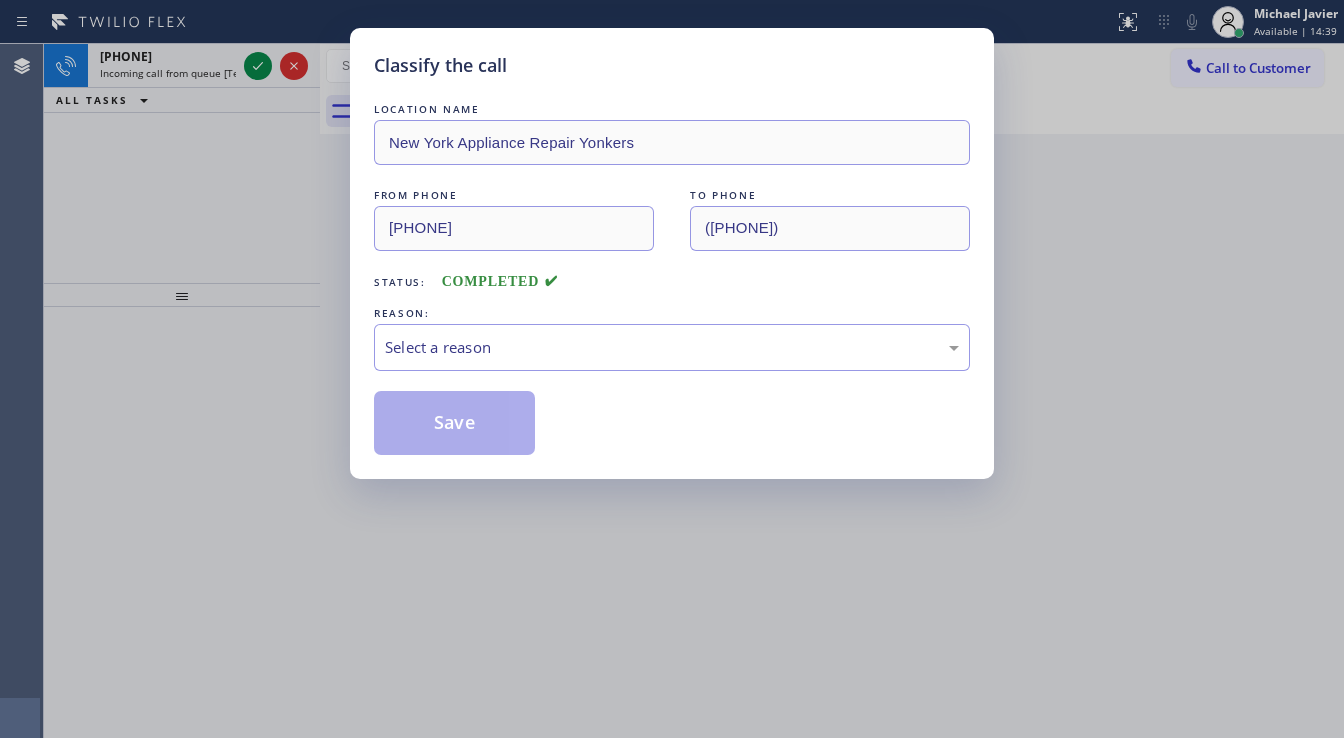 drag, startPoint x: 437, startPoint y: 80, endPoint x: 453, endPoint y: 142, distance: 64.03124 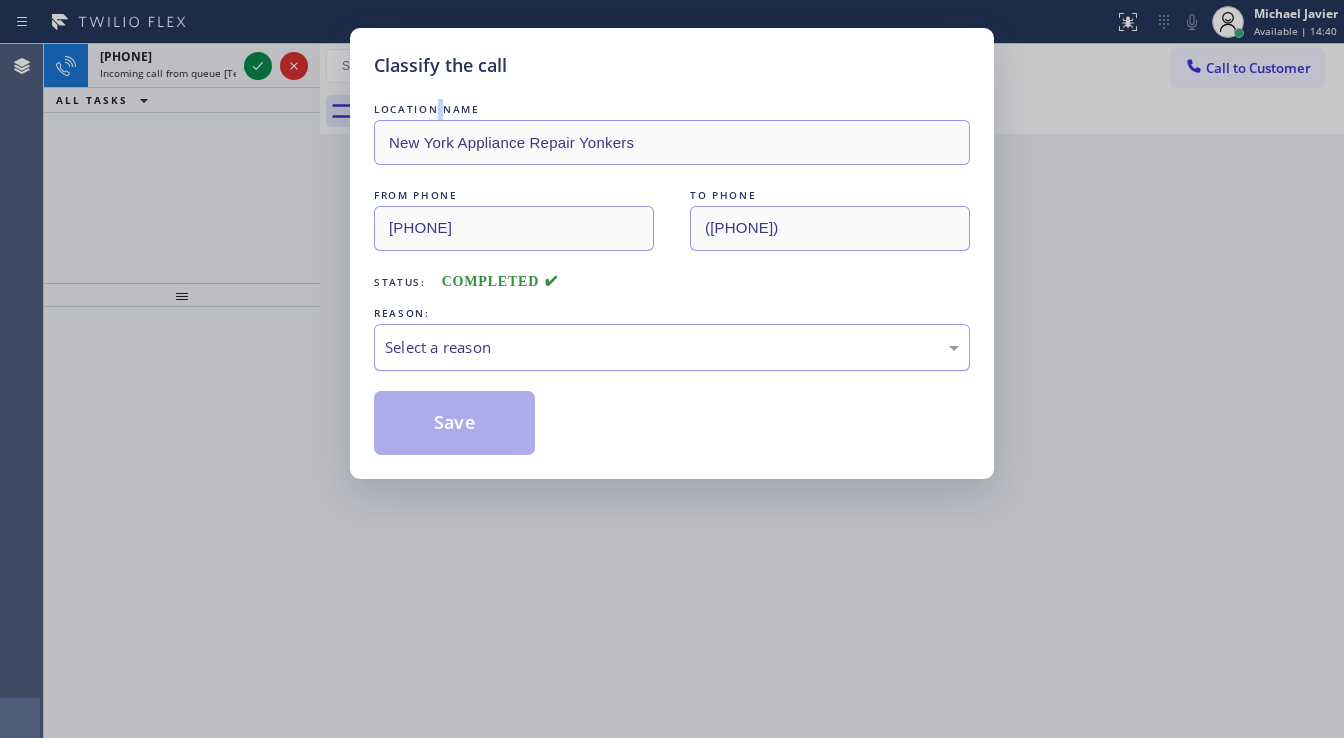 click on "Select a reason" at bounding box center (672, 347) 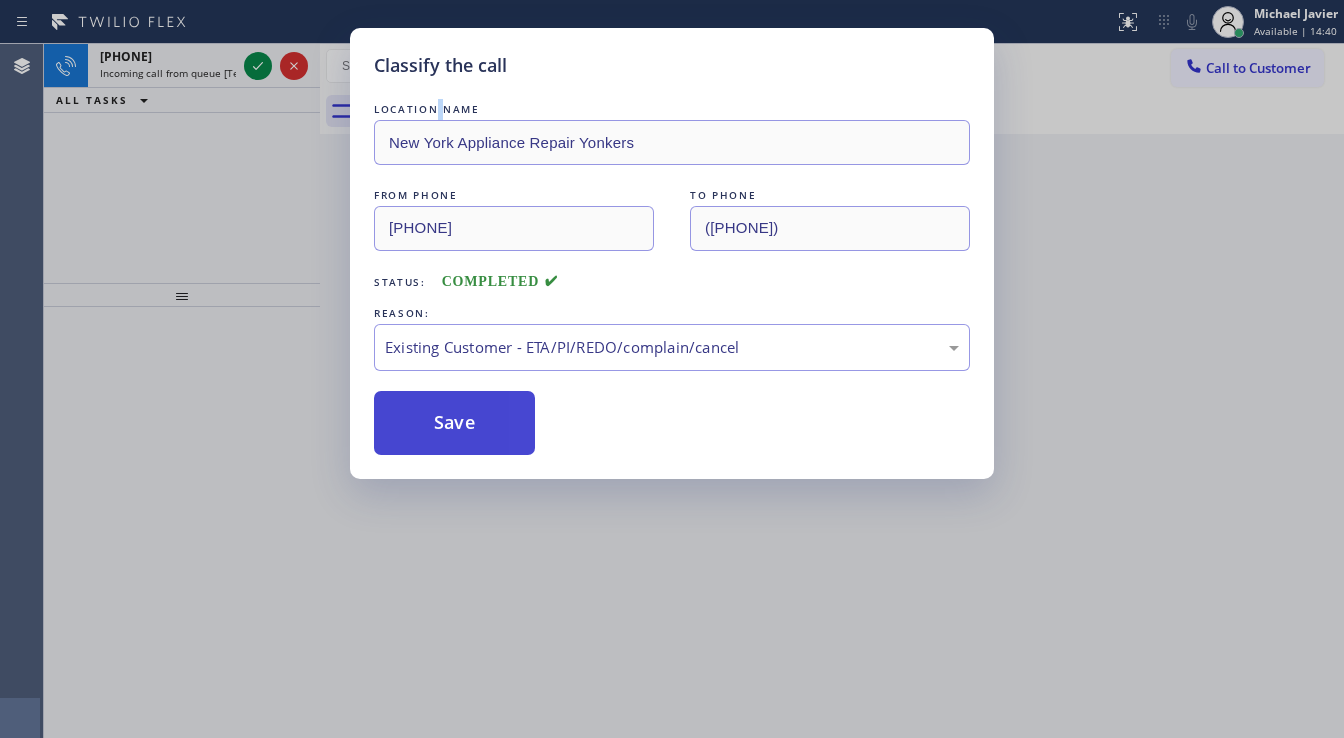 click on "Save" at bounding box center (454, 423) 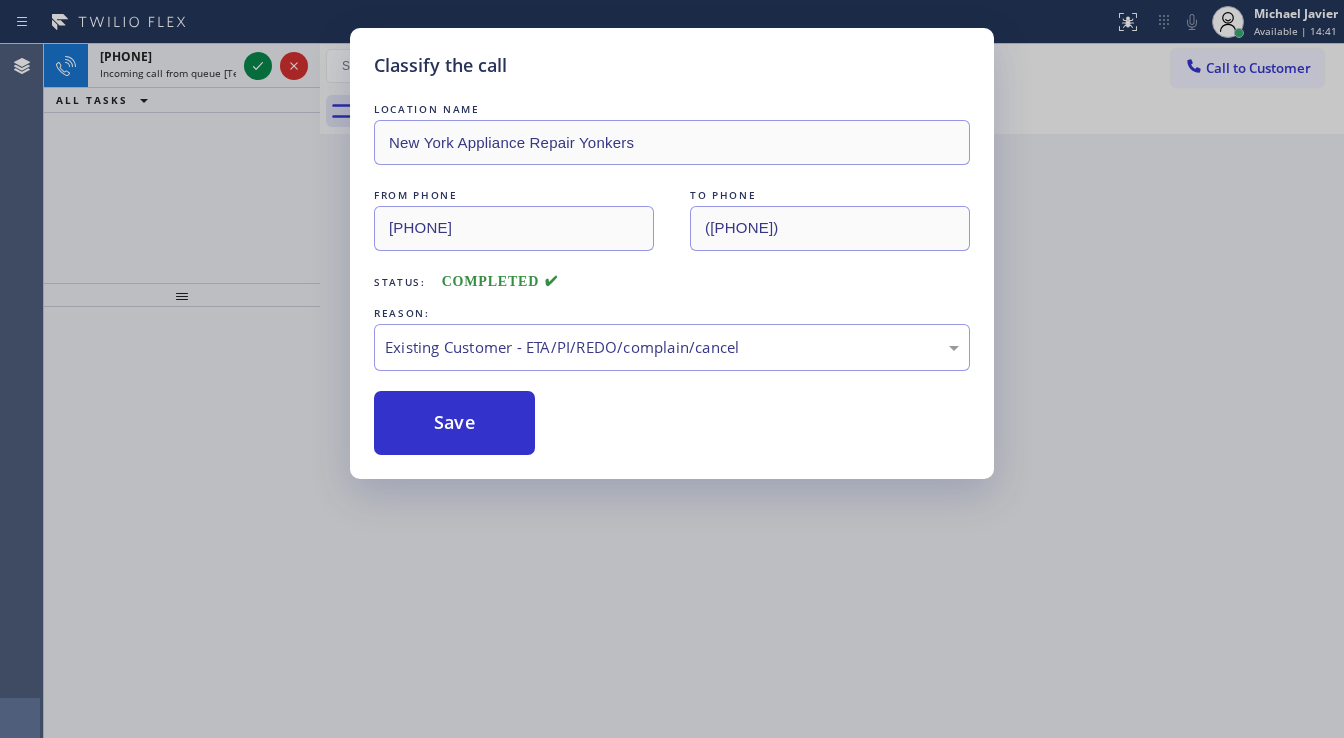 click on "Classify the call LOCATION NAME New York Appliance Repair Yonkers FROM PHONE (516) 805-0820 TO PHONE (914) 873-0795 Status: COMPLETED REASON: Existing Customer - ETA/PI/REDO/complain/cancel Save" at bounding box center (672, 369) 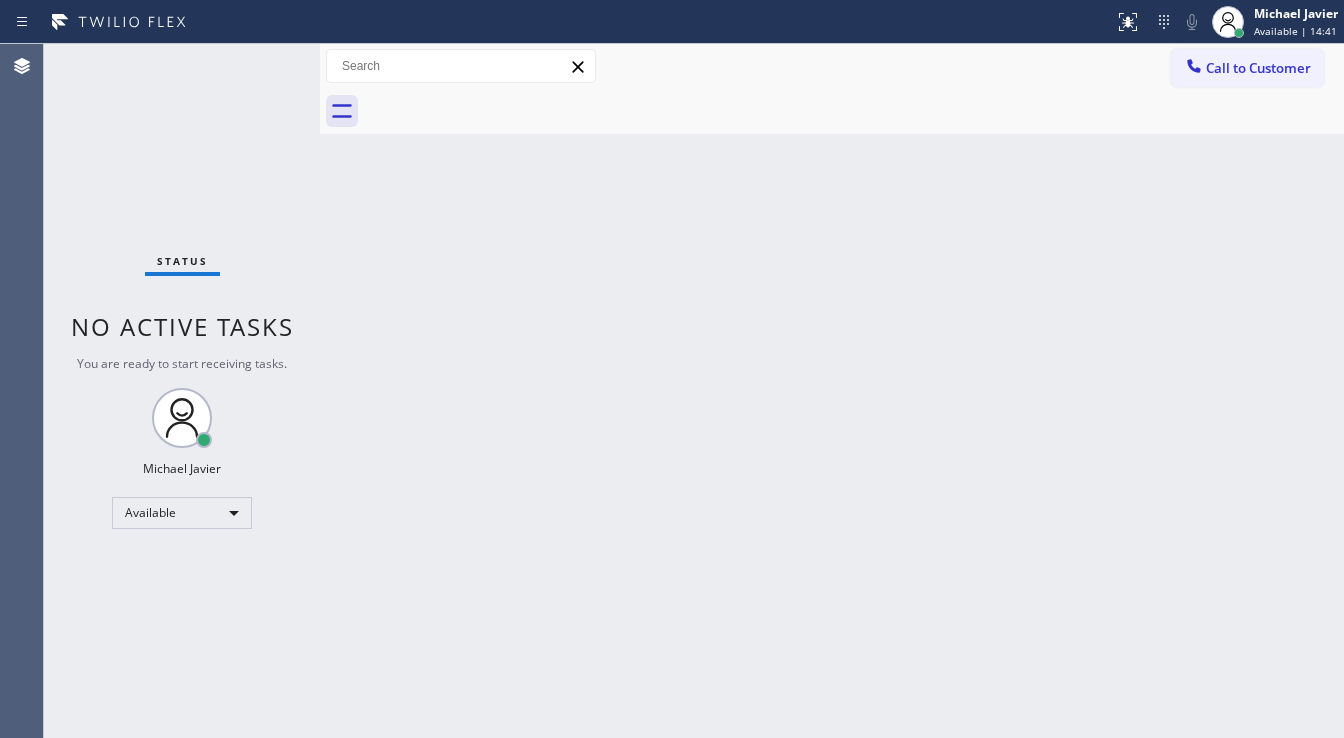 click on "Status   No active tasks     You are ready to start receiving tasks.   Michael Javier Available" at bounding box center (182, 391) 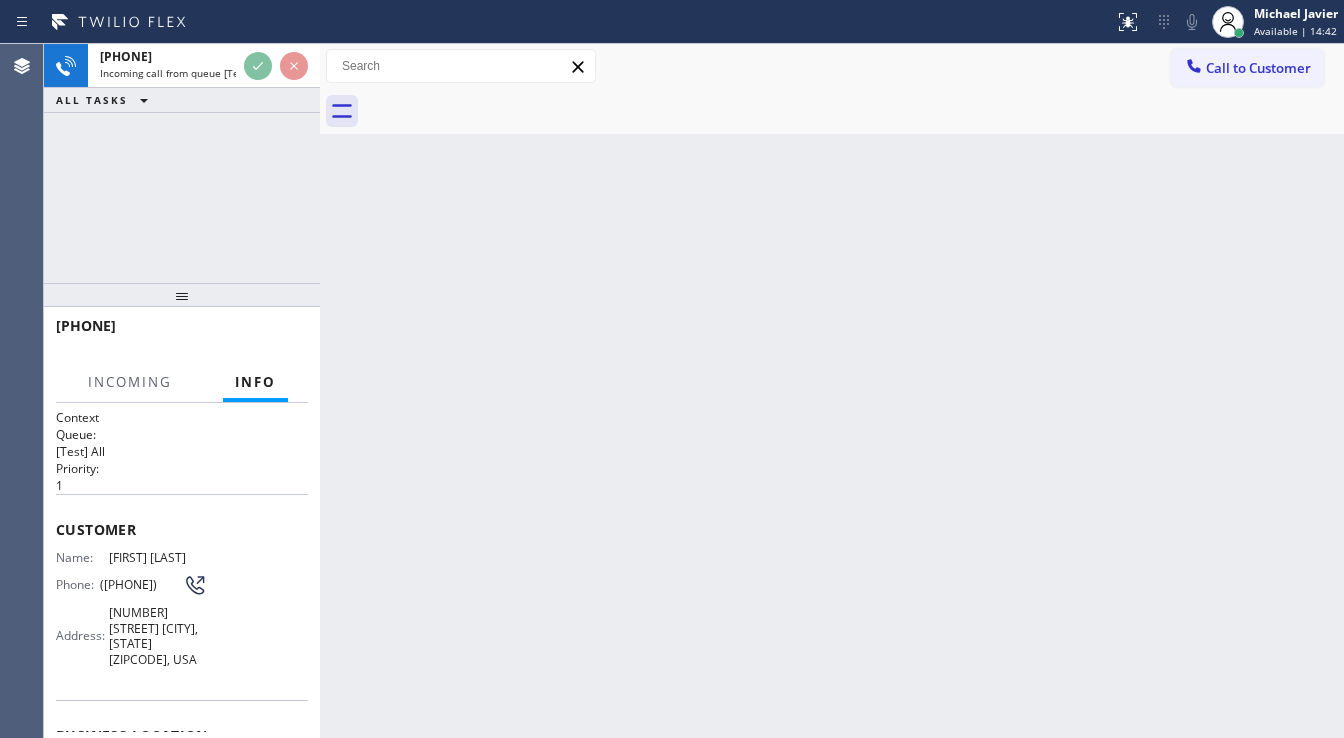 drag, startPoint x: 254, startPoint y: 70, endPoint x: 136, endPoint y: 201, distance: 176.30939 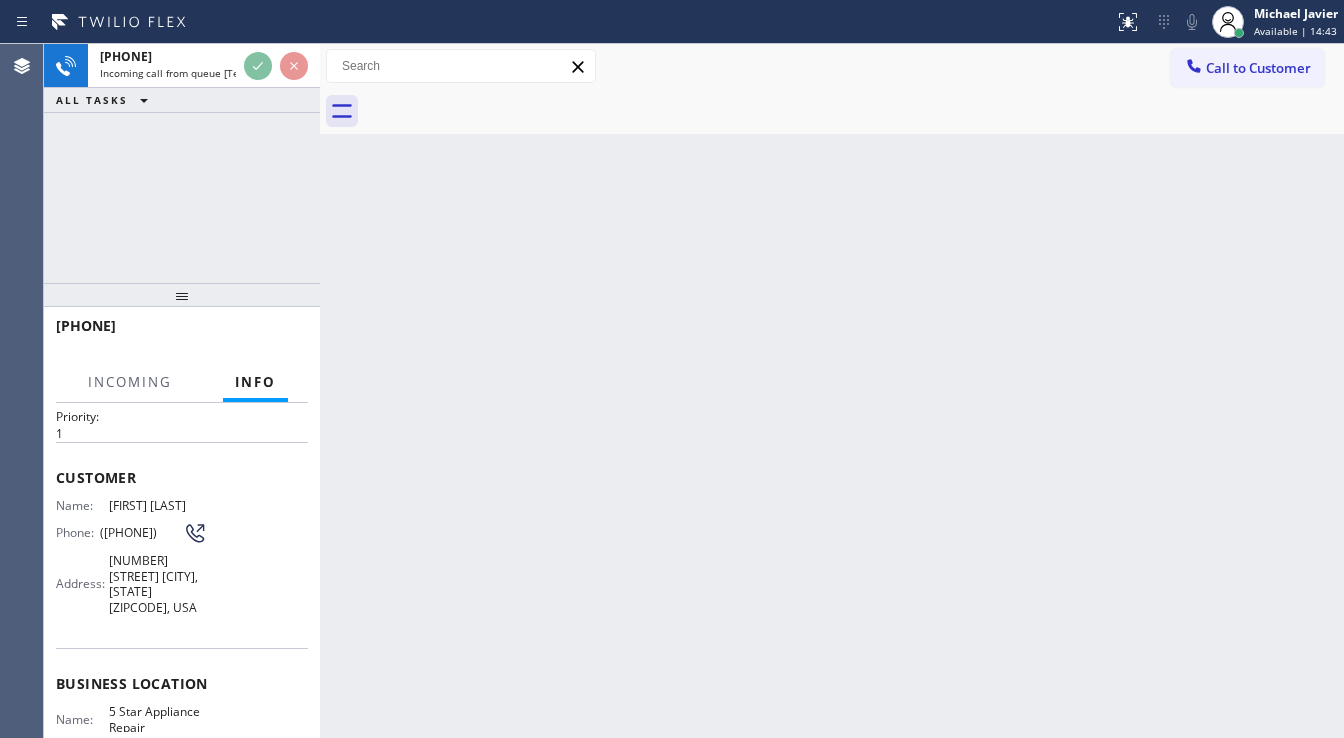 scroll, scrollTop: 80, scrollLeft: 0, axis: vertical 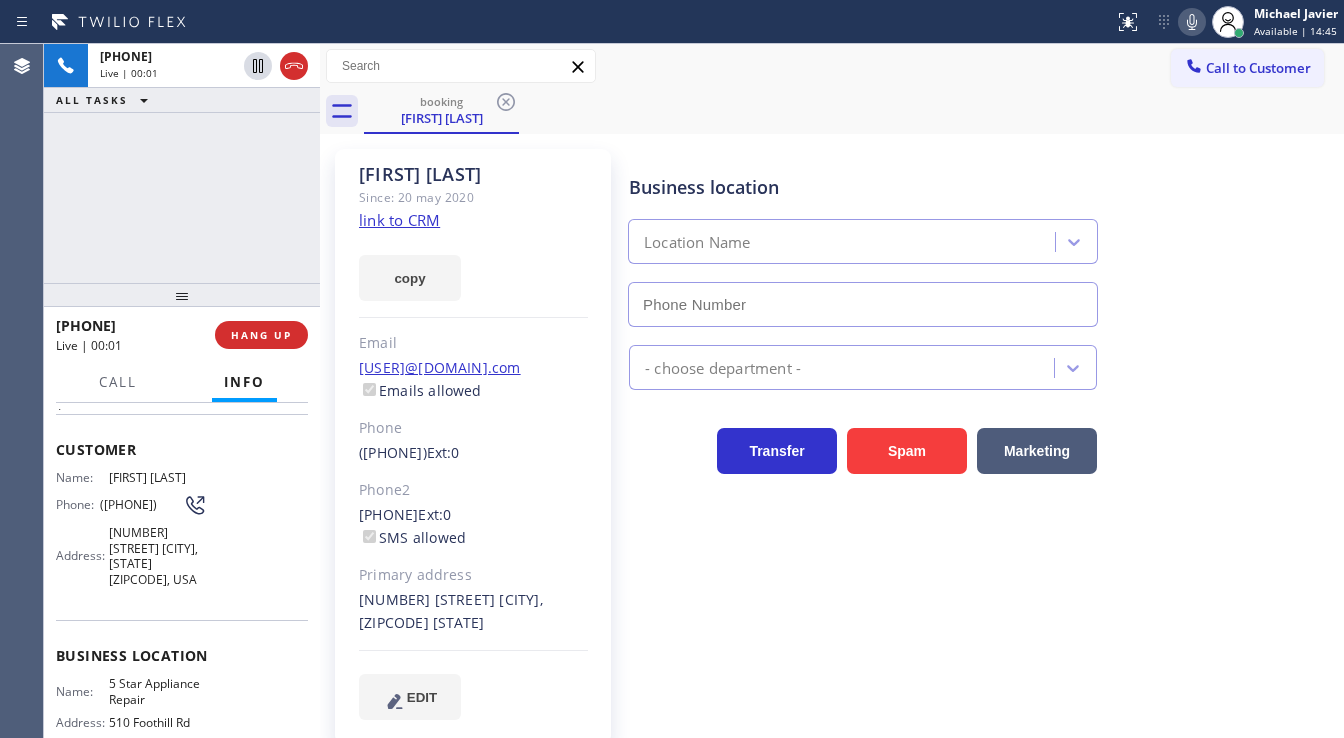 type on "([PHONE])" 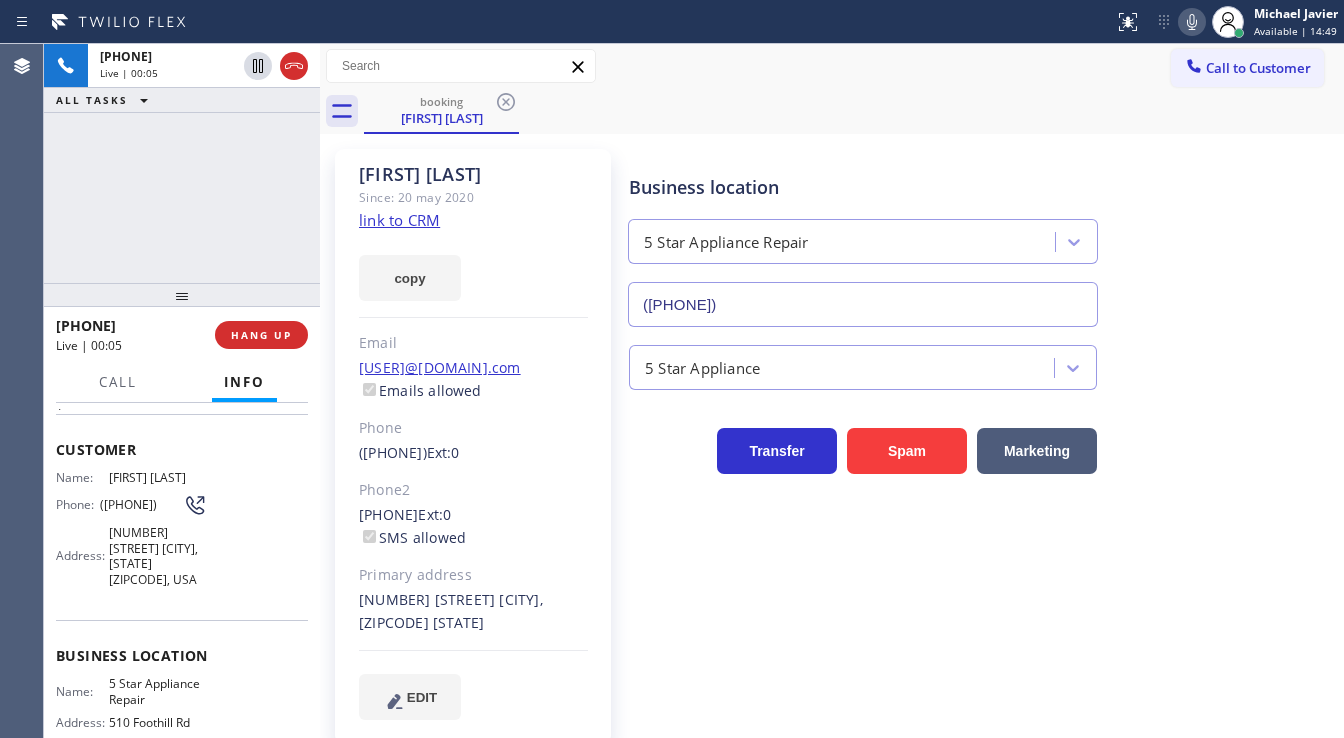 click on "link to CRM" 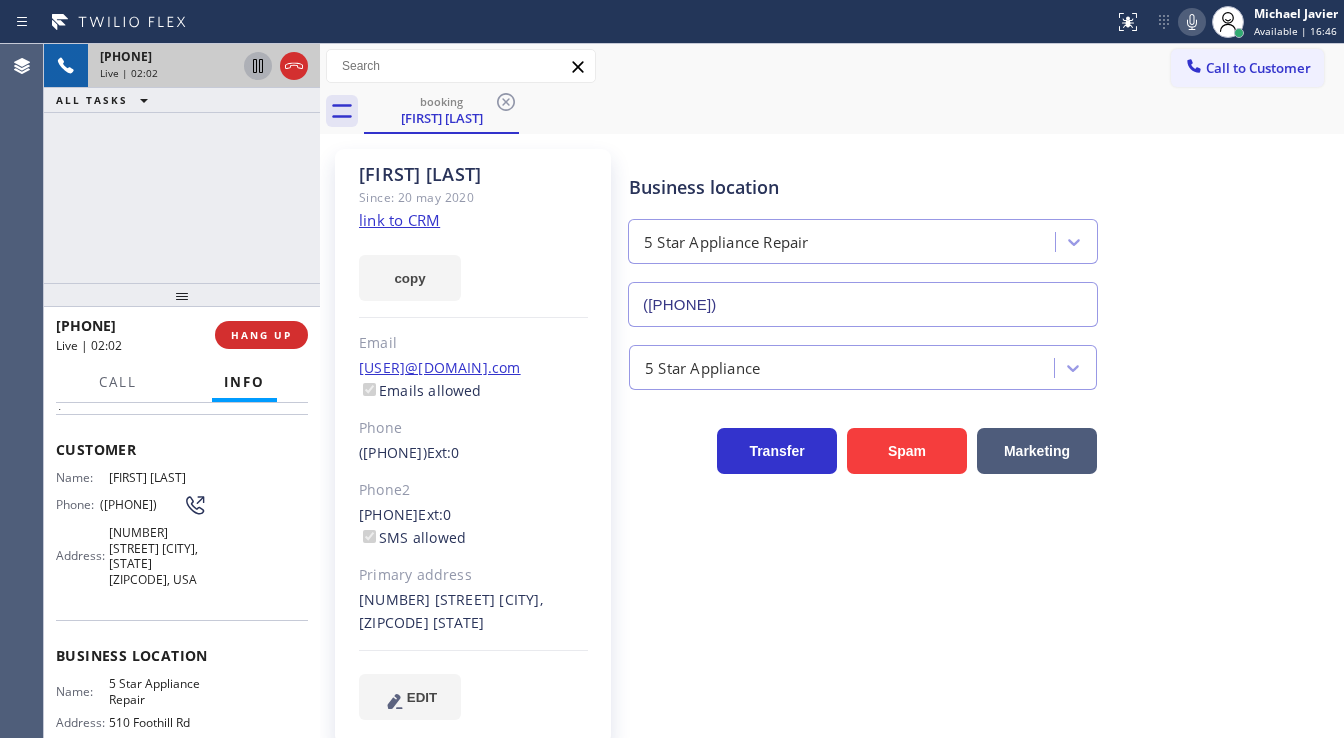click 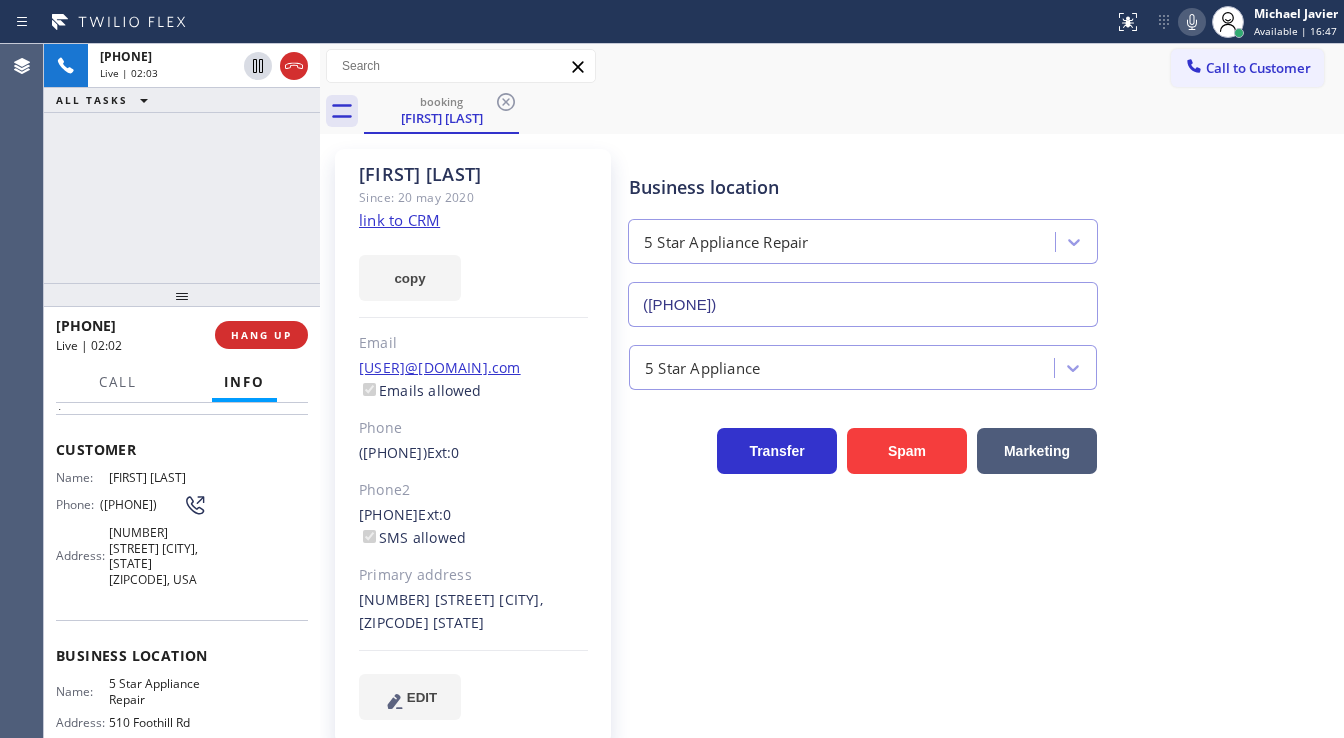 click 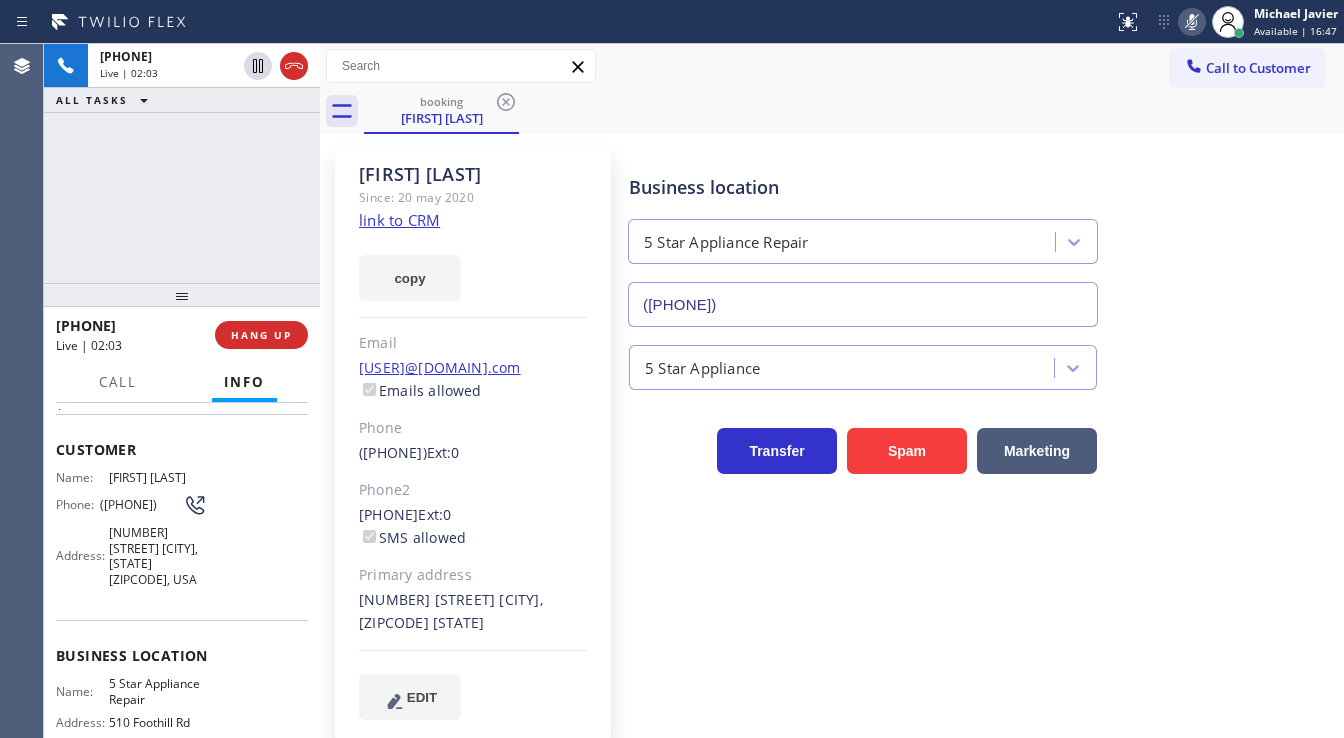 click on "Business location 5 Star Appliance Repair (855) 731-4952" at bounding box center [982, 236] 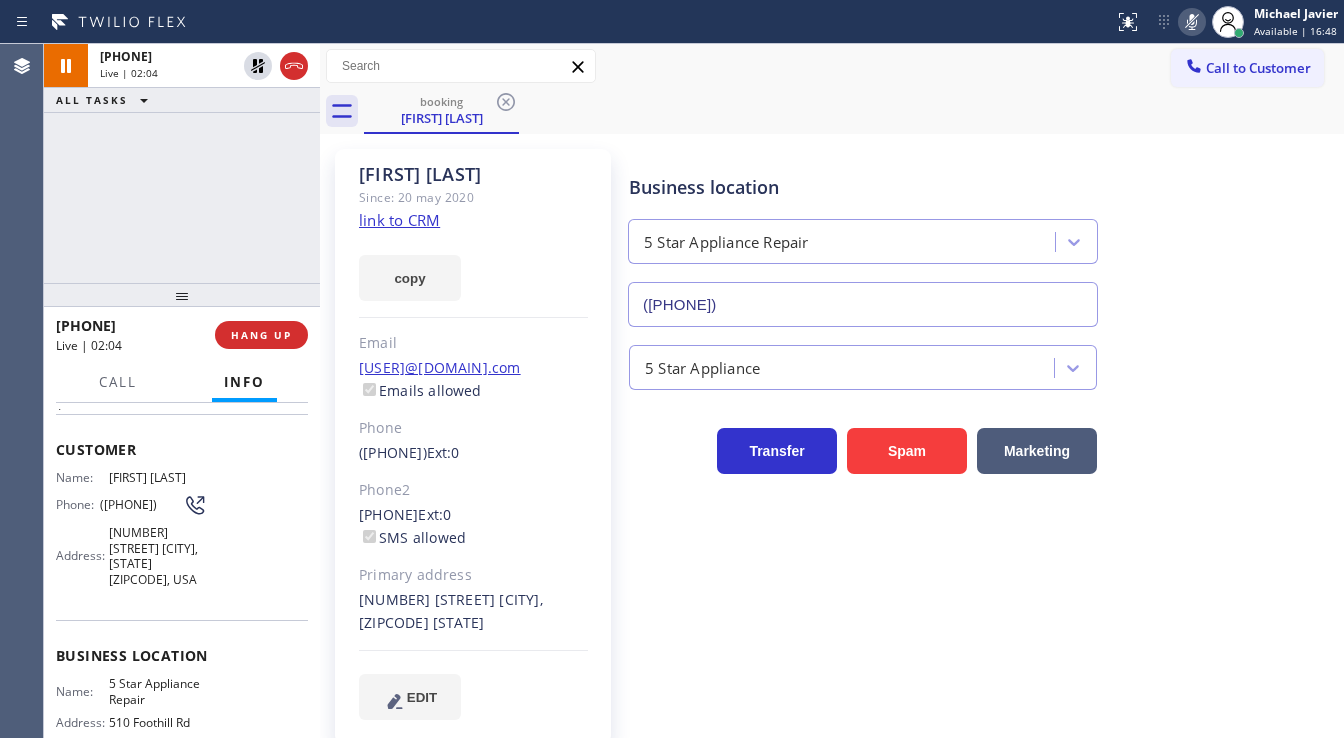 click on "+17735018512 Live | 02:04 ALL TASKS ALL TASKS ACTIVE TASKS TASKS IN WRAP UP" at bounding box center (182, 163) 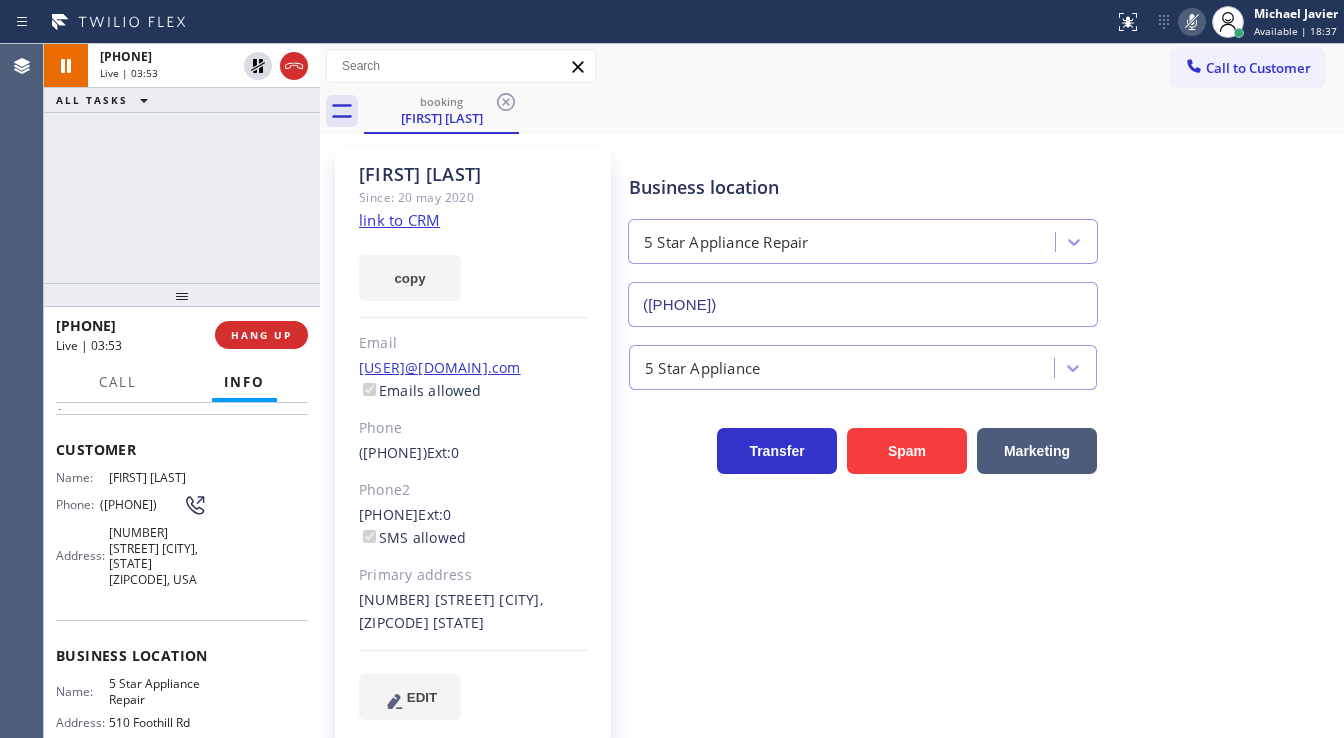 click on "+17735018512 Live | 03:53 ALL TASKS ALL TASKS ACTIVE TASKS TASKS IN WRAP UP" at bounding box center (182, 163) 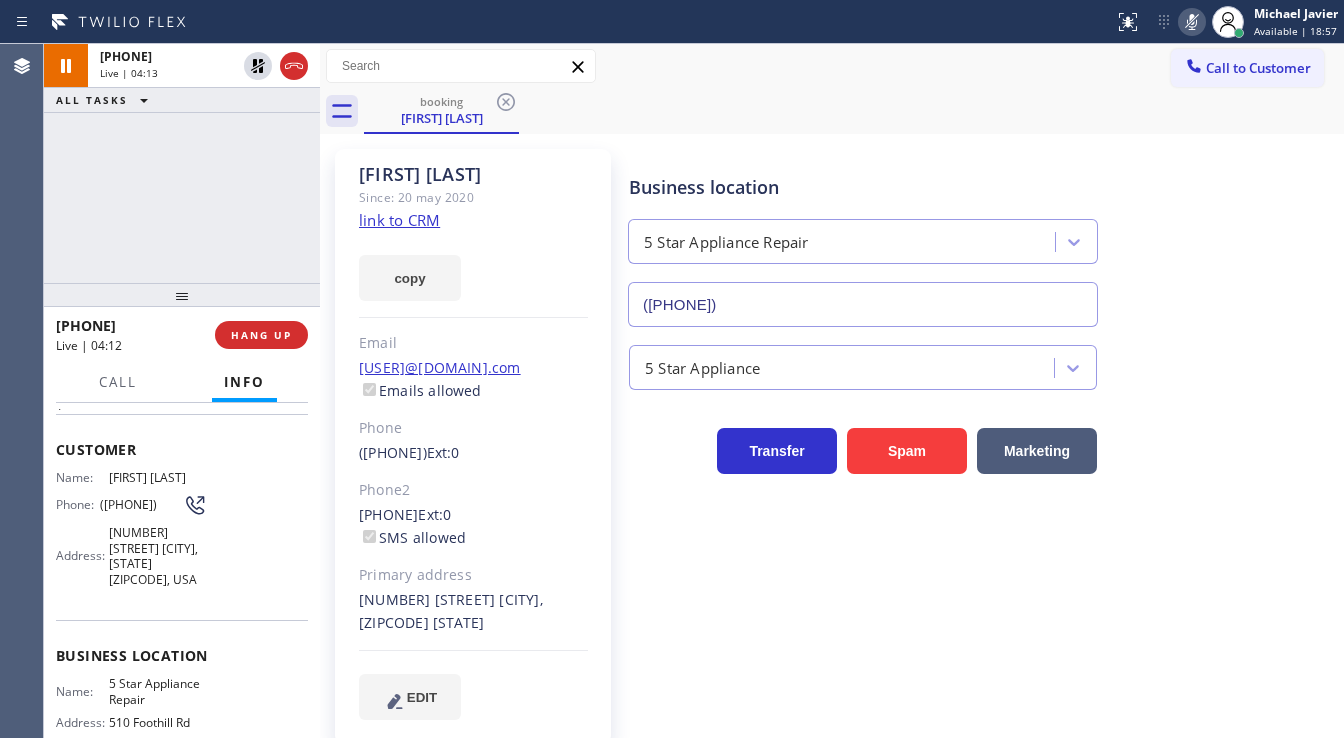 click 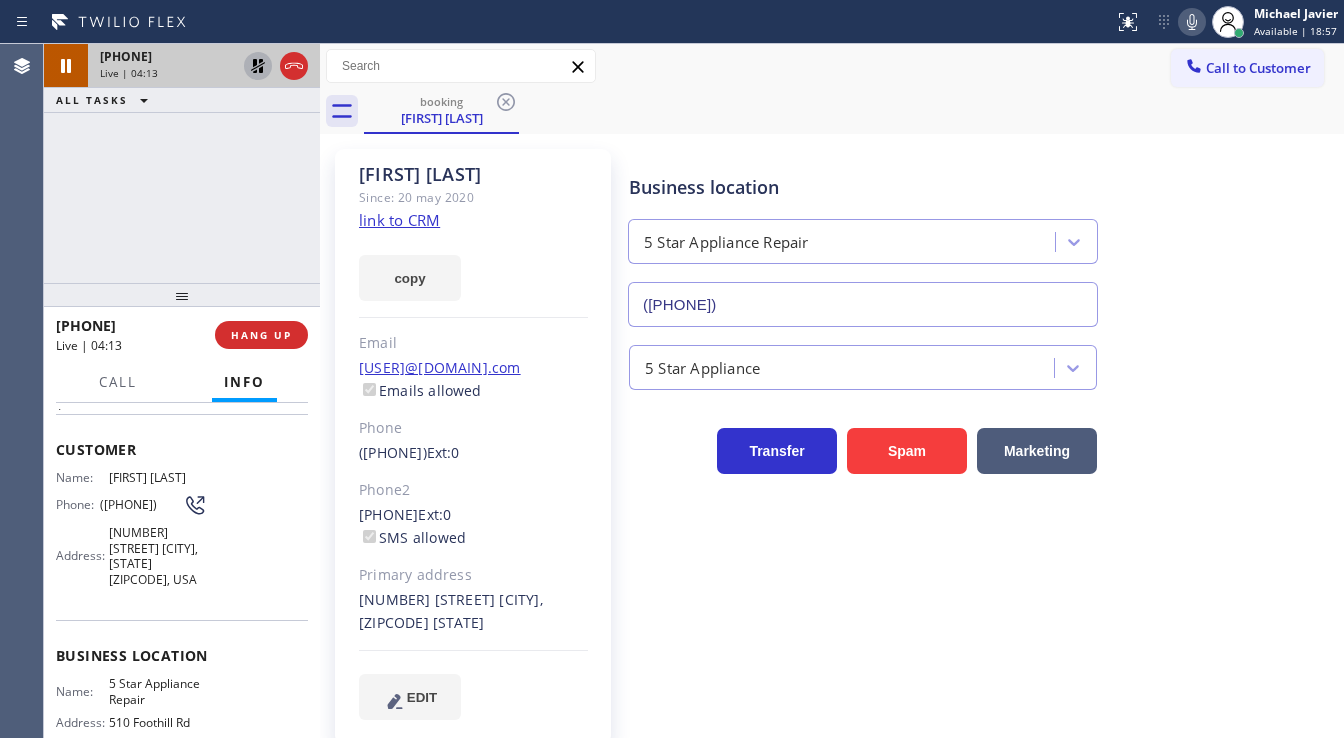click 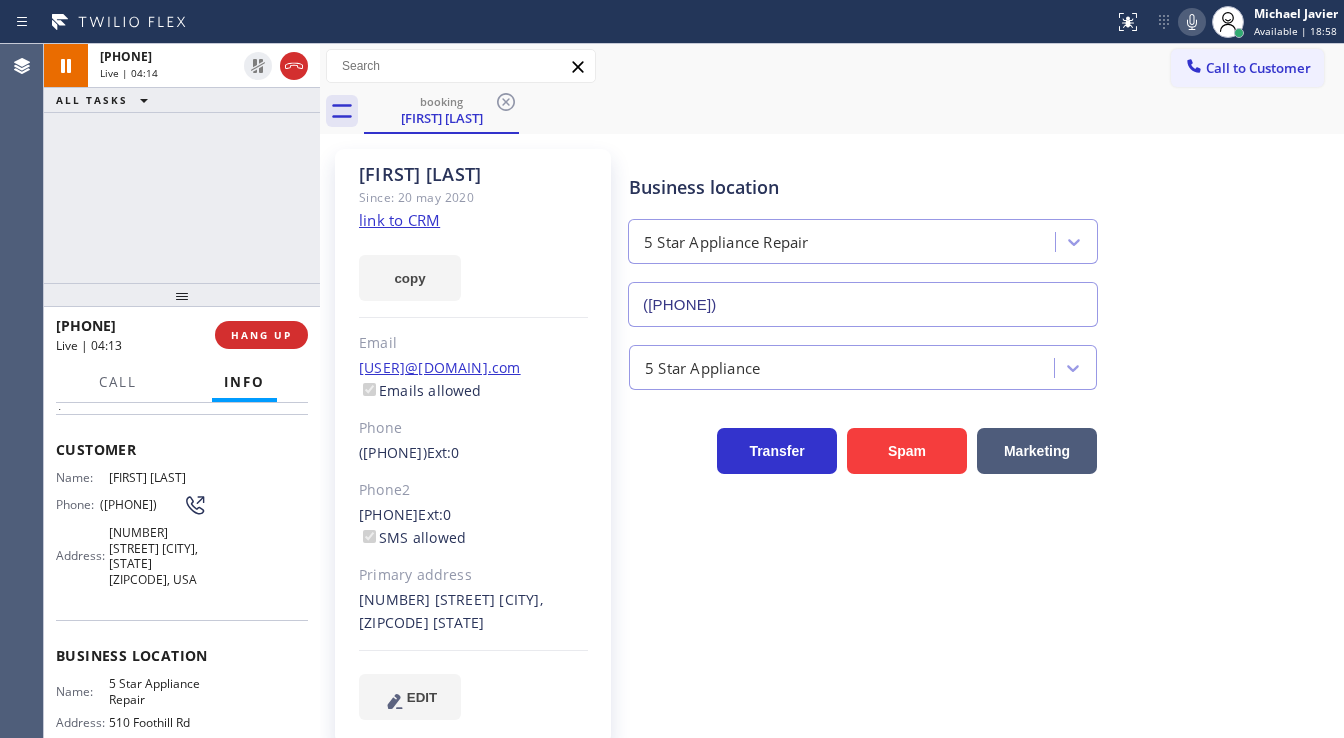 click on "+17735018512 Live | 04:14 ALL TASKS ALL TASKS ACTIVE TASKS TASKS IN WRAP UP" at bounding box center [182, 163] 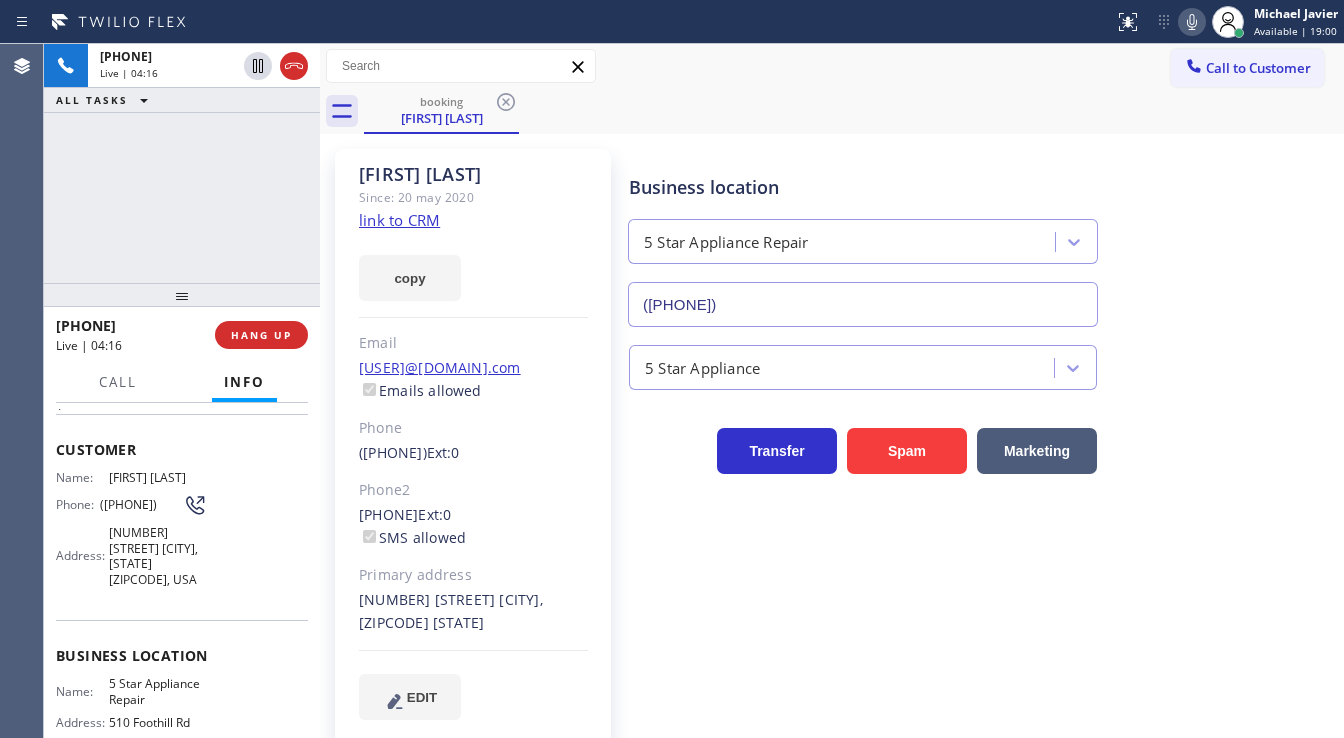 click on "+17735018512 Live | 04:16 ALL TASKS ALL TASKS ACTIVE TASKS TASKS IN WRAP UP" at bounding box center [182, 163] 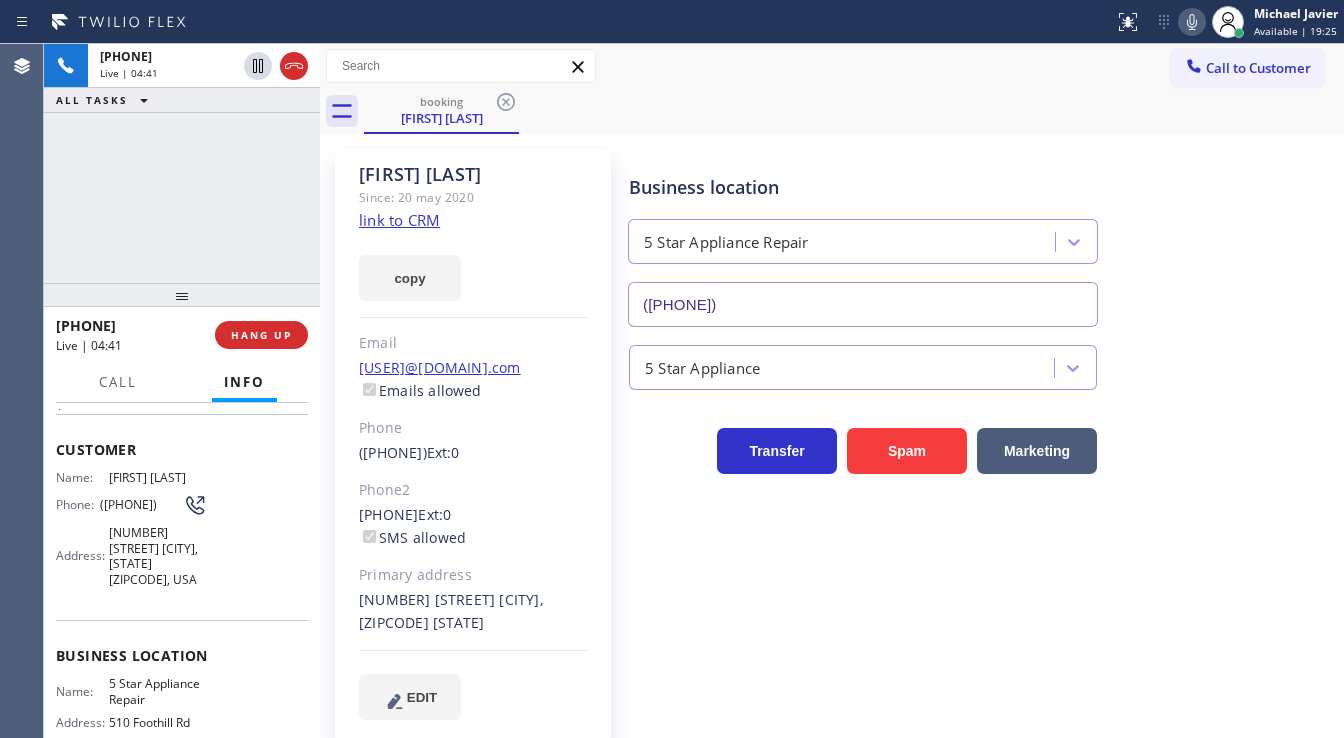 drag, startPoint x: 108, startPoint y: 181, endPoint x: 121, endPoint y: 166, distance: 19.849434 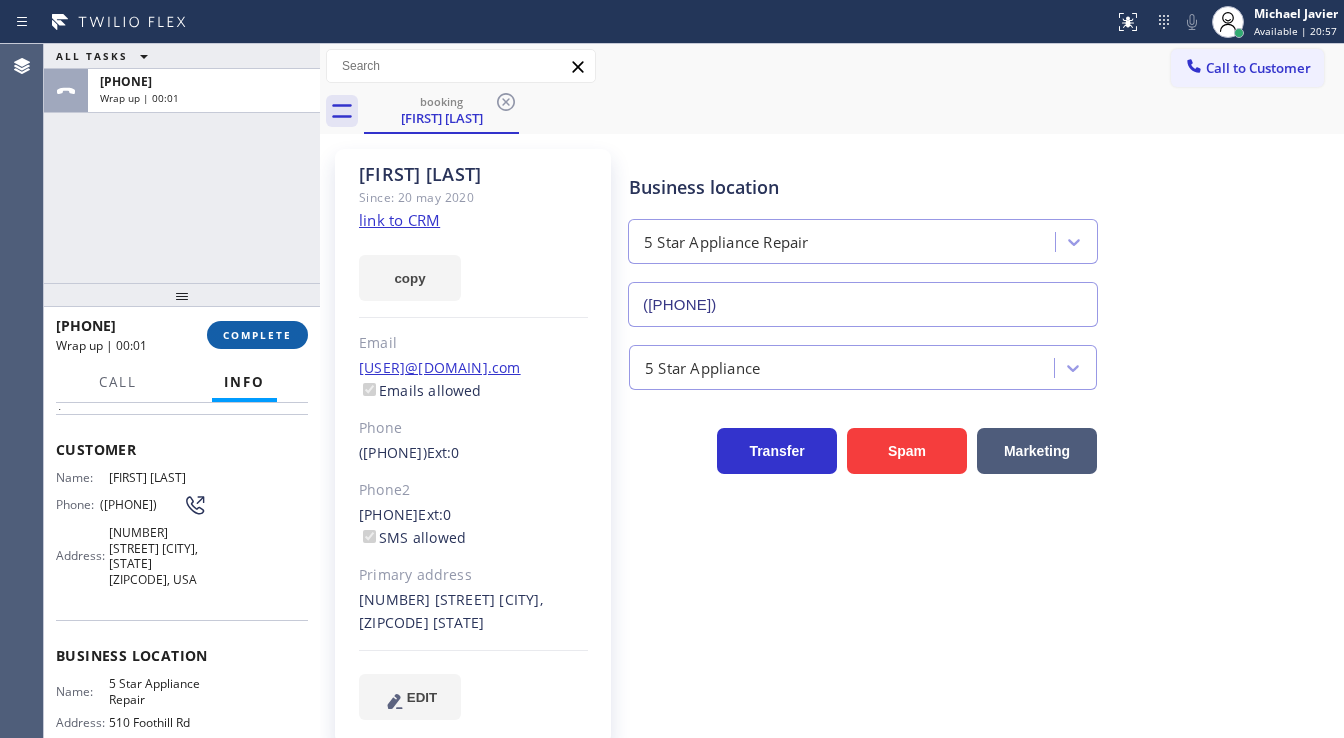 click on "COMPLETE" at bounding box center (257, 335) 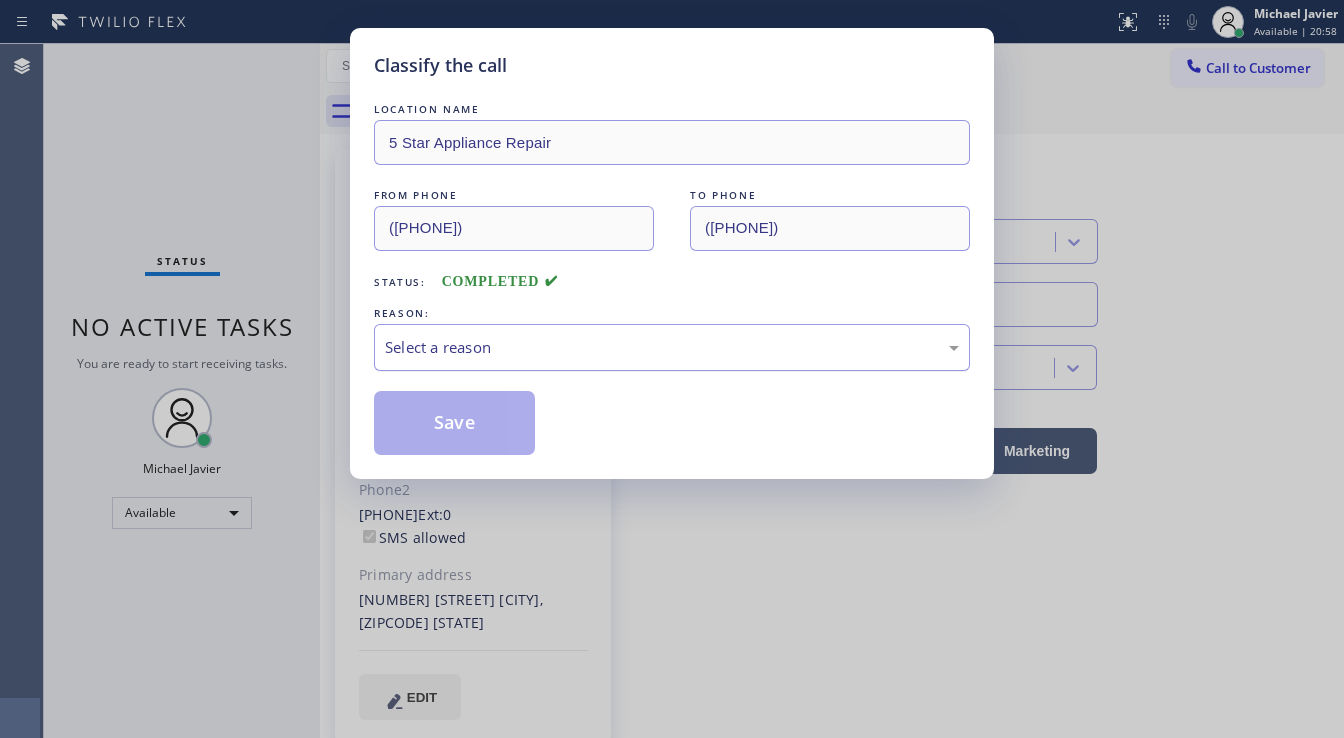 click on "Select a reason" at bounding box center [672, 347] 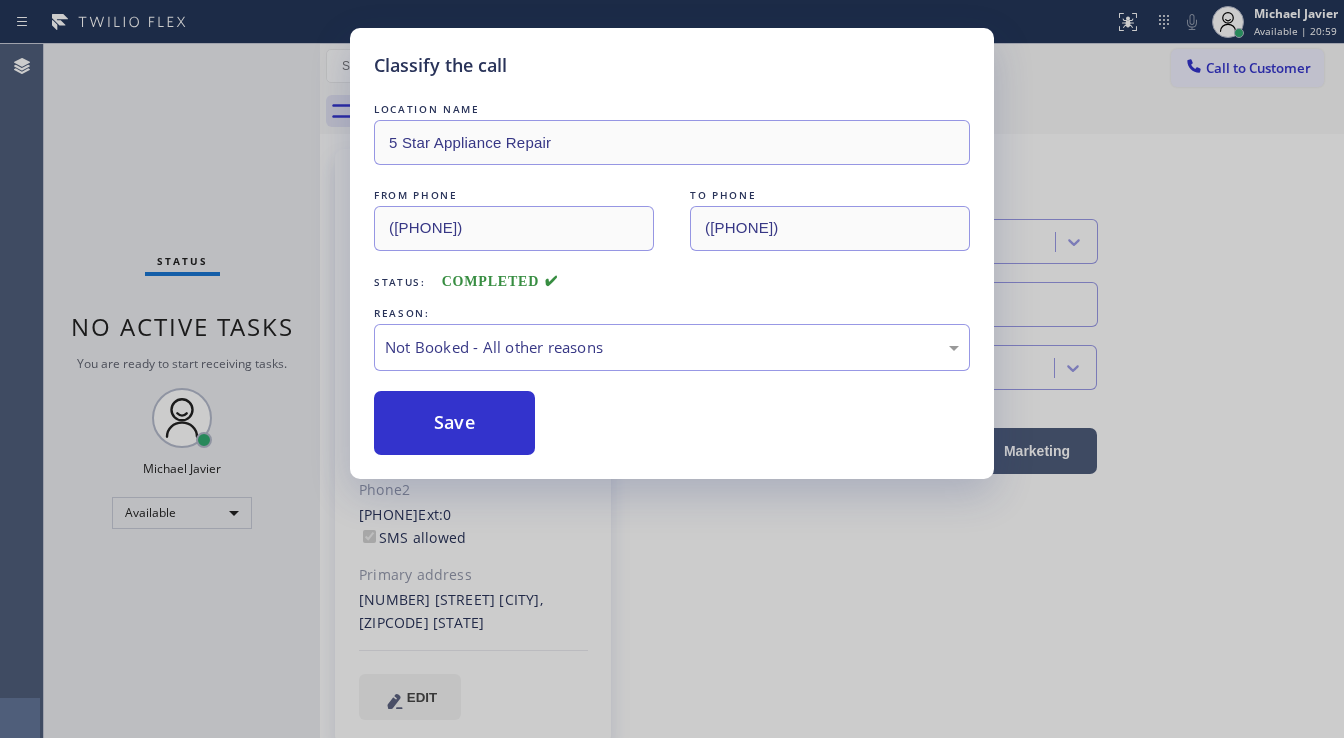 click on "LOCATION NAME 5 Star Appliance Repair FROM PHONE (773) 501-8512 TO PHONE (855) 731-4952 Status: COMPLETED REASON: Not Booked - All other reasons Save" at bounding box center (672, 277) 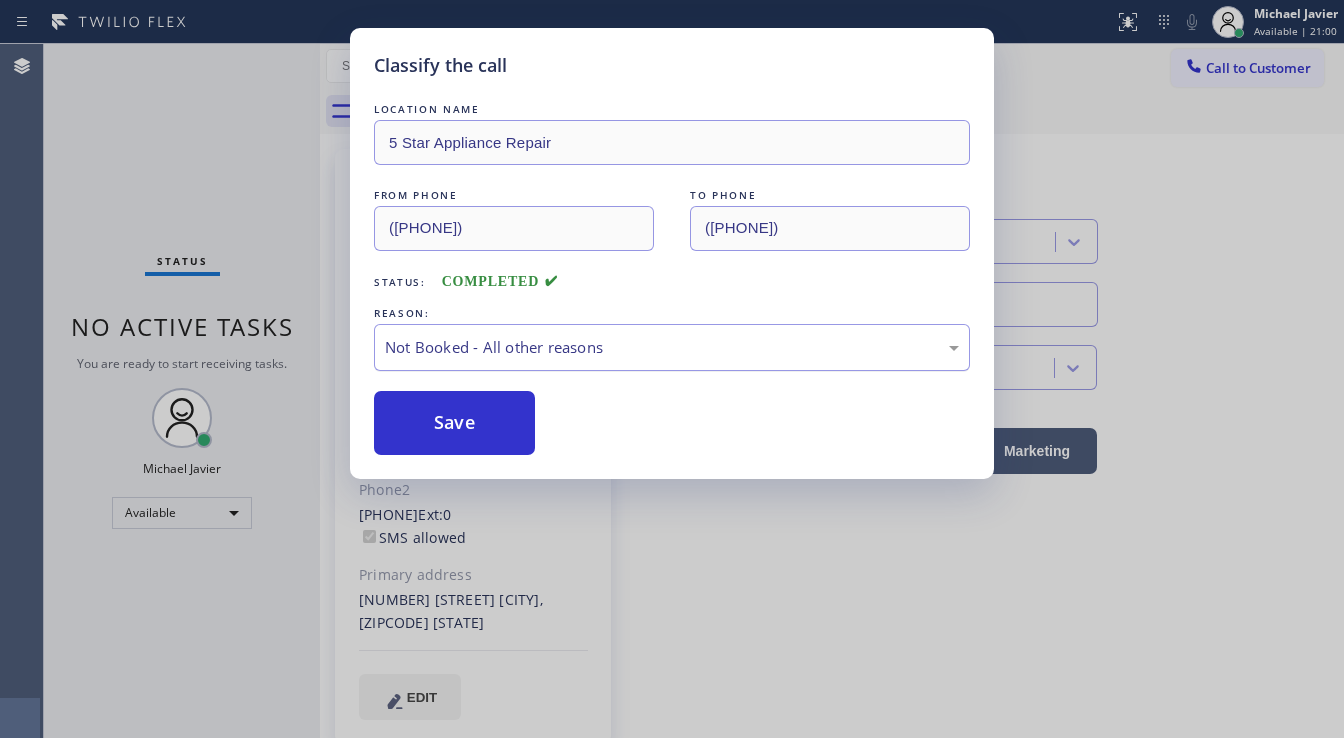 click on "Not Booked - All other reasons" at bounding box center [672, 347] 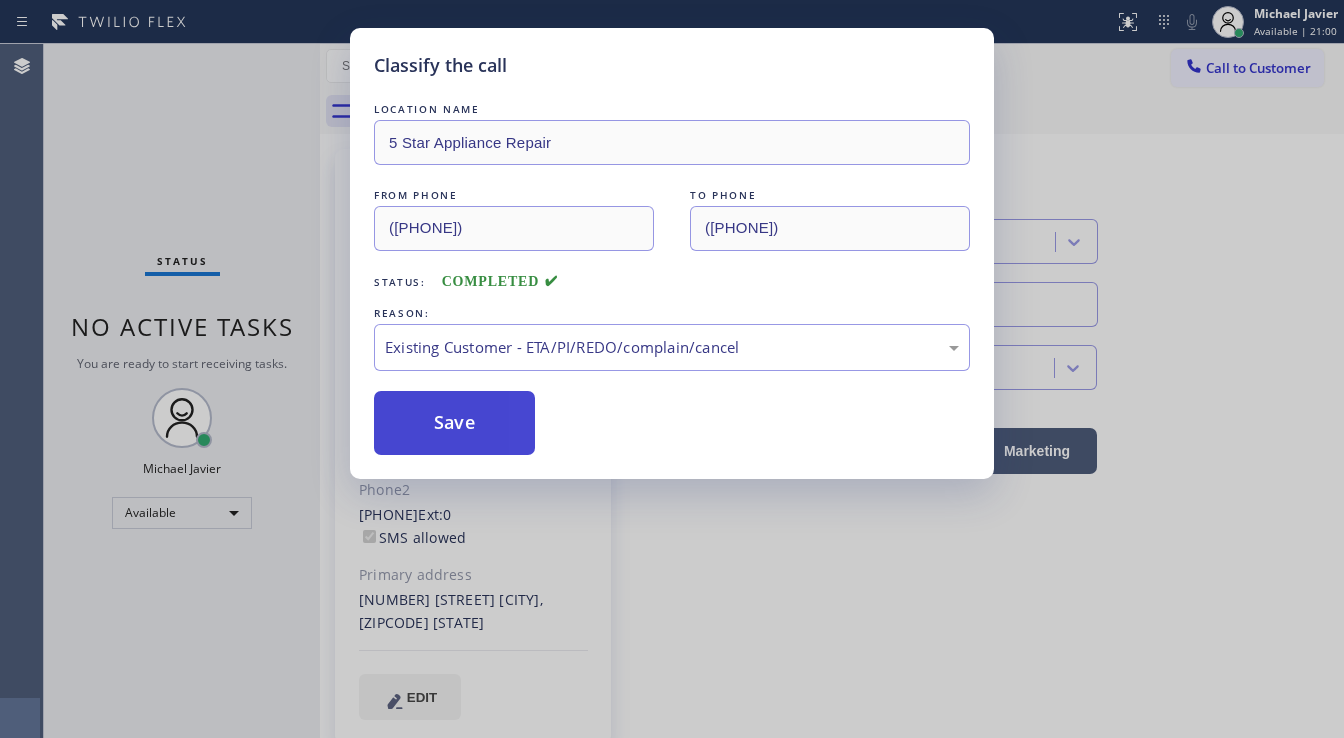 click on "Save" at bounding box center [454, 423] 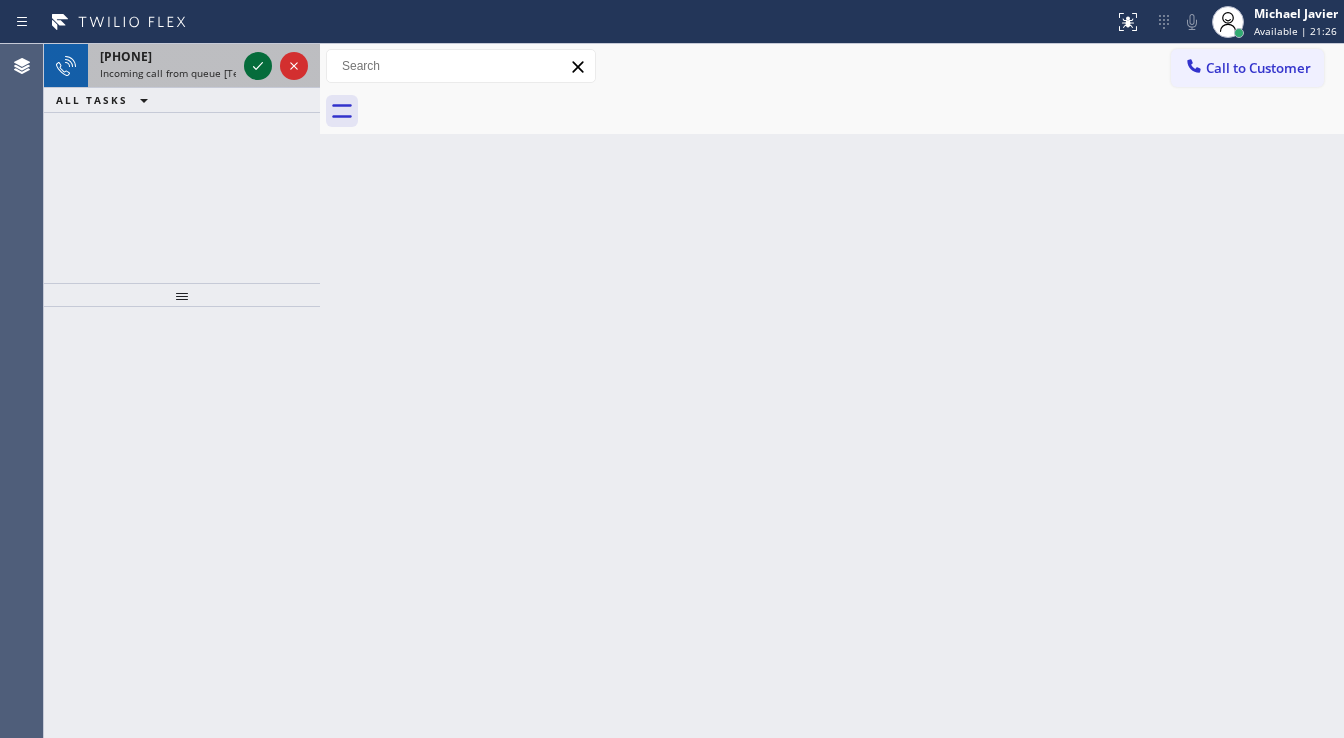 click 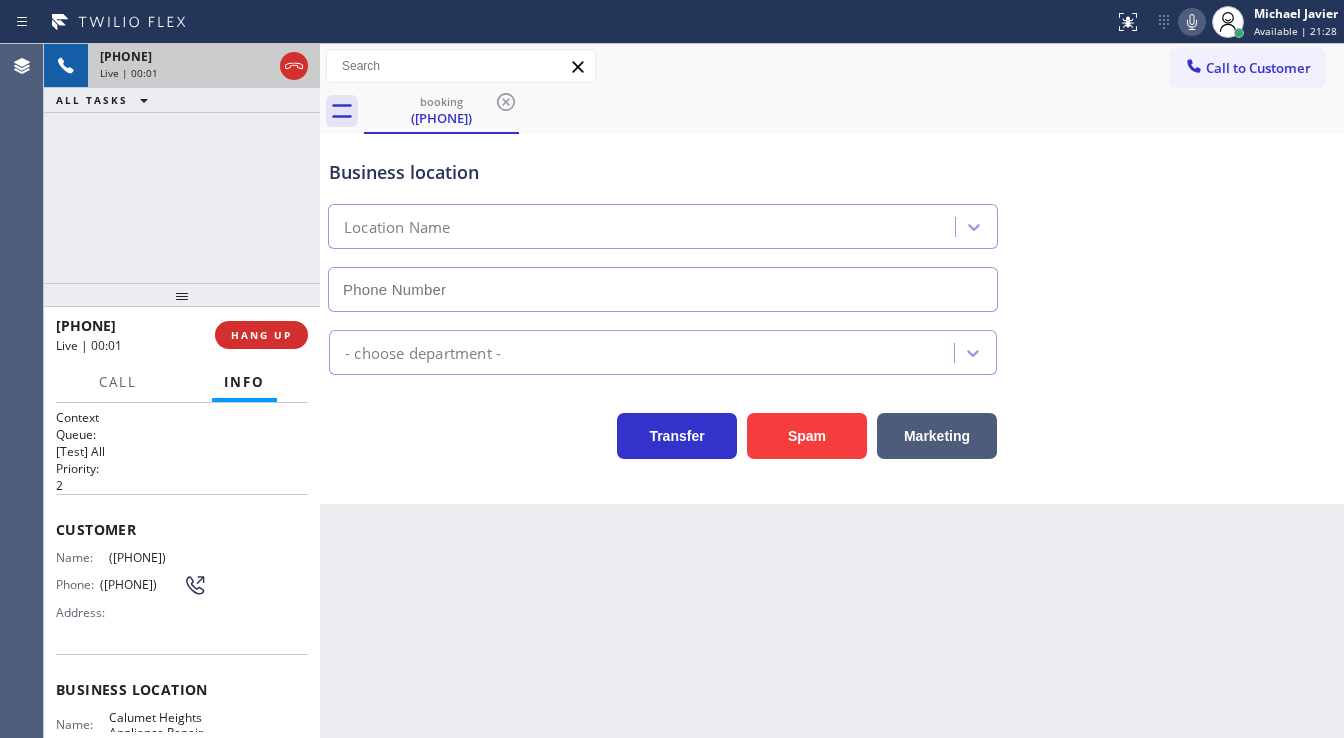 type on "(773) 830-4668" 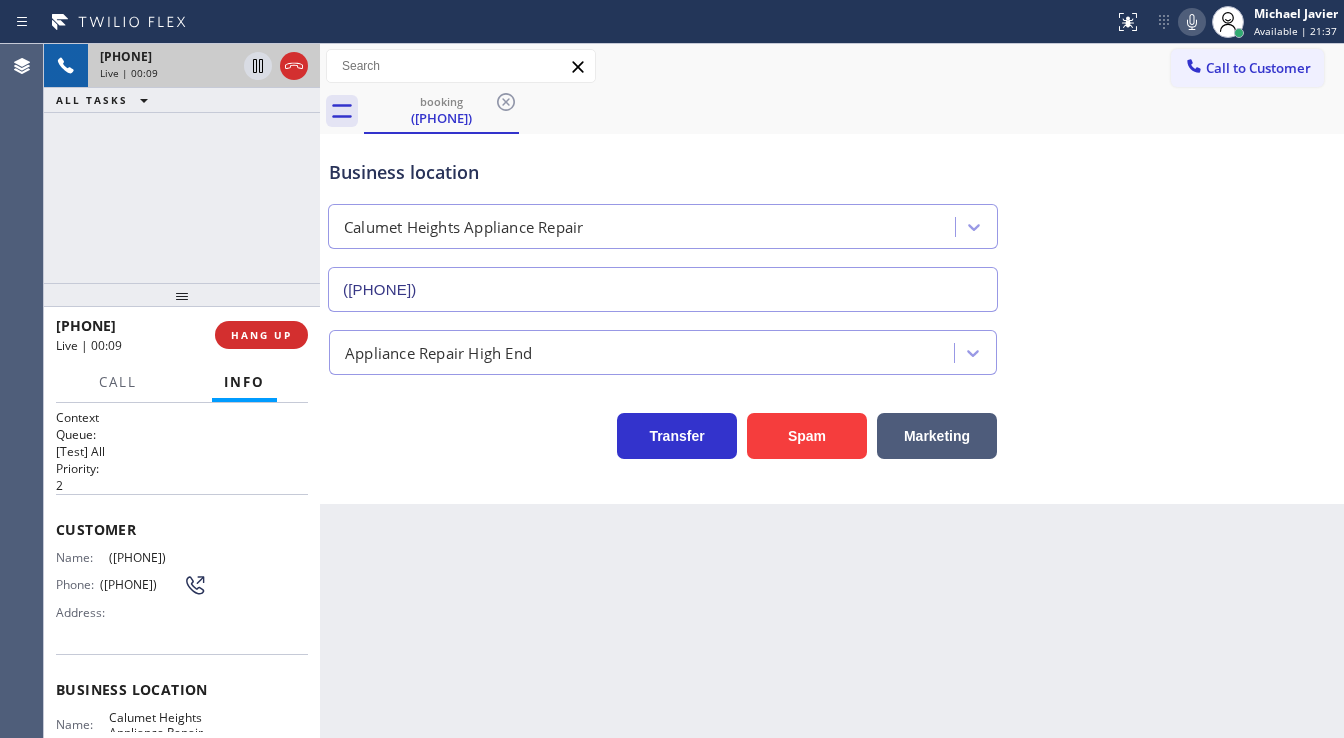 click on "+13125137634 Live | 00:09 ALL TASKS ALL TASKS ACTIVE TASKS TASKS IN WRAP UP" at bounding box center (182, 163) 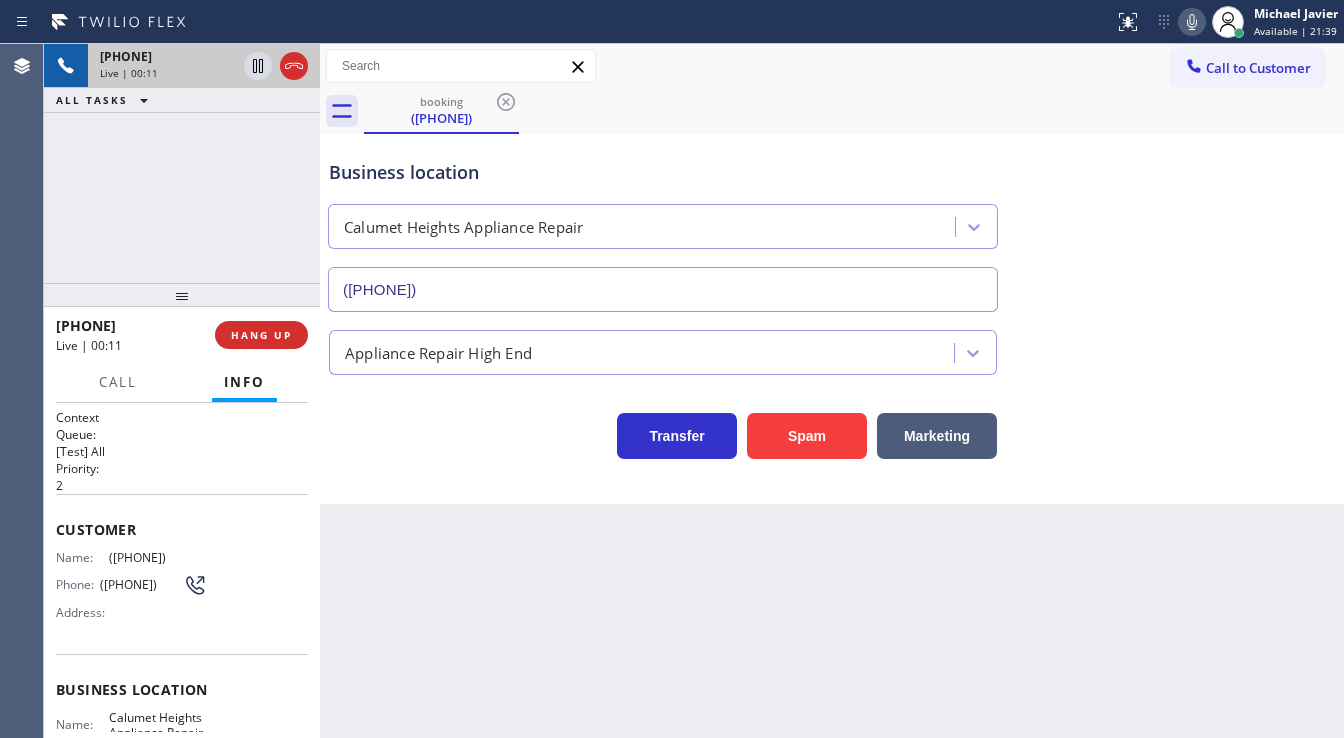 drag, startPoint x: 121, startPoint y: 529, endPoint x: 67, endPoint y: 529, distance: 54 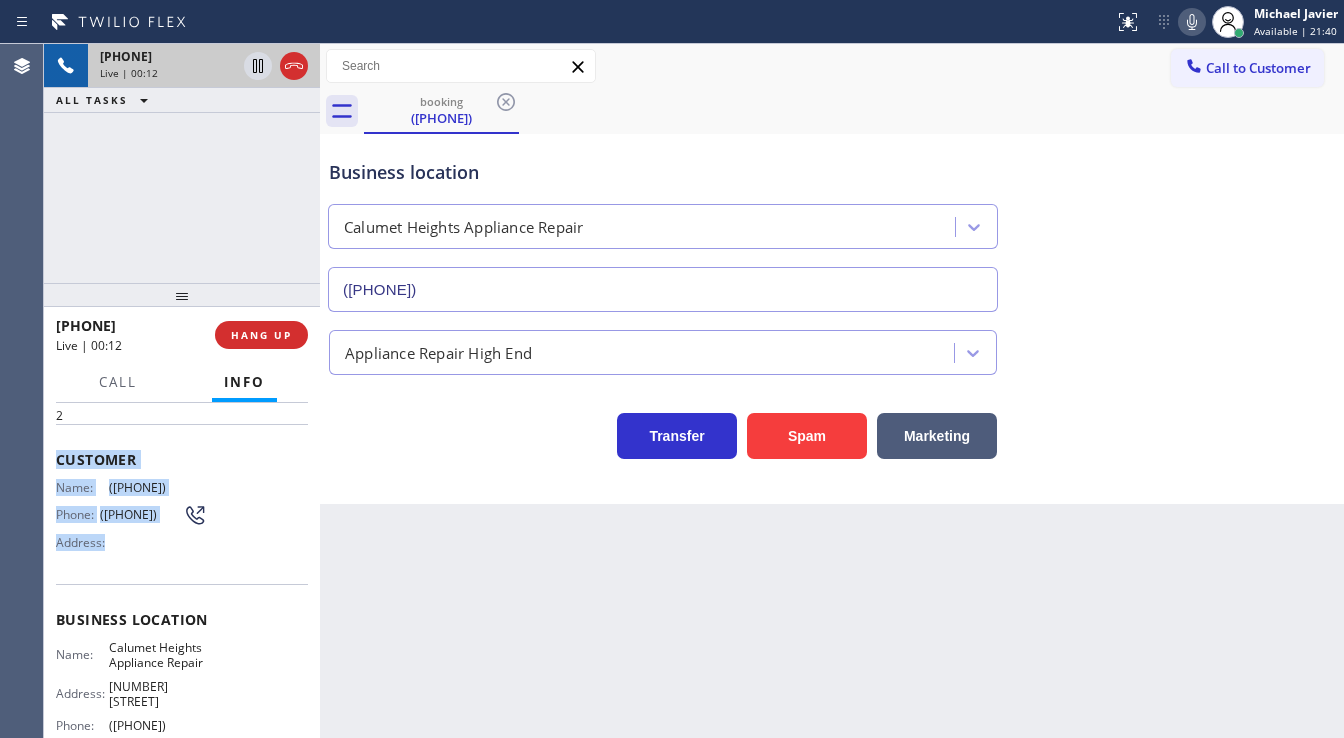 scroll, scrollTop: 160, scrollLeft: 0, axis: vertical 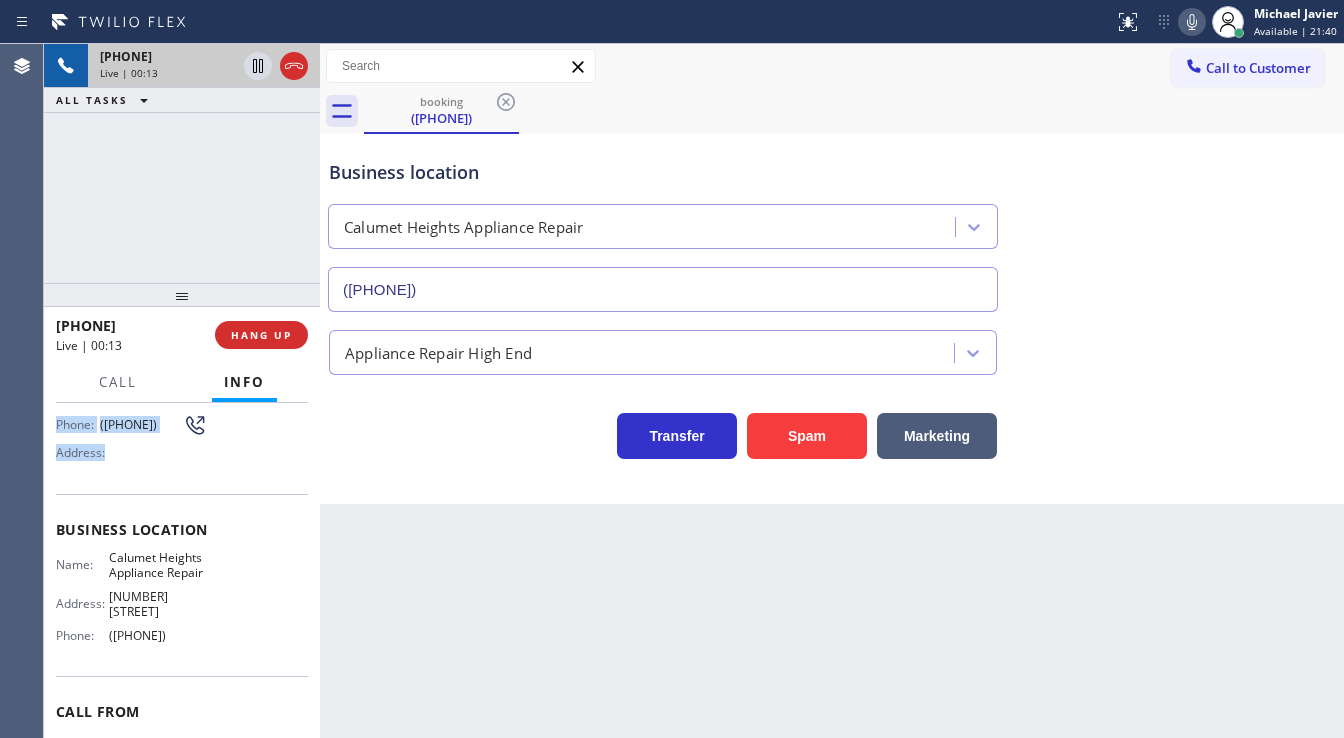 drag, startPoint x: 130, startPoint y: 575, endPoint x: 234, endPoint y: 669, distance: 140.1856 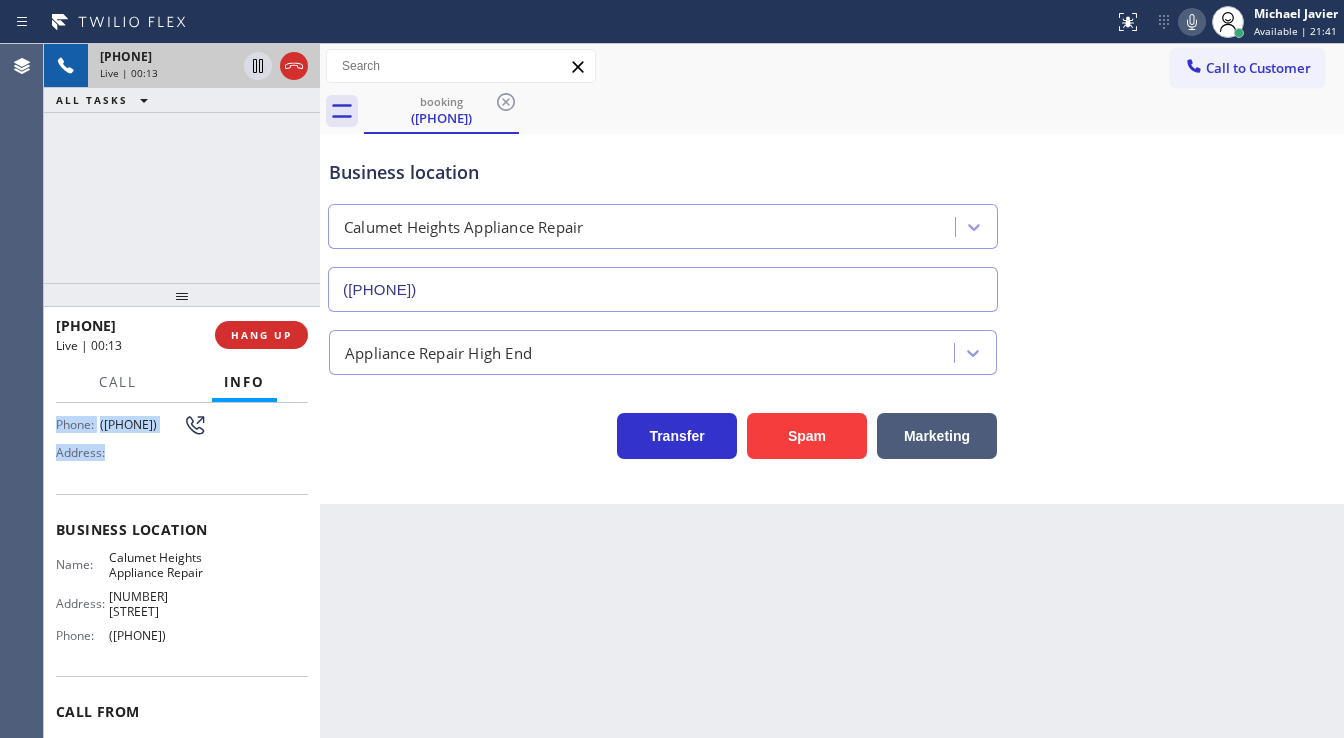 copy on "Customer Name: (312) 513-7634 Phone: (312) 513-7634 Address: Business location Name: Calumet Heights Appliance Repair Address: 9019 S Paxton Ave  Phone: (773) 830-4668" 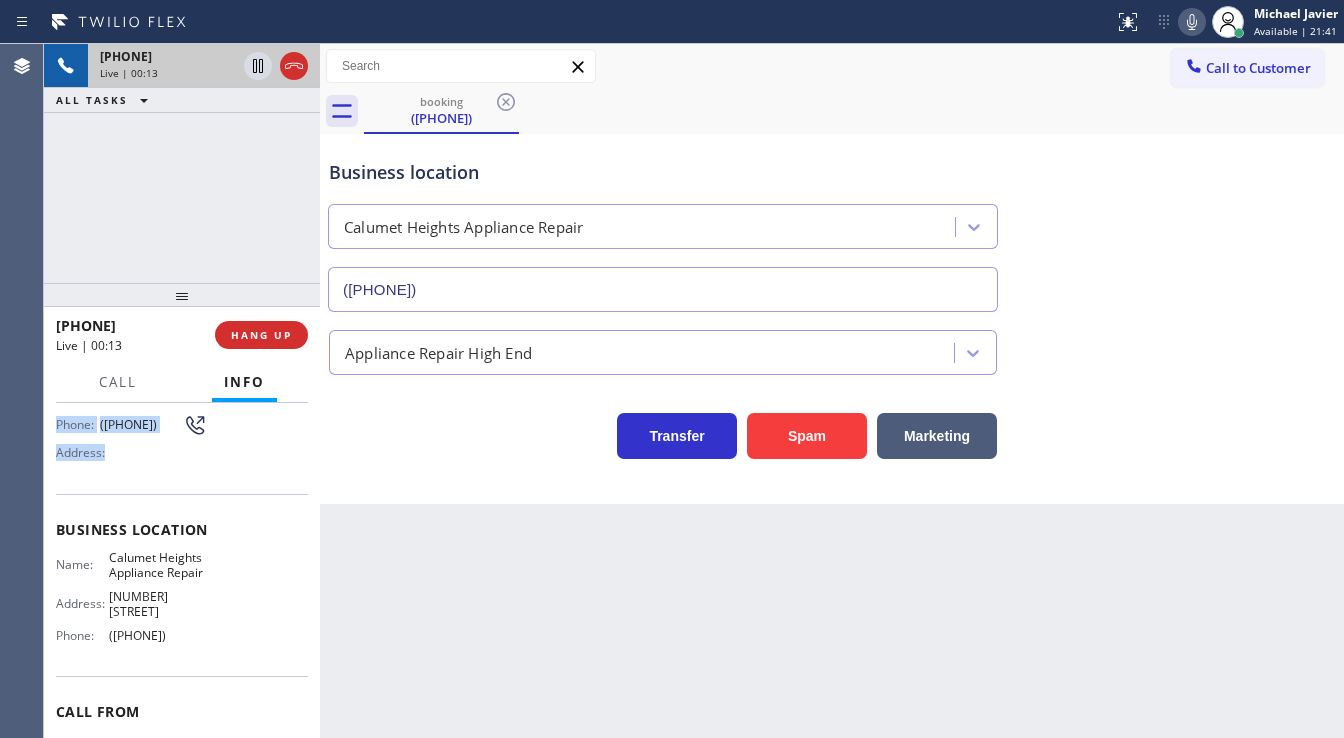 click on "+13125137634 Live | 00:13 ALL TASKS ALL TASKS ACTIVE TASKS TASKS IN WRAP UP" at bounding box center [182, 163] 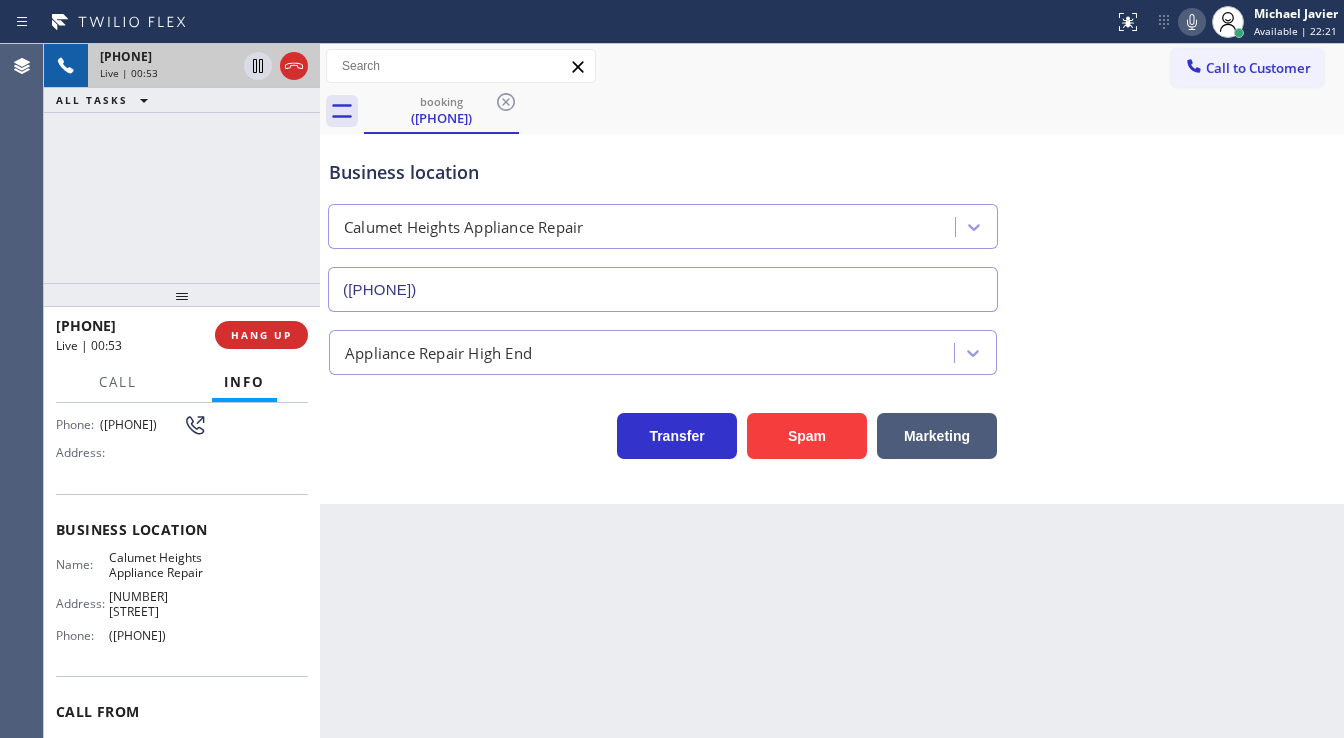 click on "+13125137634 Live | 00:53 ALL TASKS ALL TASKS ACTIVE TASKS TASKS IN WRAP UP" at bounding box center [182, 163] 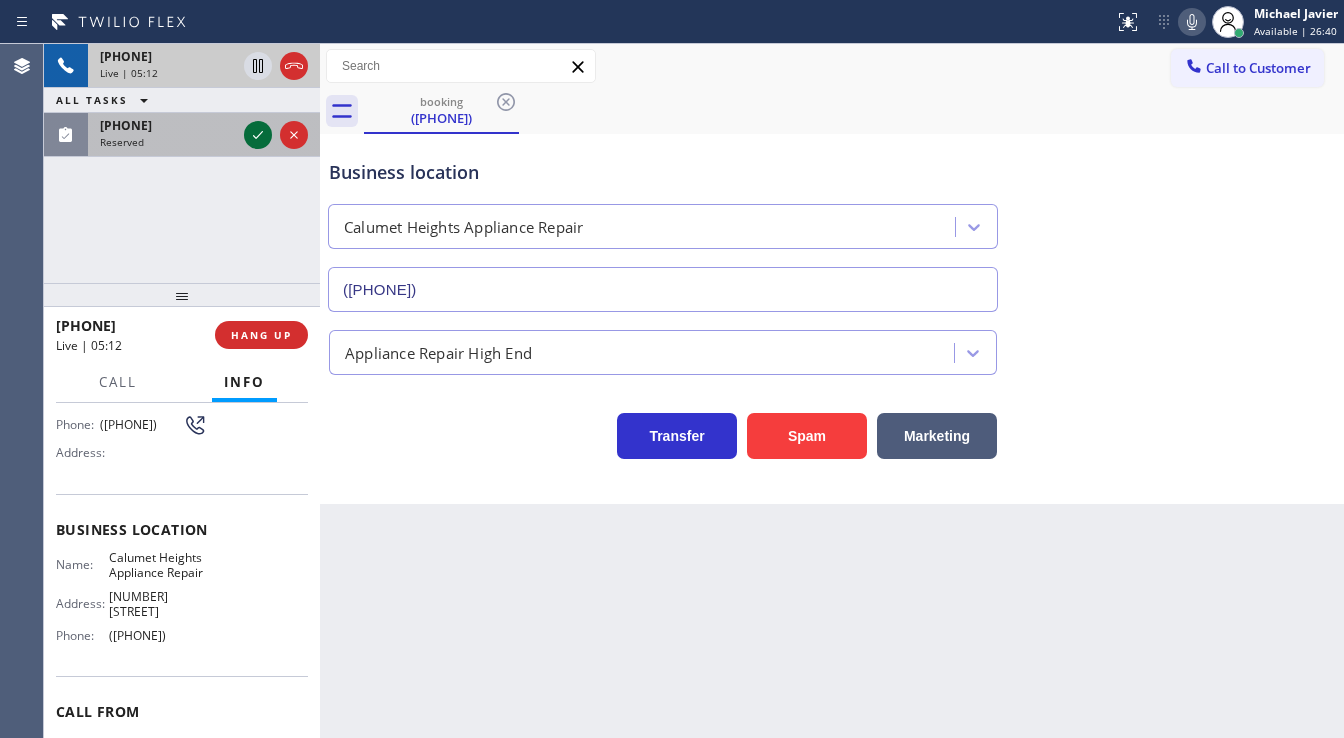 click 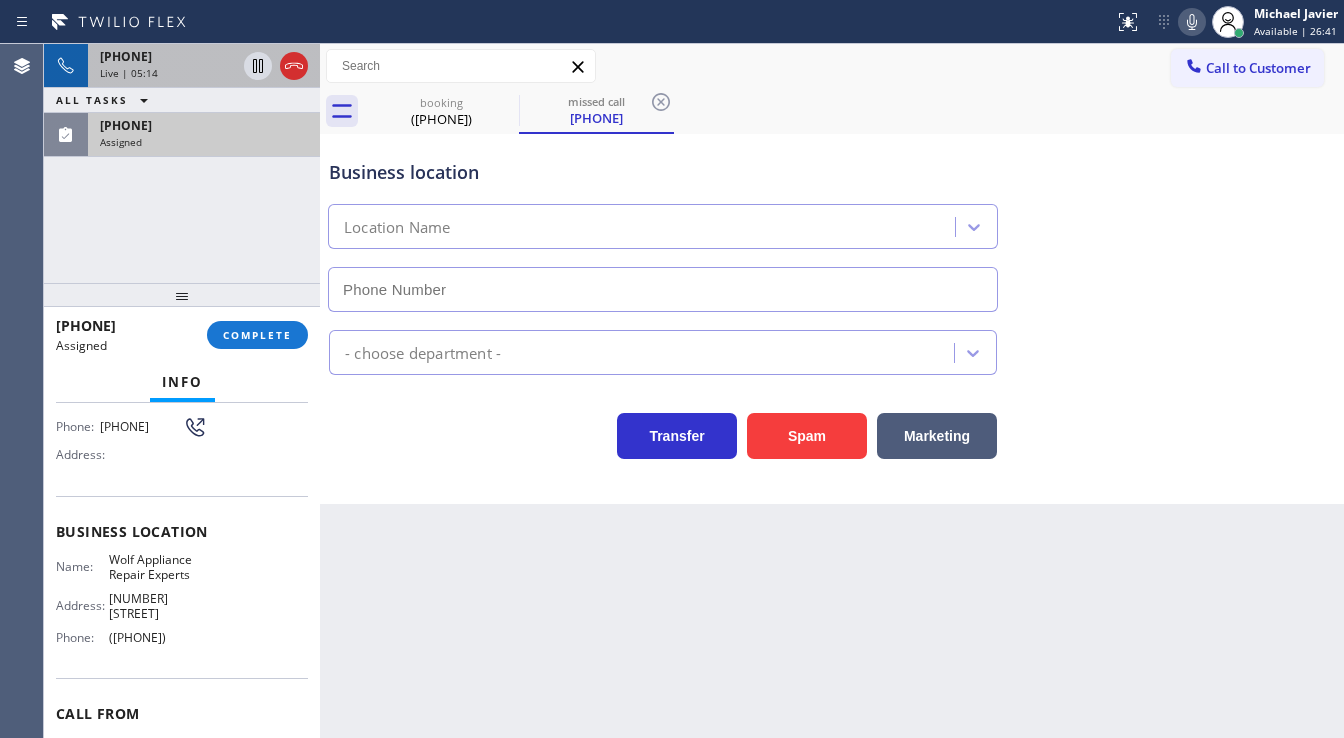 scroll, scrollTop: 112, scrollLeft: 0, axis: vertical 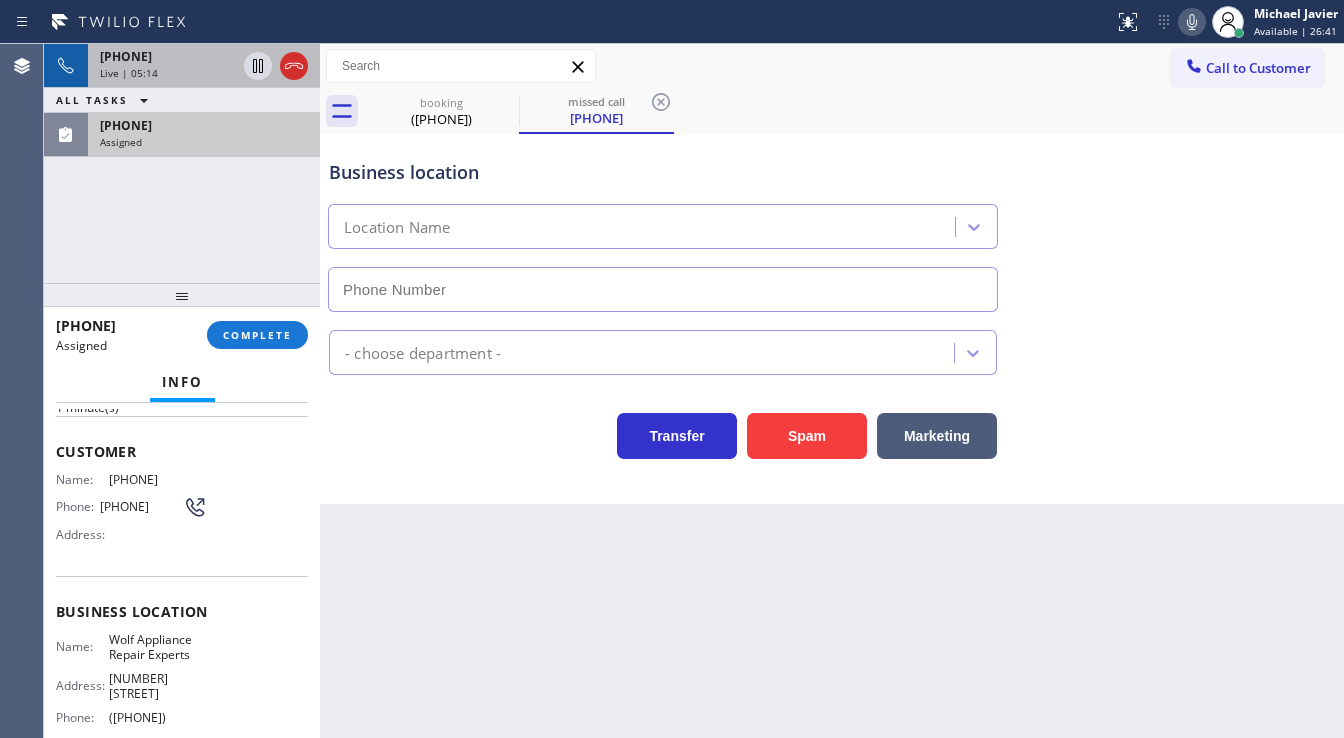 type on "(305) 747-7090" 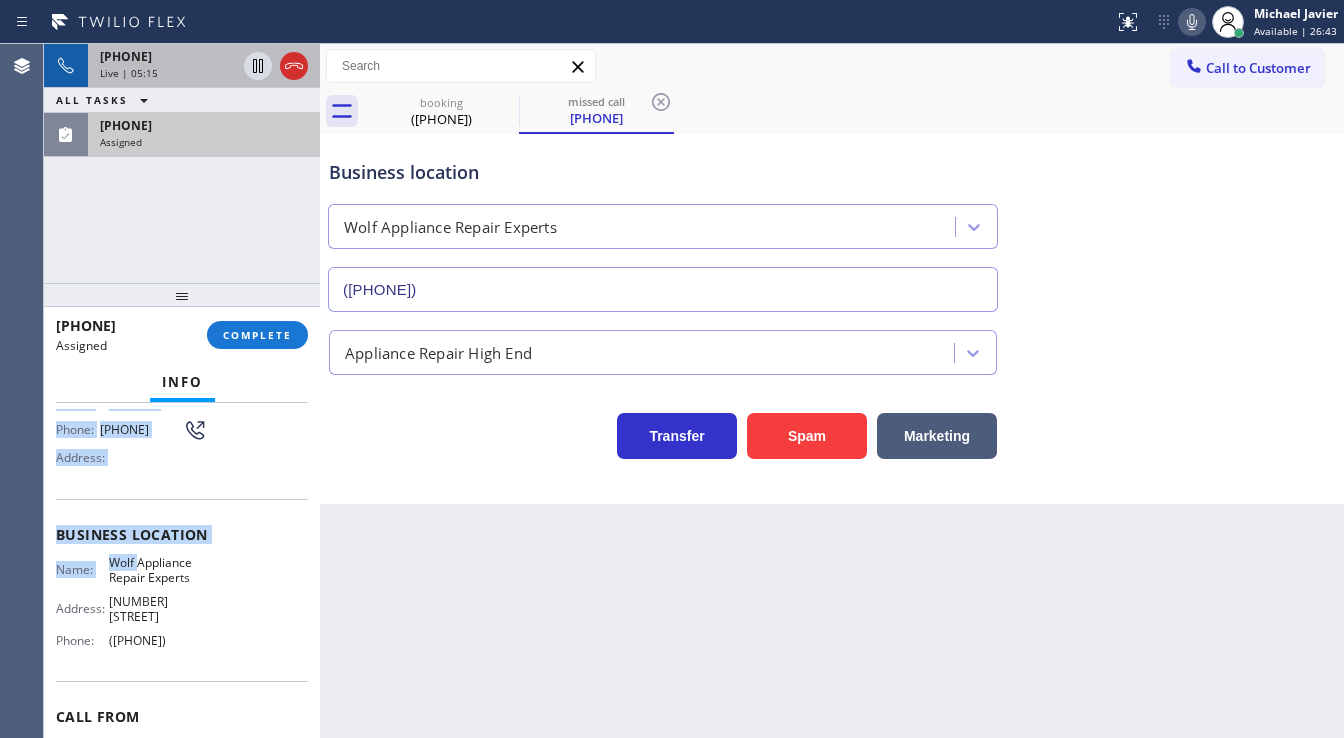 scroll, scrollTop: 272, scrollLeft: 0, axis: vertical 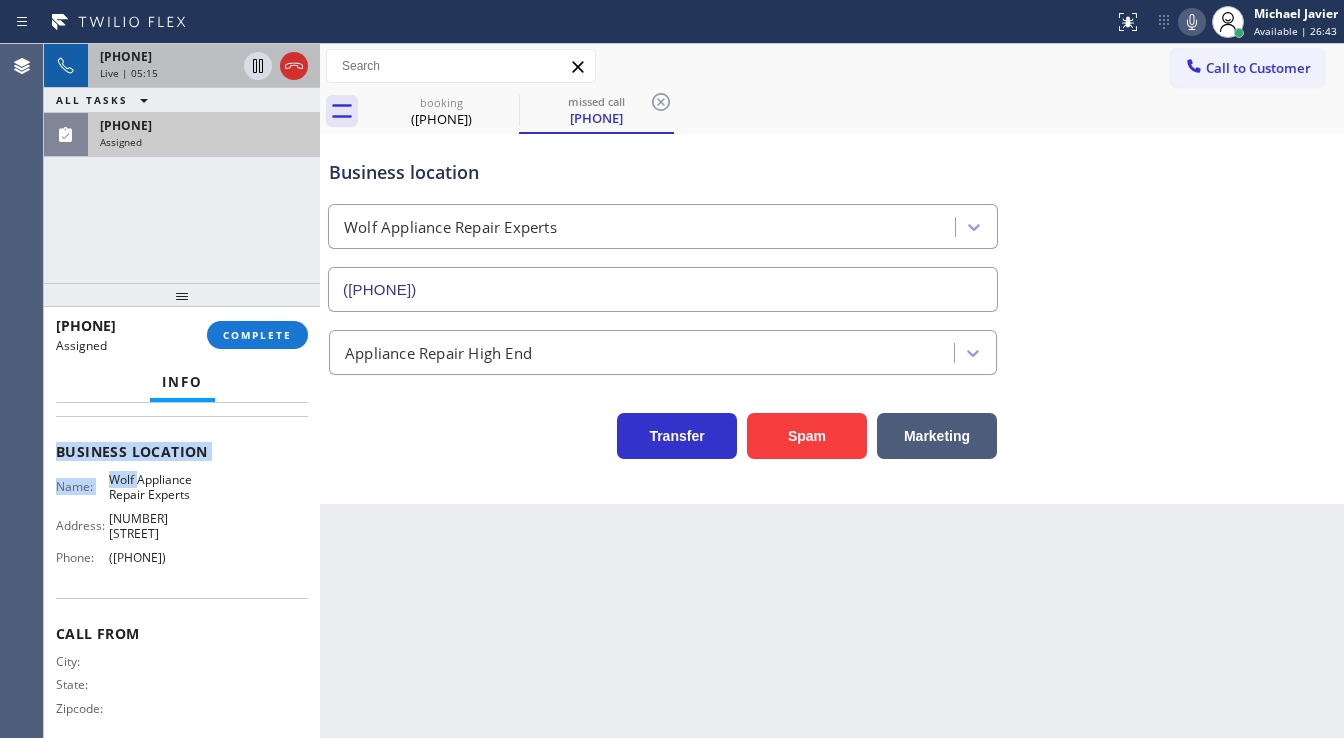 drag, startPoint x: 52, startPoint y: 448, endPoint x: 228, endPoint y: 569, distance: 213.58136 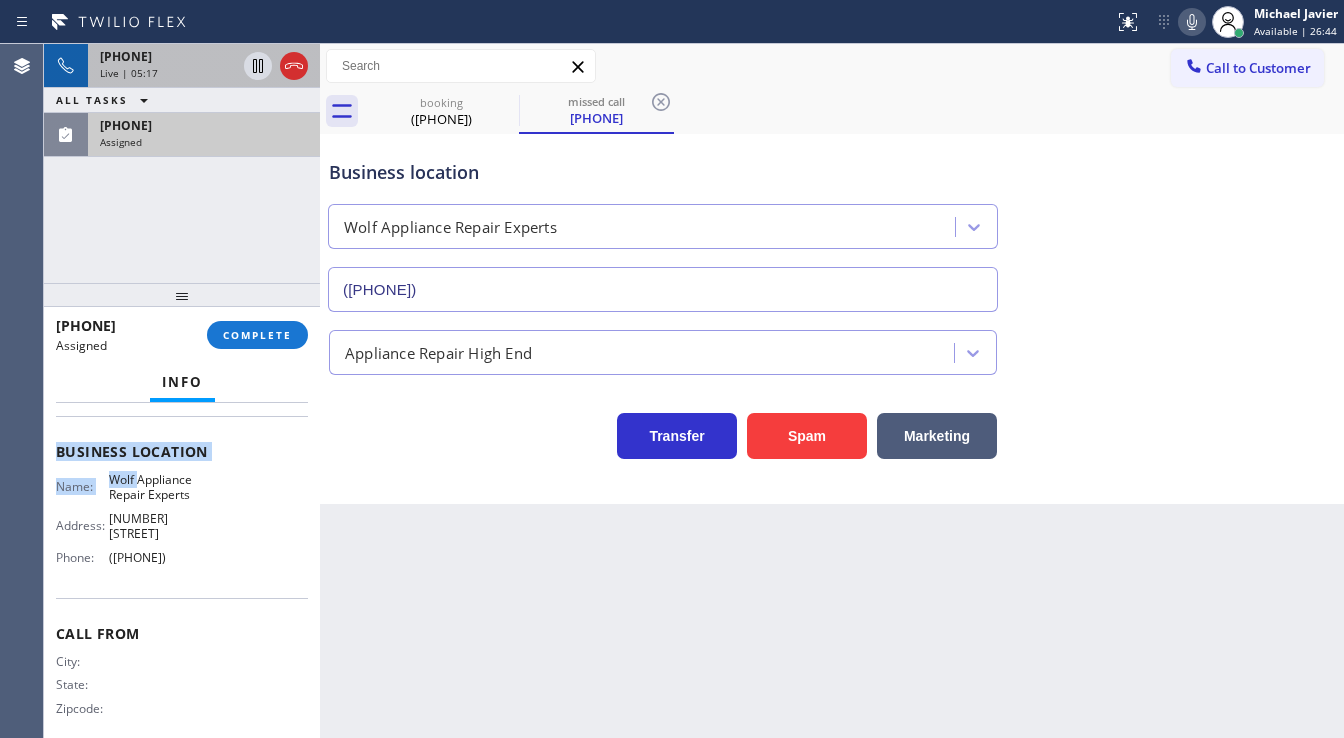 copy on "Customer Name: (305) 315-2567 Phone: (305) 315-2567 Address: Business location Name: Wolf Appliance Repair Experts Address: 1500 NE 162nd St  Phone: (305) 747-7090" 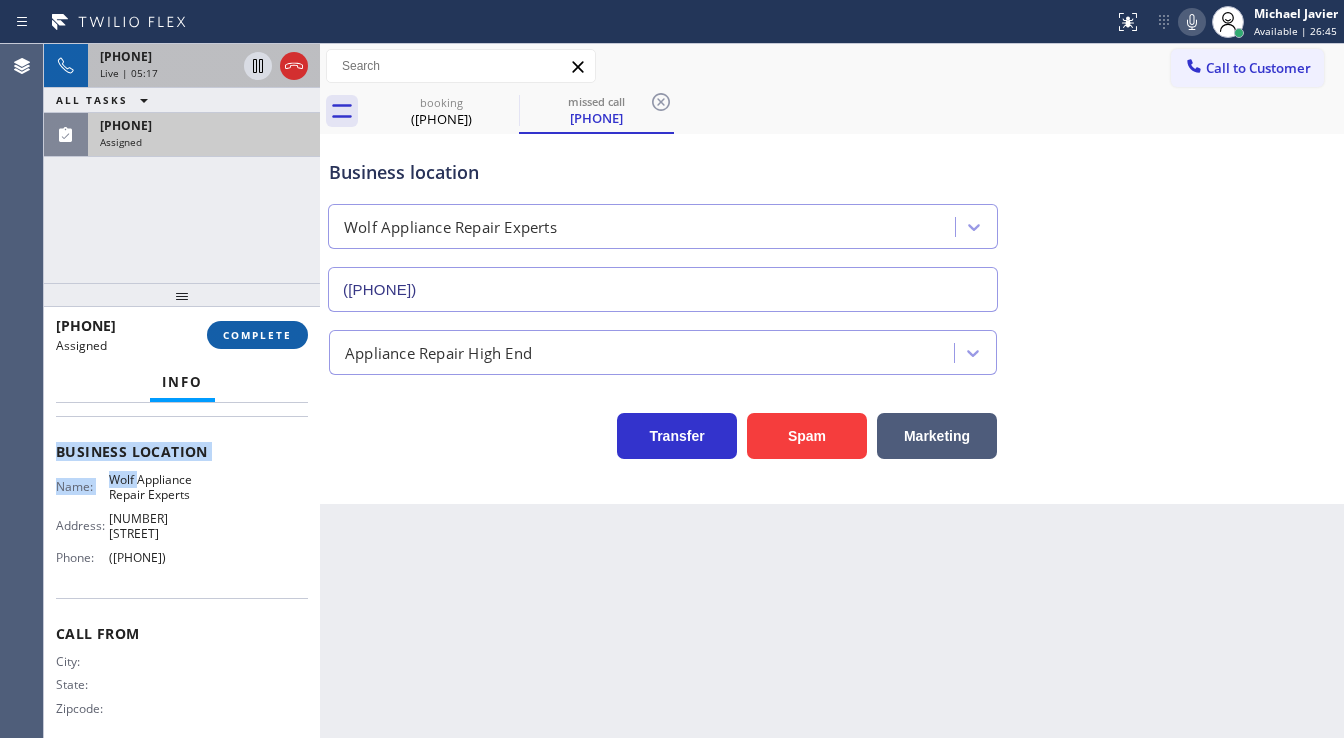 click on "COMPLETE" at bounding box center (257, 335) 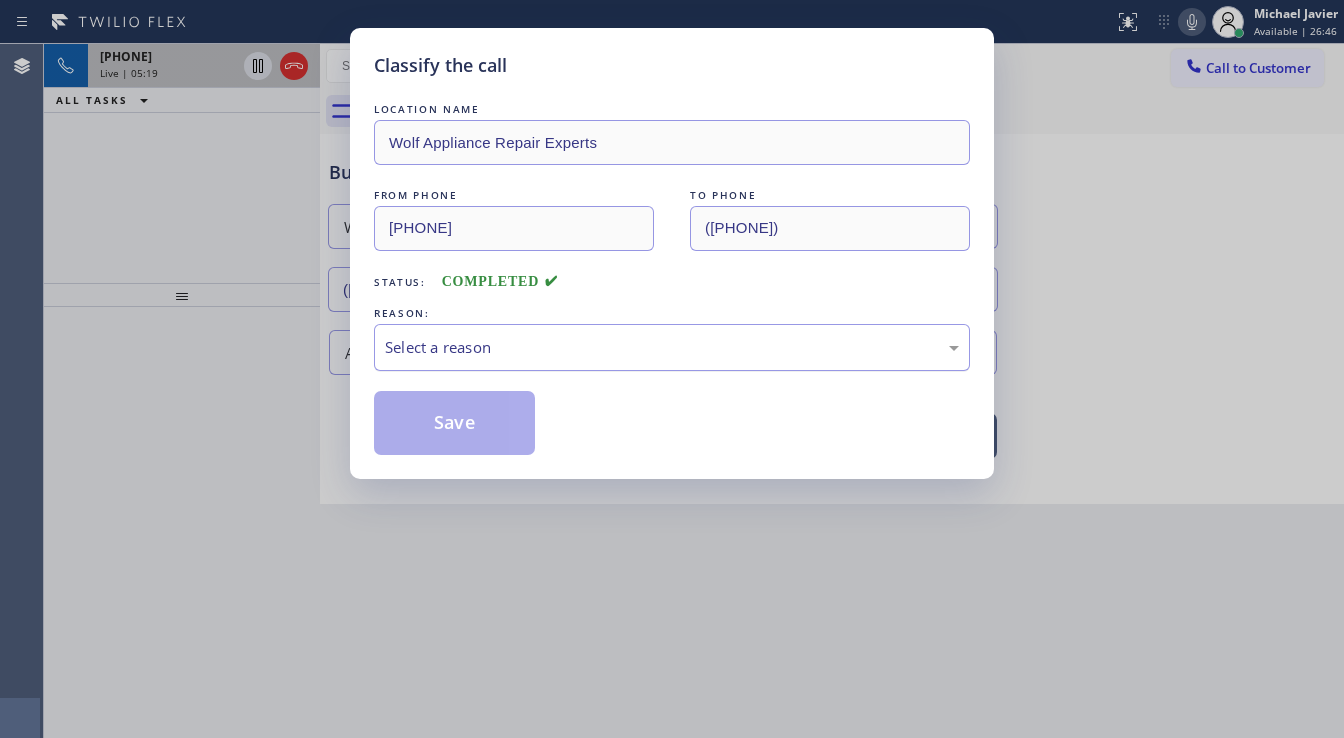 drag, startPoint x: 472, startPoint y: 345, endPoint x: 502, endPoint y: 363, distance: 34.98571 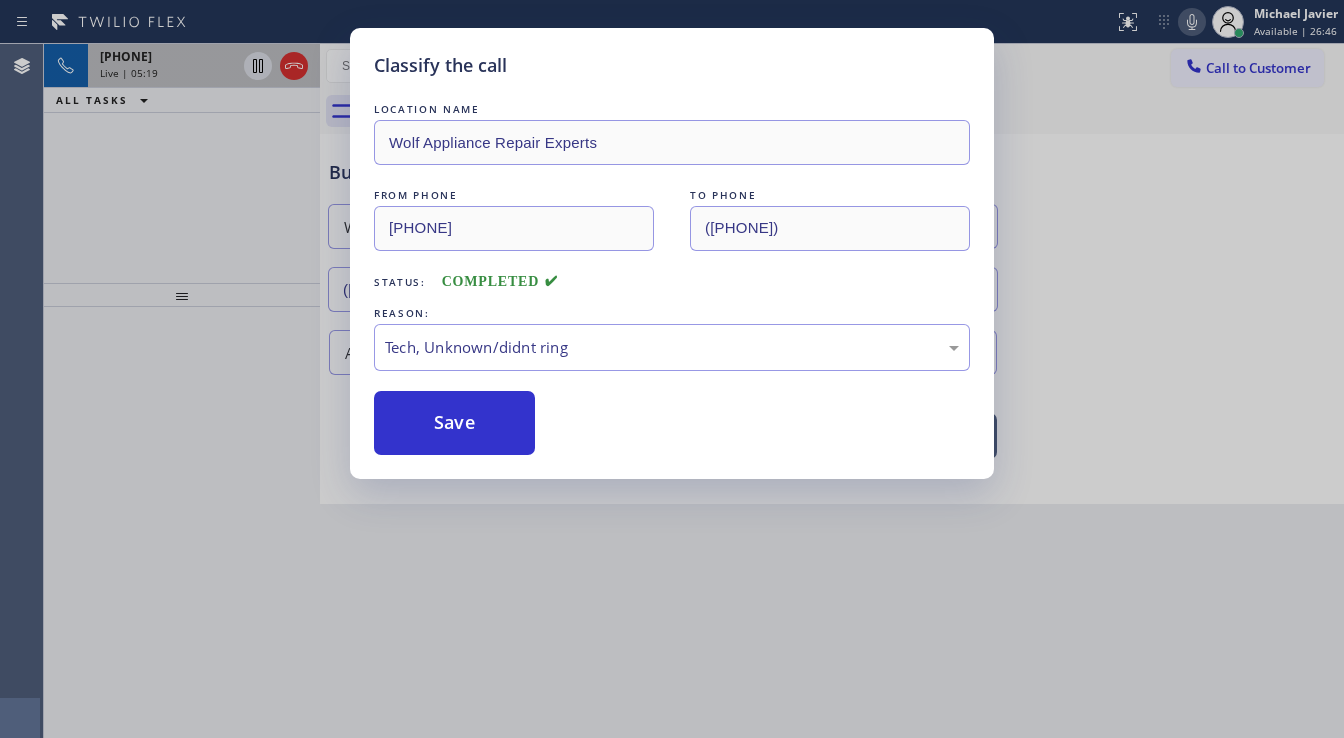 drag, startPoint x: 452, startPoint y: 504, endPoint x: 456, endPoint y: 463, distance: 41.19466 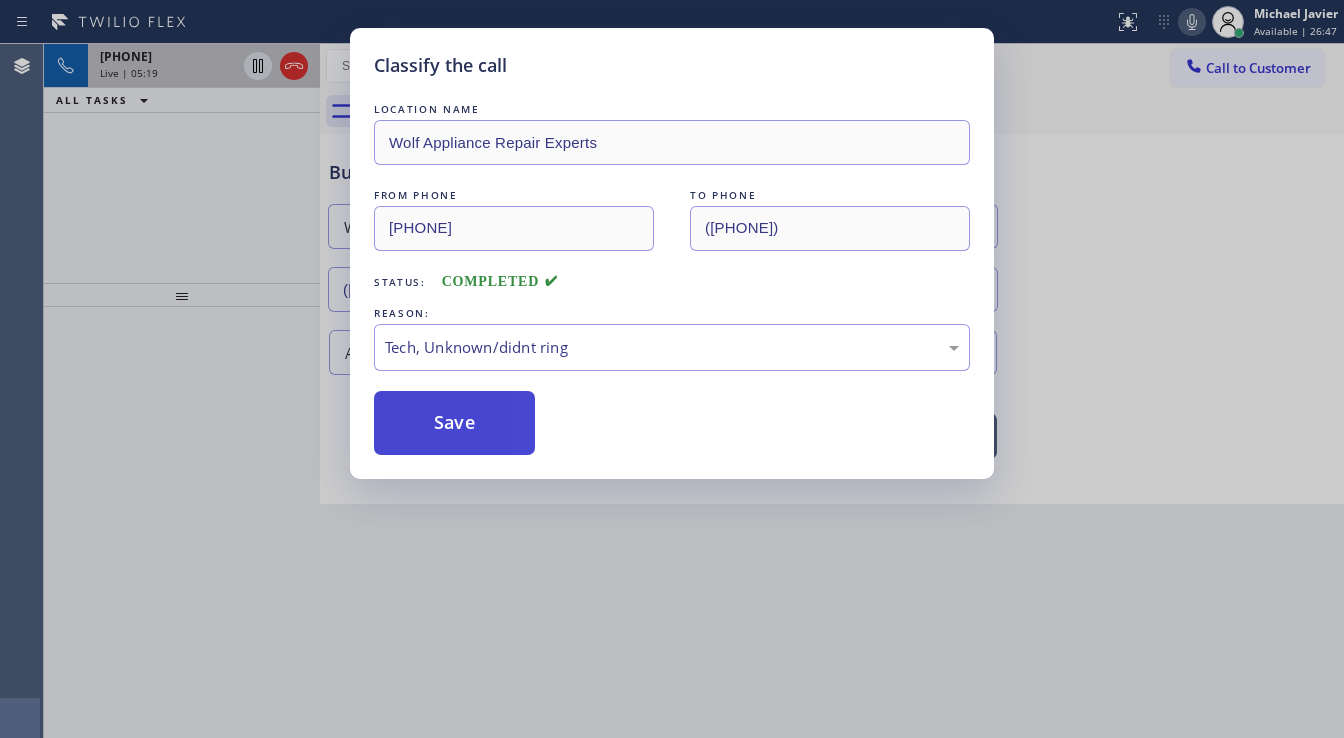 drag, startPoint x: 450, startPoint y: 433, endPoint x: 374, endPoint y: 408, distance: 80.00625 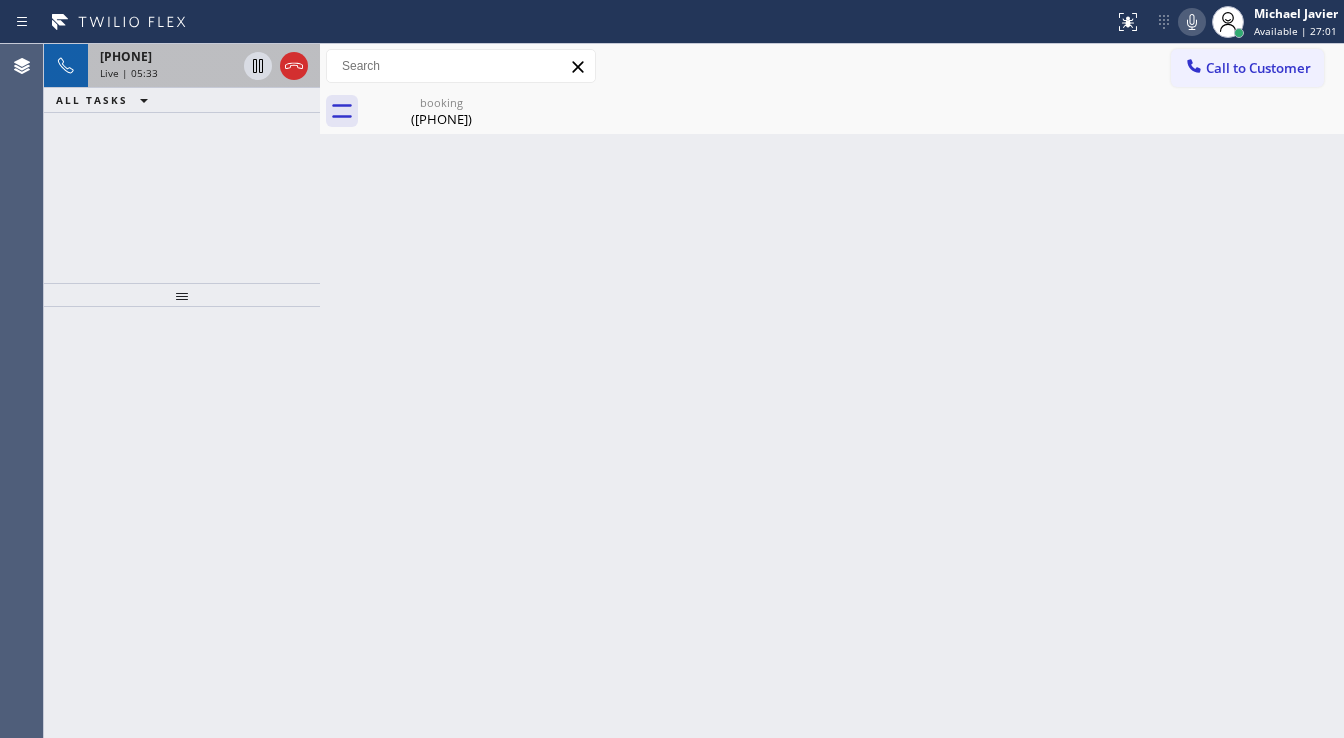 click on "+13125137634 Live | 05:33 ALL TASKS ALL TASKS ACTIVE TASKS TASKS IN WRAP UP" at bounding box center [182, 163] 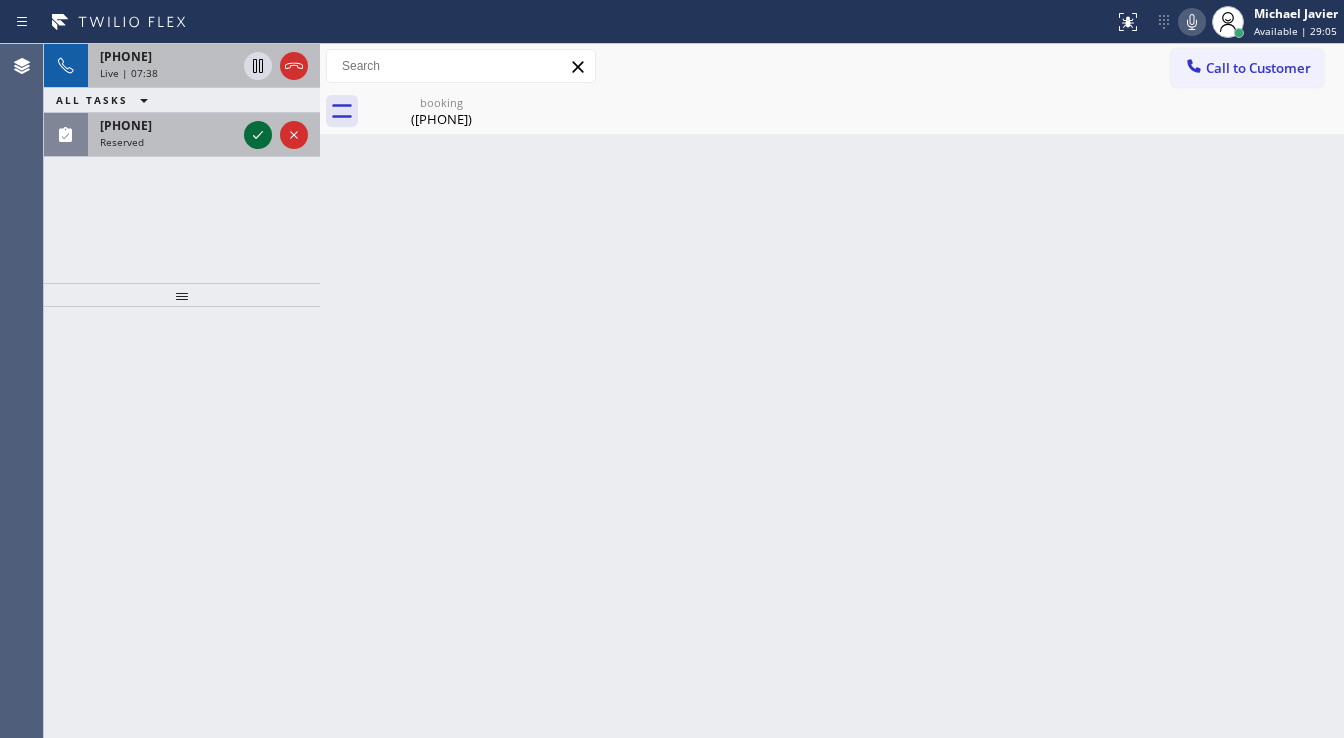 click 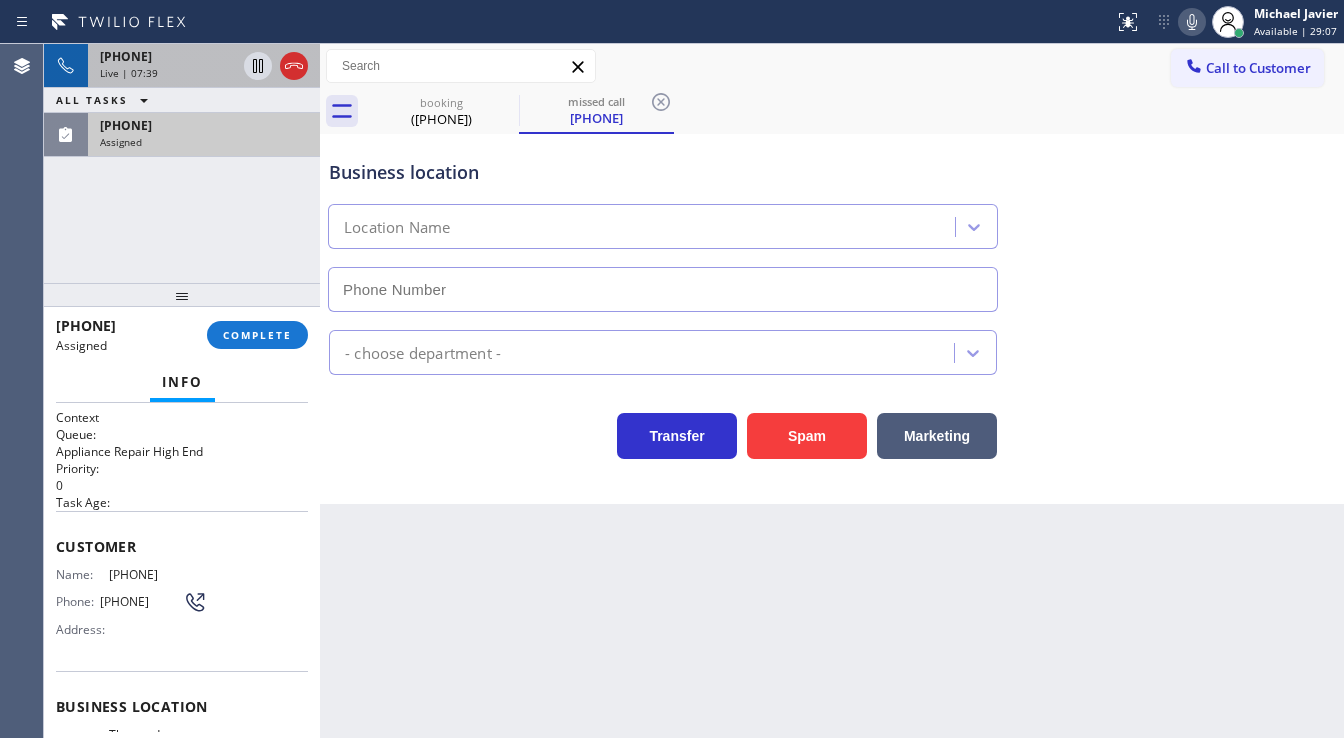 type on "(727) 205-1054" 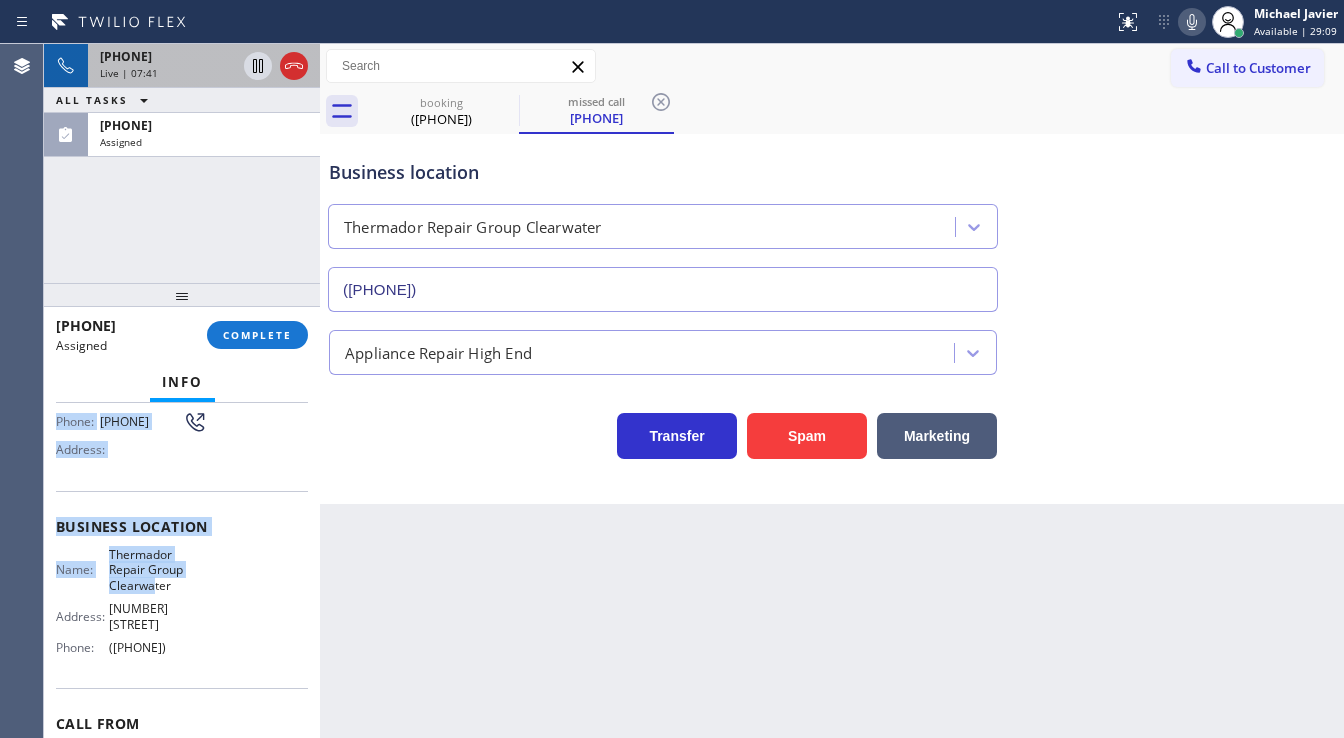 scroll, scrollTop: 240, scrollLeft: 0, axis: vertical 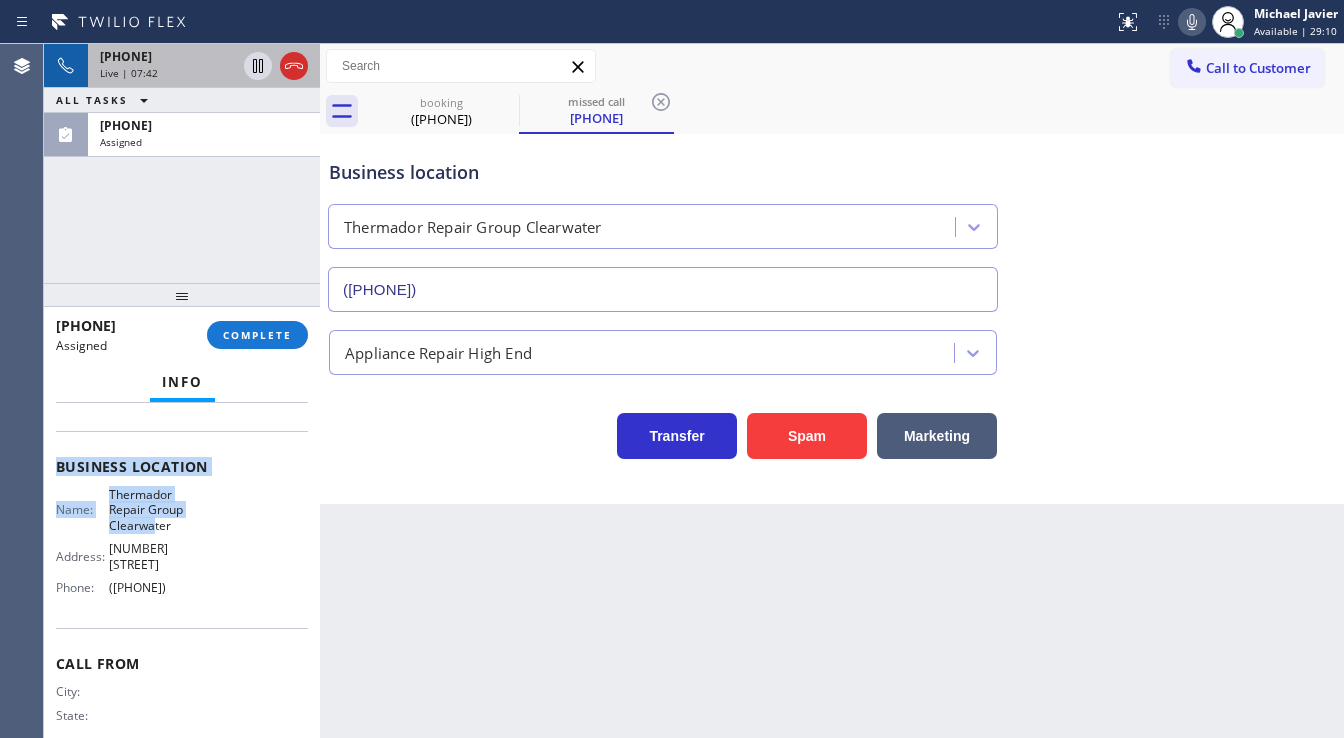 drag, startPoint x: 58, startPoint y: 540, endPoint x: 205, endPoint y: 597, distance: 157.6642 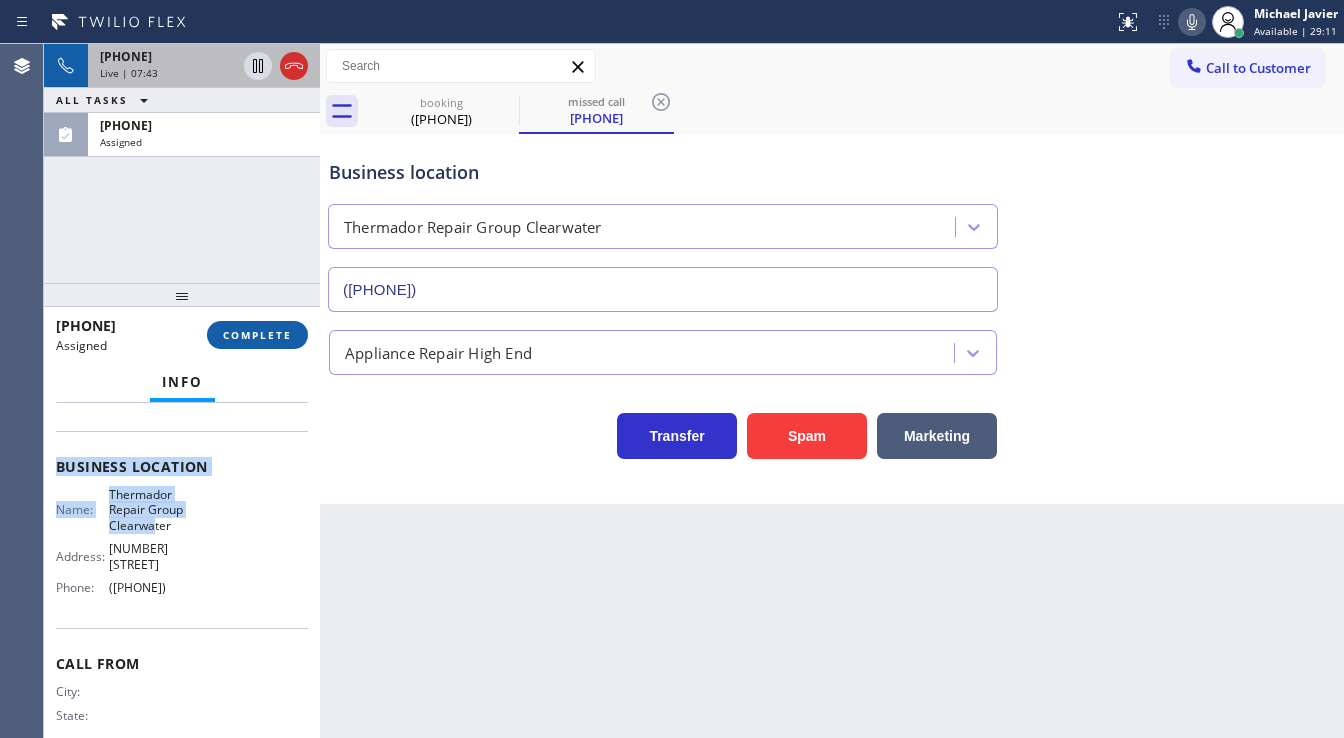 copy on "Customer Name: (727) 244-5647 Phone: (727) 244-5647 Address: Business location Name: Thermador Repair Group Clearwater Address: 1007 N Fort Harrison Ave  Phone: (727) 205-1054" 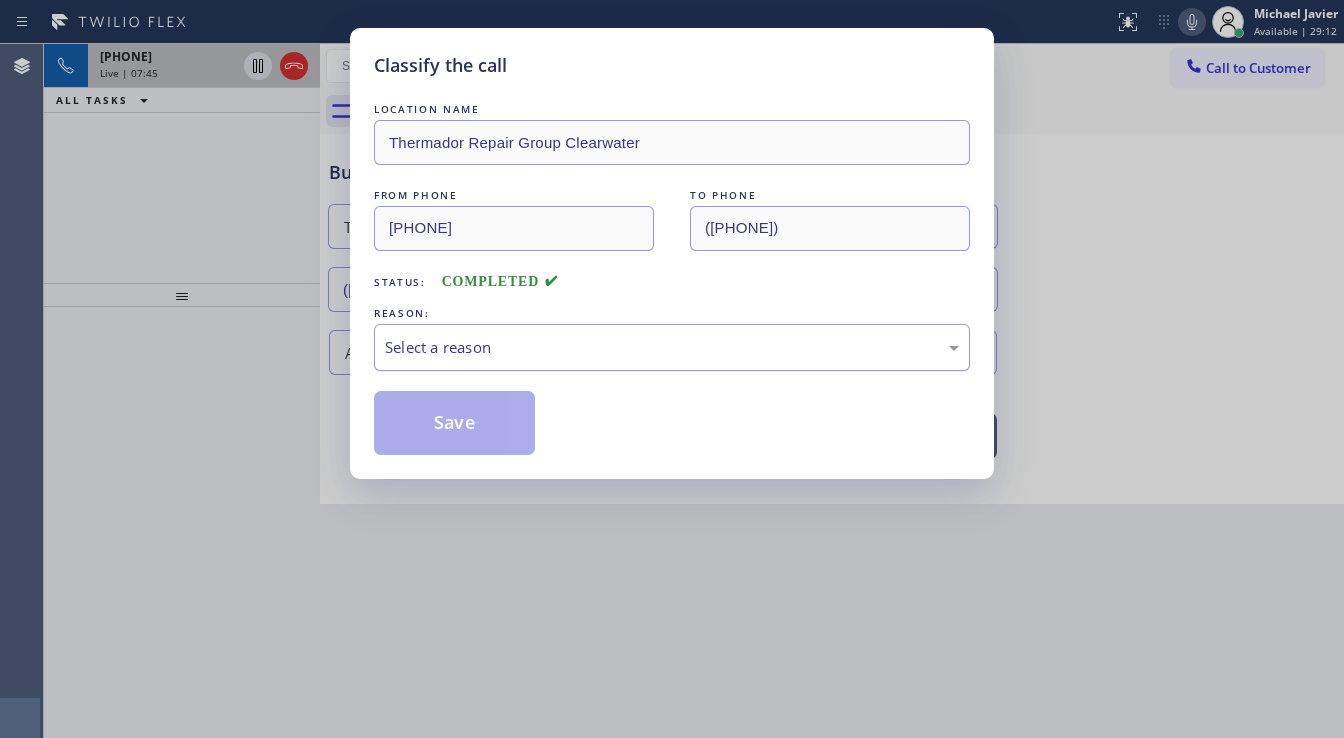 drag, startPoint x: 487, startPoint y: 346, endPoint x: 487, endPoint y: 358, distance: 12 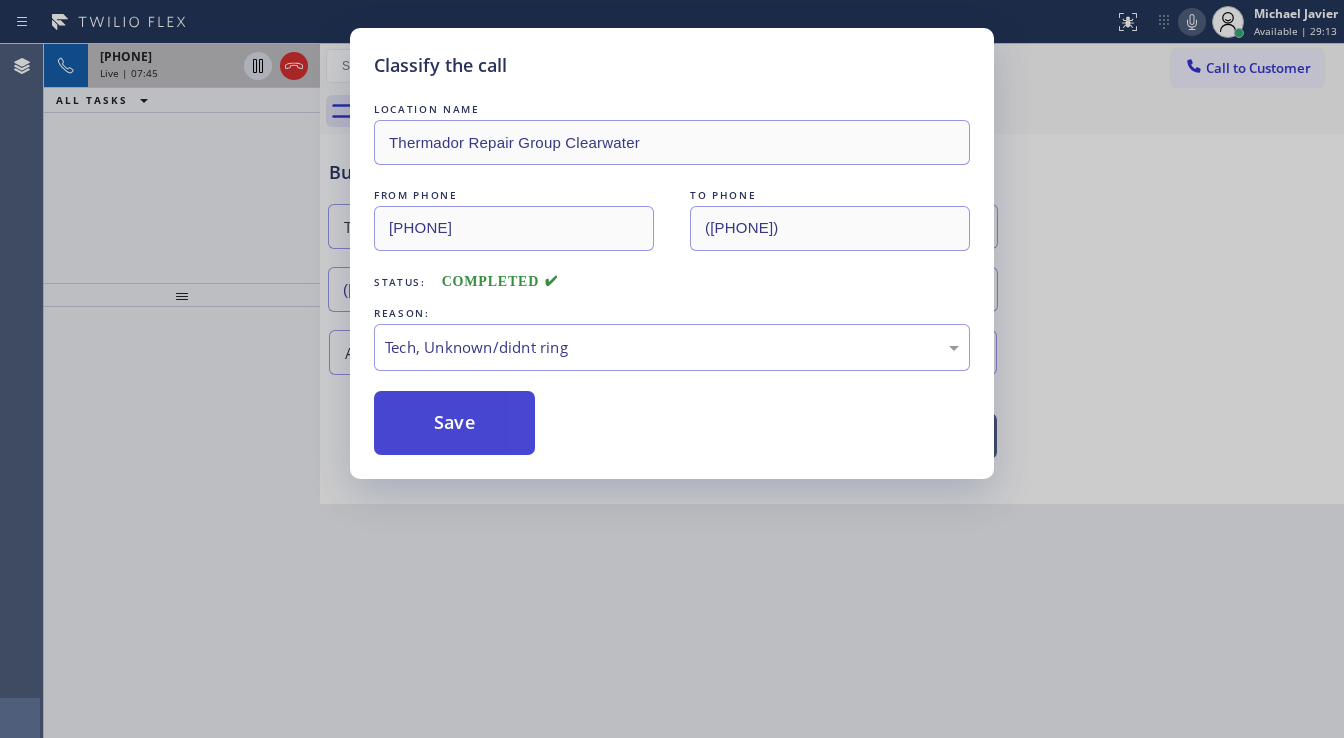 click on "Save" at bounding box center (454, 423) 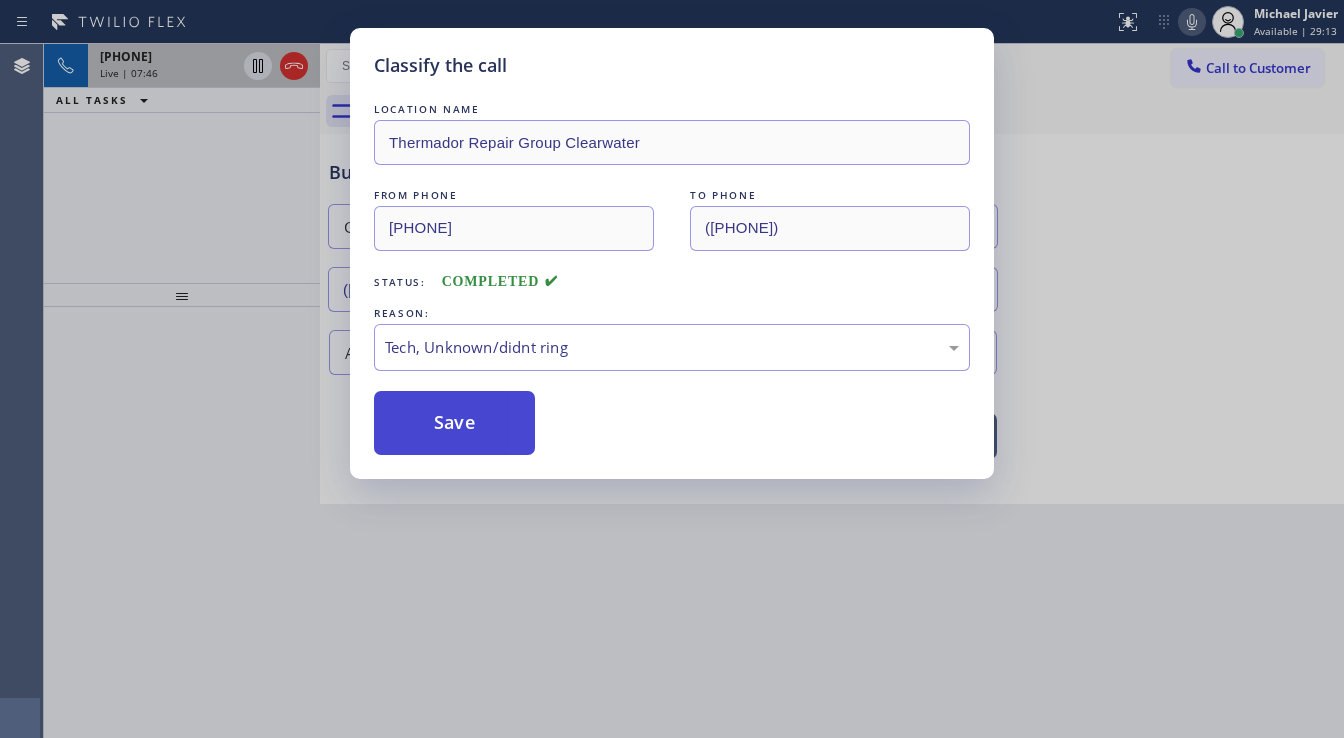 click on "Save" at bounding box center (454, 423) 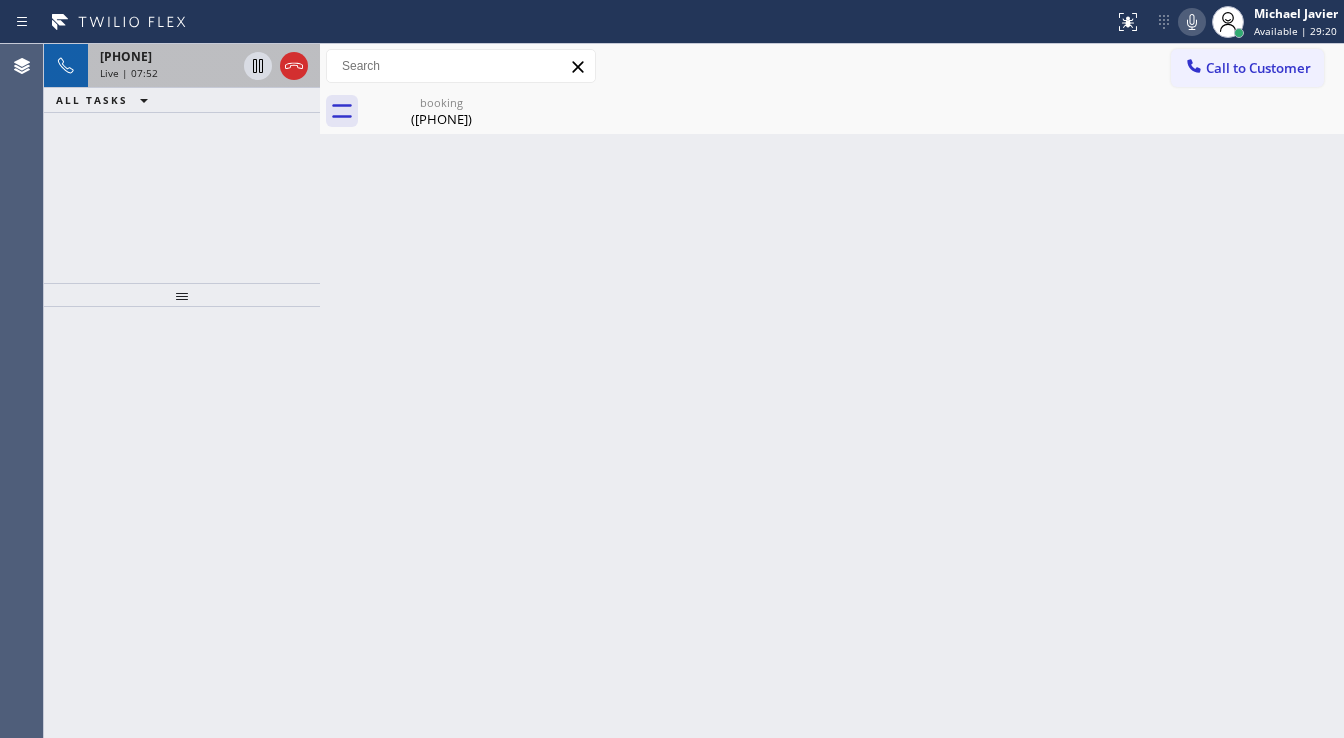 click on "+13125137634 Live | 07:52 ALL TASKS ALL TASKS ACTIVE TASKS TASKS IN WRAP UP" at bounding box center (182, 163) 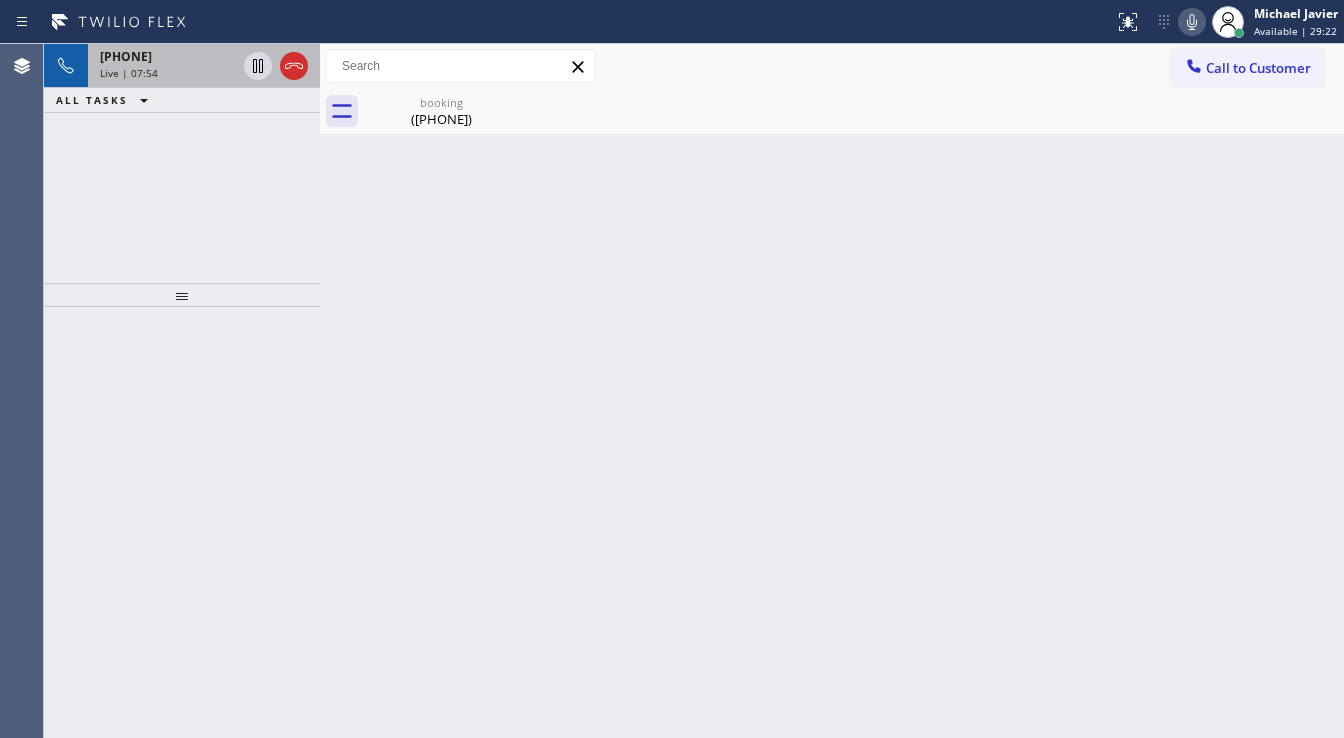 click 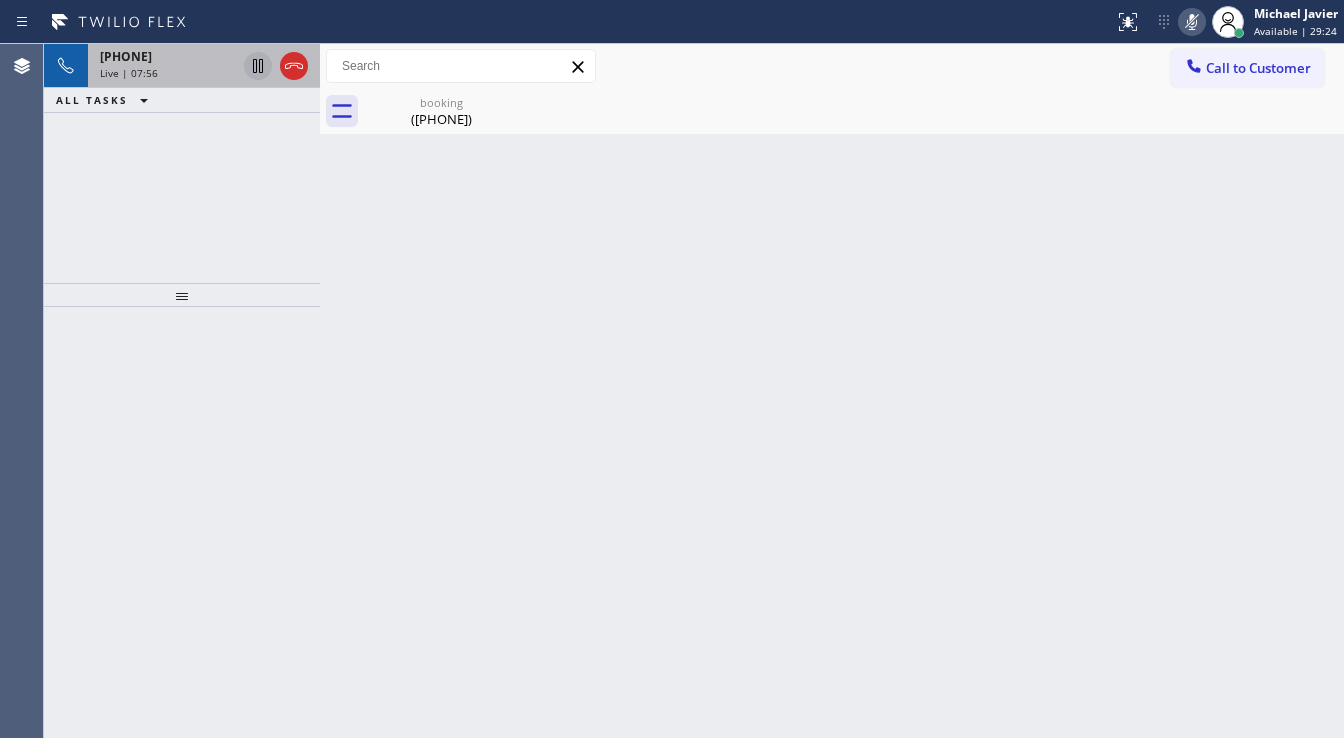click 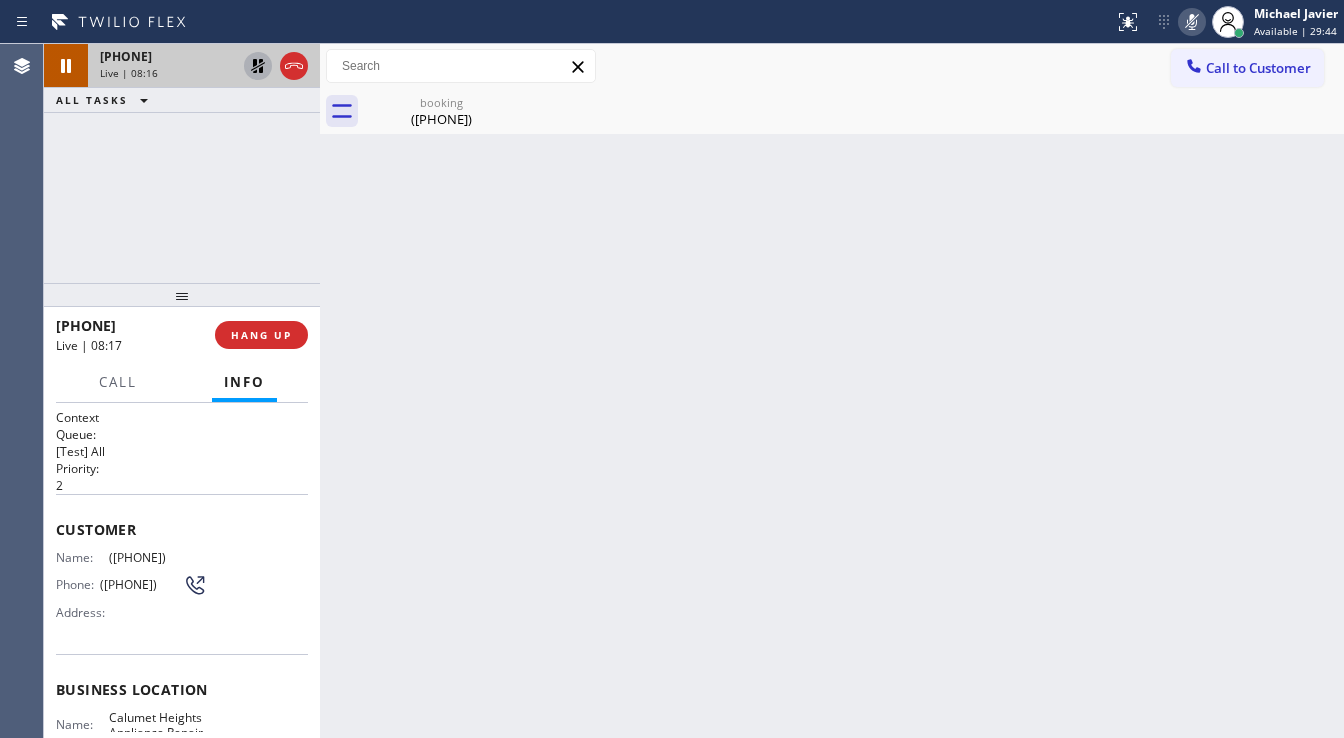 click on "+13125137634 Live | 08:16 ALL TASKS ALL TASKS ACTIVE TASKS TASKS IN WRAP UP" at bounding box center [182, 163] 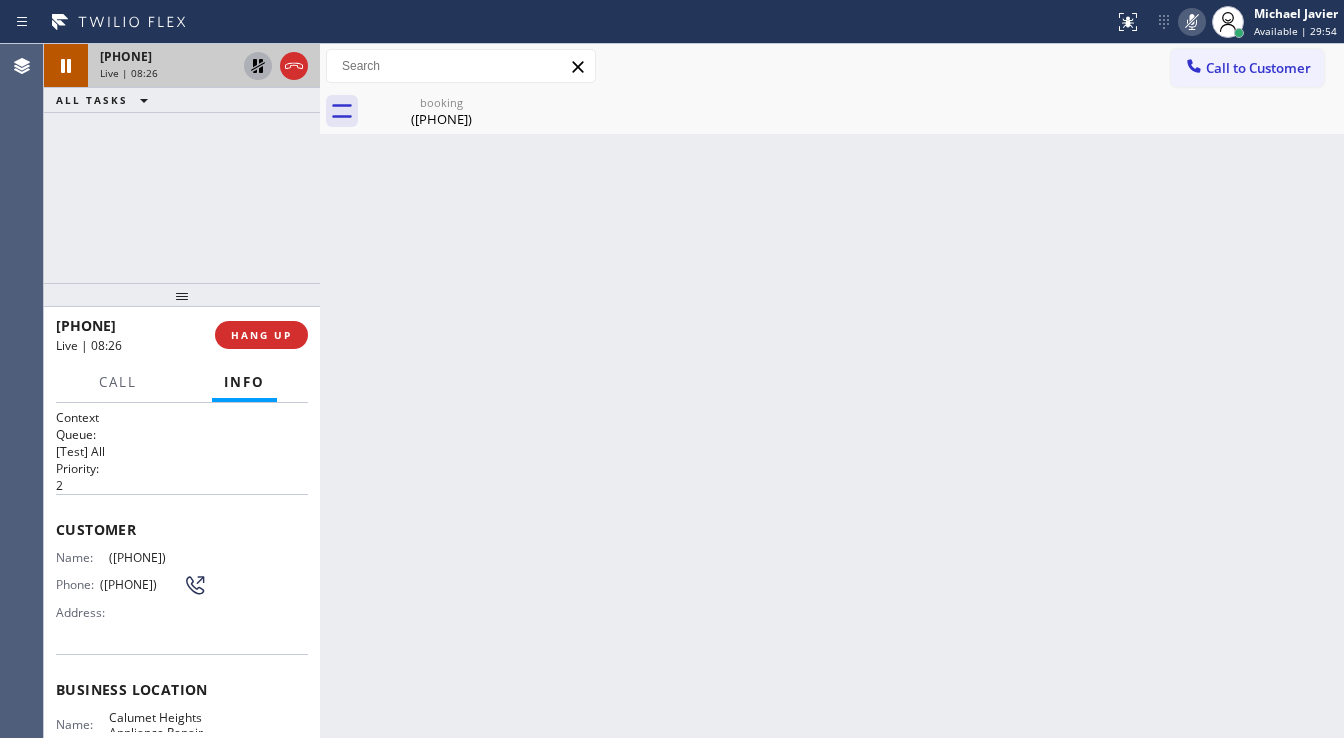 drag, startPoint x: 79, startPoint y: 196, endPoint x: 92, endPoint y: 192, distance: 13.601471 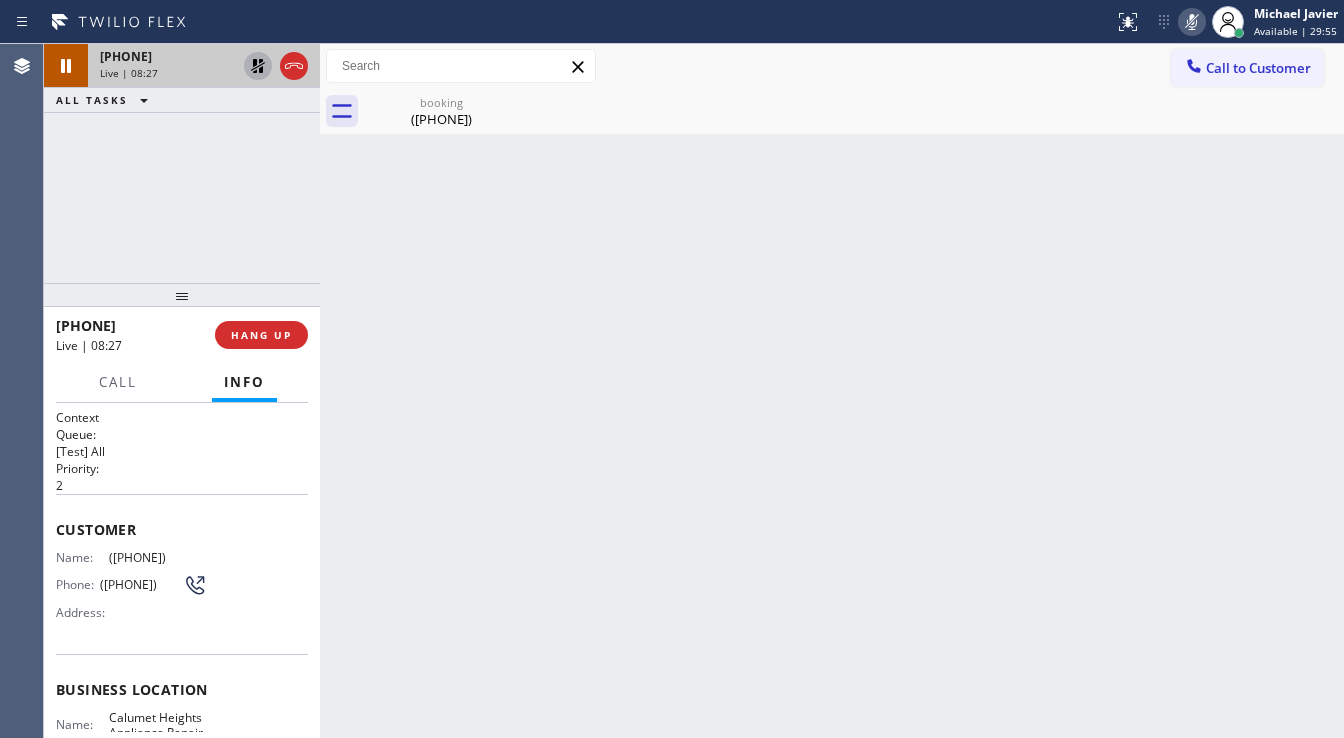 click 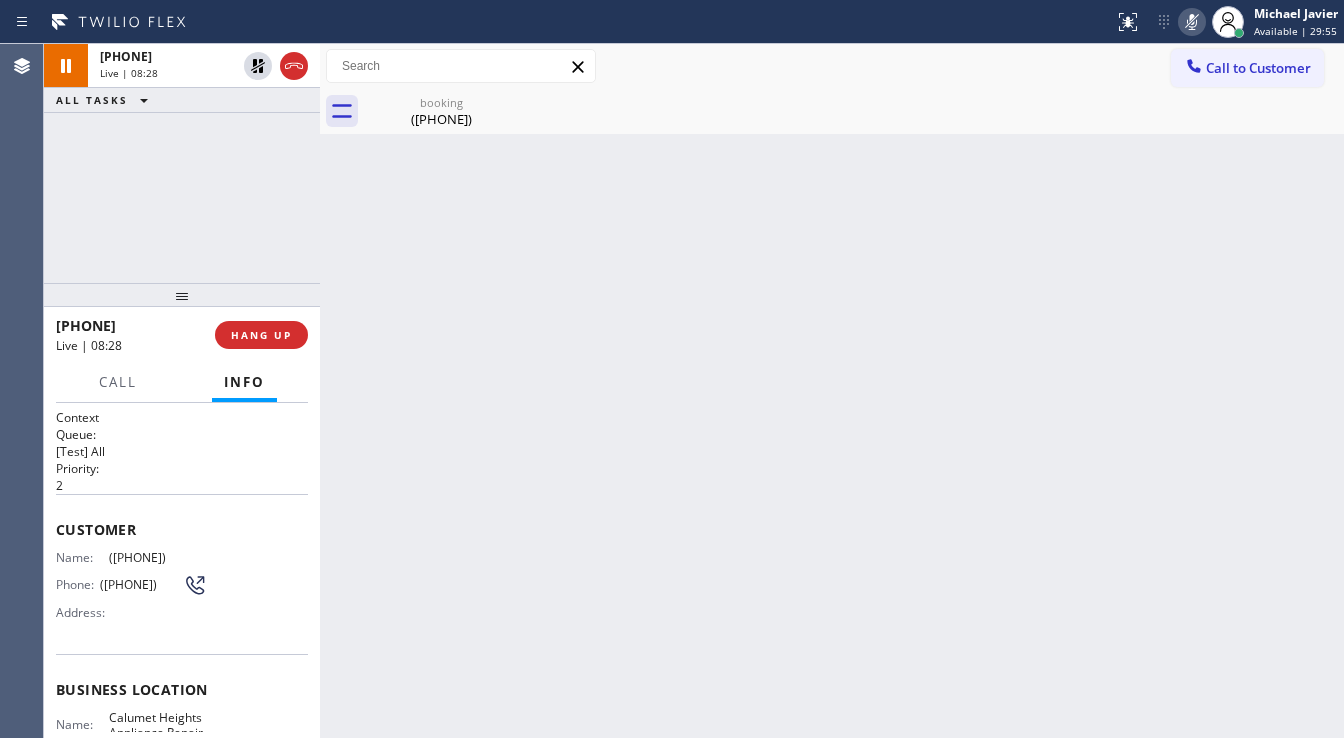 click 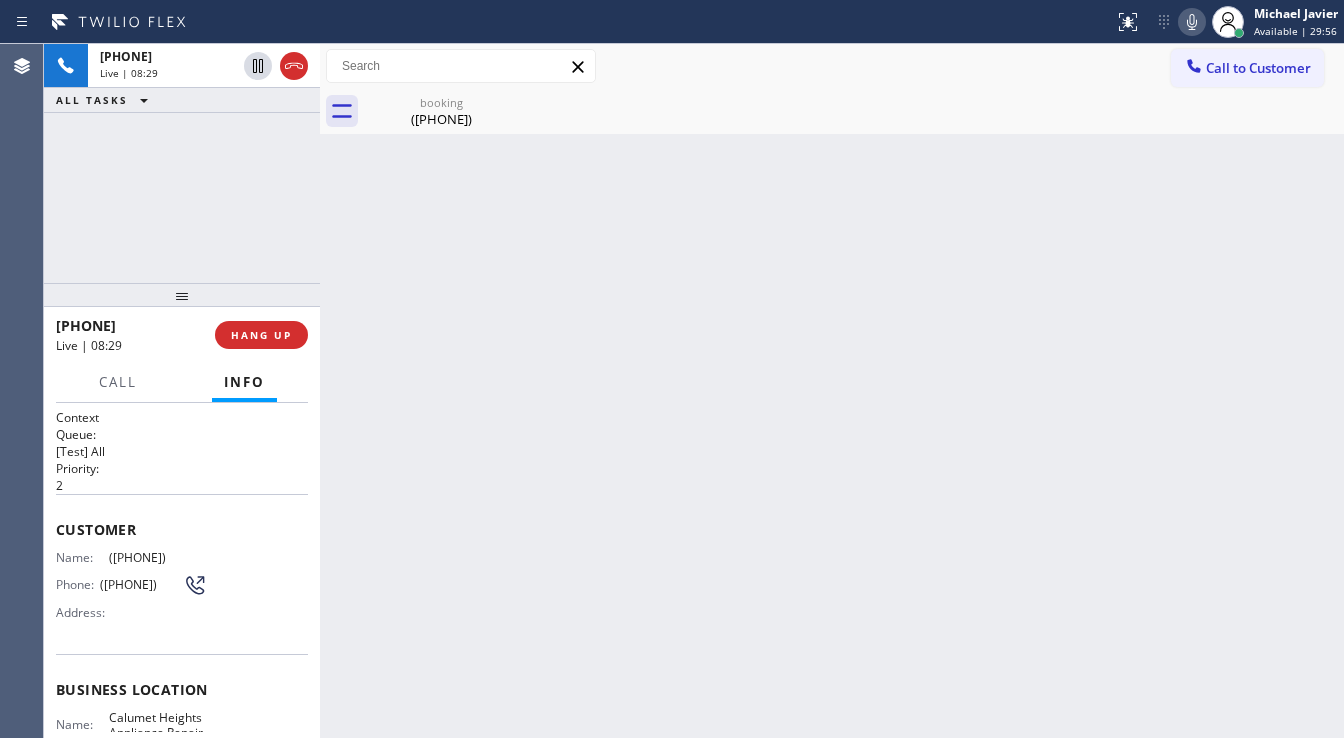 click on "+13125137634 Live | 08:29 ALL TASKS ALL TASKS ACTIVE TASKS TASKS IN WRAP UP" at bounding box center [182, 163] 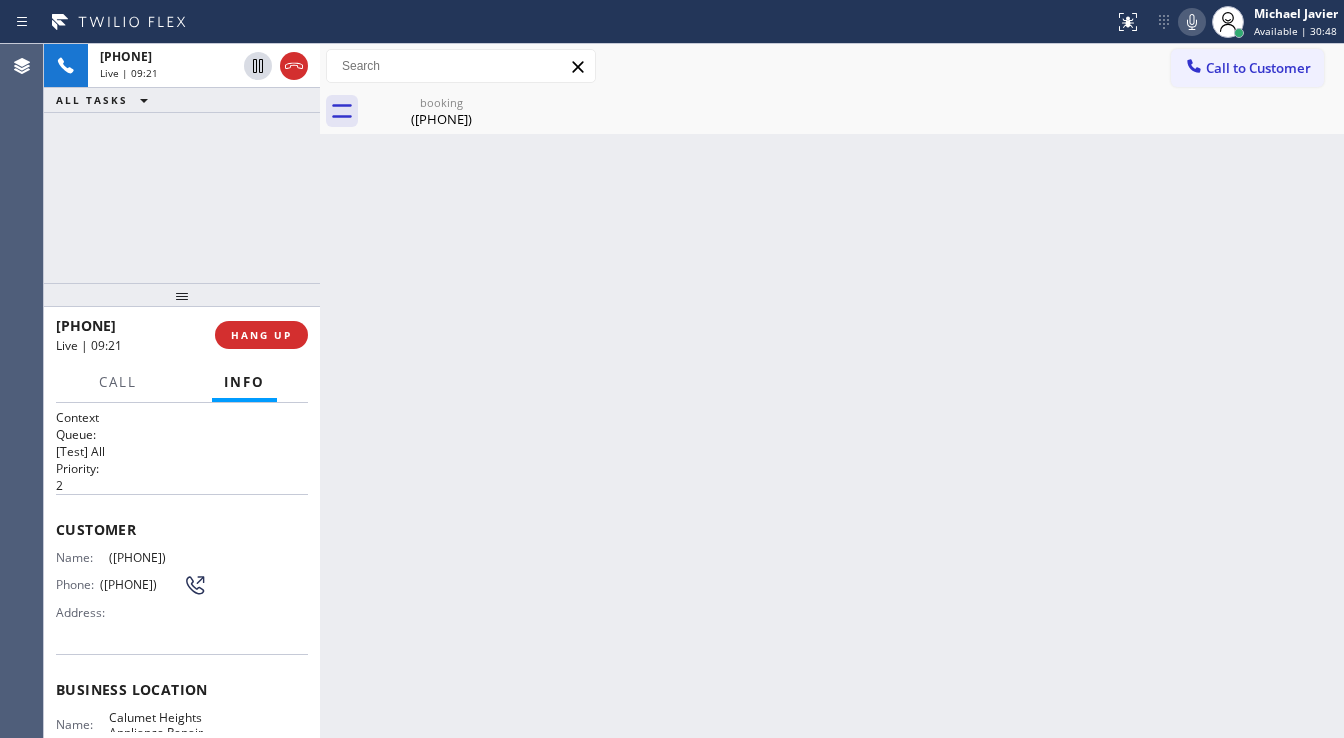 click on "+13125137634 Live | 09:21 ALL TASKS ALL TASKS ACTIVE TASKS TASKS IN WRAP UP" at bounding box center (182, 163) 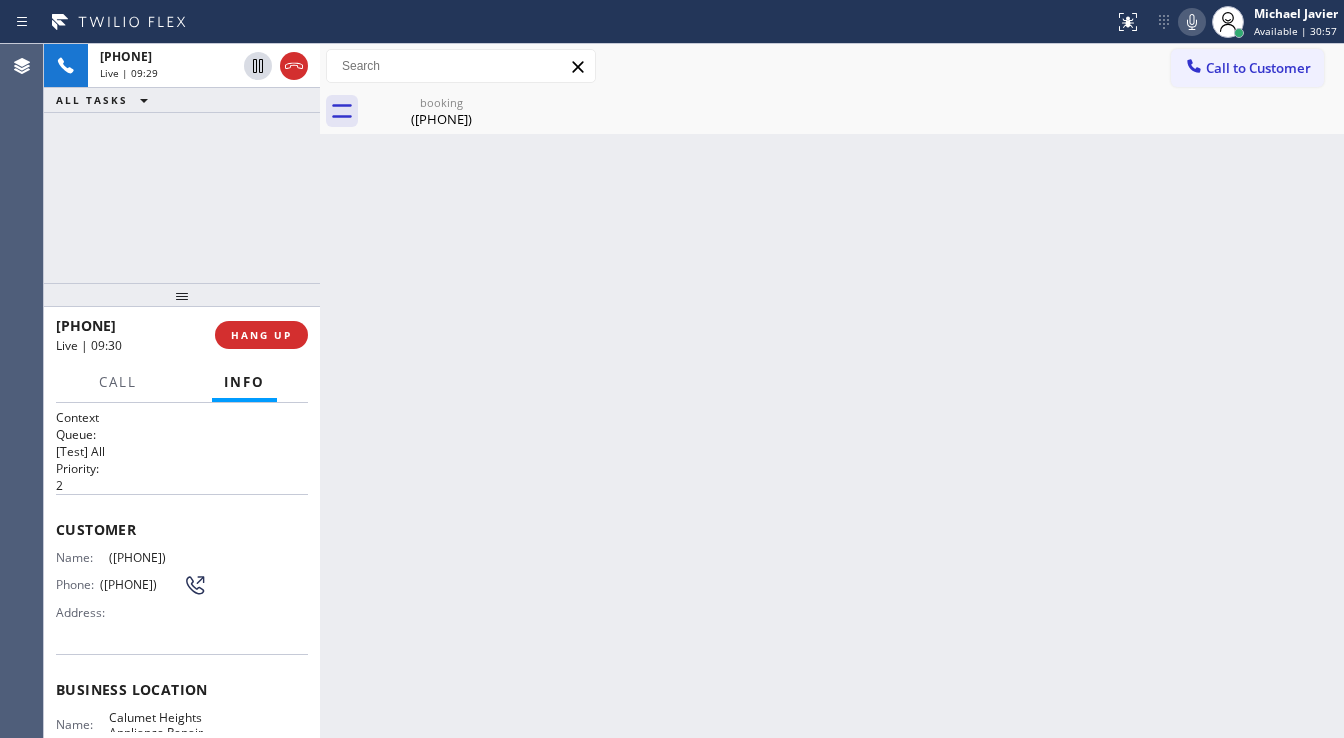 click on "+13125137634 Live | 09:29 ALL TASKS ALL TASKS ACTIVE TASKS TASKS IN WRAP UP" at bounding box center (182, 163) 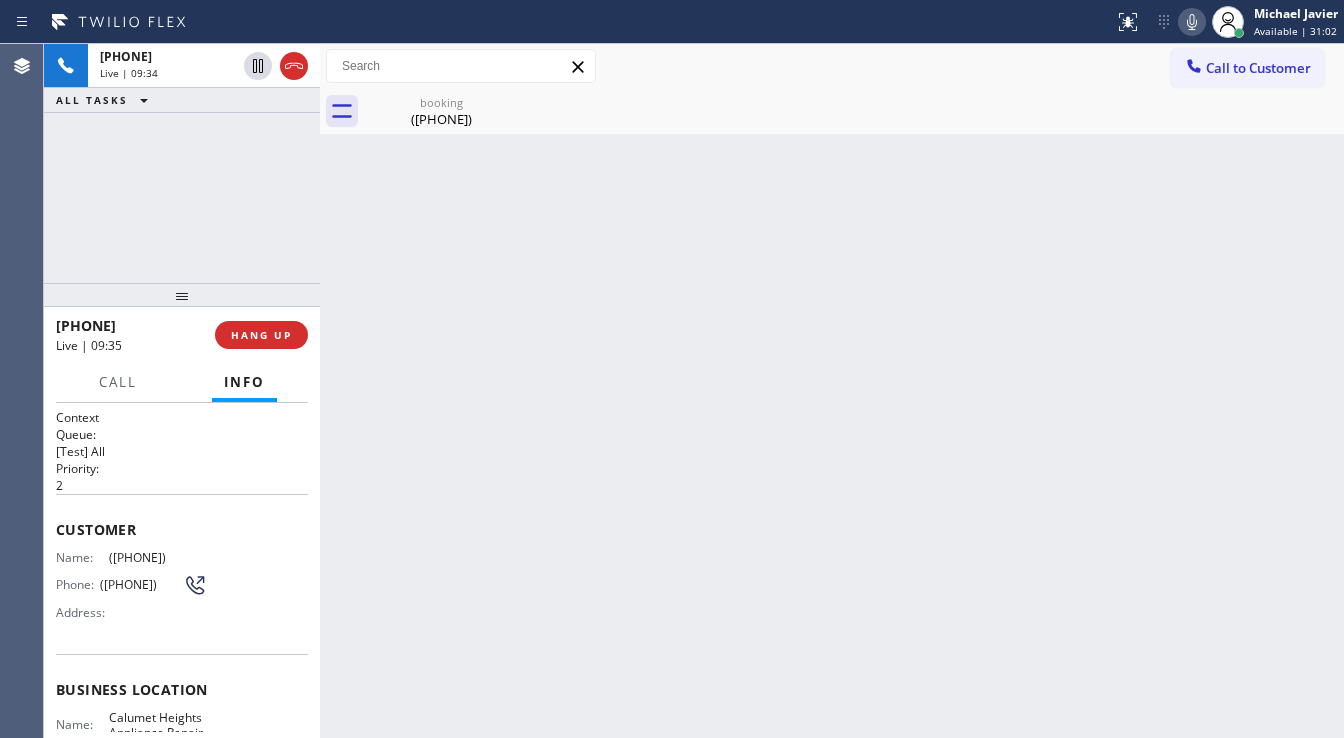 click on "+13125137634 Live | 09:34 ALL TASKS ALL TASKS ACTIVE TASKS TASKS IN WRAP UP" at bounding box center [182, 163] 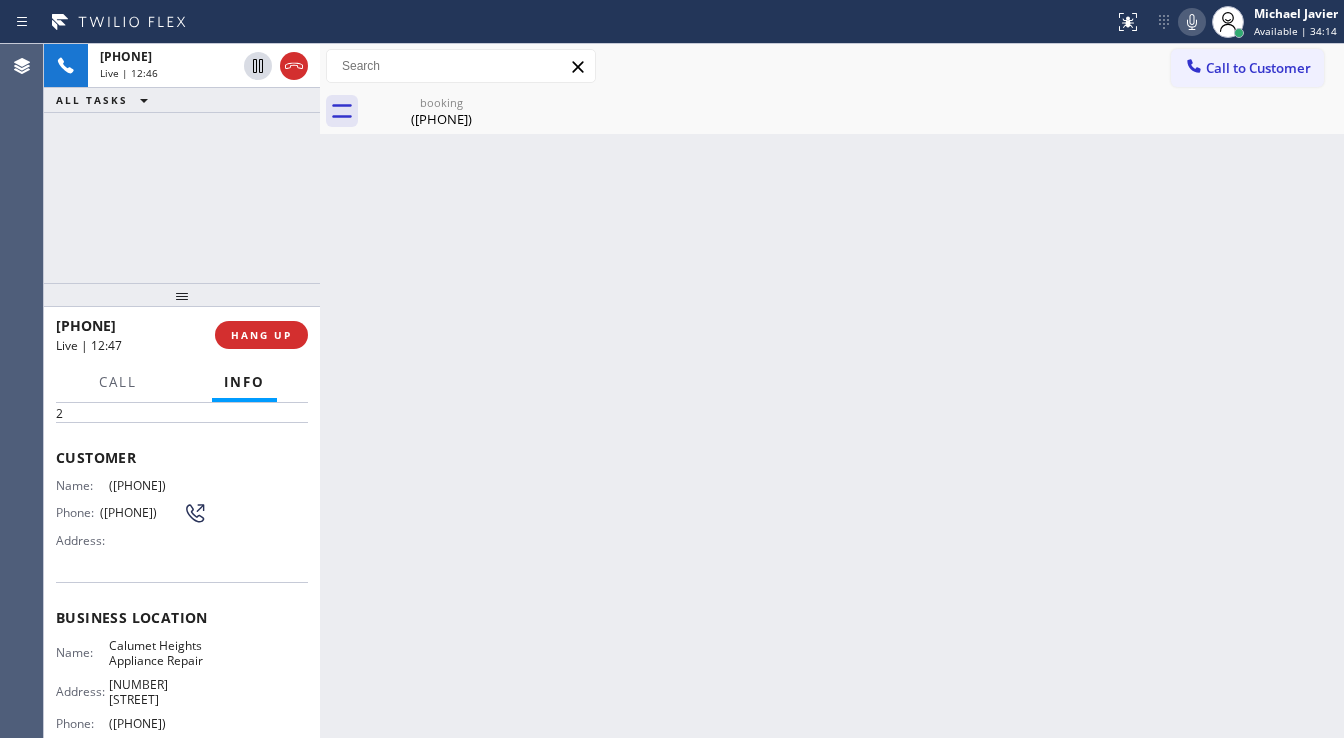 scroll, scrollTop: 80, scrollLeft: 0, axis: vertical 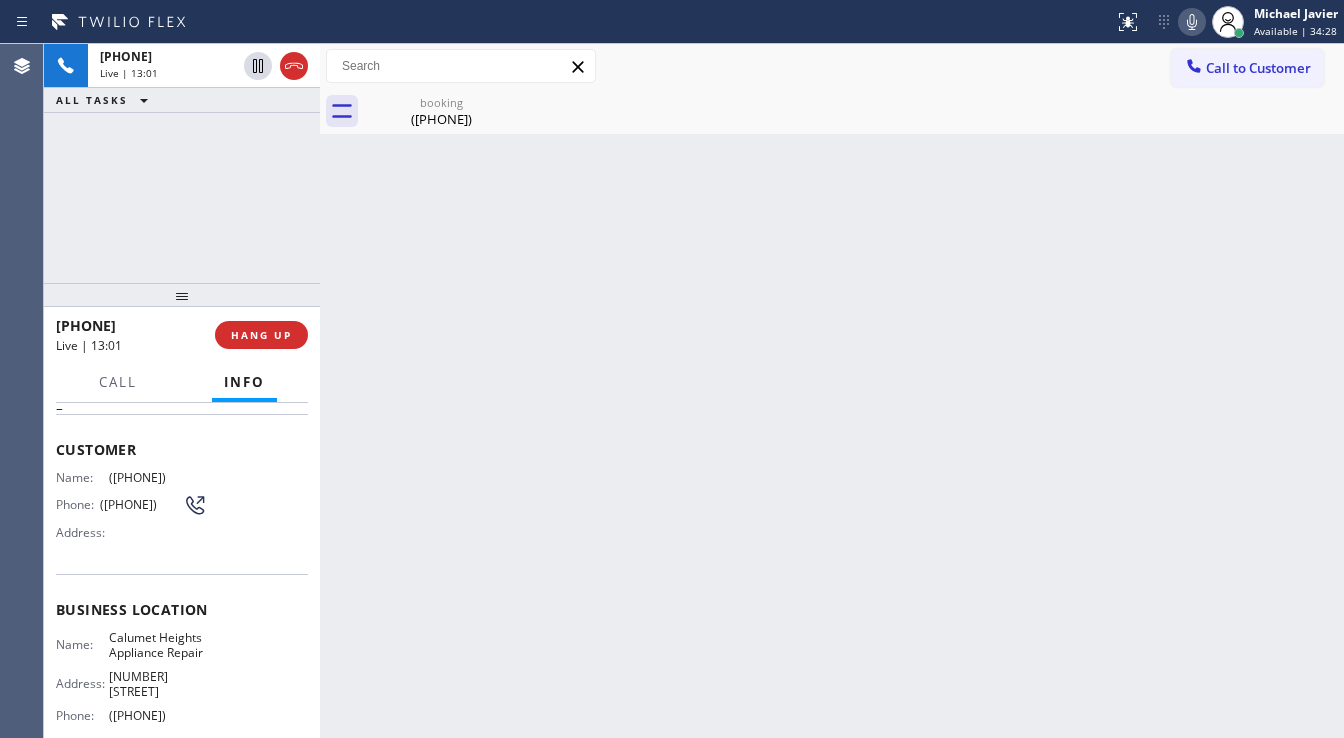 click on "+13125137634 Live | 13:01 ALL TASKS ALL TASKS ACTIVE TASKS TASKS IN WRAP UP" at bounding box center (182, 163) 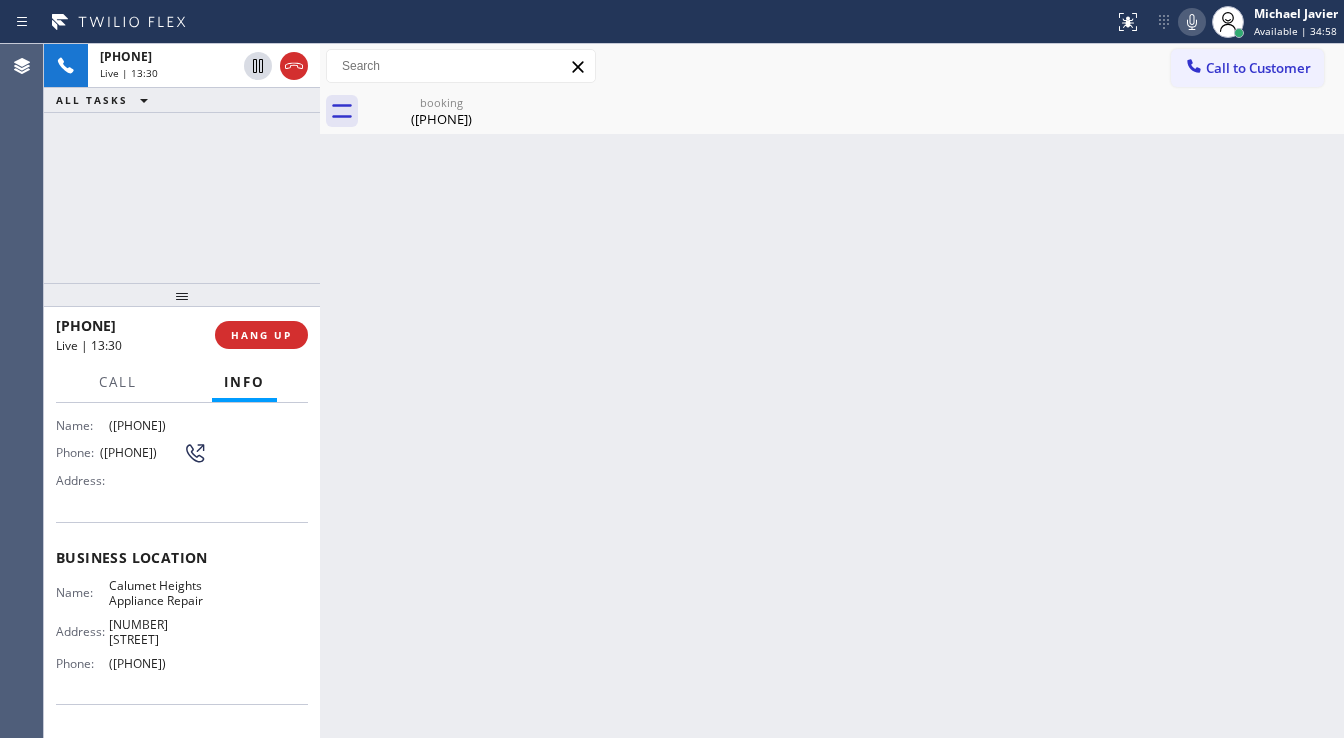 scroll, scrollTop: 160, scrollLeft: 0, axis: vertical 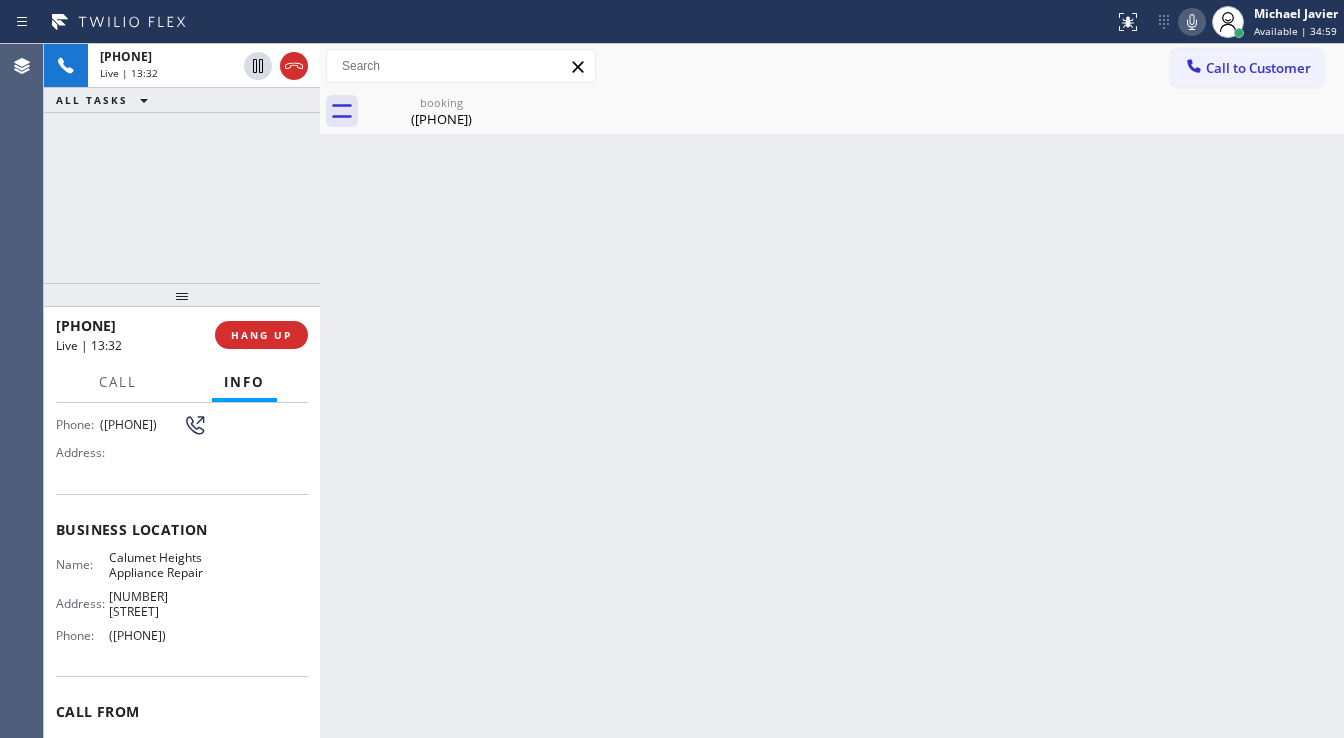 click on "+13125137634 Live | 13:32 ALL TASKS ALL TASKS ACTIVE TASKS TASKS IN WRAP UP" at bounding box center [182, 163] 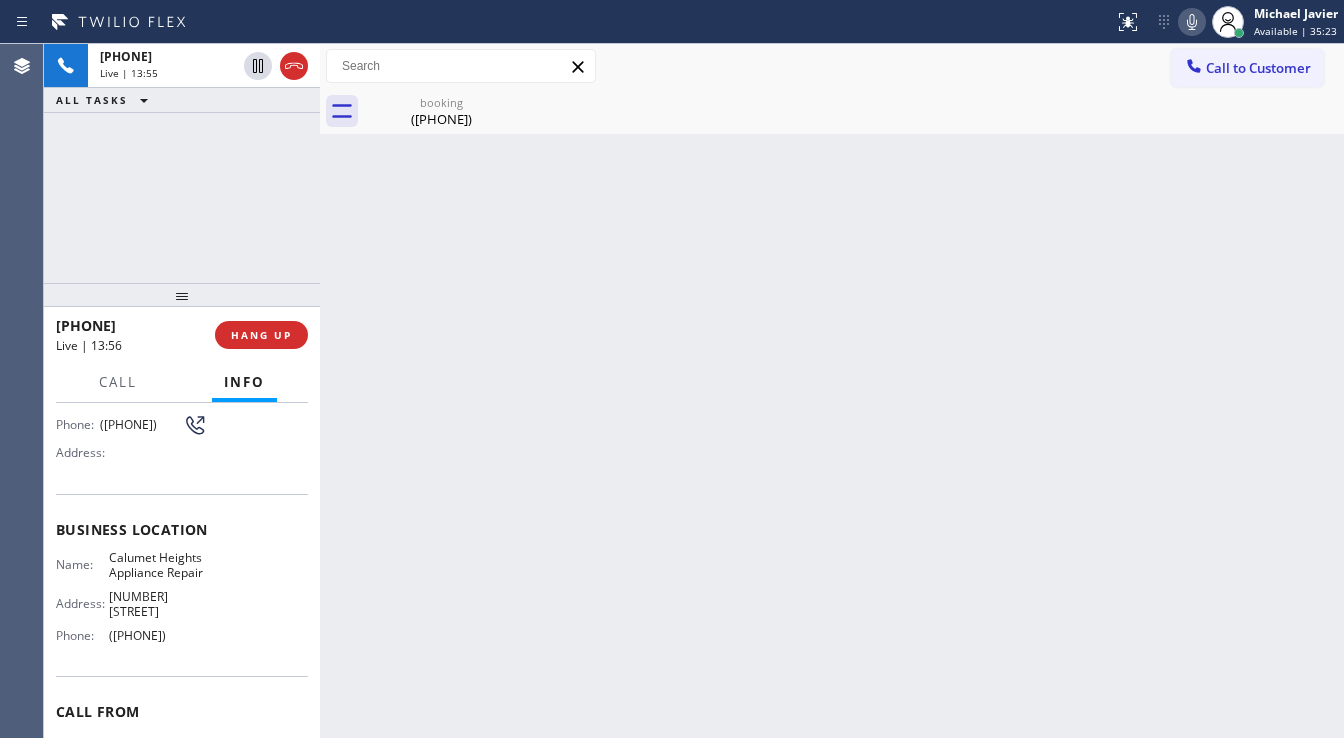 click 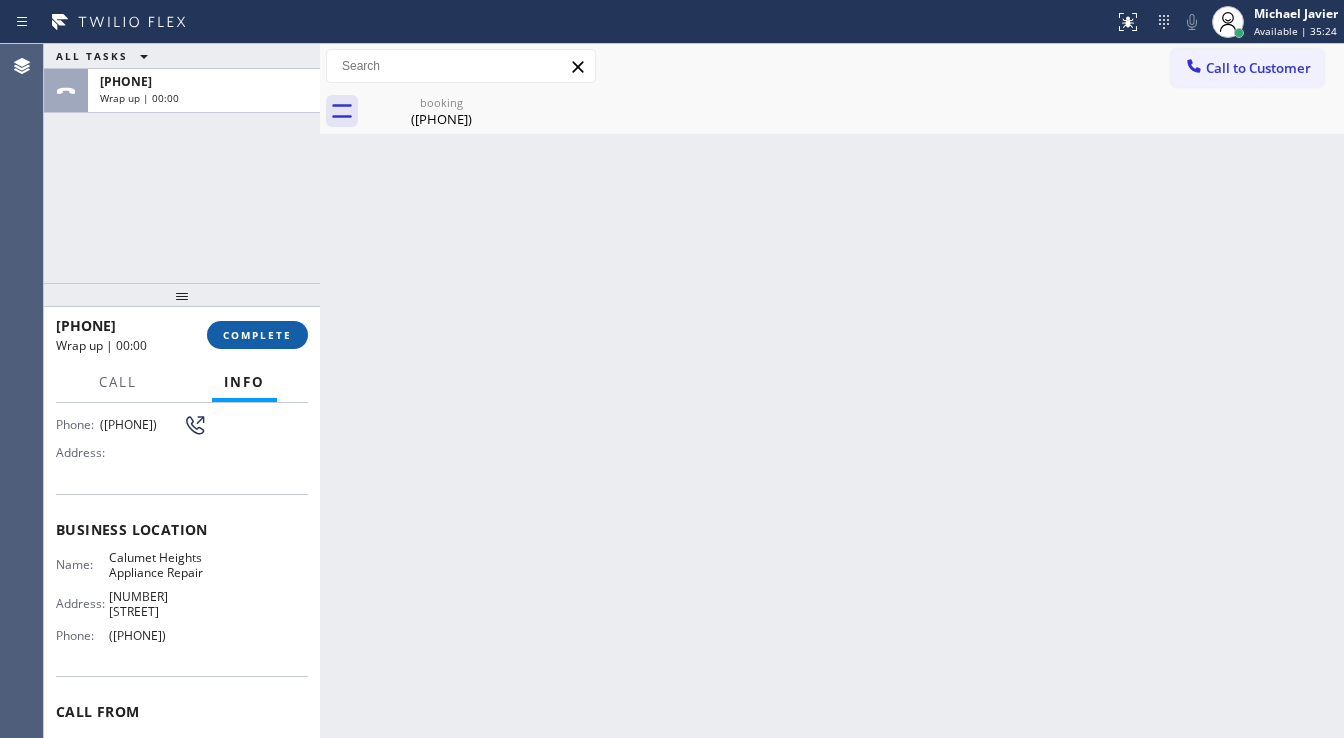 click on "COMPLETE" at bounding box center (257, 335) 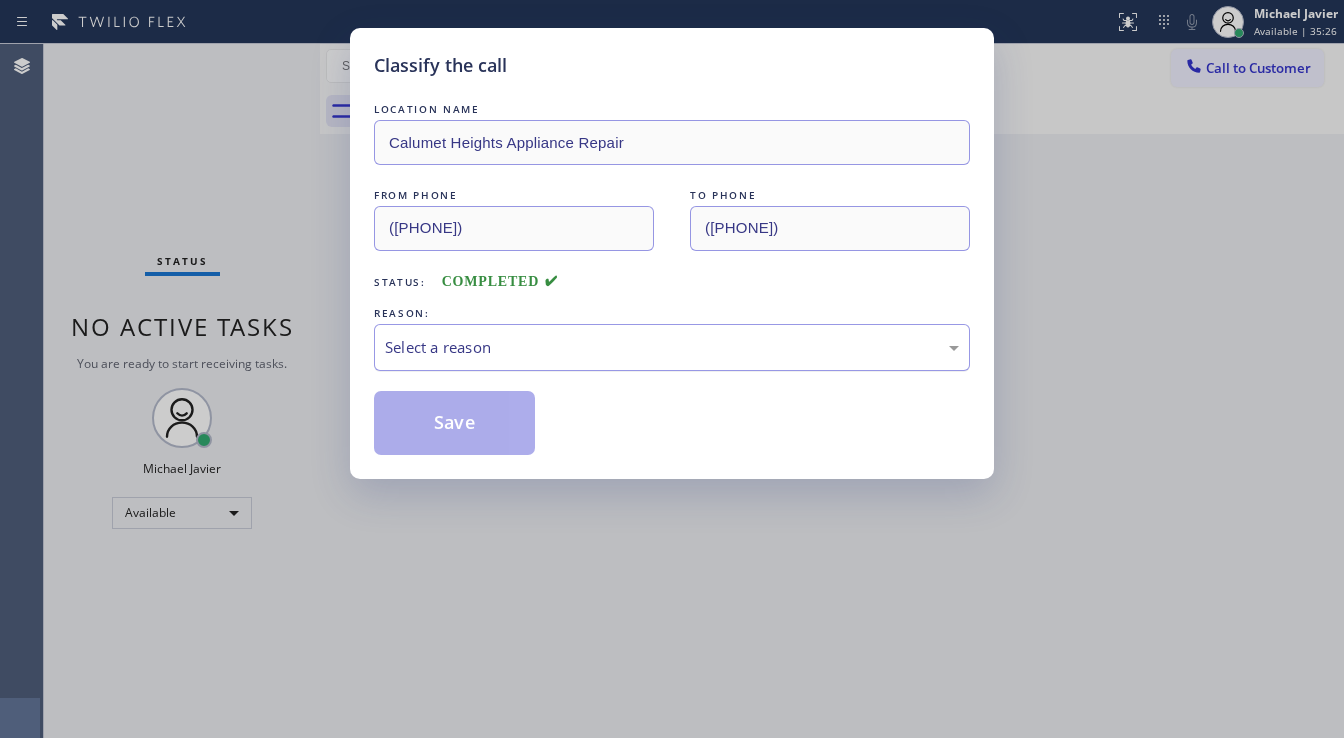 click on "Select a reason" at bounding box center [672, 347] 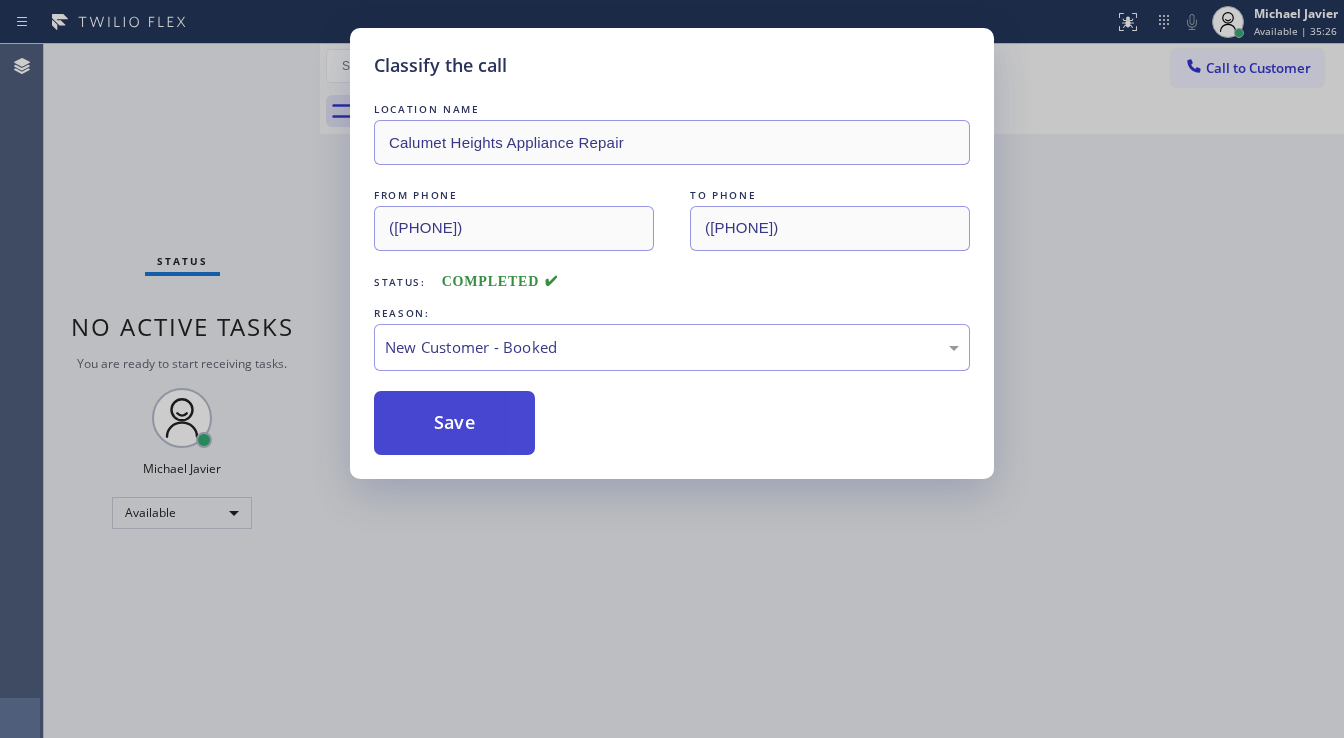 click on "Save" at bounding box center [454, 423] 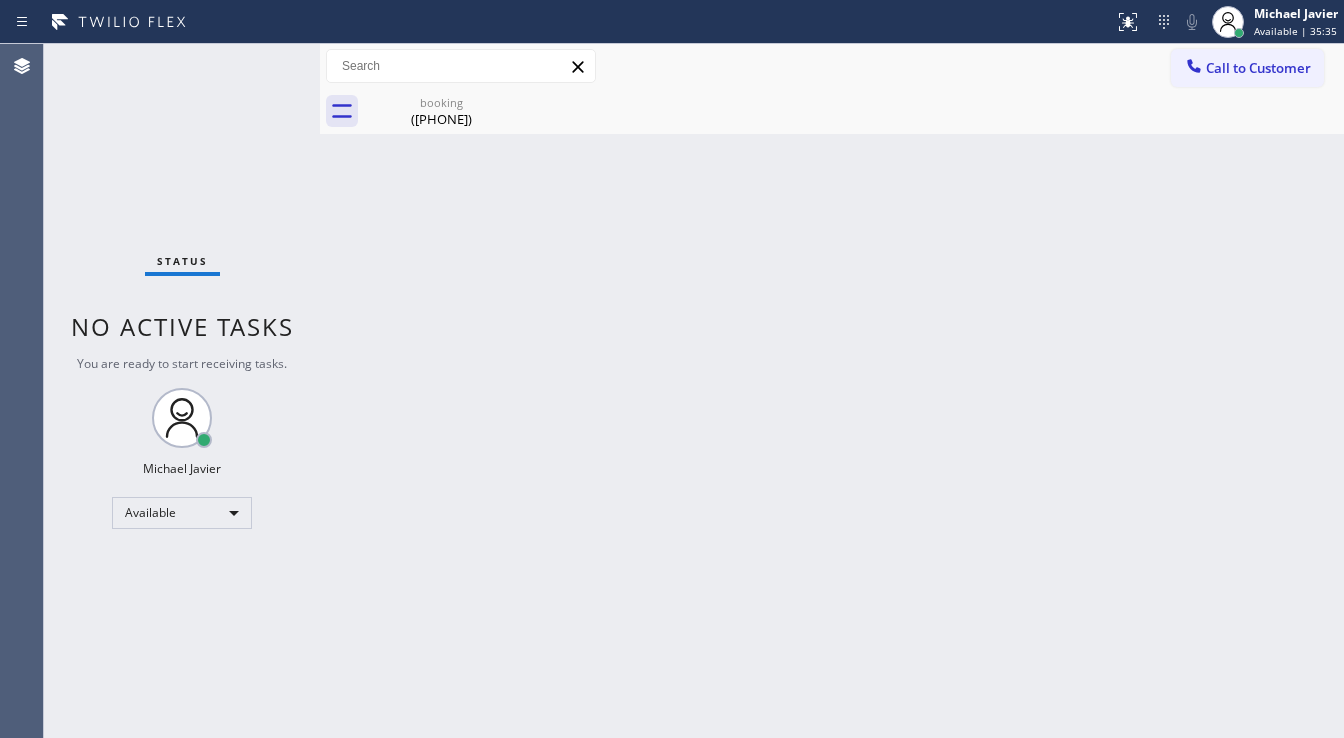 click on "Status   No active tasks     You are ready to start receiving tasks.   Michael Javier Available" at bounding box center [182, 391] 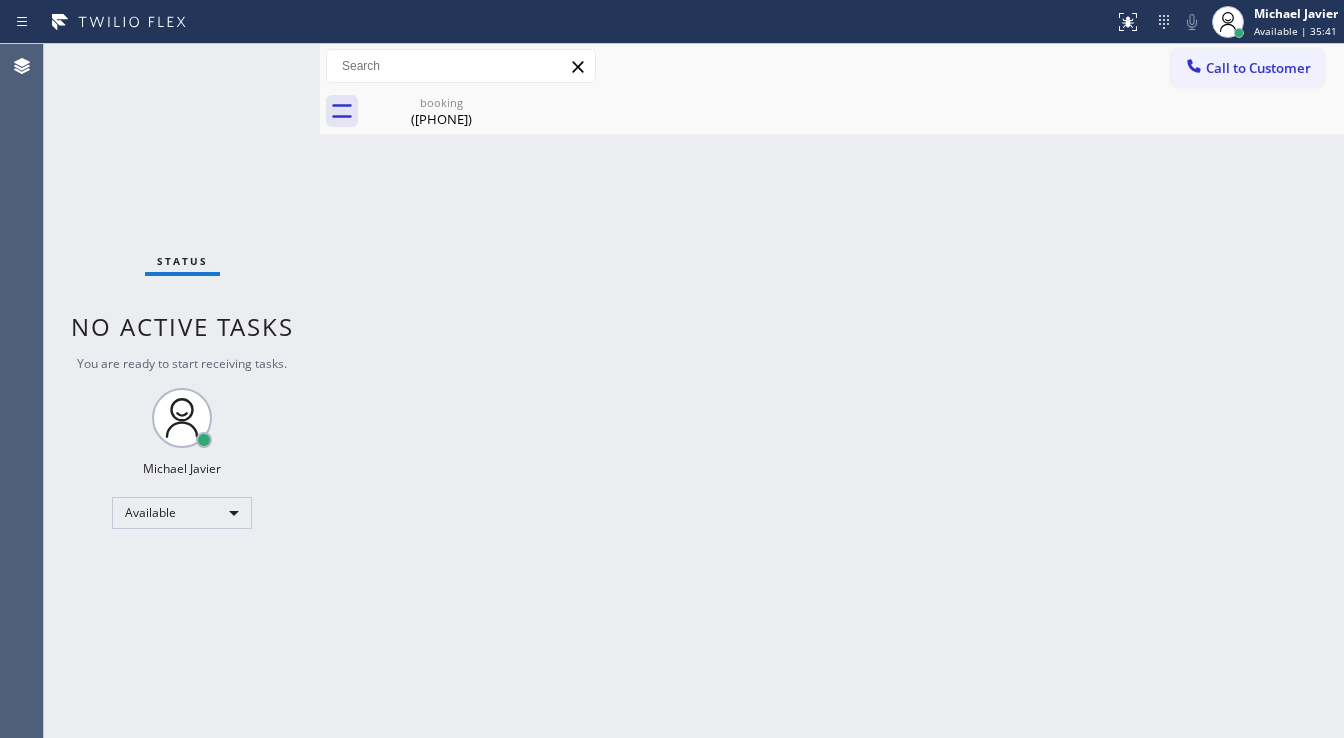 click on "Status   No active tasks     You are ready to start receiving tasks.   Michael Javier Available" at bounding box center [182, 391] 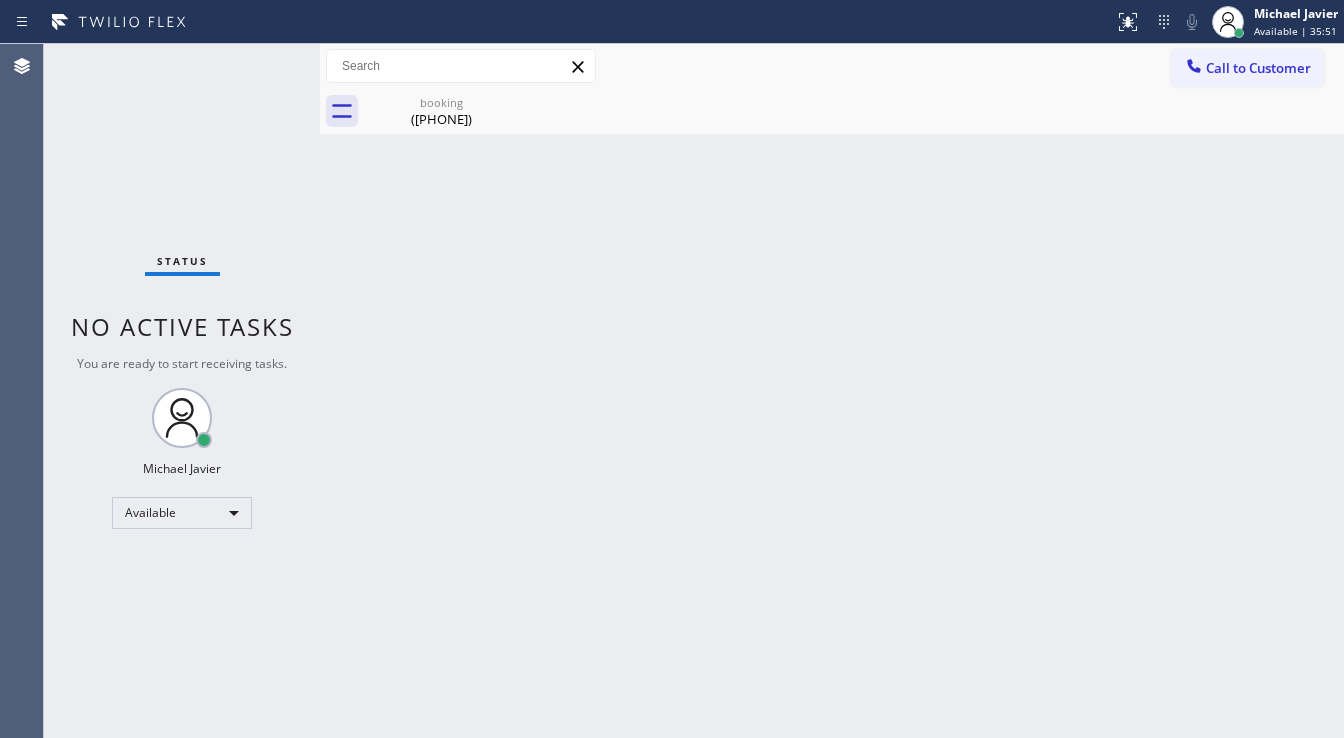 drag, startPoint x: 1219, startPoint y: 64, endPoint x: 832, endPoint y: 255, distance: 431.56693 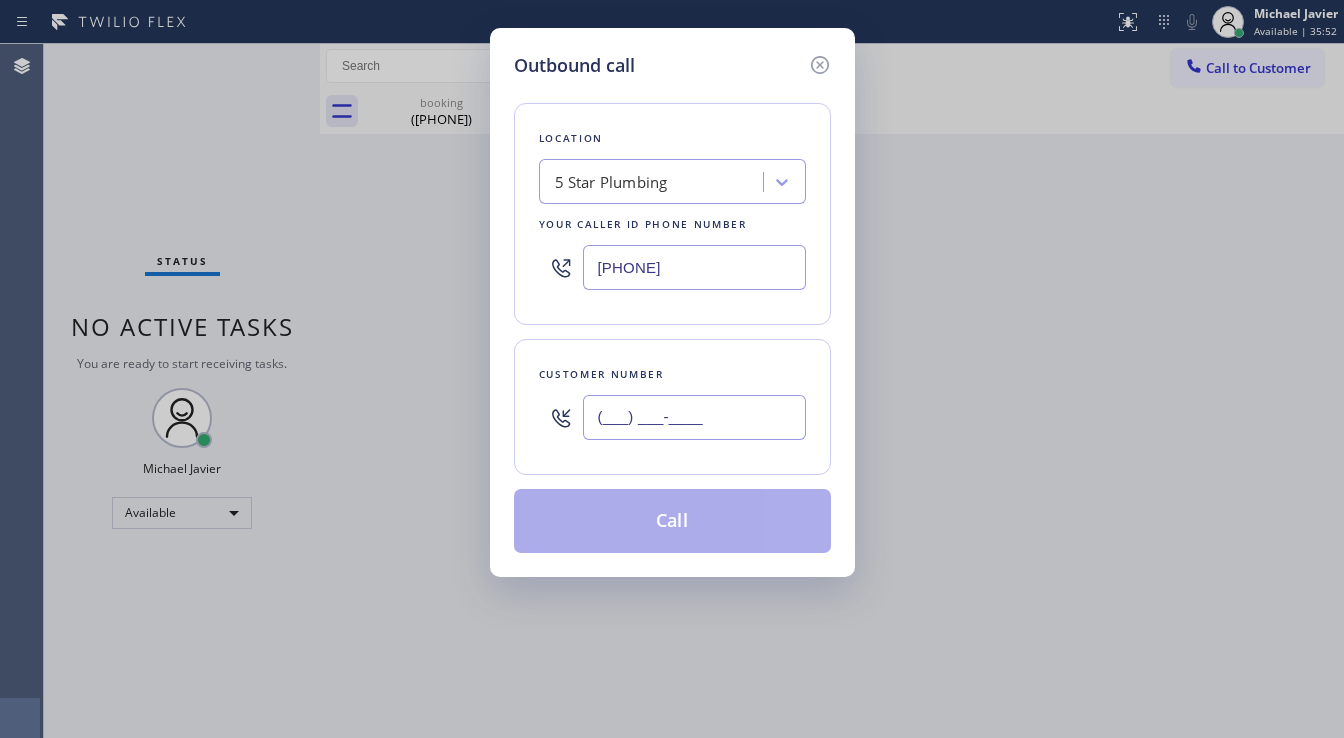 drag, startPoint x: 620, startPoint y: 420, endPoint x: 655, endPoint y: 376, distance: 56.22277 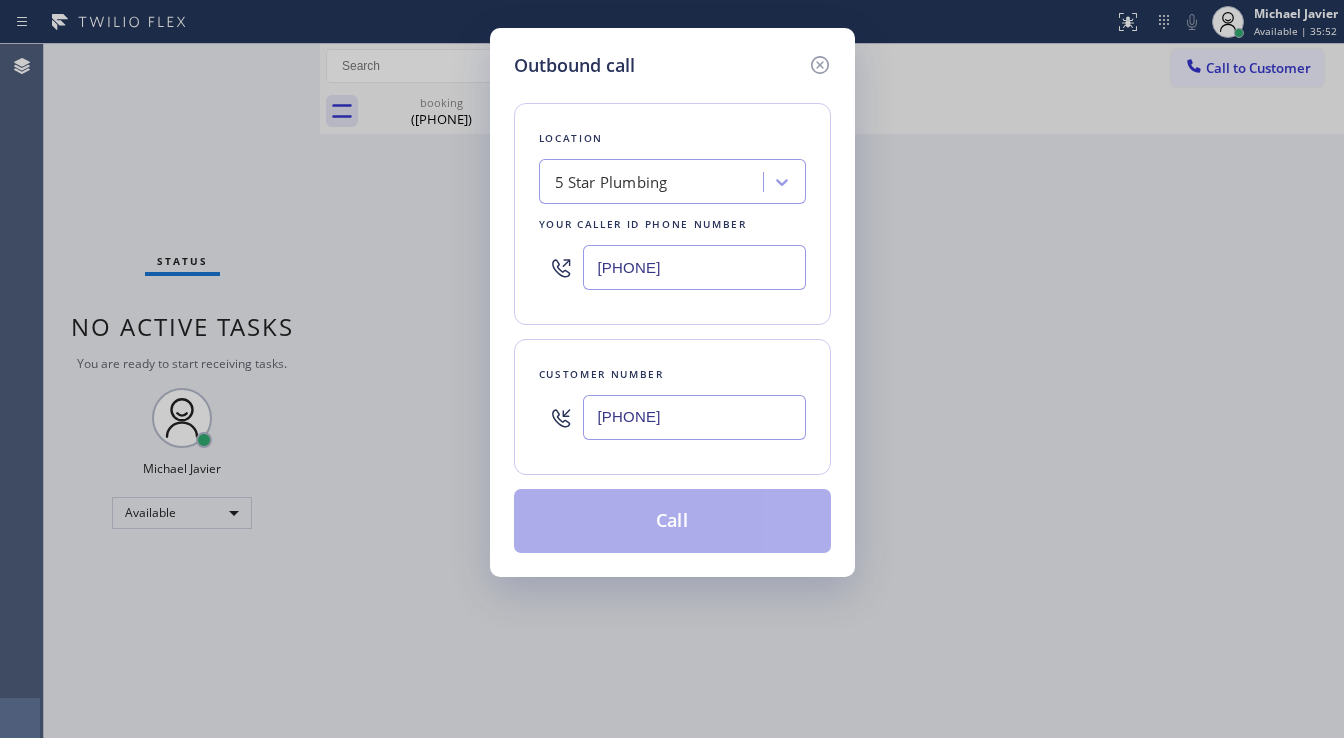 type on "(305) 315-2567" 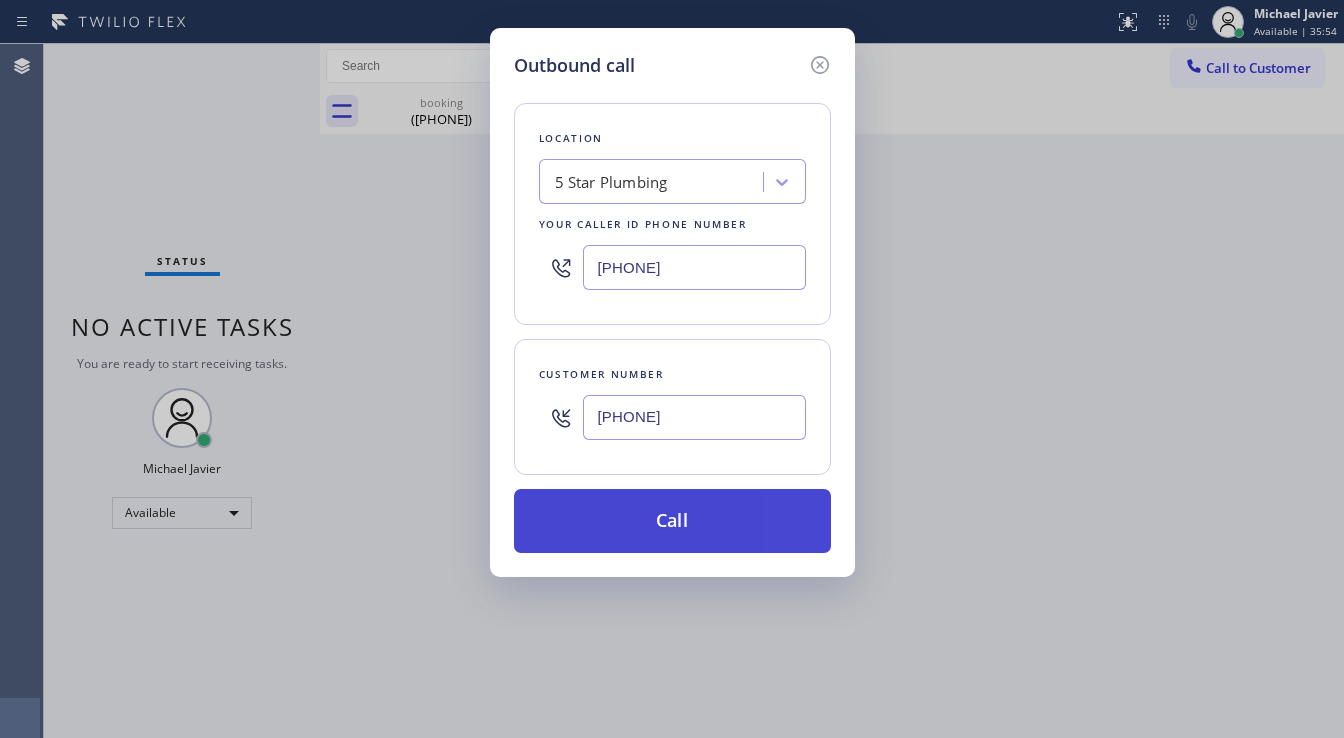 paste on "305) 747-7090" 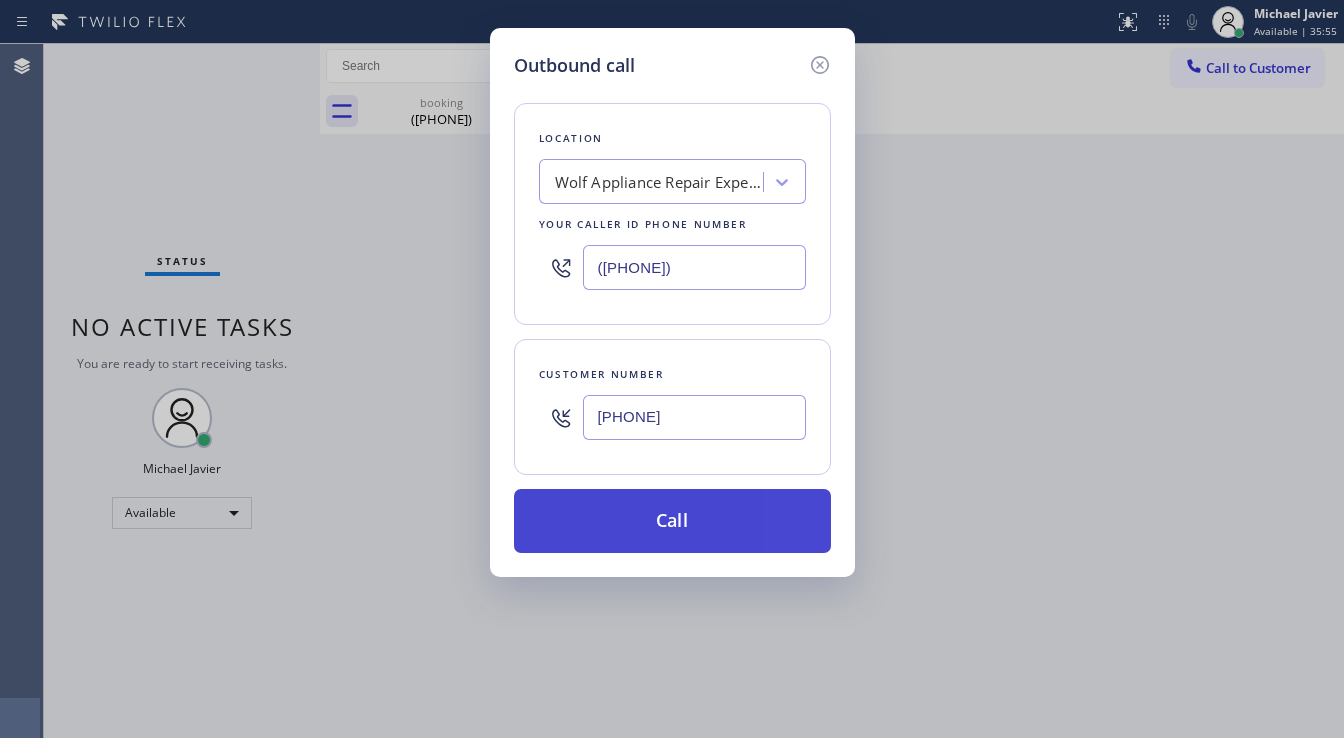type on "(305) 747-7090" 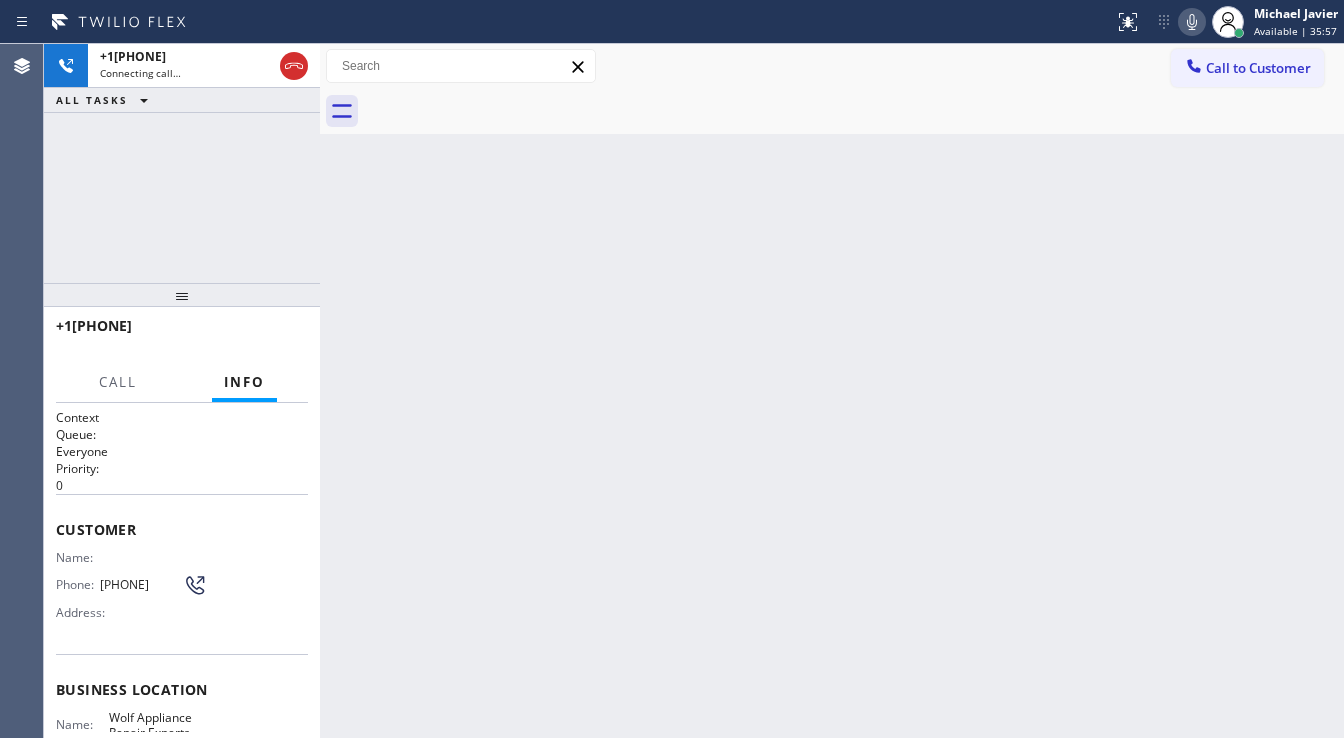 scroll, scrollTop: 240, scrollLeft: 0, axis: vertical 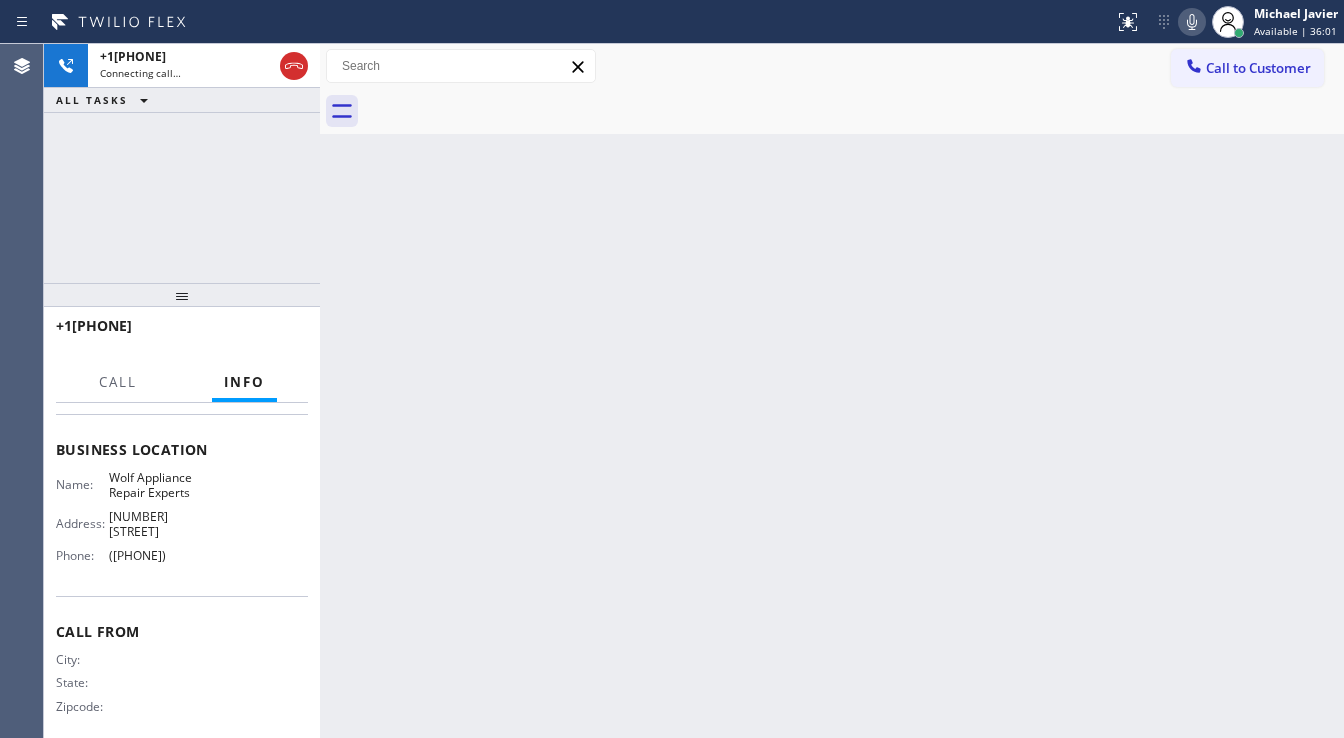 drag, startPoint x: 180, startPoint y: 241, endPoint x: 178, endPoint y: 147, distance: 94.02127 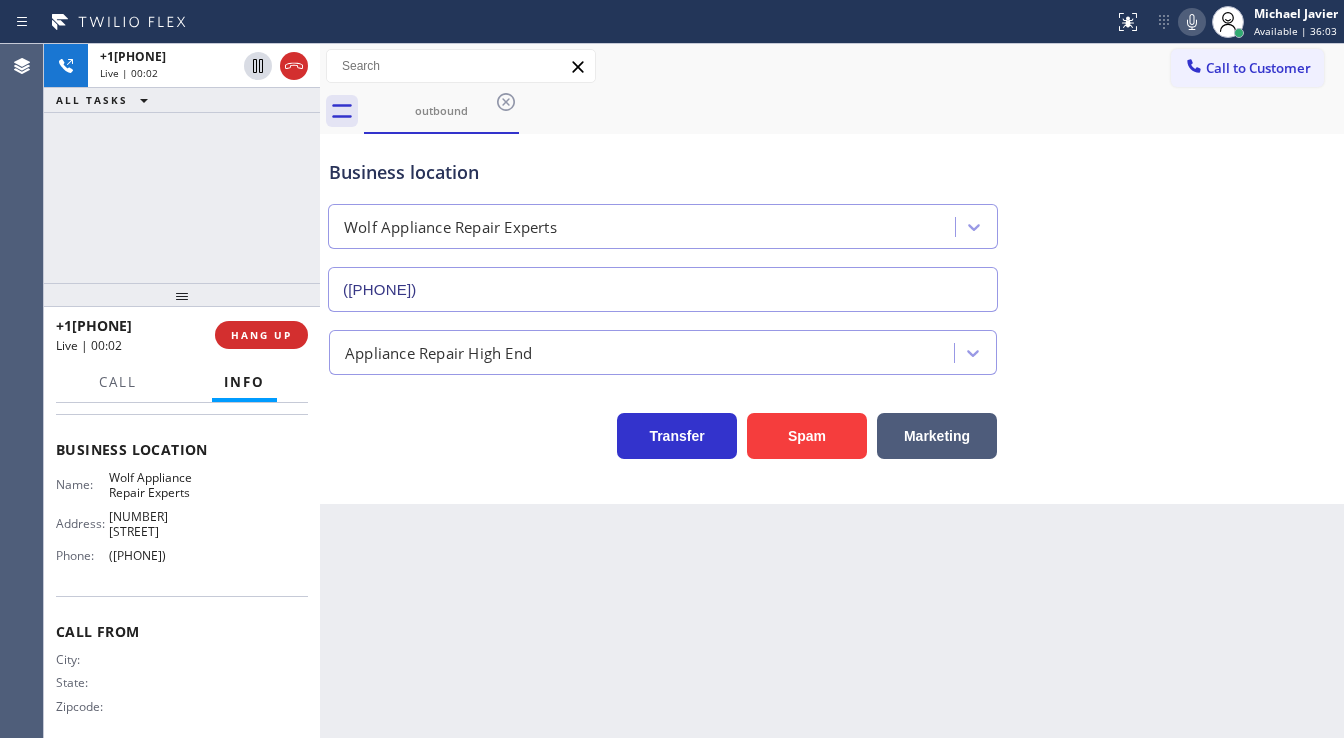 type on "(305) 747-7090" 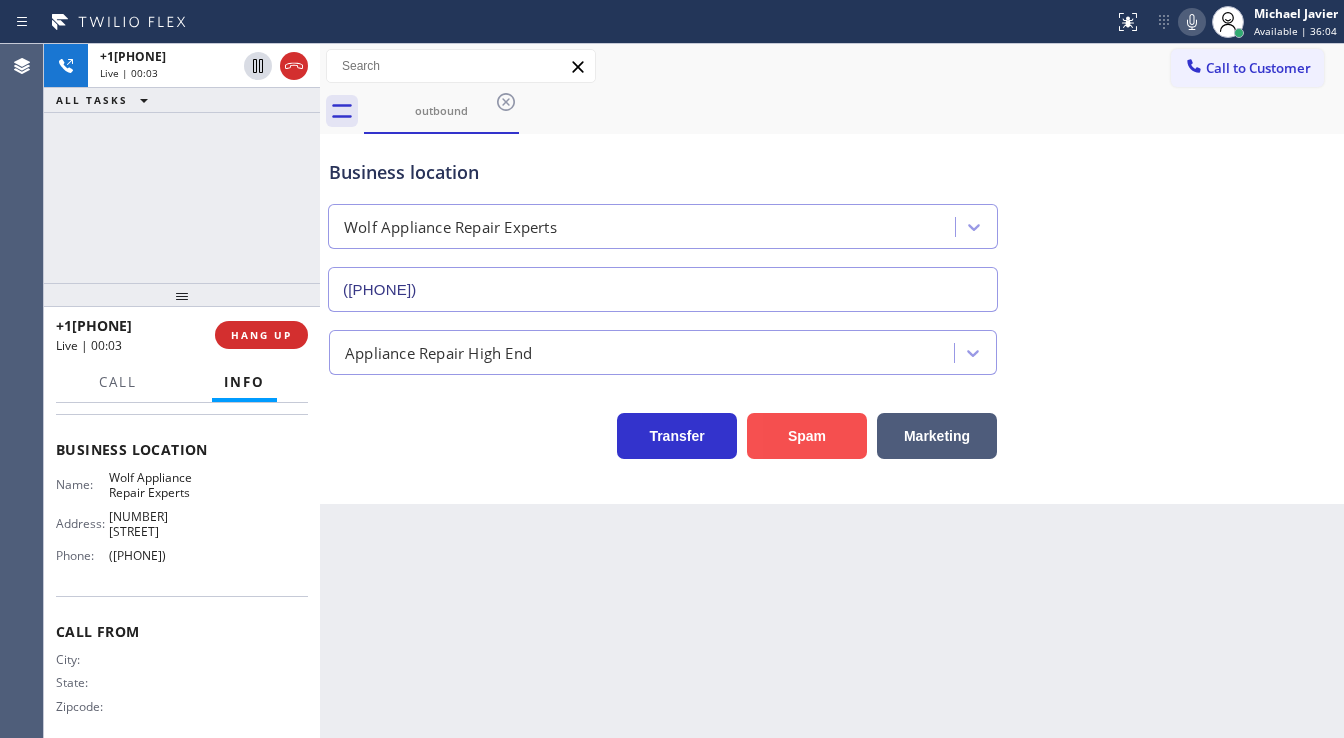 click on "Spam" at bounding box center [807, 436] 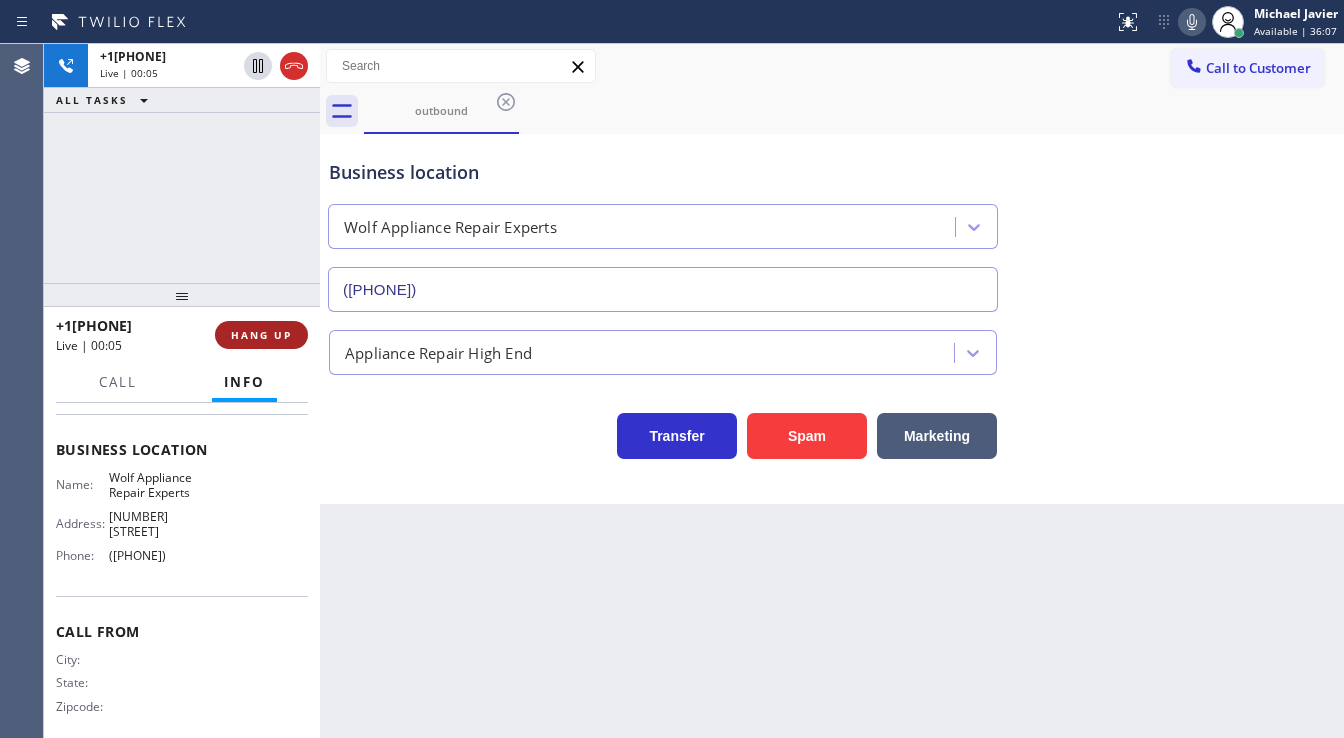 click on "HANG UP" at bounding box center [261, 335] 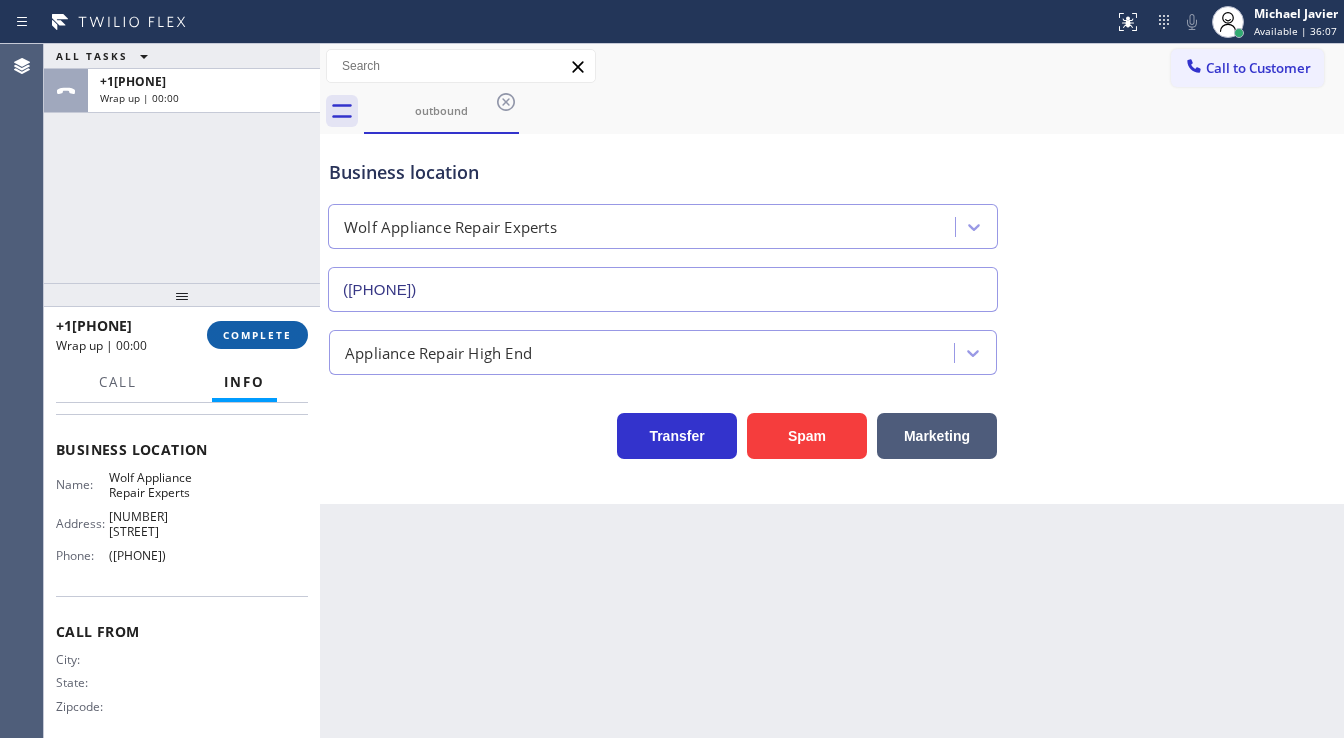 click on "COMPLETE" at bounding box center [257, 335] 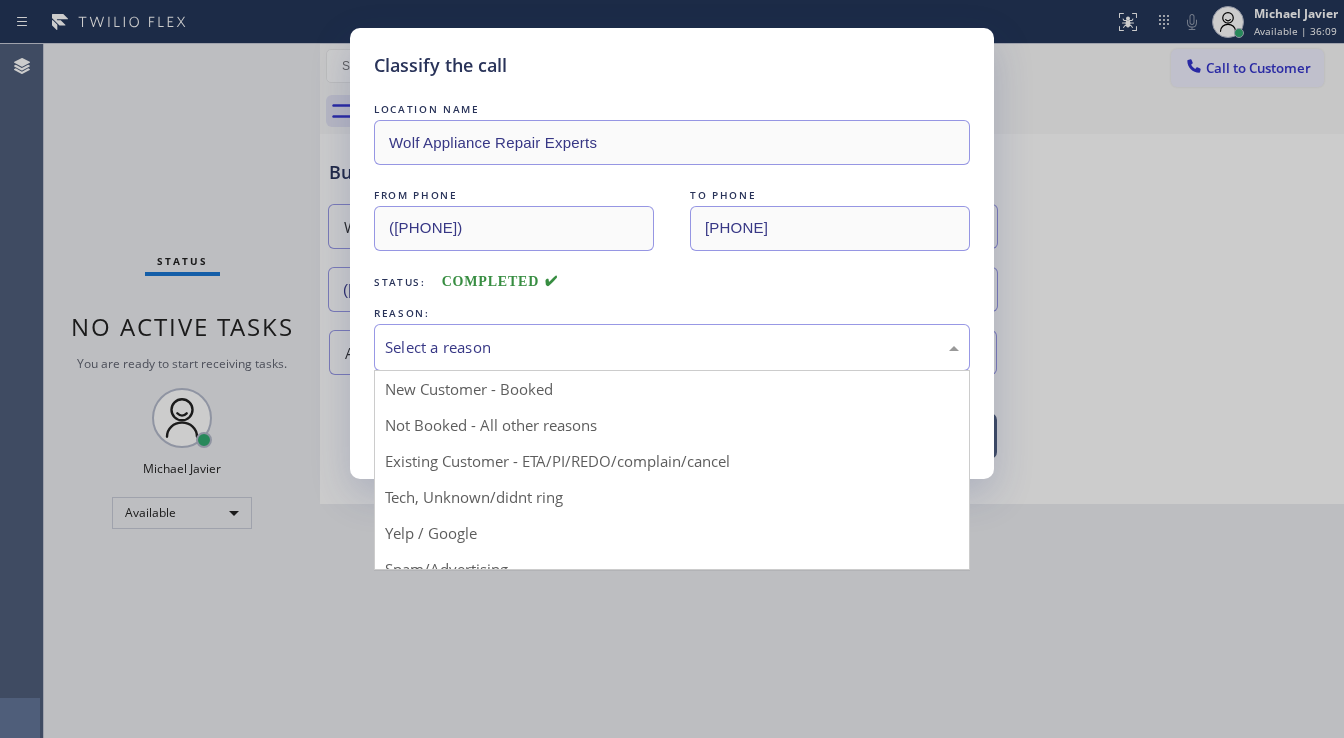 click on "Select a reason" at bounding box center (672, 347) 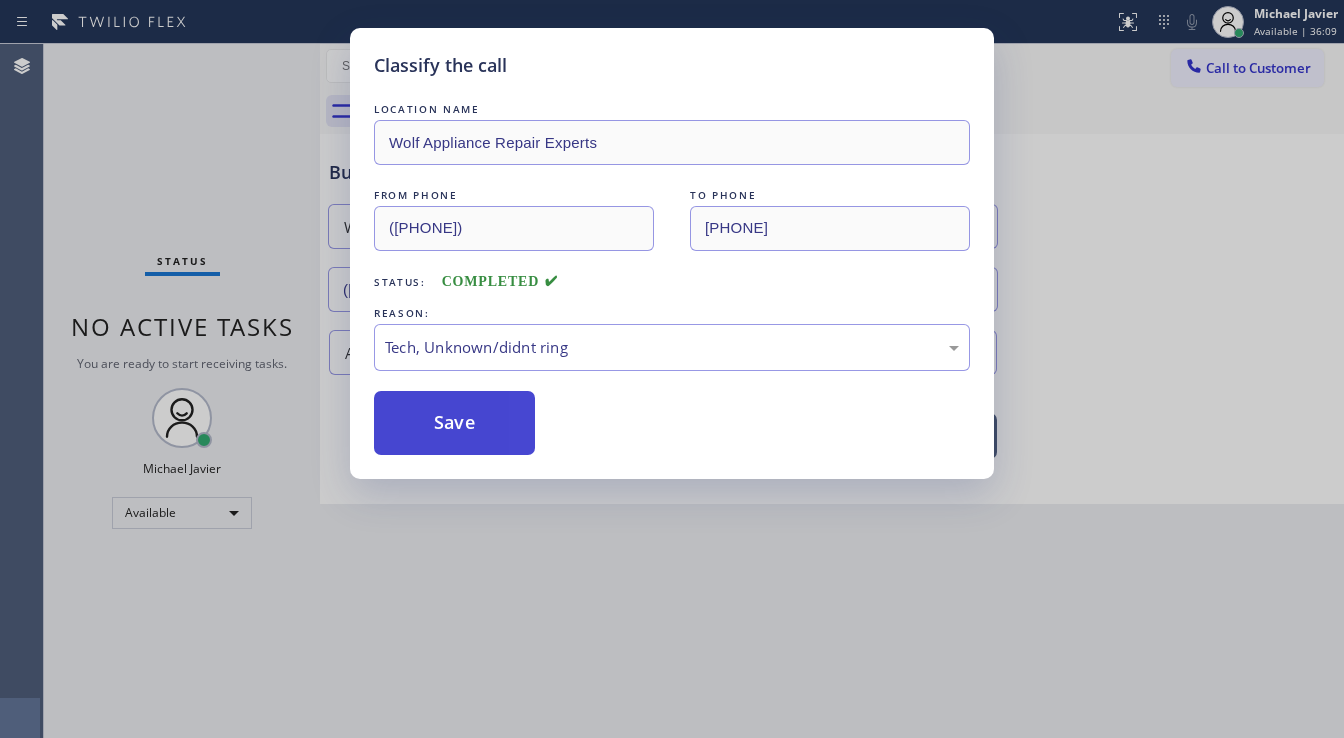 click on "Save" at bounding box center (454, 423) 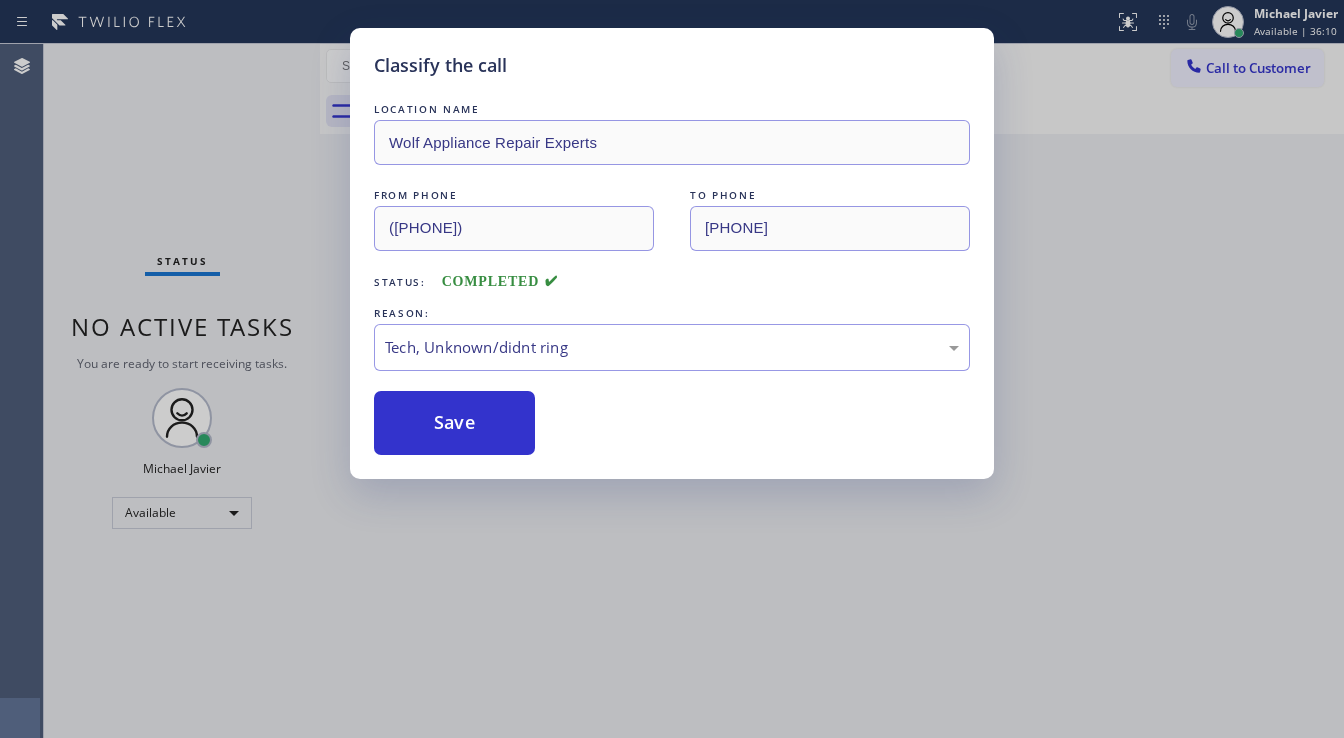 click on "Classify the call LOCATION NAME Wolf Appliance Repair Experts FROM PHONE (305) 747-7090 TO PHONE (305) 315-2567 Status: COMPLETED REASON: Tech, Unknown/didnt ring Save" at bounding box center (672, 369) 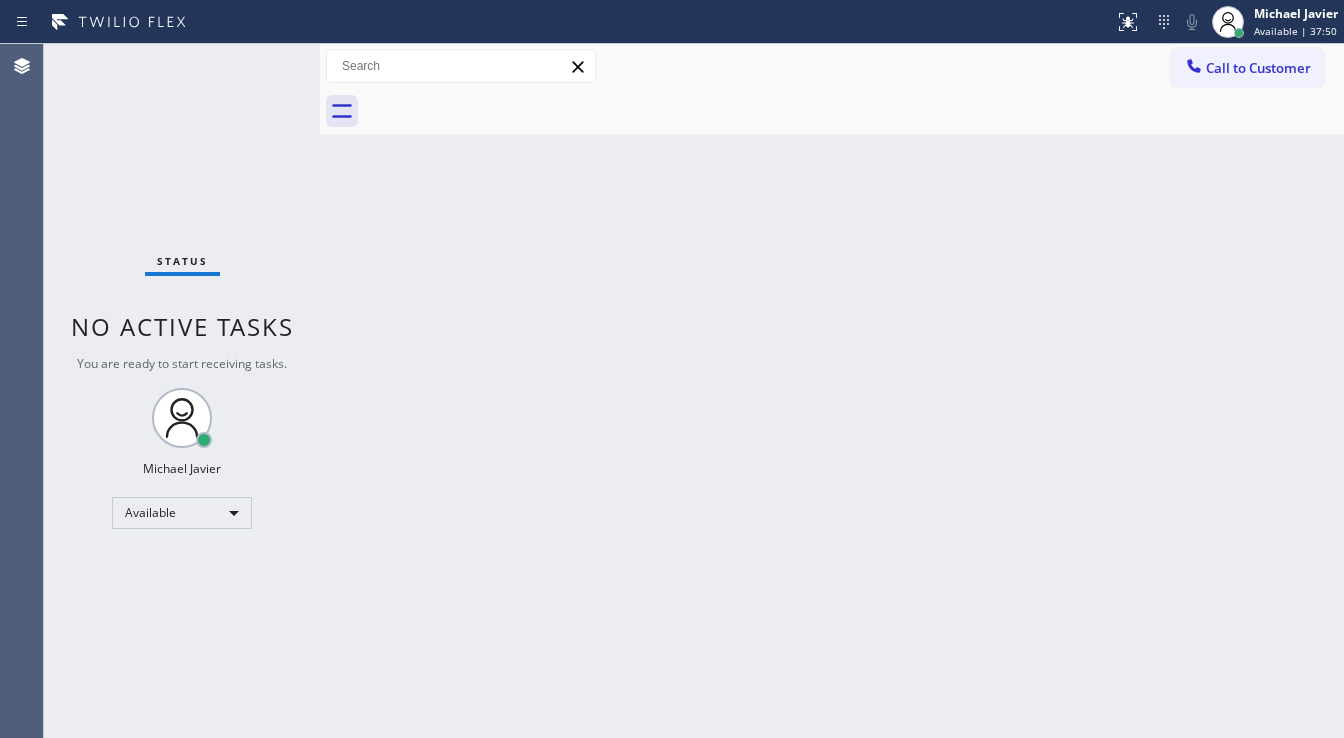 click on "Status   No active tasks     You are ready to start receiving tasks.   Michael Javier Available" at bounding box center [182, 391] 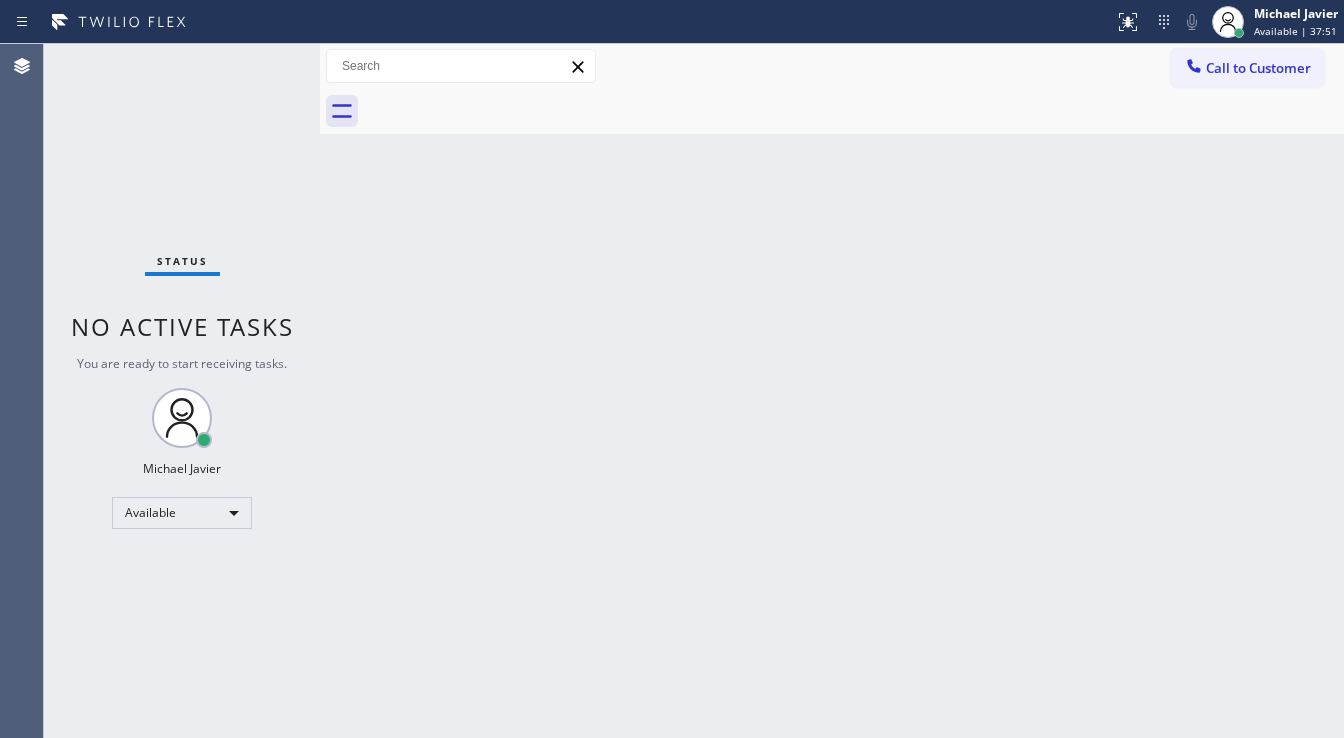 click on "Status   No active tasks     You are ready to start receiving tasks.   Michael Javier Available" at bounding box center (182, 391) 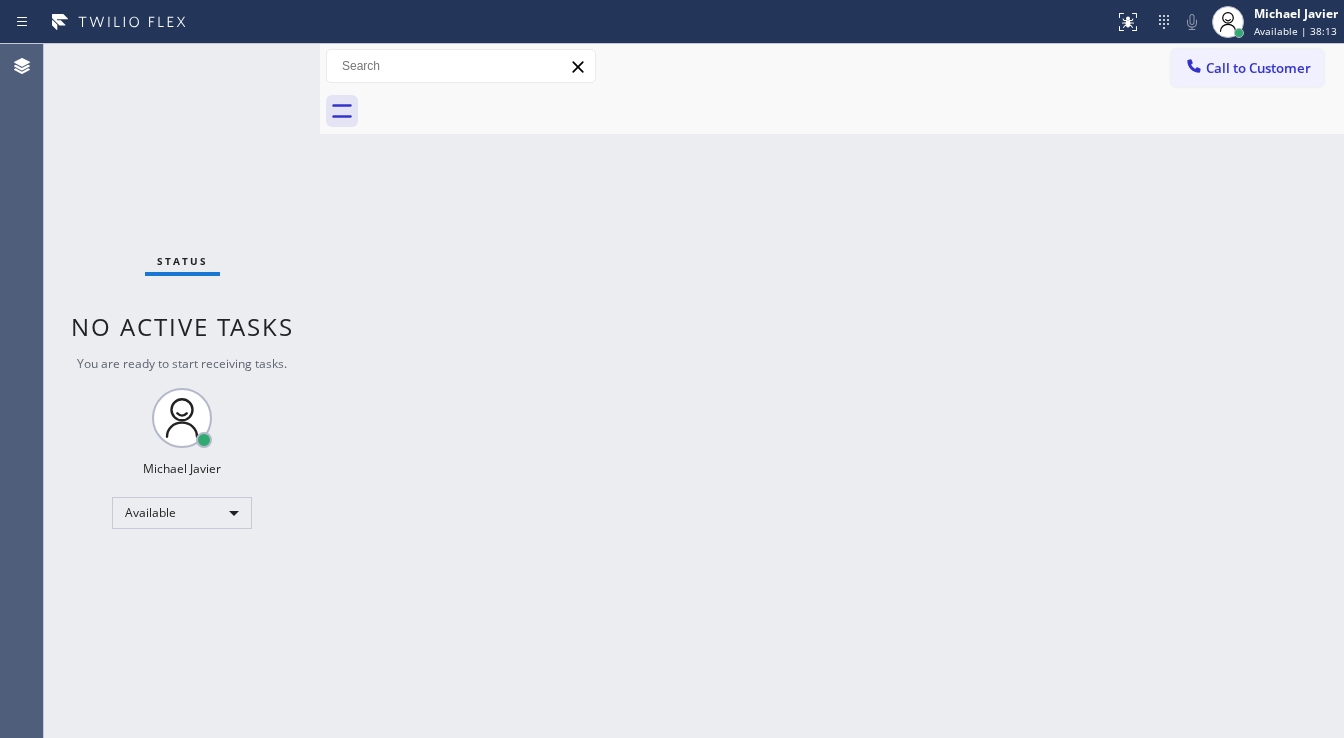 click on "Back to Dashboard Change Sender ID Customers Technicians Select a contact Outbound call Technician Search Technician Your caller id phone number Your caller id phone number Call Technician info Name   Phone none Address none Change Sender ID HVAC +18559994417 5 Star Appliance +18557314952 Appliance Repair +18554611149 Plumbing +18889090120 Air Duct Cleaning +18006865038  Electricians +18005688664 Cancel Change Check personal SMS Reset Change No tabs Call to Customer Outbound call Location Wolf Appliance Repair Experts Your caller id phone number (305) 747-7090 Customer number Call Outbound call Technician Search Technician Your caller id phone number Your caller id phone number Call" at bounding box center (832, 391) 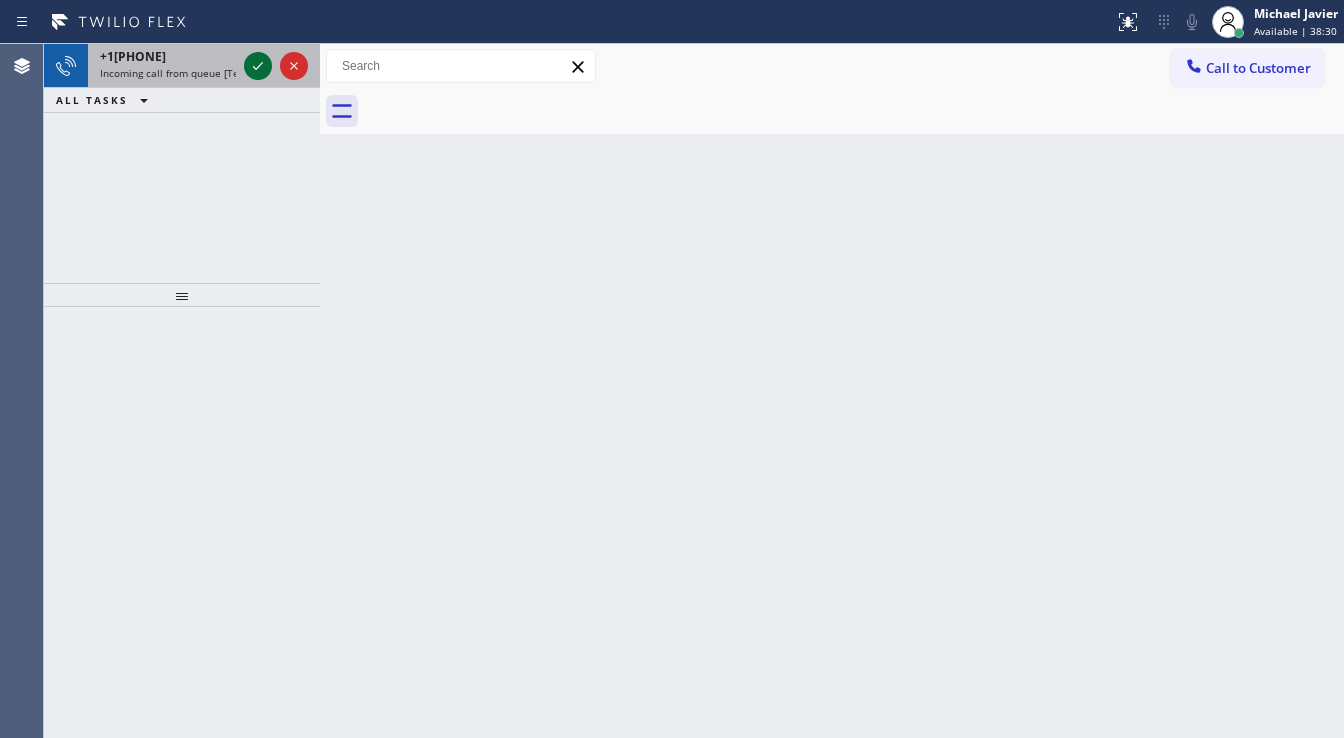 click at bounding box center [276, 66] 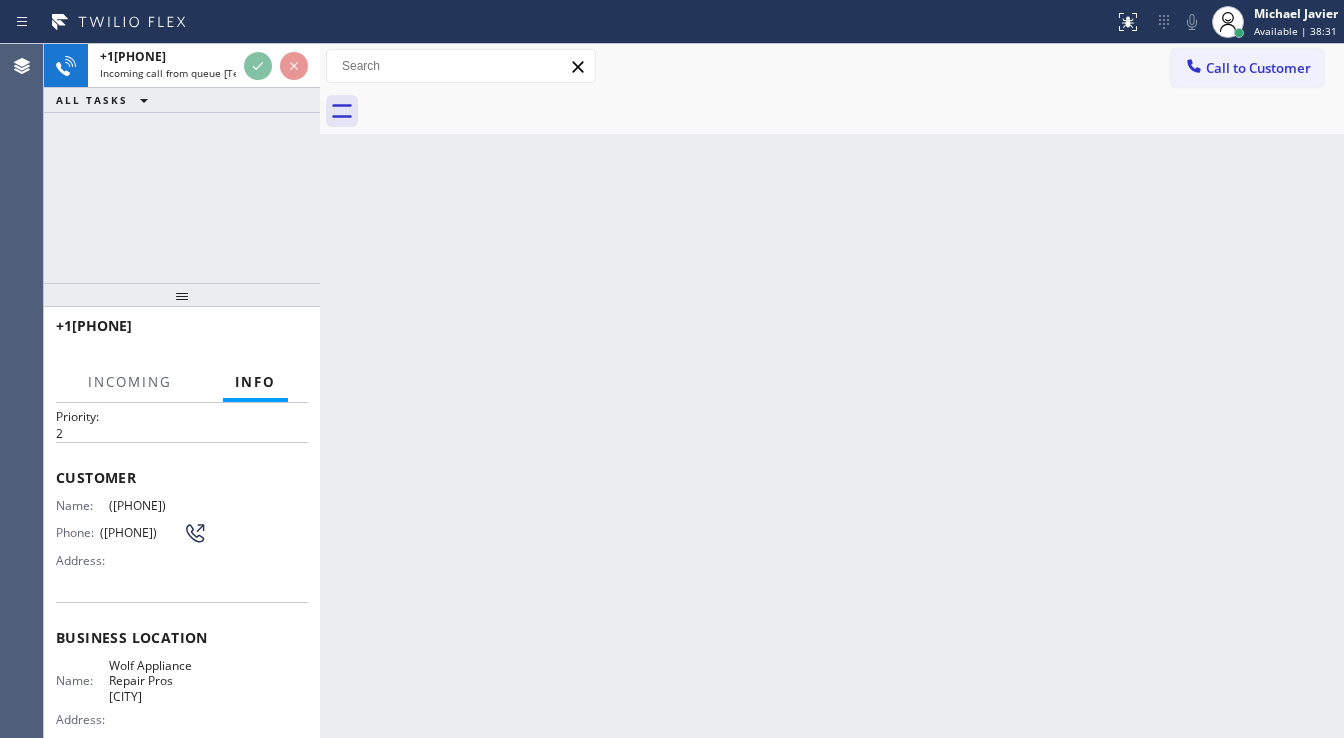 scroll, scrollTop: 80, scrollLeft: 0, axis: vertical 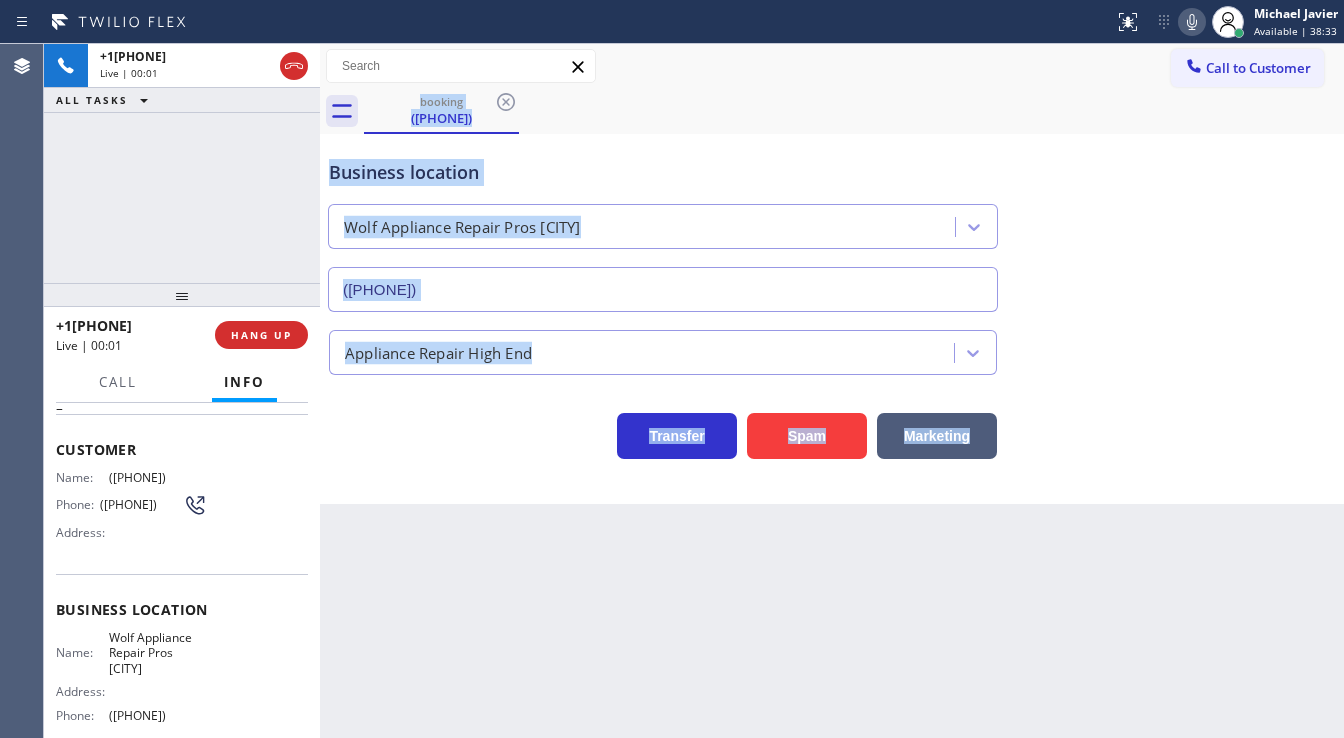 type on "(442) 245-3303" 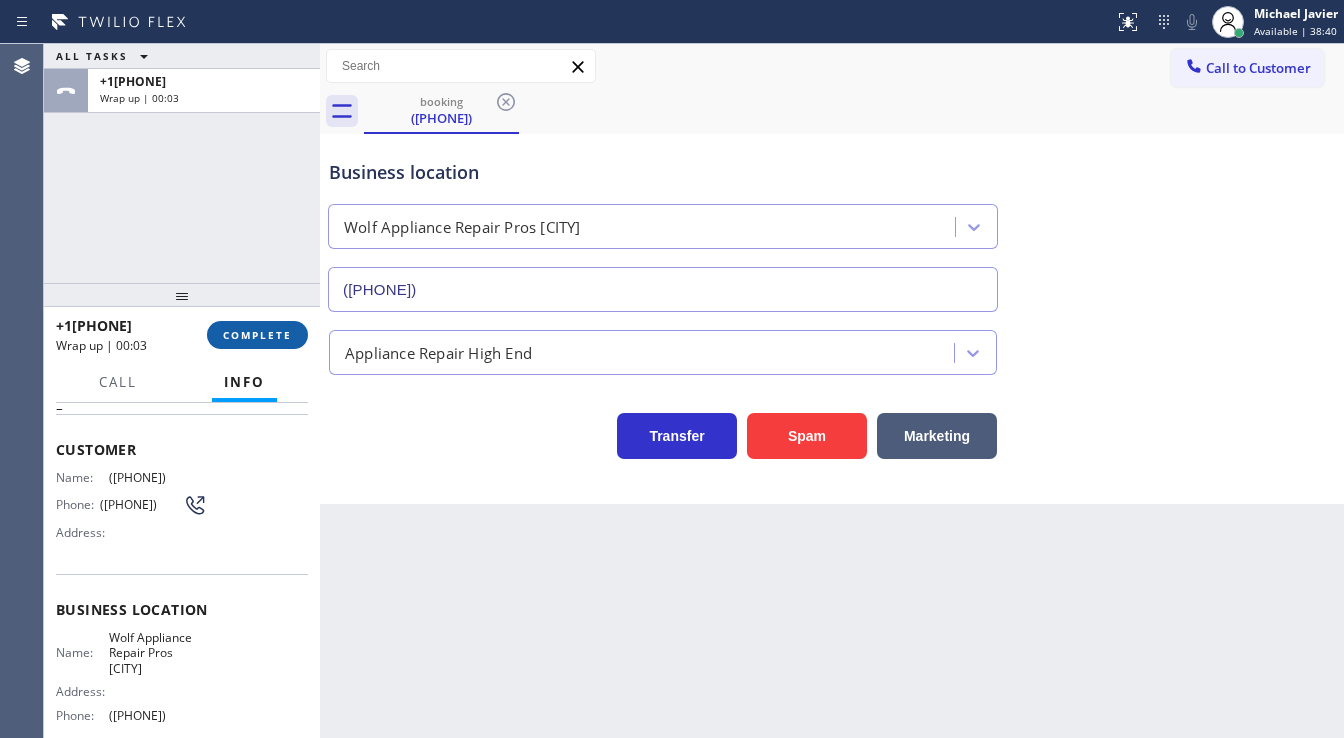drag, startPoint x: 248, startPoint y: 352, endPoint x: 260, endPoint y: 332, distance: 23.323807 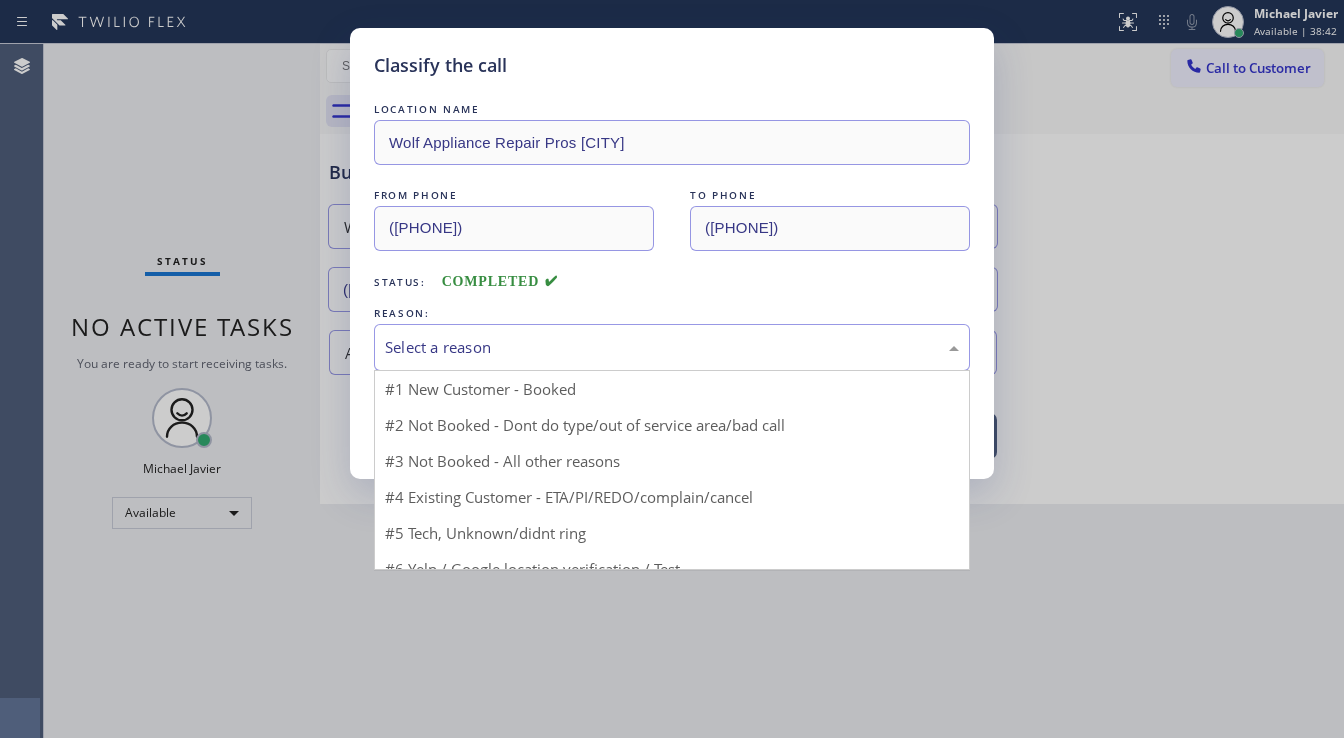click on "Select a reason" at bounding box center [672, 347] 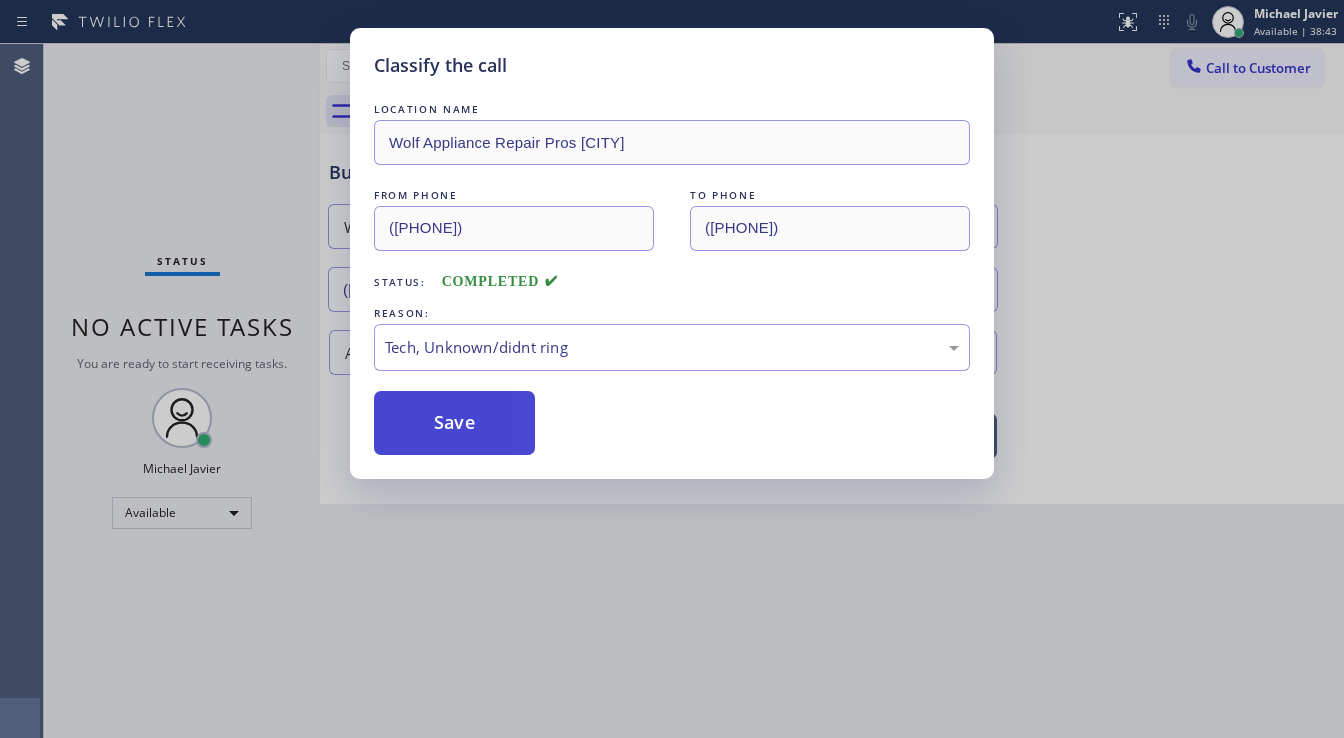 click on "Save" at bounding box center [454, 423] 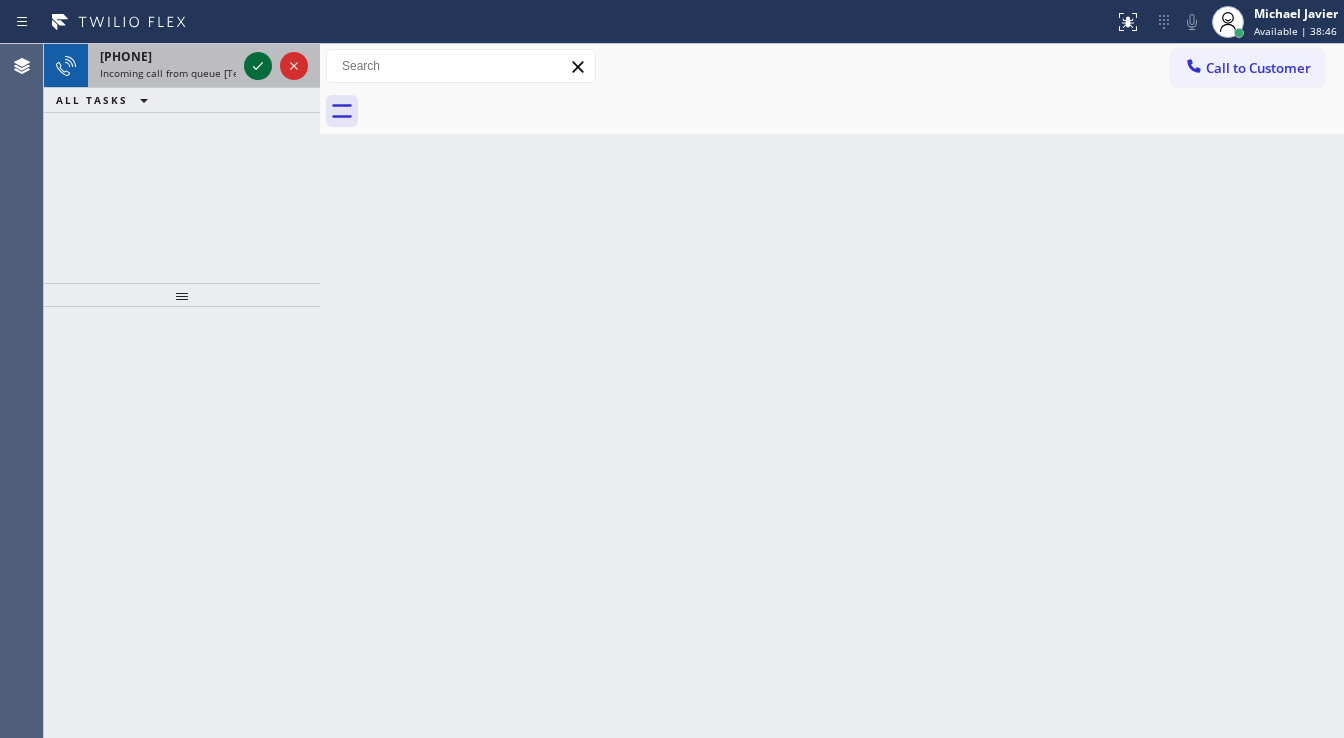 click 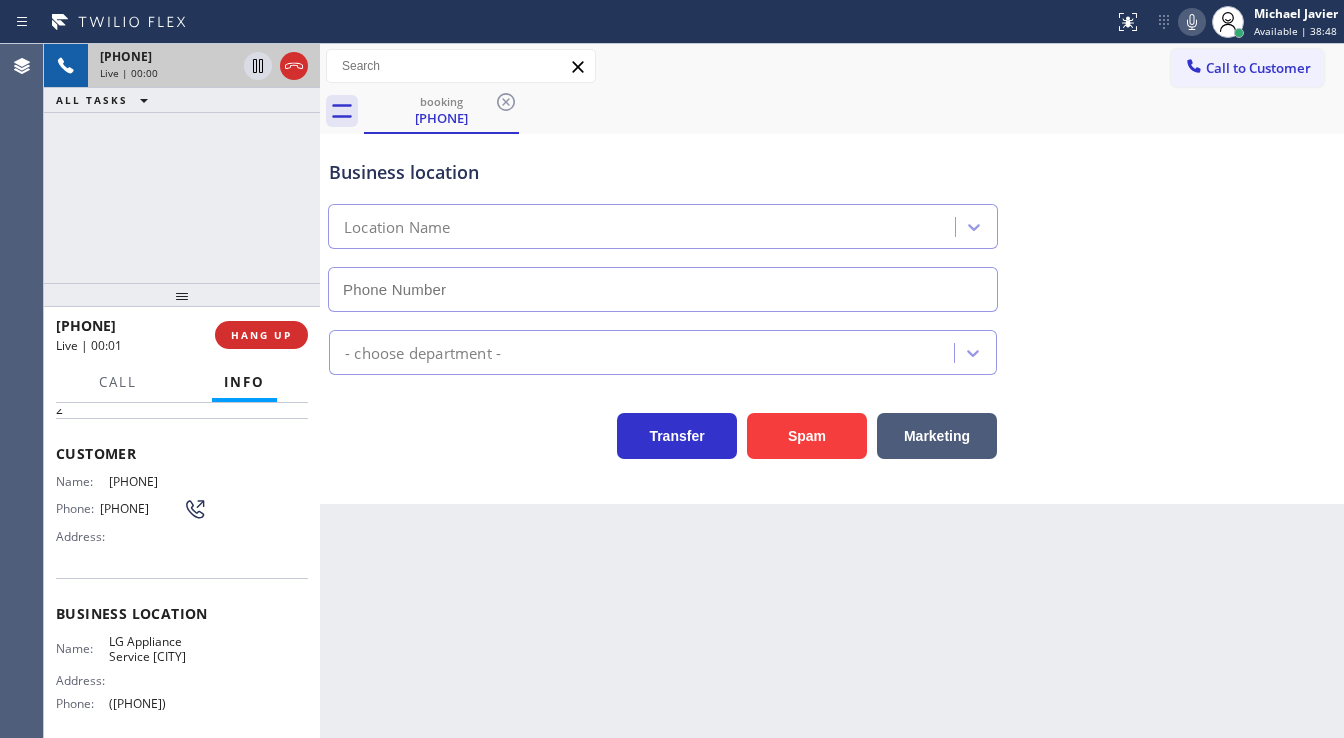 scroll, scrollTop: 80, scrollLeft: 0, axis: vertical 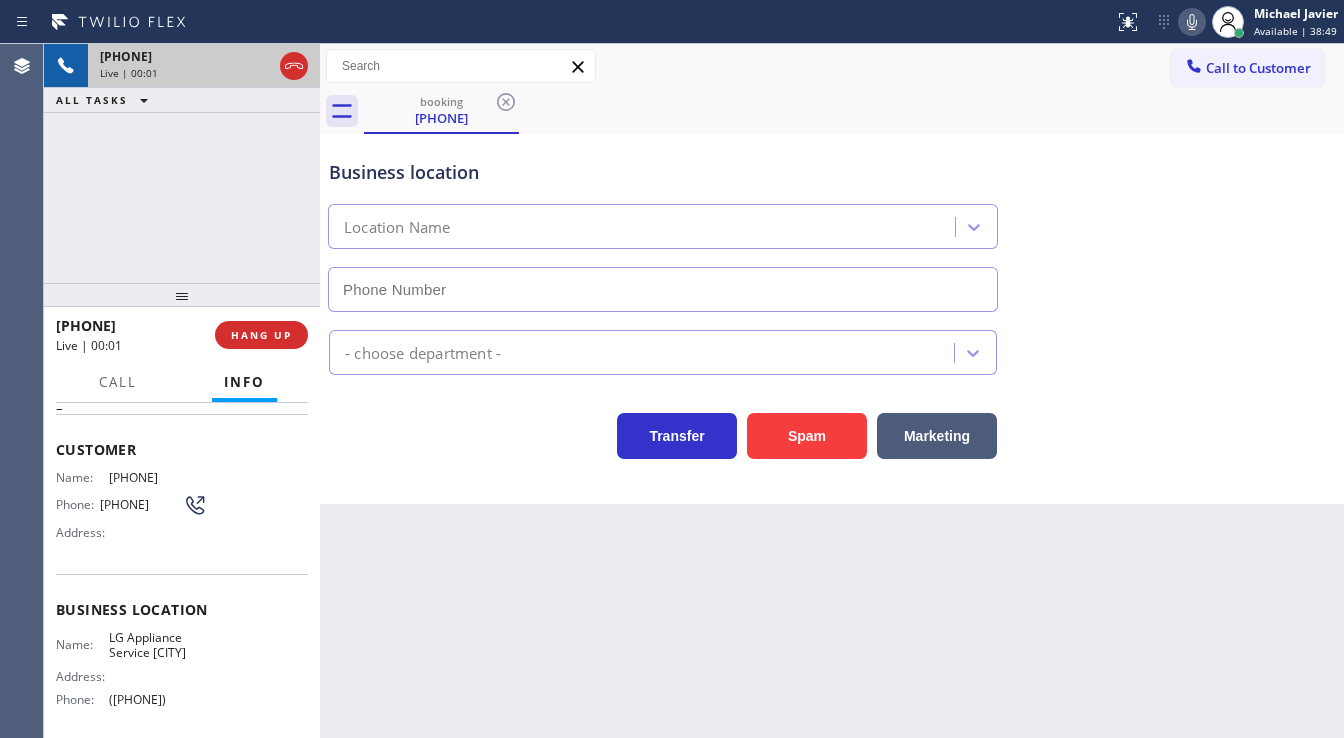 type on "(720) 802-2115" 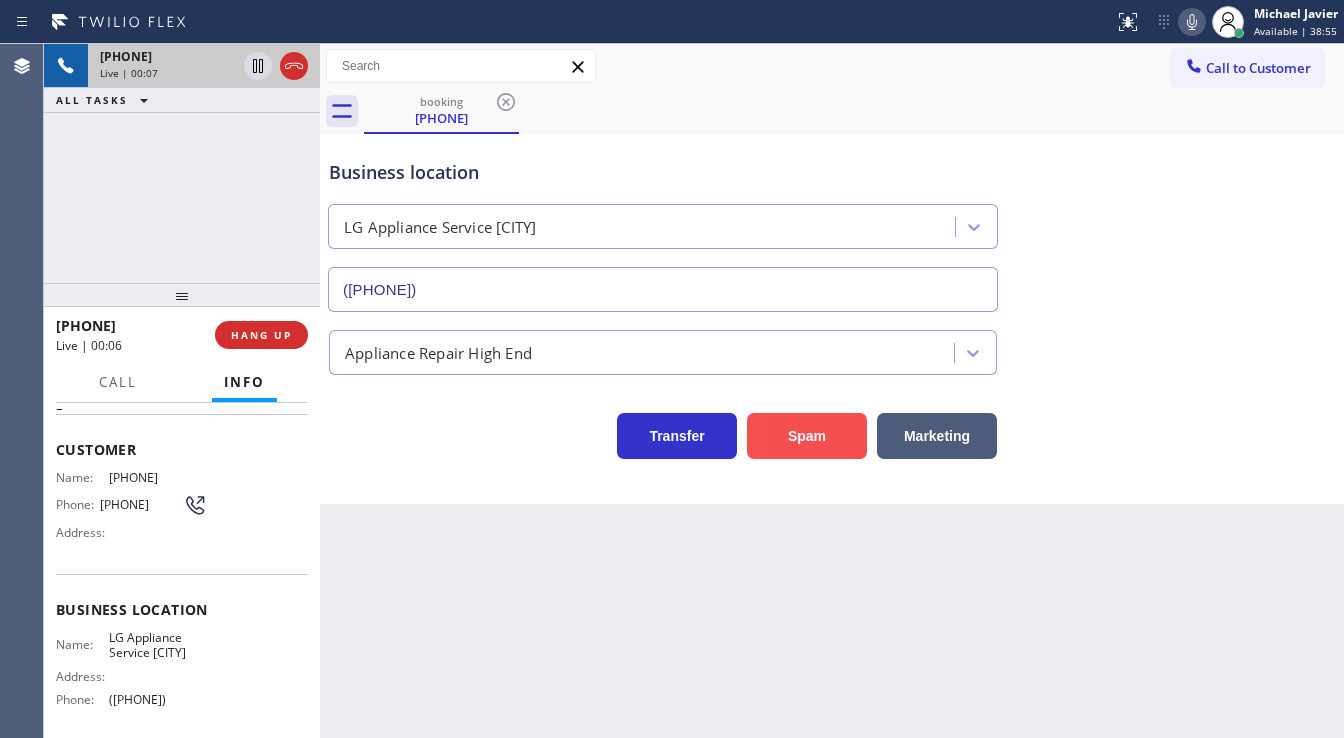 click on "Spam" at bounding box center (807, 436) 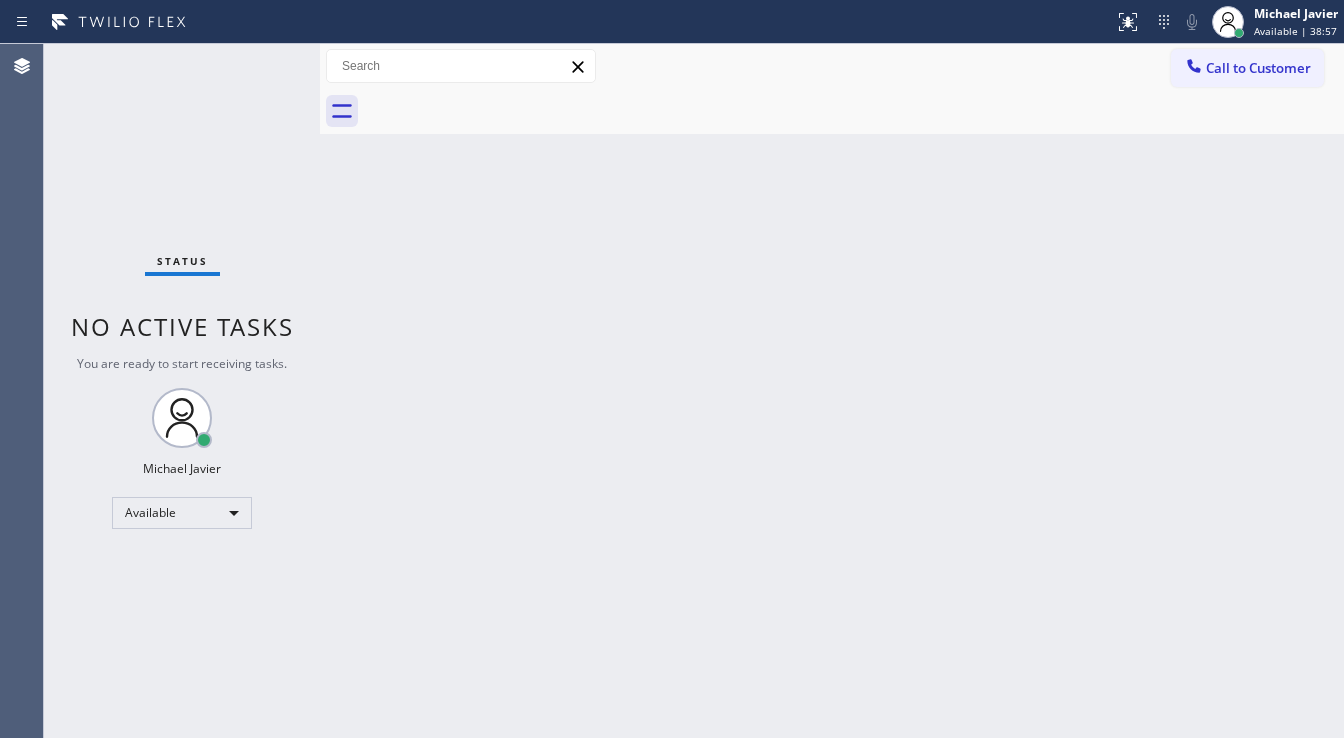 click on "Status   No active tasks     You are ready to start receiving tasks.   Michael Javier Available" at bounding box center (182, 391) 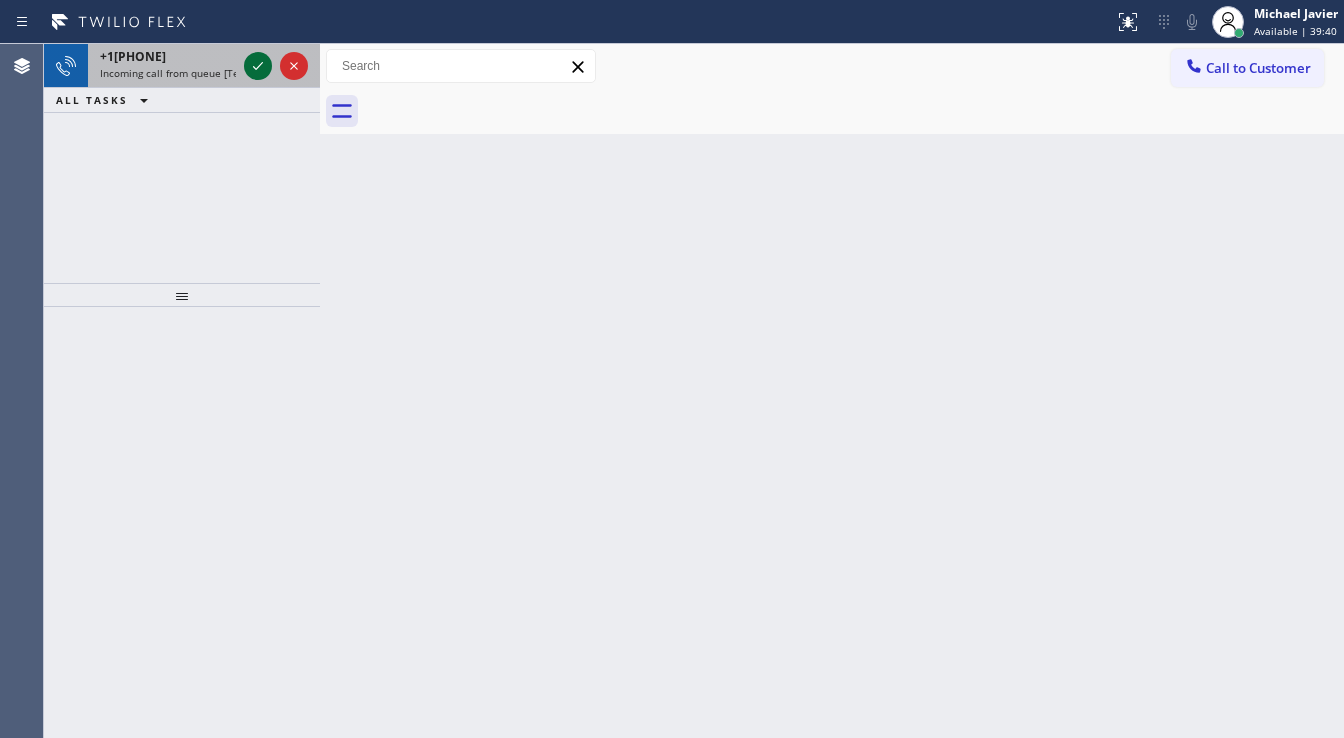 click 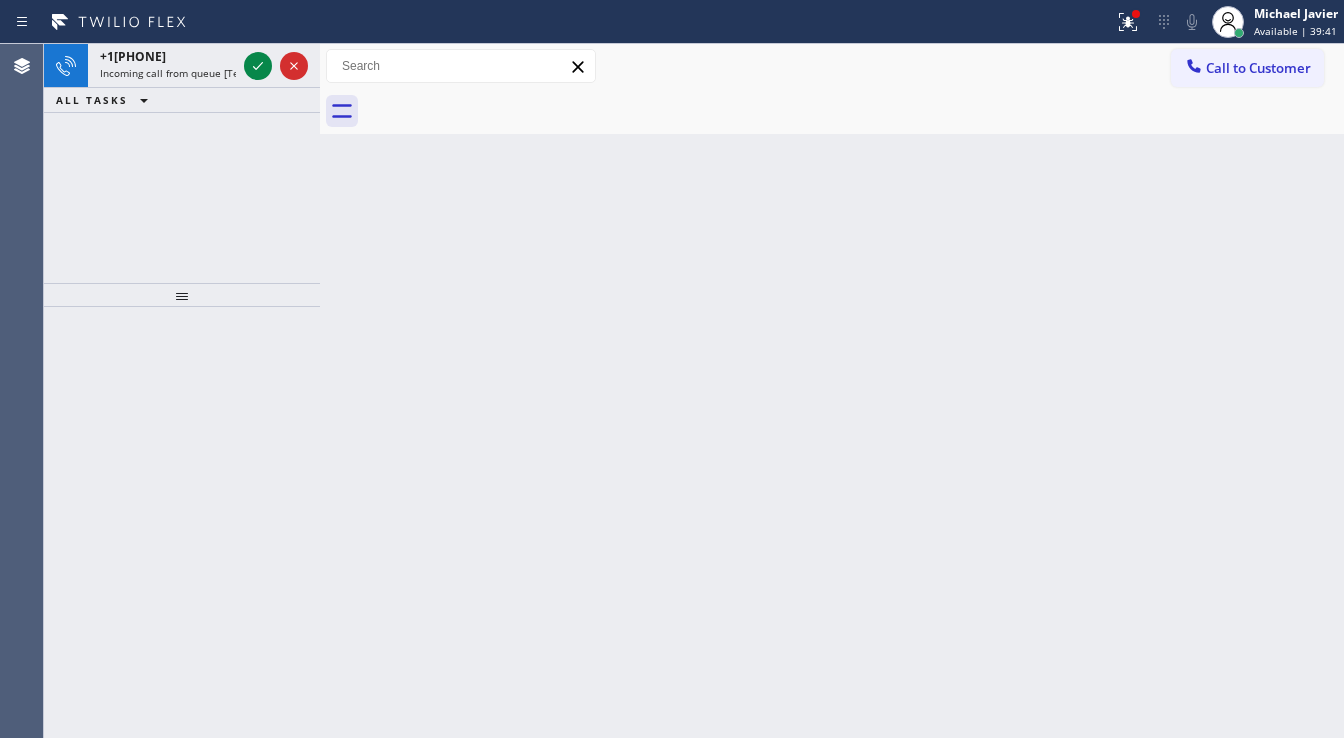 click 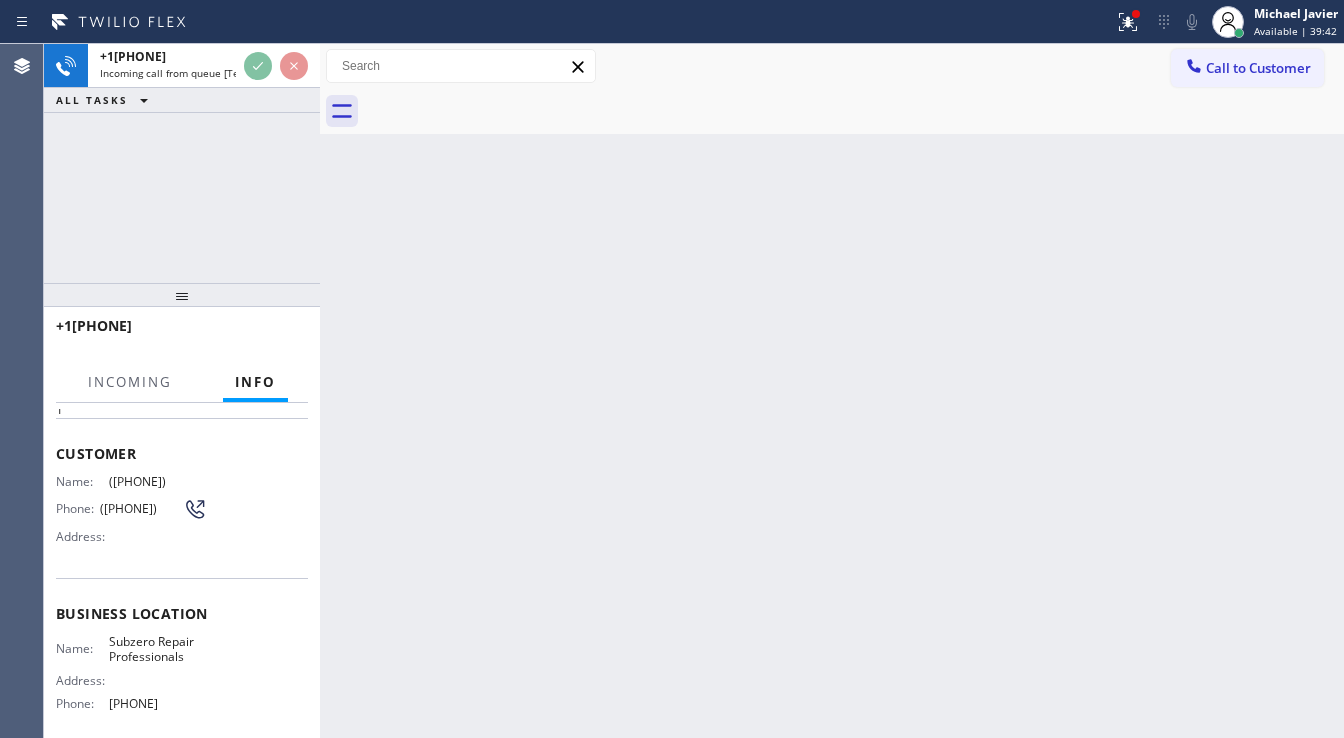 scroll, scrollTop: 160, scrollLeft: 0, axis: vertical 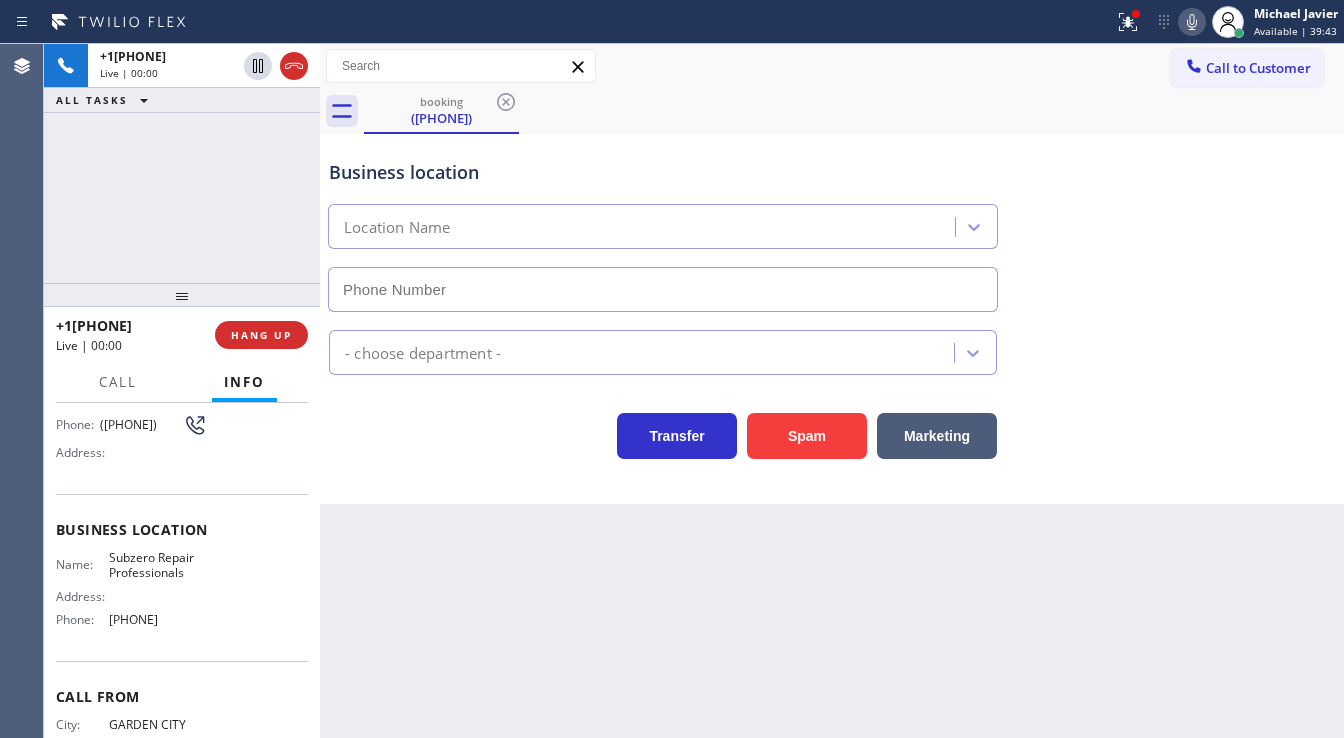 type on "(929) 203-9053" 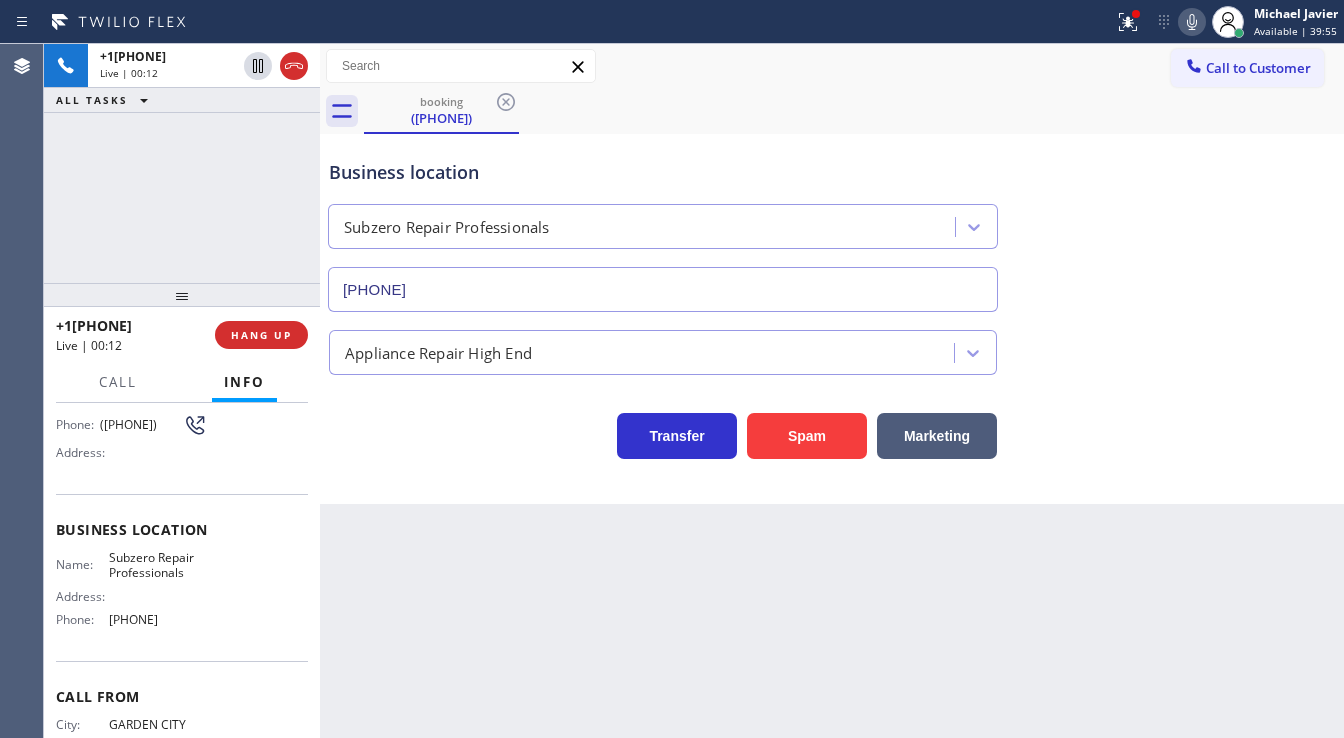 click on "Back to Dashboard Change Sender ID Customers Technicians Select a contact Outbound call Technician Search Technician Your caller id phone number Your caller id phone number Call Technician info Name   Phone none Address none Change Sender ID HVAC +18559994417 5 Star Appliance +18557314952 Appliance Repair +18554611149 Plumbing +18889090120 Air Duct Cleaning +18006865038  Electricians +18005688664 Cancel Change Check personal SMS Reset Change booking (516) 650-8825 Call to Customer Outbound call Location Wolf Appliance Repair Experts Your caller id phone number (305) 747-7090 Customer number Call Outbound call Technician Search Technician Your caller id phone number Your caller id phone number Call booking (516) 650-8825 Business location Subzero Repair  Professionals (929) 203-9053 Appliance Repair High End Transfer Spam Marketing" at bounding box center (832, 391) 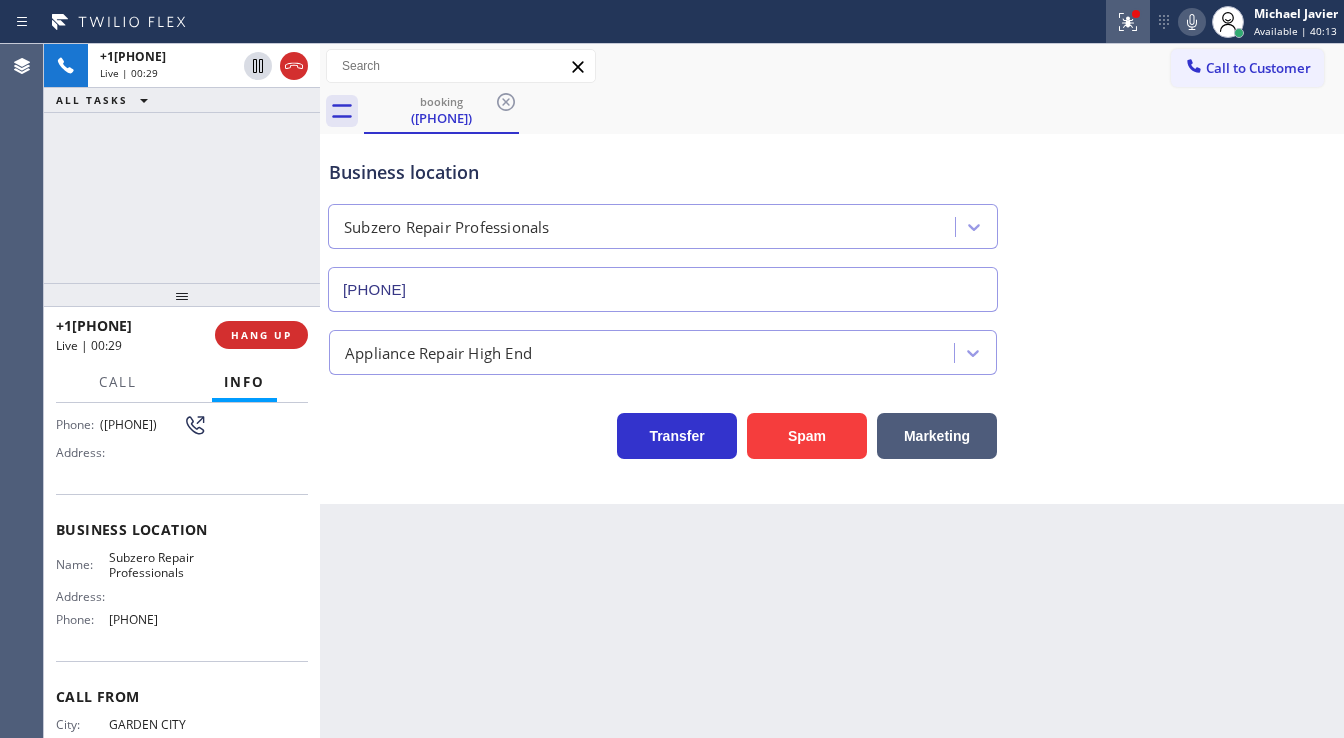 click at bounding box center (1128, 22) 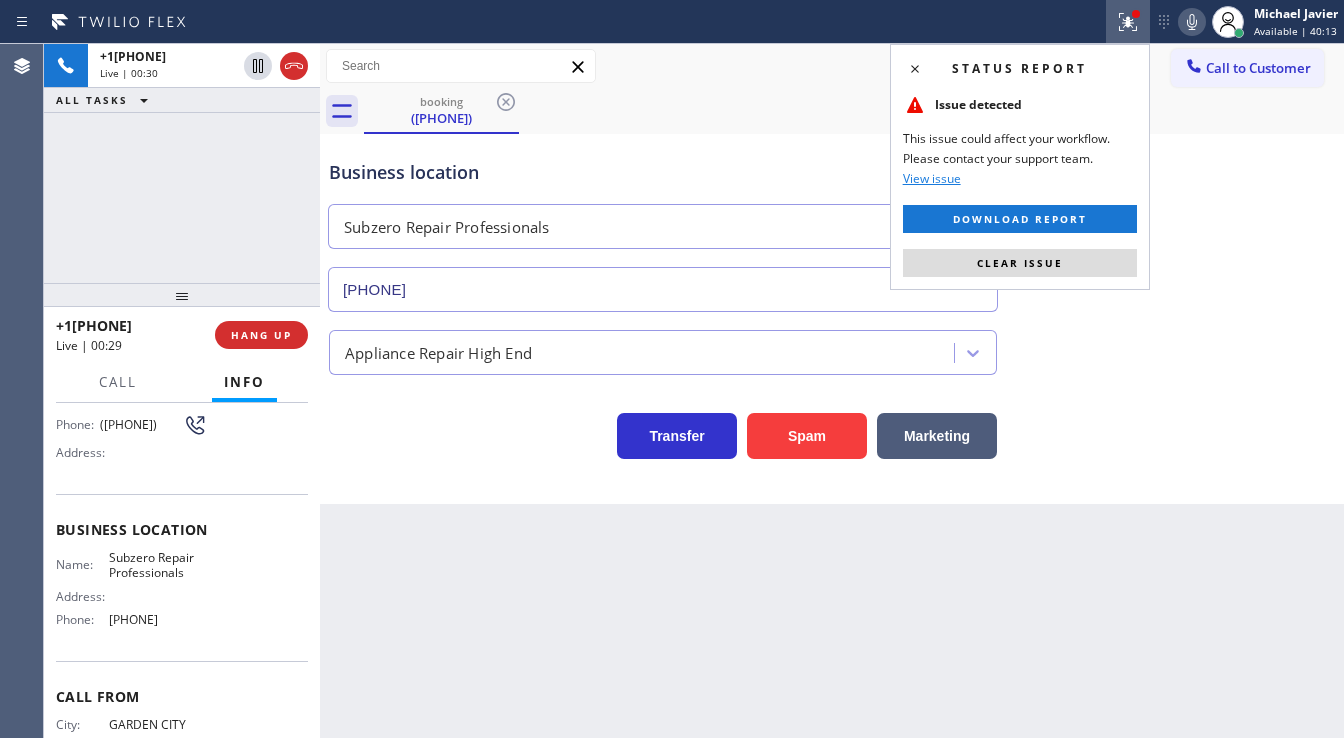 click on "Clear issue" at bounding box center [1020, 263] 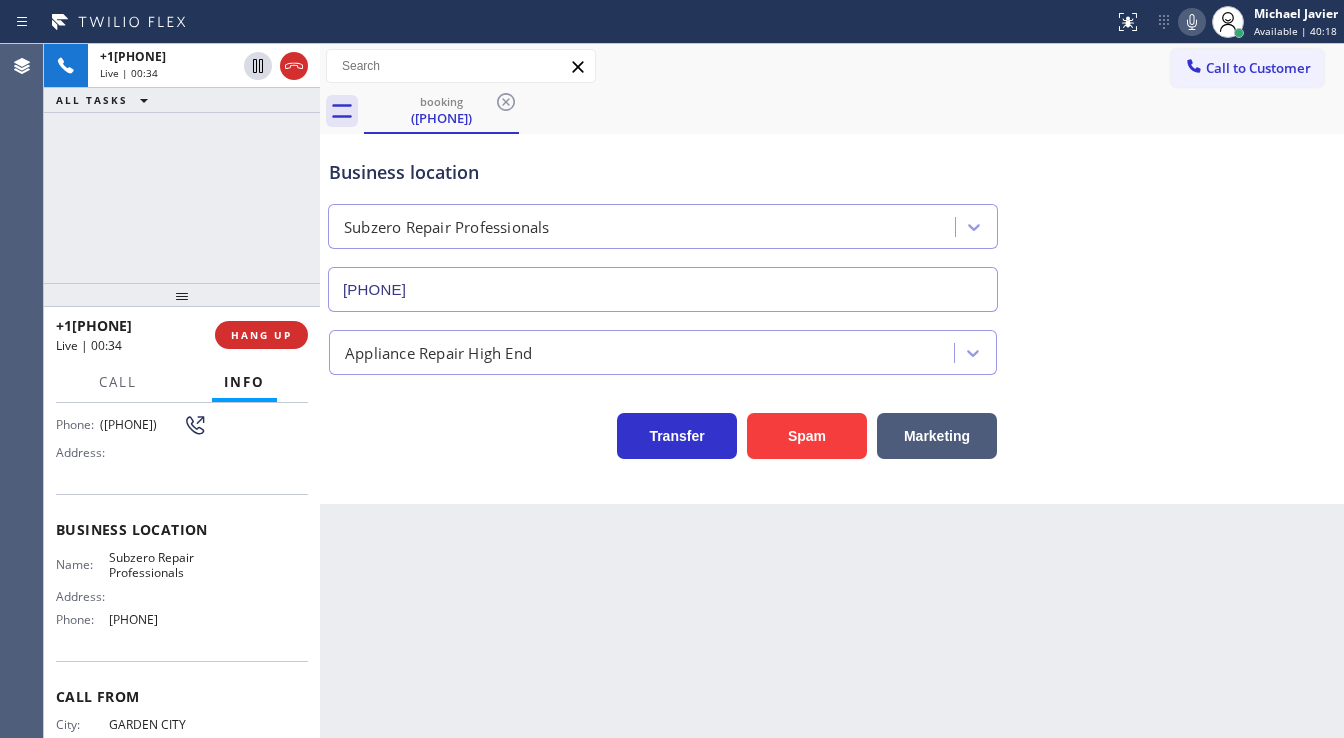 click on "+15166508825 Live | 00:34 ALL TASKS ALL TASKS ACTIVE TASKS TASKS IN WRAP UP" at bounding box center [182, 163] 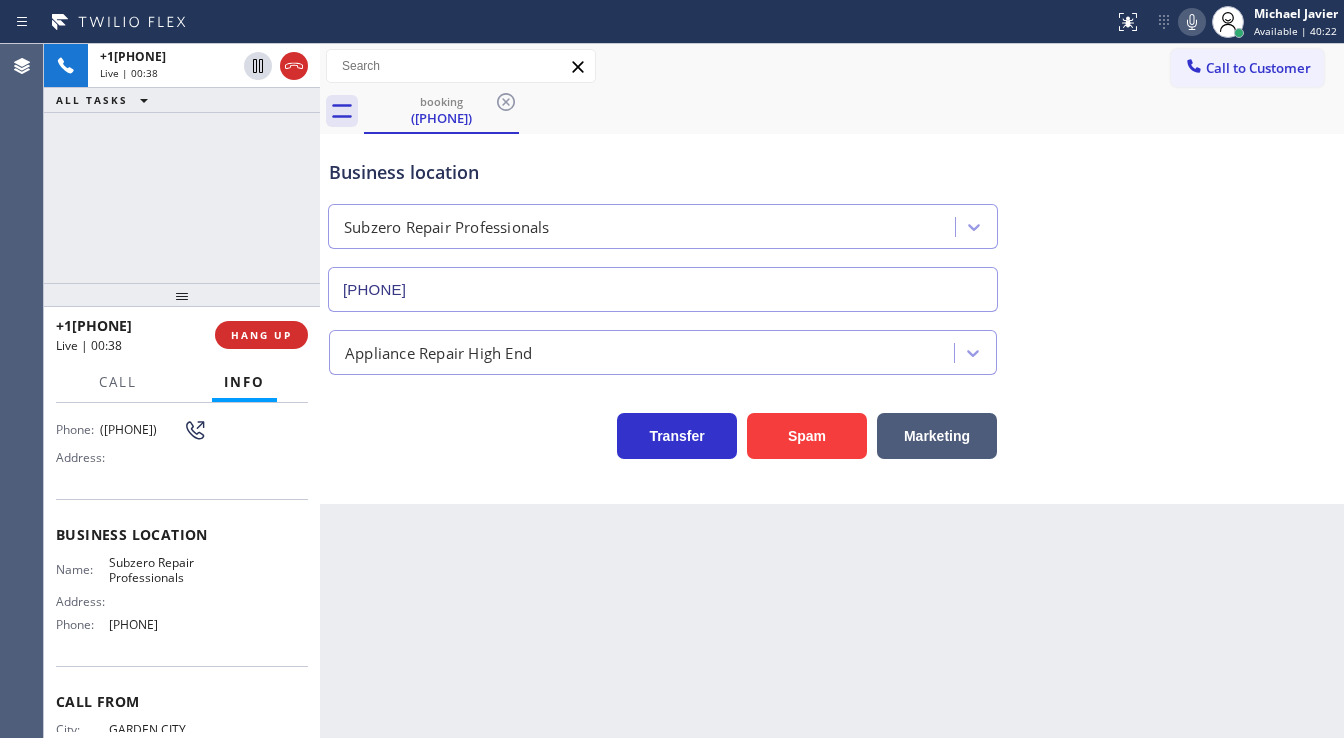scroll, scrollTop: 240, scrollLeft: 0, axis: vertical 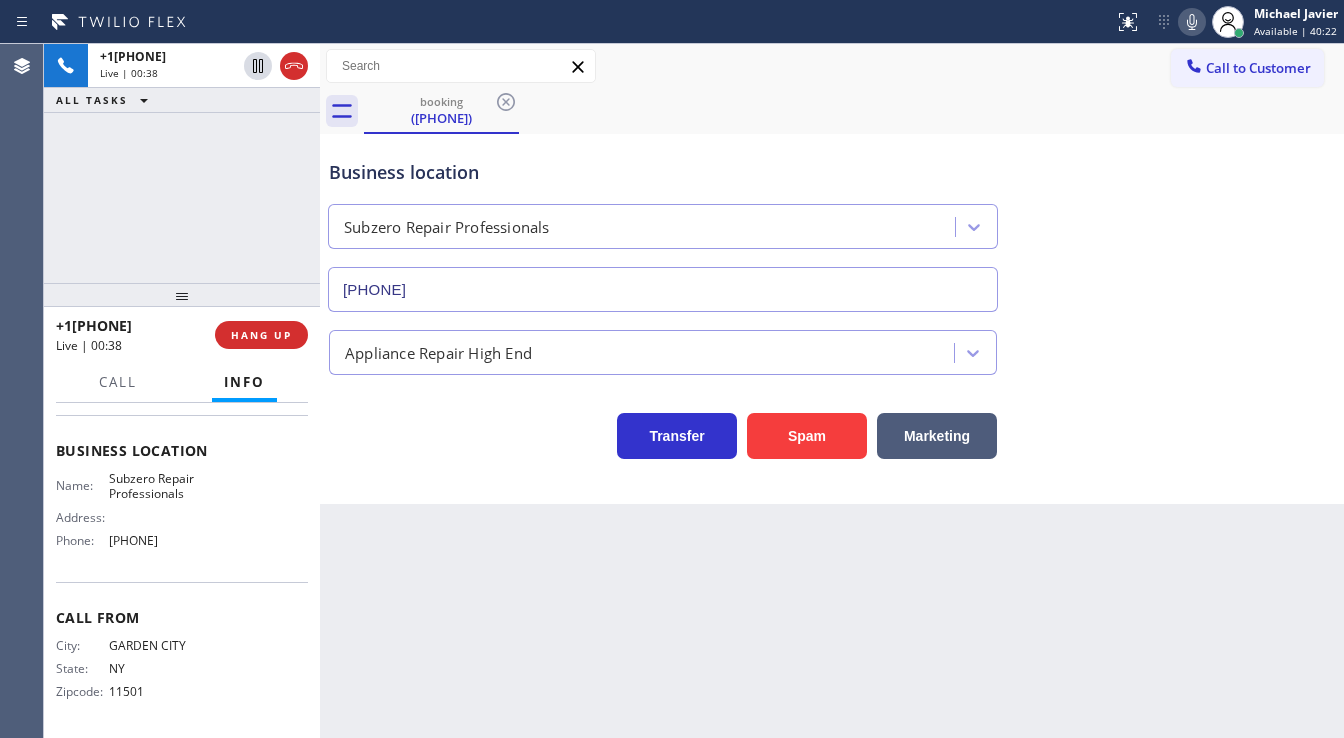drag, startPoint x: 100, startPoint y: 468, endPoint x: 236, endPoint y: 552, distance: 159.84993 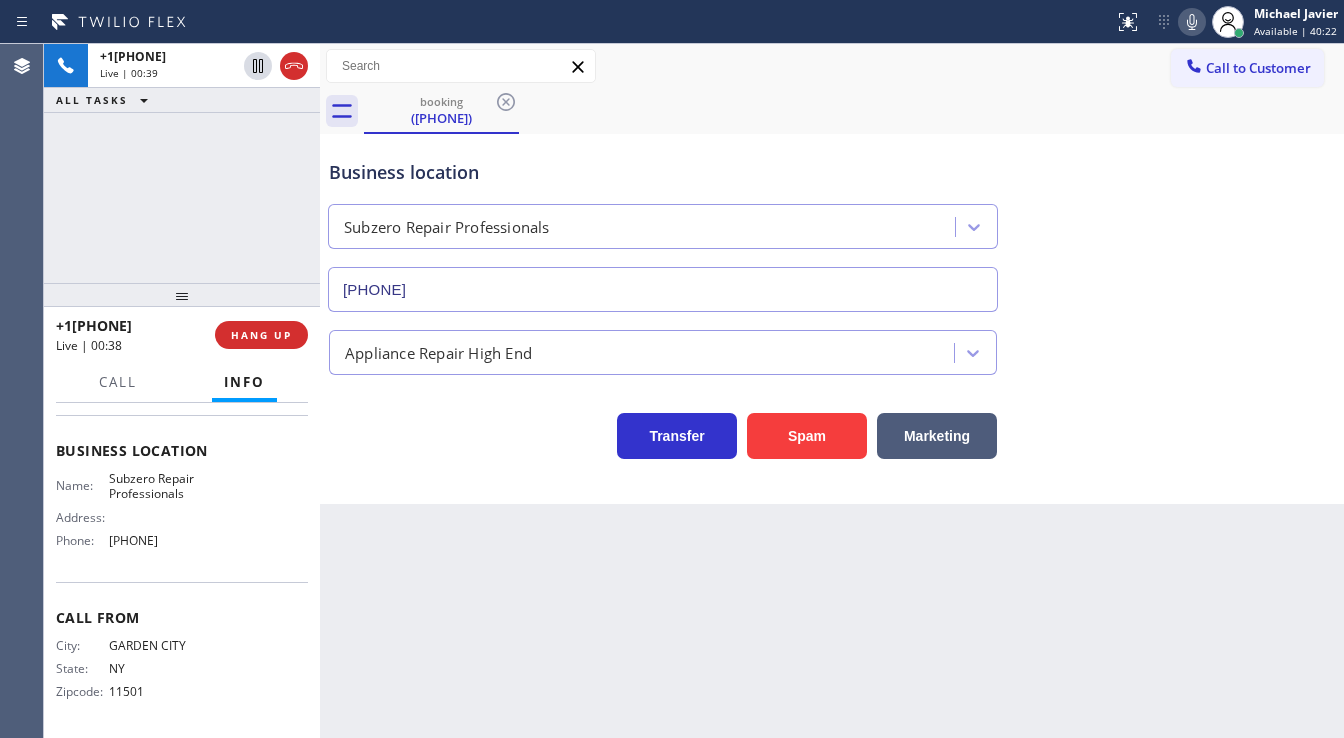 copy on "Customer Name: (516) 650-8825 Phone: (516) 650-8825 Address: Business location Name: Subzero Repair  Professionals Address:   Phone: (929) 203-9053" 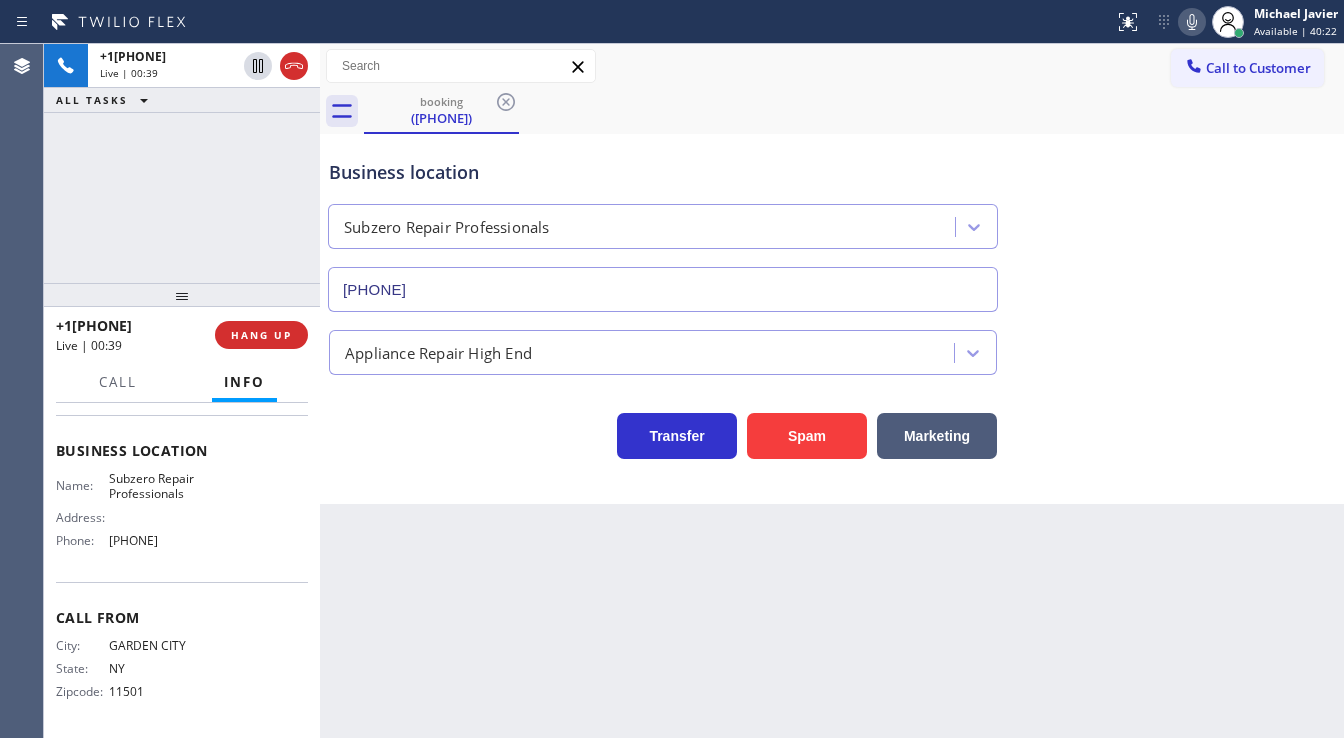 click on "+15166508825 Live | 00:39 ALL TASKS ALL TASKS ACTIVE TASKS TASKS IN WRAP UP" at bounding box center (182, 163) 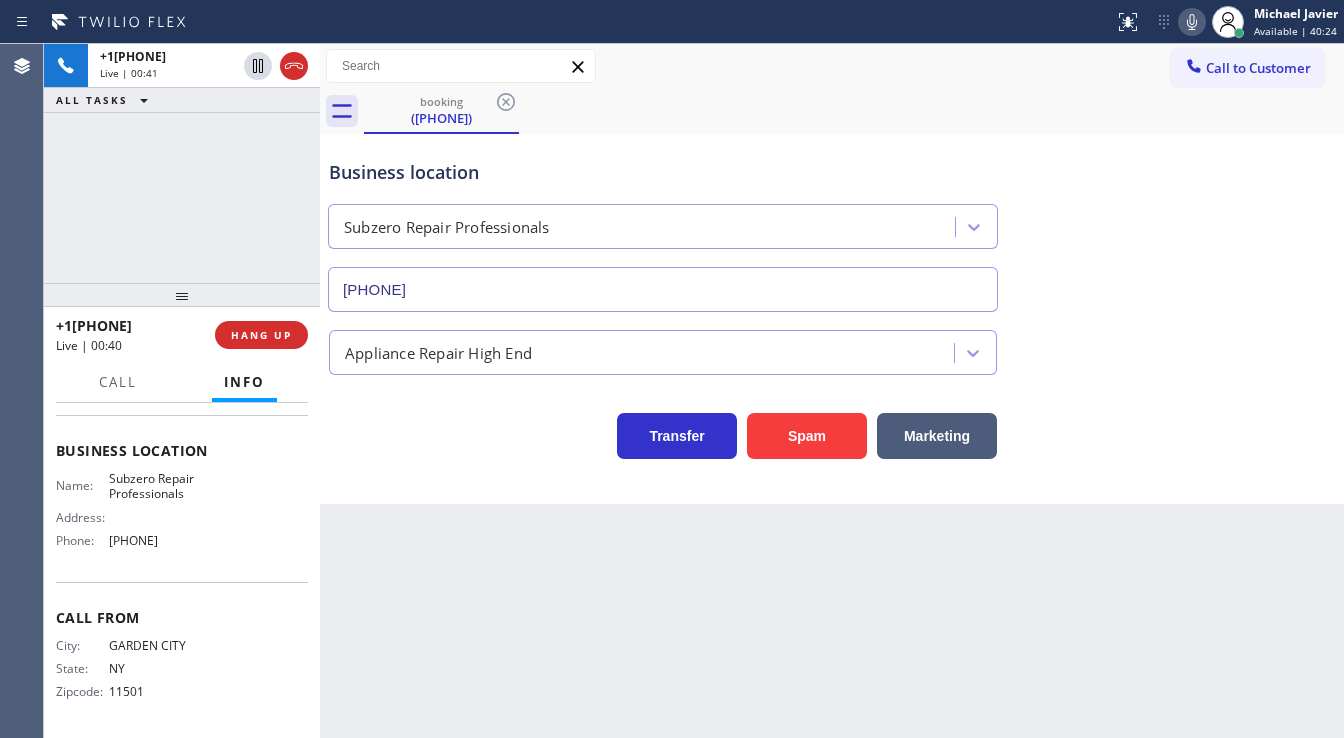 click on "+15166508825 Live | 00:41 ALL TASKS ALL TASKS ACTIVE TASKS TASKS IN WRAP UP" at bounding box center (182, 163) 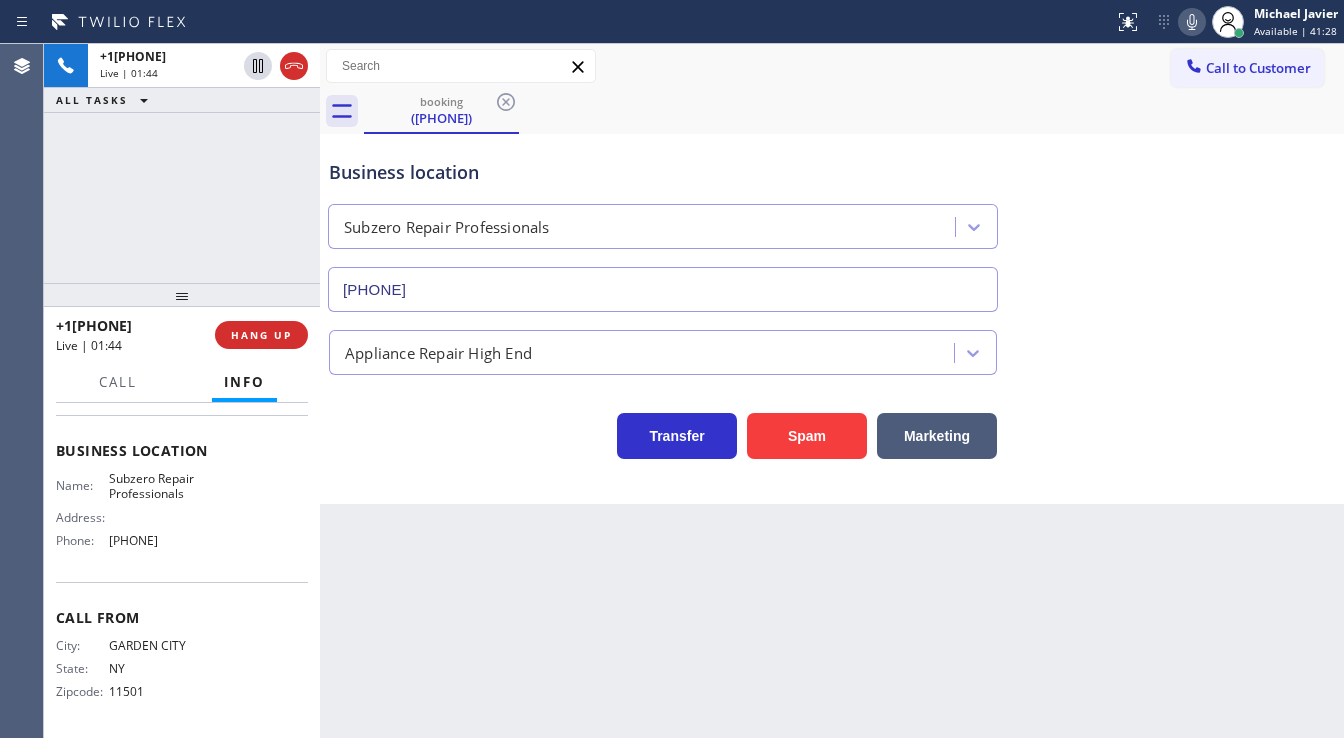 click on "Call to Customer Outbound call Location Wolf Appliance Repair Experts Your caller id phone number (305) 747-7090 Customer number Call Outbound call Technician Search Technician Your caller id phone number Your caller id phone number Call" at bounding box center (832, 66) 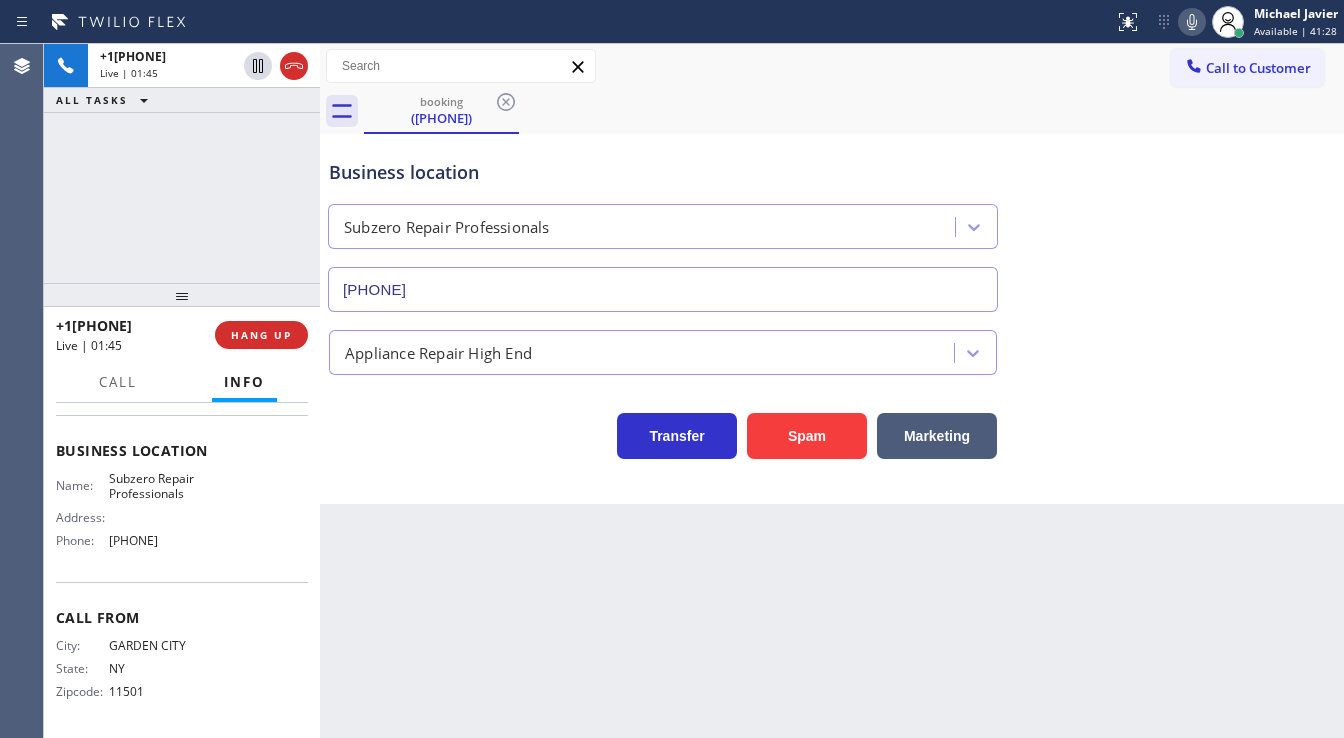 click 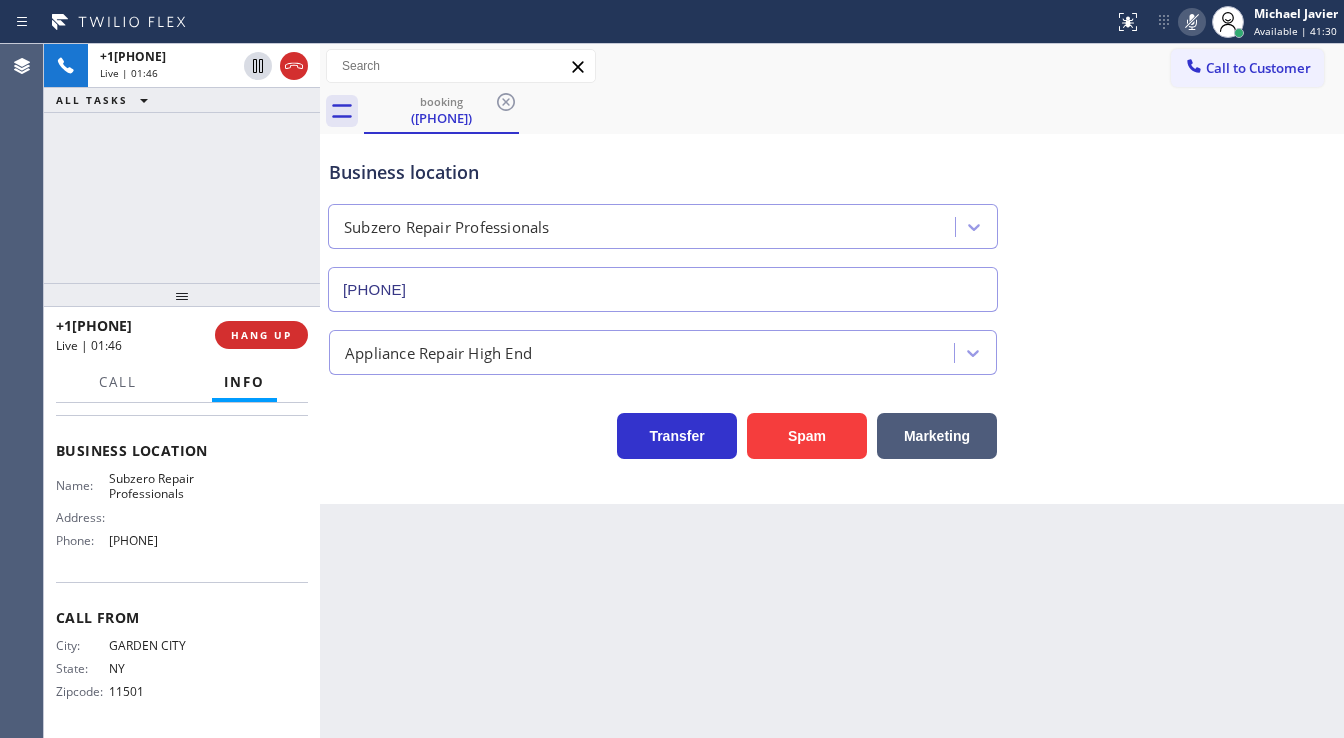click 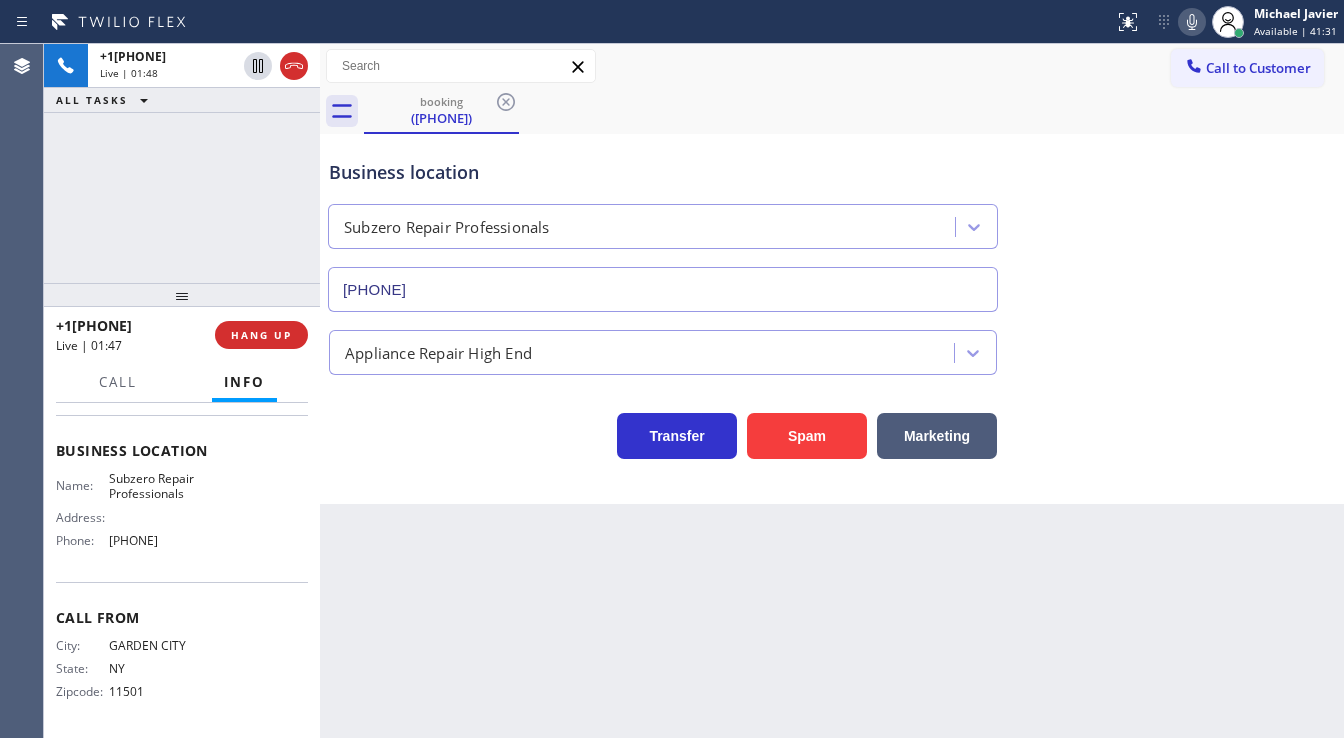 click 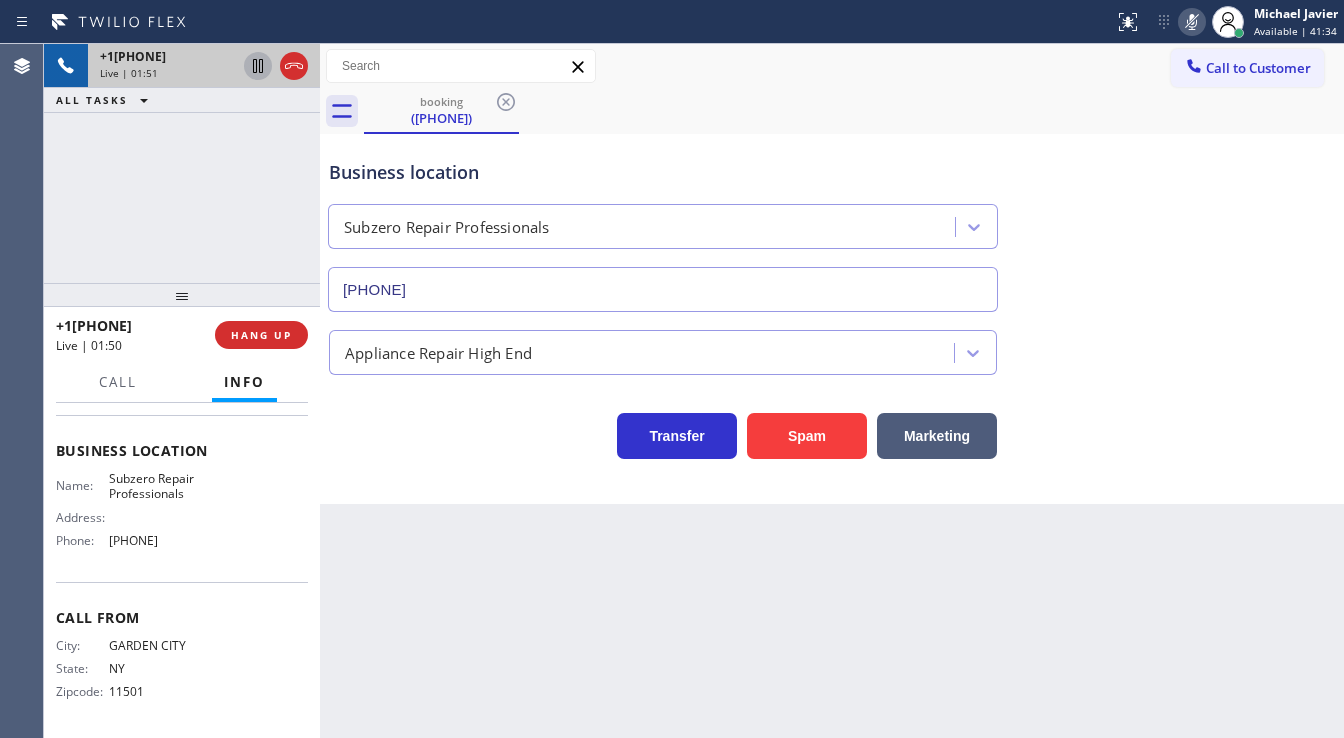 click 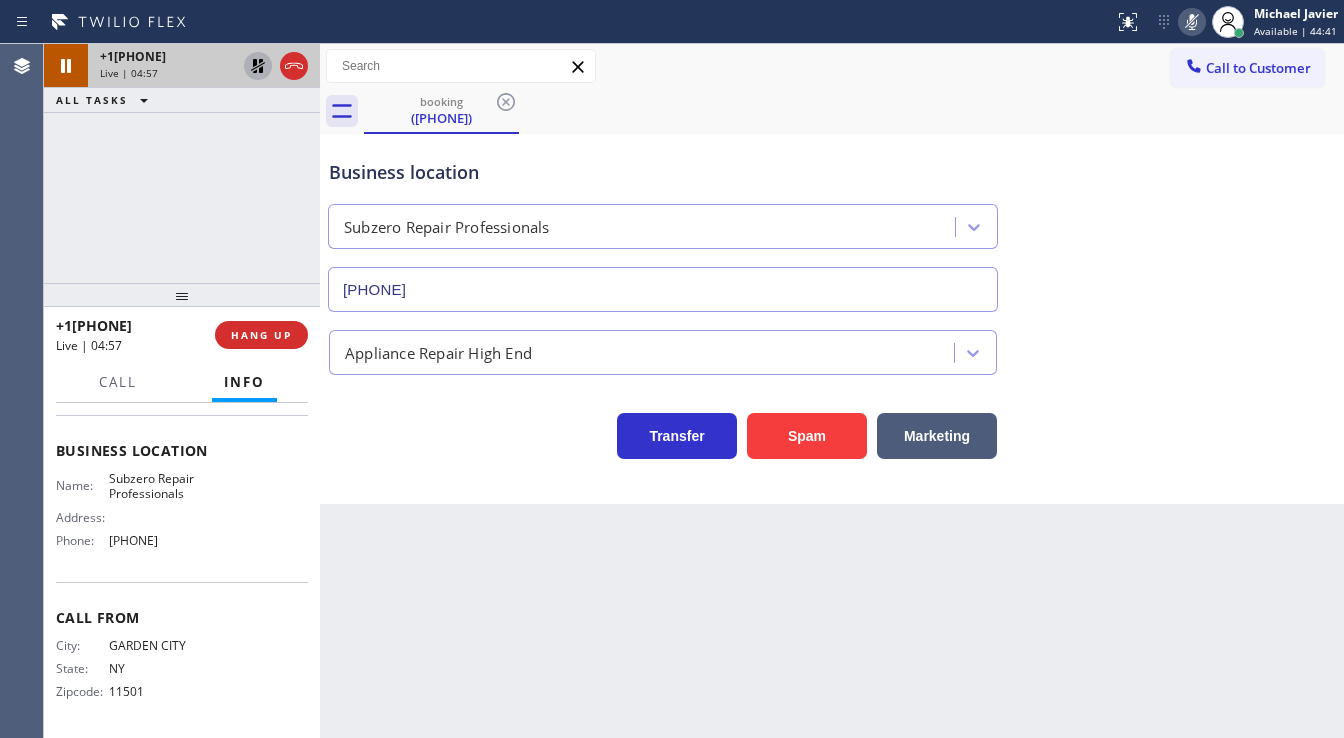 click 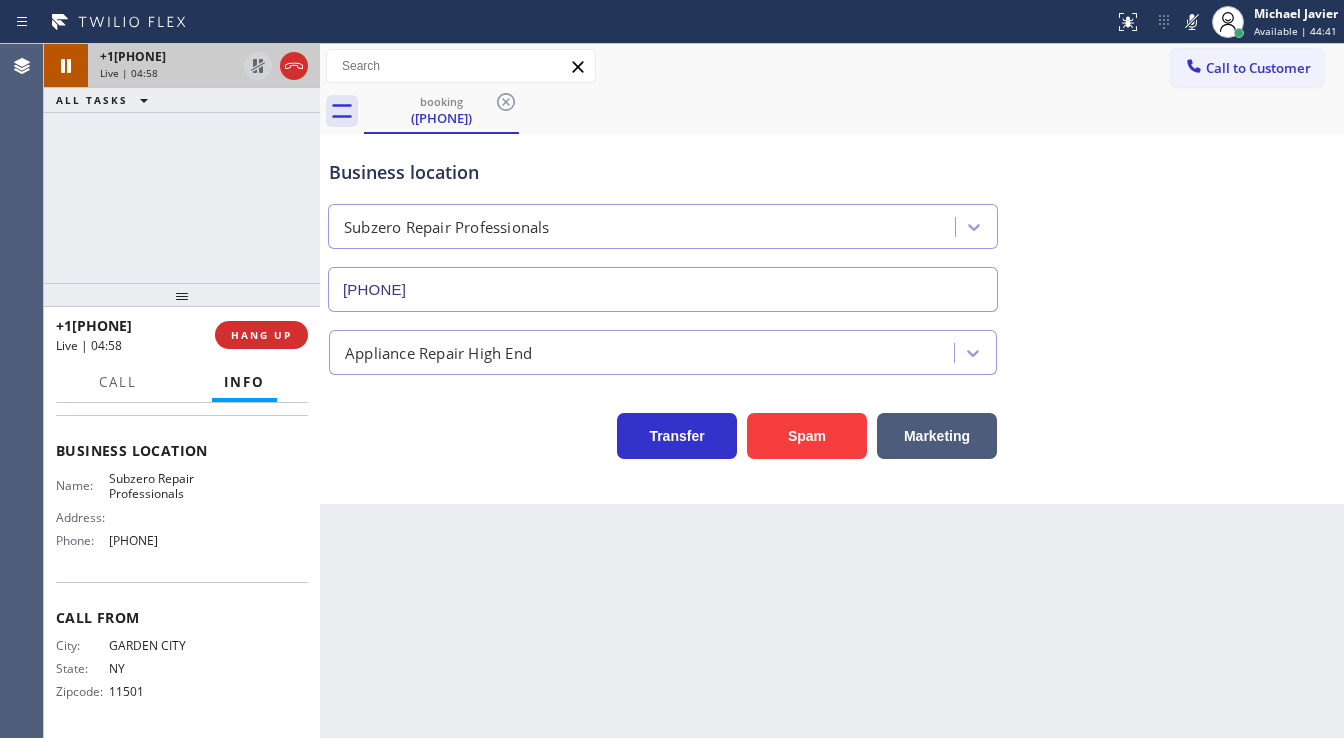 drag, startPoint x: 1184, startPoint y: 26, endPoint x: 1107, endPoint y: 115, distance: 117.68602 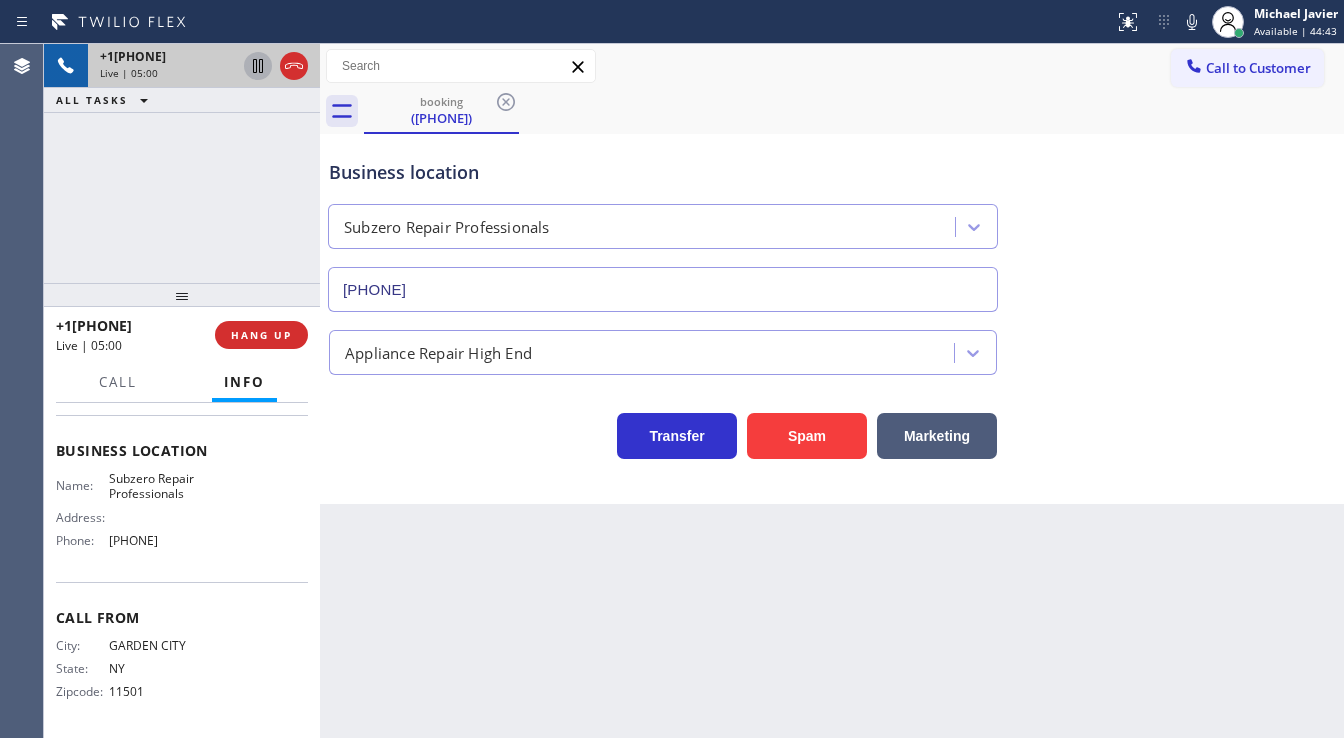 click on "+15166508825 Live | 05:00 ALL TASKS ALL TASKS ACTIVE TASKS TASKS IN WRAP UP" at bounding box center (182, 163) 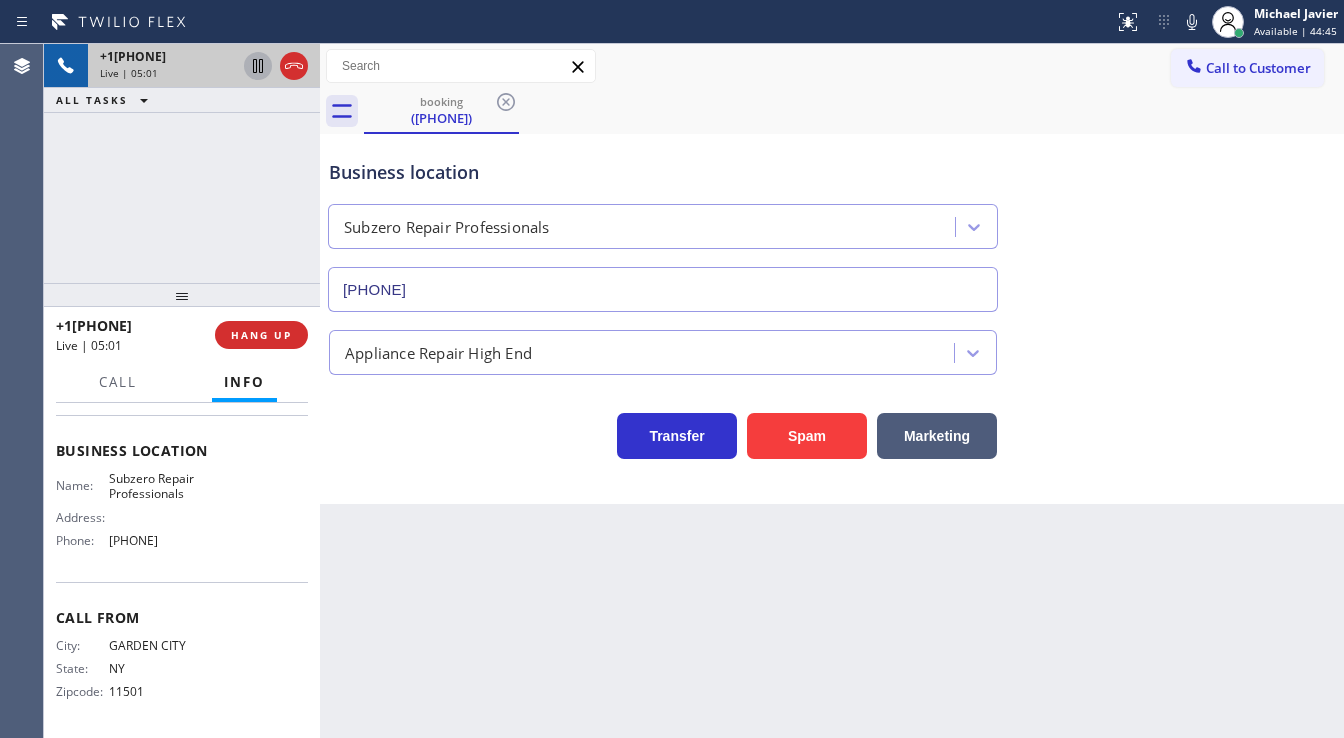 click on "+15166508825 Live | 05:01 ALL TASKS ALL TASKS ACTIVE TASKS TASKS IN WRAP UP" at bounding box center (182, 163) 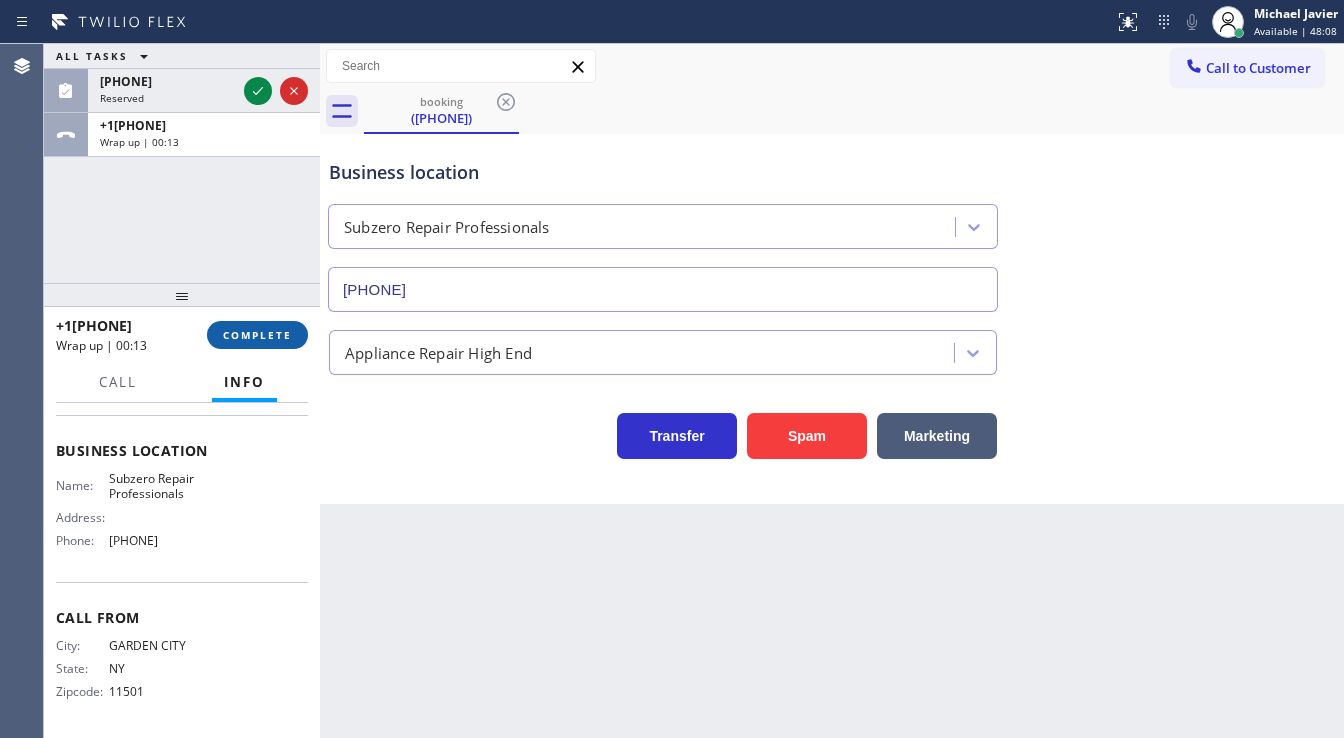 click on "COMPLETE" at bounding box center [257, 335] 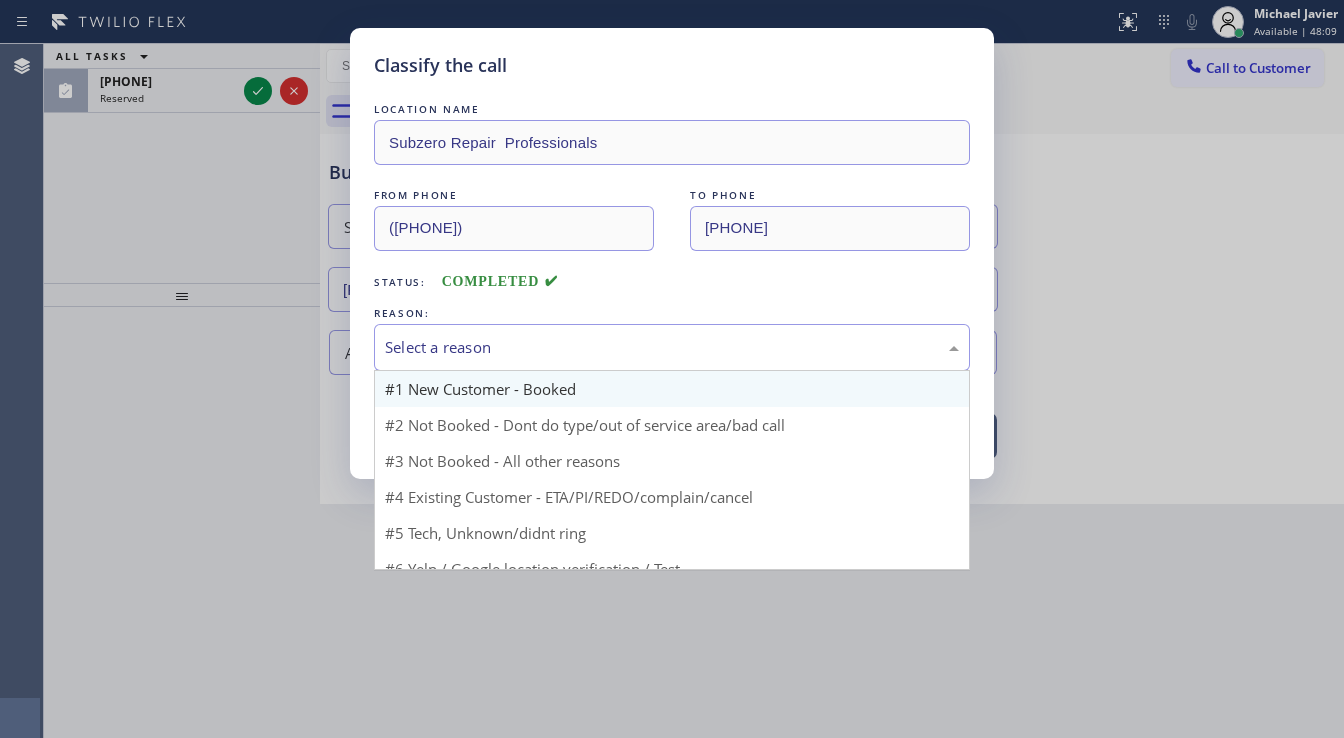 drag, startPoint x: 443, startPoint y: 344, endPoint x: 455, endPoint y: 374, distance: 32.31099 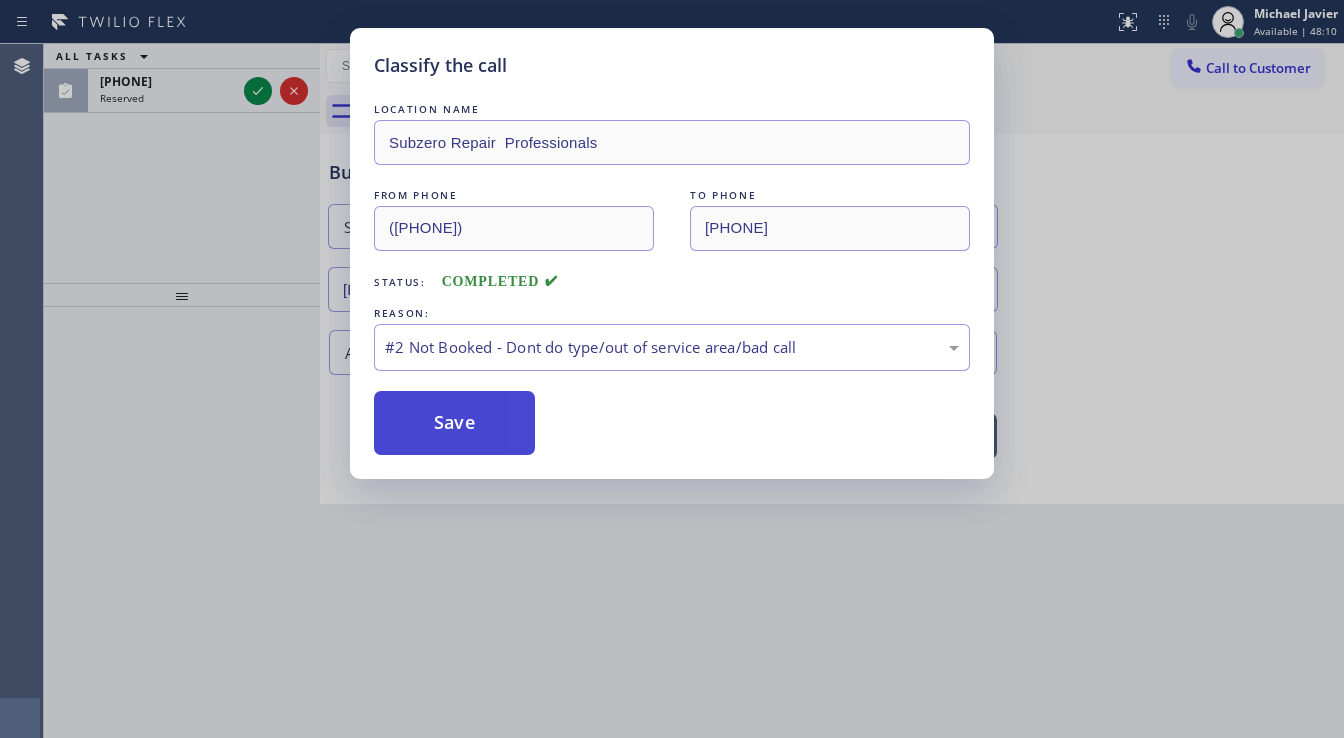 click on "Save" at bounding box center [454, 423] 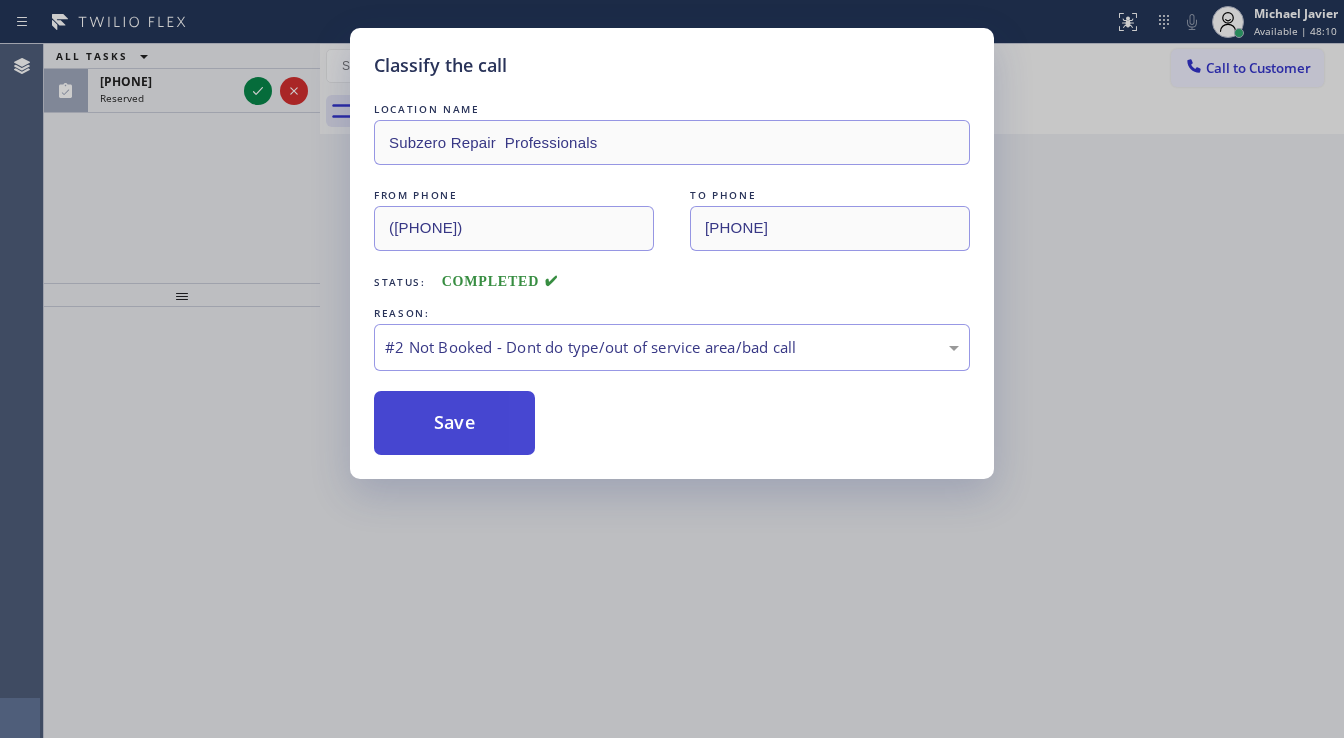 click on "Save" at bounding box center [454, 423] 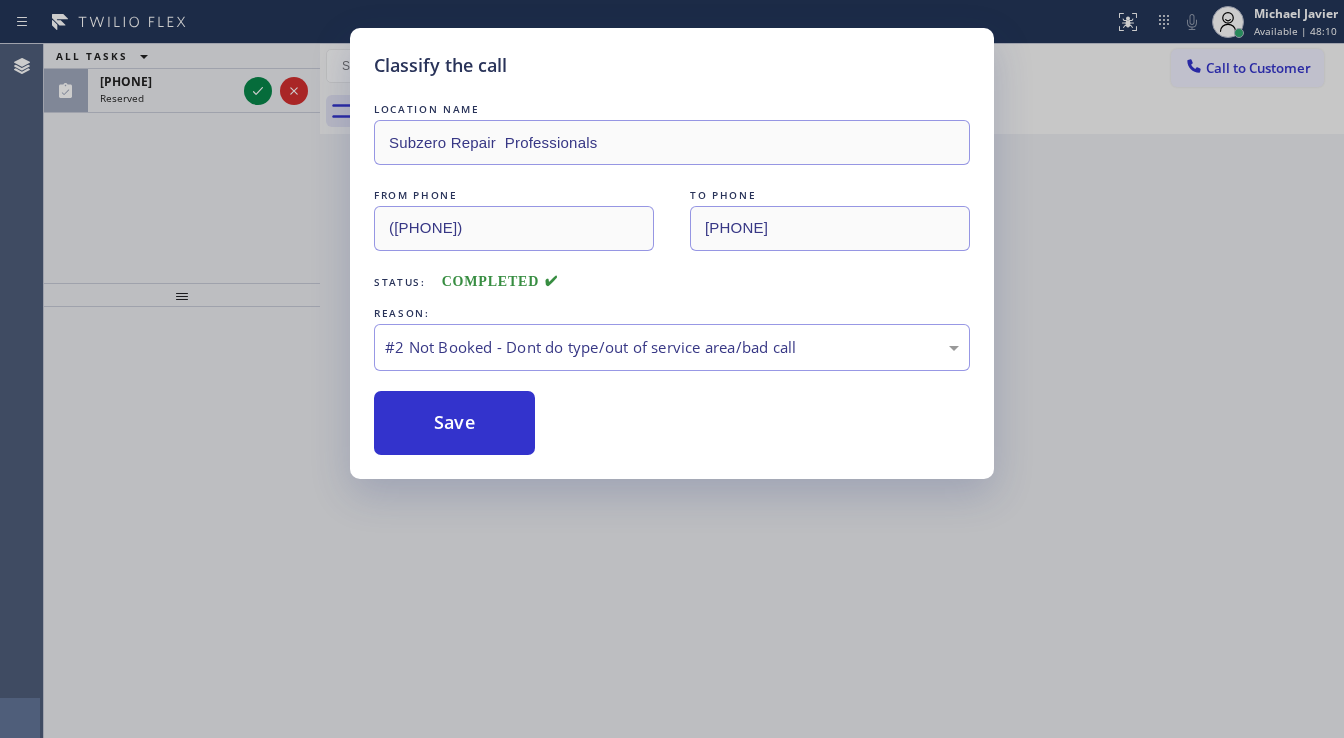 click on "Classify the call LOCATION NAME Subzero Repair  Professionals FROM PHONE (516) 650-8825 TO PHONE (929) 203-9053 Status: COMPLETED REASON: #2 Not Booked - Dont do type/out of service area/bad call Save" at bounding box center (672, 369) 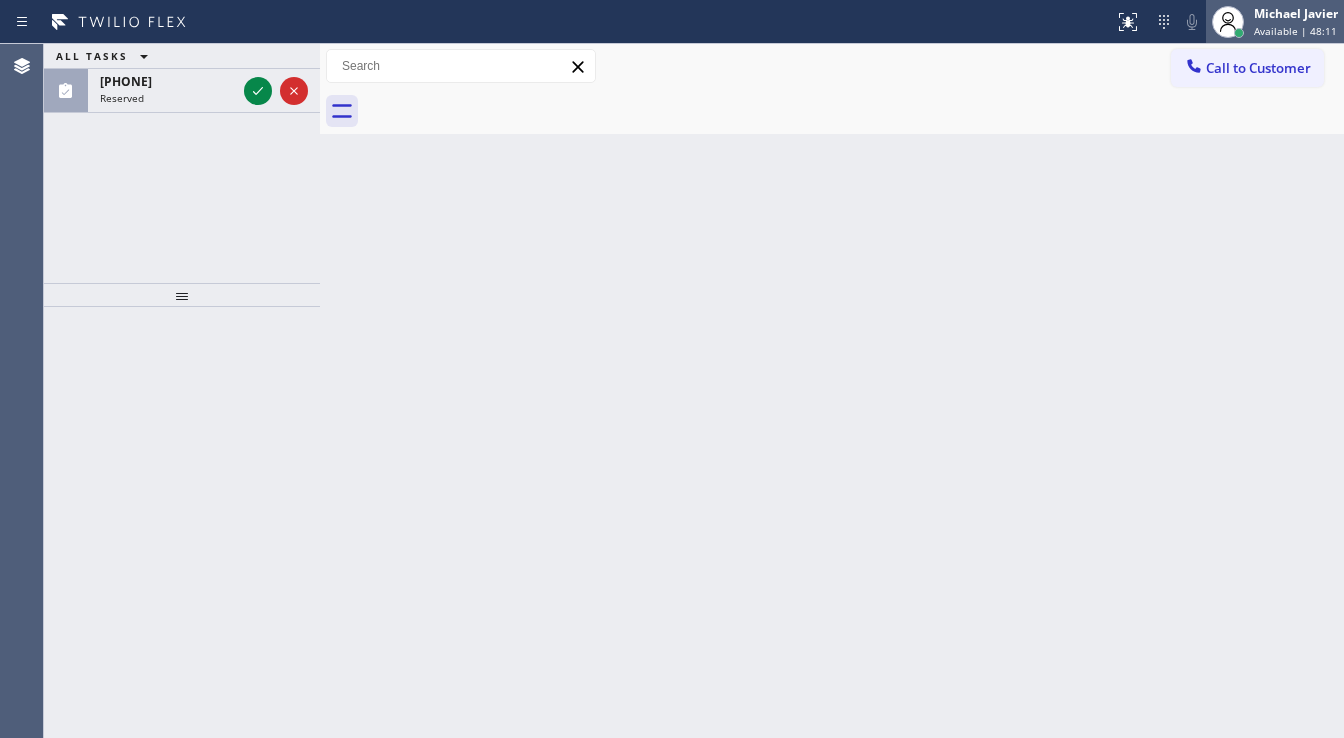 click on "Available | 48:11" at bounding box center [1295, 31] 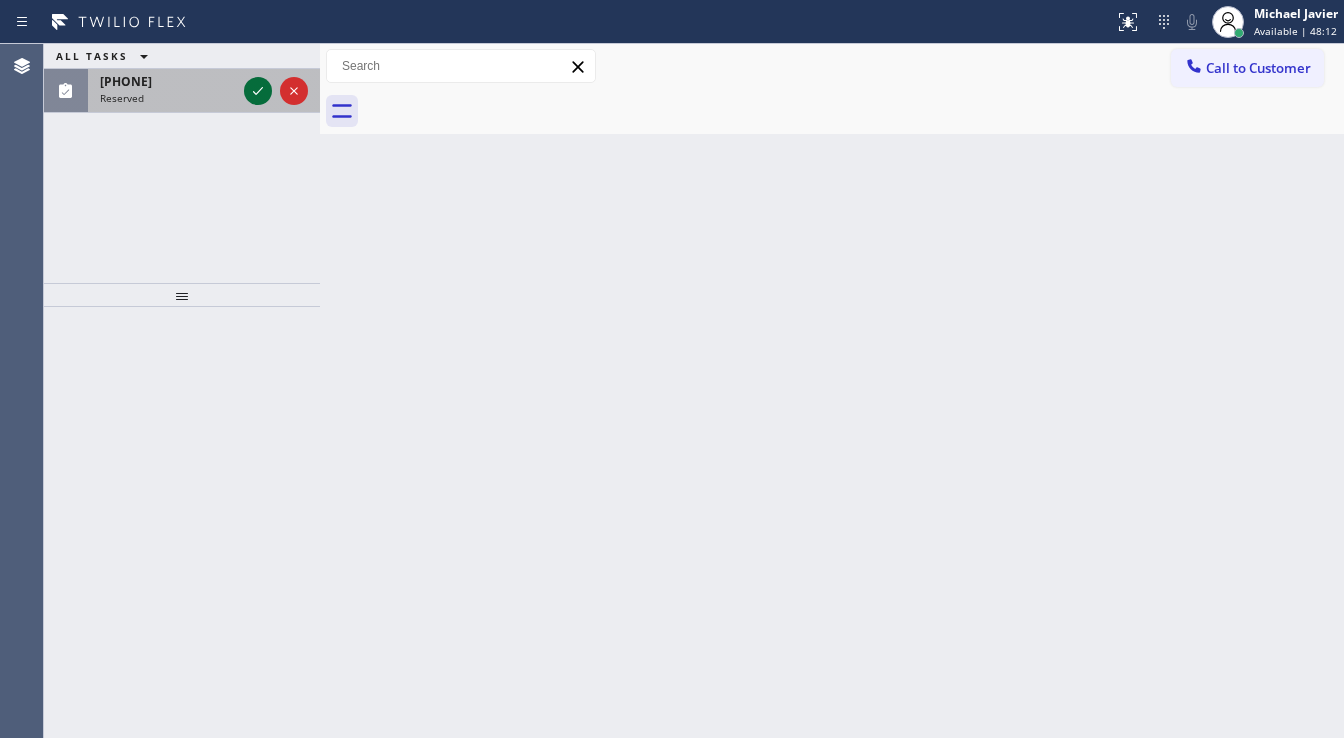 click 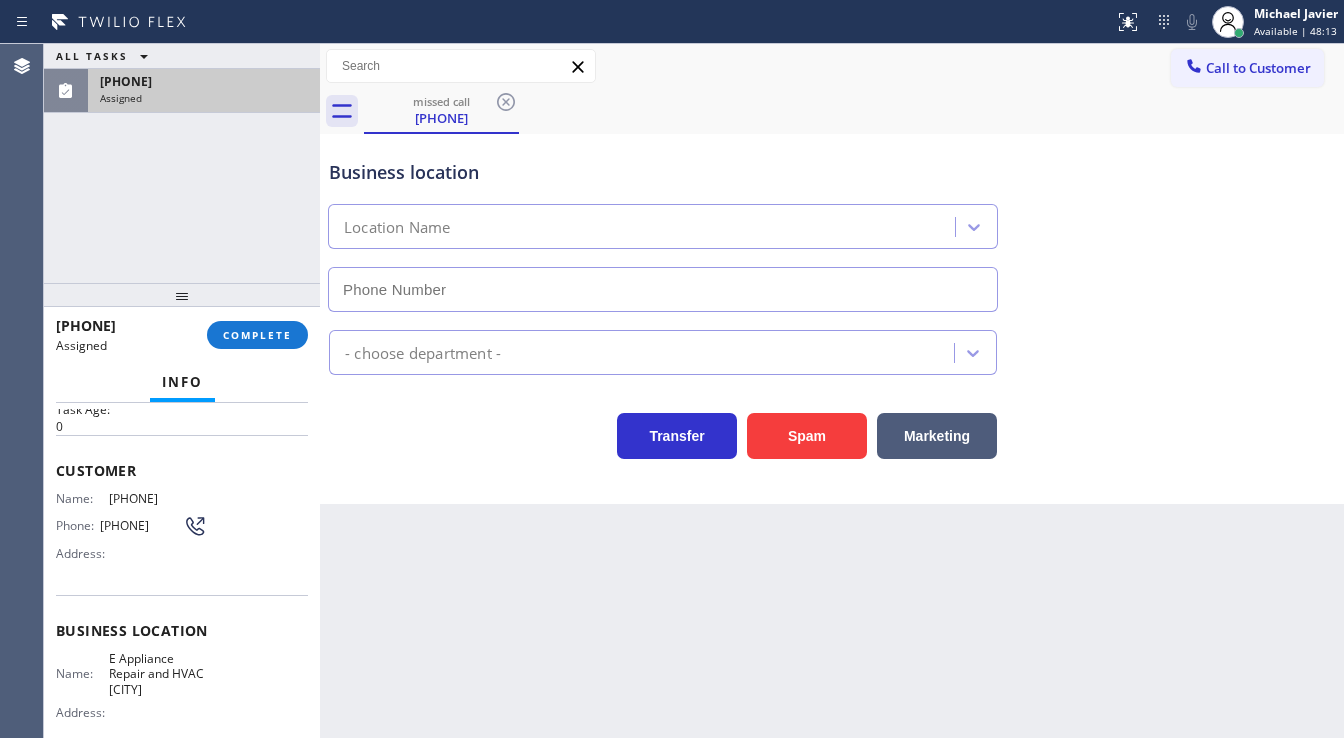 type on "(818) 456-1464" 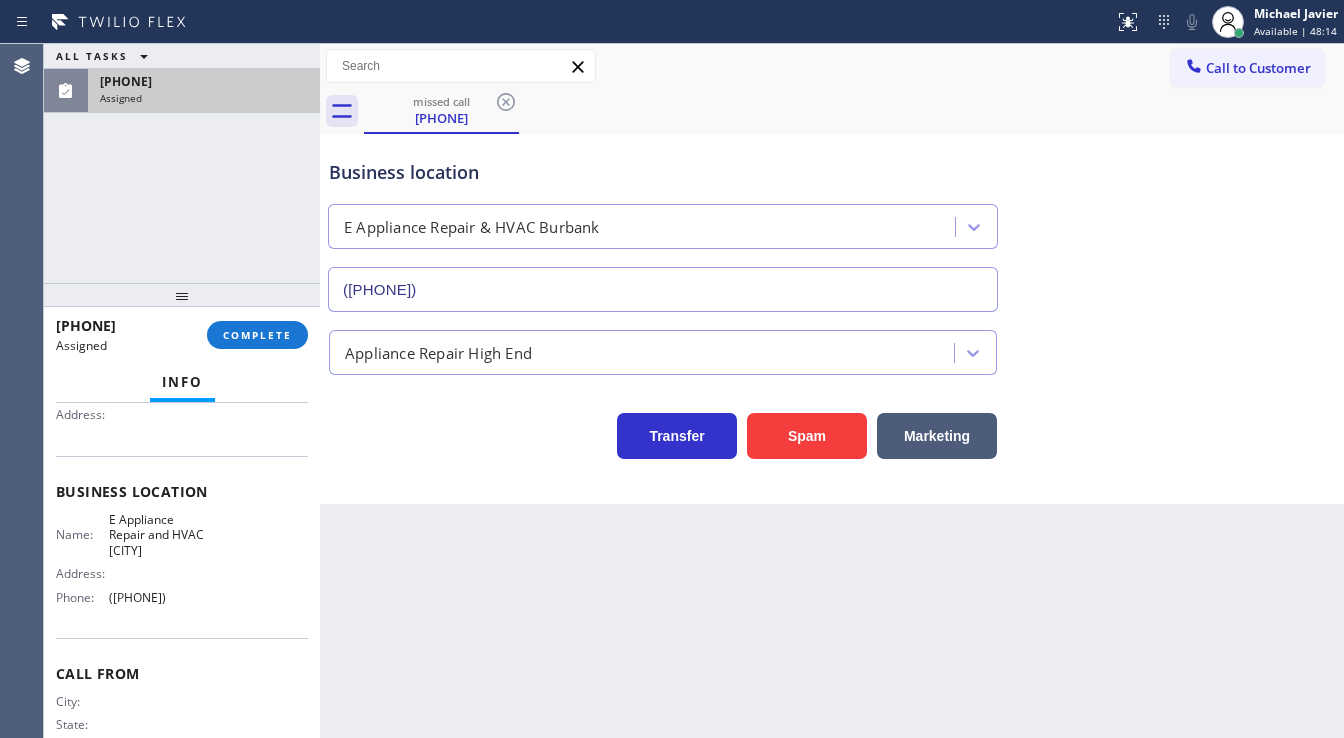 scroll, scrollTop: 240, scrollLeft: 0, axis: vertical 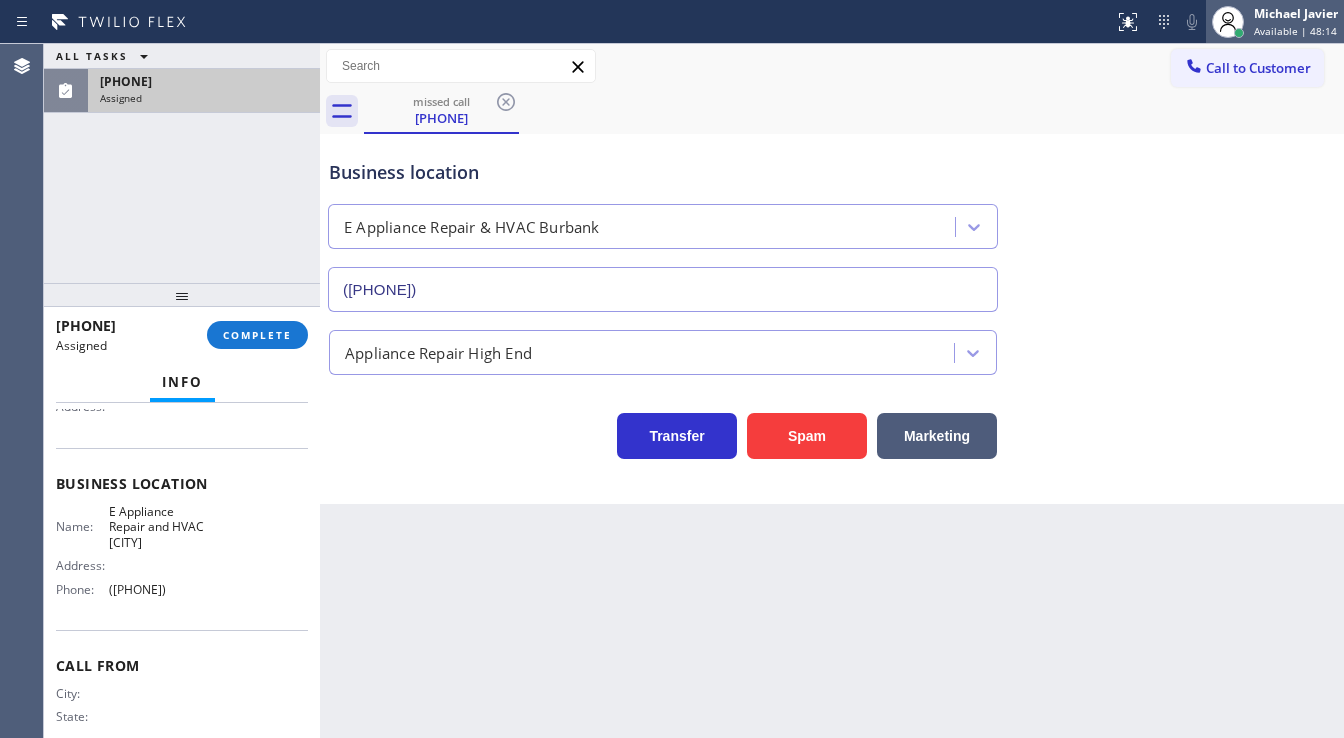 click on "Michael Javier" at bounding box center [1296, 13] 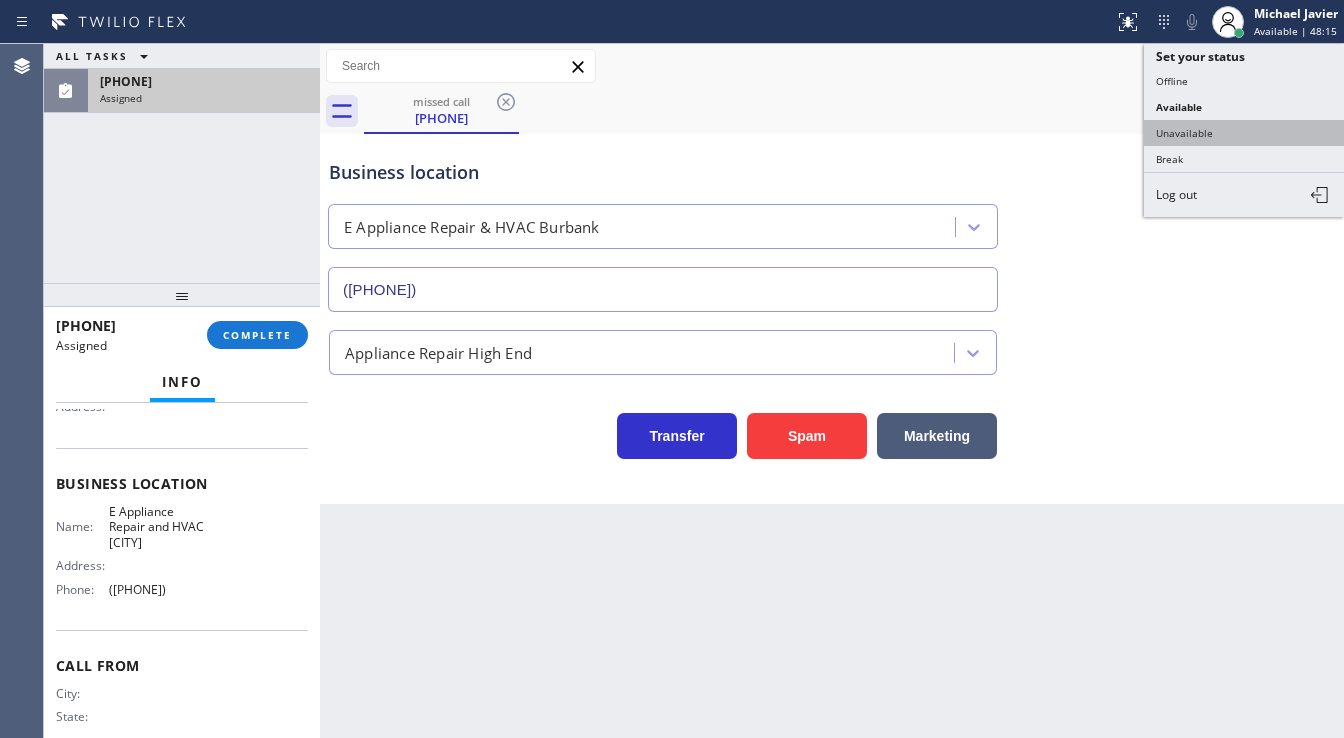 click on "Unavailable" at bounding box center [1244, 133] 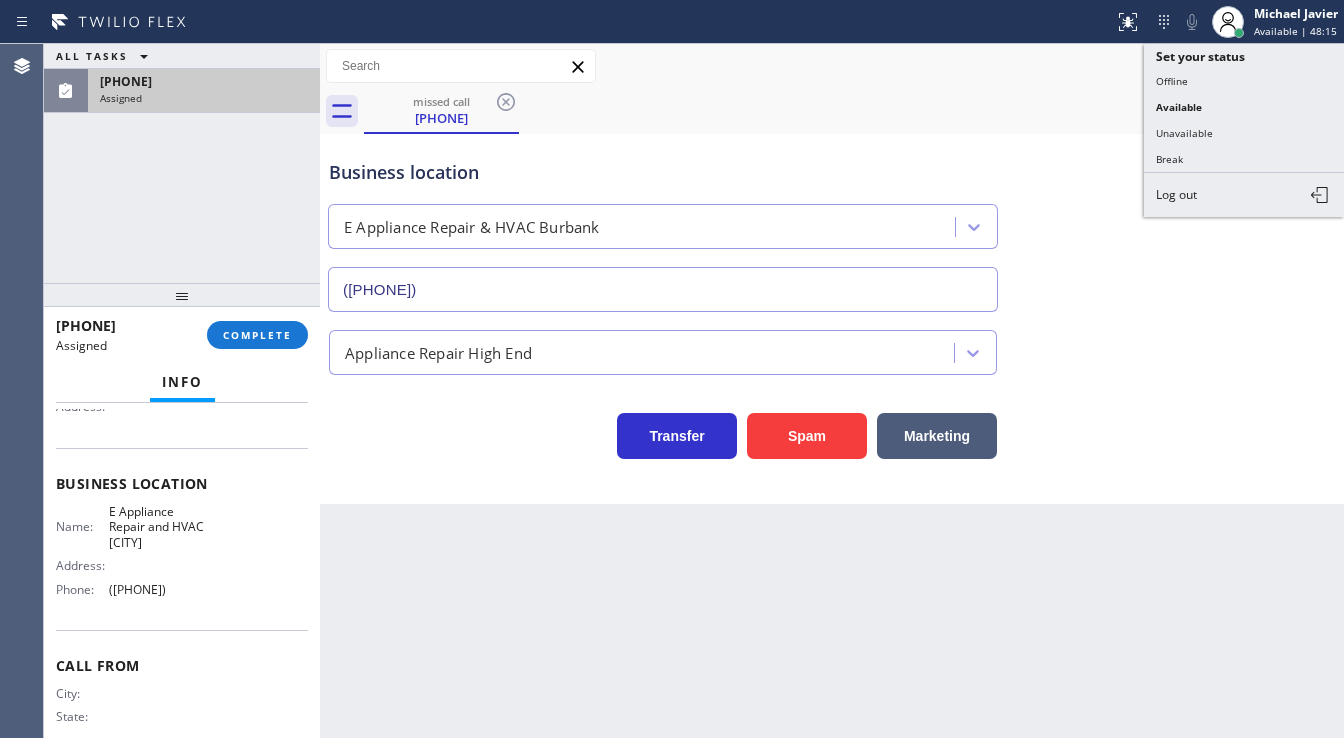 click on "missed call (818) 296-4522 Call to Customer Outbound call Location Wolf Appliance Repair Experts Your caller id phone number (305) 747-7090 Customer number Call Outbound call Technician Search Technician Your caller id phone number Your caller id phone number Call missed call (818) 296-4522 Business location E Appliance Repair & HVAC Burbank (818) 456-1464 Appliance Repair High End Transfer Spam Marketing" at bounding box center [832, 274] 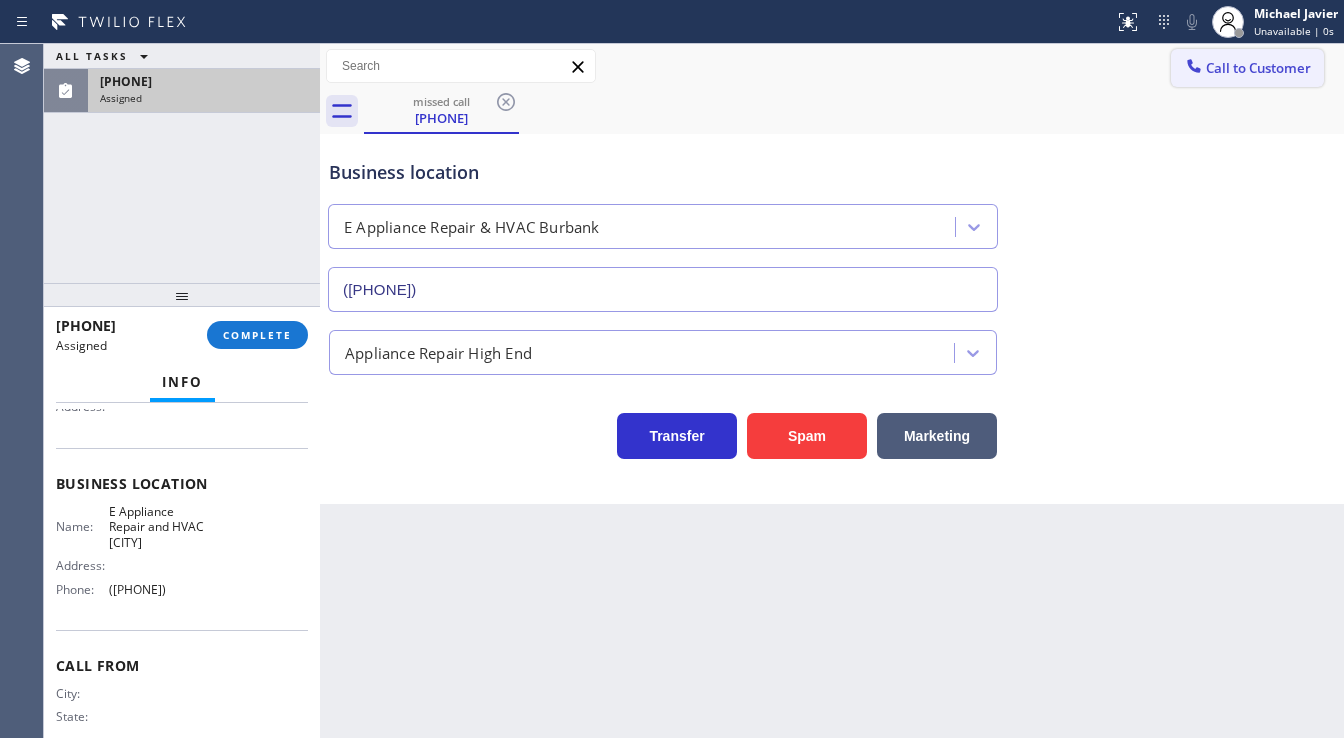 click on "Call to Customer" at bounding box center (1258, 68) 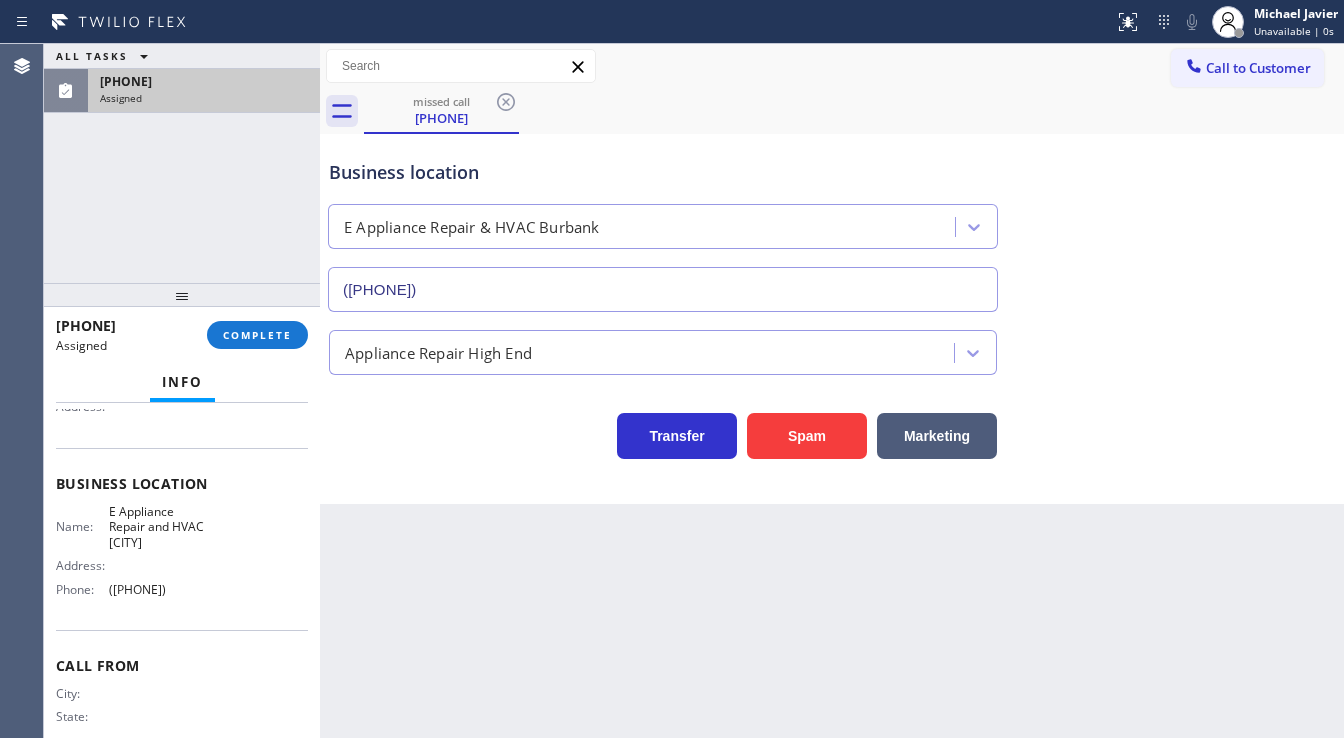 type 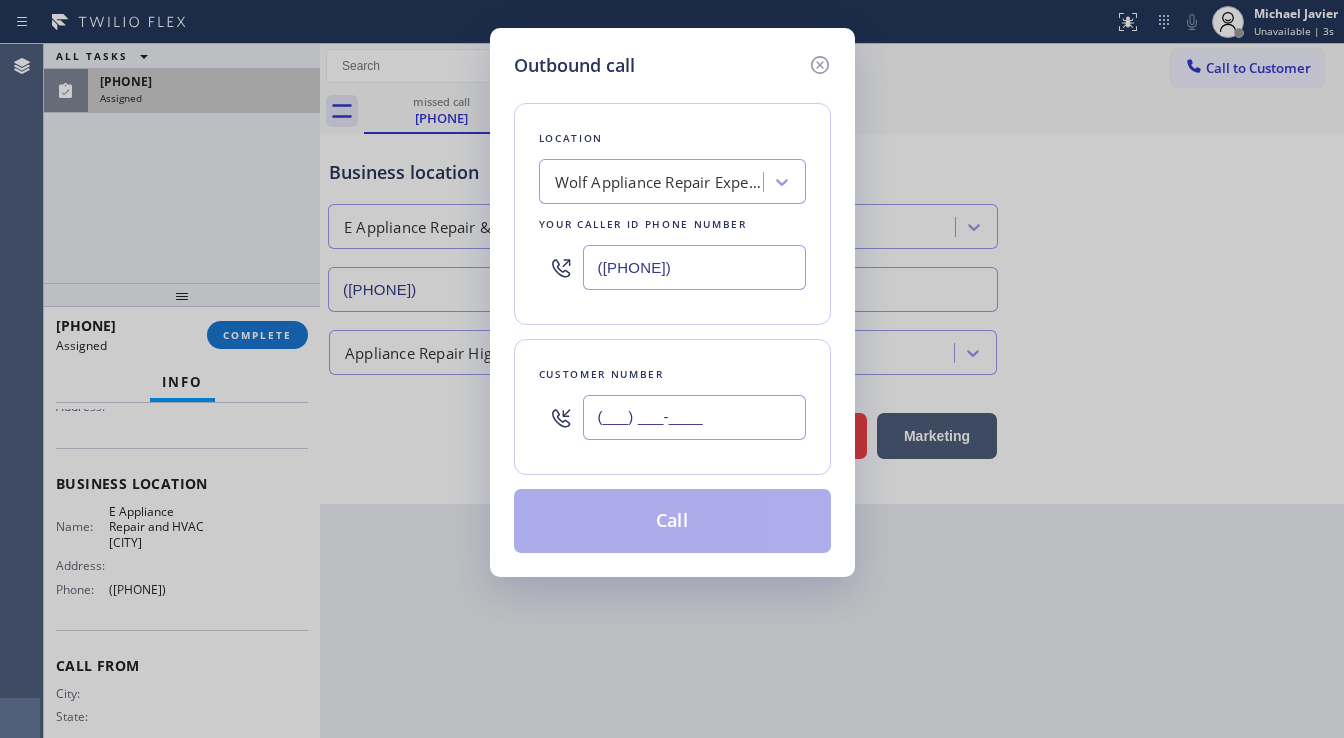 click on "(___) ___-____" at bounding box center [694, 417] 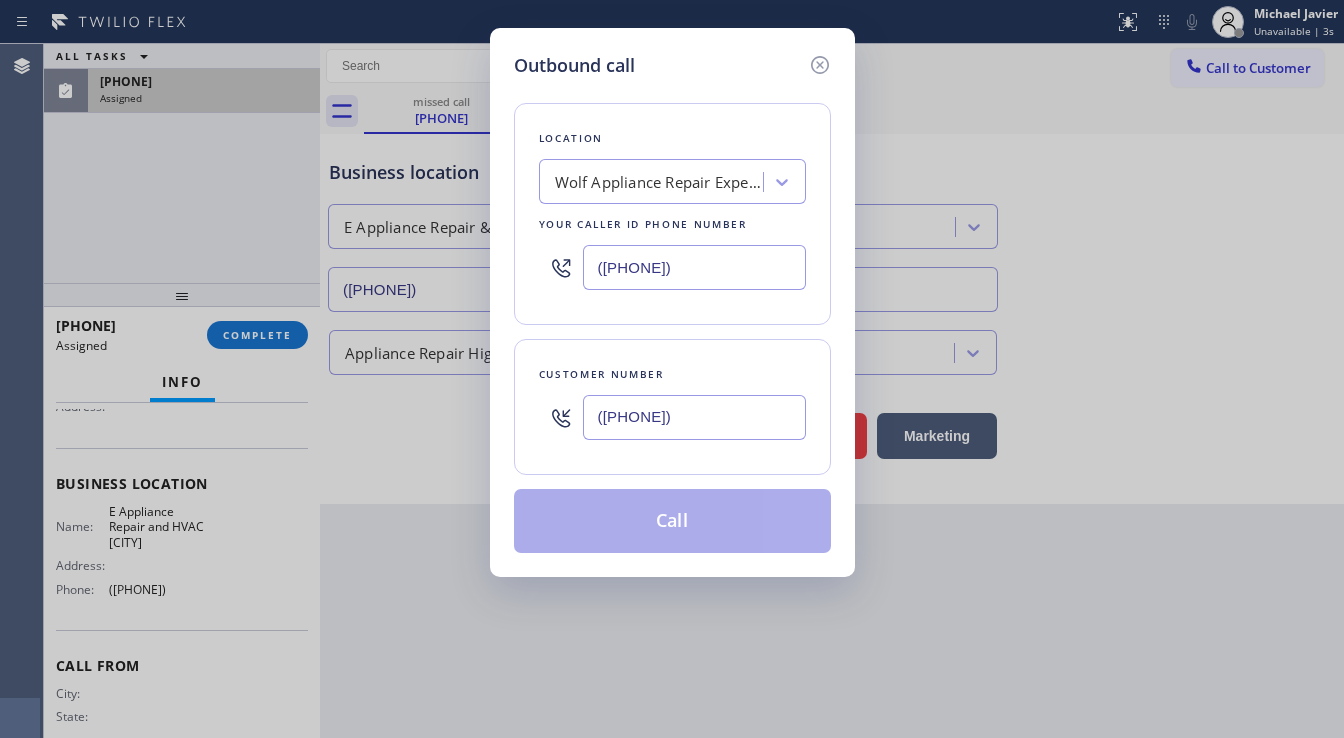 type on "(516) 650-8825" 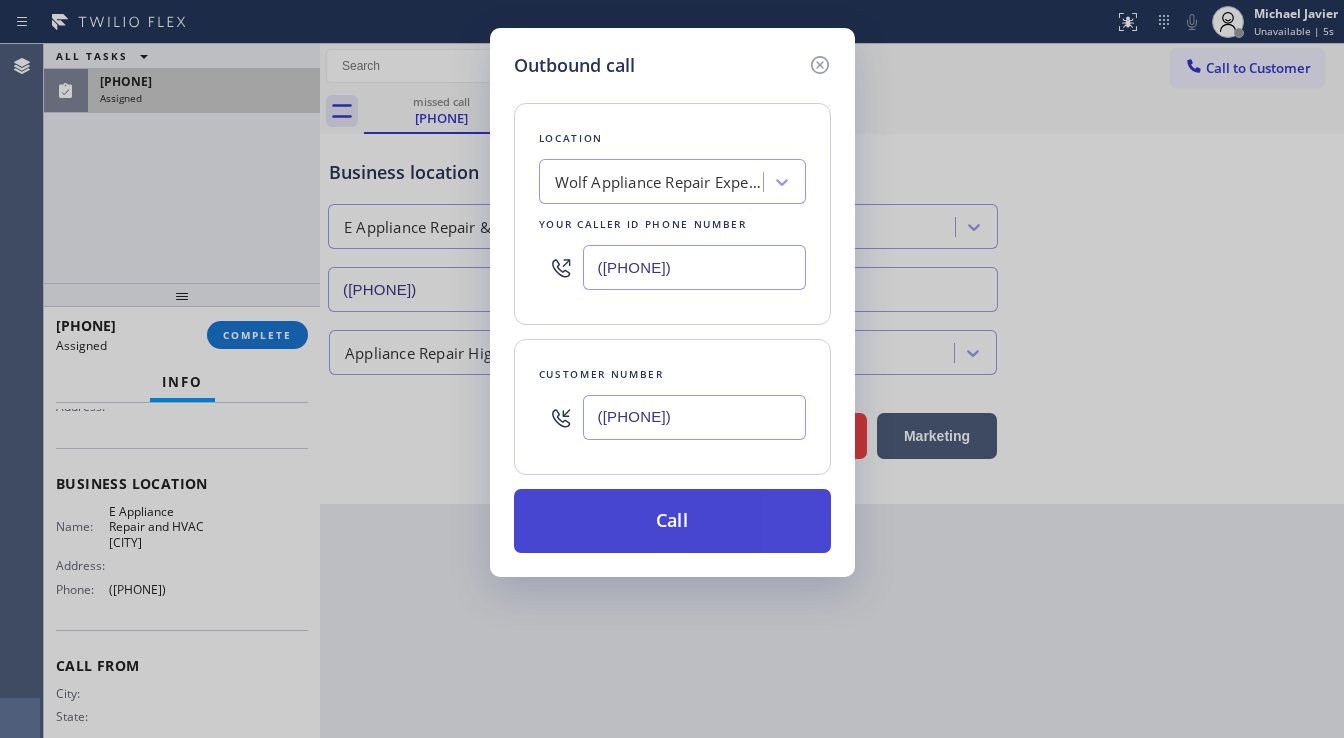 paste on "929) 203-9053" 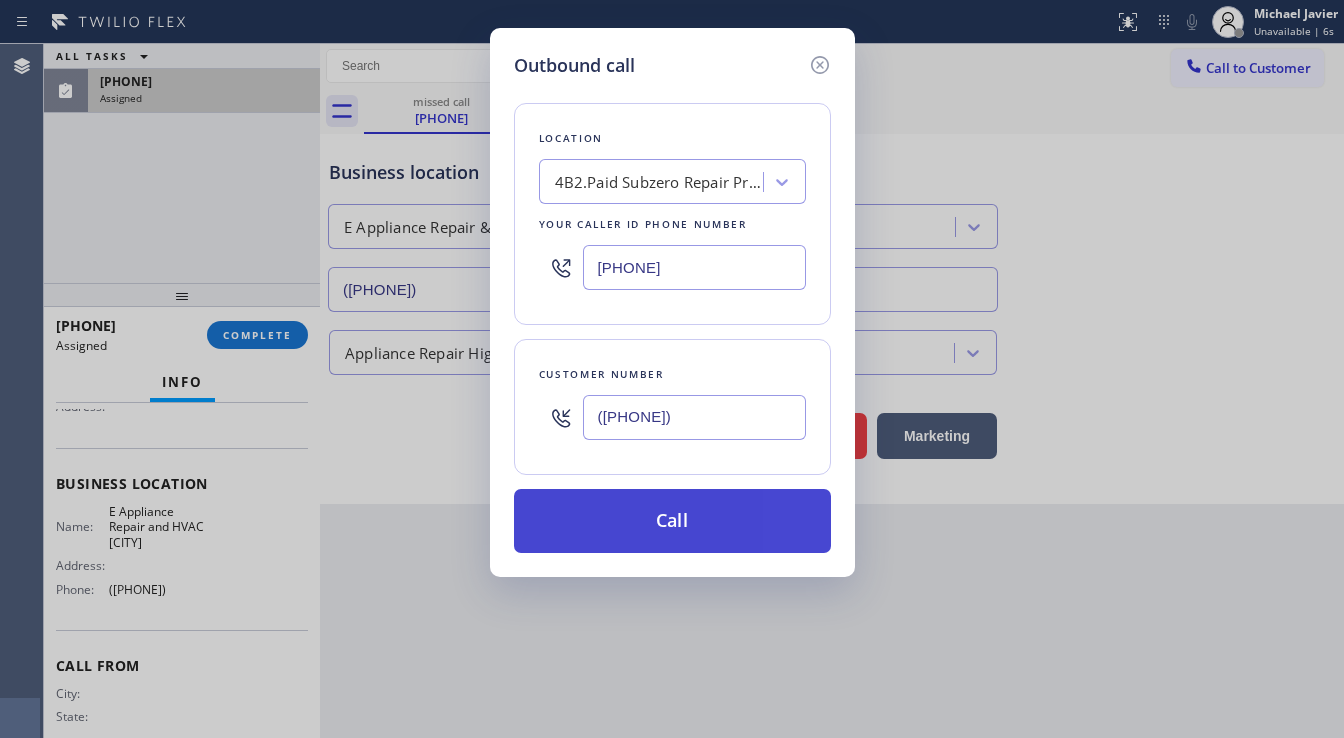 type on "(929) 203-9053" 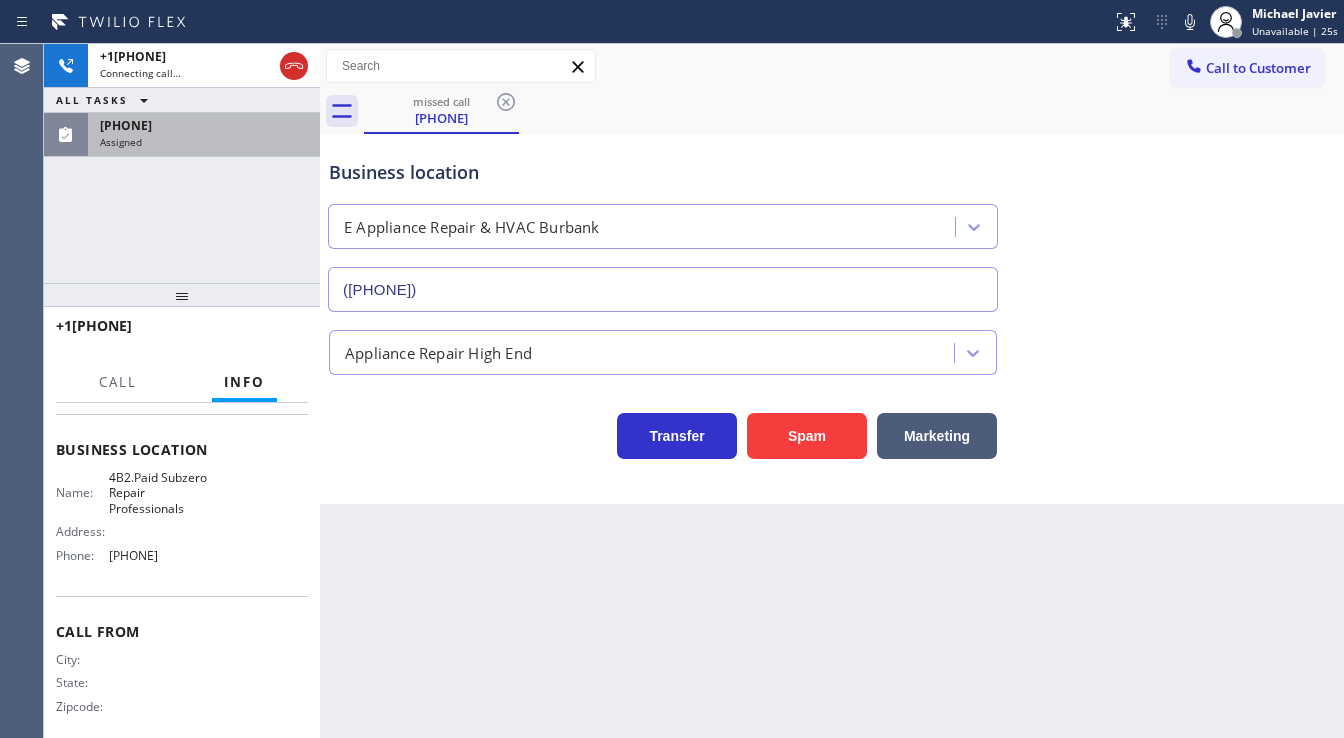 scroll, scrollTop: 208, scrollLeft: 0, axis: vertical 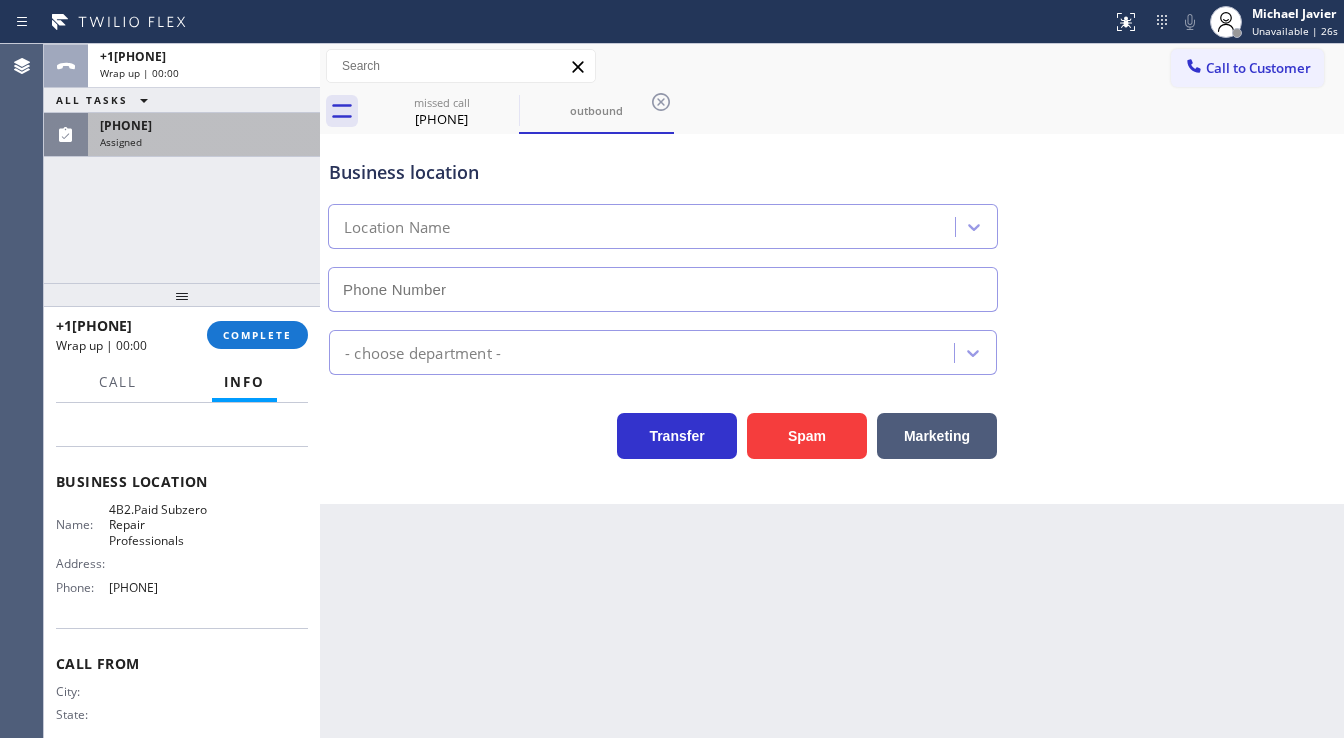 type on "(929) 203-9053" 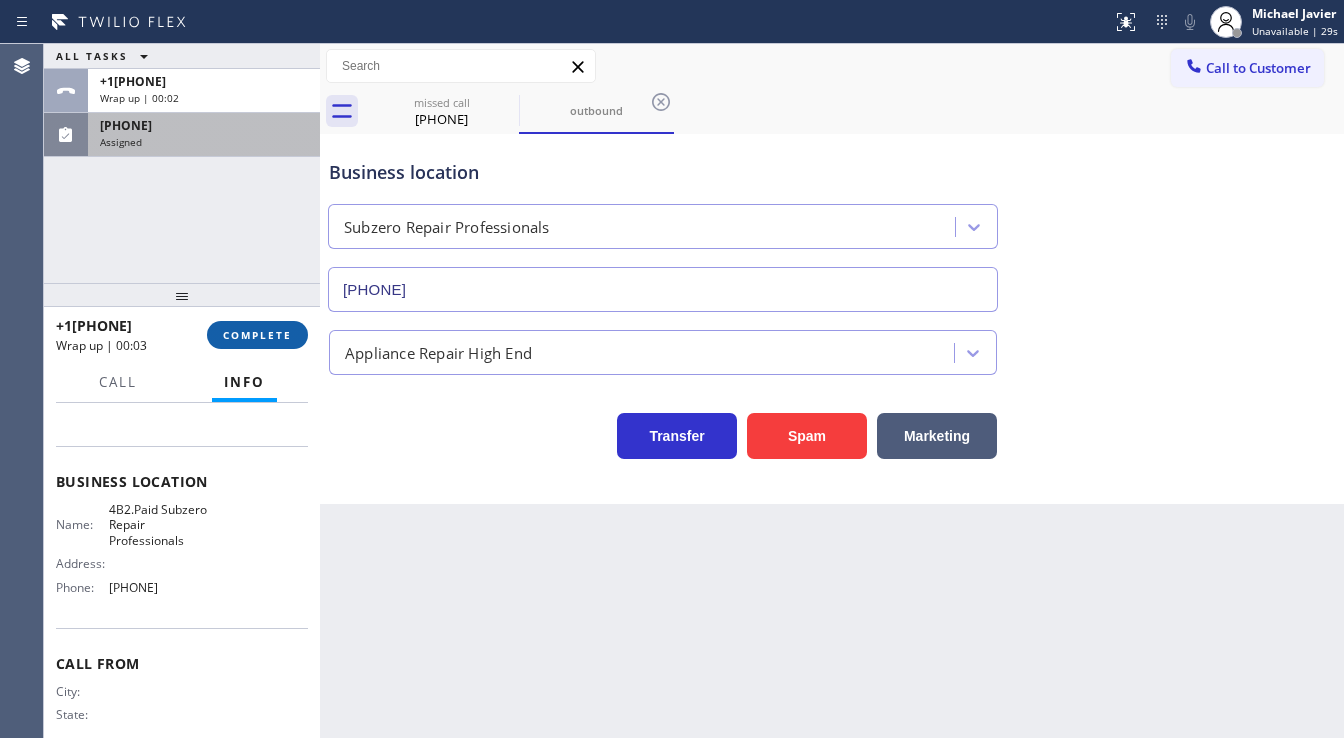 click on "COMPLETE" at bounding box center (257, 335) 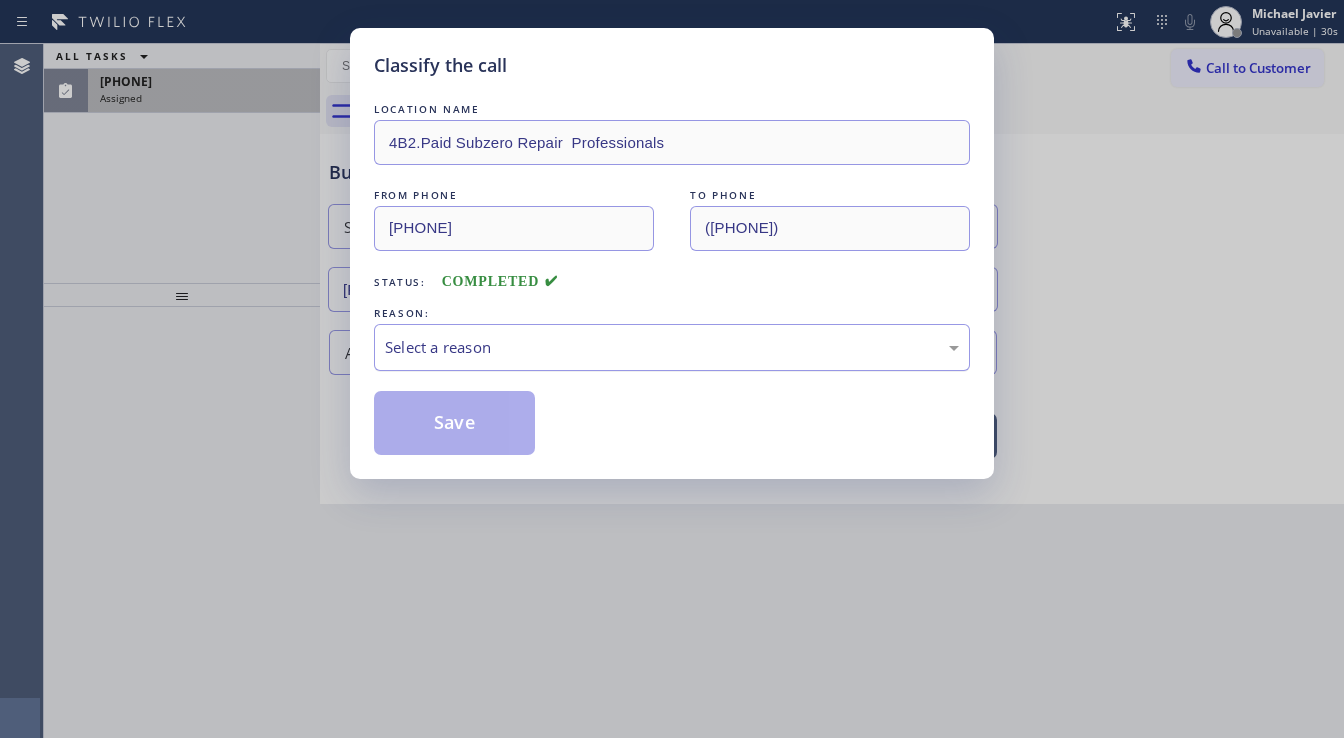click on "Select a reason" at bounding box center [672, 347] 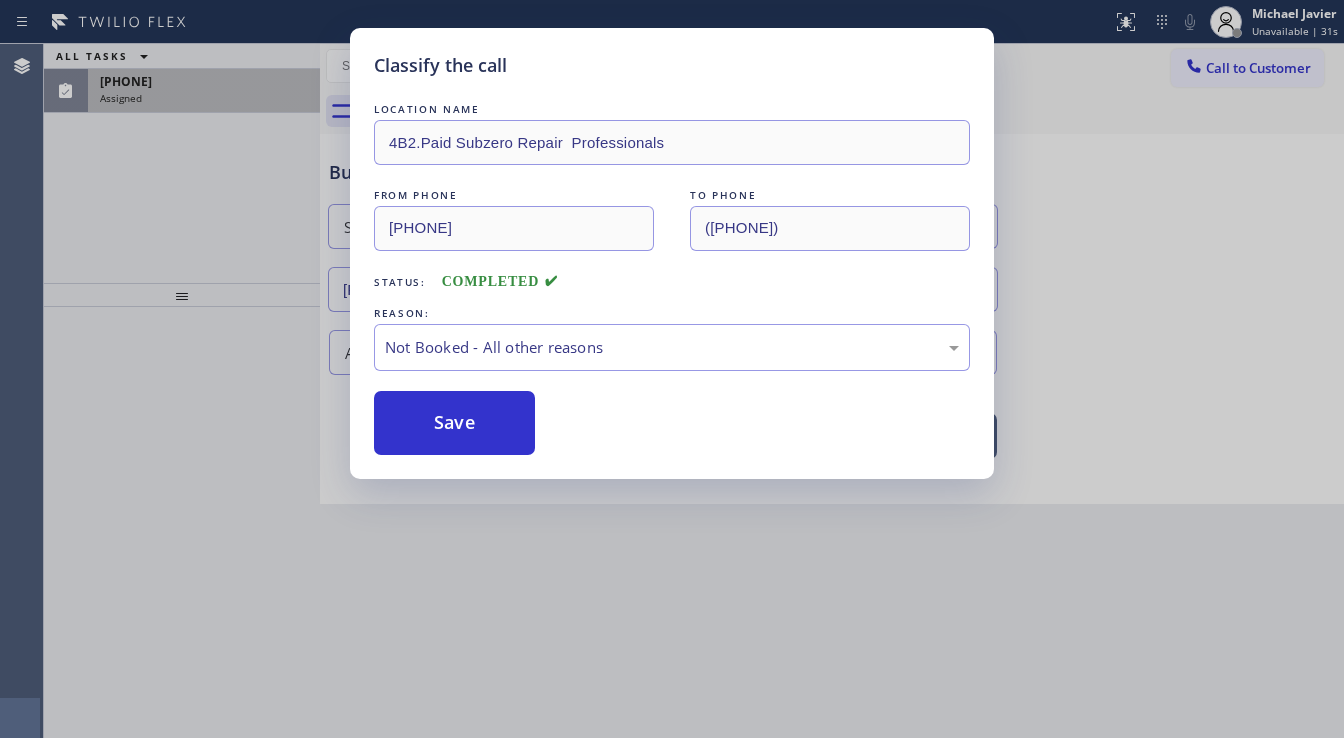 click on "Save" at bounding box center (454, 423) 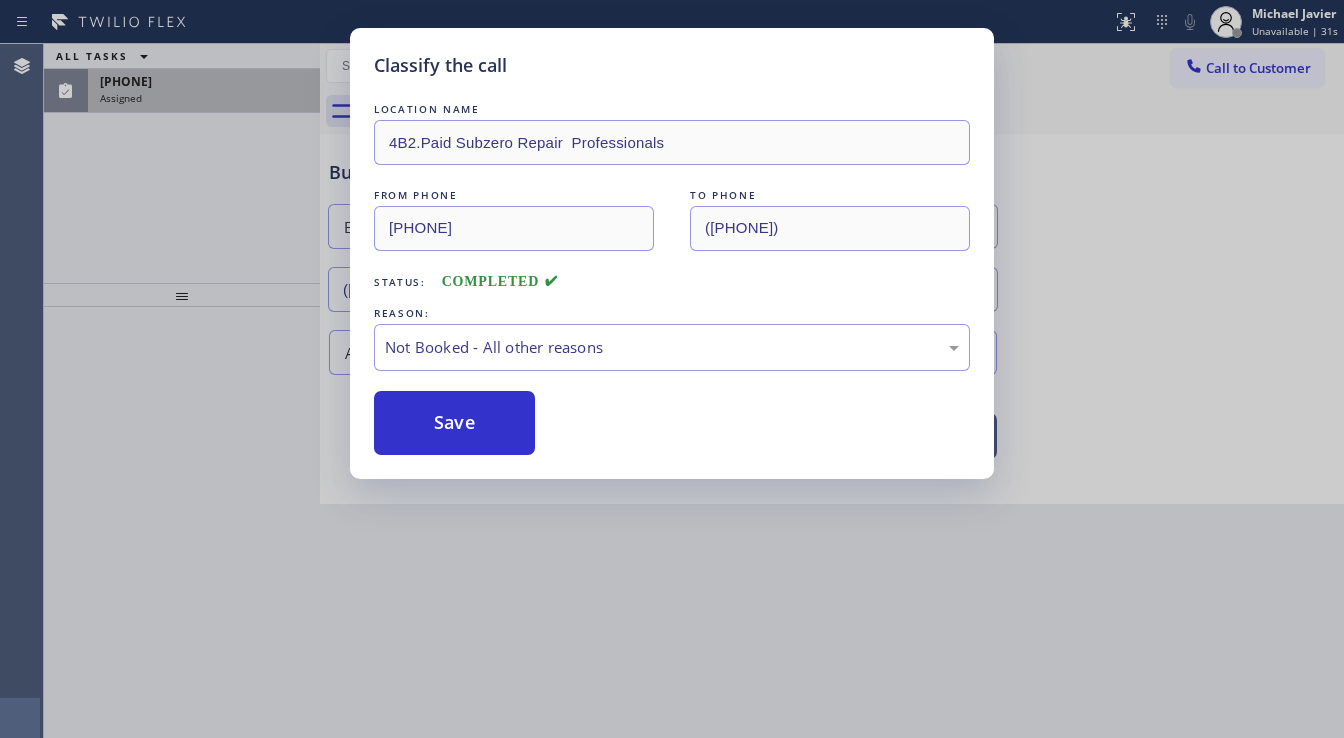 click on "Classify the call LOCATION NAME 4B2.Paid Subzero Repair  Professionals FROM PHONE (929) 203-9053 TO PHONE (516) 650-8825 Status: COMPLETED REASON: Not Booked - All other reasons Save" at bounding box center [672, 369] 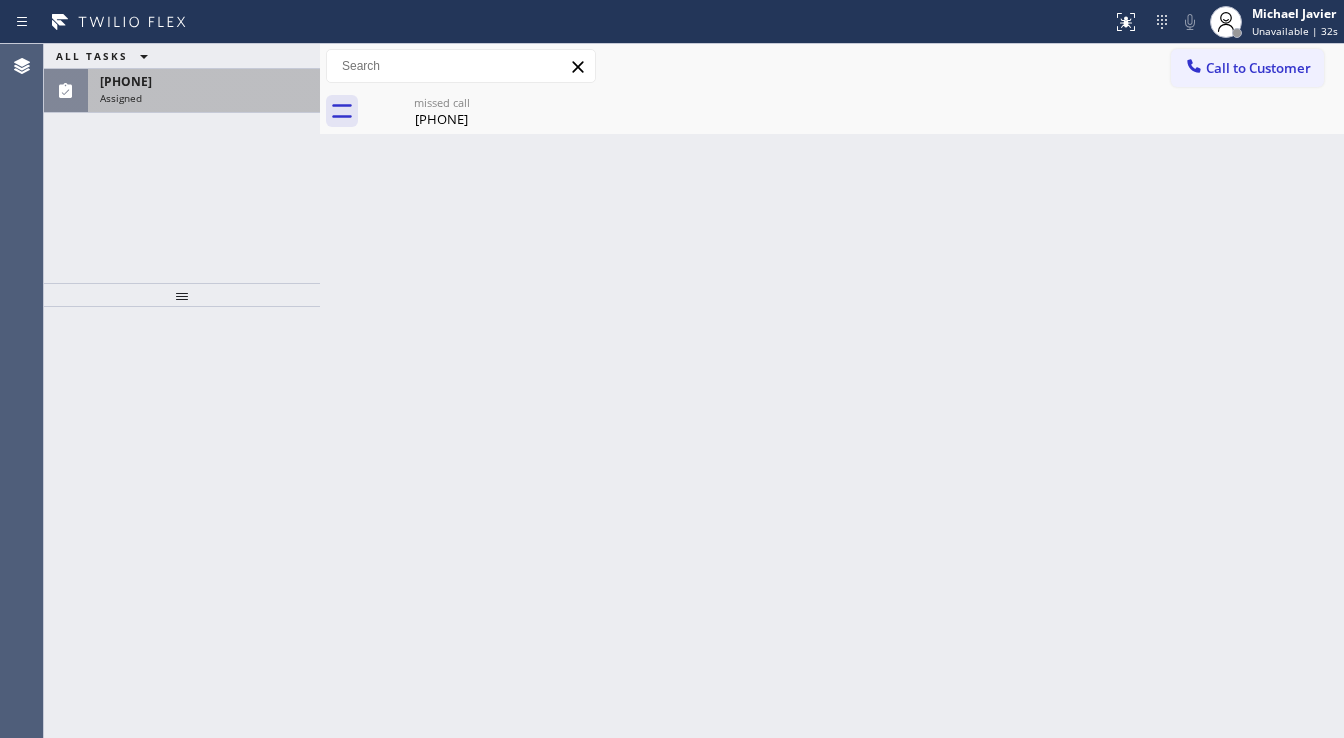 click on "Assigned" at bounding box center [204, 98] 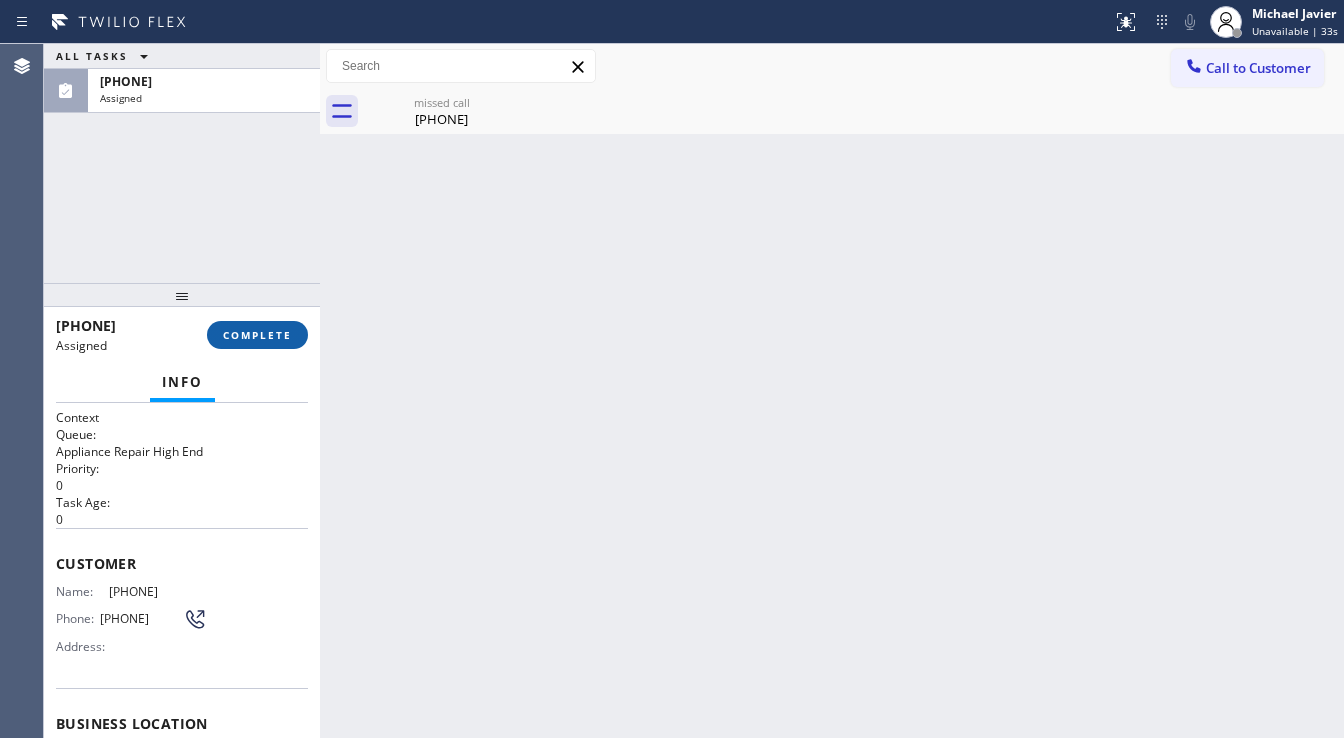 click on "COMPLETE" at bounding box center (257, 335) 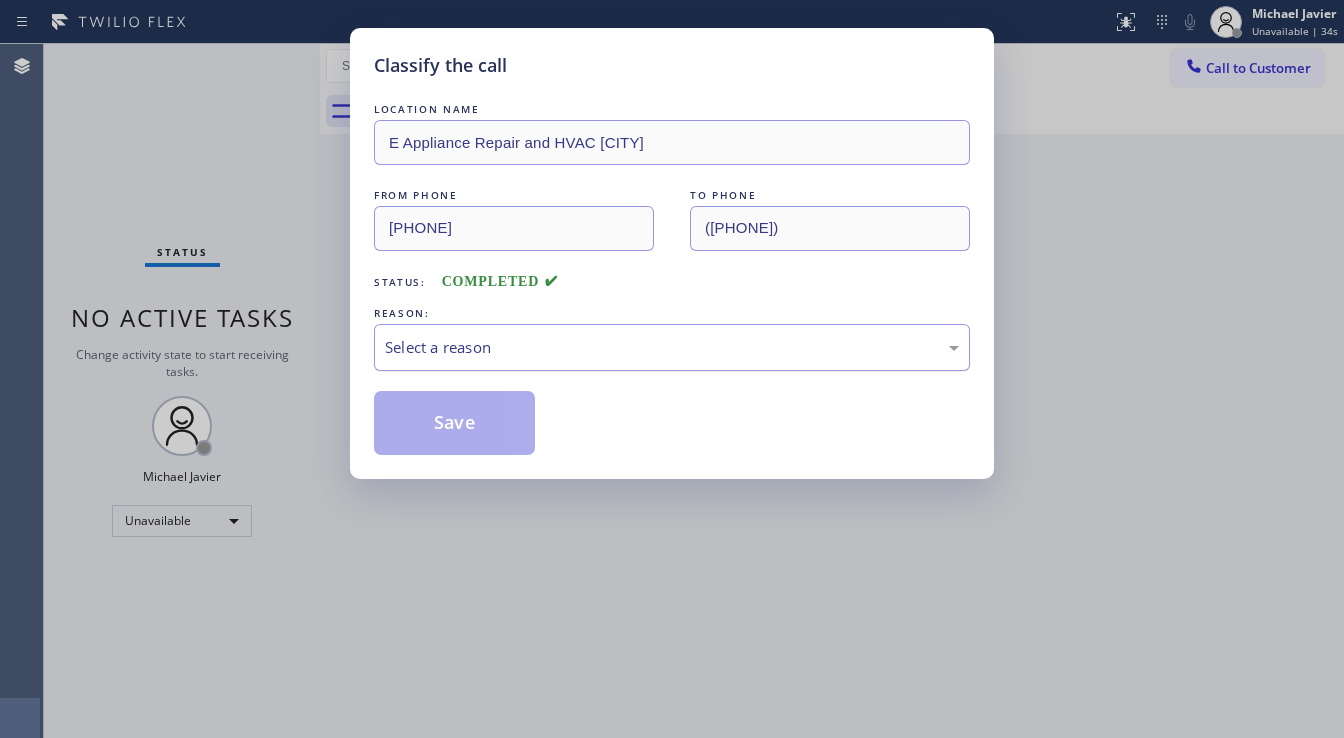 click on "Select a reason" at bounding box center [672, 347] 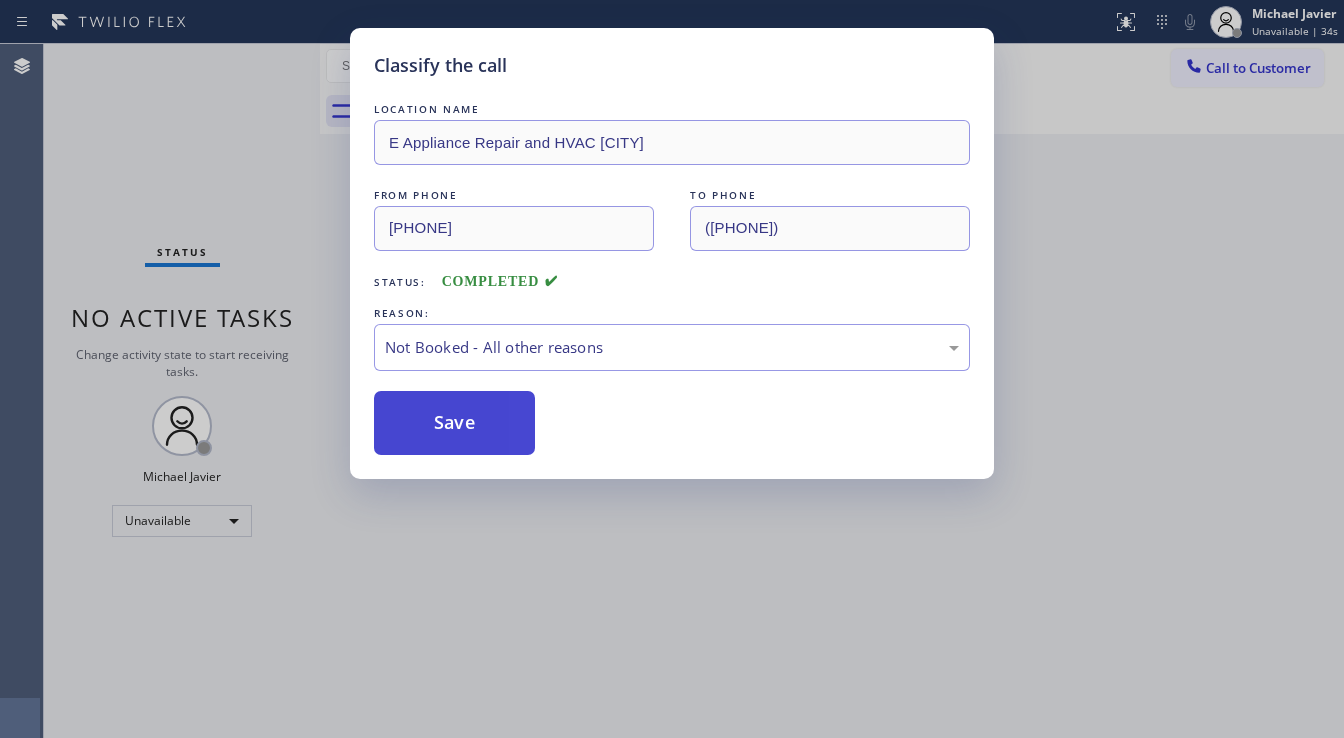 click on "Save" at bounding box center [454, 423] 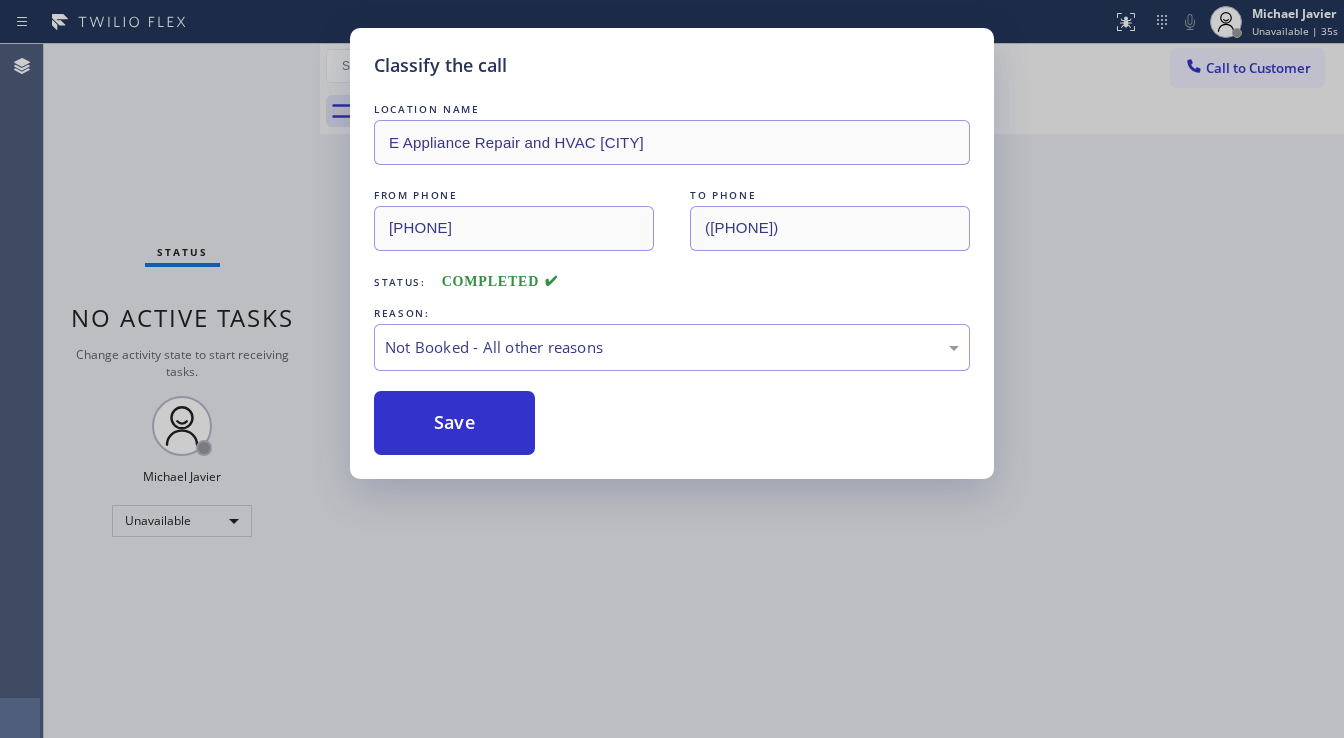 type 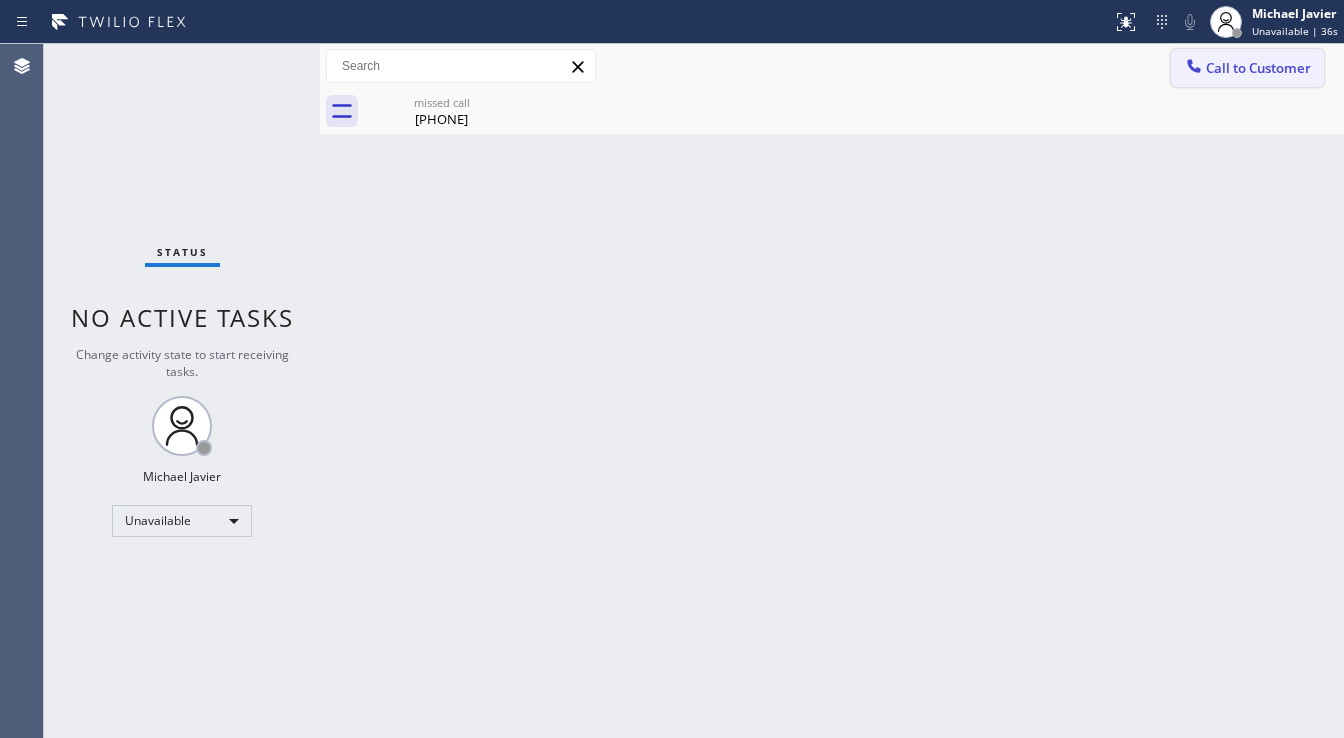 drag, startPoint x: 1154, startPoint y: 84, endPoint x: 1186, endPoint y: 79, distance: 32.38827 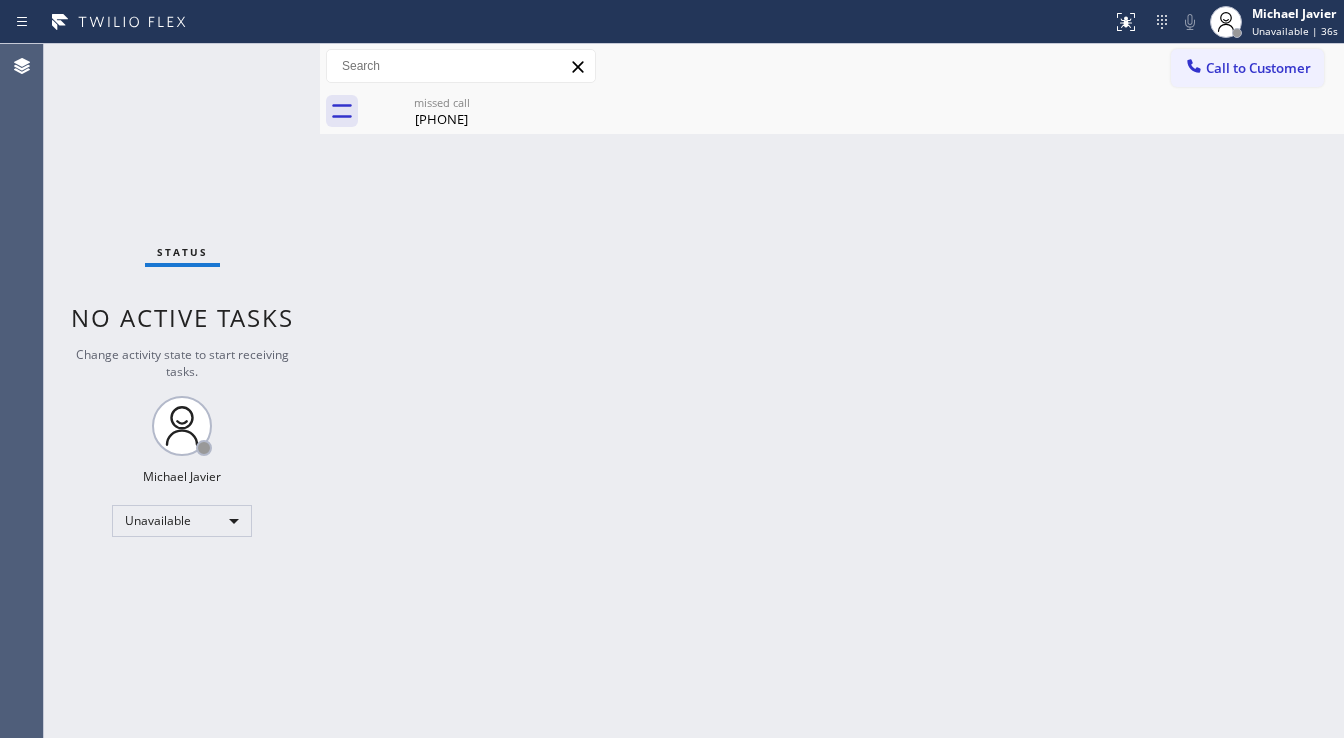 click on "Call to Customer" at bounding box center (1258, 68) 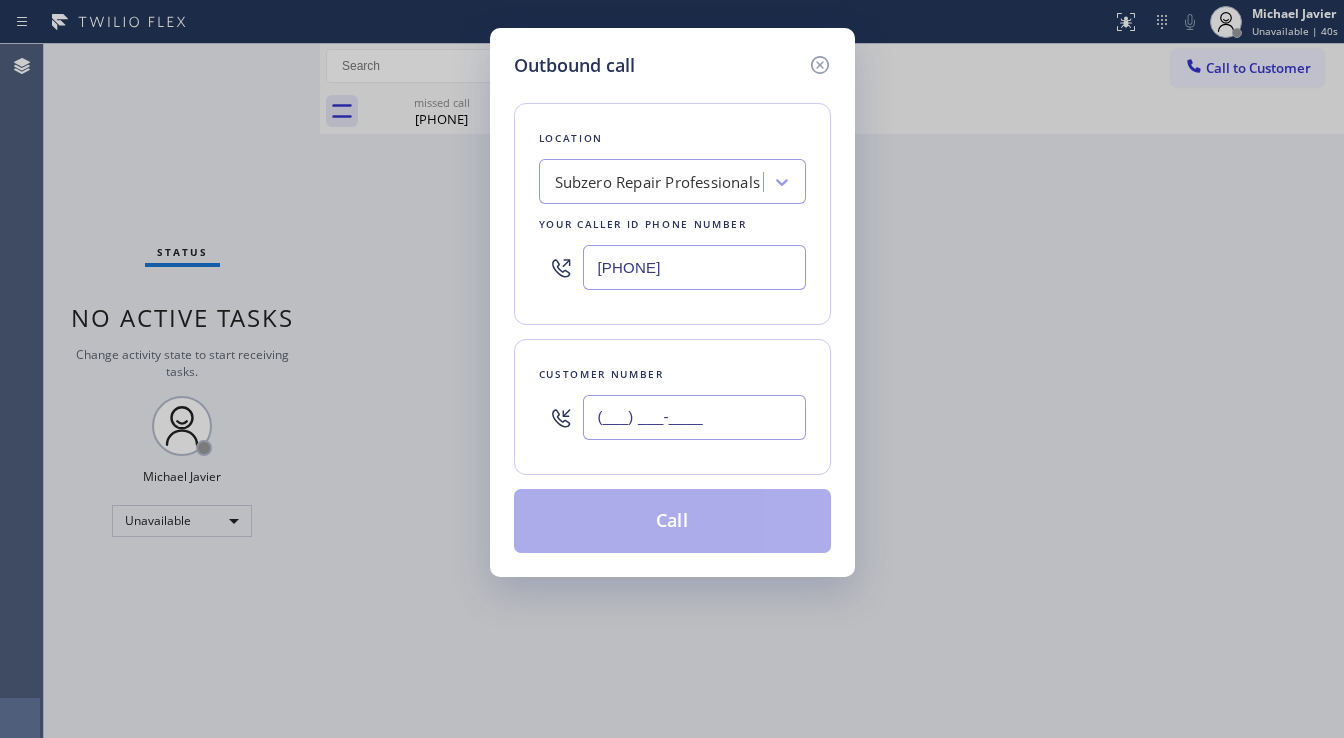 click on "(___) ___-____" at bounding box center (694, 417) 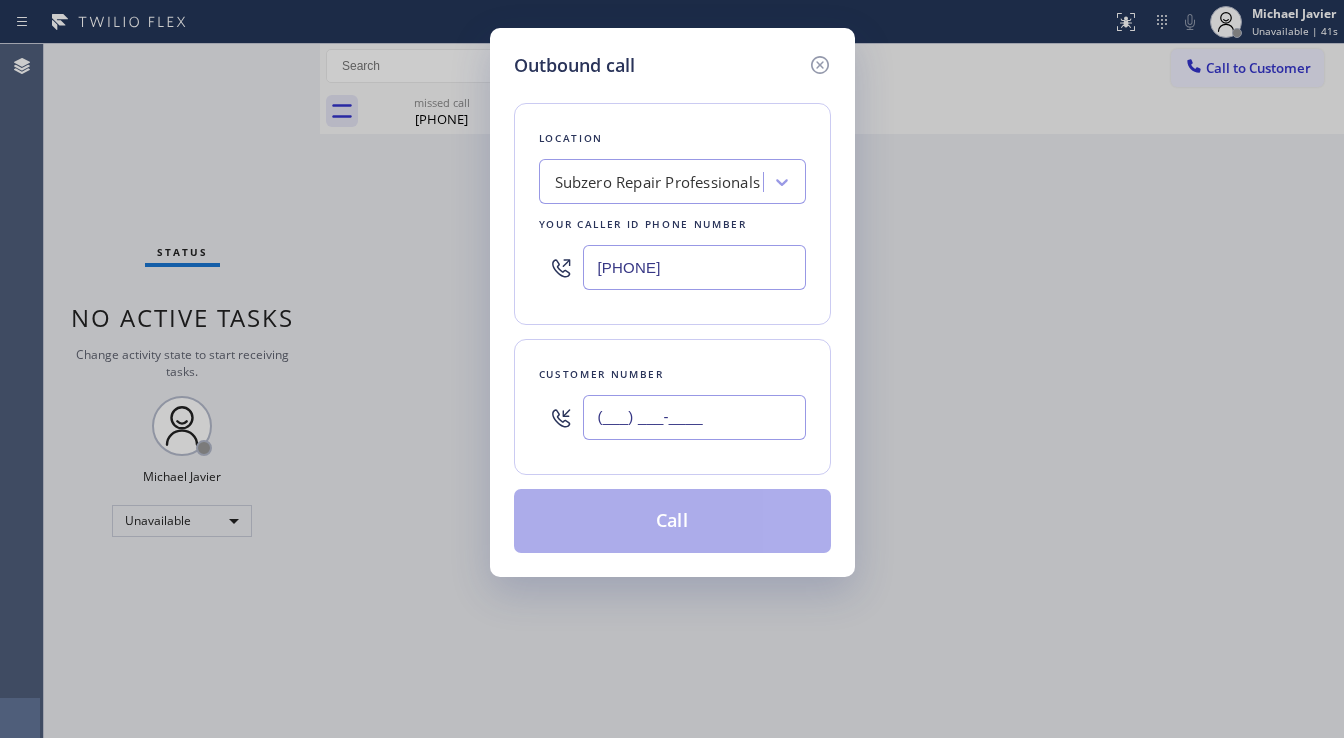 click on "(___) ___-____" at bounding box center (694, 417) 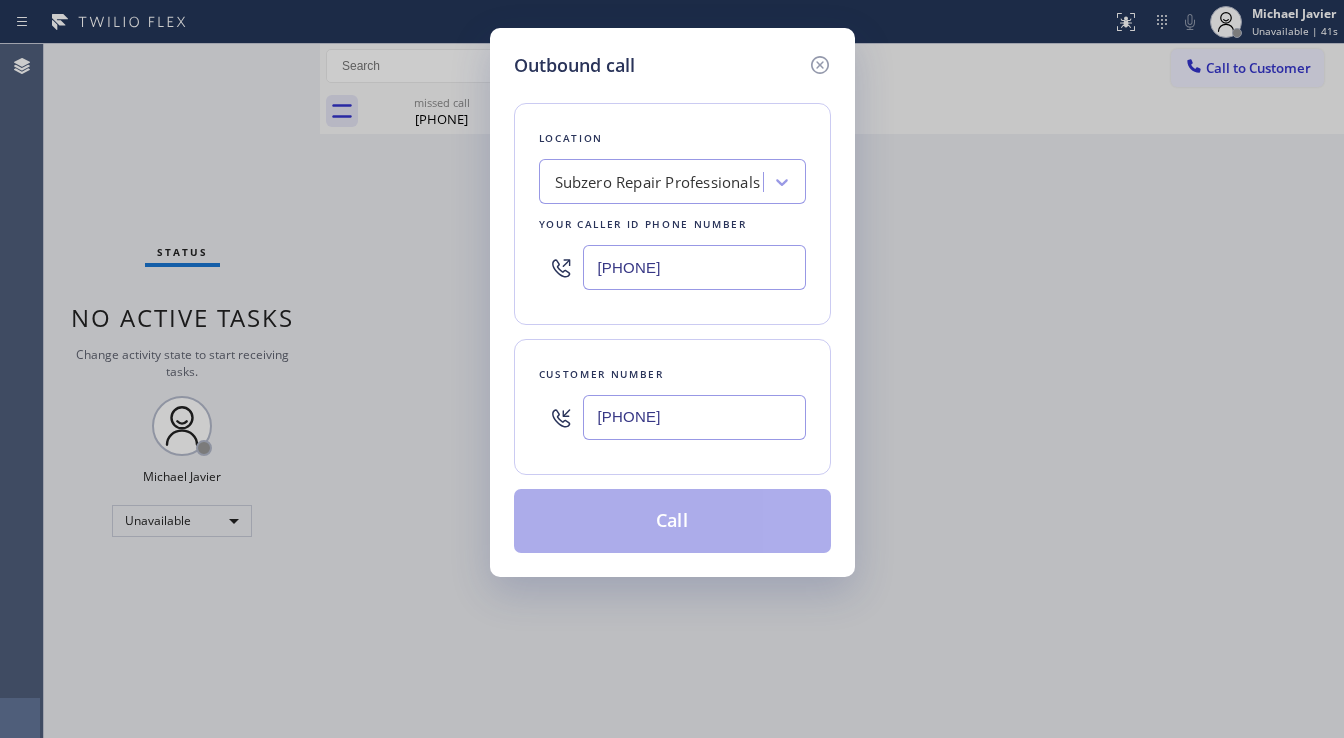 click on "(___) ___-5166" at bounding box center (694, 417) 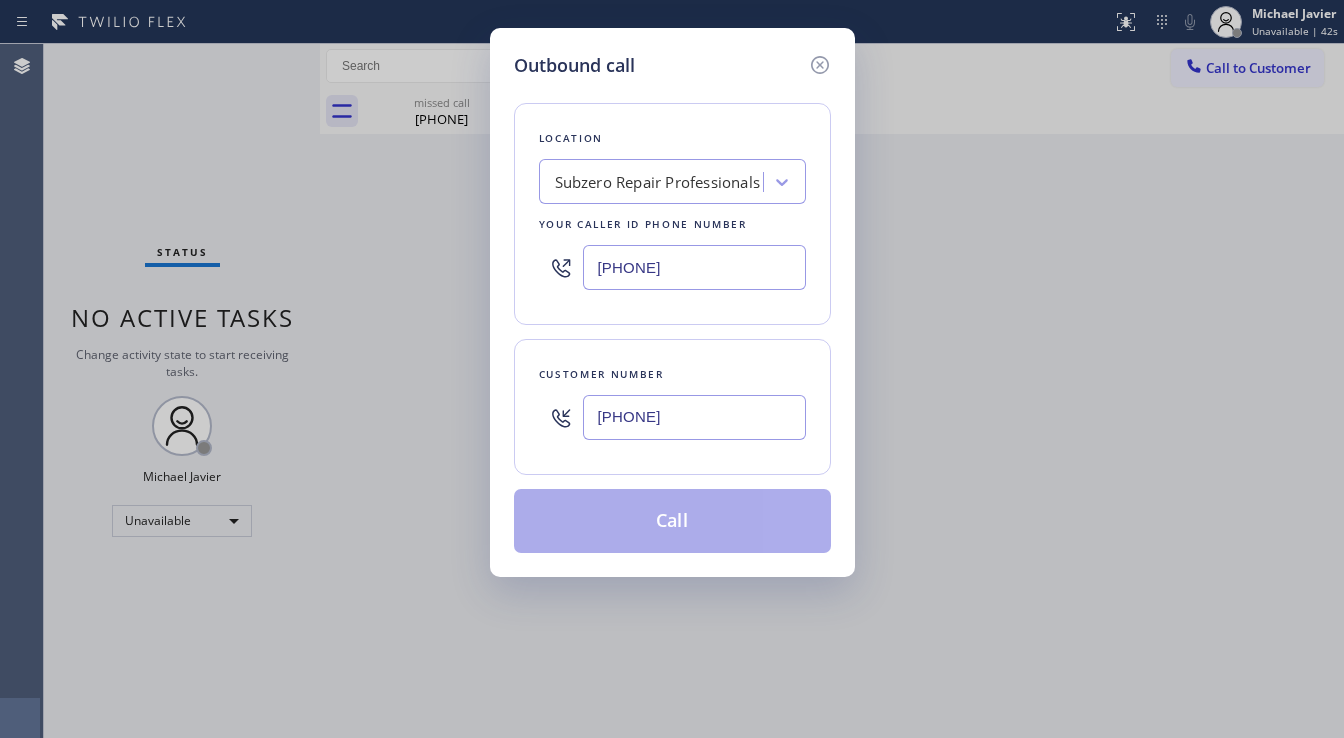 click on "(___) ___-5166" at bounding box center (694, 417) 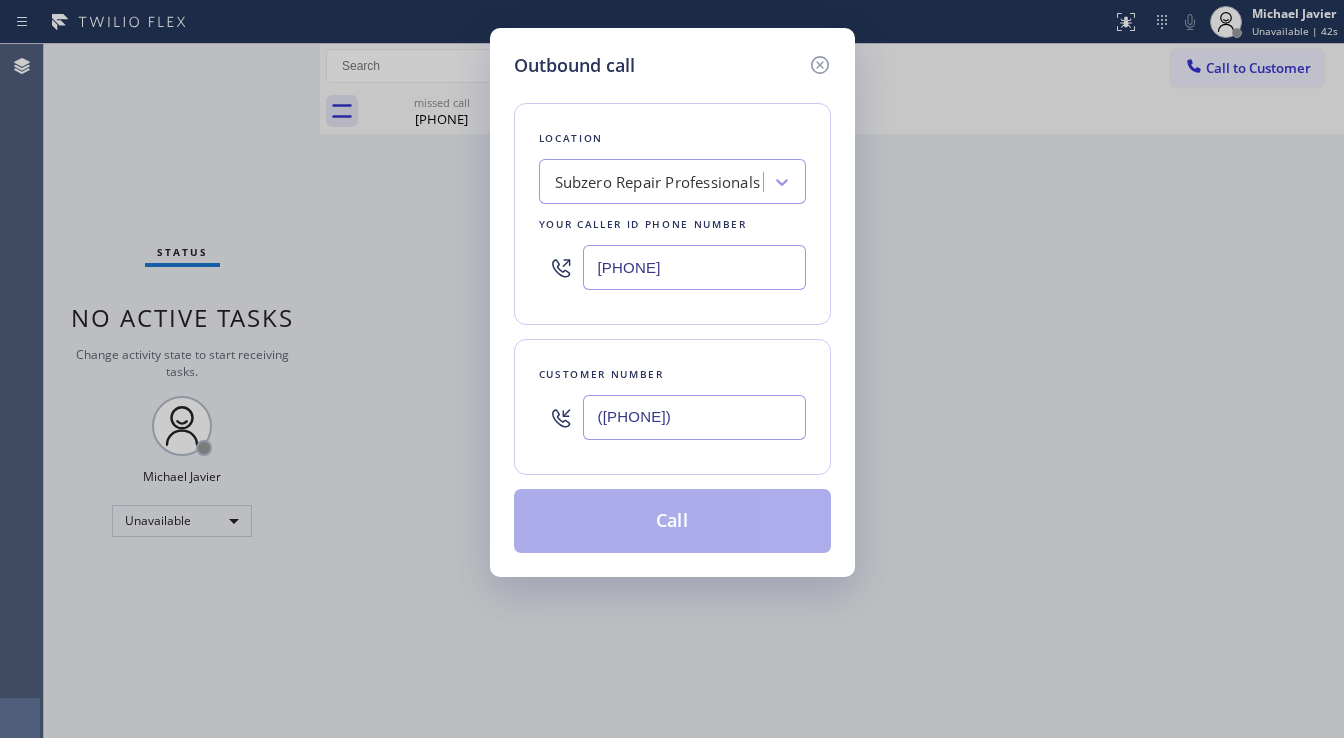 type on "(516) 650-8825" 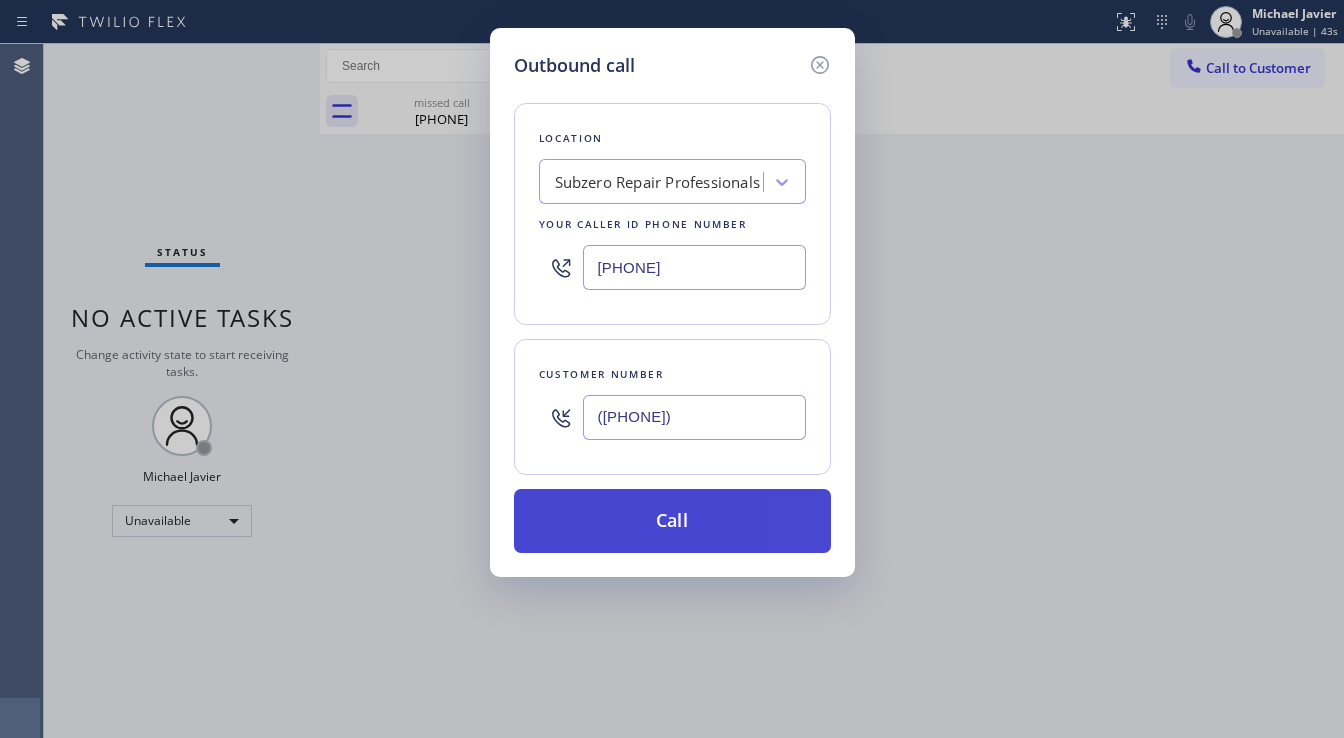 click on "Call" at bounding box center (672, 521) 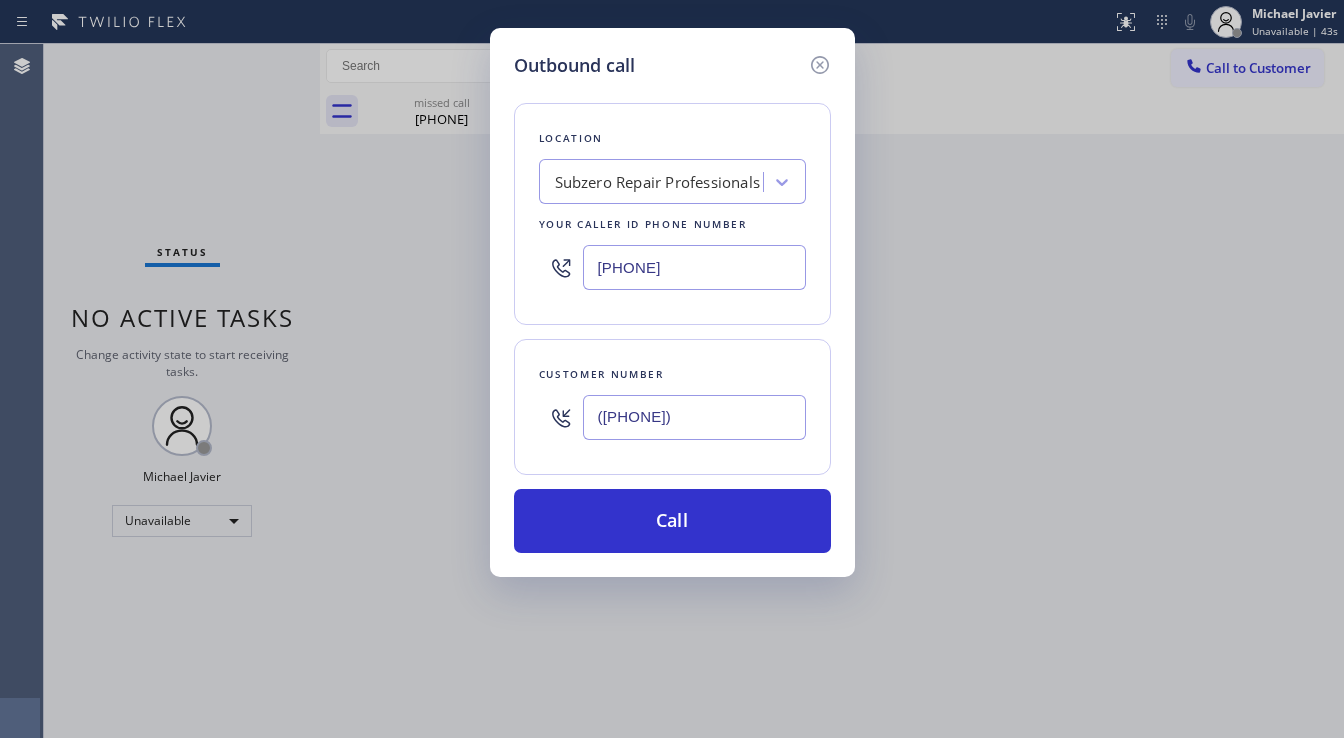 type 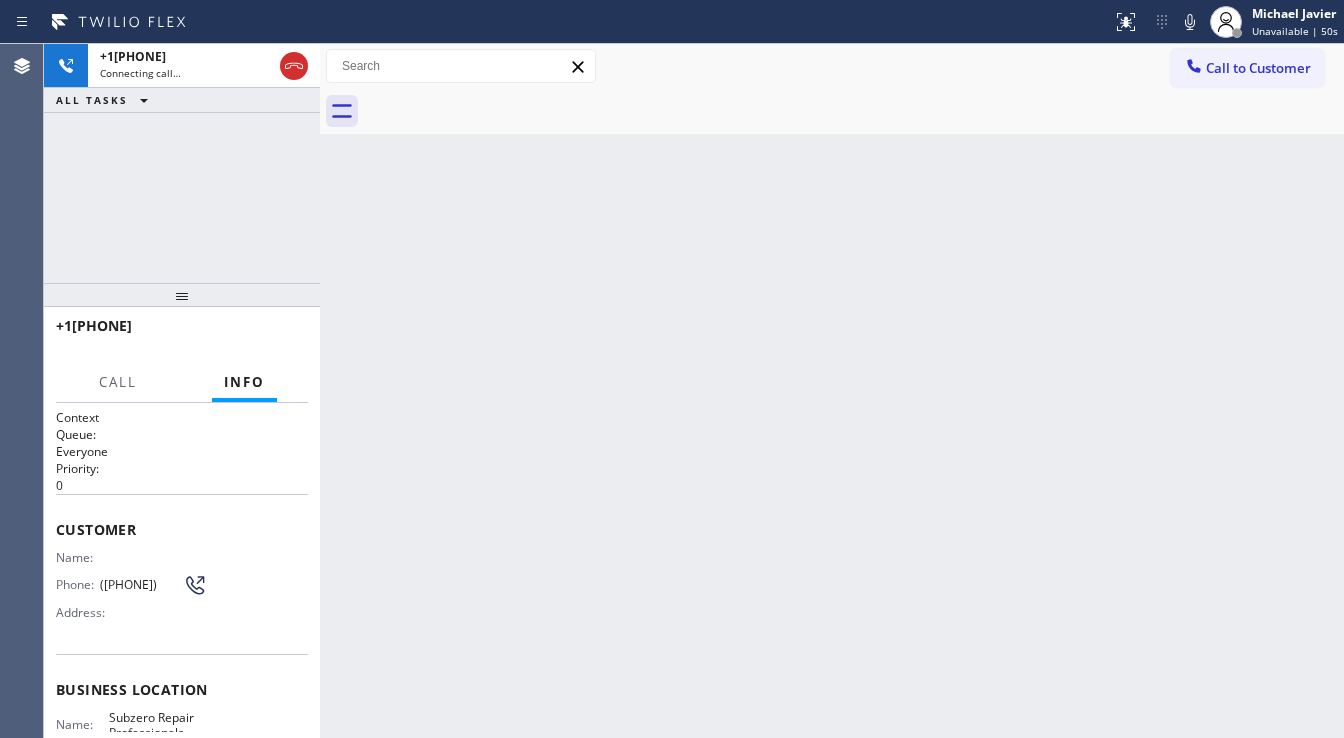 click on "+15166508825 Connecting call… ALL TASKS ALL TASKS ACTIVE TASKS TASKS IN WRAP UP" at bounding box center [182, 163] 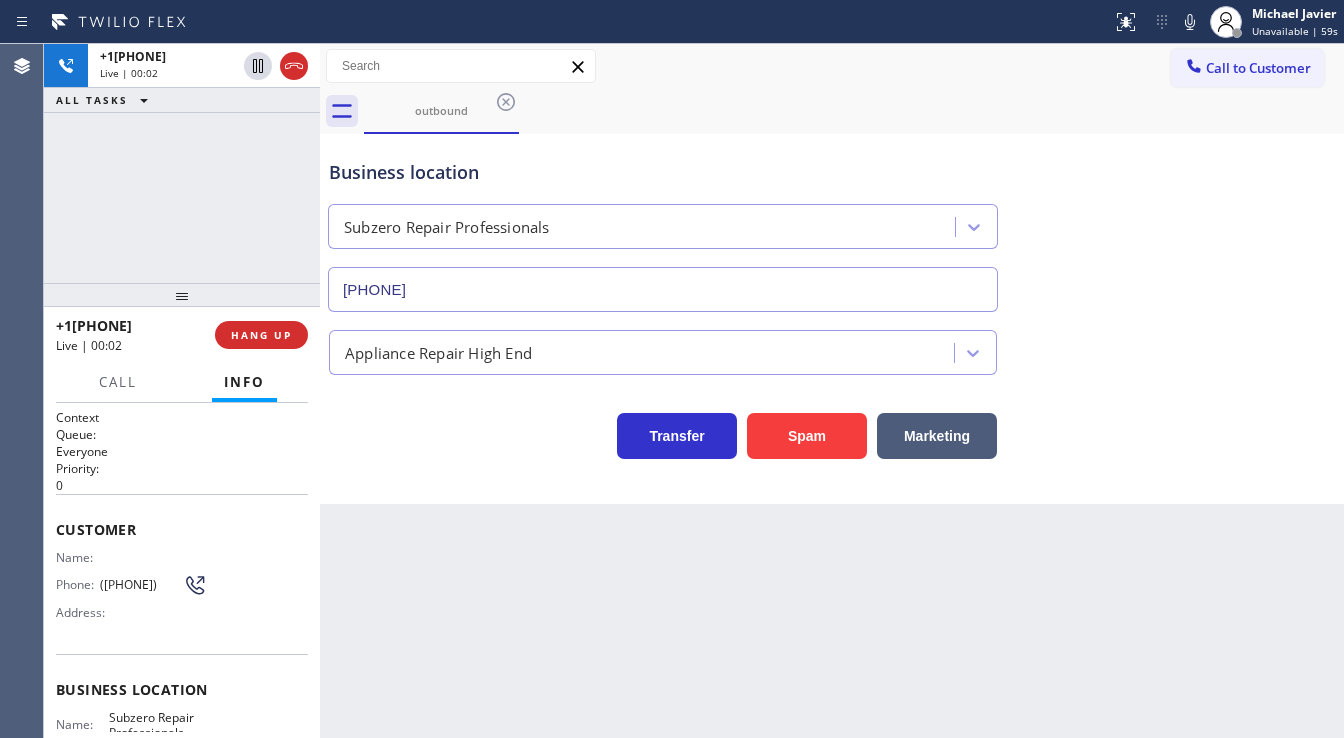 type on "(929) 203-9053" 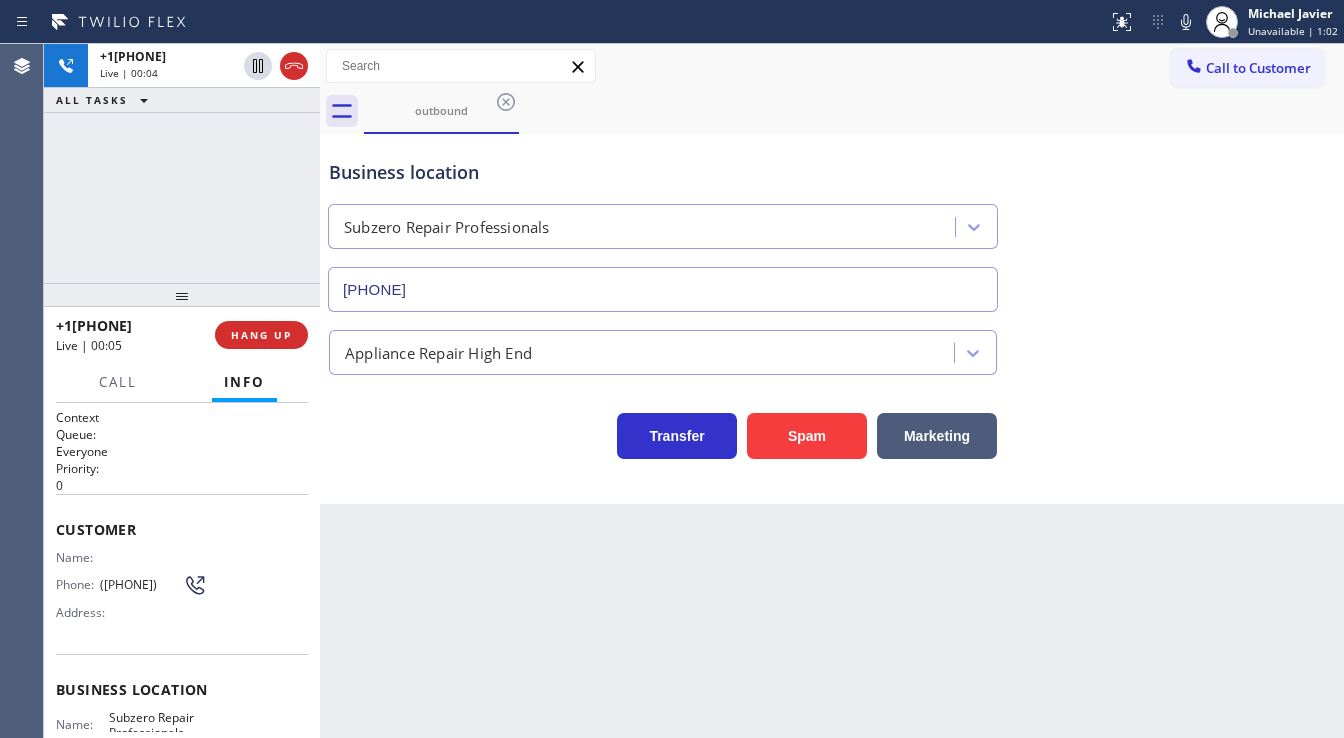 drag, startPoint x: 316, startPoint y: 224, endPoint x: 244, endPoint y: 225, distance: 72.00694 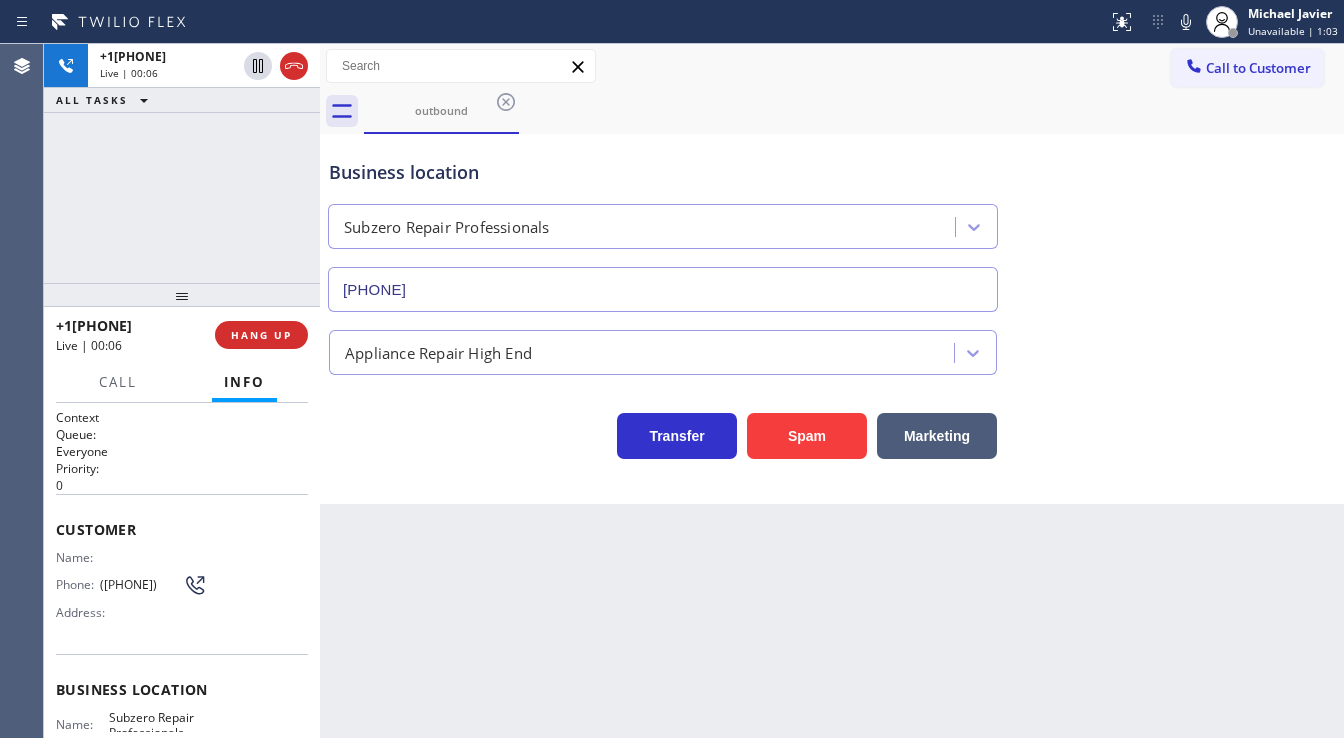click on "+15166508825 Live | 00:06 ALL TASKS ALL TASKS ACTIVE TASKS TASKS IN WRAP UP" at bounding box center (182, 163) 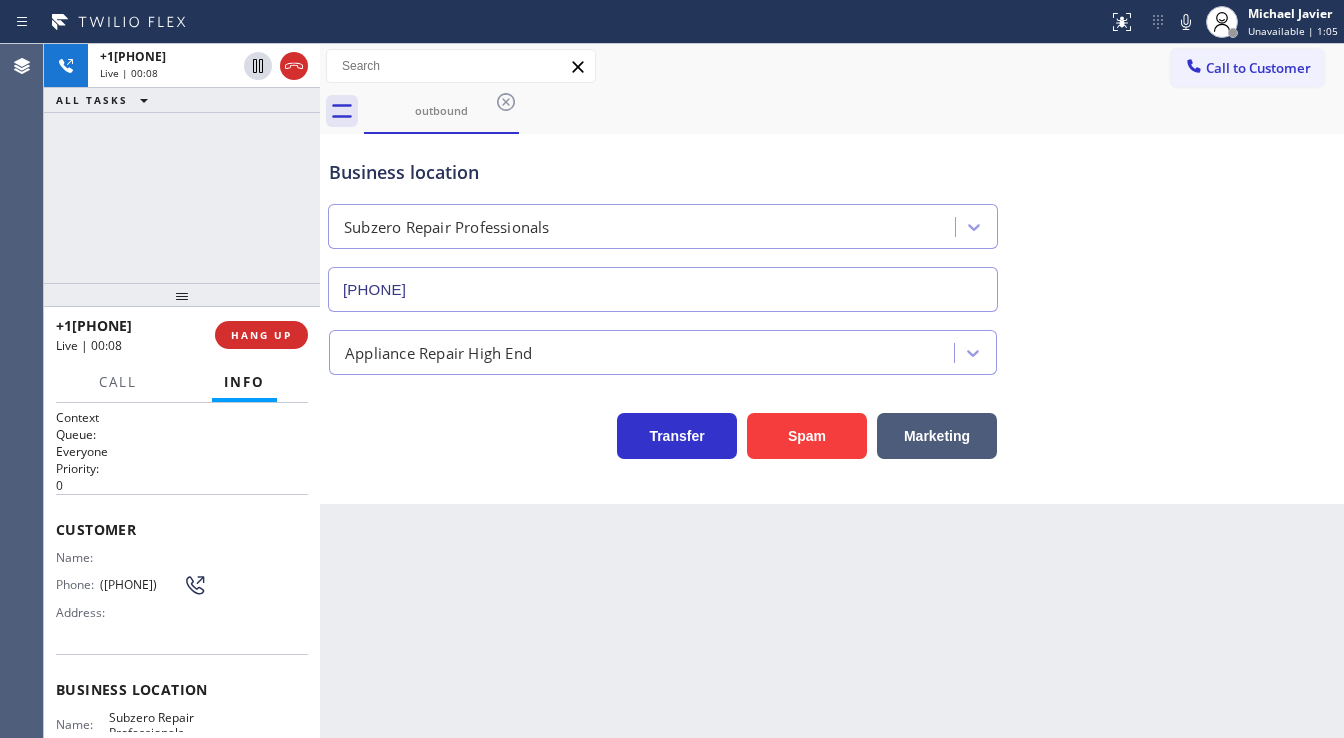 click on "+15166508825 Live | 00:08 ALL TASKS ALL TASKS ACTIVE TASKS TASKS IN WRAP UP" at bounding box center [182, 163] 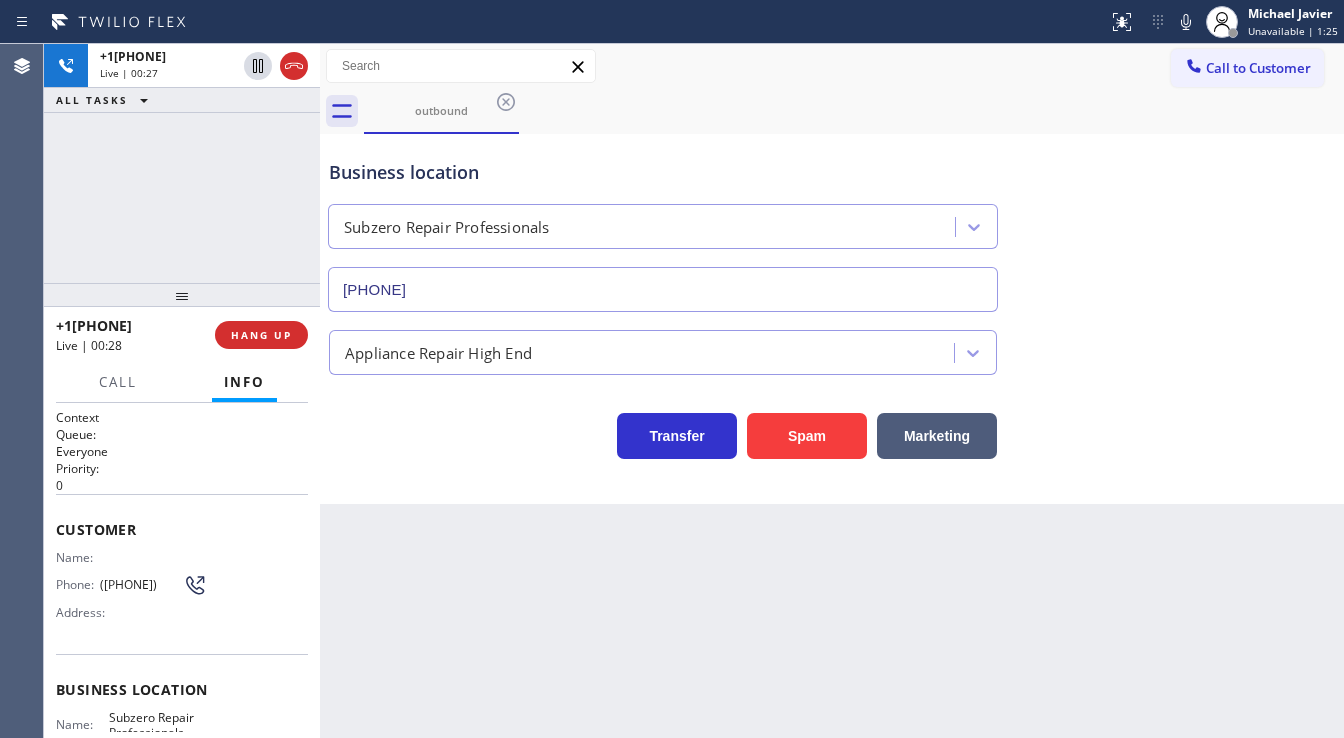 click on "+15166508825 Live | 00:27 ALL TASKS ALL TASKS ACTIVE TASKS TASKS IN WRAP UP" at bounding box center [182, 163] 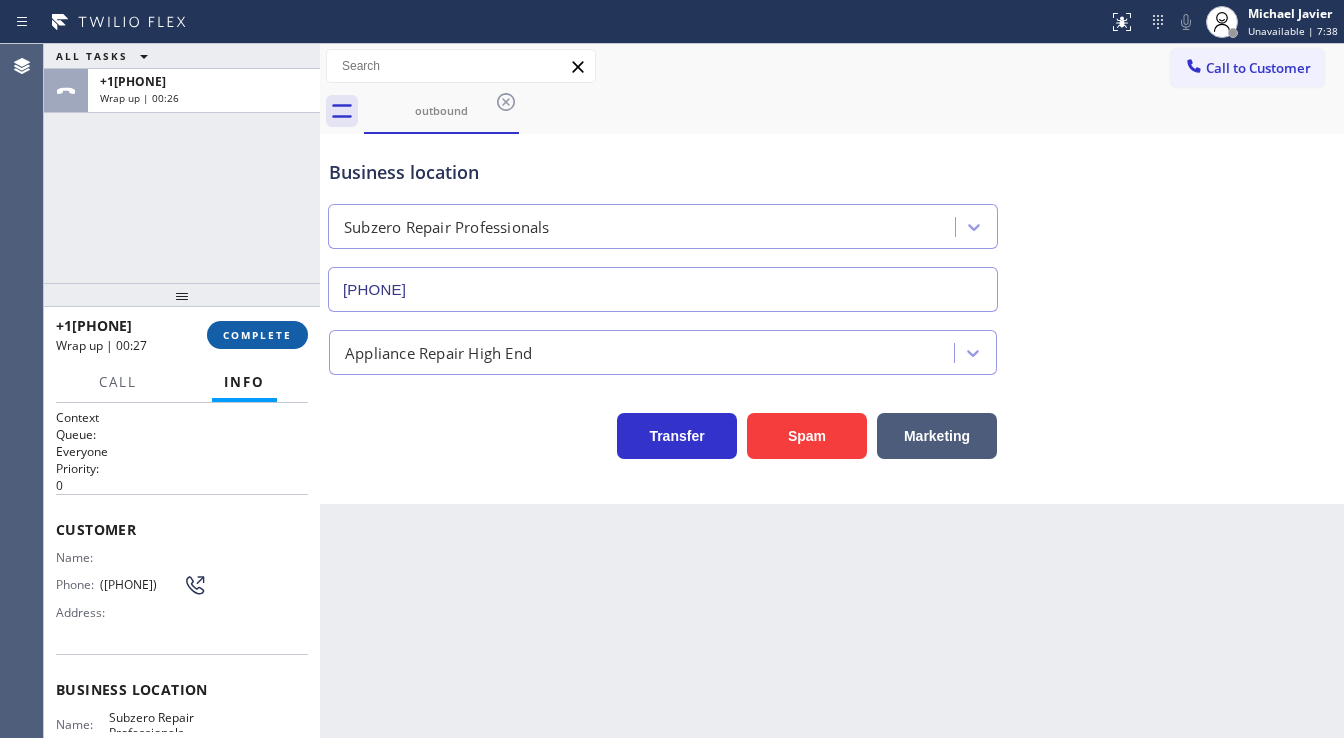 click on "COMPLETE" at bounding box center (257, 335) 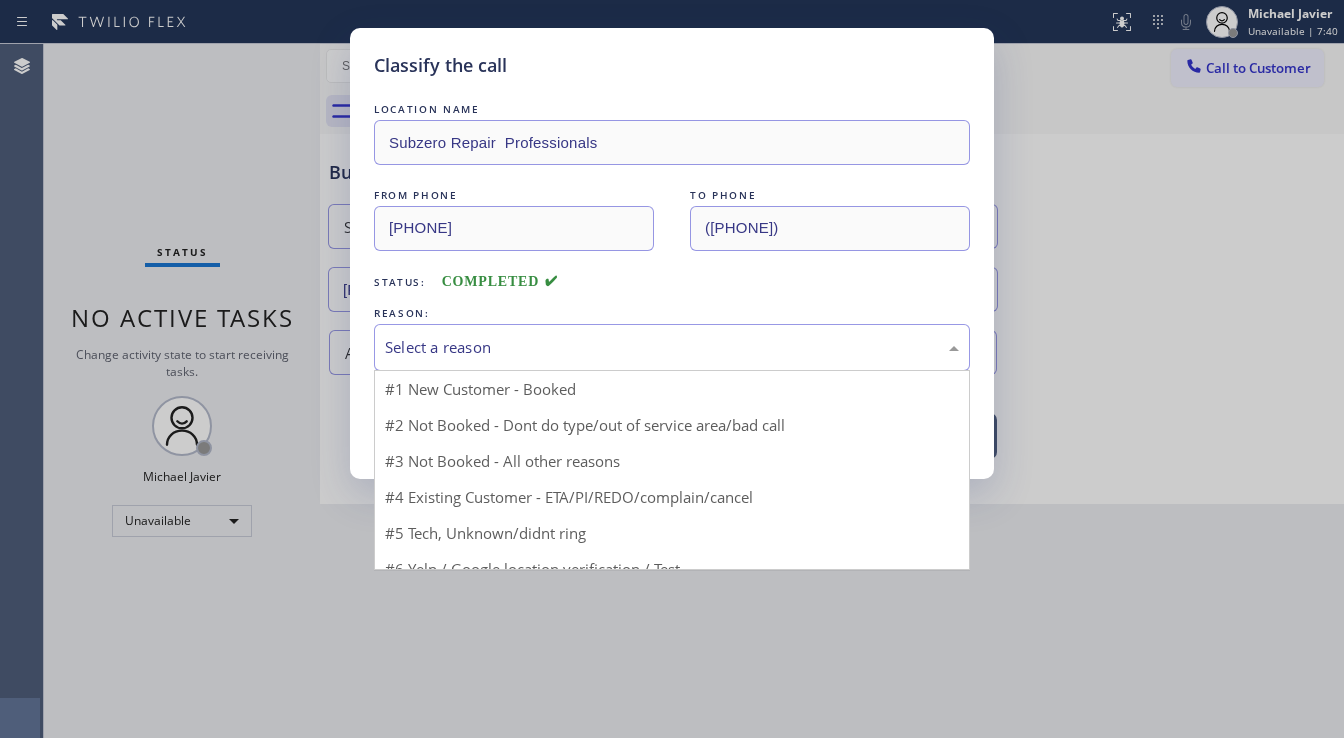 click on "Select a reason" at bounding box center [672, 347] 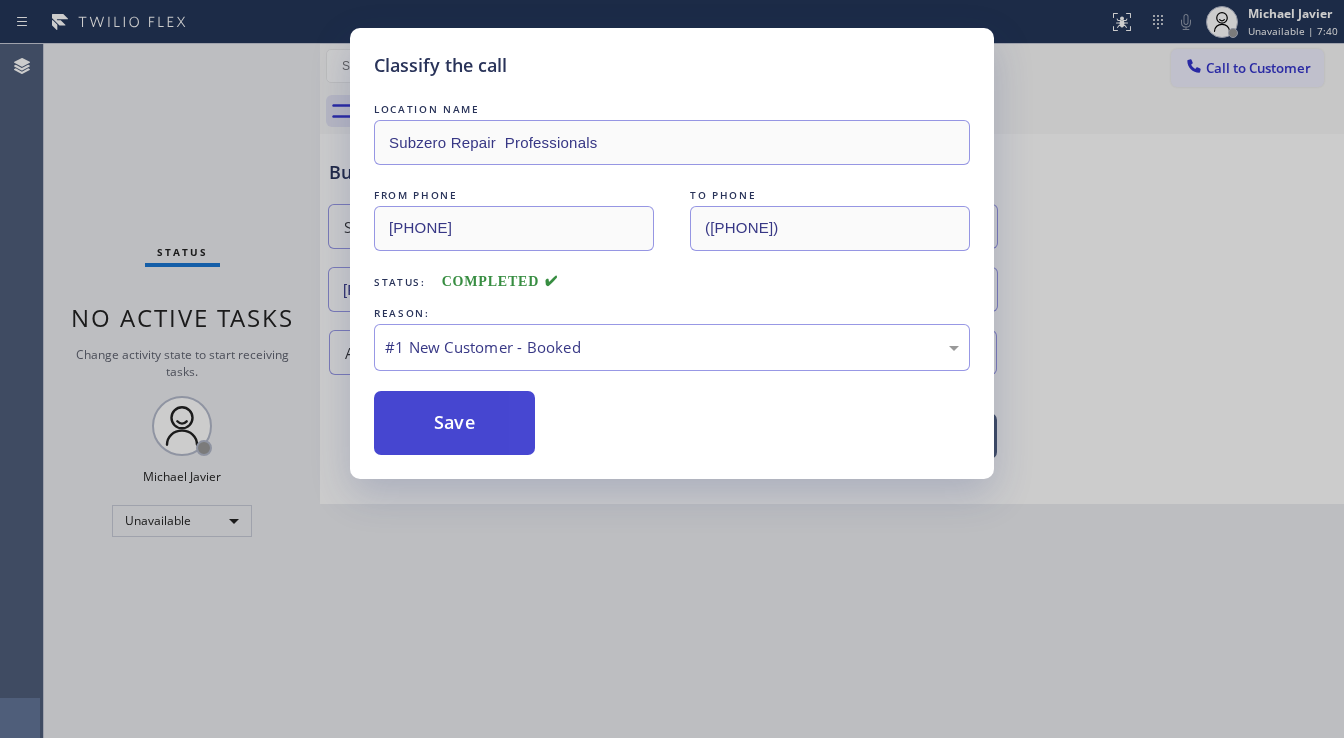 click on "Save" at bounding box center (454, 423) 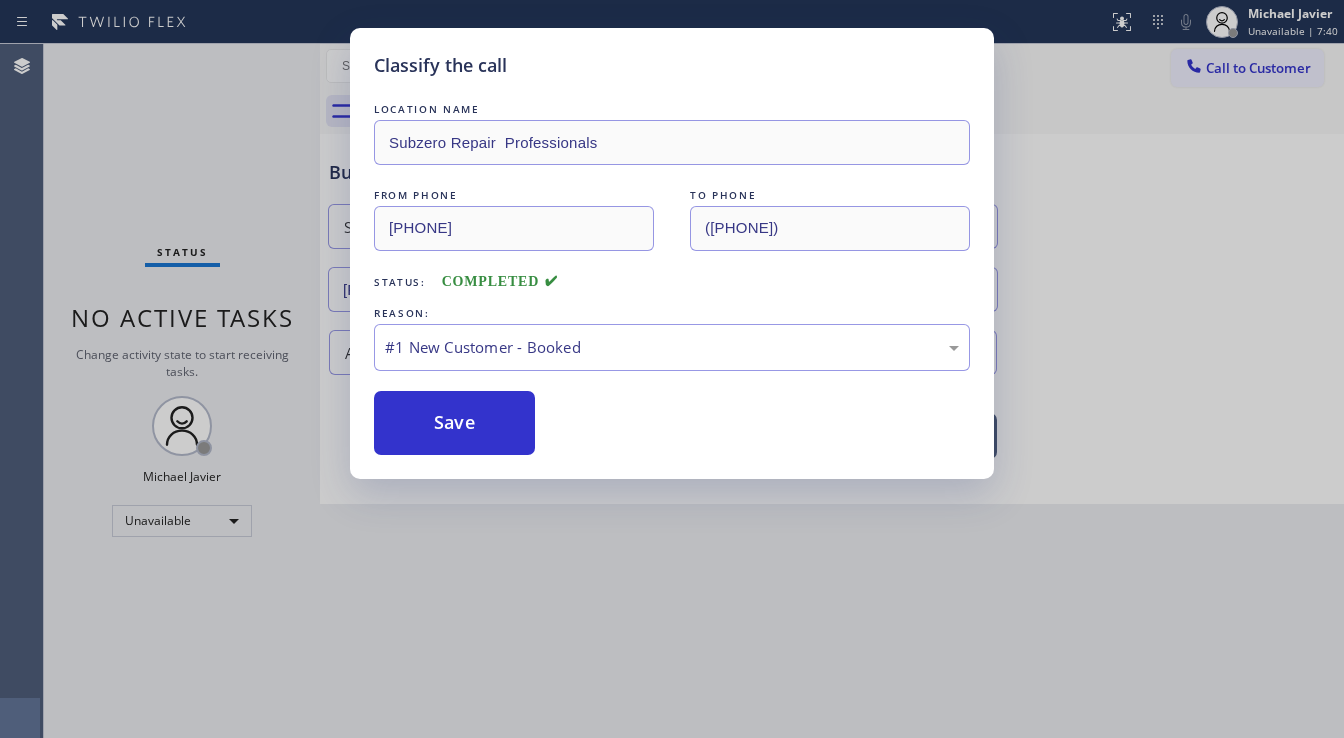 type 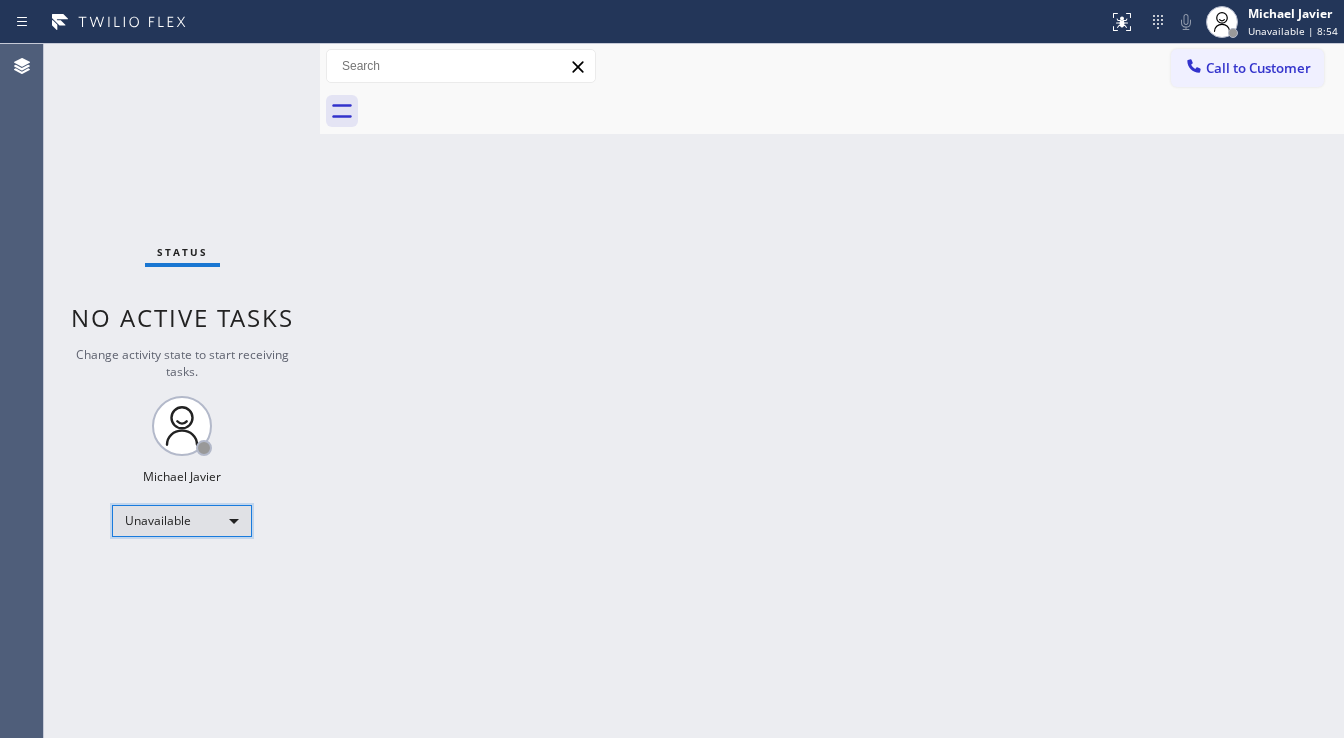 click on "Unavailable" at bounding box center [182, 521] 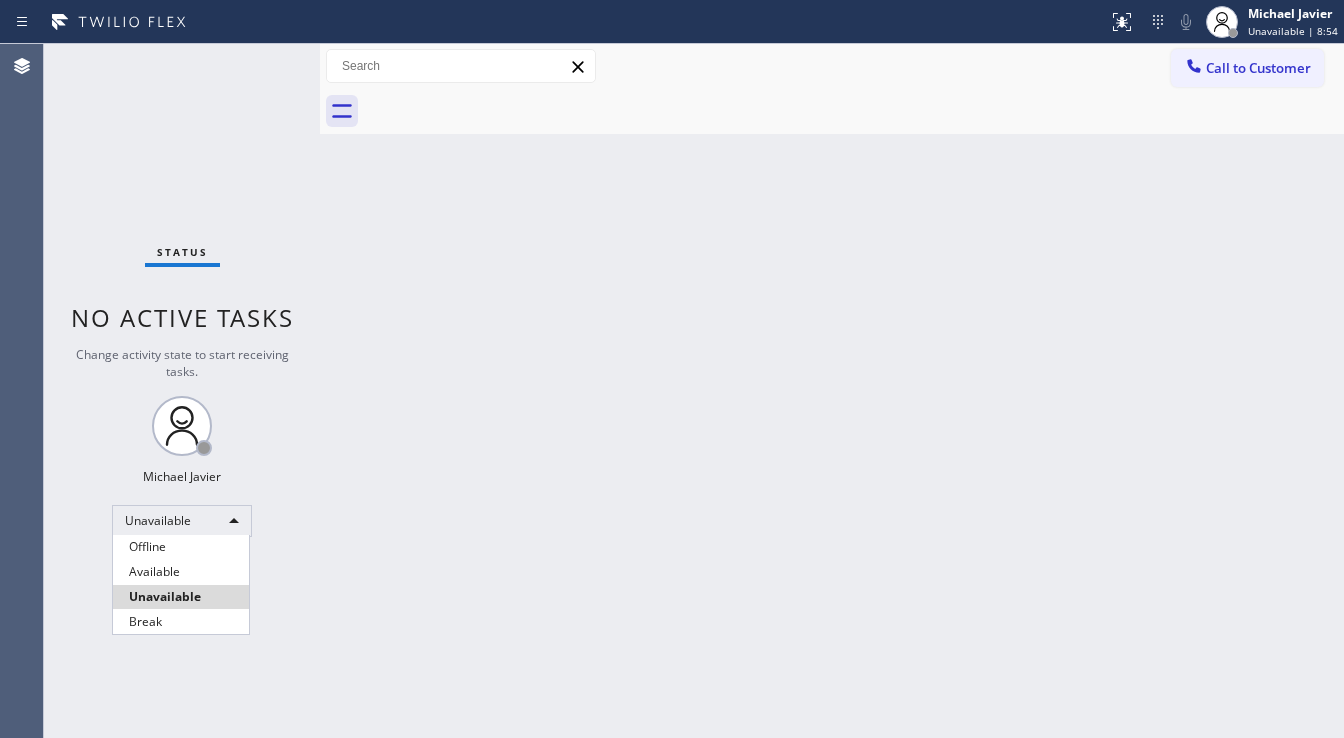 type 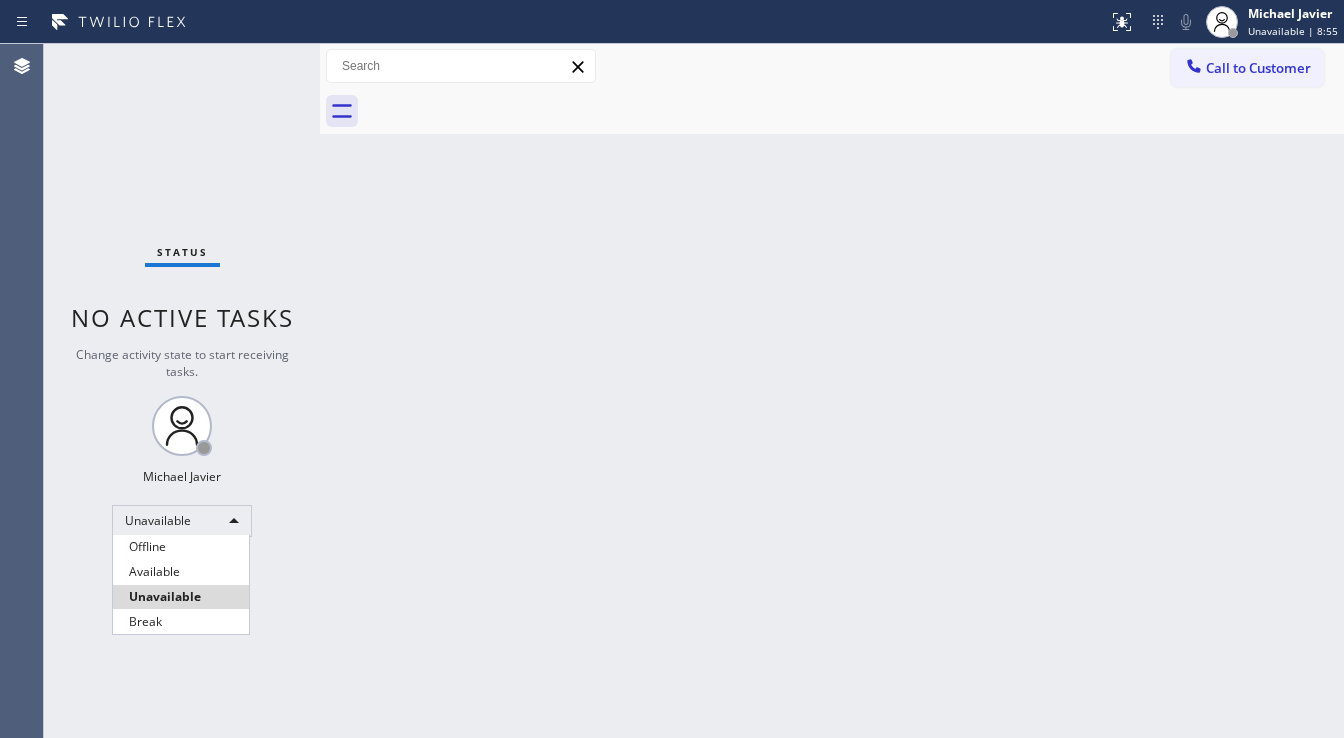 drag, startPoint x: 120, startPoint y: 234, endPoint x: 297, endPoint y: 2, distance: 291.80988 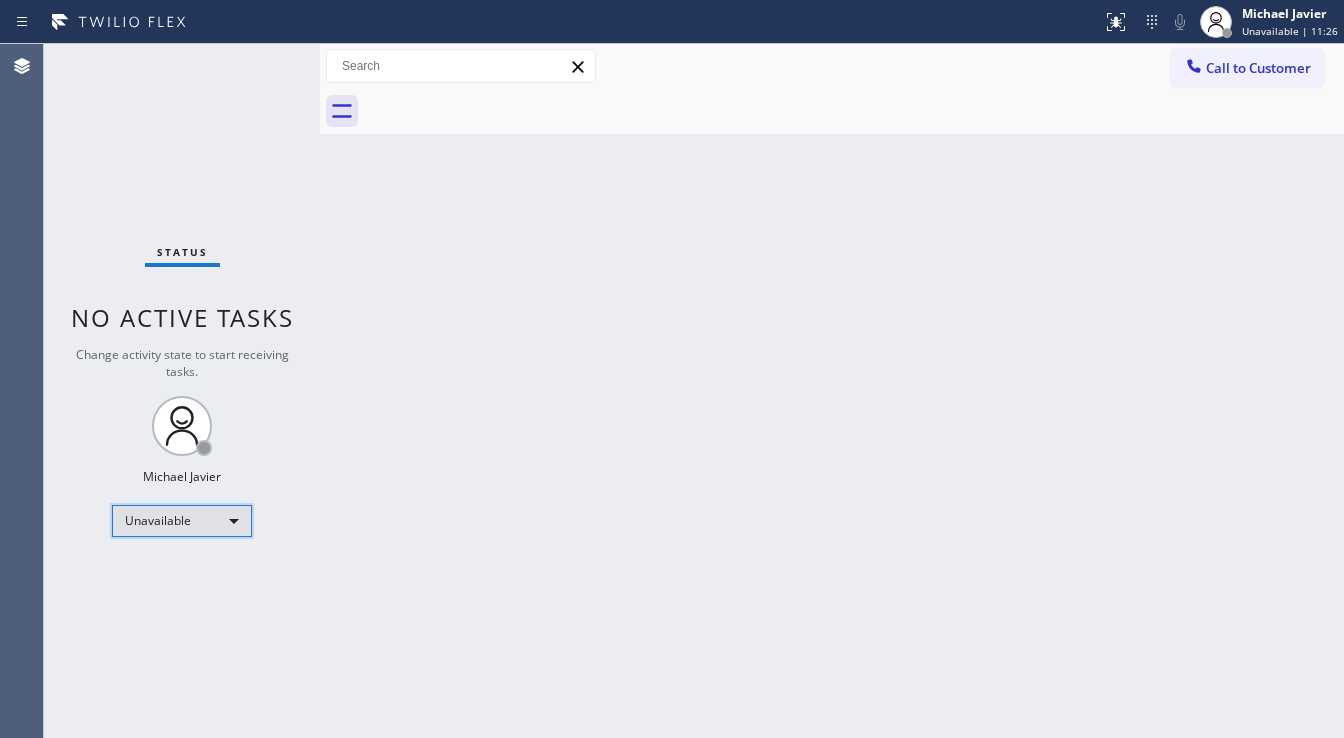 click on "Unavailable" at bounding box center [182, 521] 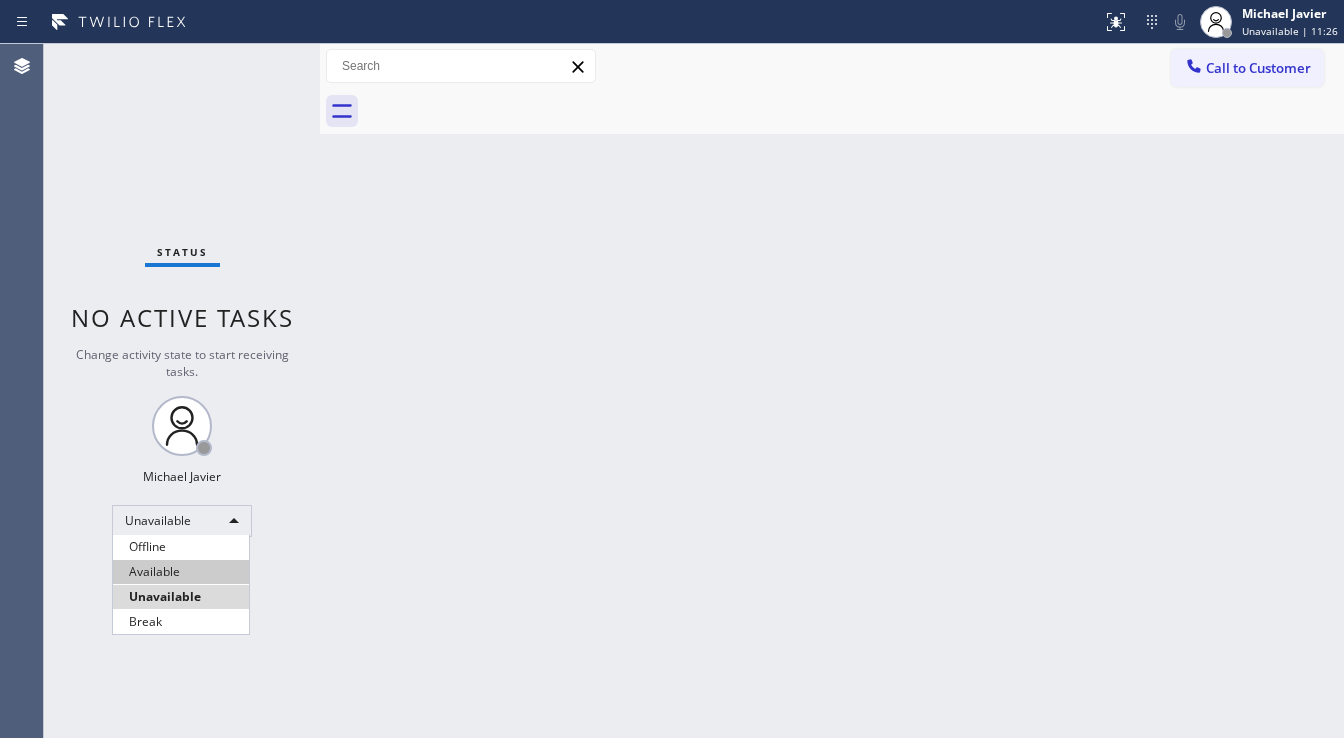 click on "Available" at bounding box center (181, 572) 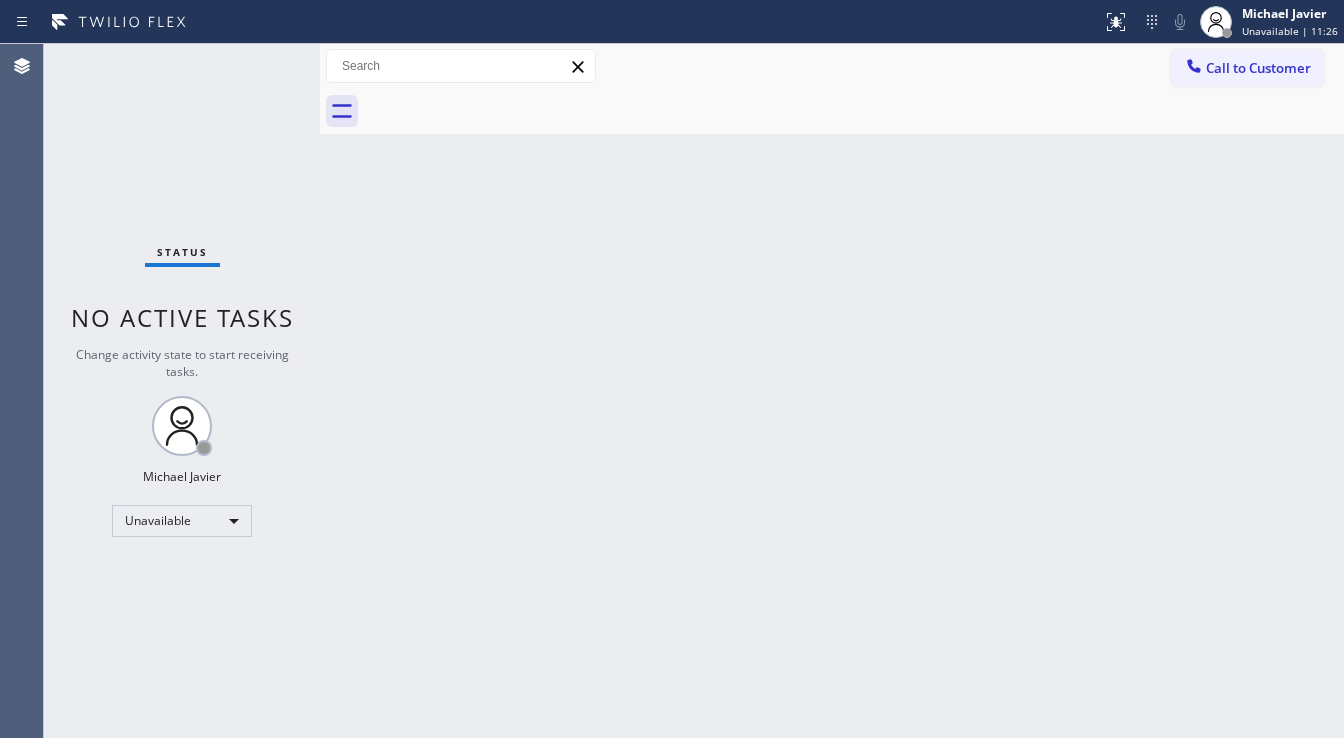 click on "Back to Dashboard Change Sender ID Customers Technicians Select a contact Outbound call Technician Search Technician Your caller id phone number Your caller id phone number Call Technician info Name   Phone none Address none Change Sender ID HVAC +18559994417 5 Star Appliance +18557314952 Appliance Repair +18554611149 Plumbing +18889090120 Air Duct Cleaning +18006865038  Electricians +18005688664 Cancel Change Check personal SMS Reset Change No tabs Call to Customer Outbound call Location Subzero Repair  Professionals Your caller id phone number (929) 203-9053 Customer number Call Outbound call Technician Search Technician Your caller id phone number Your caller id phone number Call" at bounding box center (832, 391) 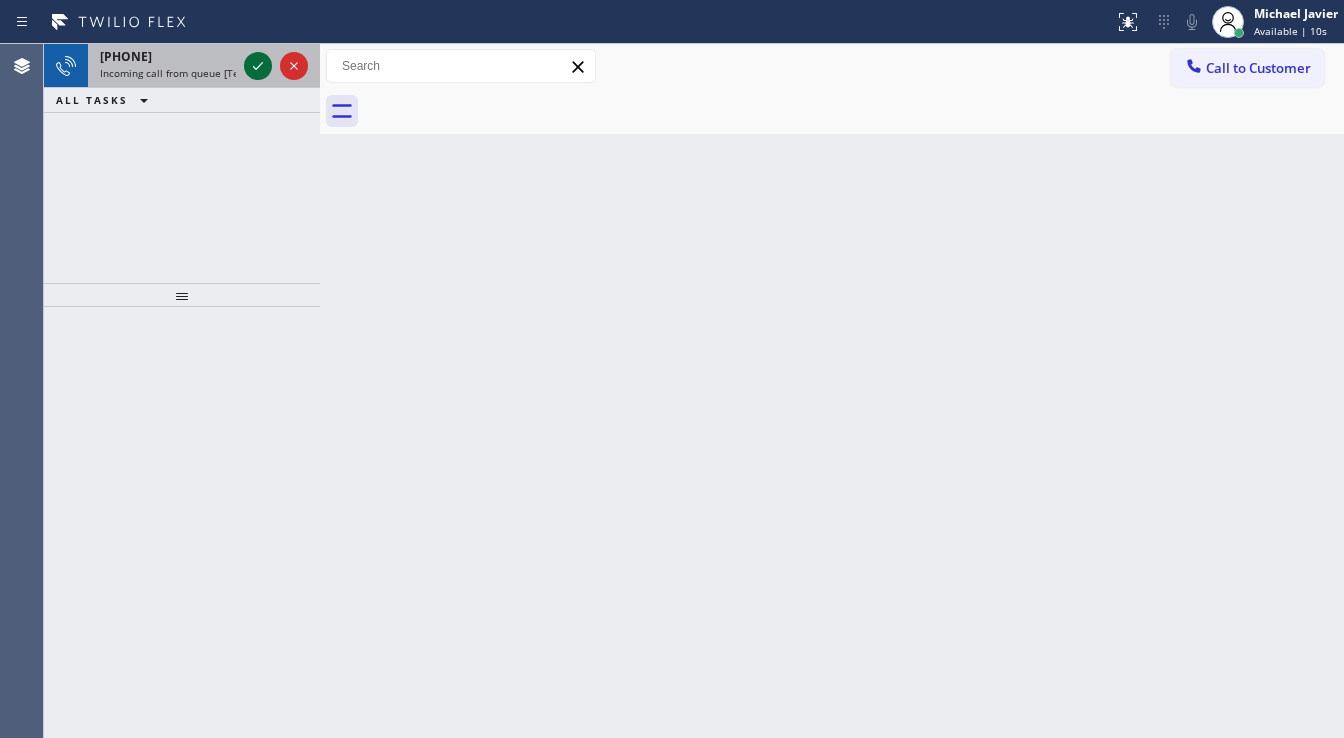 click 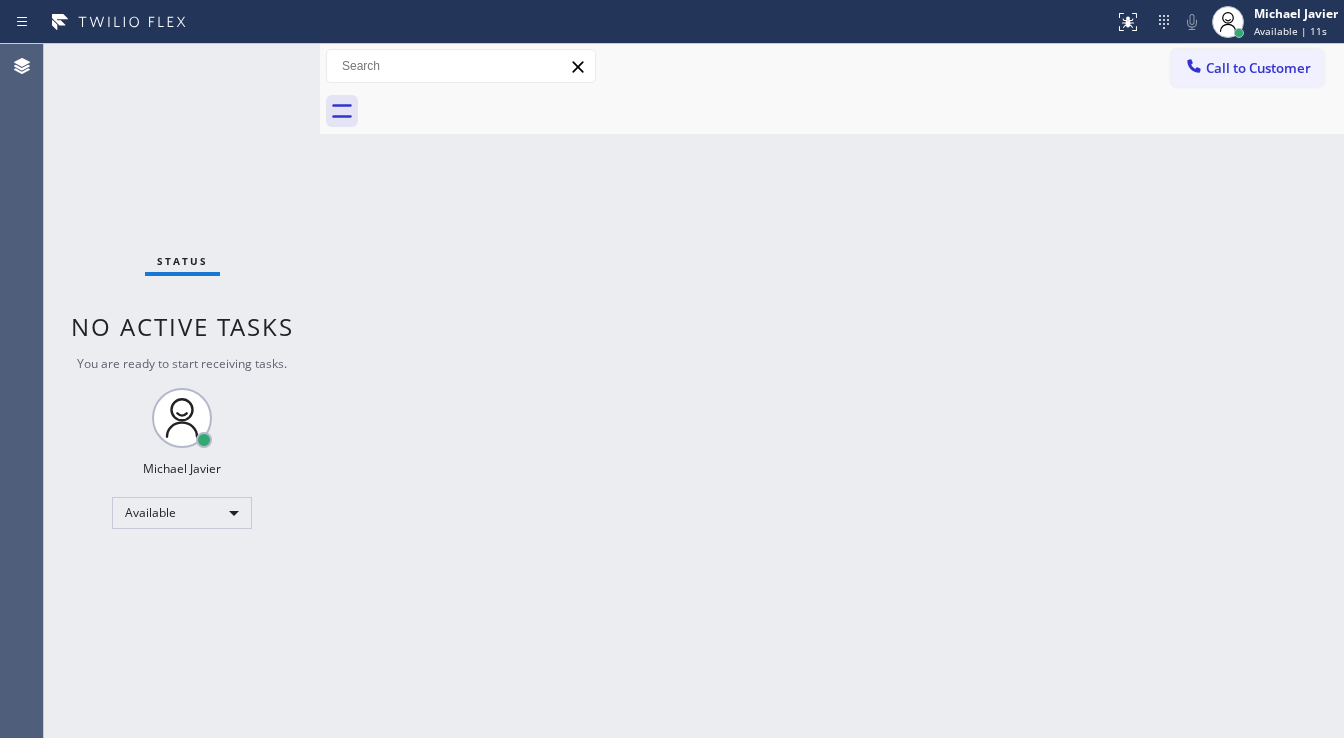 click on "Status   No active tasks     You are ready to start receiving tasks.   Michael Javier Available" at bounding box center (182, 391) 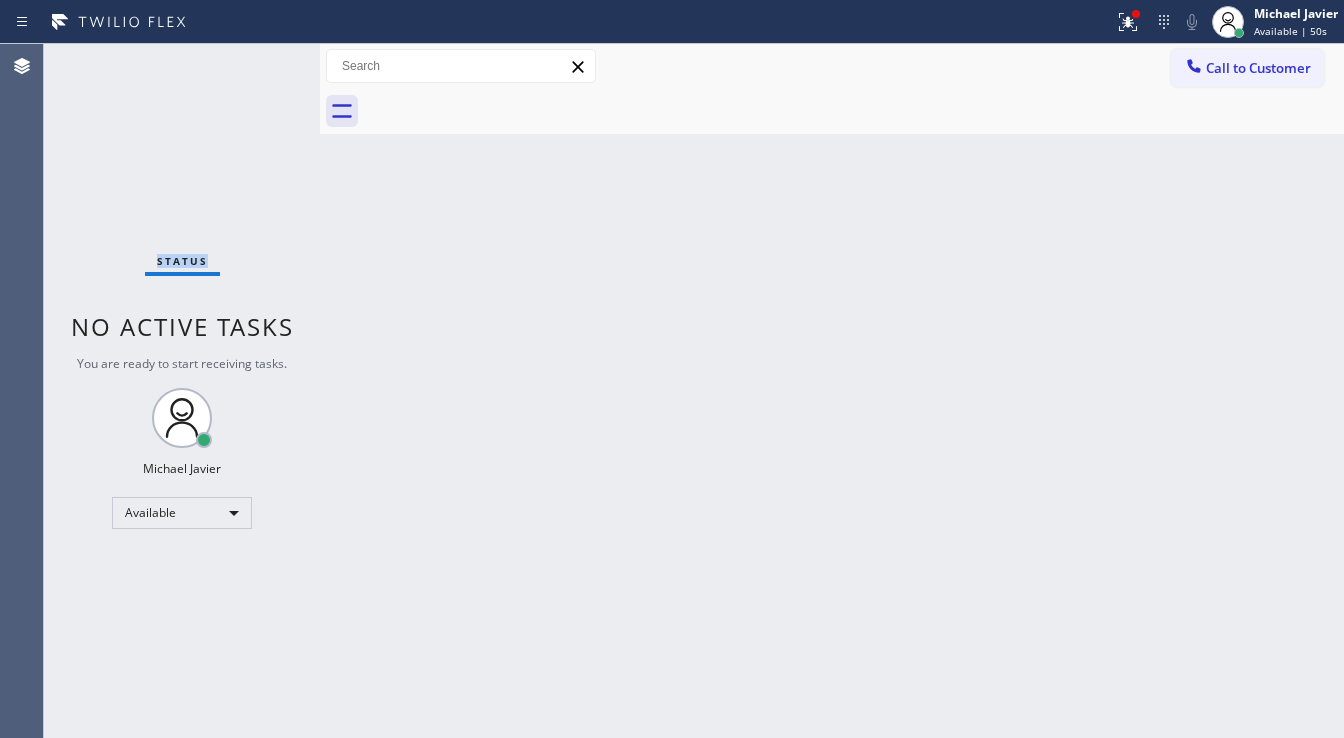 click on "Status   No active tasks     You are ready to start receiving tasks.   Michael Javier Available" at bounding box center (182, 391) 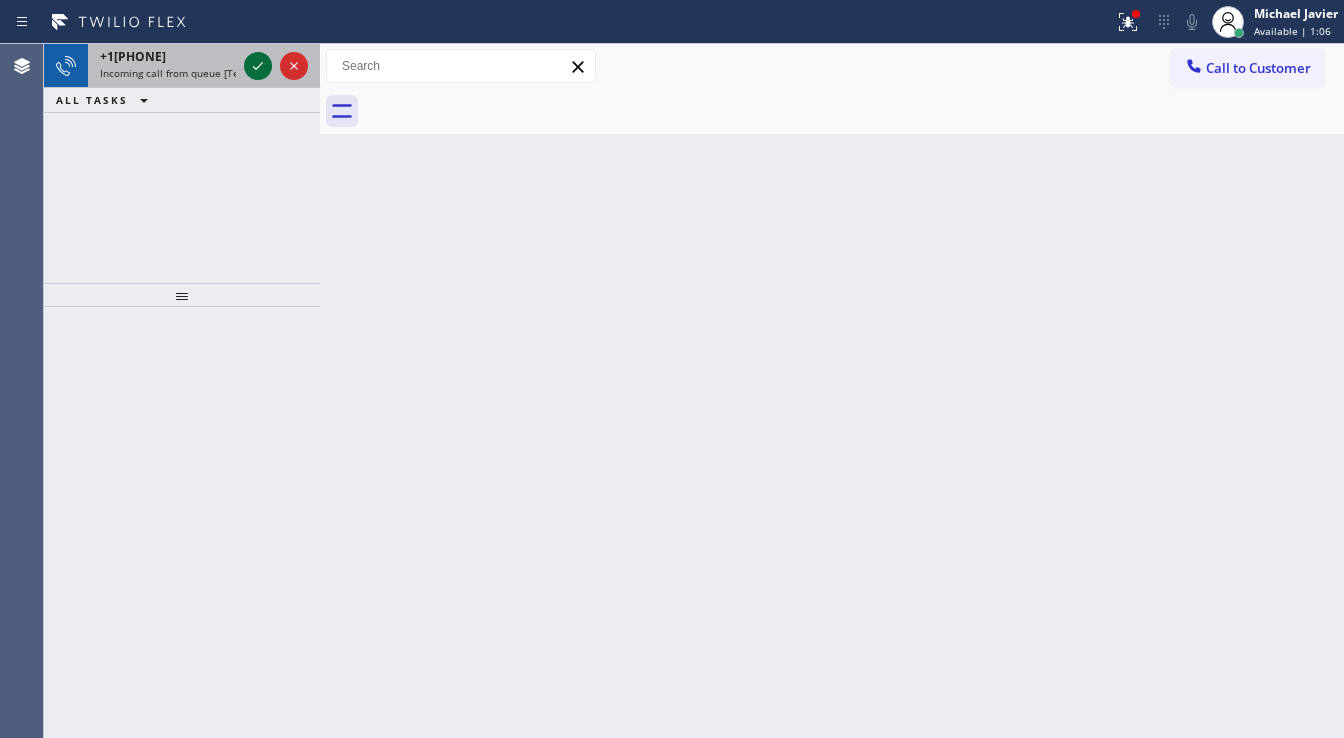 click 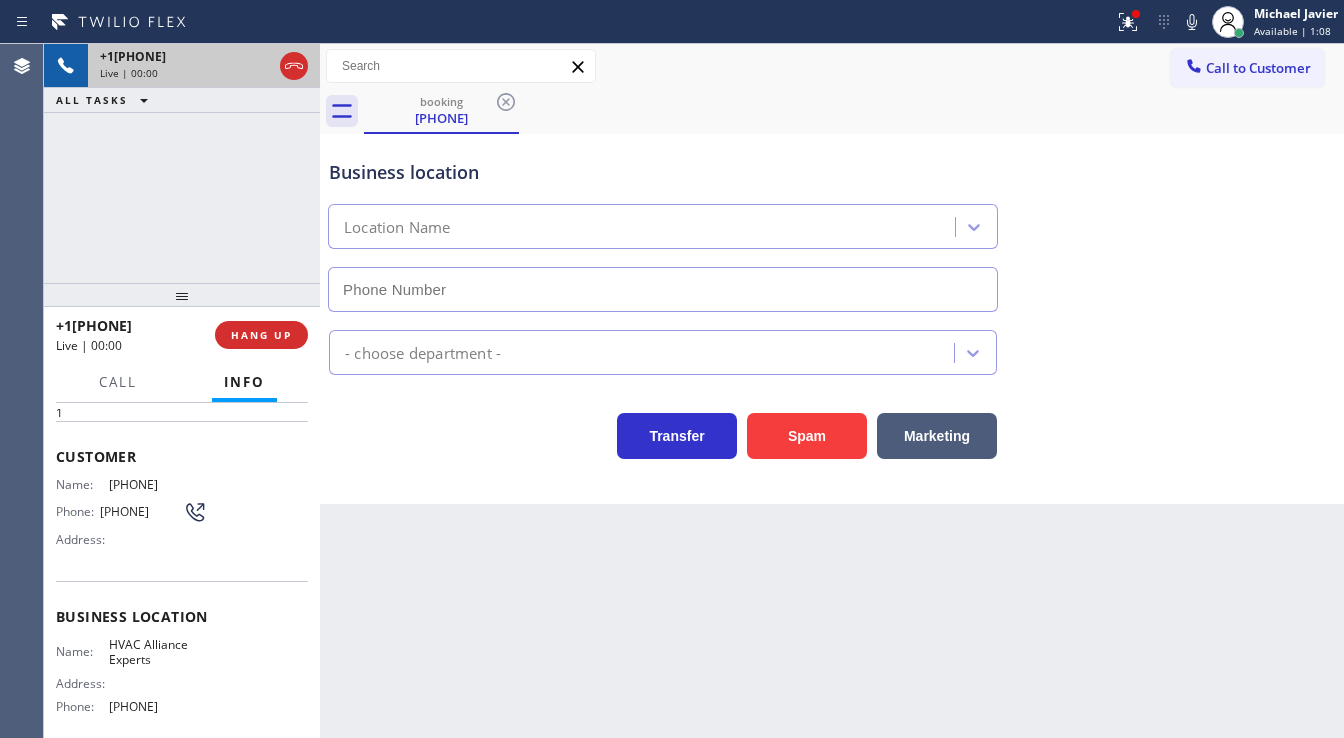 scroll, scrollTop: 160, scrollLeft: 0, axis: vertical 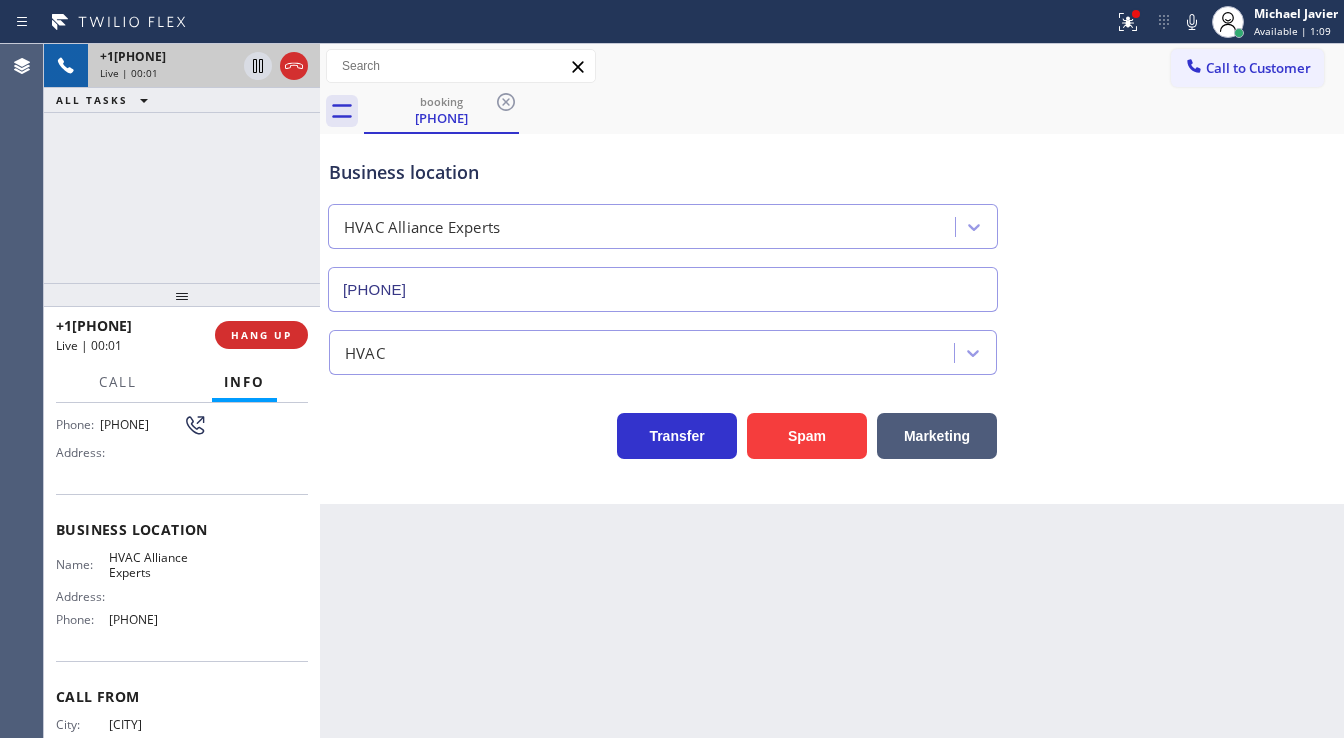 type on "(323) 825-6940" 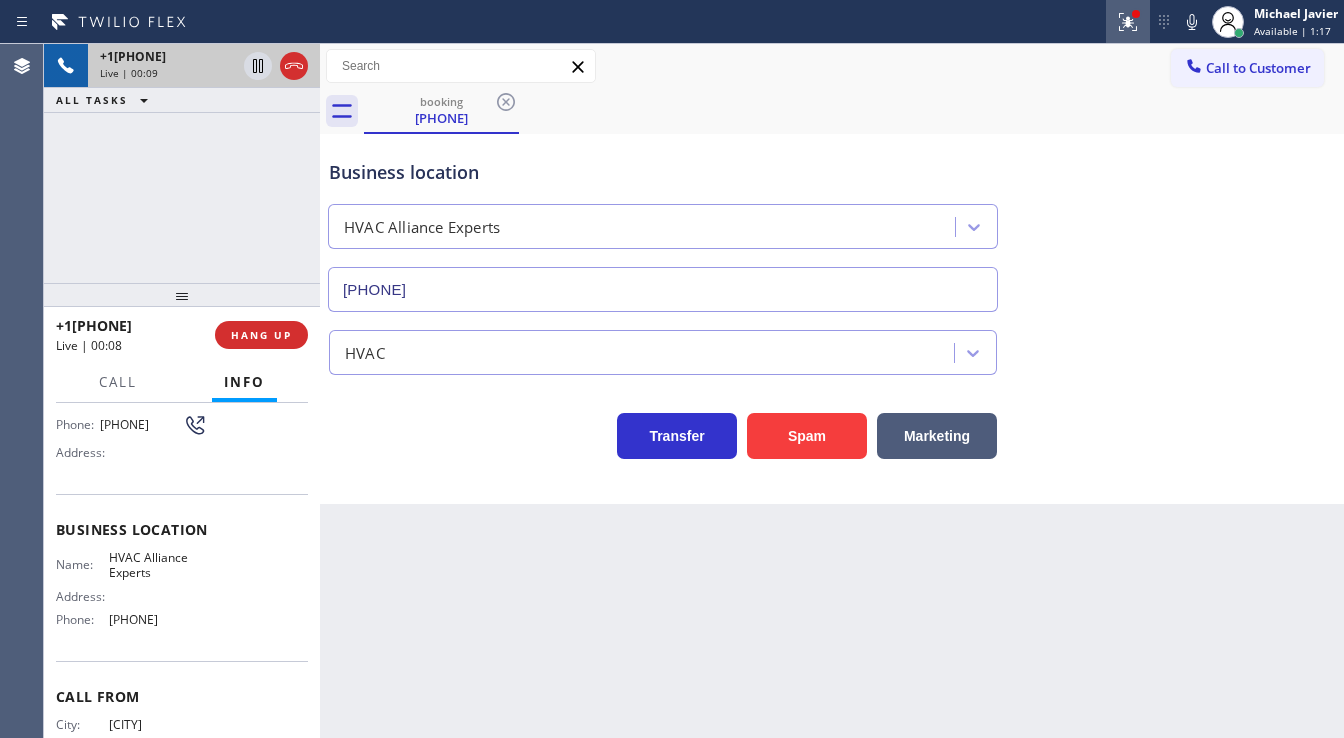 click at bounding box center [1128, 22] 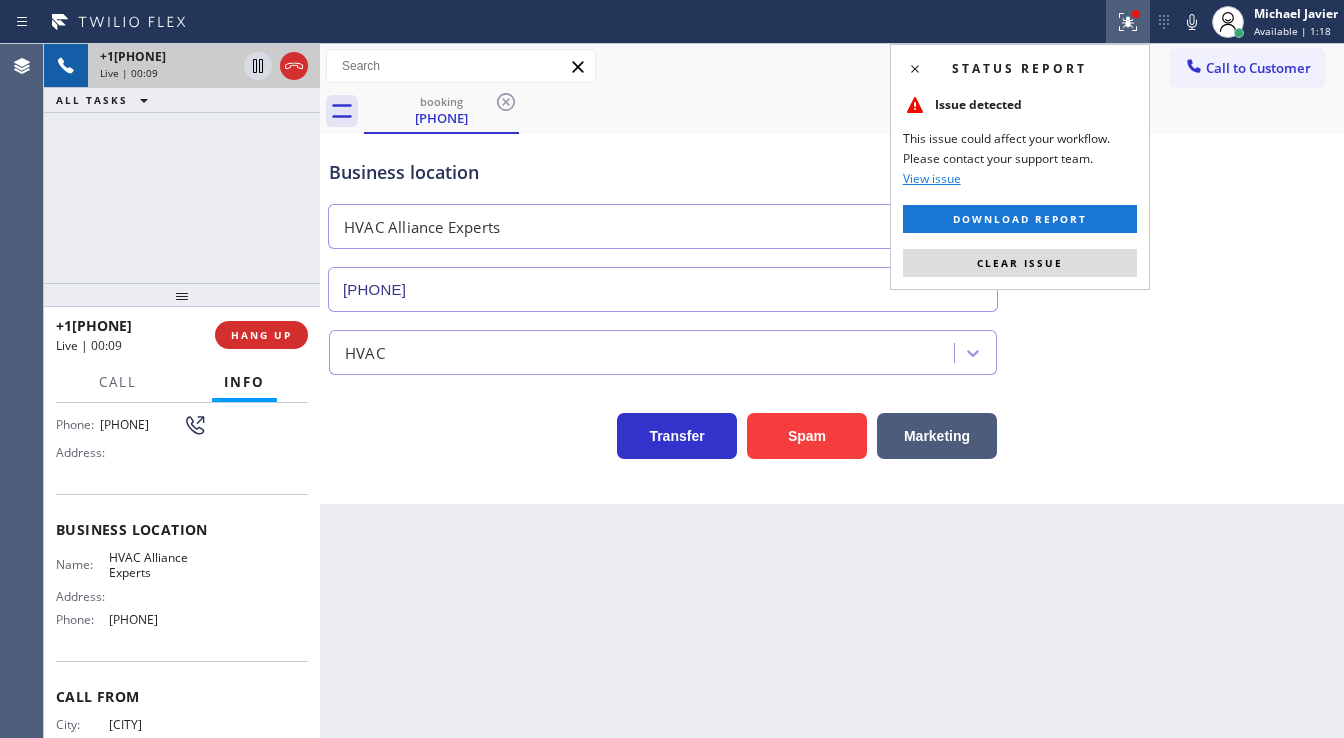 click on "Clear issue" at bounding box center [1020, 263] 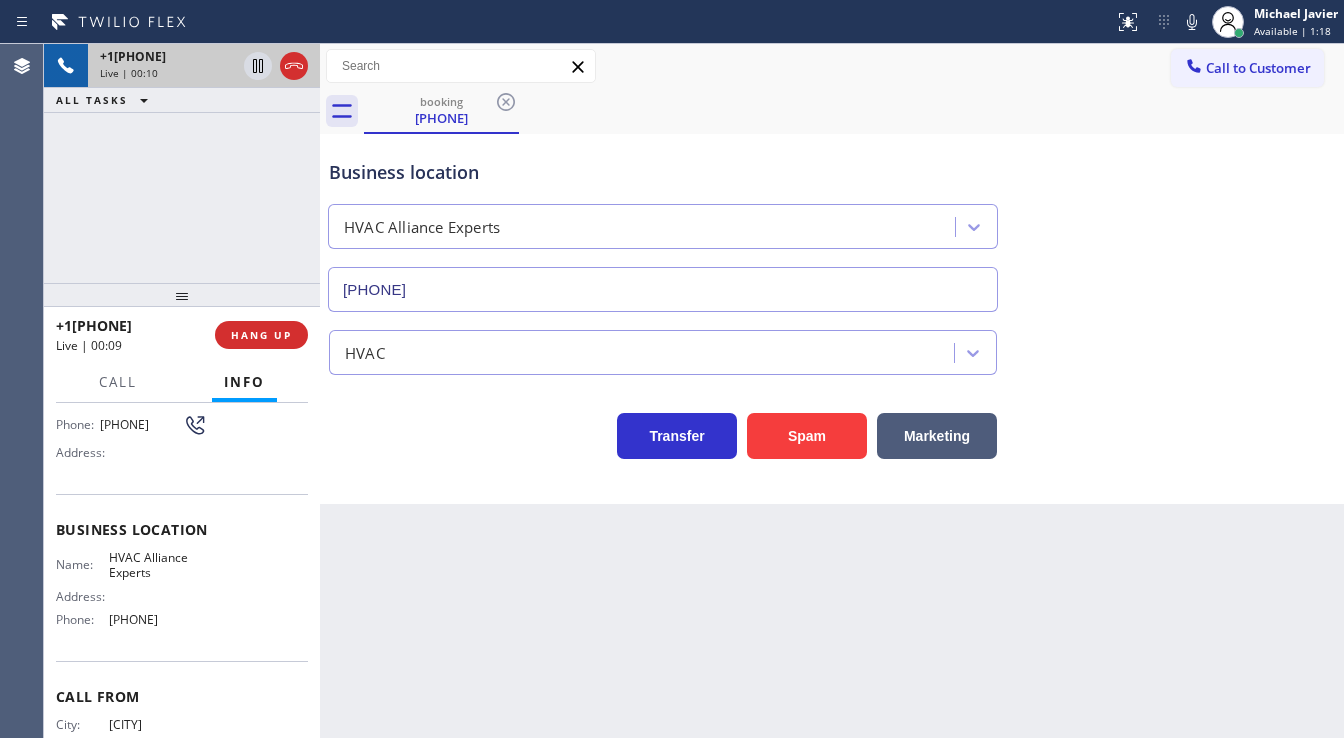 drag, startPoint x: 1151, startPoint y: 331, endPoint x: 882, endPoint y: 406, distance: 279.25974 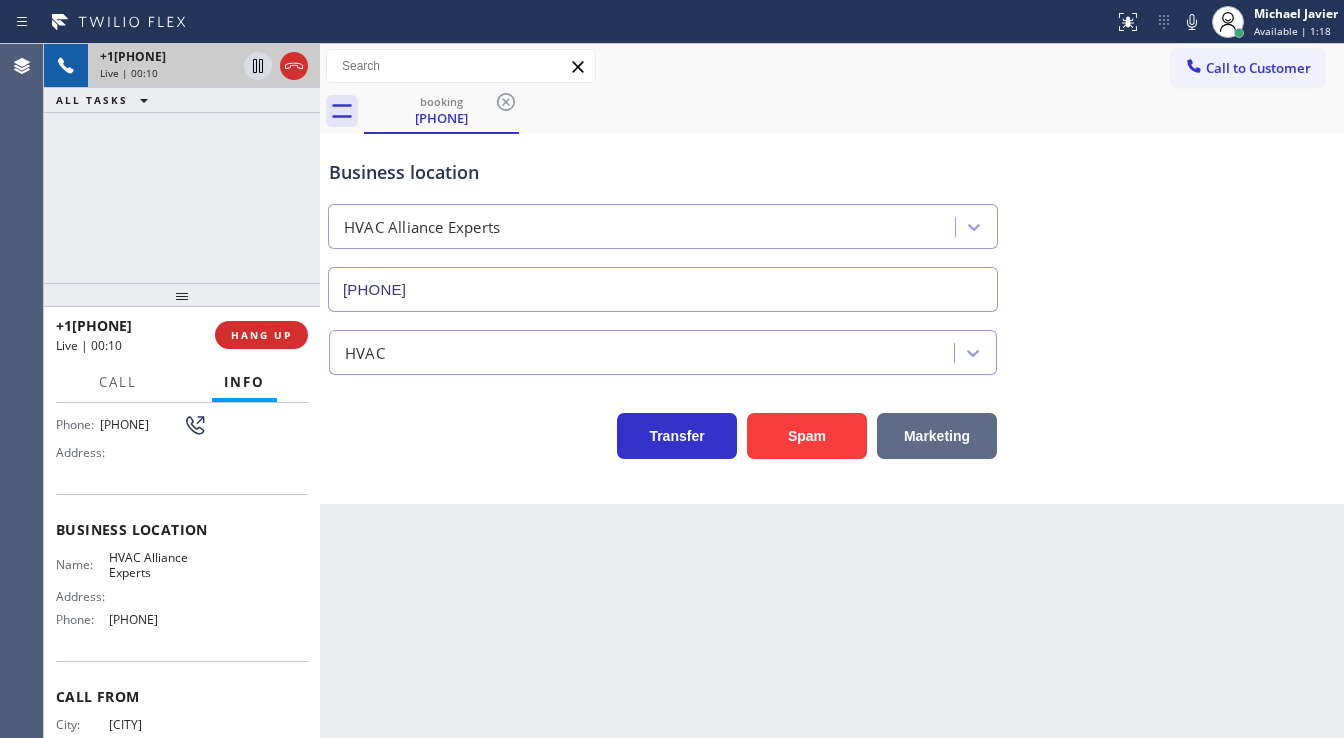 click on "Marketing" at bounding box center [937, 436] 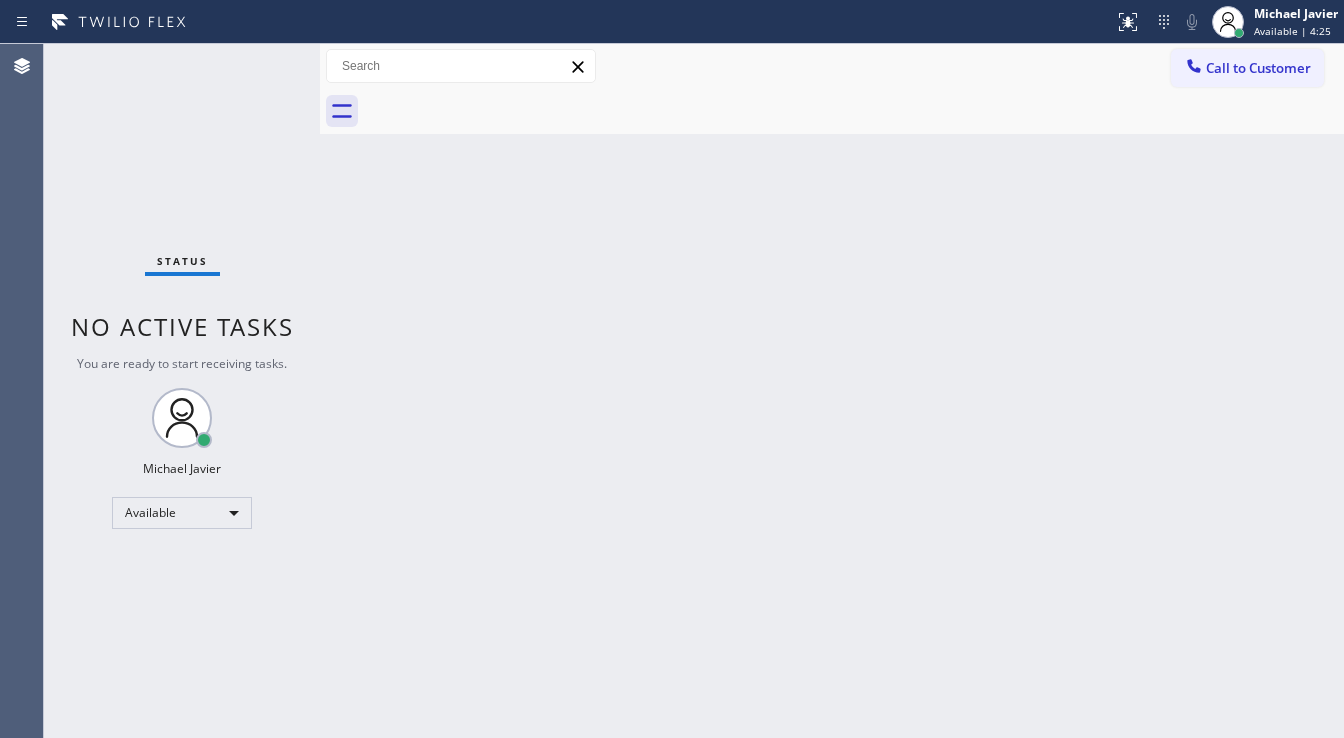 click on "Status   No active tasks     You are ready to start receiving tasks.   Michael Javier Available" at bounding box center (182, 391) 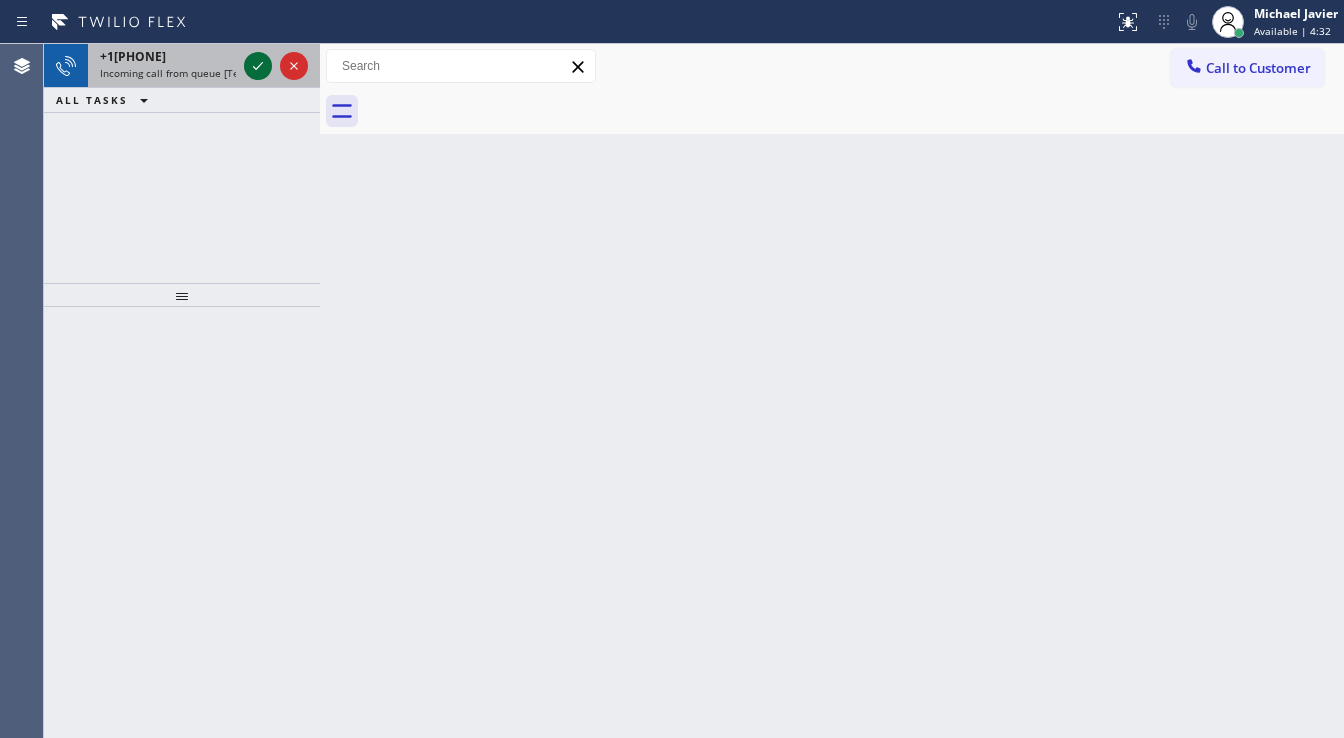 click 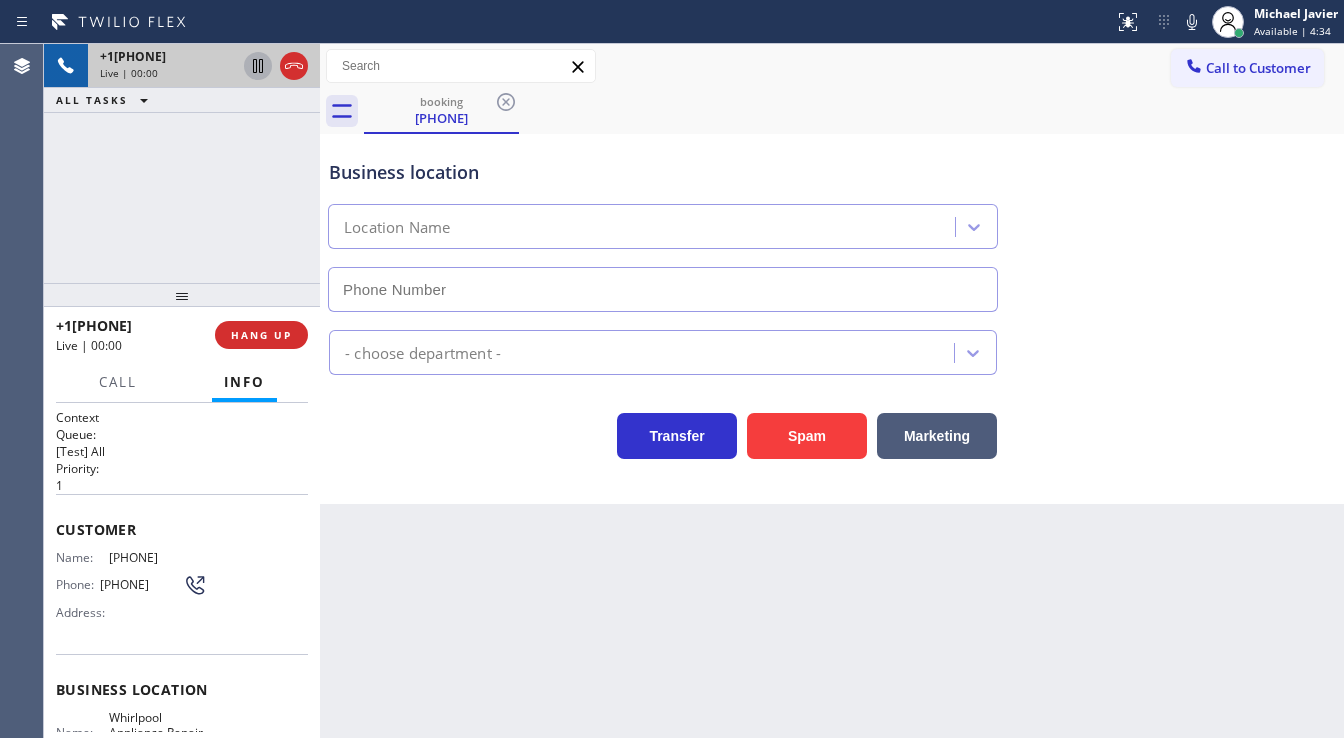 type on "(267) 651-9943" 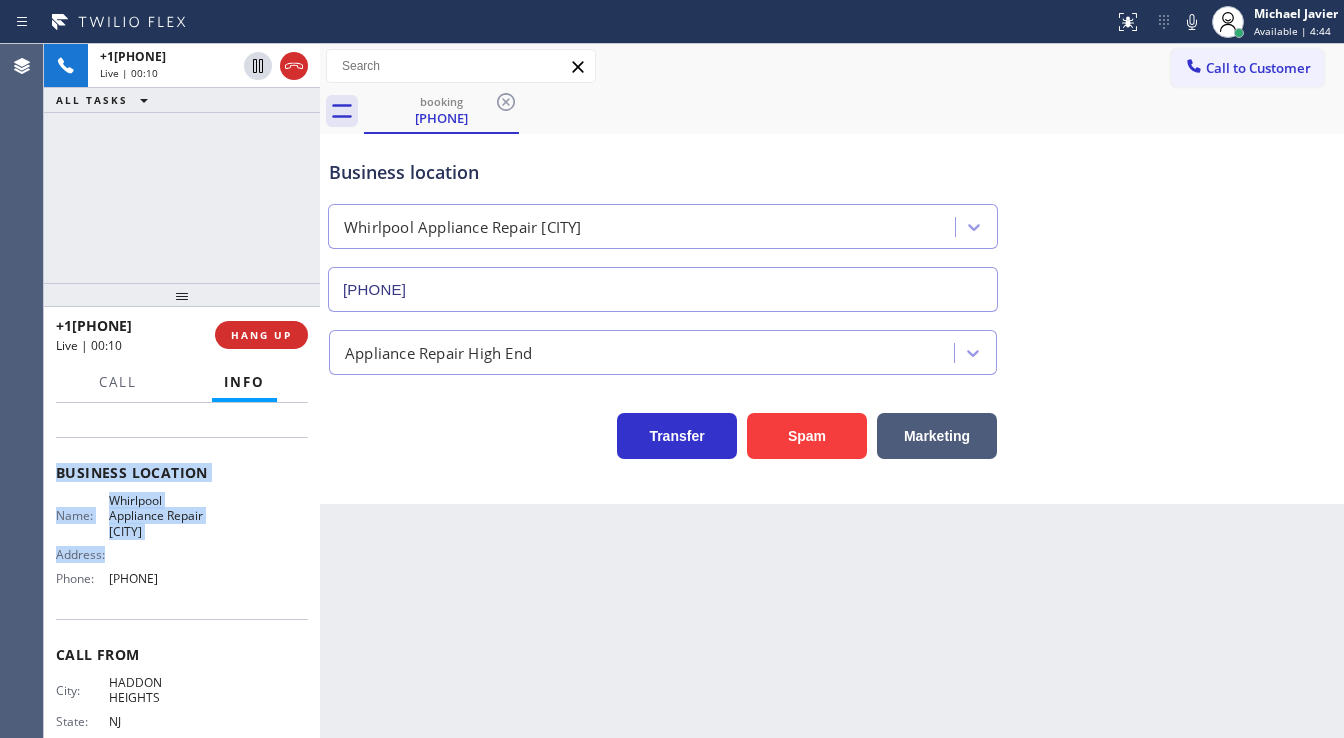 scroll, scrollTop: 240, scrollLeft: 0, axis: vertical 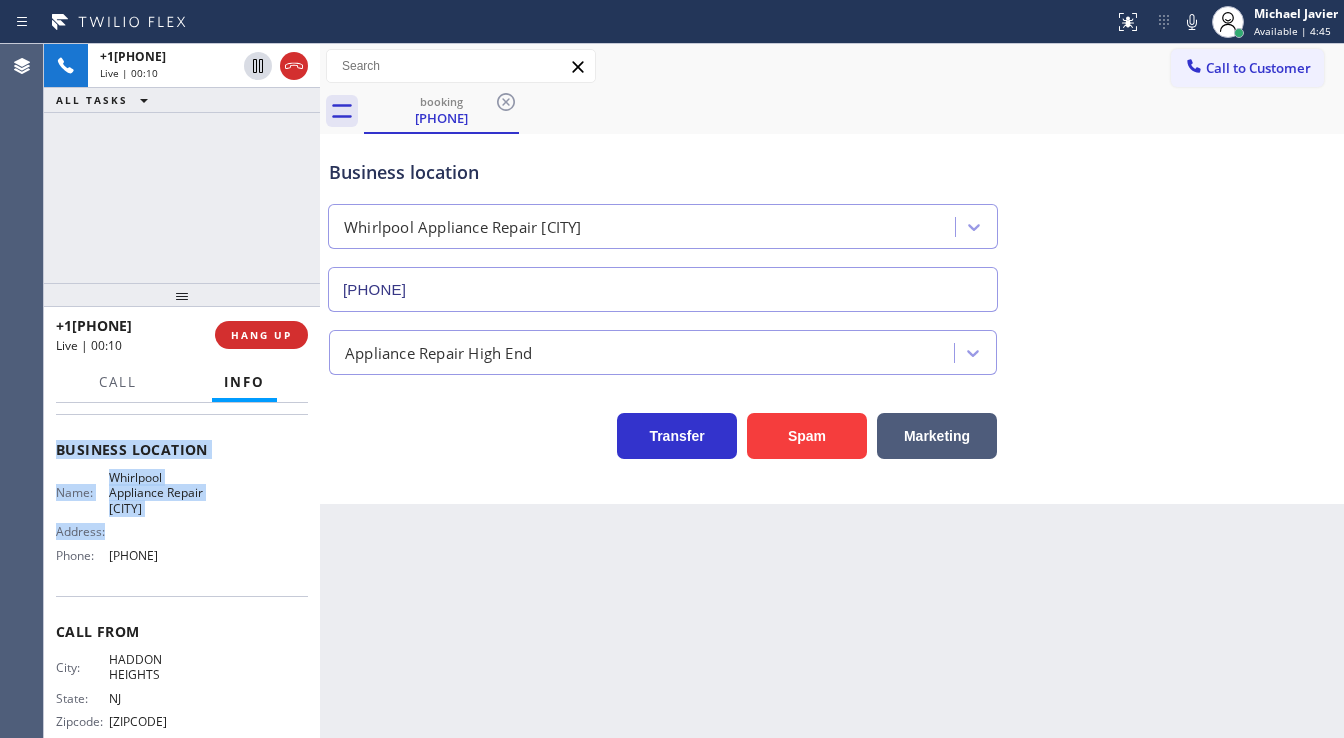 drag, startPoint x: 58, startPoint y: 516, endPoint x: 209, endPoint y: 573, distance: 161.40013 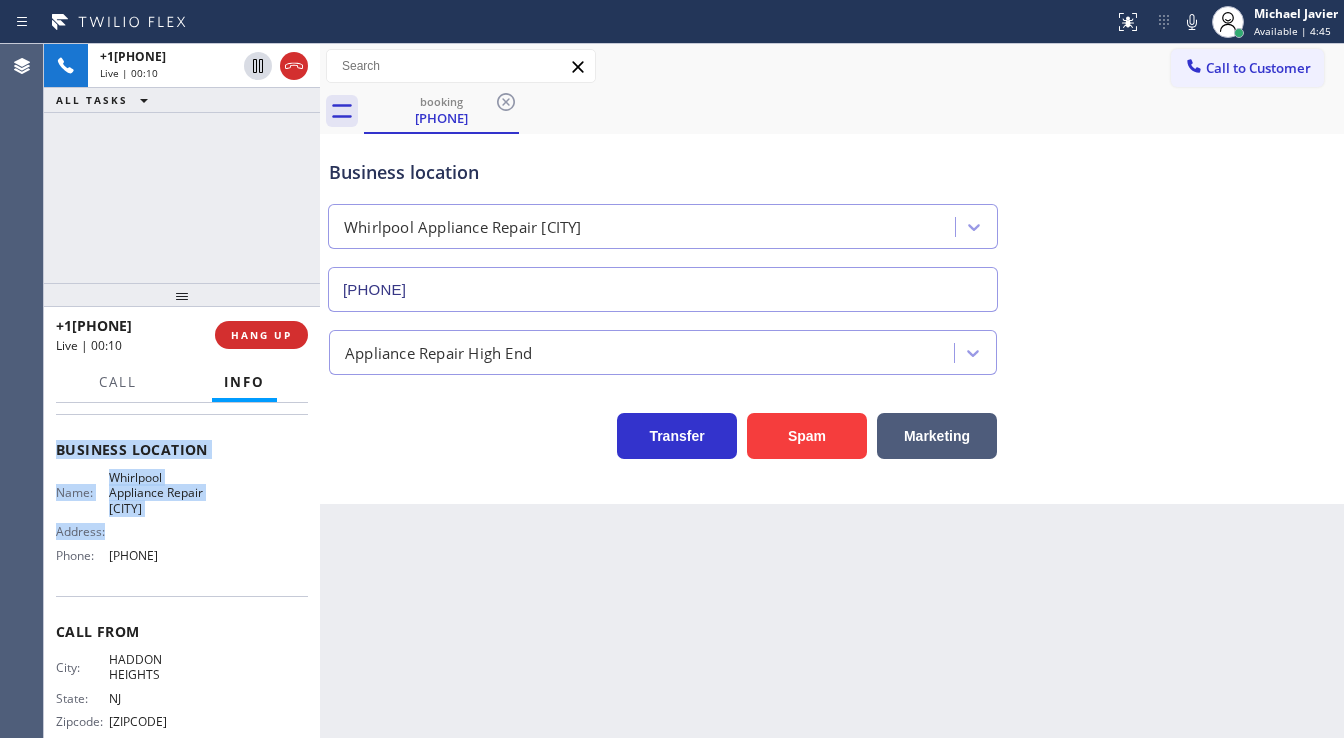 click on "Context Queue: [Test] All Priority: 1 Customer Name: (609) 605-2349 Phone: (609) 605-2349 Address: Business location Name: Whirlpool Appliance Repair Philadelphia Address:   Phone: (267) 651-9943 Call From City: HADDON HEIGHTS State: NJ Zipcode: 08057 Outbound call Location Whirlpool Appliance Repair Philadelphia Your caller id phone number (267) 651-9943 Customer number (609) 605-2349 Call" at bounding box center [182, 466] 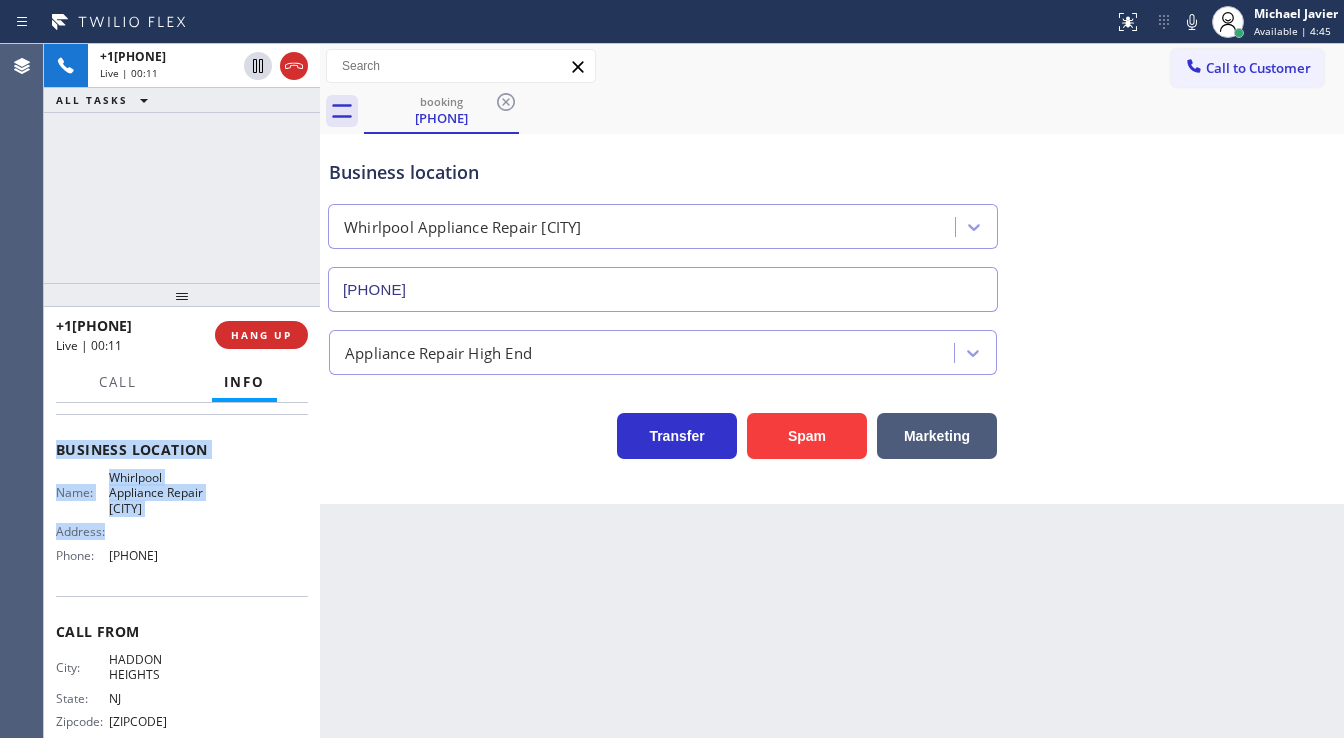 copy on "Customer Name: (609) 605-2349 Phone: (609) 605-2349 Address: Business location Name: Whirlpool Appliance Repair Philadelphia Address:   Phone: (267) 651-9943" 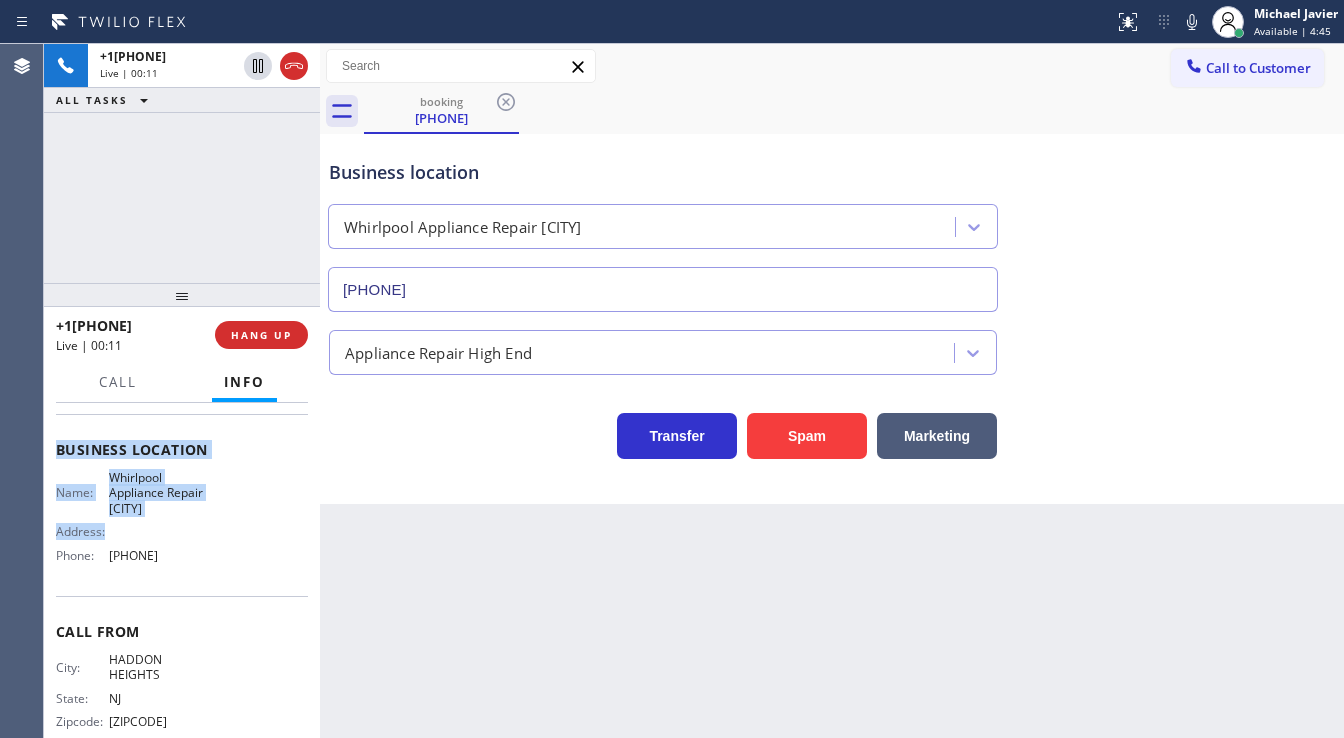 click on "+16096052349 Live | 00:11 ALL TASKS ALL TASKS ACTIVE TASKS TASKS IN WRAP UP" at bounding box center (182, 163) 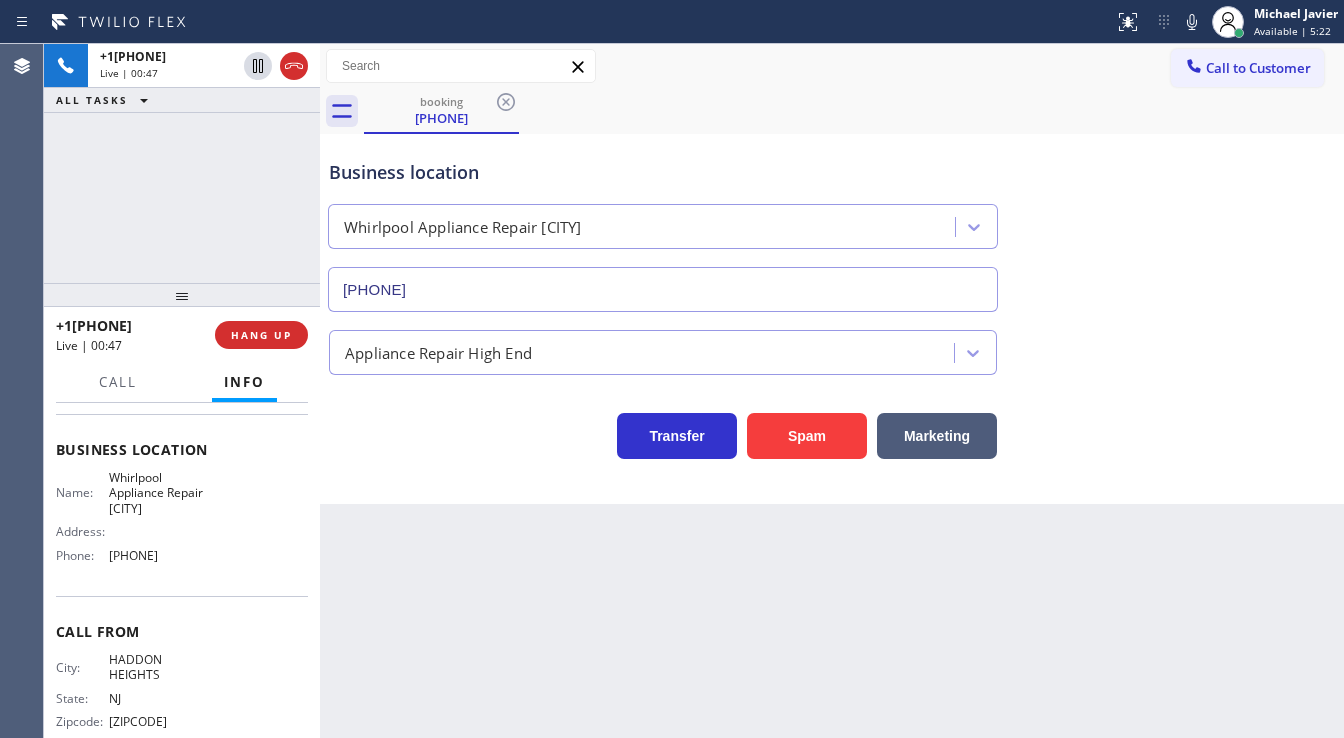 click on "+16096052349 Live | 00:47 ALL TASKS ALL TASKS ACTIVE TASKS TASKS IN WRAP UP" at bounding box center (182, 163) 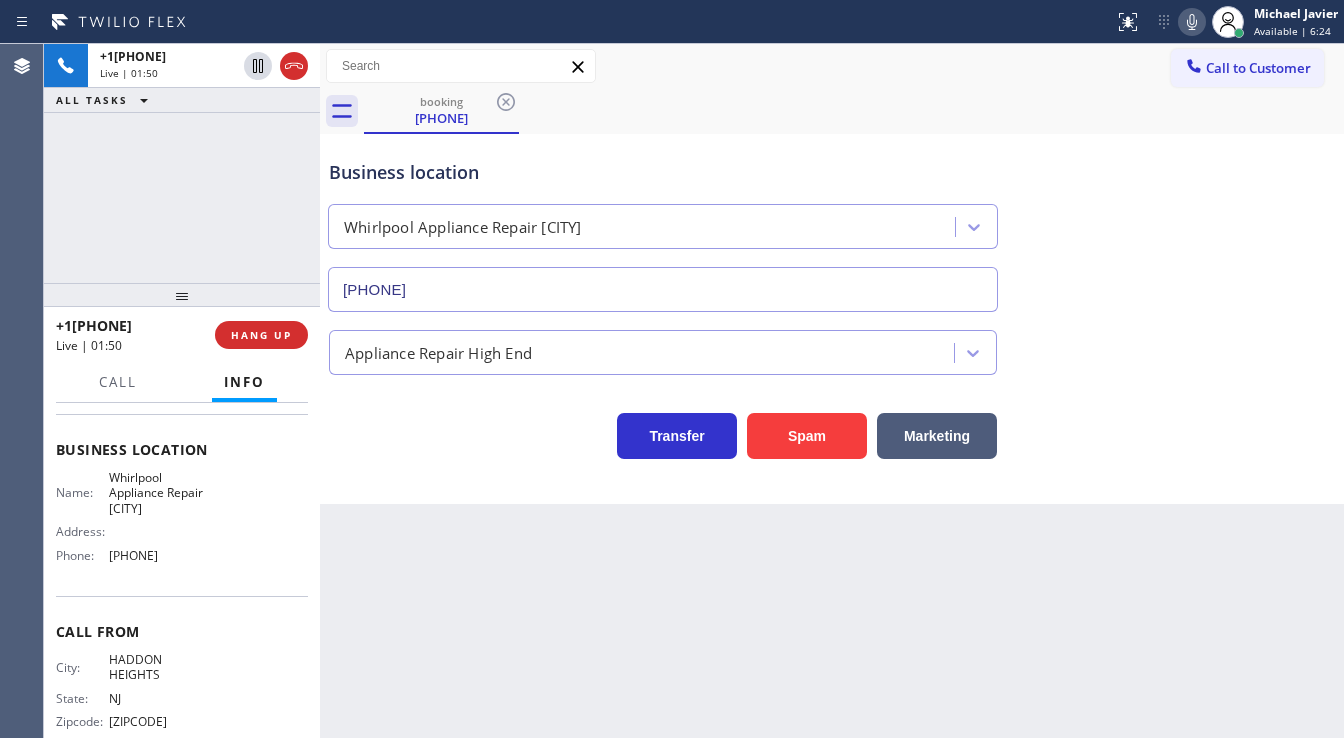 click 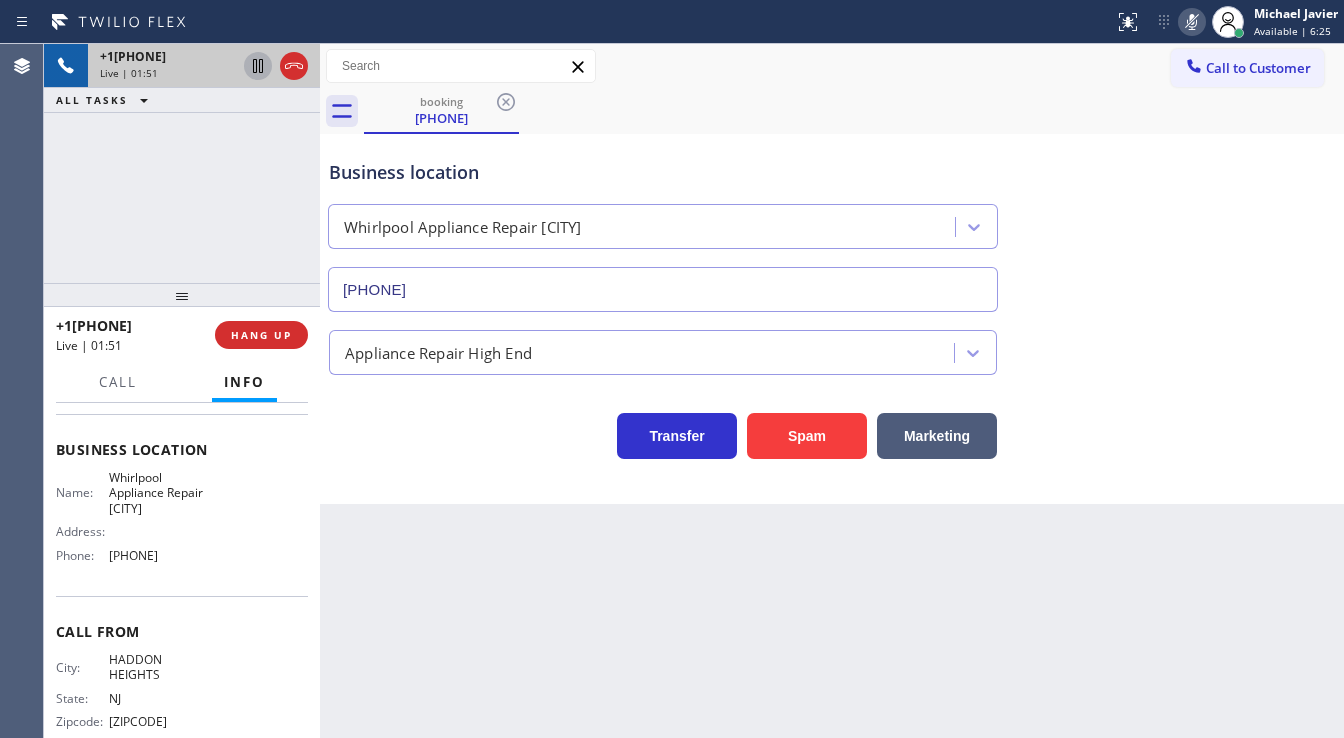 click 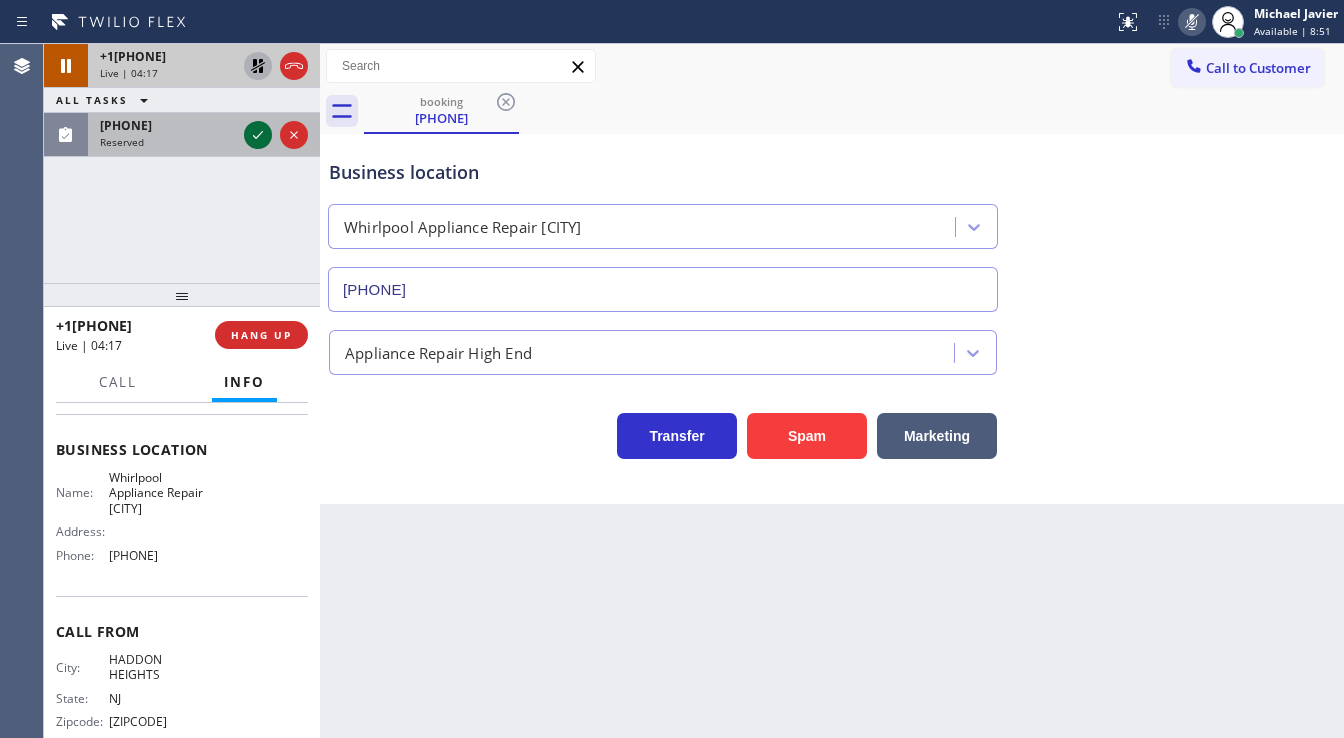 click 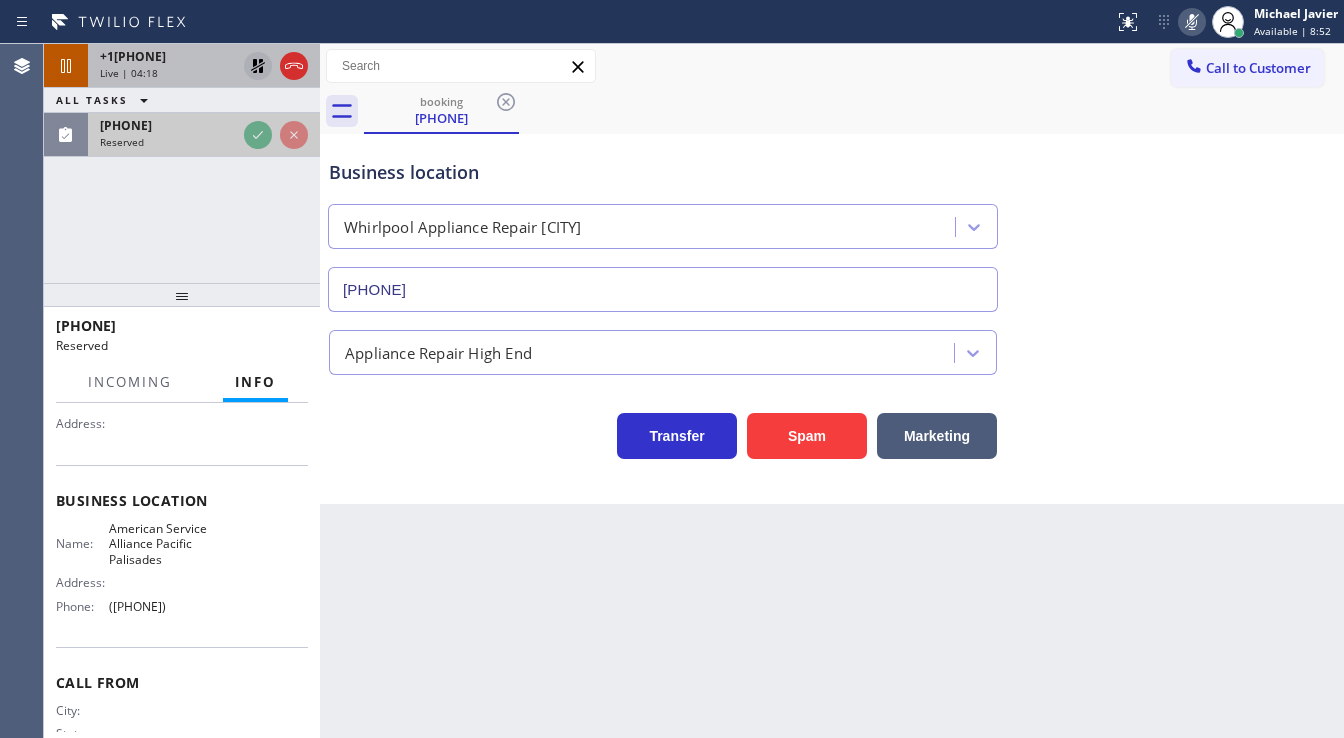 scroll, scrollTop: 272, scrollLeft: 0, axis: vertical 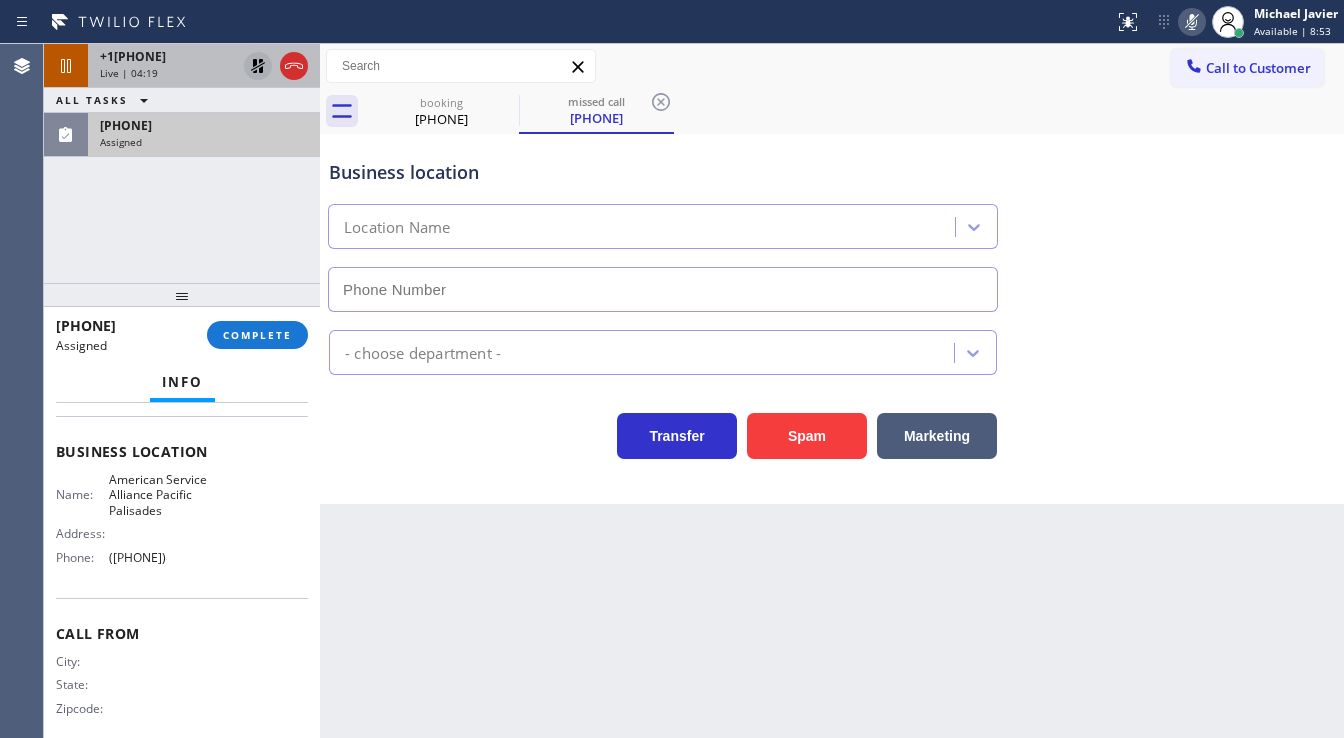 type on "(310) 561-1147" 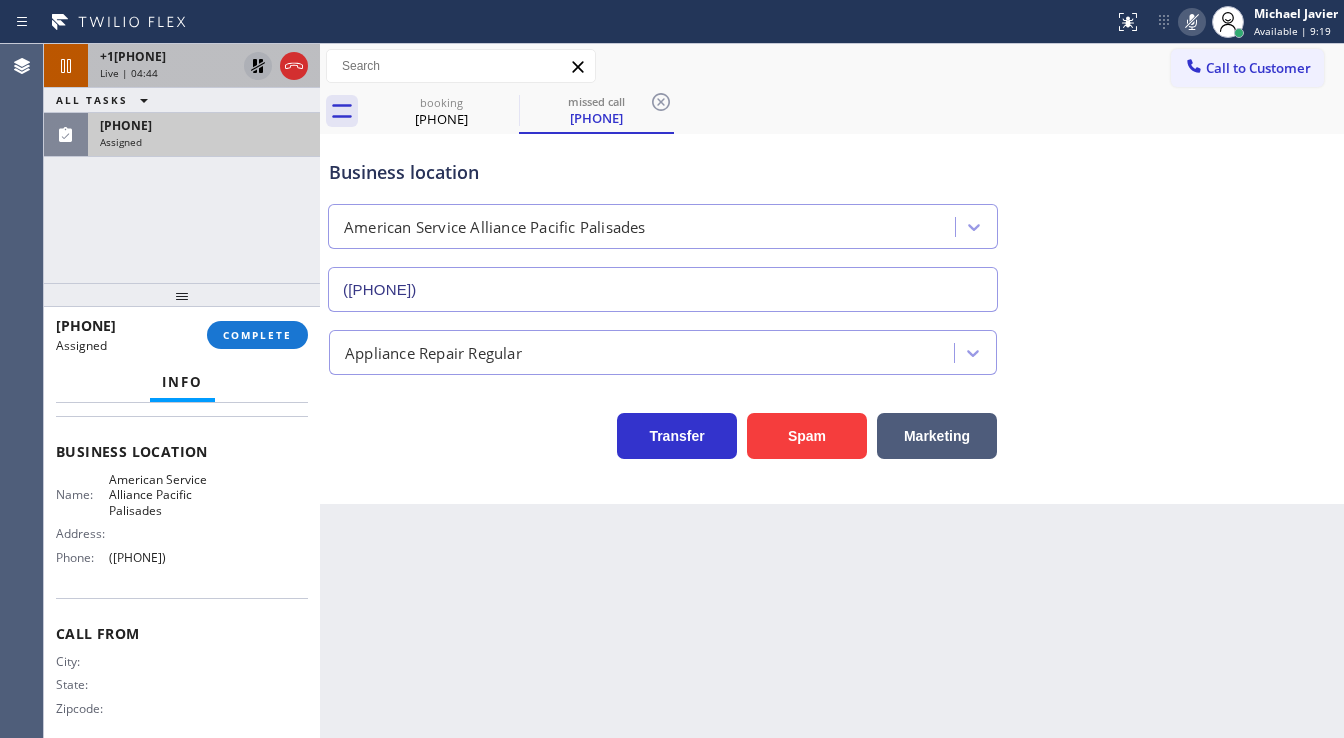 click 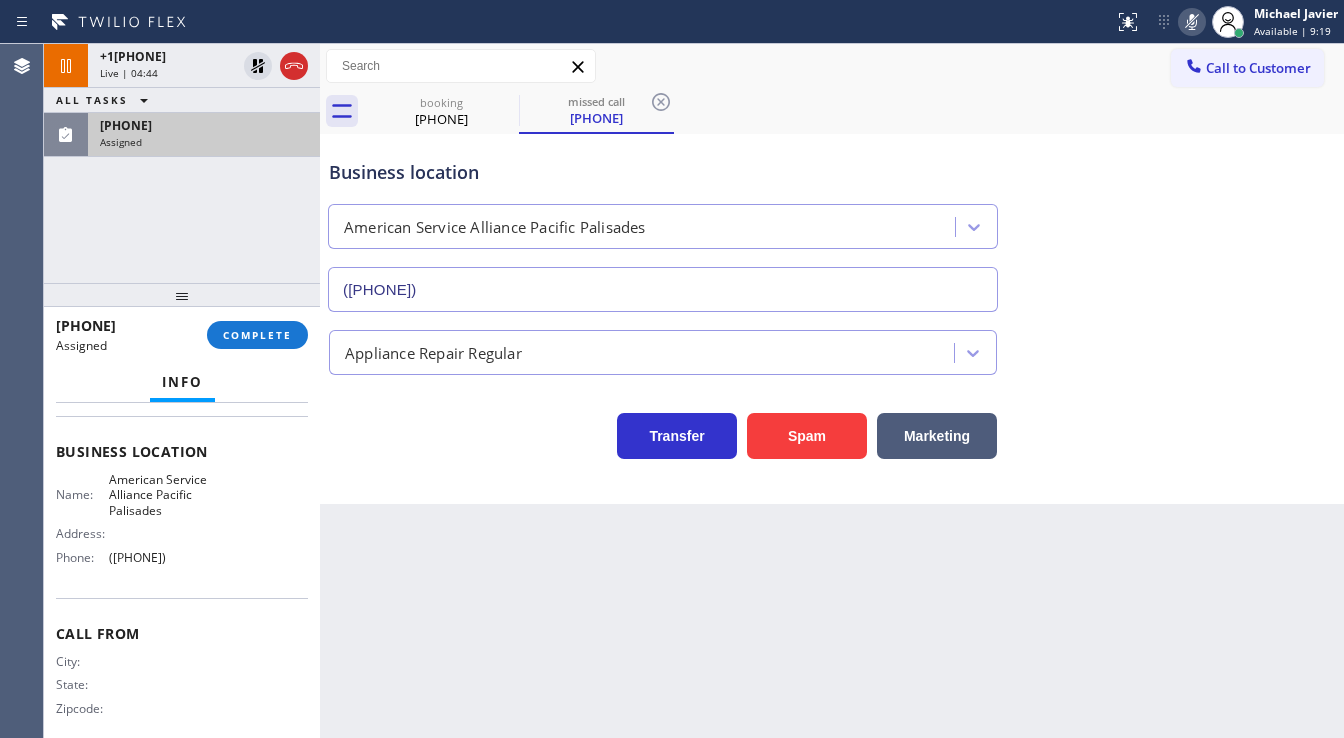 scroll, scrollTop: 240, scrollLeft: 0, axis: vertical 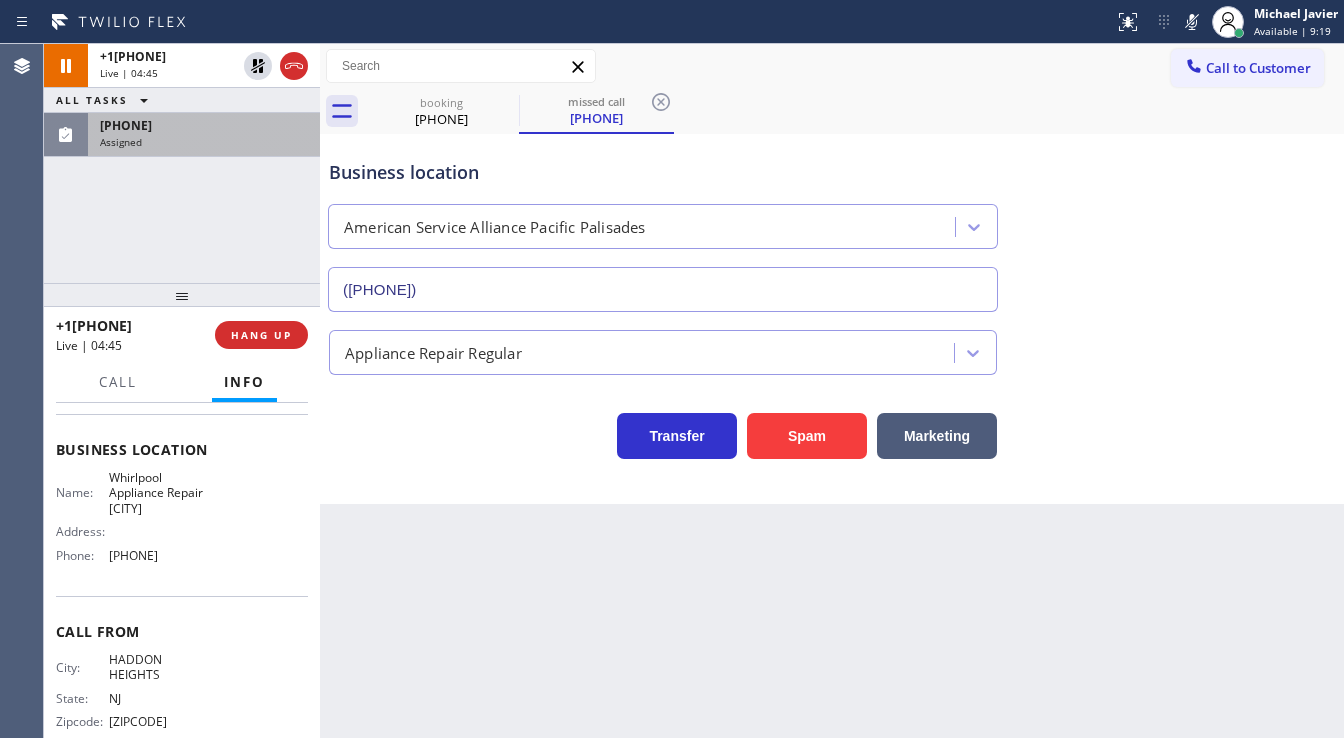 drag, startPoint x: 1188, startPoint y: 31, endPoint x: 1124, endPoint y: 83, distance: 82.46211 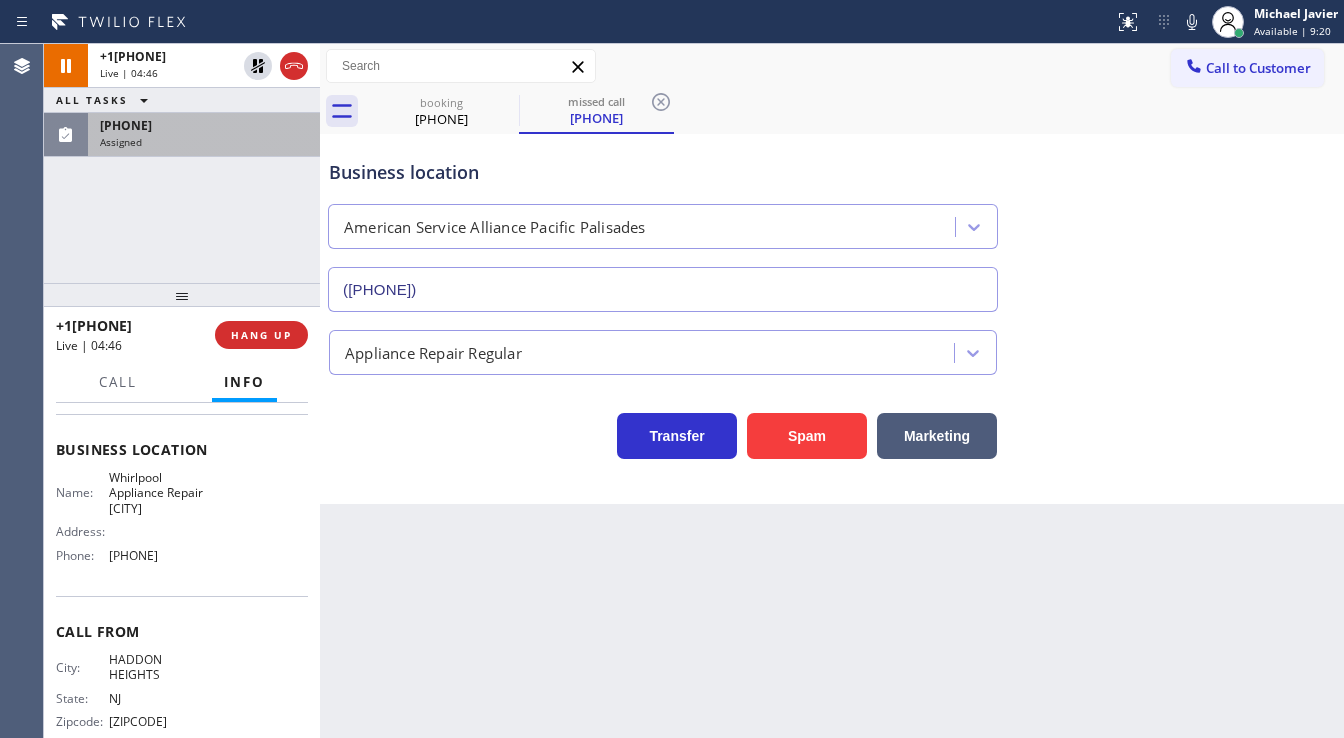 click on "booking (609) 605-2349 missed call (213) 720-8618" at bounding box center [854, 111] 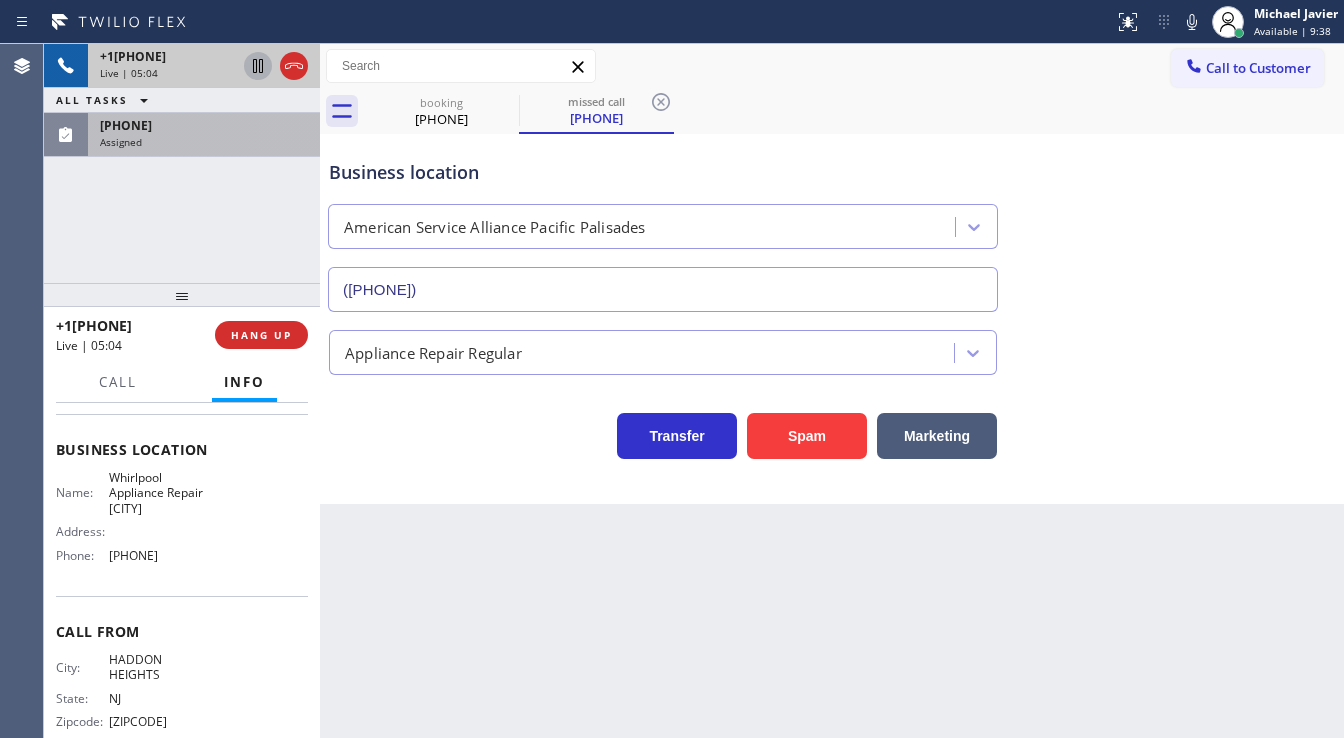 click 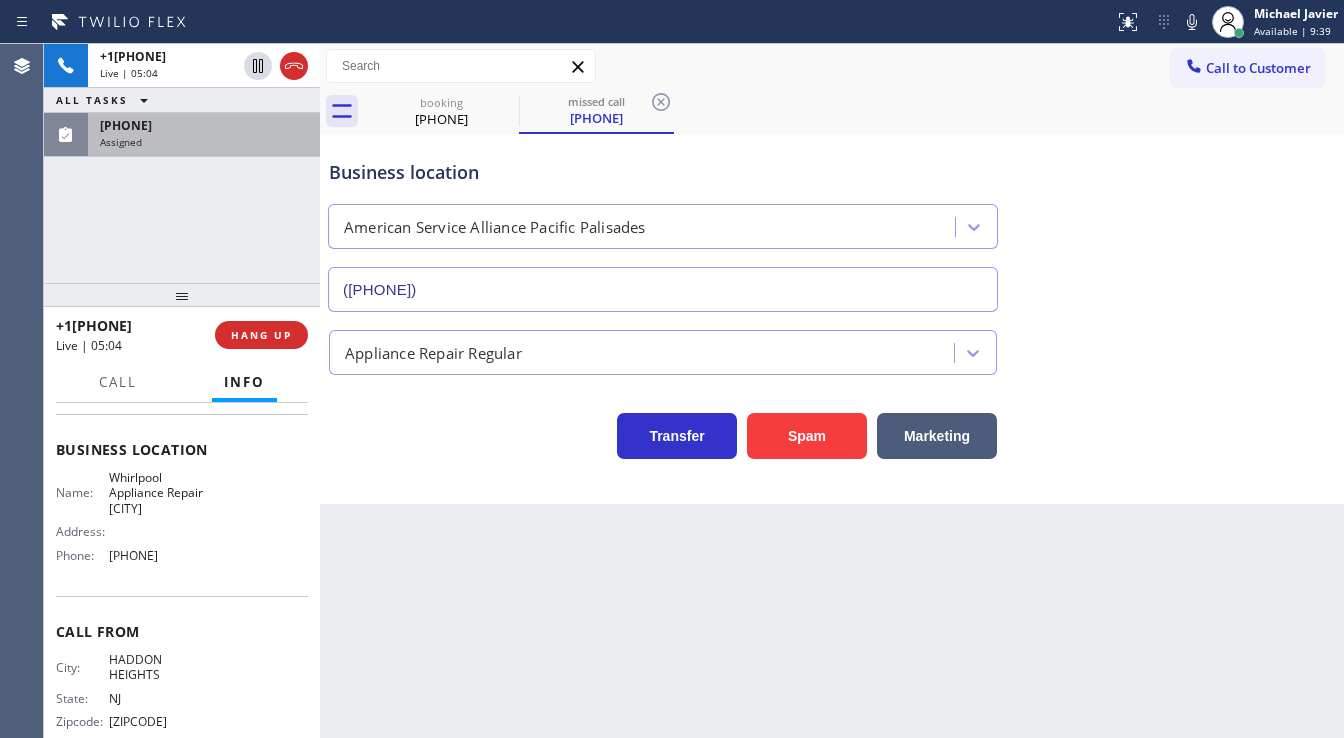 click 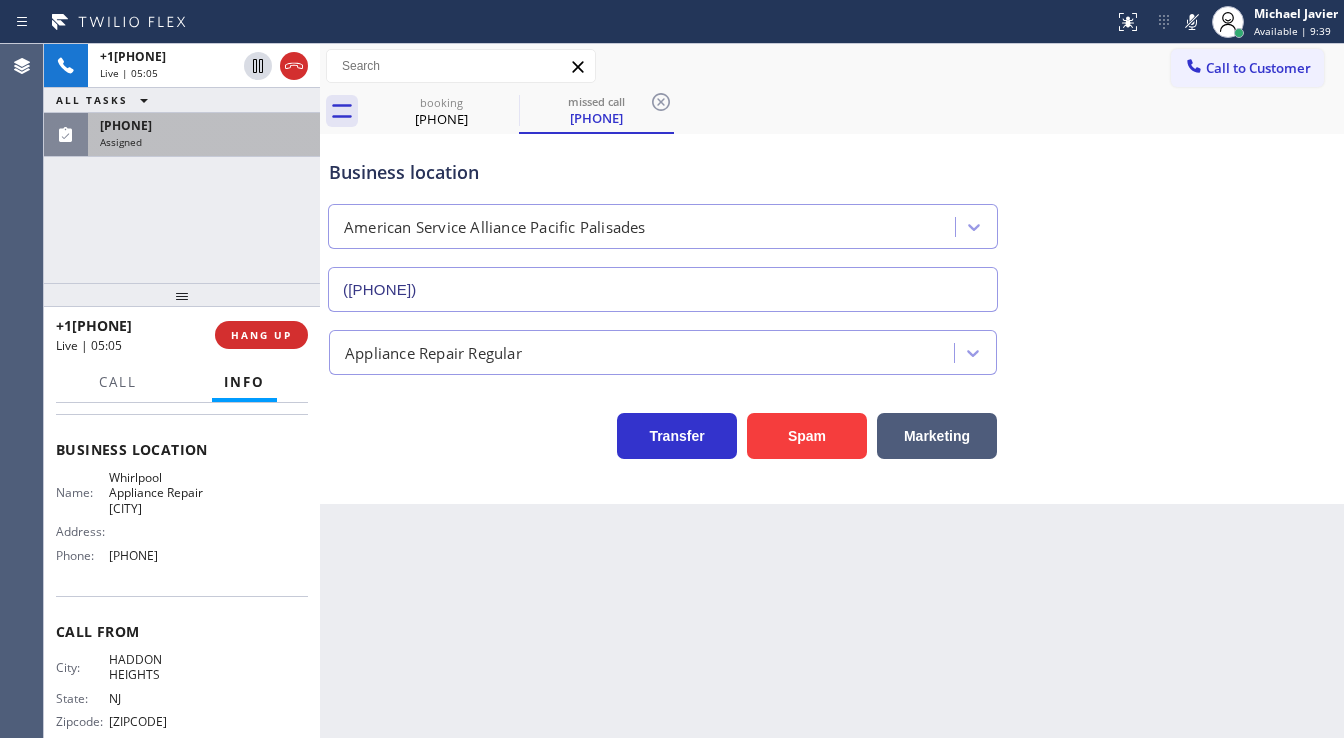 click on "Business location American Service Alliance Pacific Palisades (310) 561-1147" at bounding box center (832, 221) 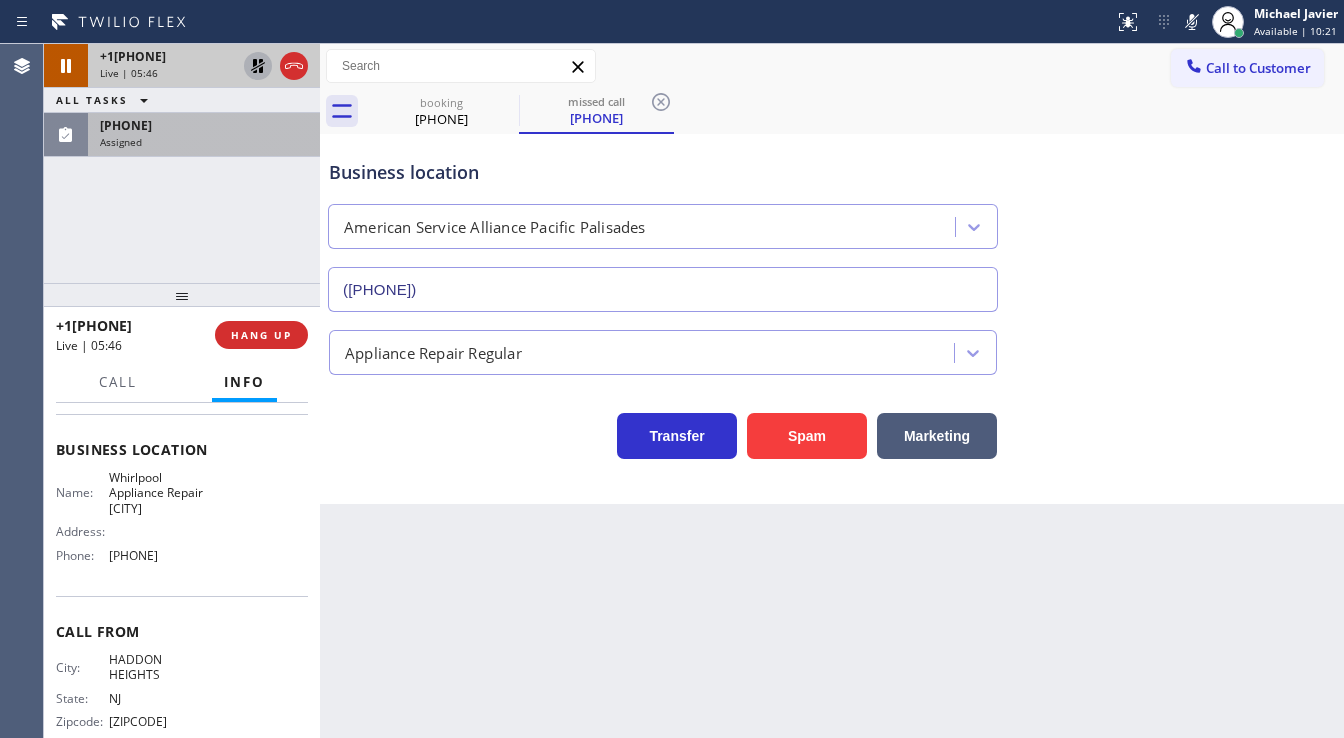 click 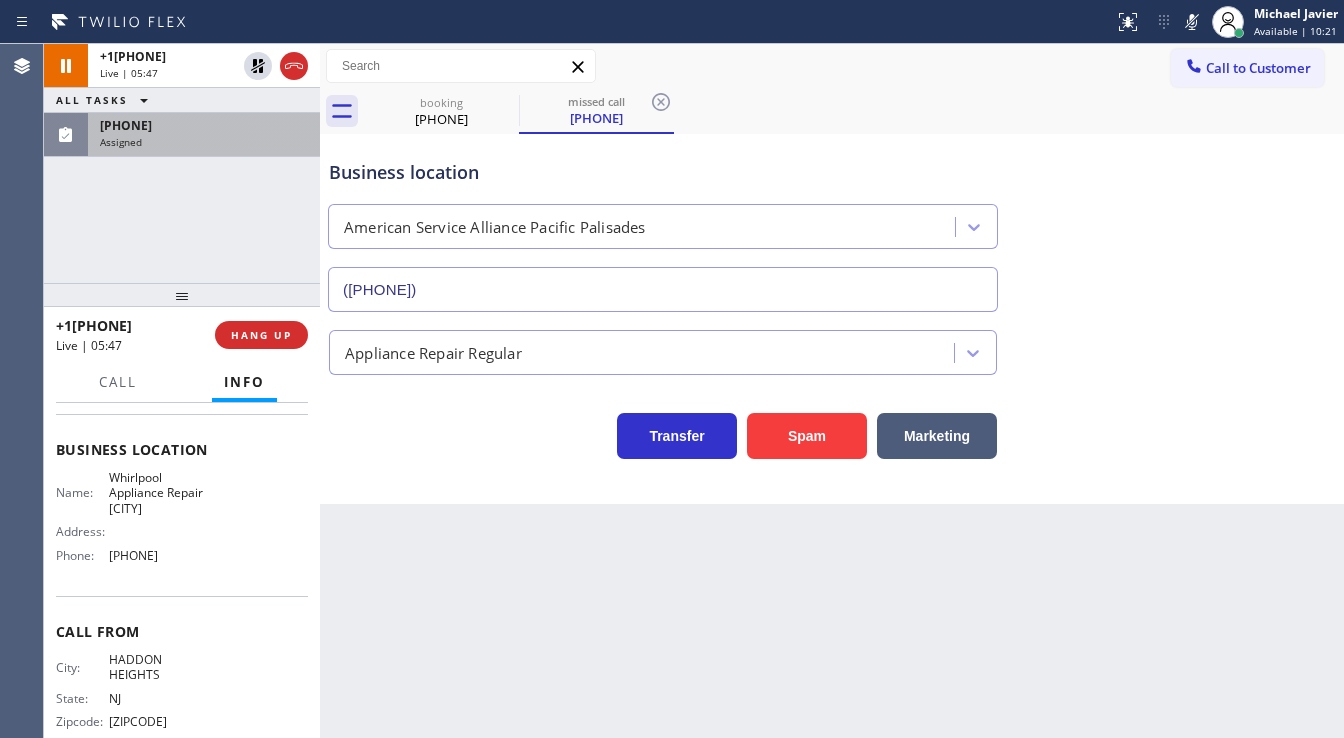 drag, startPoint x: 1188, startPoint y: 22, endPoint x: 420, endPoint y: 239, distance: 798.0683 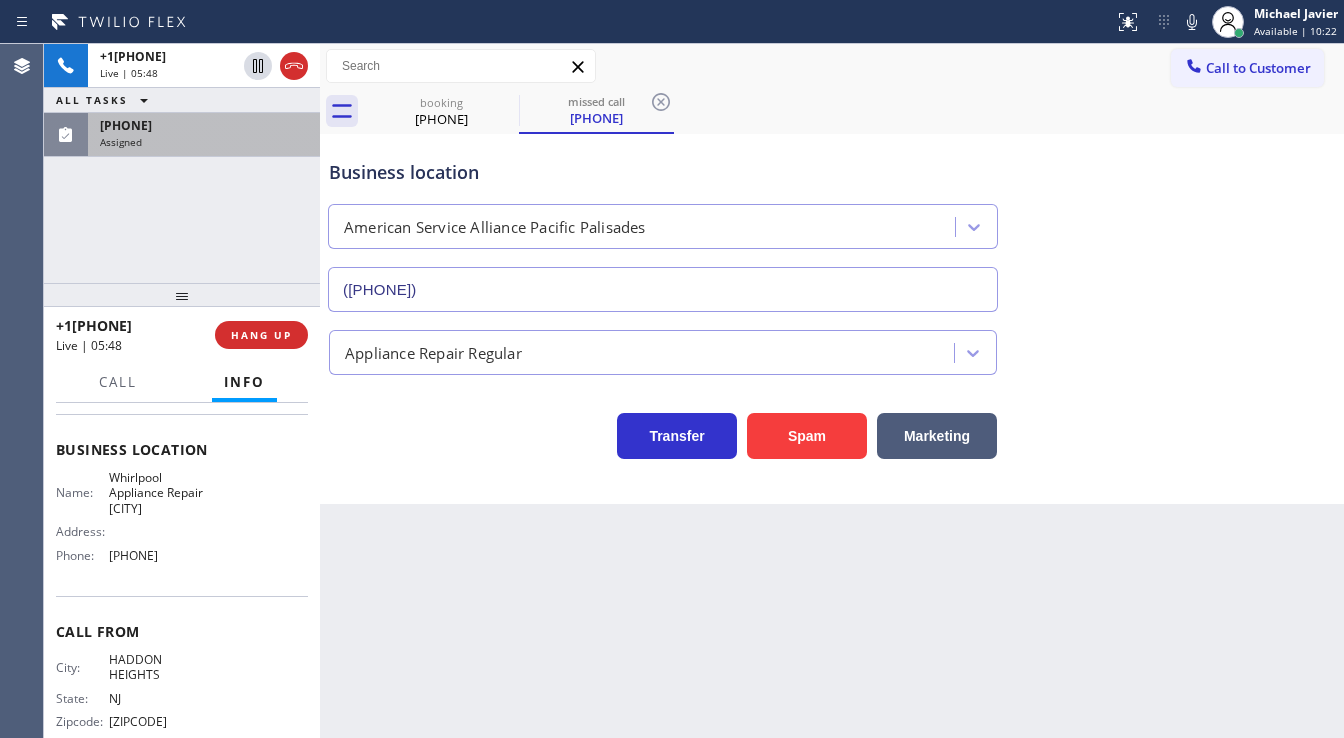 click on "+16096052349 Live | 05:48 ALL TASKS ALL TASKS ACTIVE TASKS TASKS IN WRAP UP (213) 720-8618 Assigned" at bounding box center (182, 163) 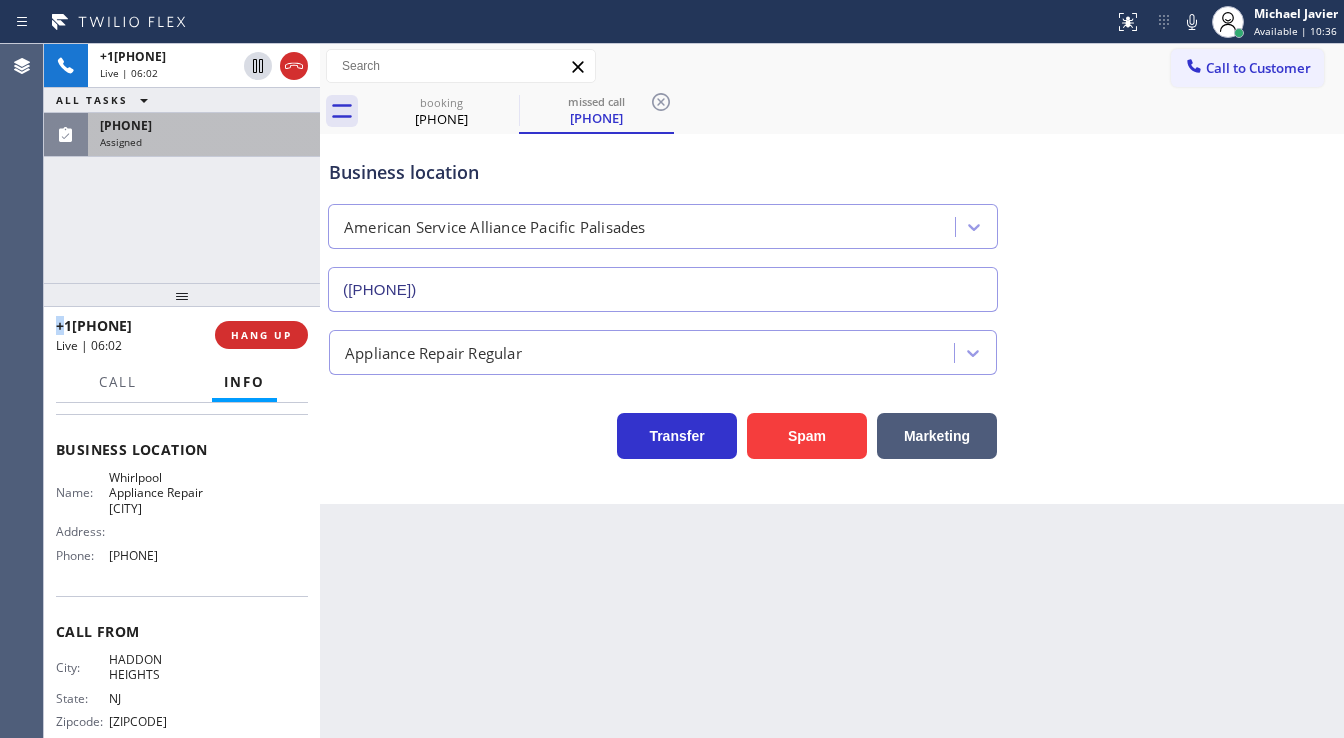 click on "+16096052349 Live | 06:02 ALL TASKS ALL TASKS ACTIVE TASKS TASKS IN WRAP UP (213) 720-8618 Assigned" at bounding box center (182, 163) 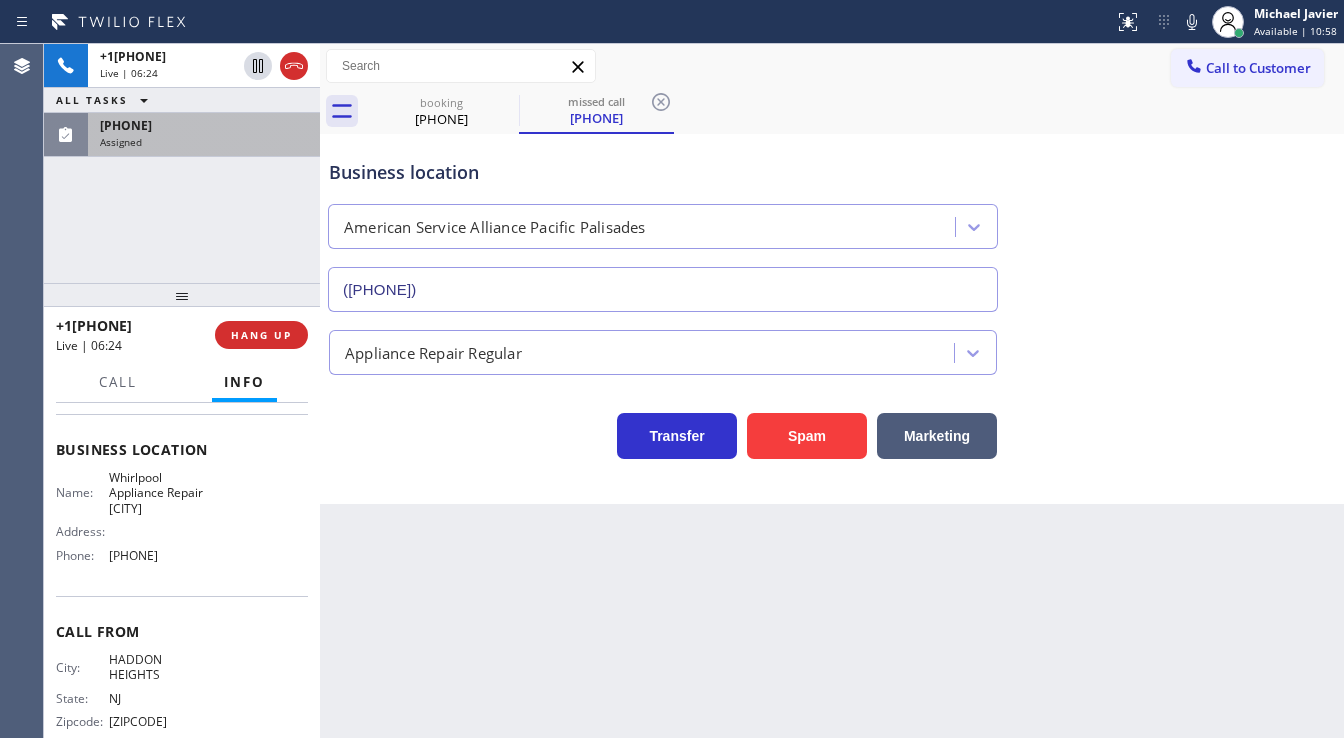 click on "+16096052349 Live | 06:24 ALL TASKS ALL TASKS ACTIVE TASKS TASKS IN WRAP UP (213) 720-8618 Assigned" at bounding box center [182, 163] 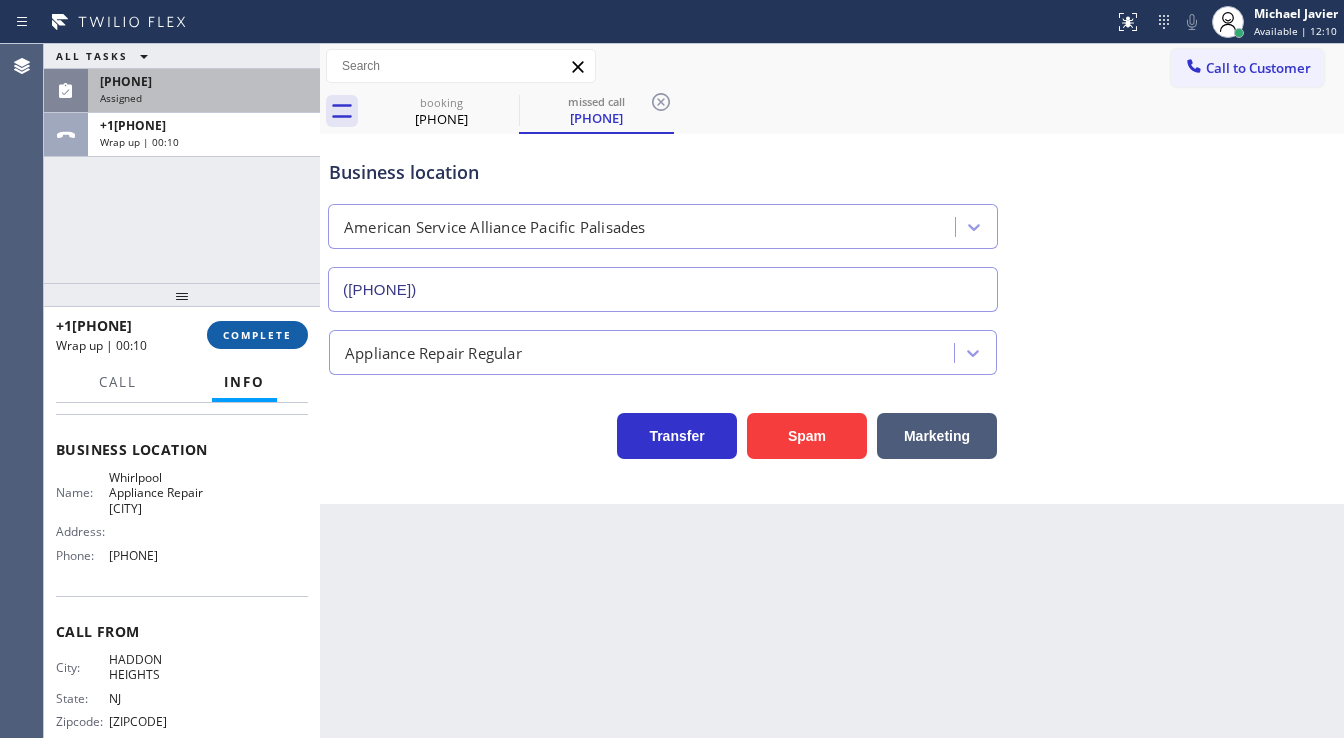 click on "COMPLETE" at bounding box center (257, 335) 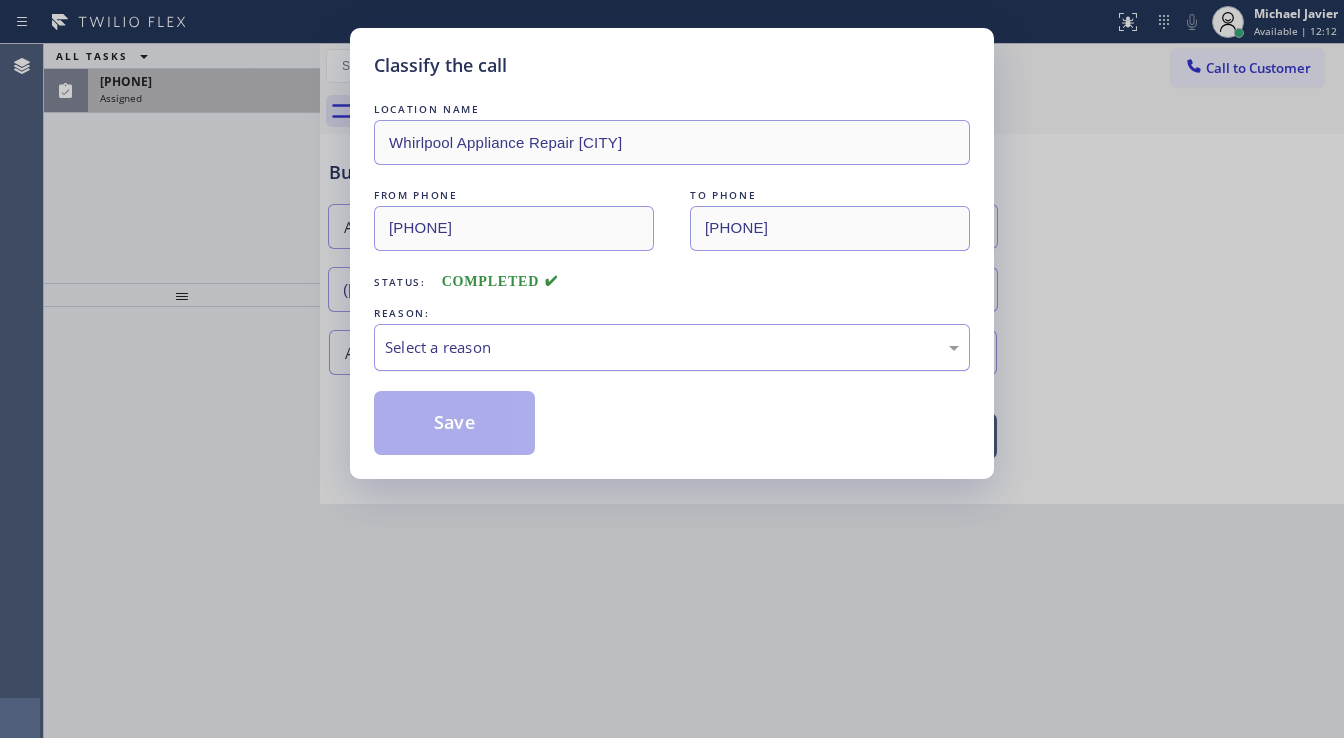 click on "Select a reason" at bounding box center (672, 347) 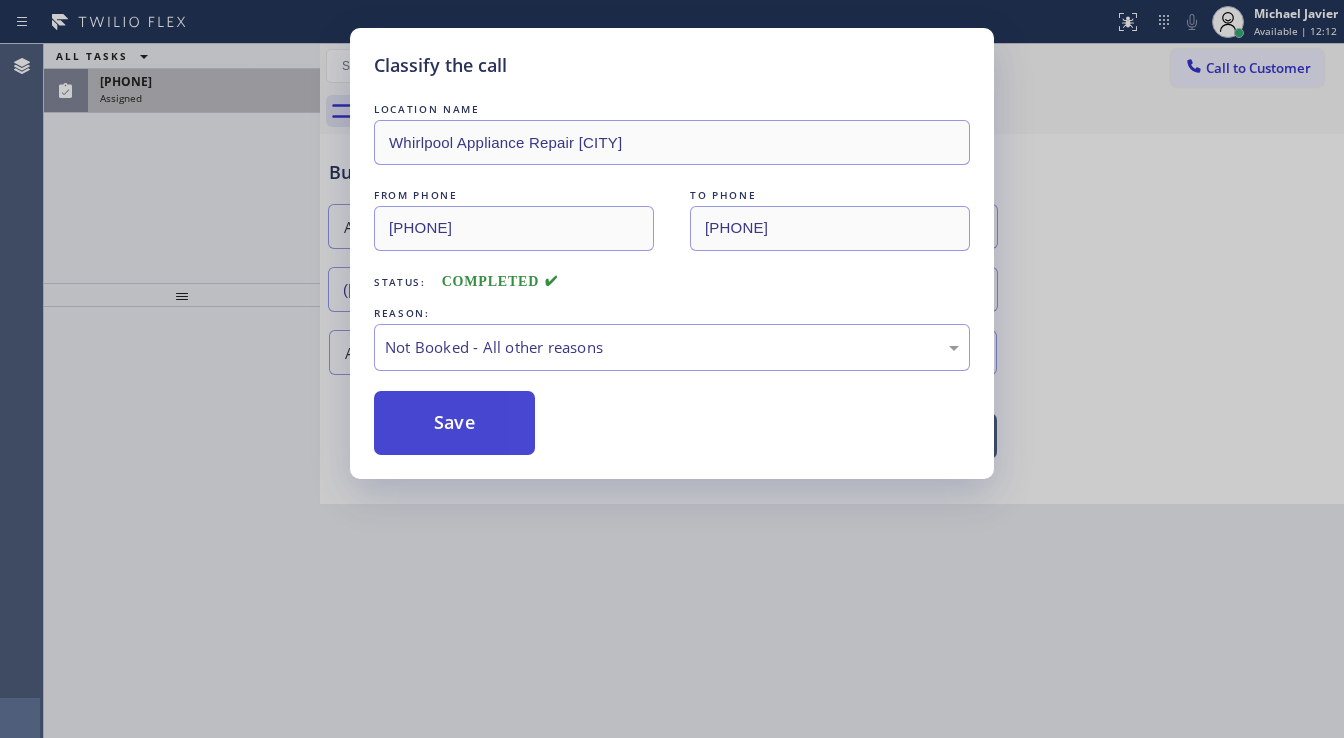 click on "Save" at bounding box center [454, 423] 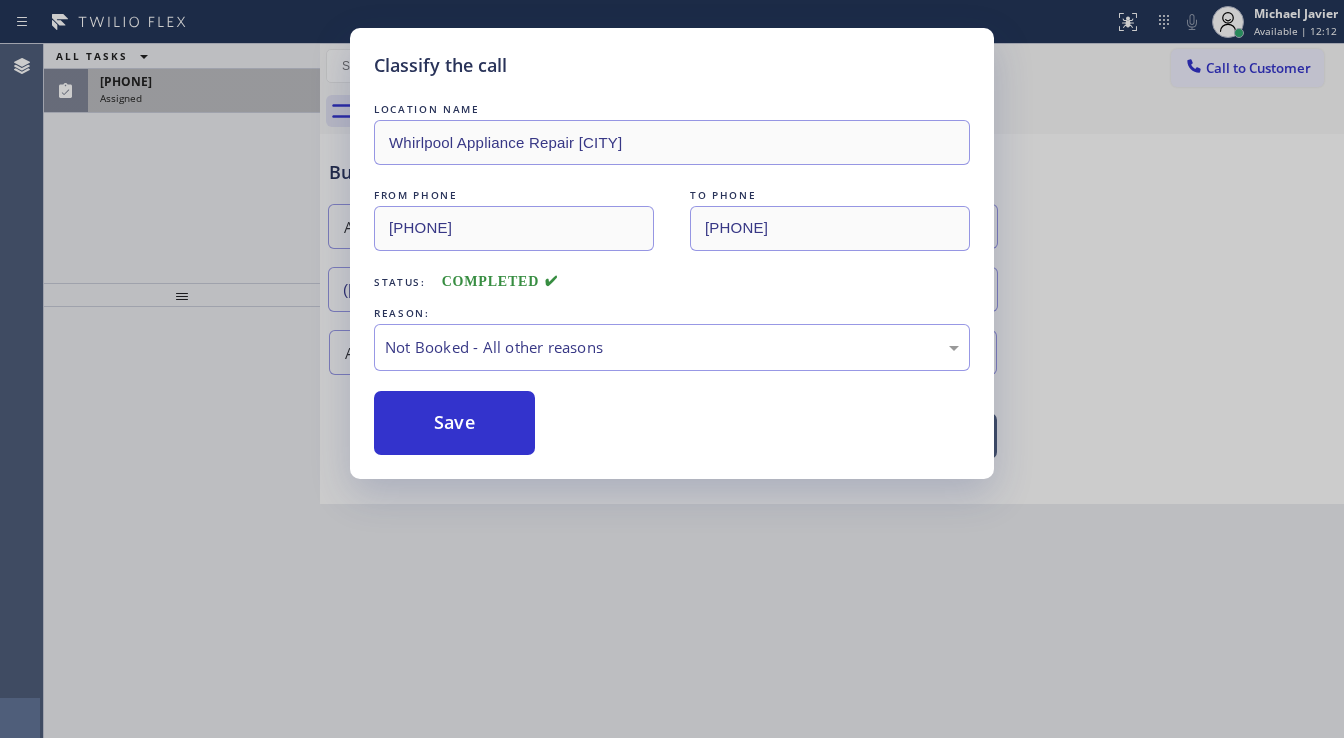 drag, startPoint x: 447, startPoint y: 418, endPoint x: 281, endPoint y: 257, distance: 231.25095 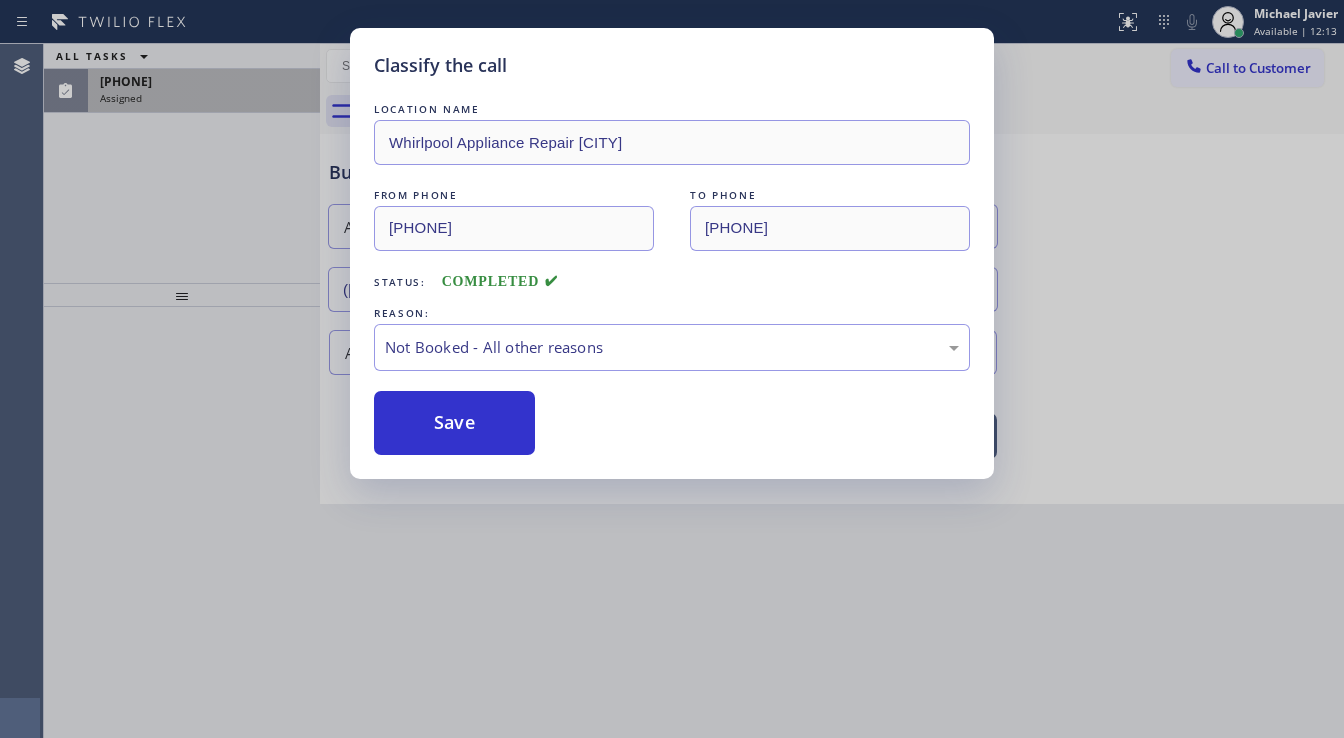 click on "Classify the call LOCATION NAME Whirlpool Appliance Repair Philadelphia FROM PHONE (609) 605-2349 TO PHONE (267) 651-9943 Status: COMPLETED REASON: Not Booked - All other reasons Save" at bounding box center (672, 369) 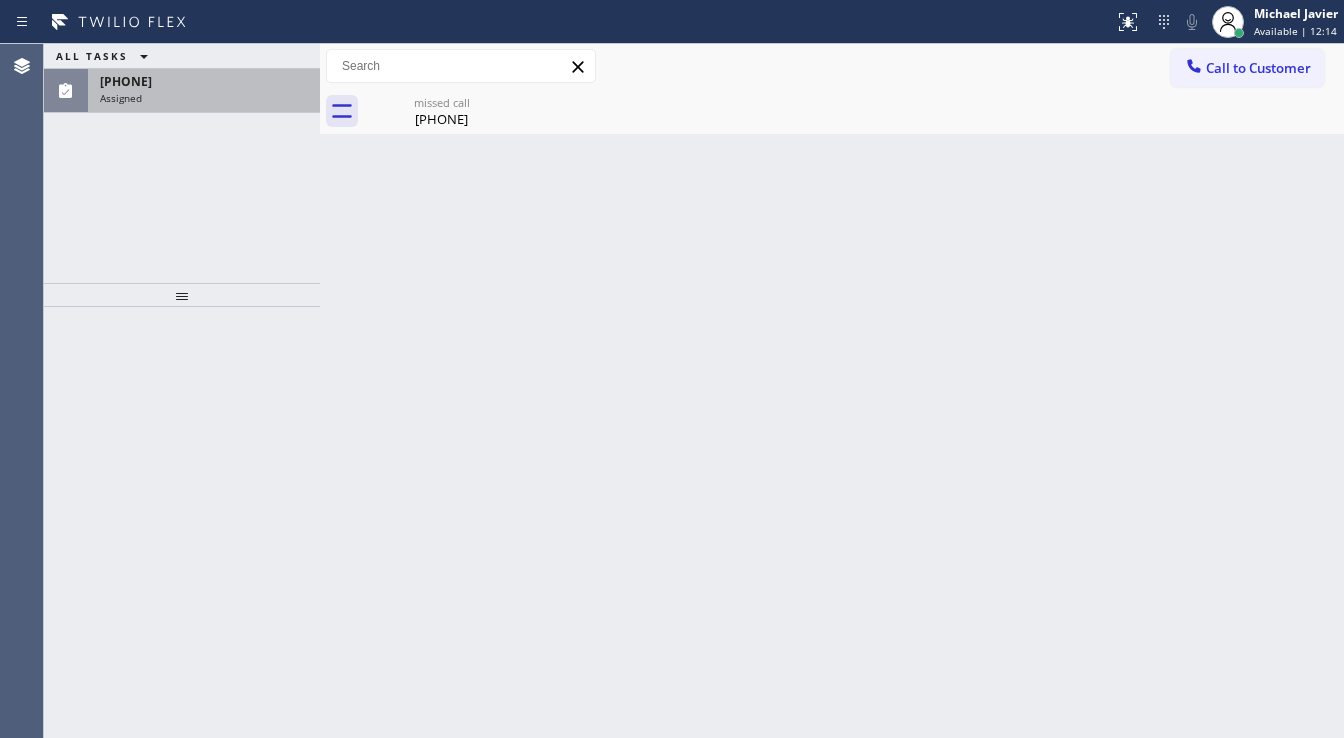 click on "Assigned" at bounding box center [204, 98] 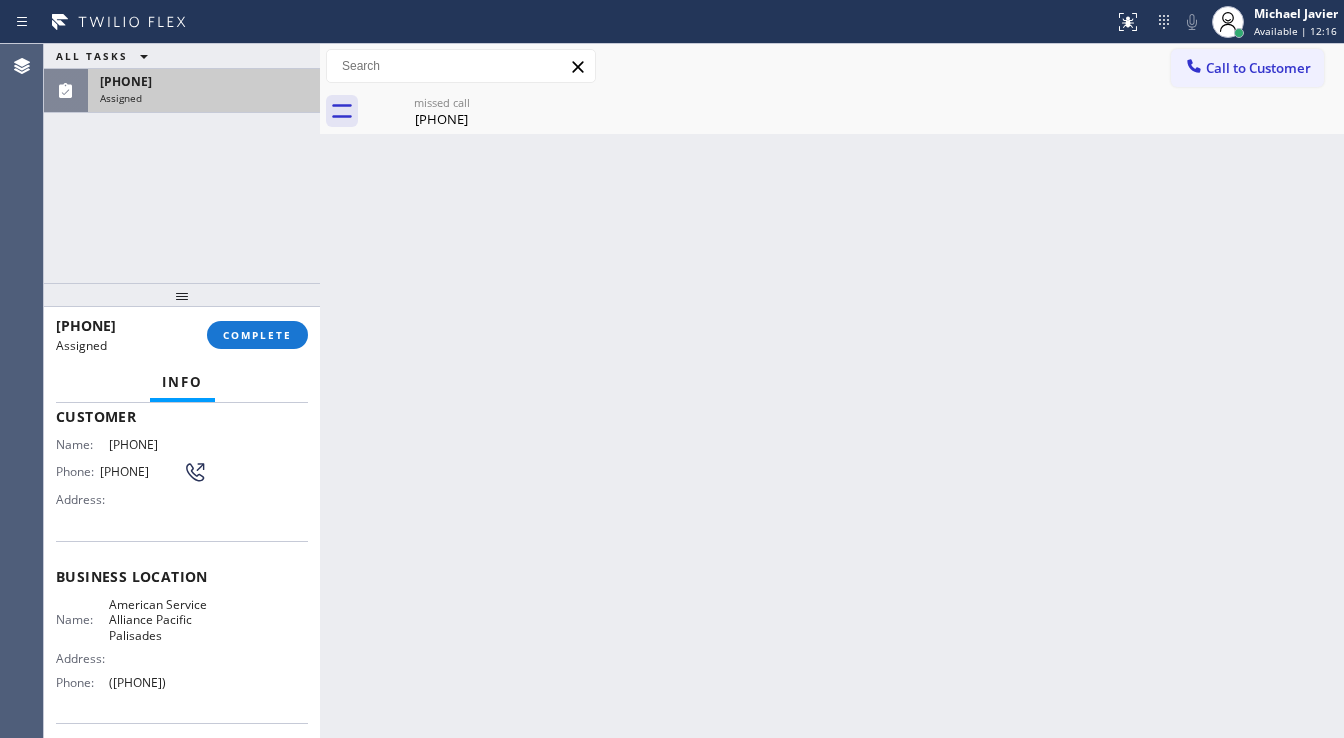 scroll, scrollTop: 160, scrollLeft: 0, axis: vertical 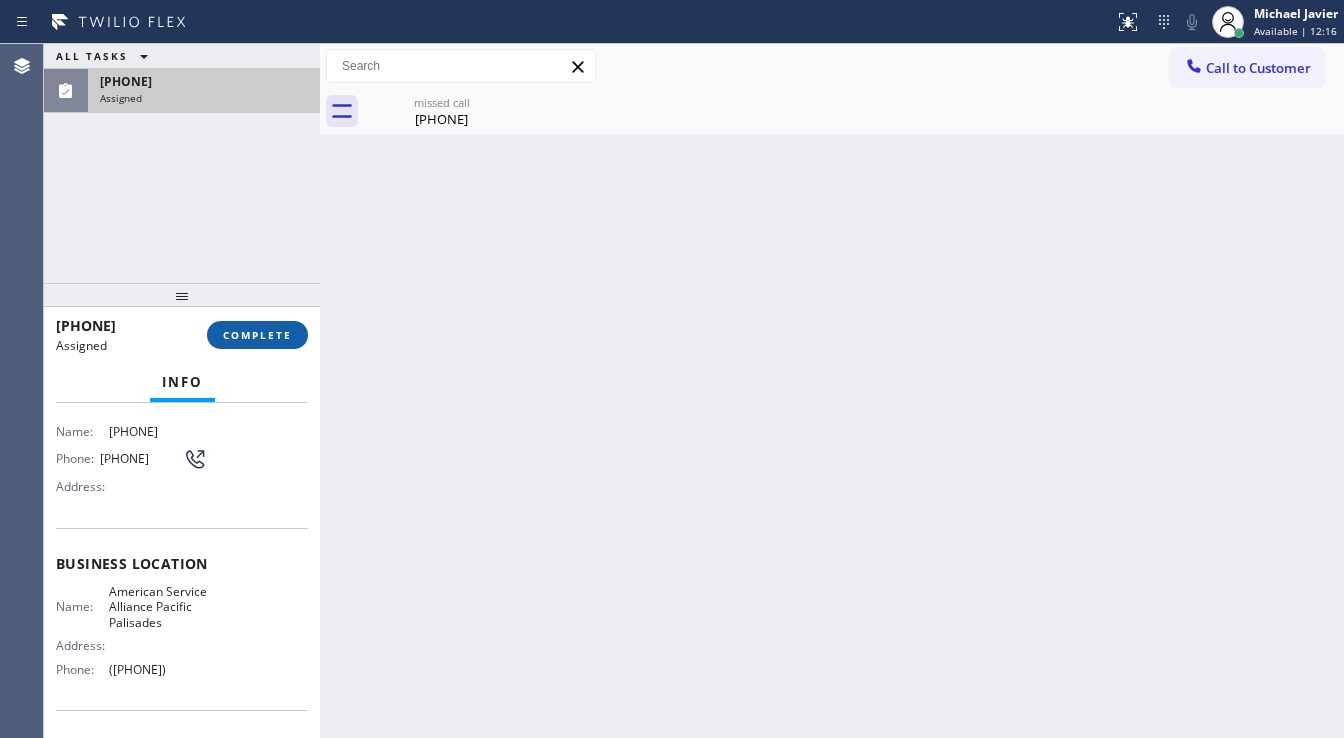 click on "COMPLETE" at bounding box center (257, 335) 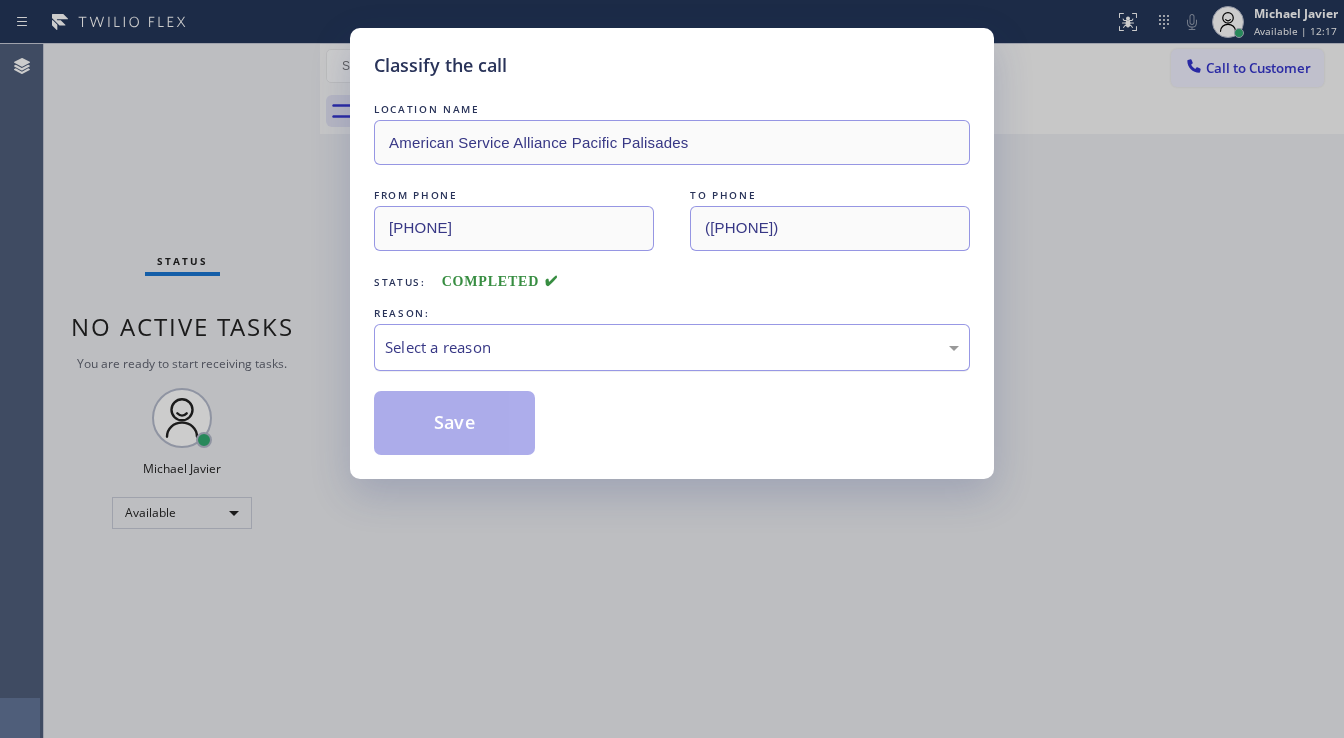 click on "Select a reason" at bounding box center (672, 347) 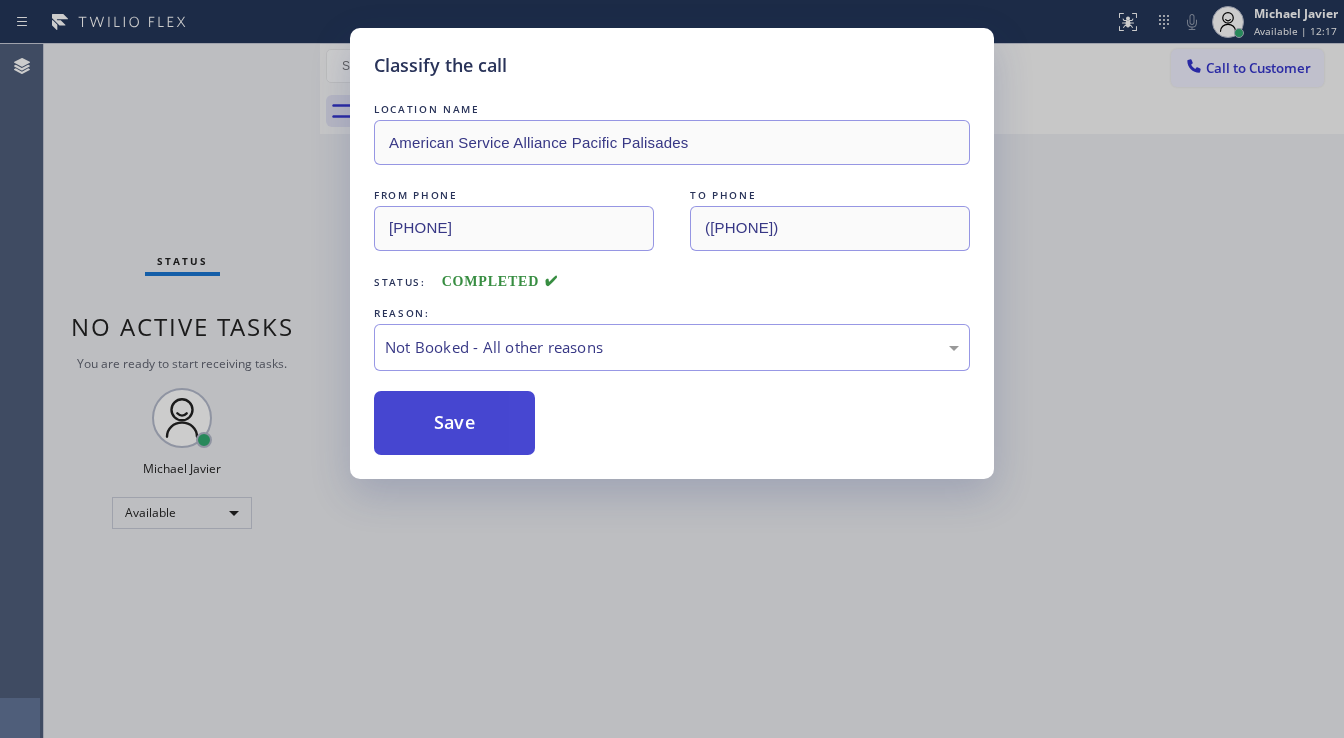 click on "Save" at bounding box center [454, 423] 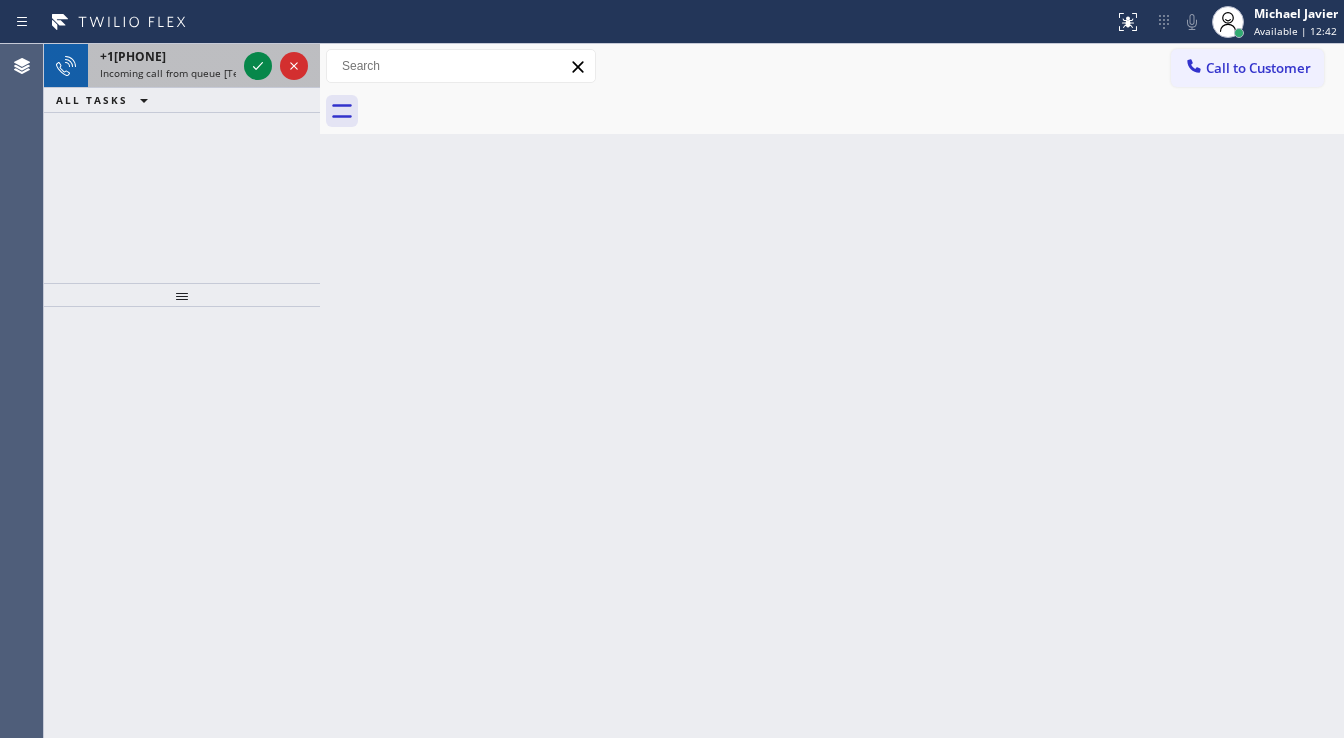 drag, startPoint x: 251, startPoint y: 68, endPoint x: 267, endPoint y: 79, distance: 19.416489 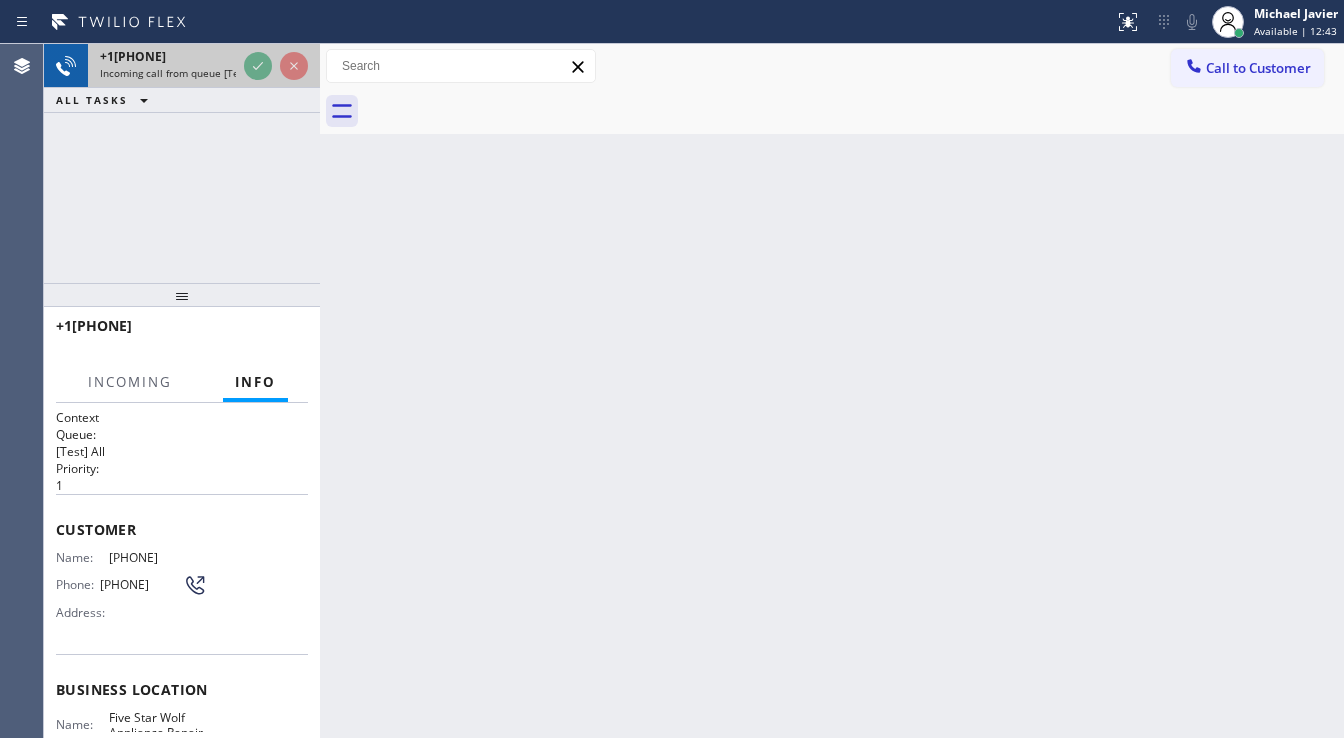 click at bounding box center [276, 66] 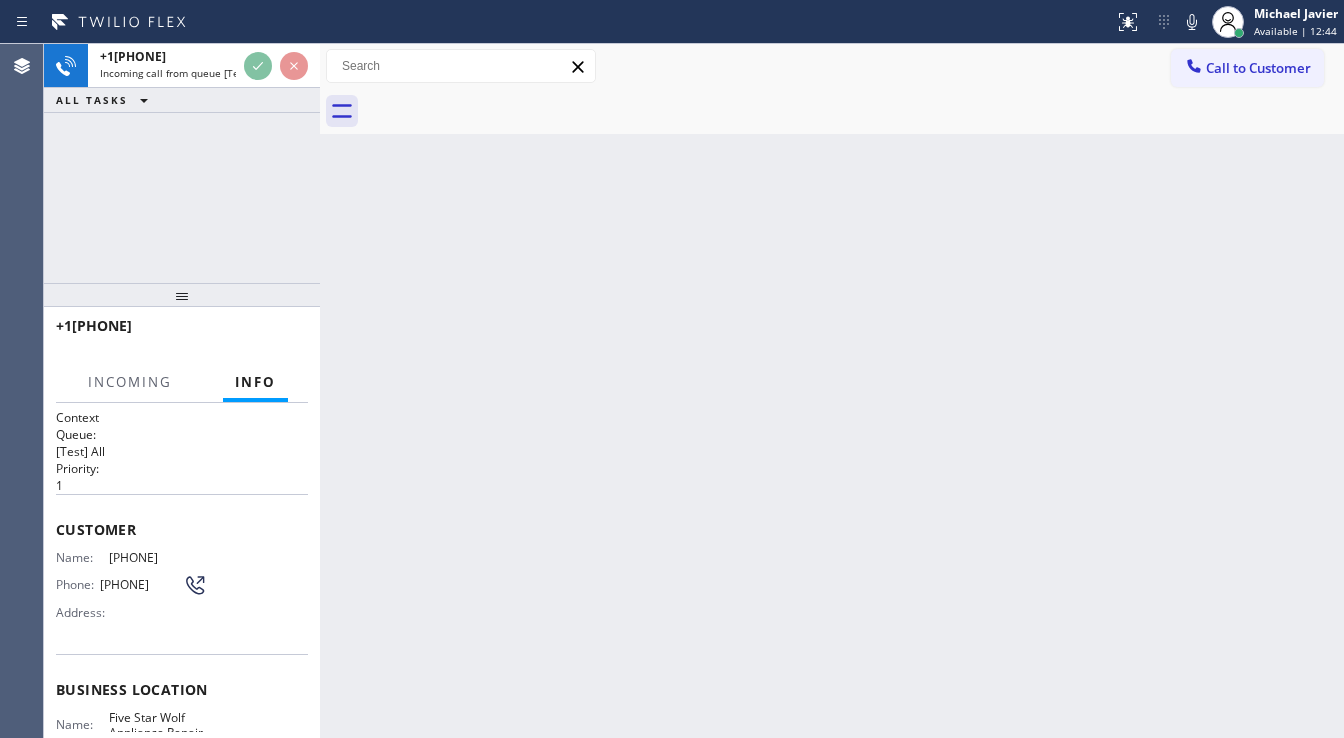 scroll, scrollTop: 80, scrollLeft: 0, axis: vertical 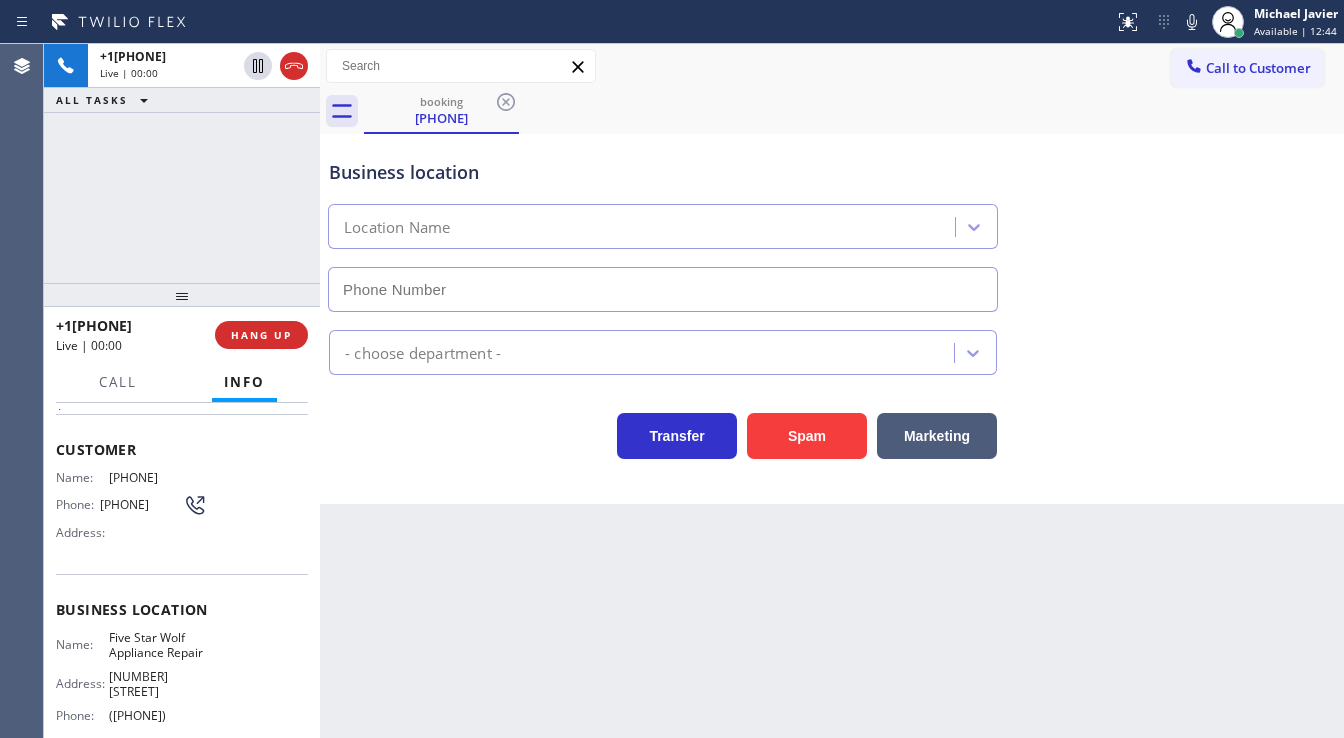 type on "(203) 580-6733" 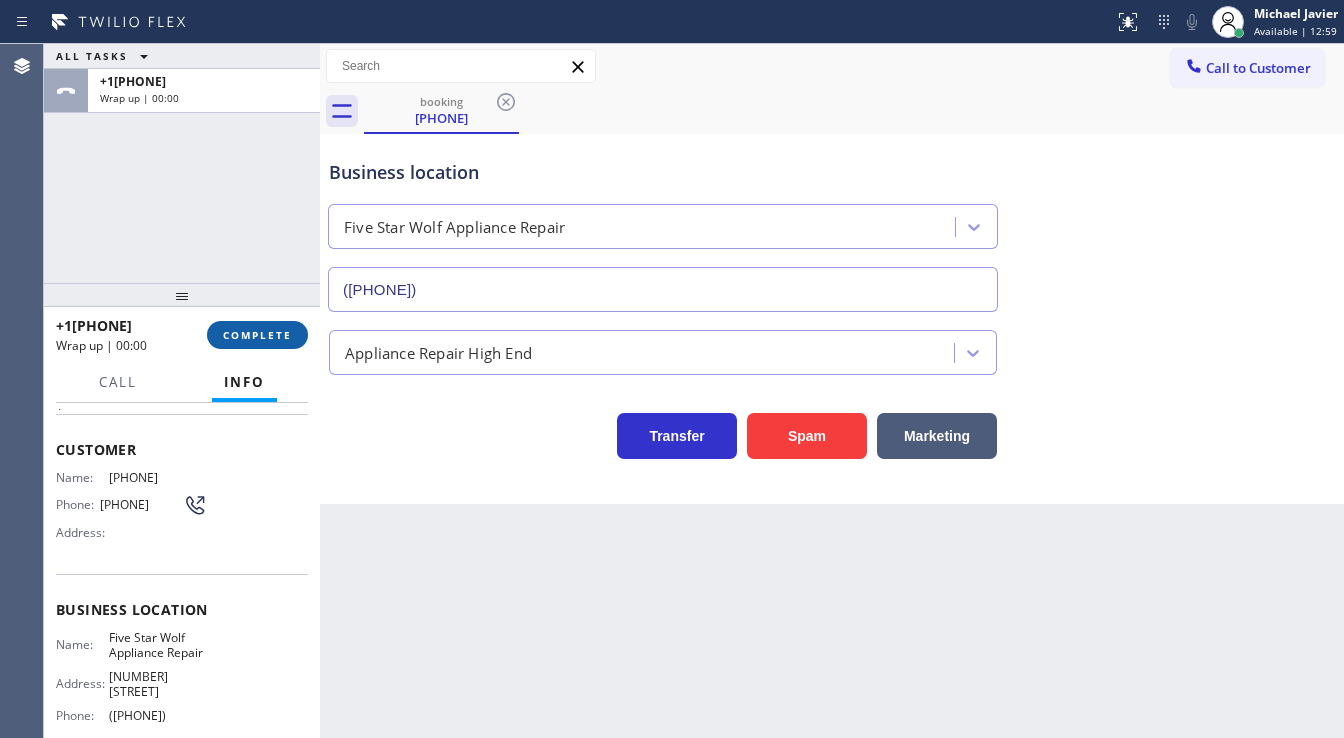 click on "COMPLETE" at bounding box center [257, 335] 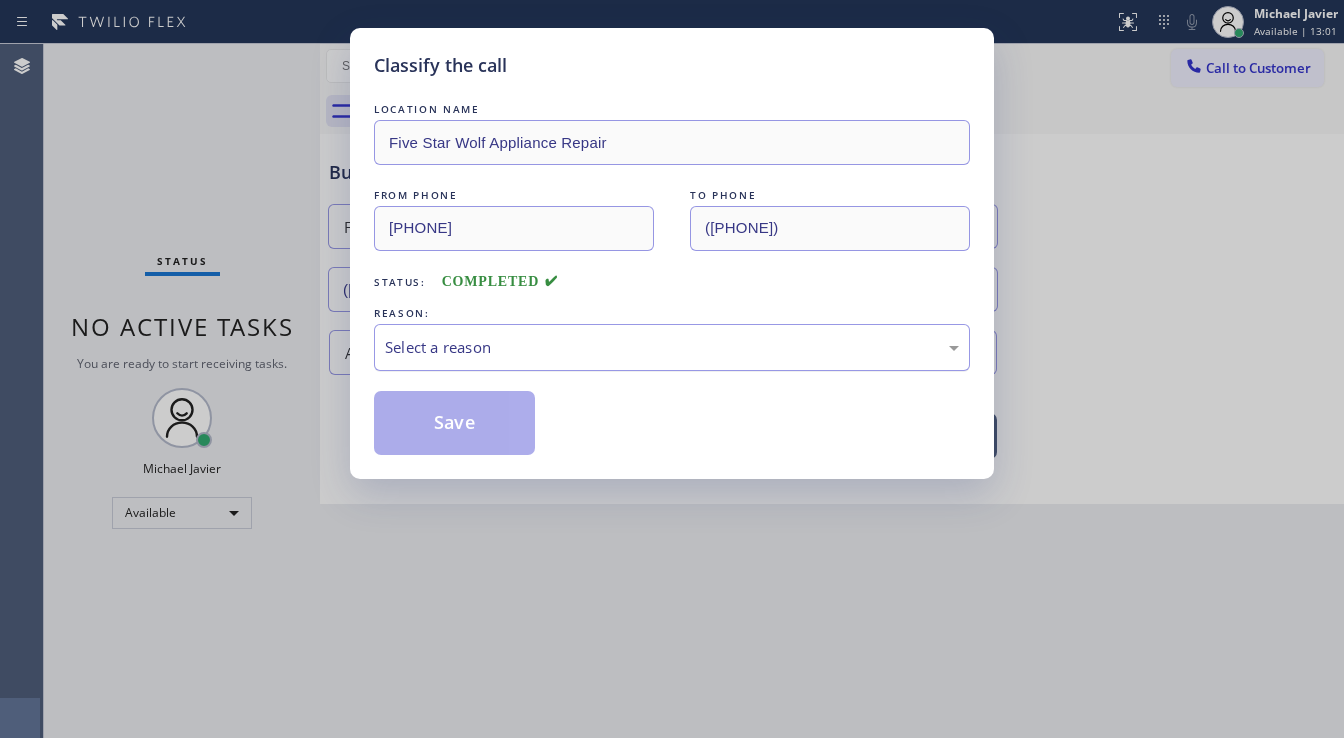 click on "Select a reason" at bounding box center [672, 347] 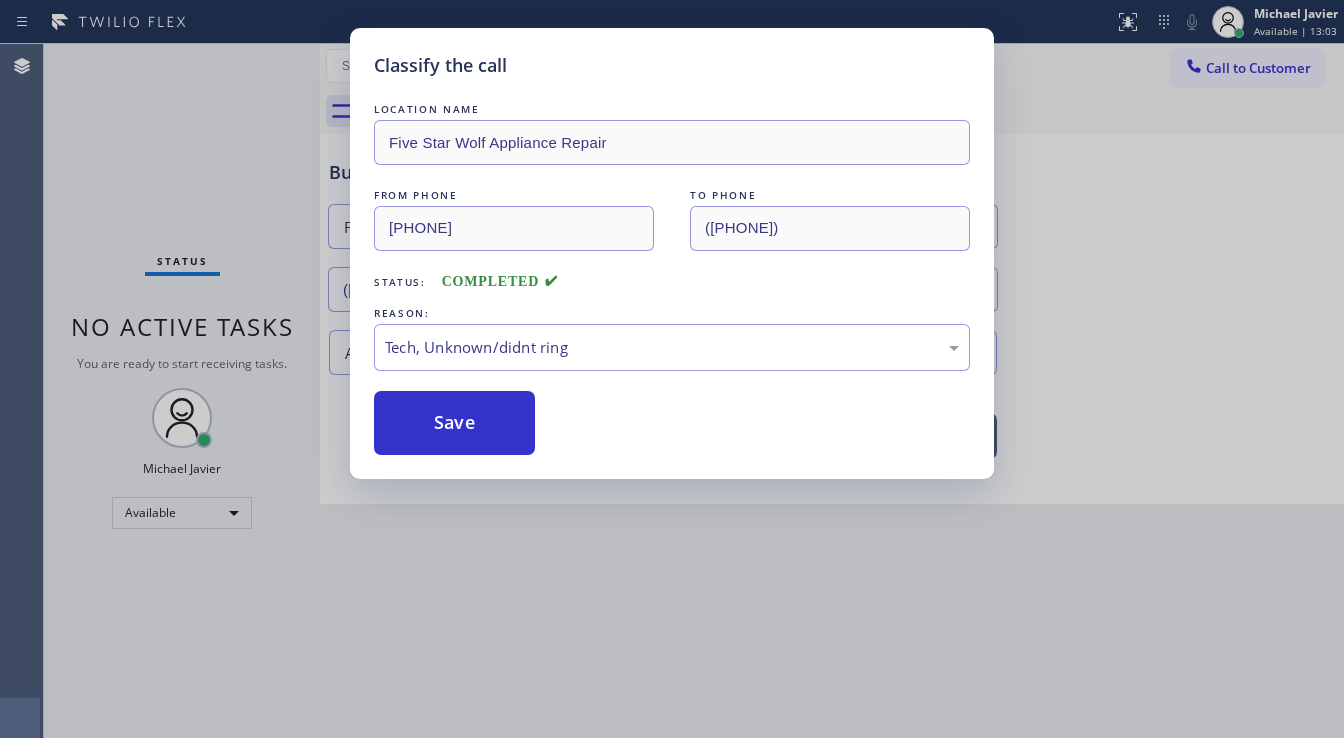 click on "Save" at bounding box center (454, 423) 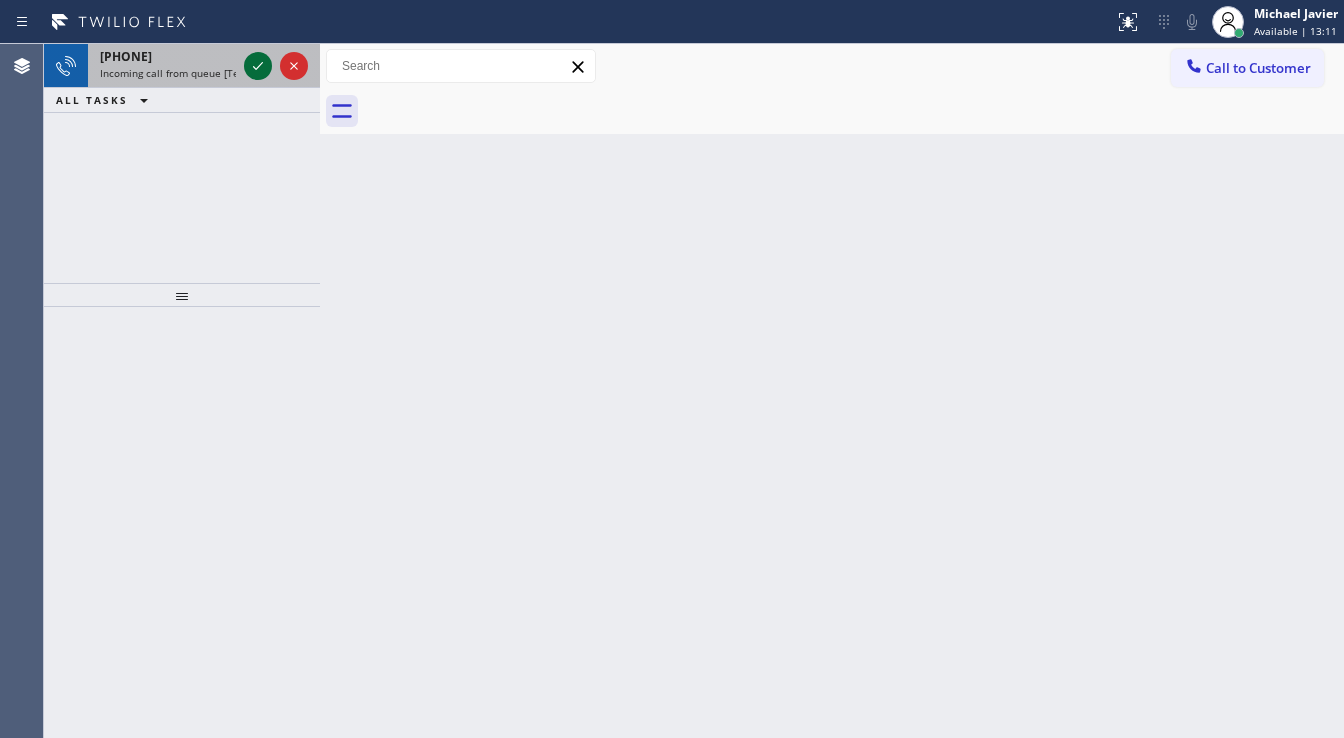 click 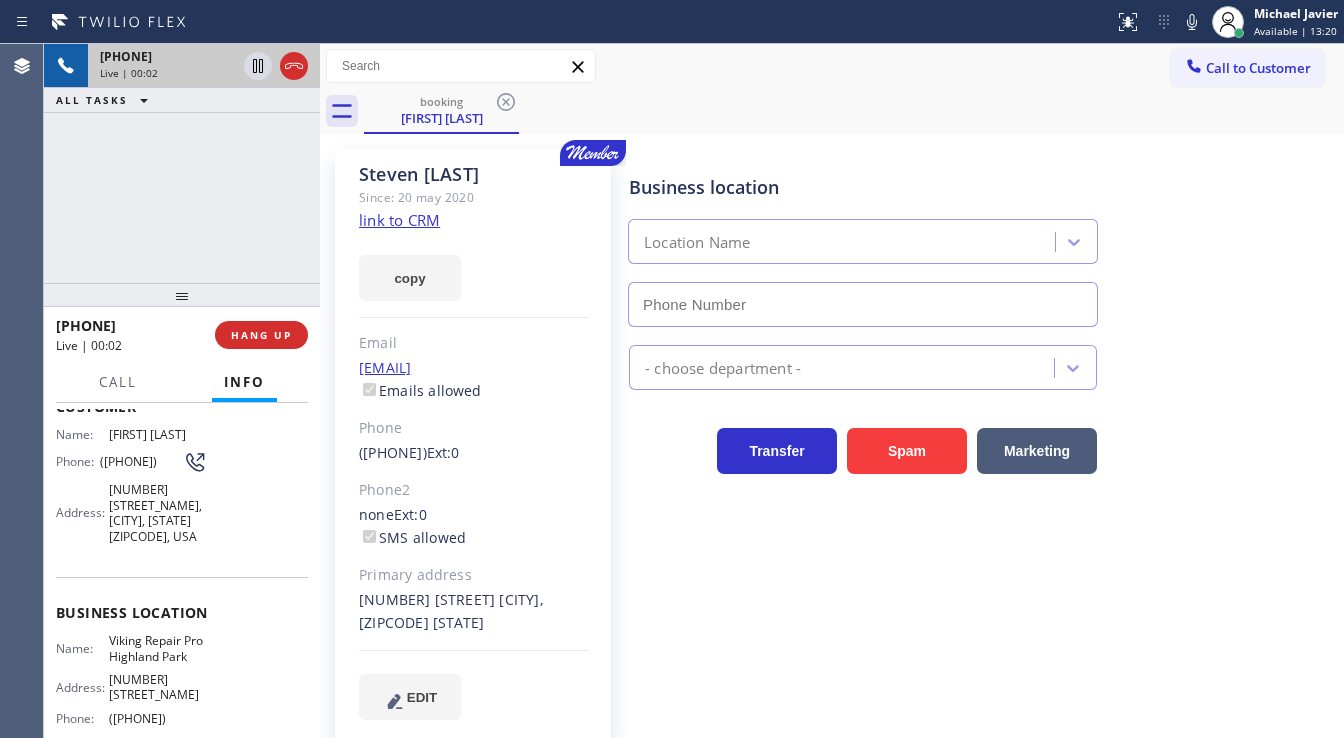 scroll, scrollTop: 160, scrollLeft: 0, axis: vertical 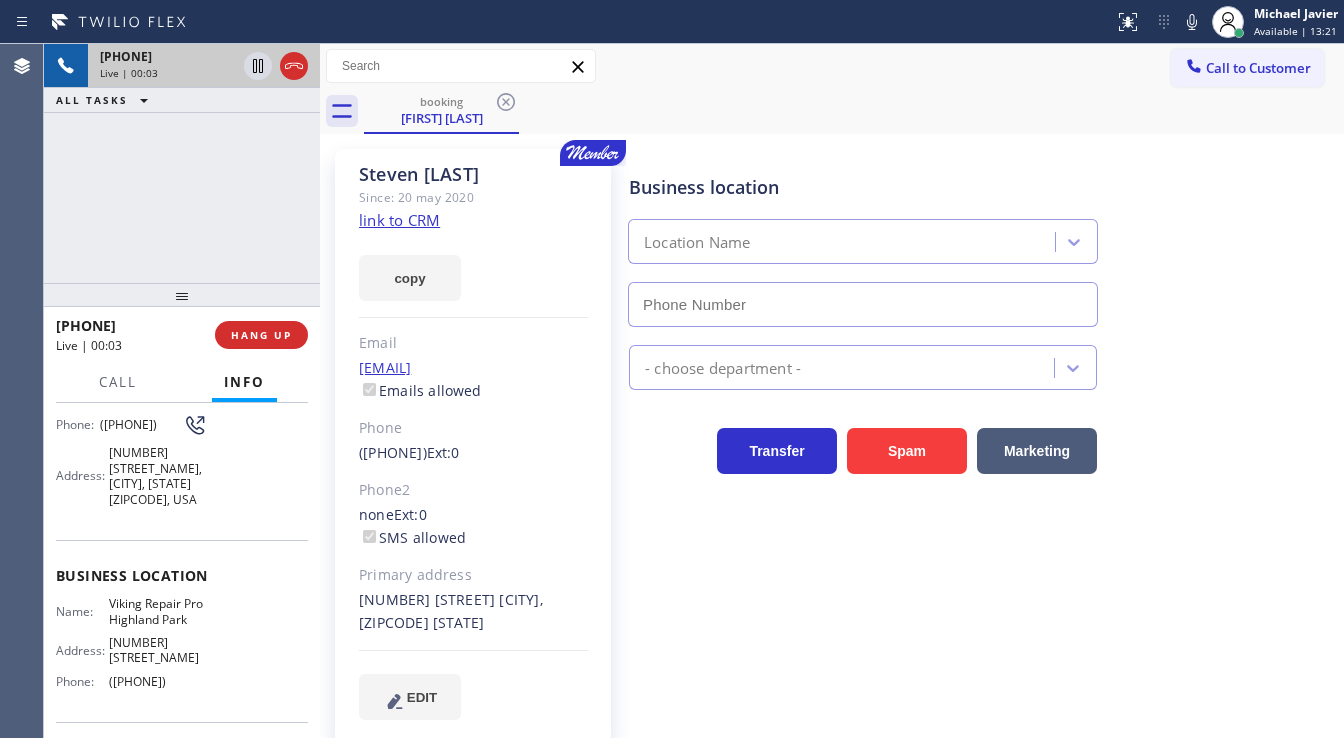 type on "(847) 241-1817" 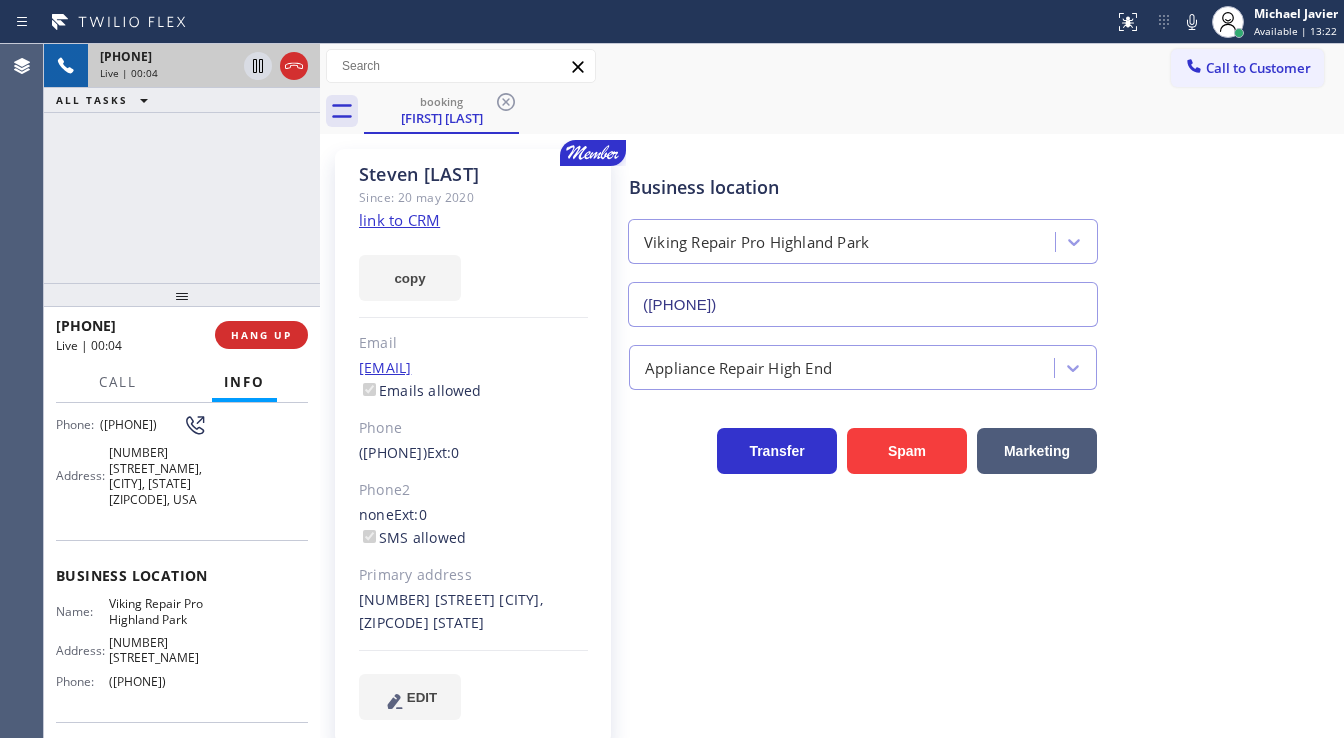 click on "link to CRM" at bounding box center [399, 220] 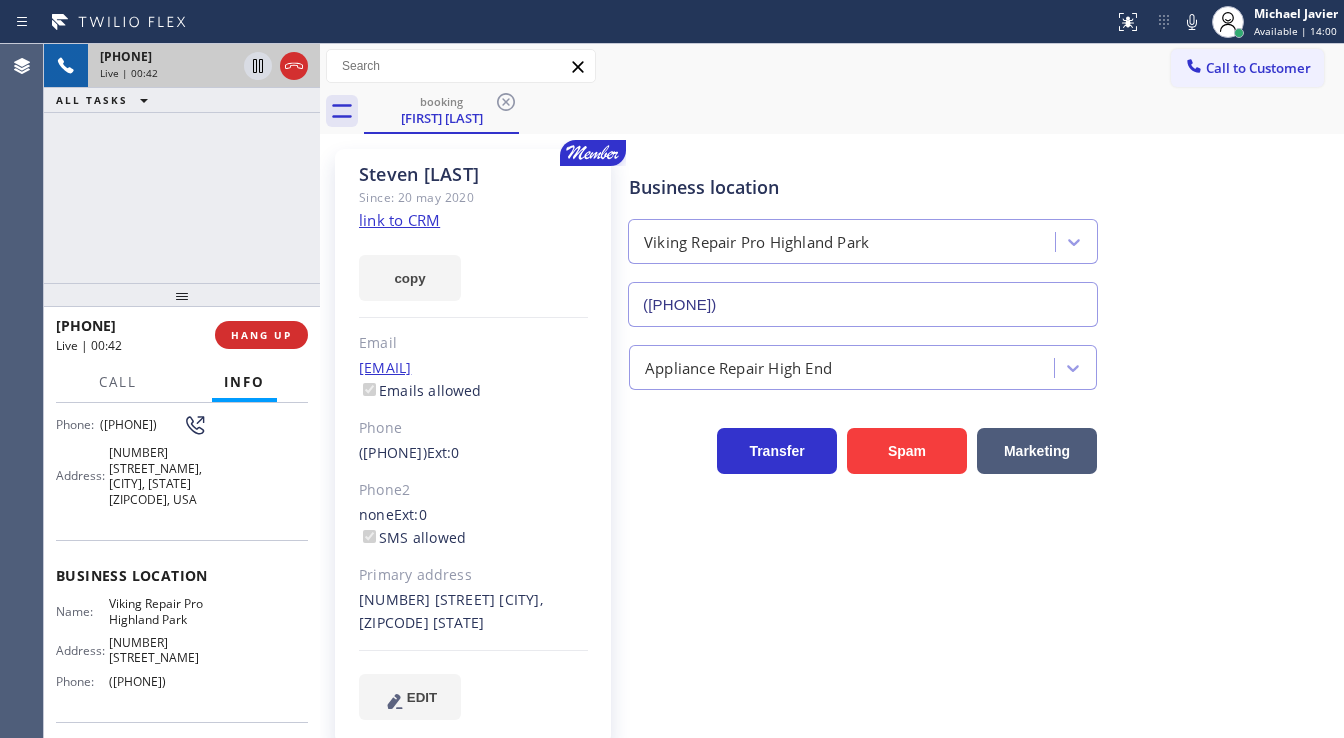 scroll, scrollTop: 80, scrollLeft: 0, axis: vertical 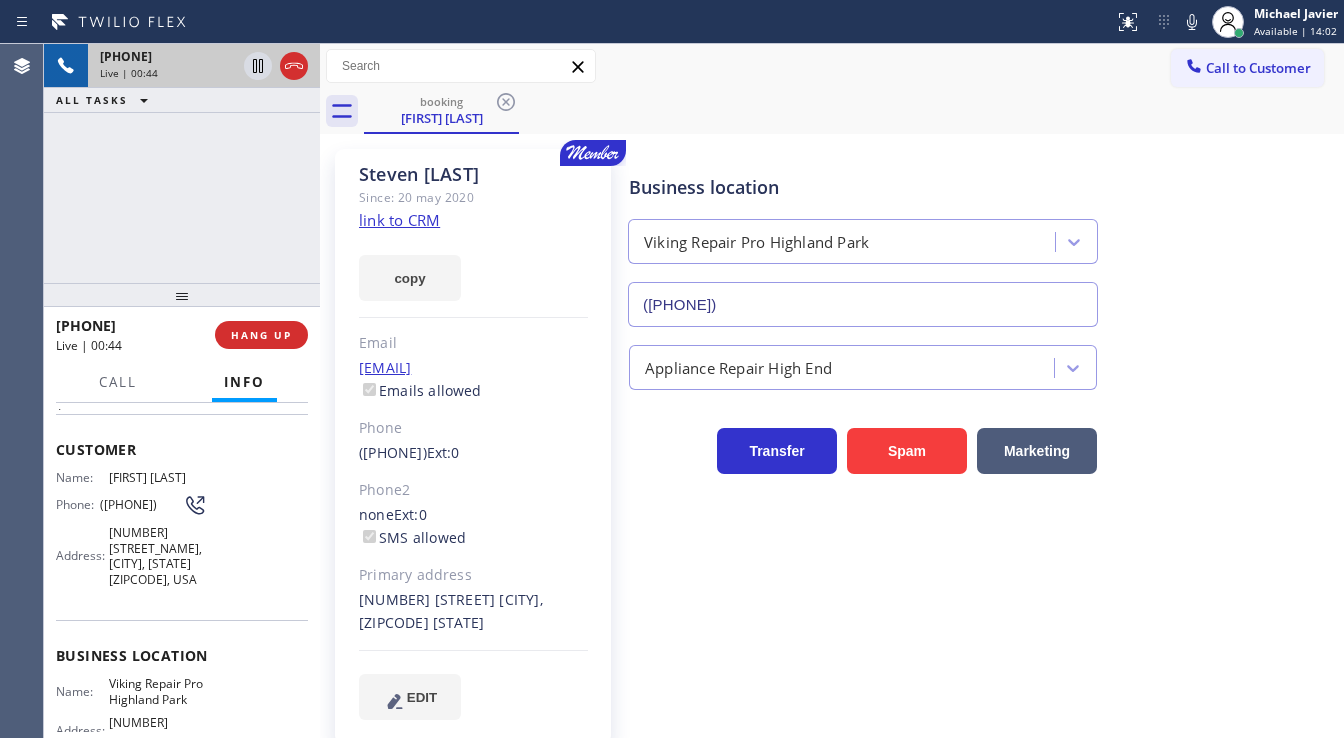 drag, startPoint x: 120, startPoint y: 503, endPoint x: 94, endPoint y: 486, distance: 31.06445 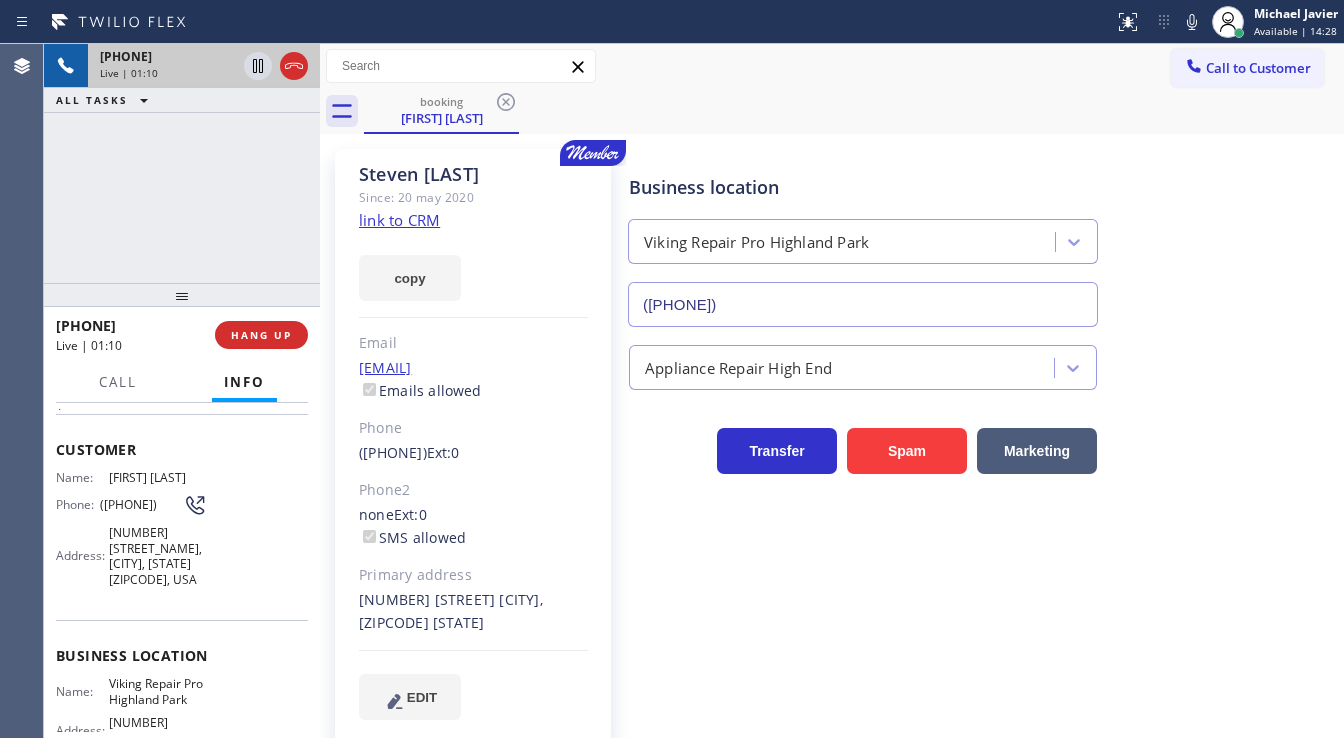 click on "+18473349188 Live | 01:10 ALL TASKS ALL TASKS ACTIVE TASKS TASKS IN WRAP UP" at bounding box center [182, 163] 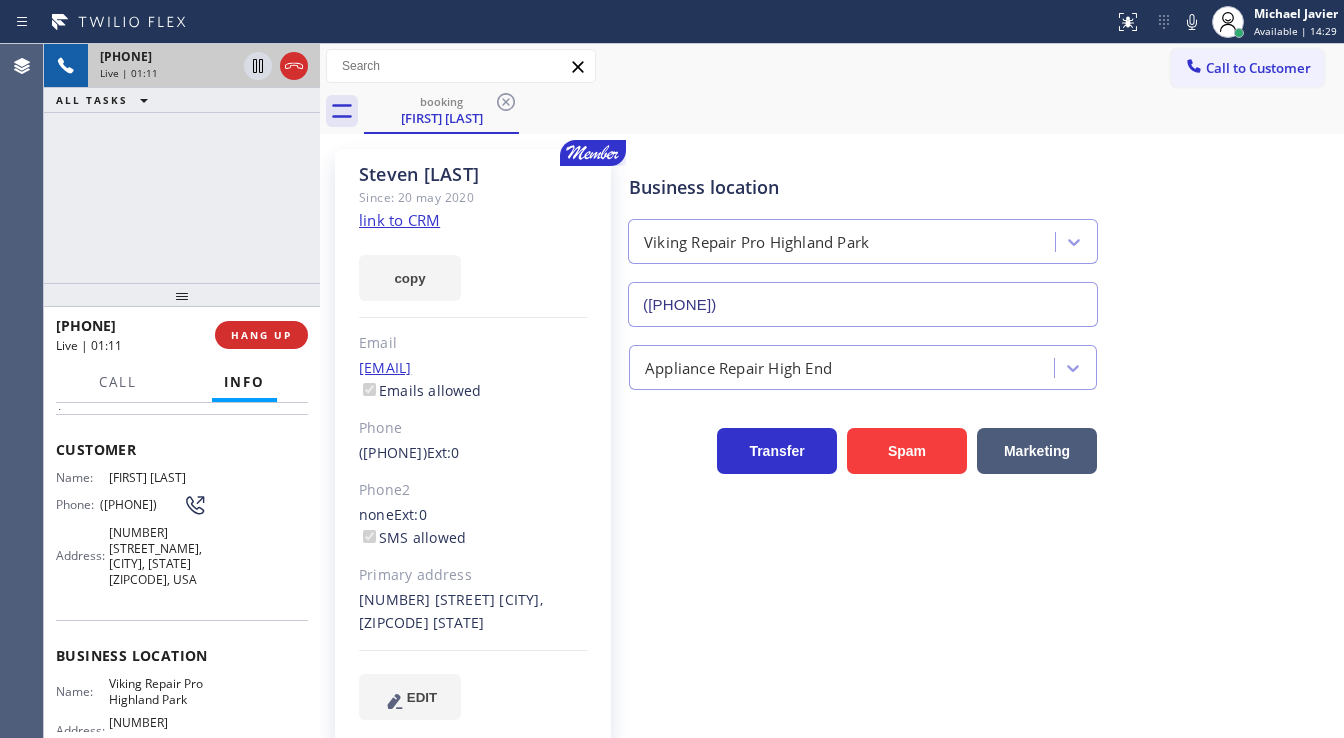 click on "+18473349188 Live | 01:11 ALL TASKS ALL TASKS ACTIVE TASKS TASKS IN WRAP UP" at bounding box center (182, 163) 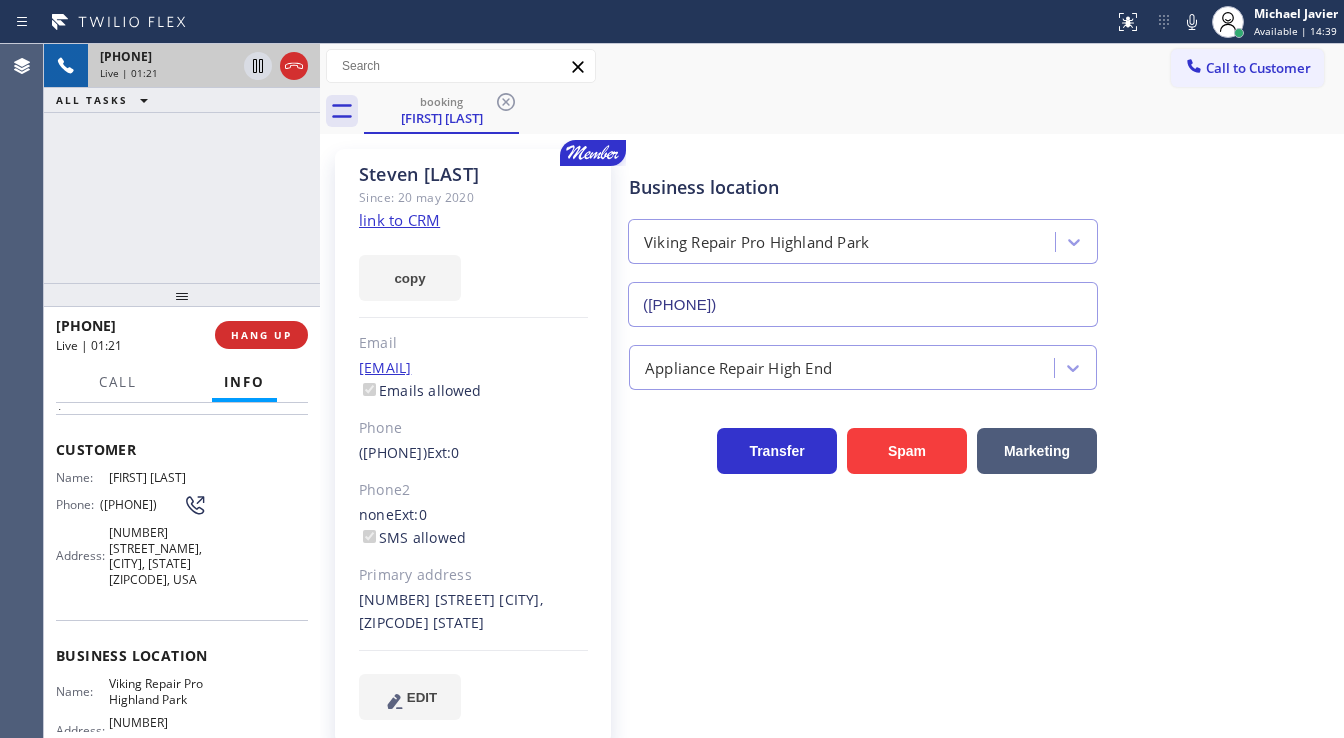 click on "+18473349188 Live | 01:21 ALL TASKS ALL TASKS ACTIVE TASKS TASKS IN WRAP UP" at bounding box center (182, 163) 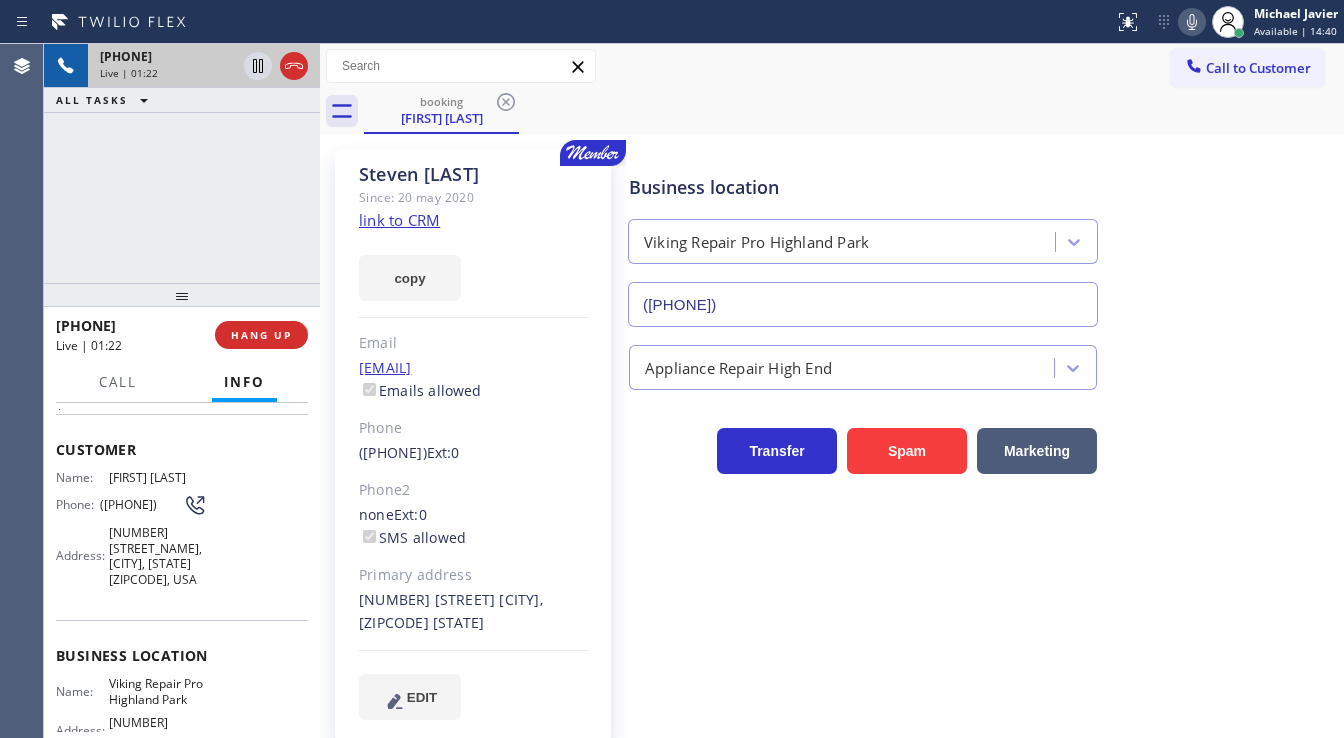 click 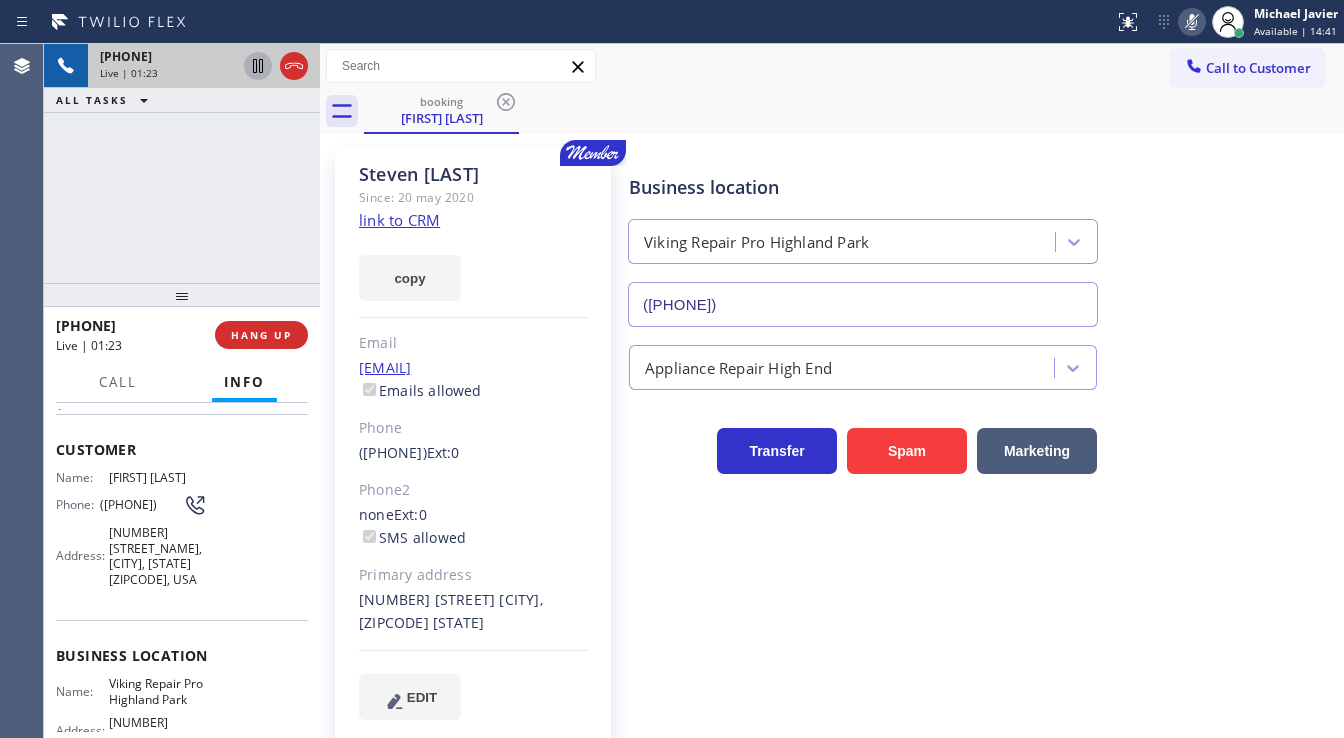 click 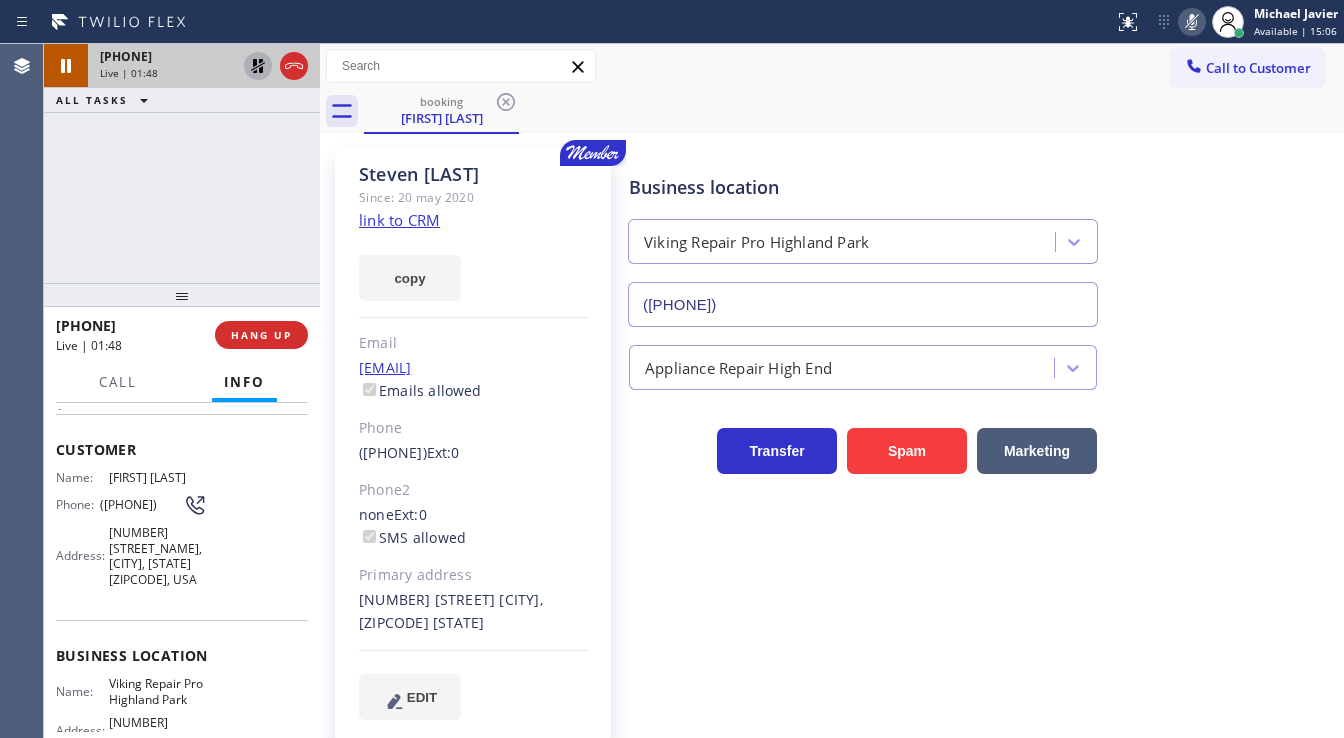 click on "Status report No issues detected If you experience an issue, please download the report and send it to your support team. Download report Michael Javier Available | 15:06 Set your status Offline Available Unavailable Break Log out" at bounding box center [1225, 22] 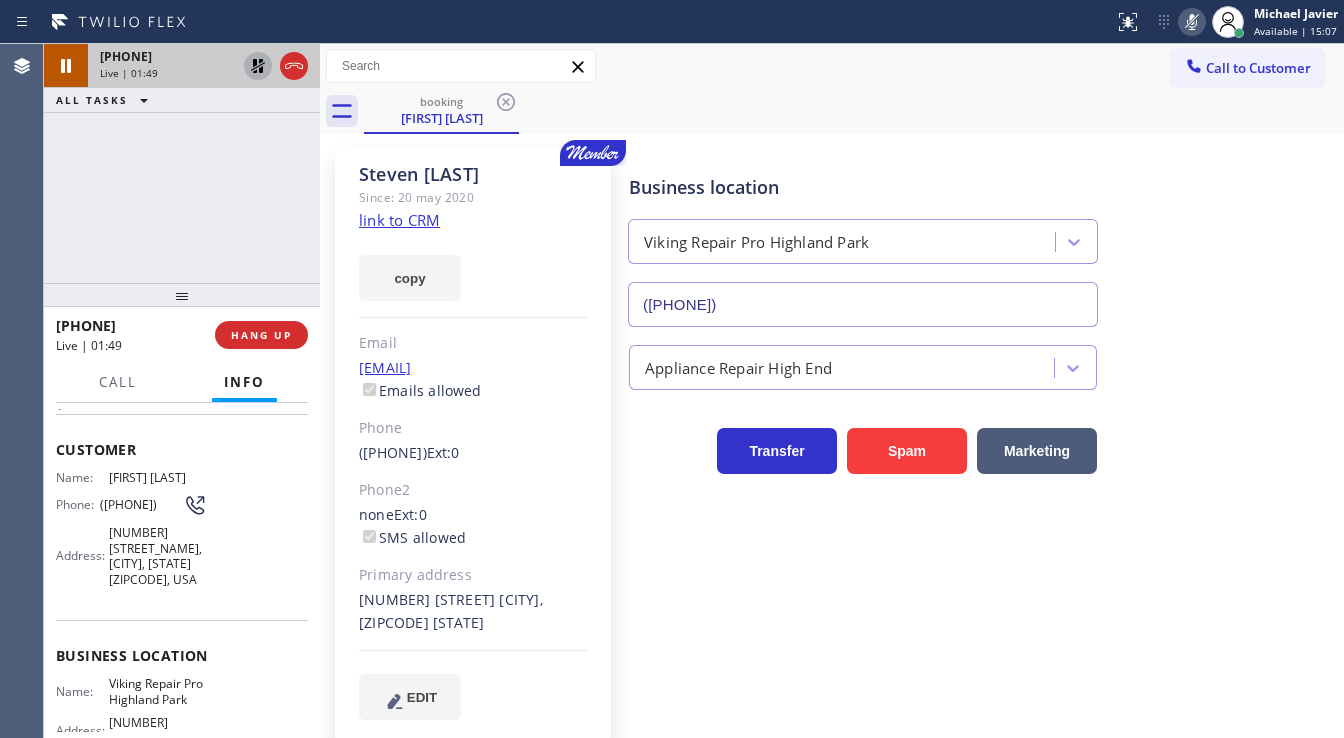 click 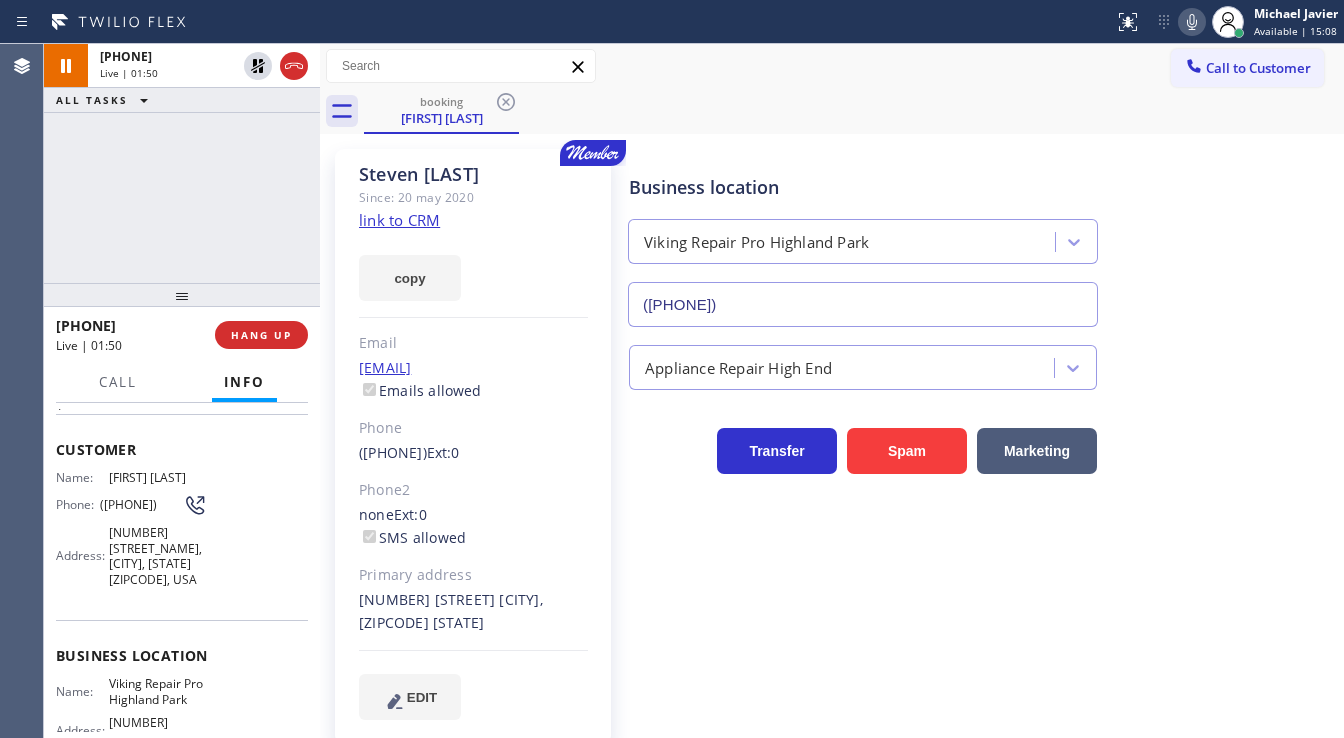 drag, startPoint x: 252, startPoint y: 70, endPoint x: 257, endPoint y: 167, distance: 97.128784 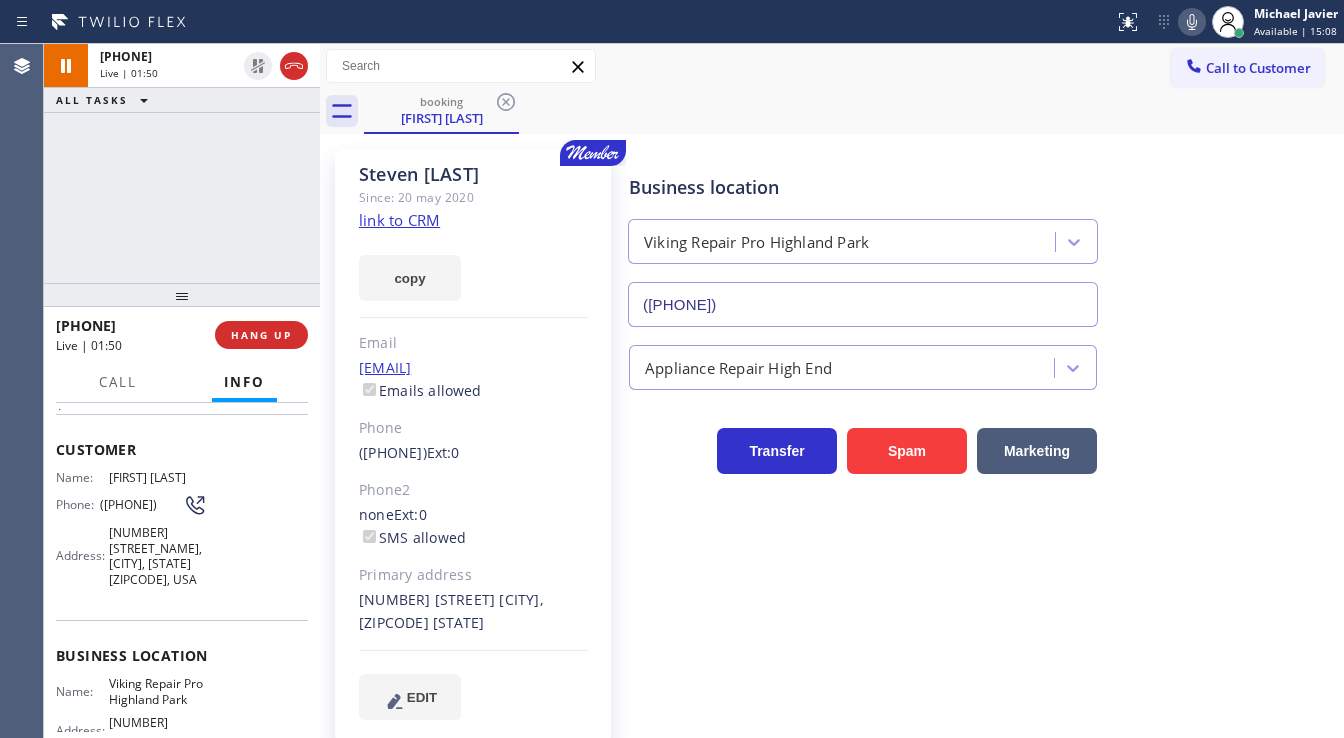 click on "+18473349188 Live | 01:50 ALL TASKS ALL TASKS ACTIVE TASKS TASKS IN WRAP UP" at bounding box center [182, 163] 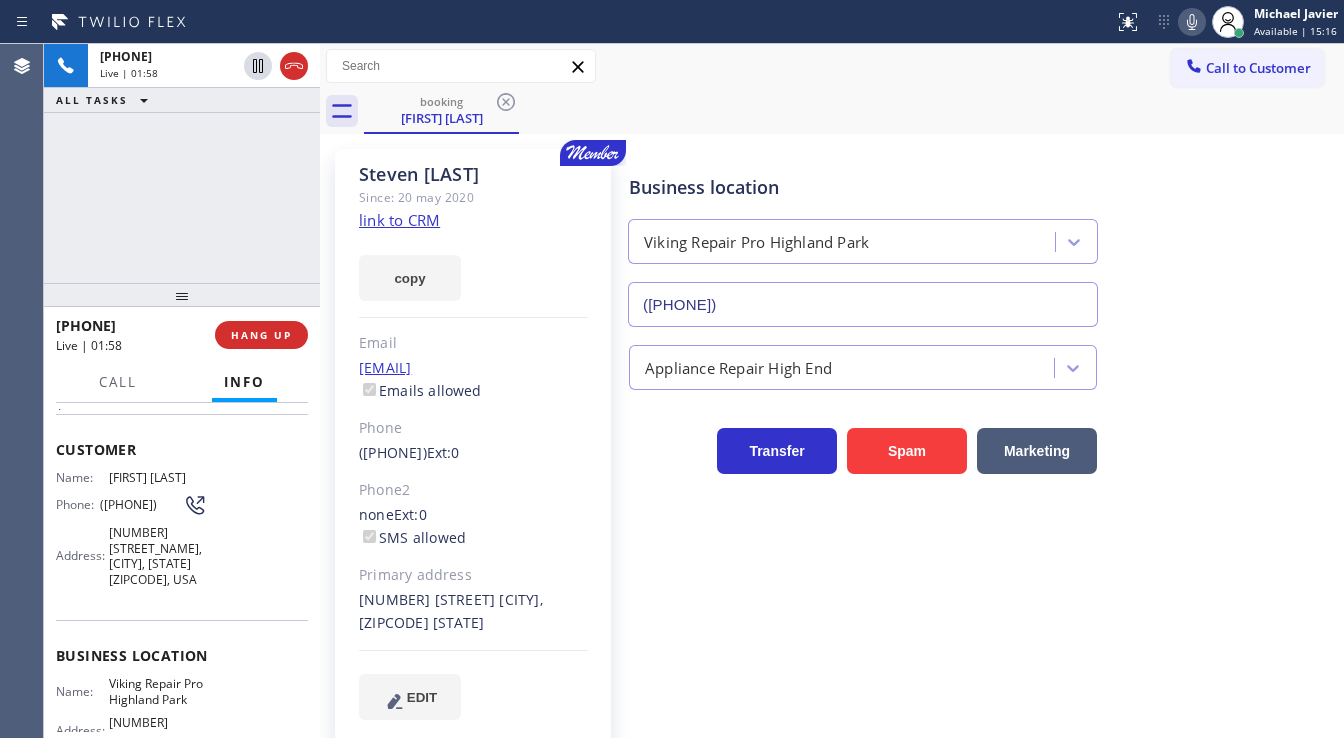 click on "+18473349188 Live | 01:58 ALL TASKS ALL TASKS ACTIVE TASKS TASKS IN WRAP UP" at bounding box center (182, 163) 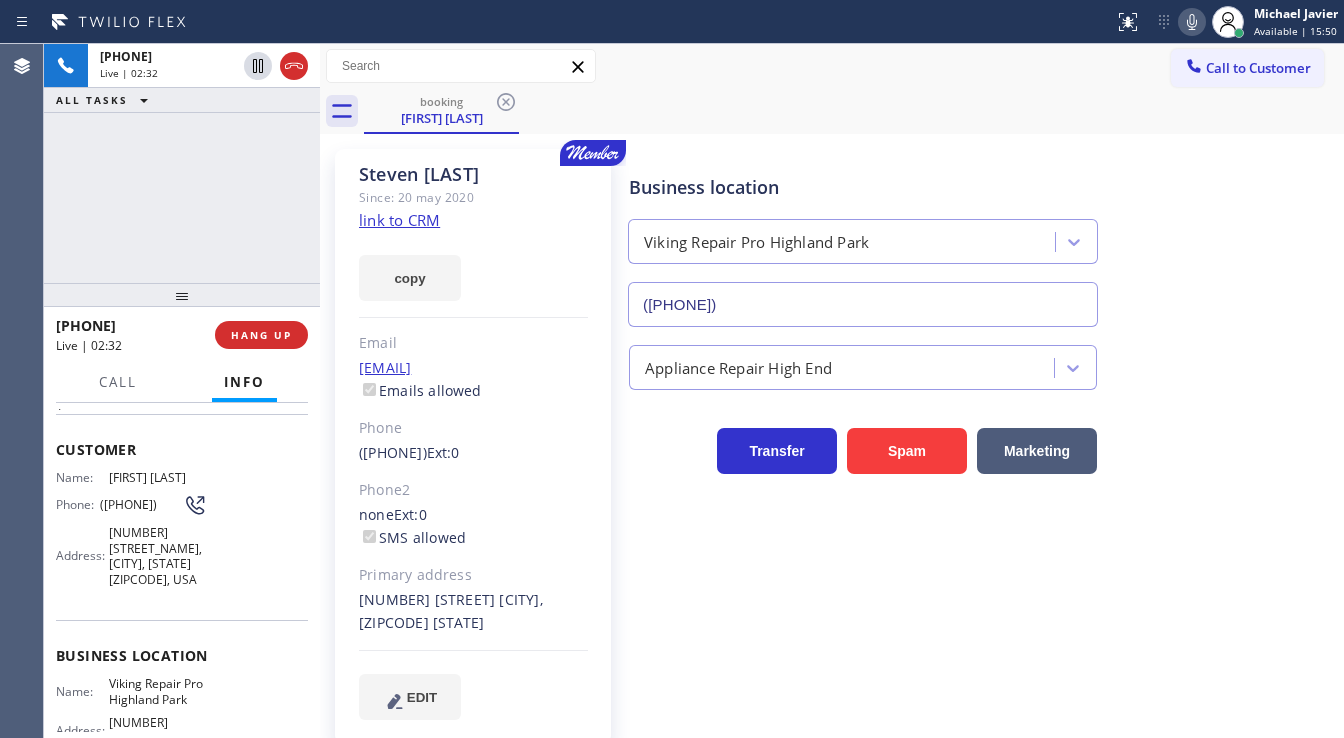 click on "+18473349188 Live | 02:32 ALL TASKS ALL TASKS ACTIVE TASKS TASKS IN WRAP UP" at bounding box center (182, 163) 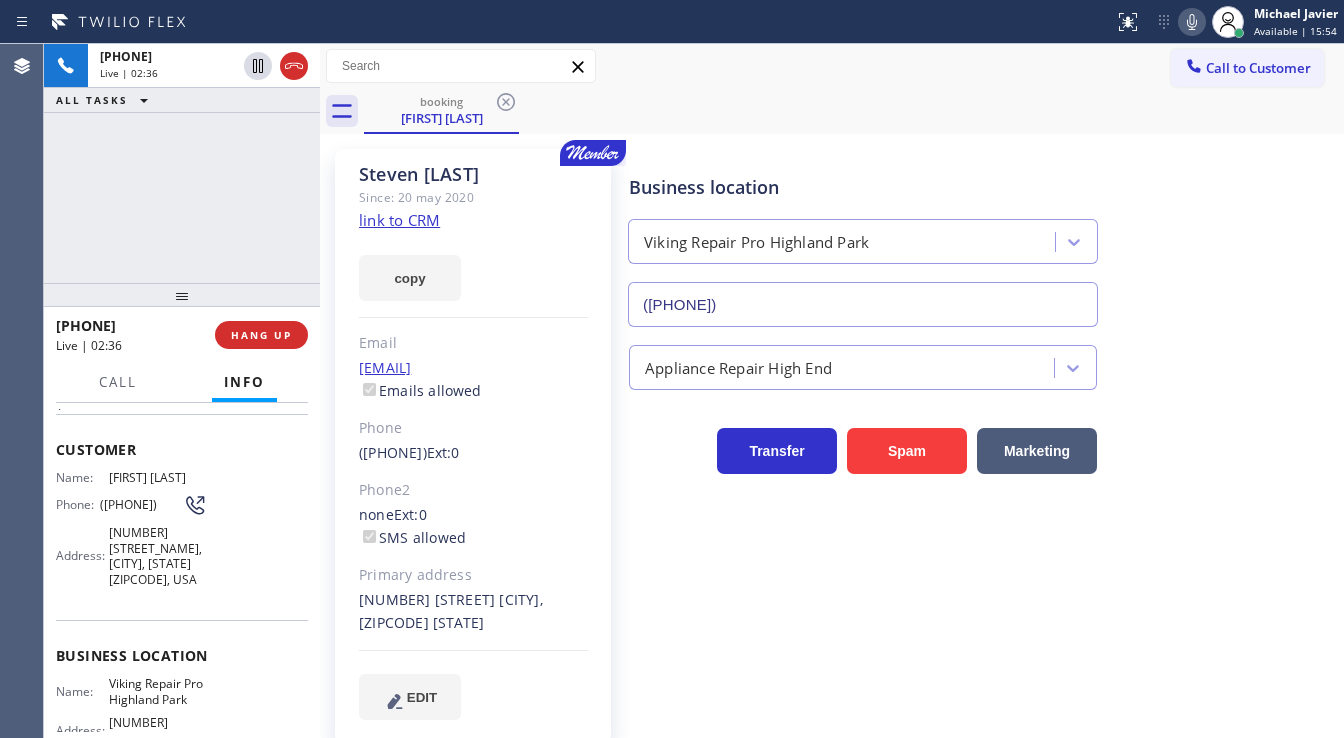 click on "+18473349188 Live | 02:36 ALL TASKS ALL TASKS ACTIVE TASKS TASKS IN WRAP UP" at bounding box center (182, 163) 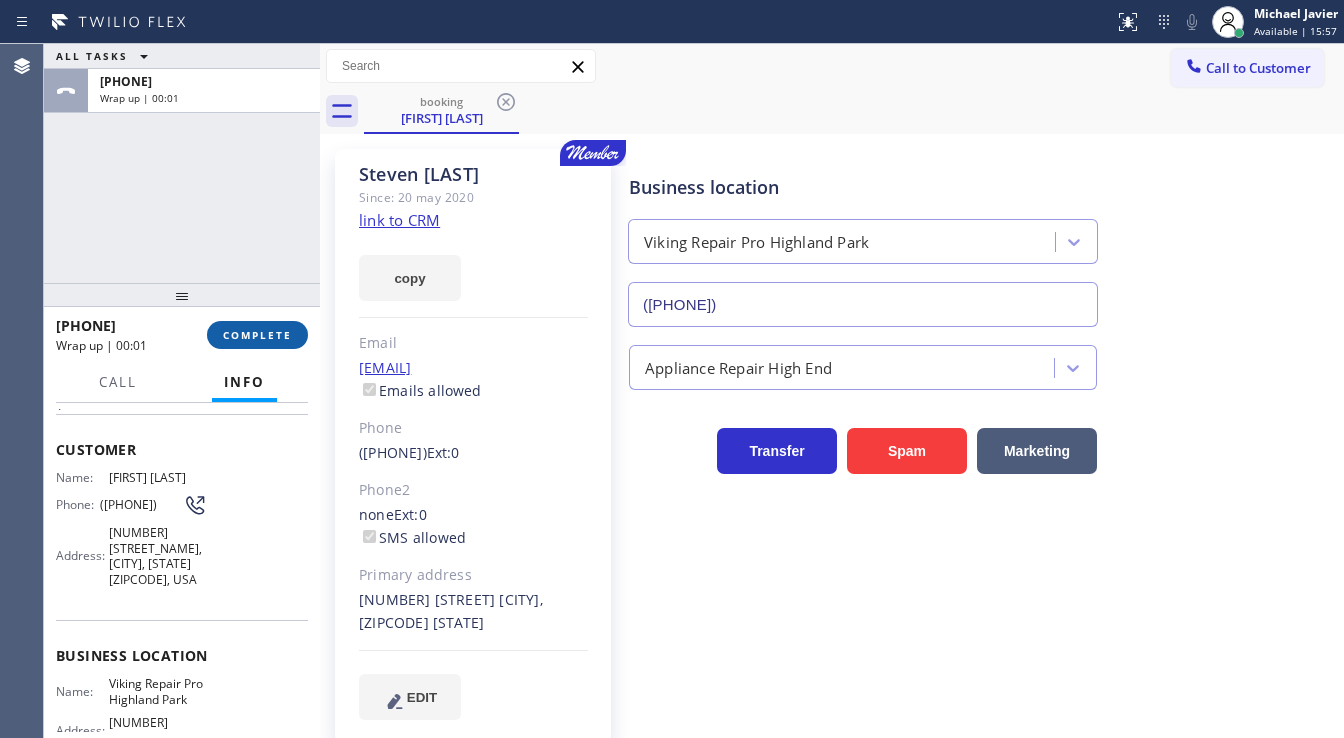 click on "COMPLETE" at bounding box center [257, 335] 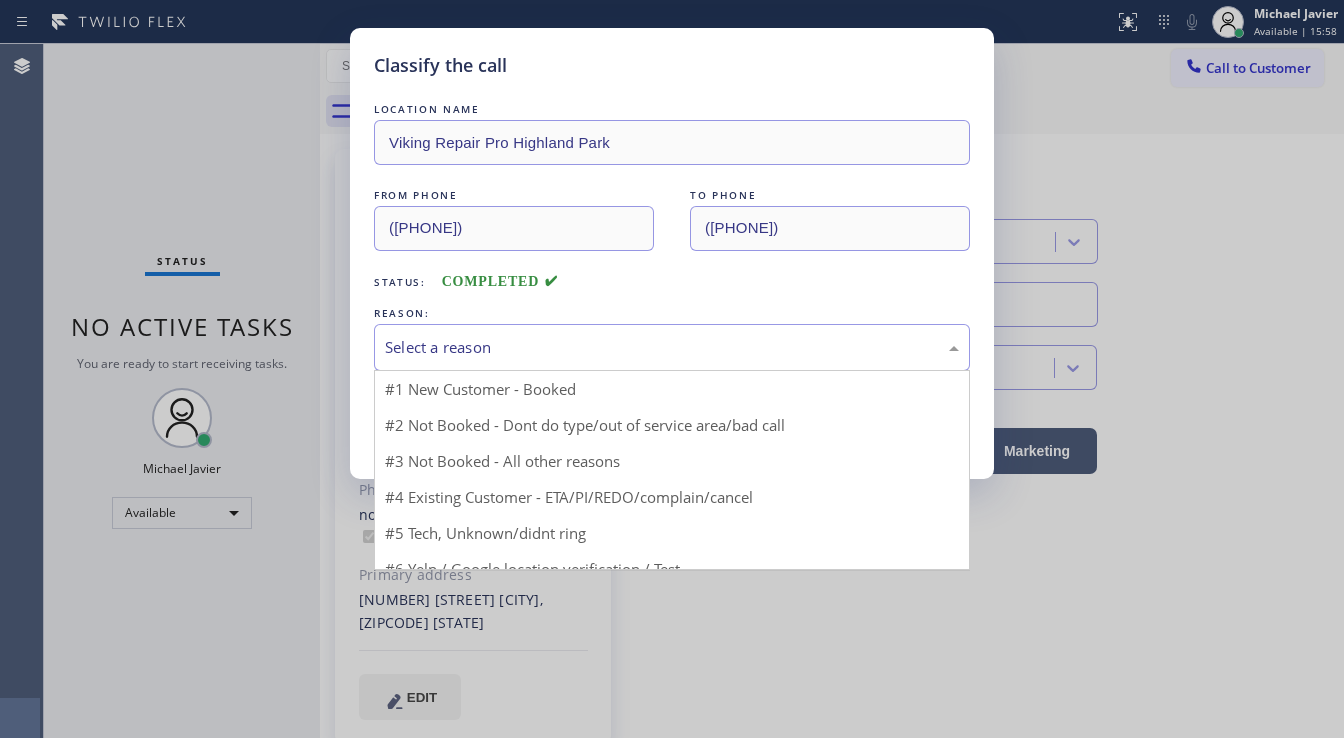click on "Select a reason" at bounding box center [672, 347] 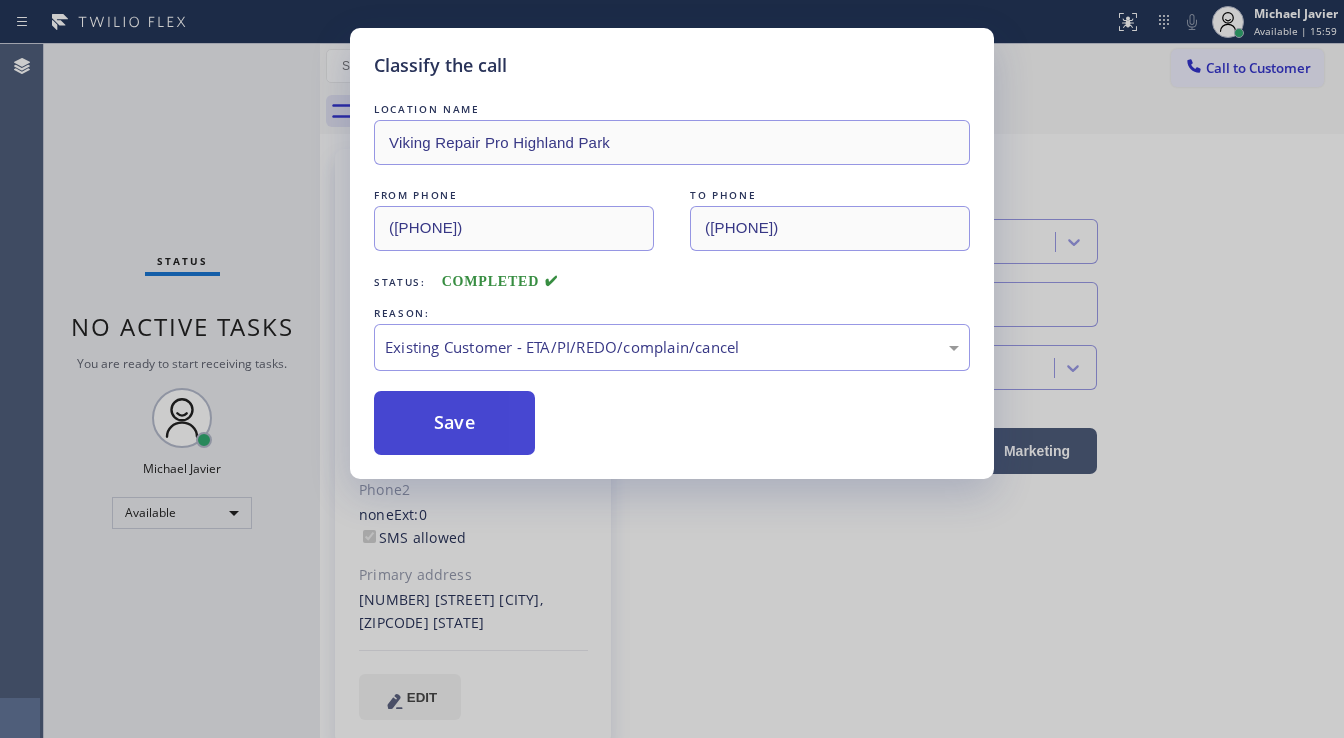 click on "Save" at bounding box center [454, 423] 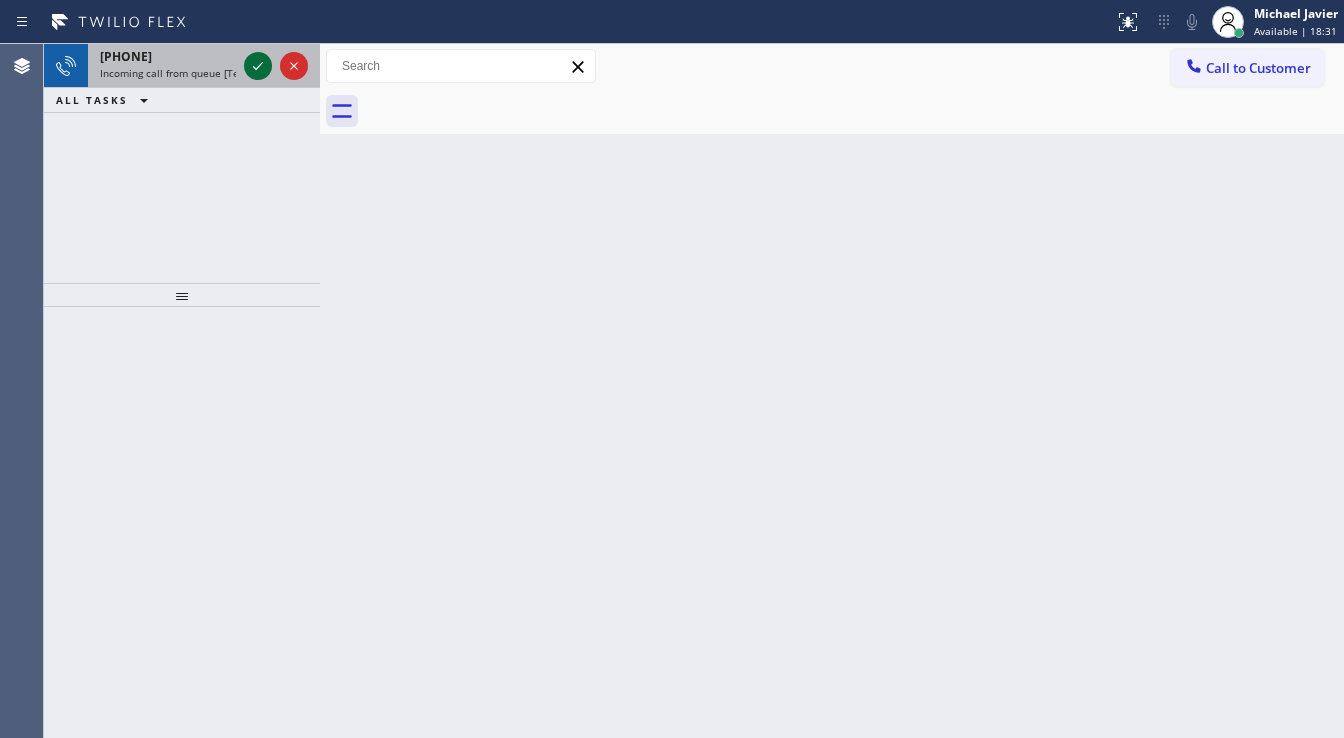 click 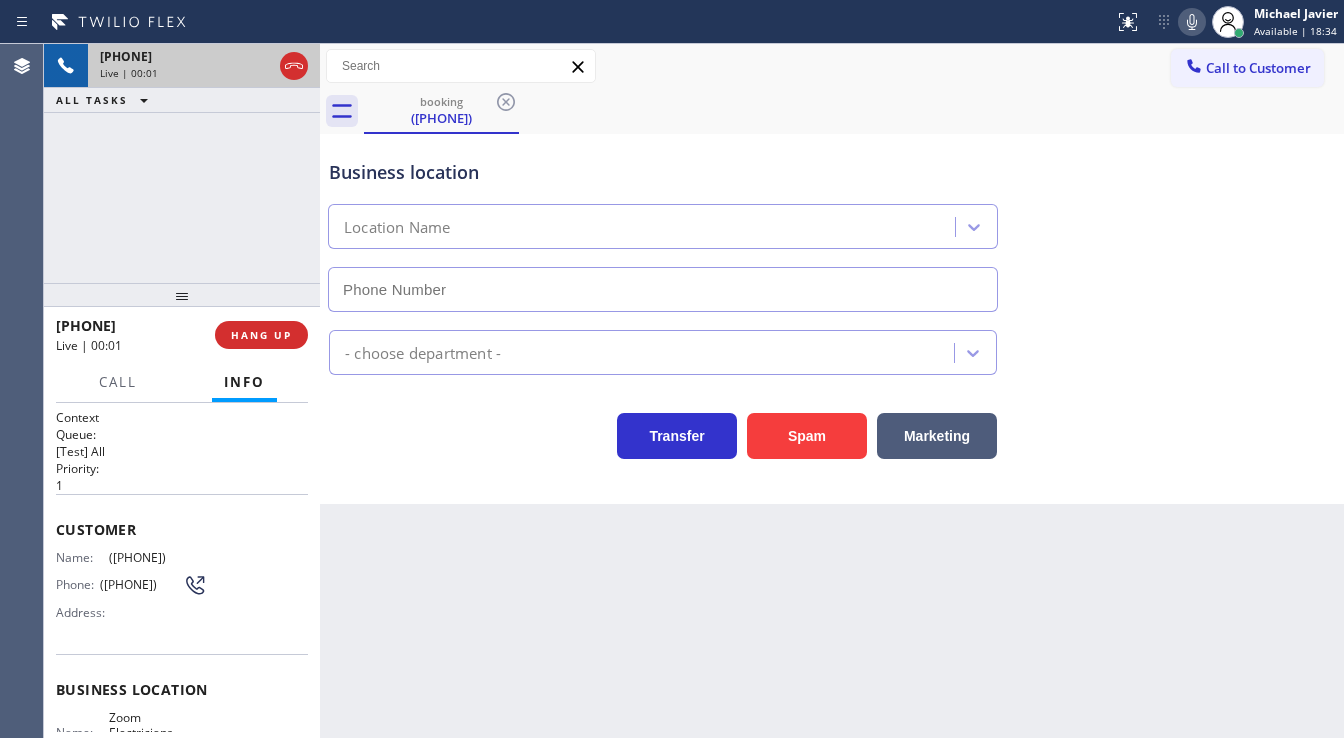 type on "(661) 426-2156" 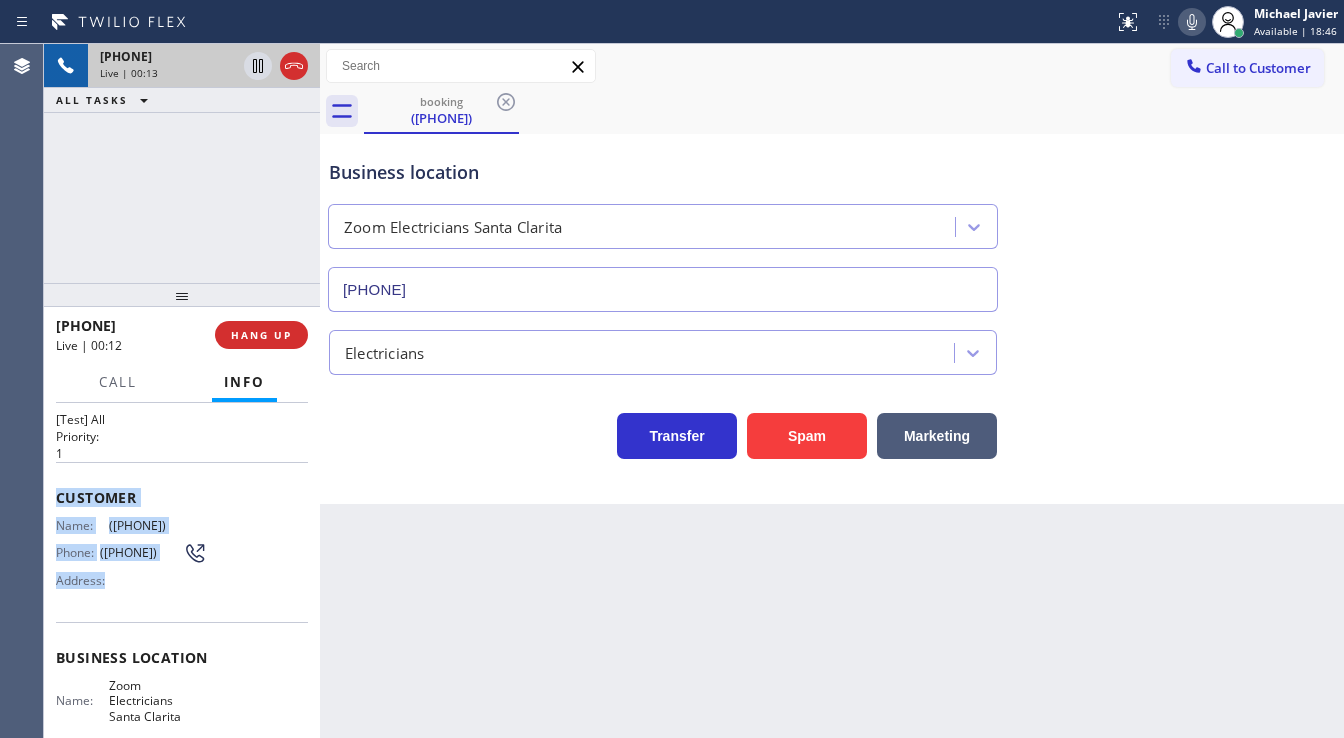scroll, scrollTop: 160, scrollLeft: 0, axis: vertical 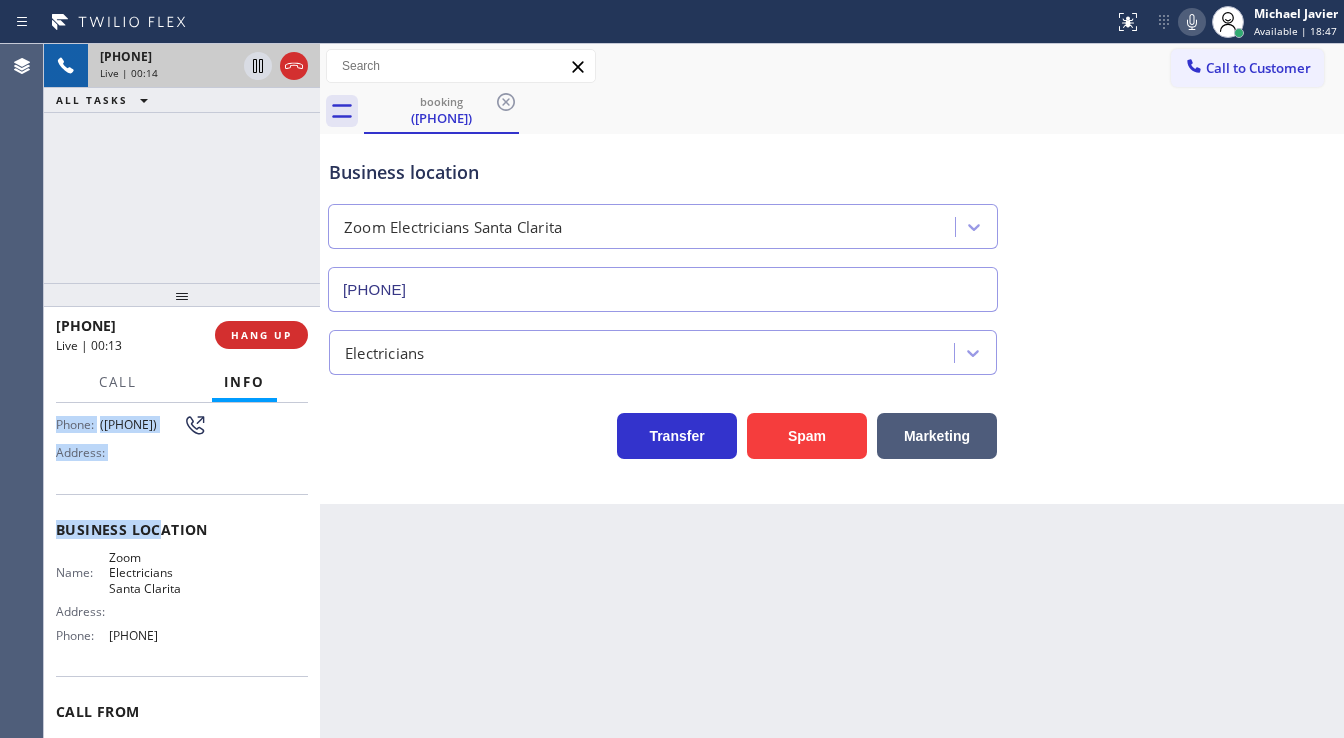 drag, startPoint x: 56, startPoint y: 519, endPoint x: 158, endPoint y: 534, distance: 103.09704 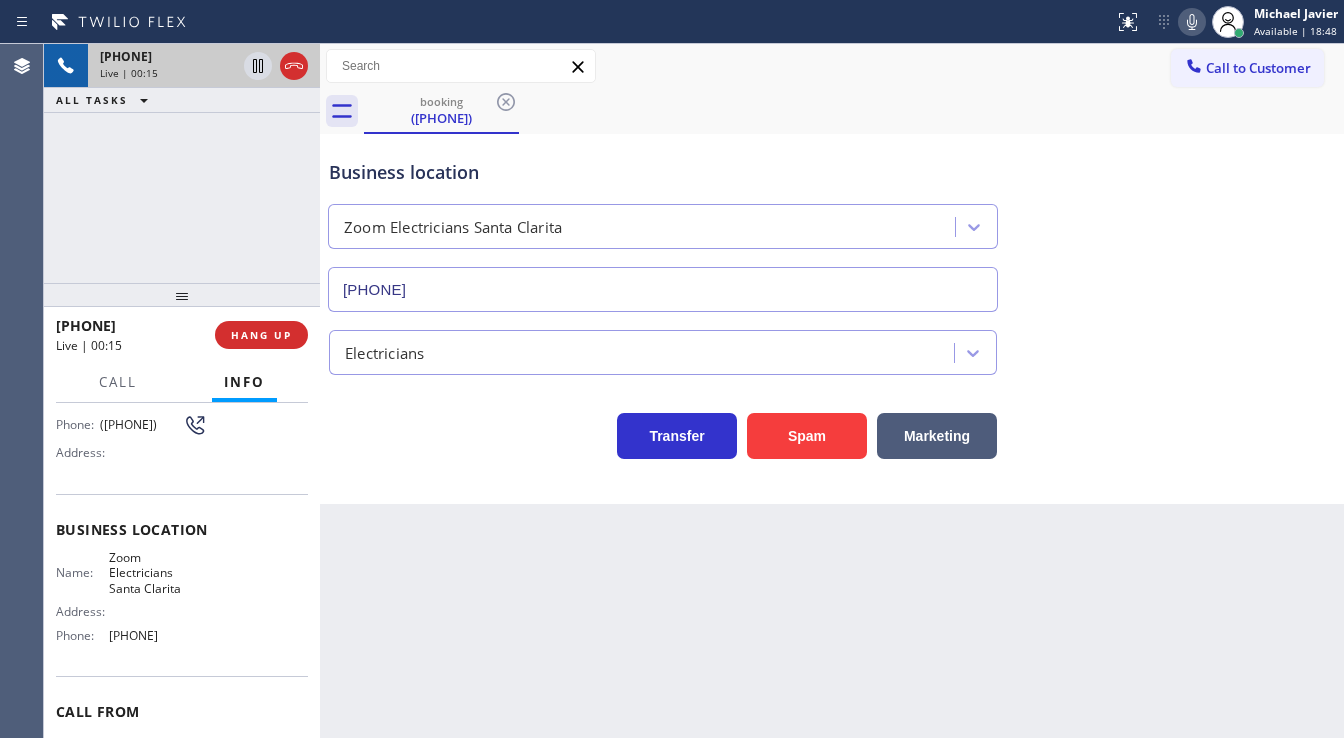 click on "Business location Name: Zoom Electricians Santa Clarita Address:   Phone: (661) 426-2156" at bounding box center [182, 585] 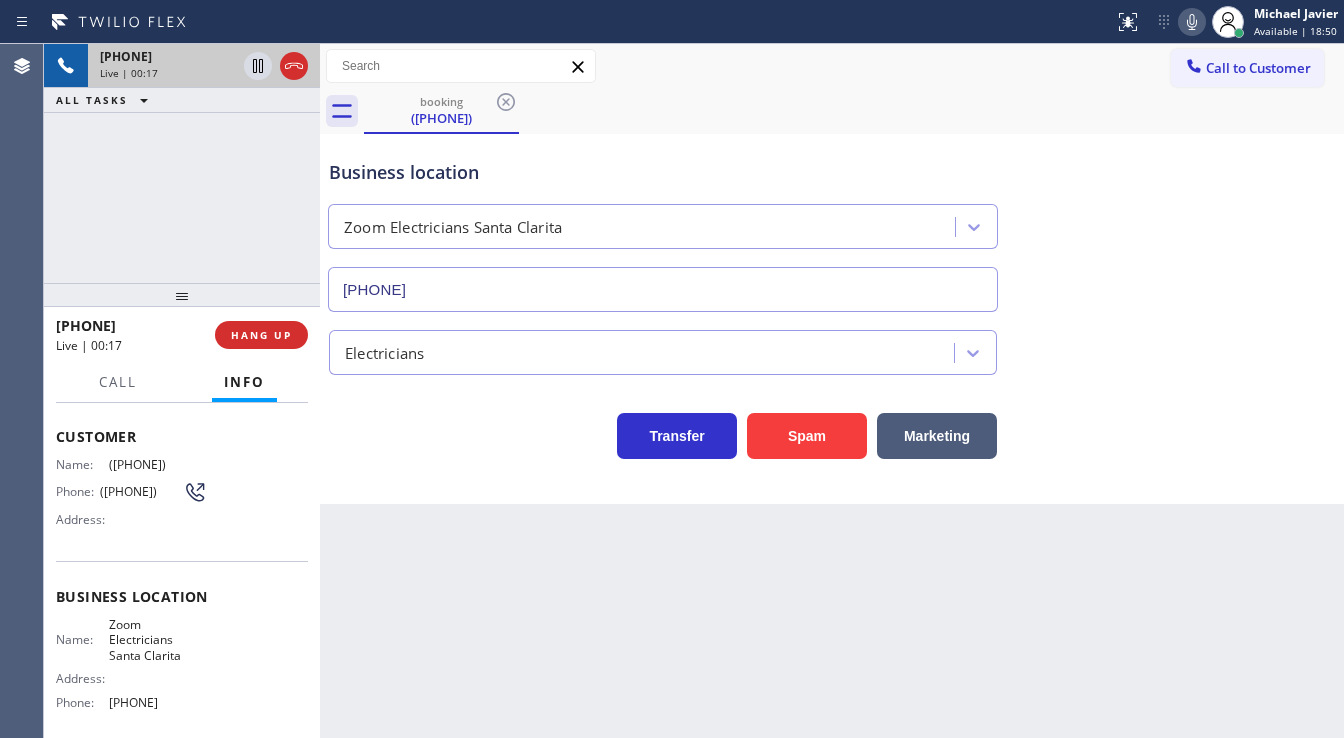 scroll, scrollTop: 0, scrollLeft: 0, axis: both 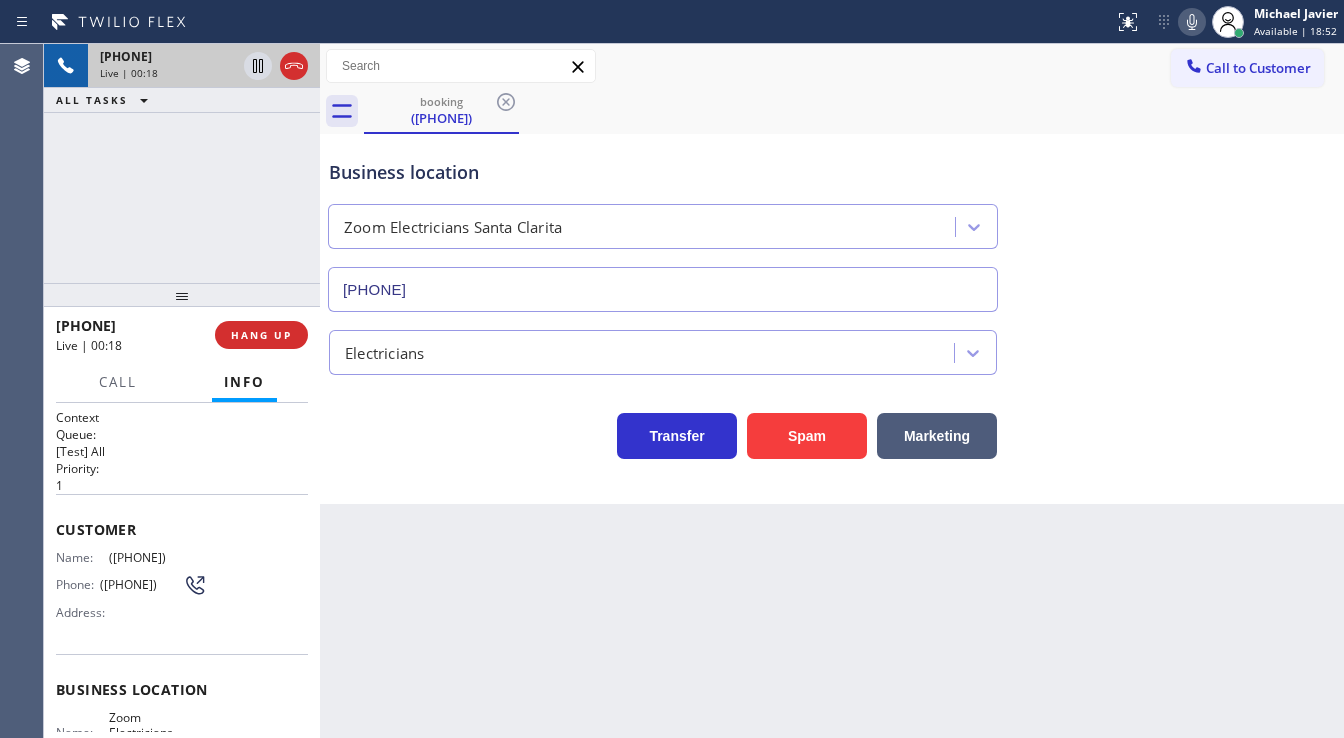 drag, startPoint x: 188, startPoint y: 629, endPoint x: 51, endPoint y: 527, distance: 170.80106 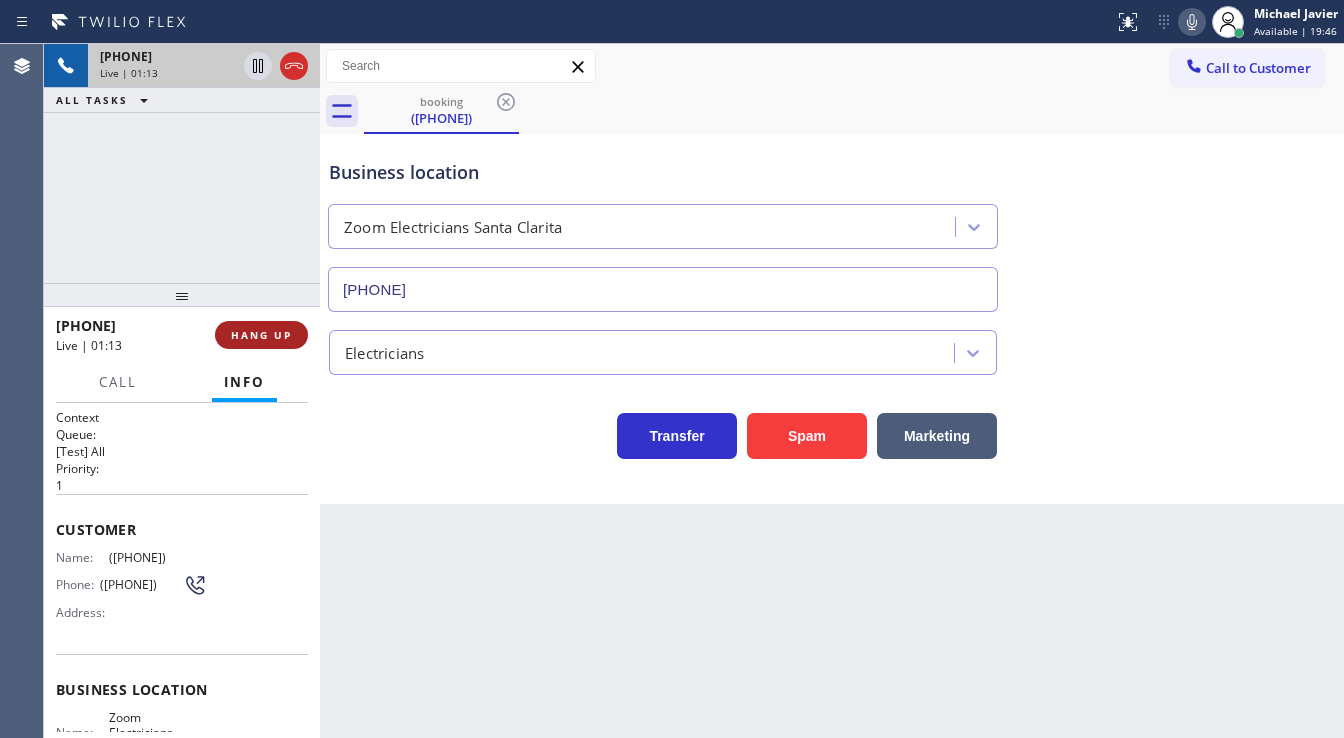 click on "HANG UP" at bounding box center [261, 335] 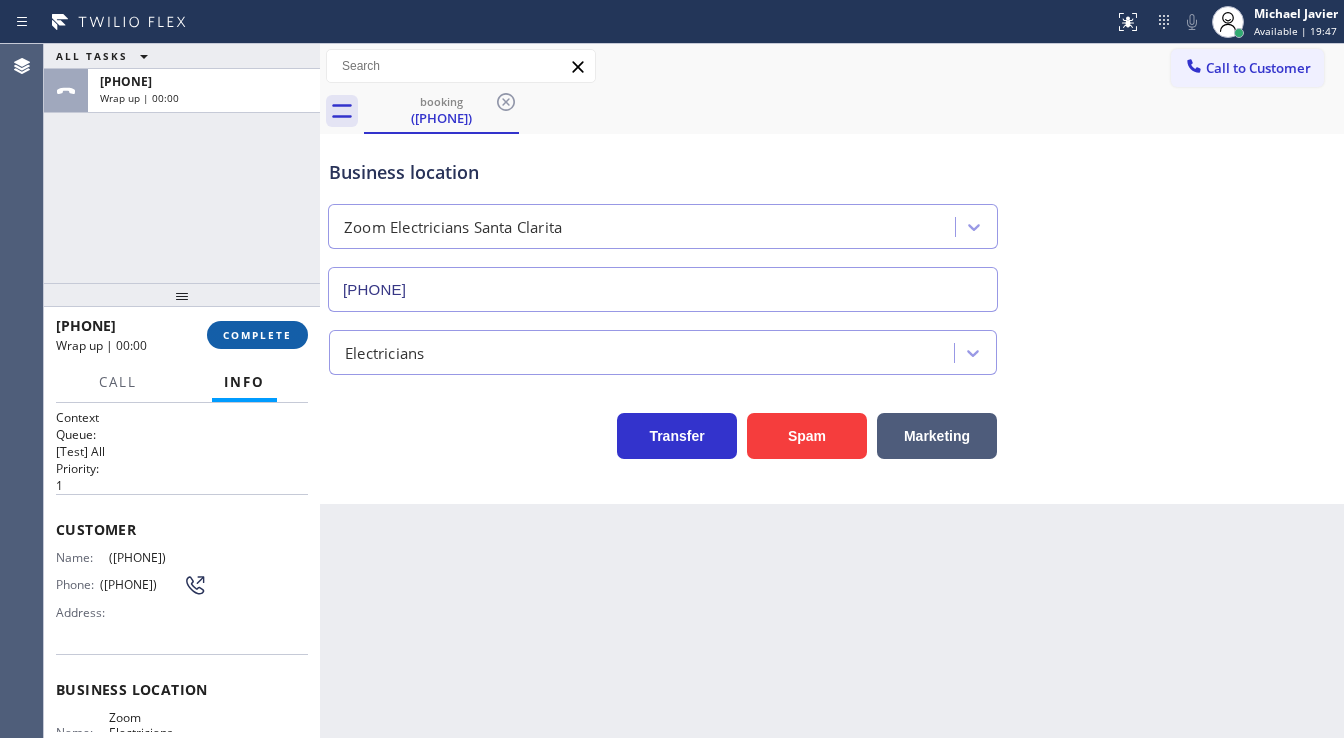 click on "COMPLETE" at bounding box center (257, 335) 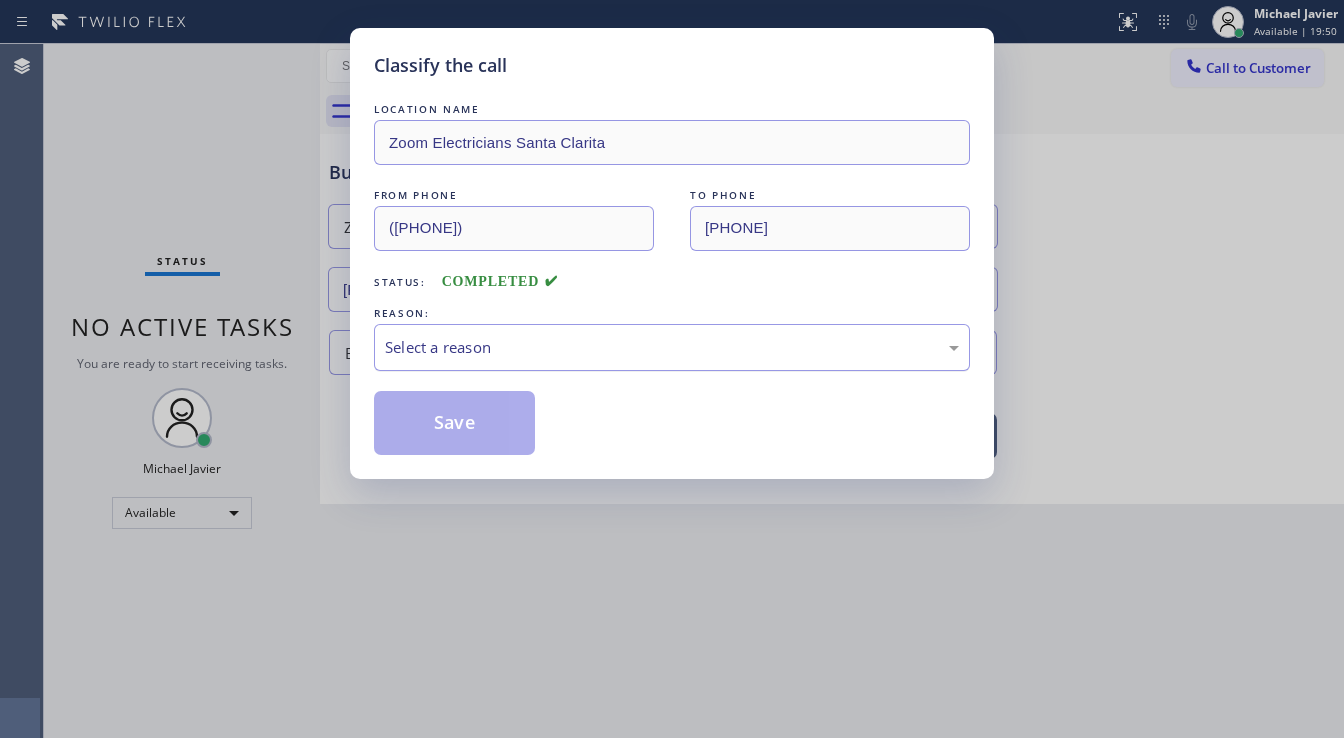 click on "REASON:" at bounding box center [672, 313] 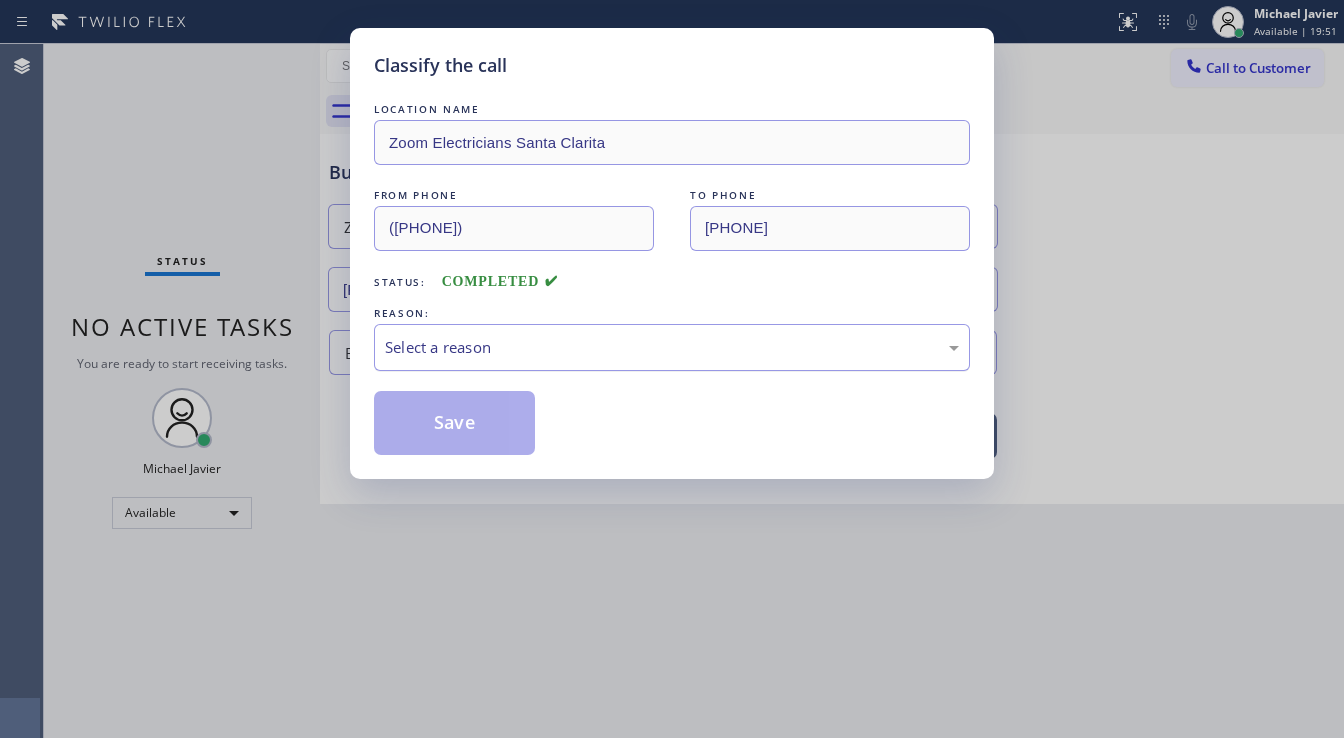 click on "Select a reason" at bounding box center (672, 347) 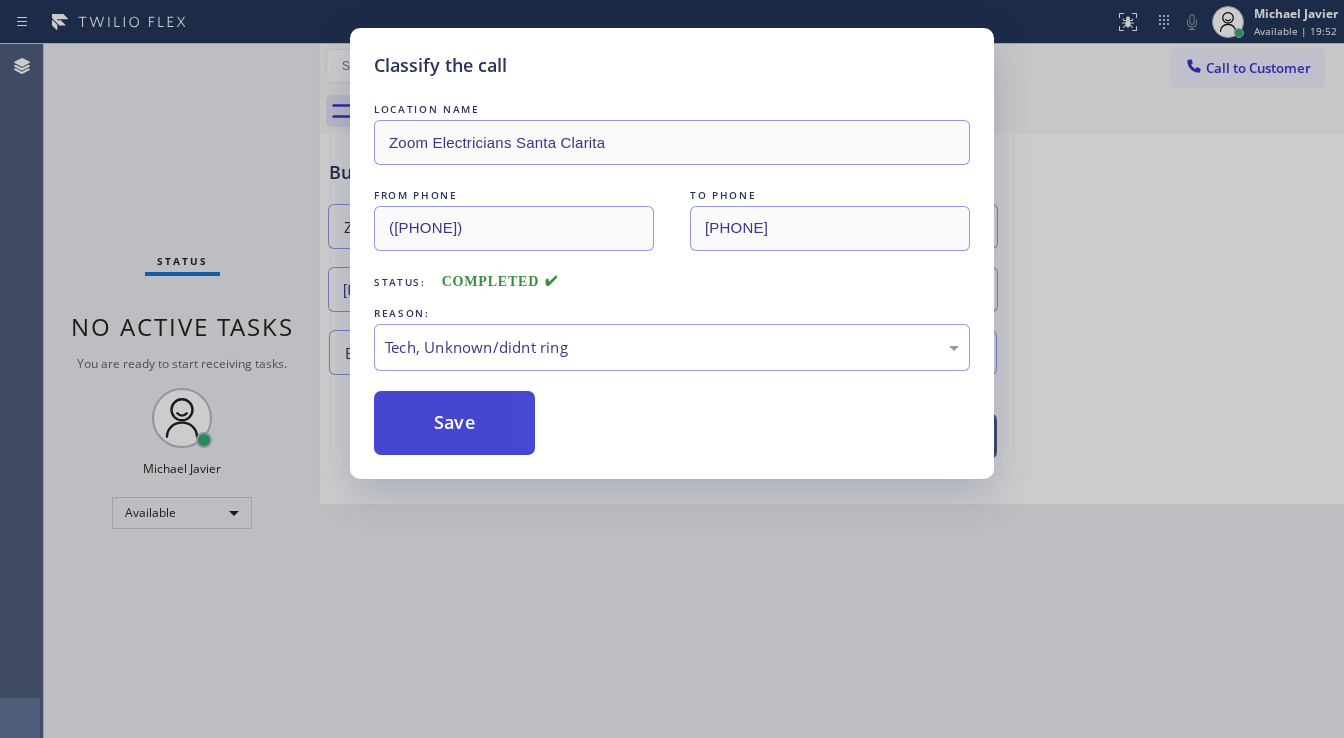 click on "Save" at bounding box center [454, 423] 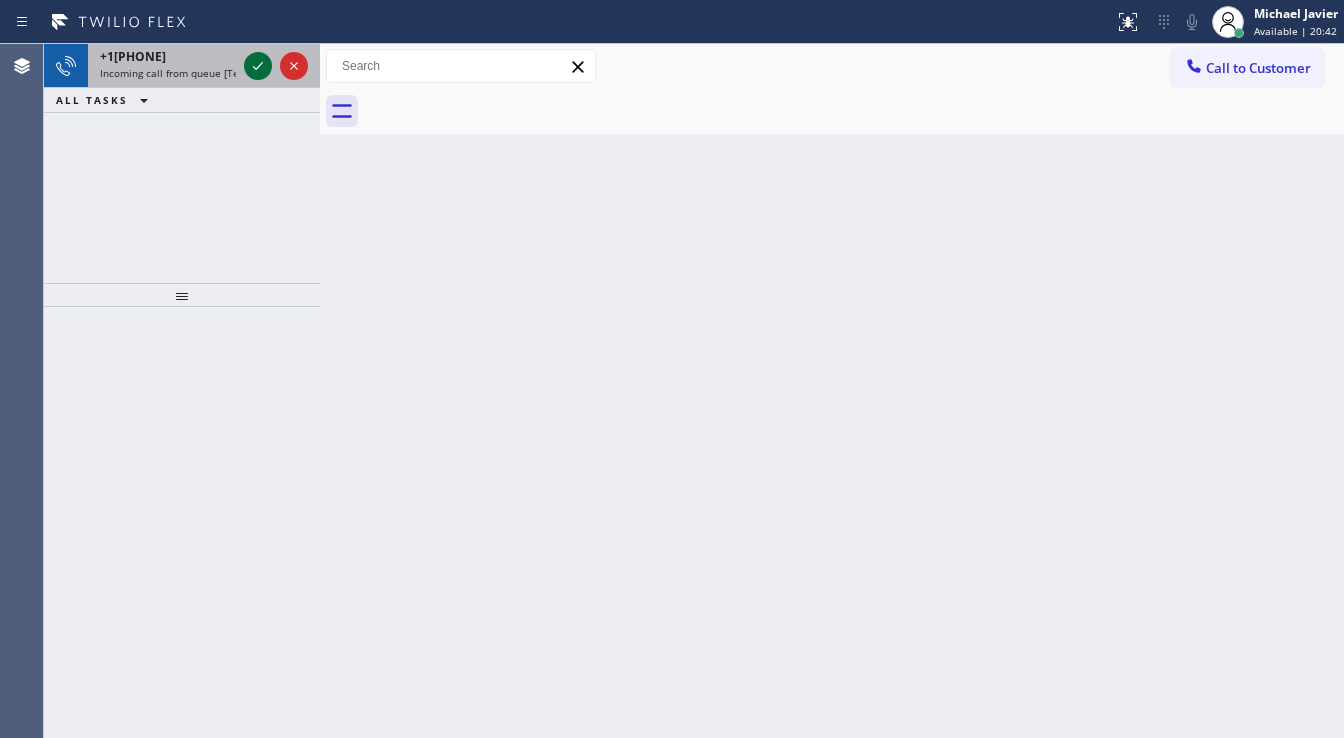 click 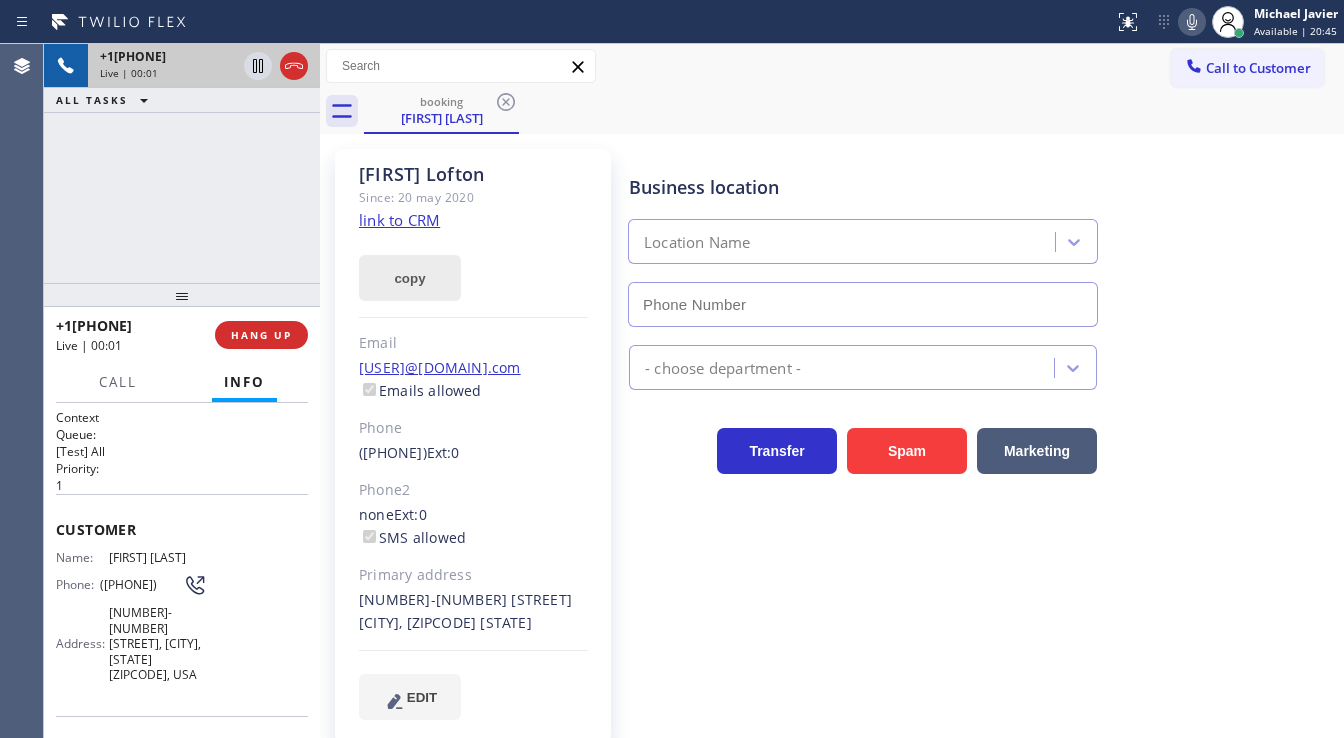 type on "(347) 836-5354" 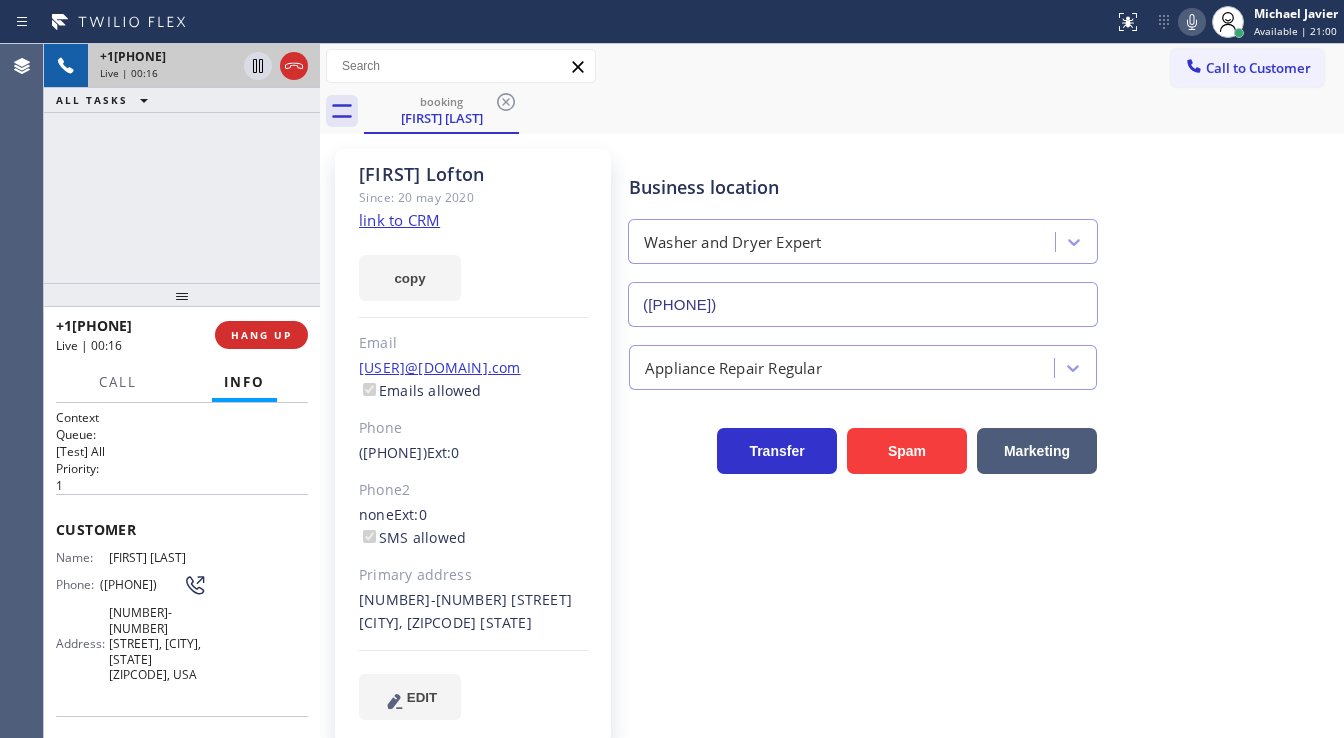 click on "link to CRM" 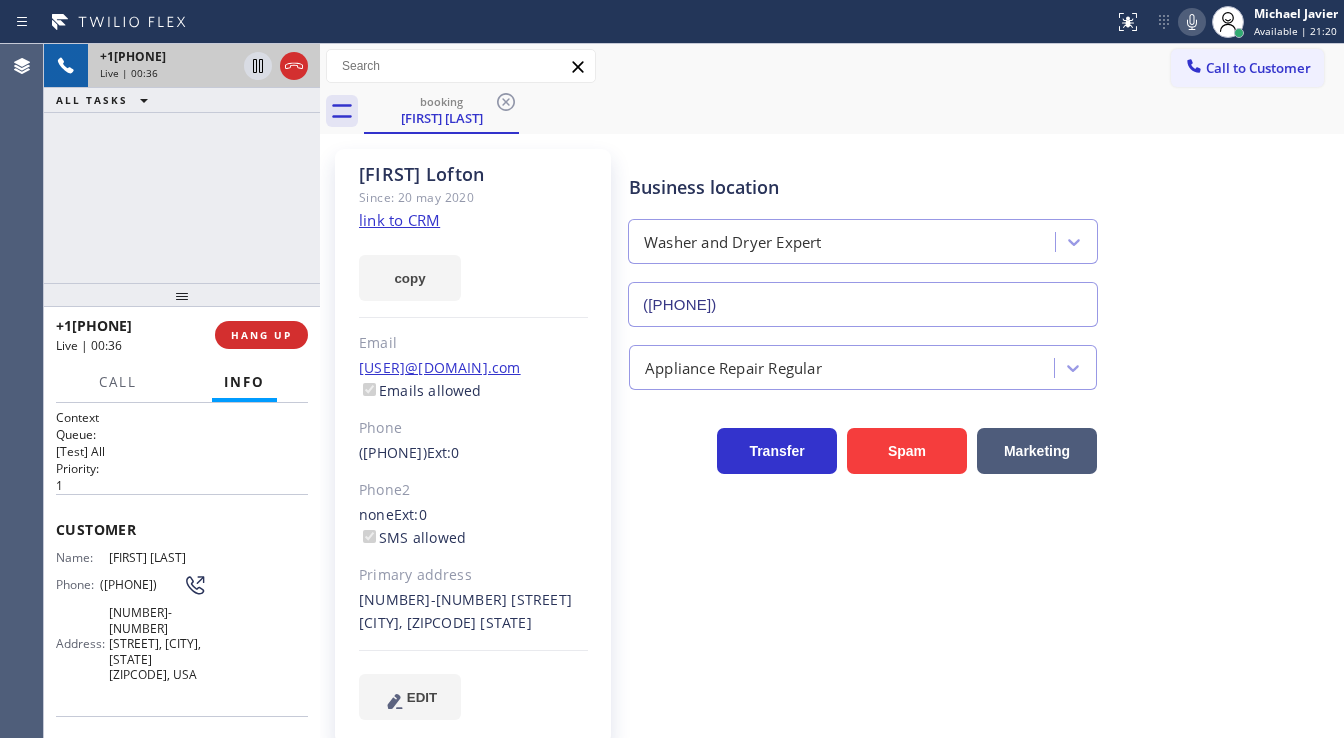 click on "+16467051273 Live | 00:36 ALL TASKS ALL TASKS ACTIVE TASKS TASKS IN WRAP UP" at bounding box center (182, 163) 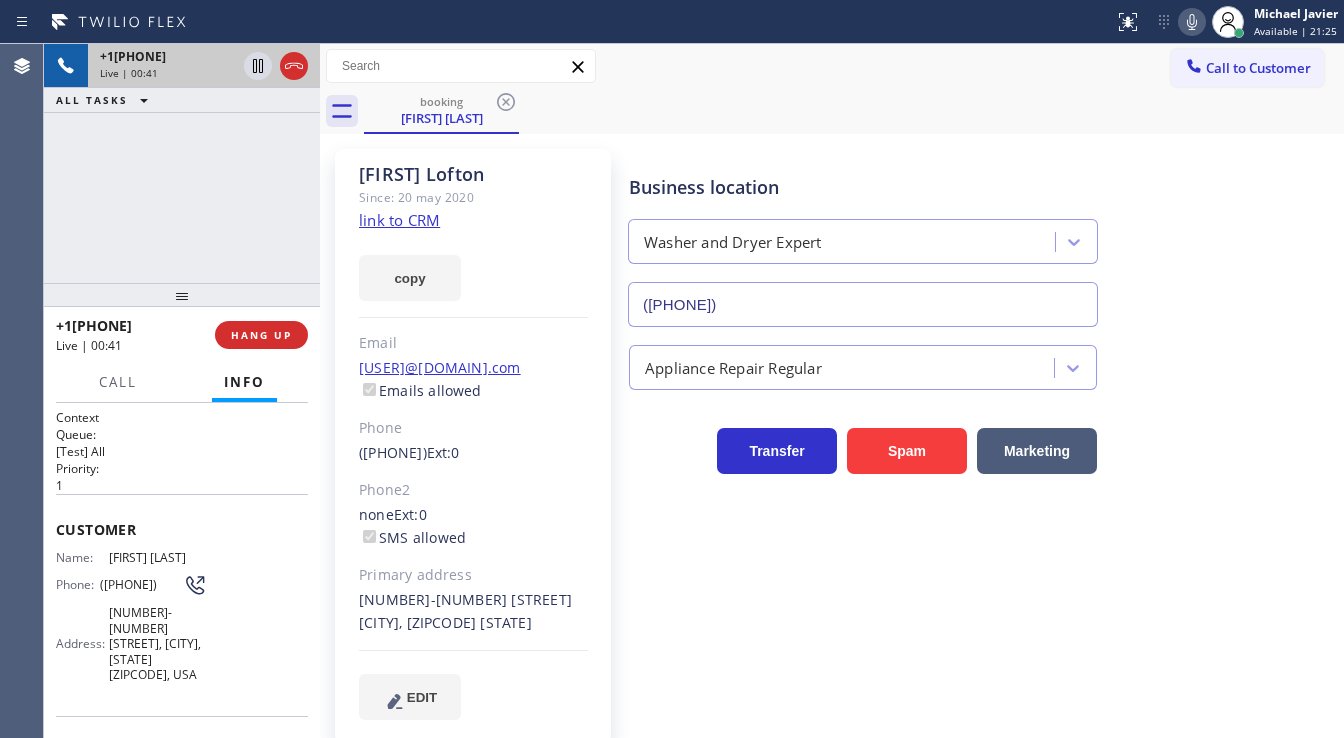 drag, startPoint x: 271, startPoint y: 335, endPoint x: 339, endPoint y: 370, distance: 76.47875 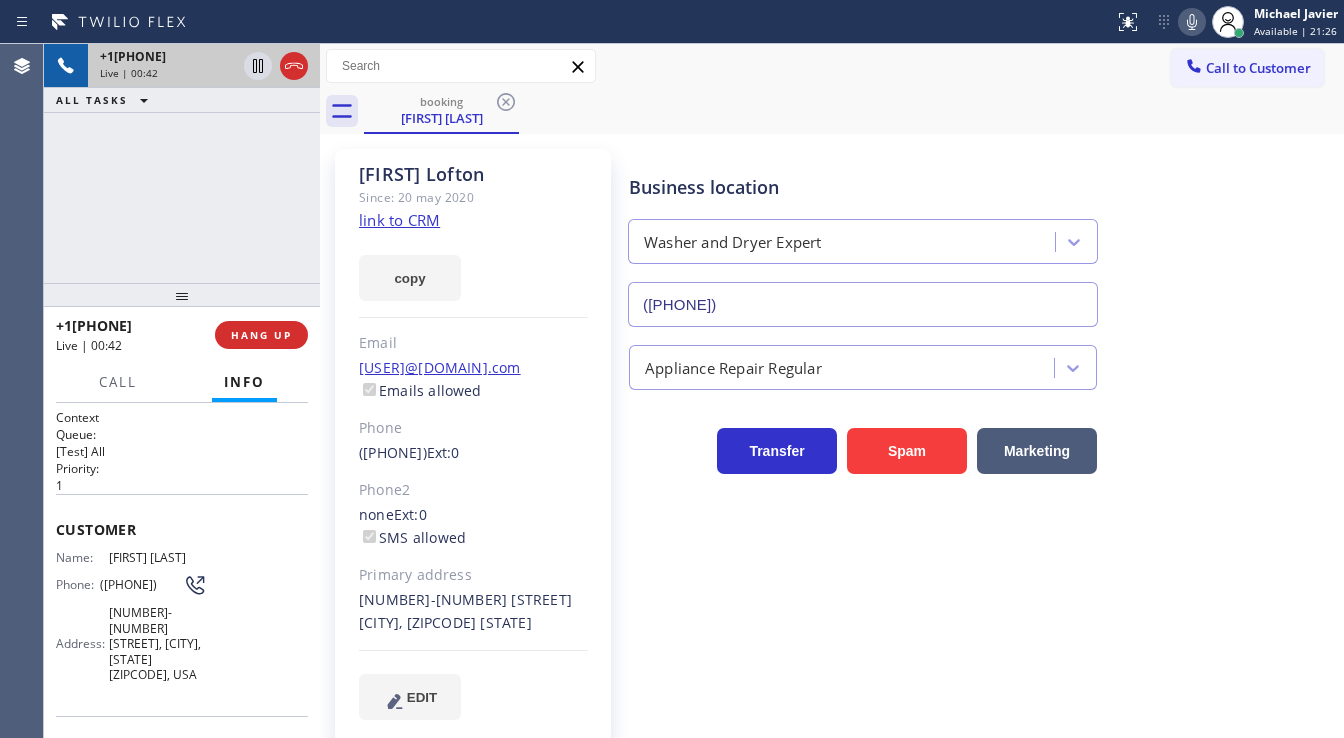 click on "Patricia    Lofton Since: 20 may 2020 link to CRM copy Email pat.lofton@gmail.com  Emails allowed Phone (646) 705-1273  Ext:  0 Phone2 none  Ext:  0  SMS allowed Primary address  143-19 181st Place Queens, 11413 NY EDIT Outbound call Location Washer and Dryer Expert Your caller id phone number (347) 836-5354 Customer number Call Benefits" at bounding box center (475, 446) 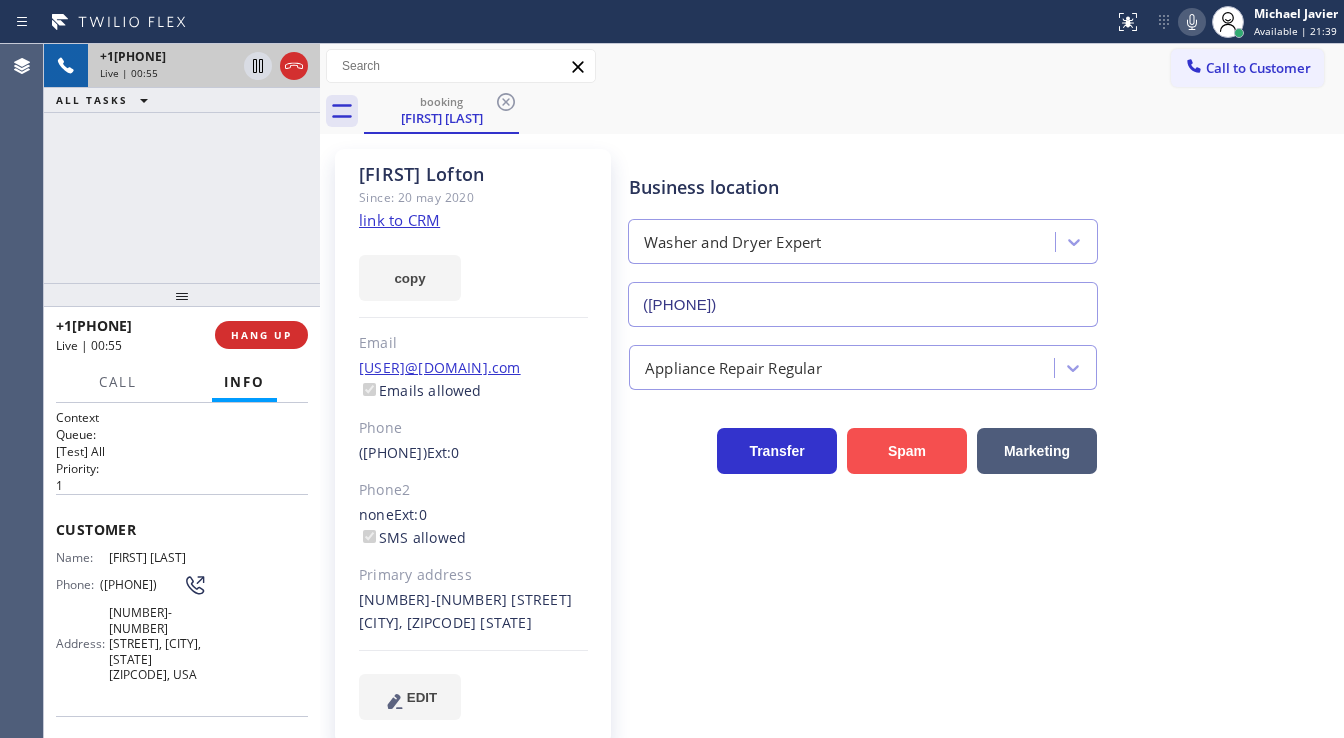 click on "Spam" at bounding box center [907, 451] 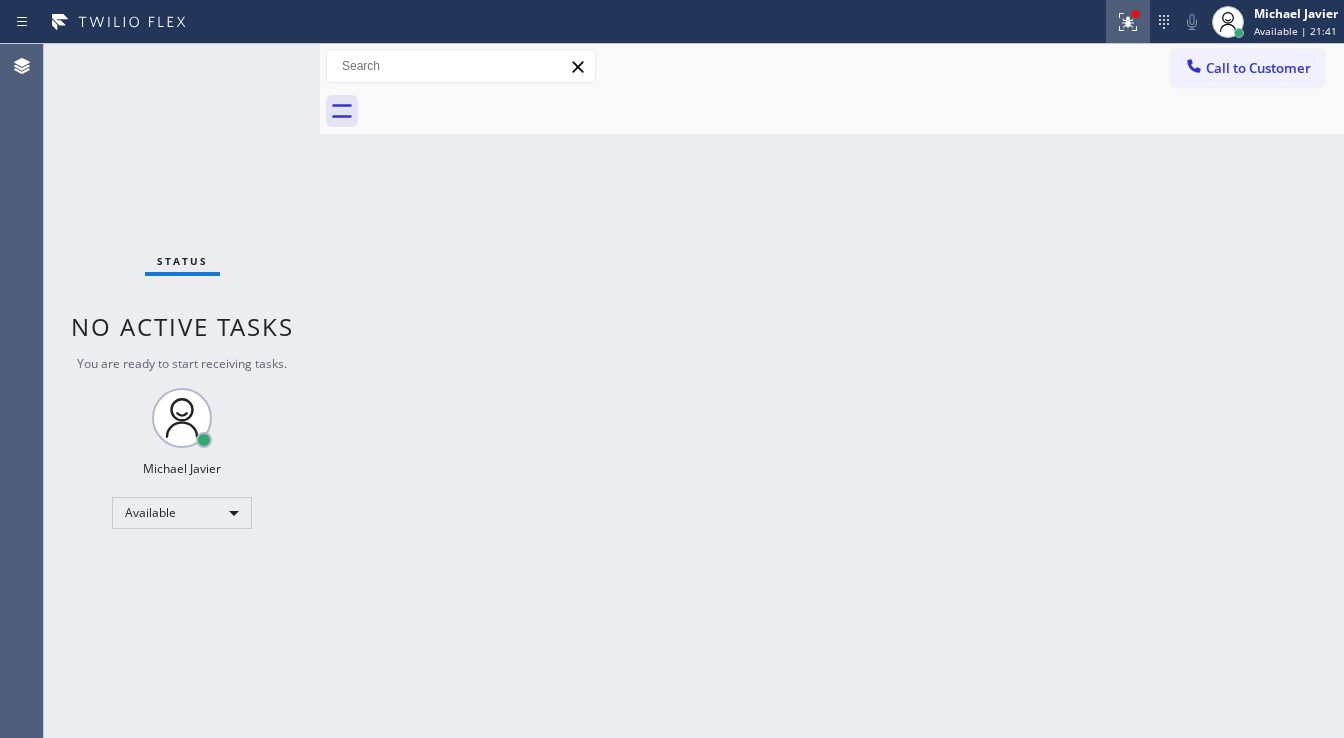 click at bounding box center [1128, 22] 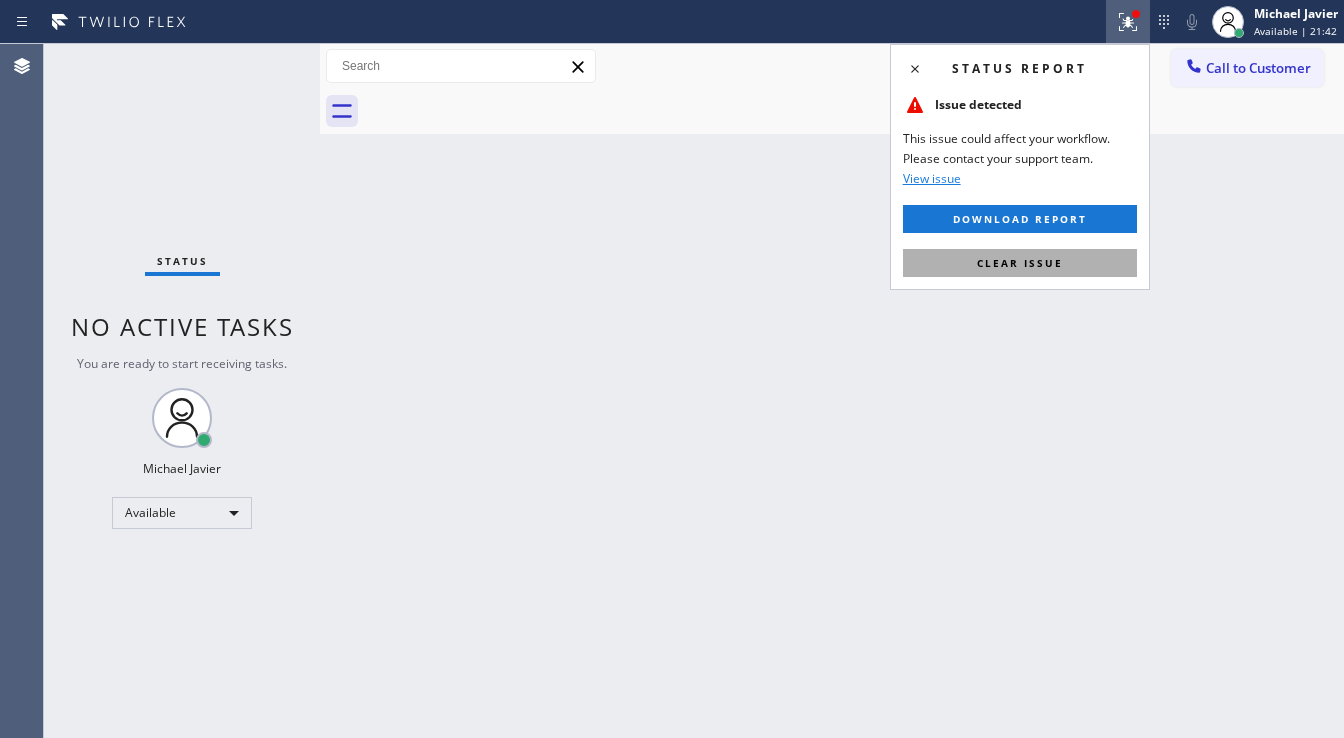 click on "Clear issue" at bounding box center [1020, 263] 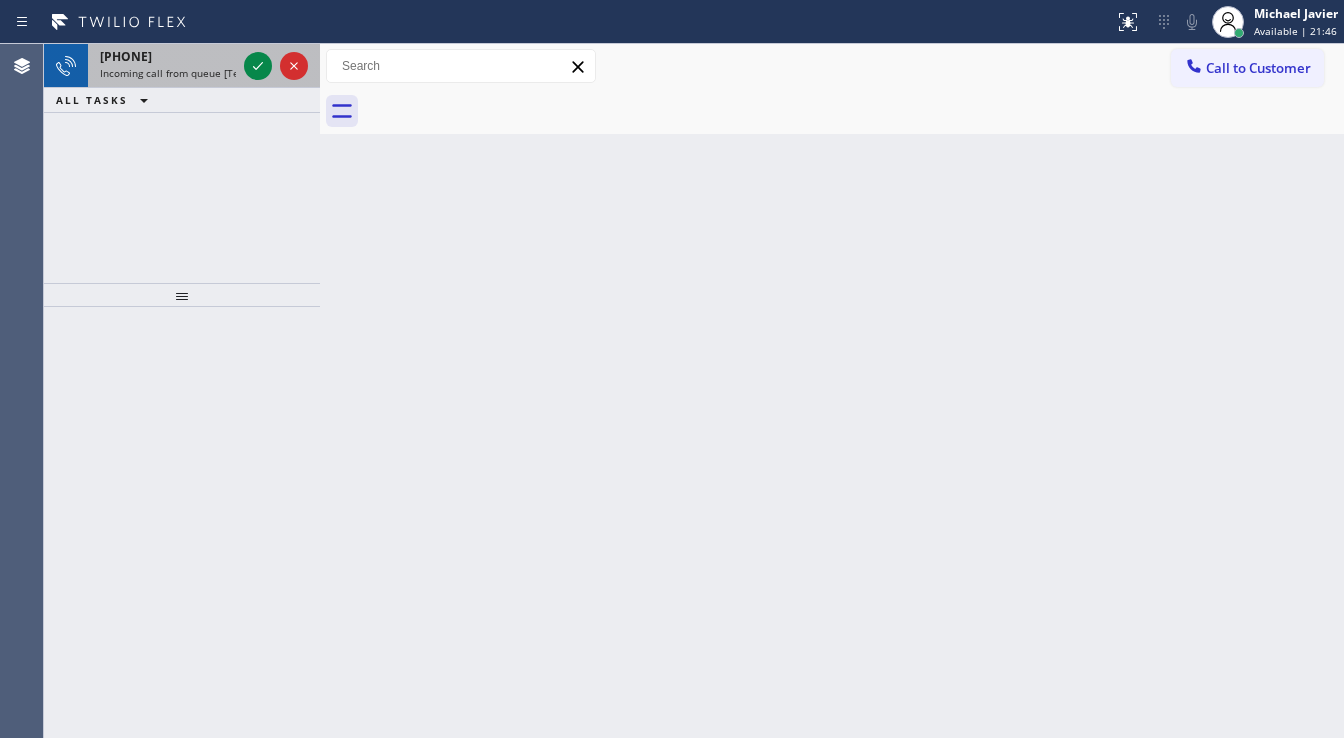 click on "+17145013601 Incoming call from queue [Test] All" at bounding box center [164, 66] 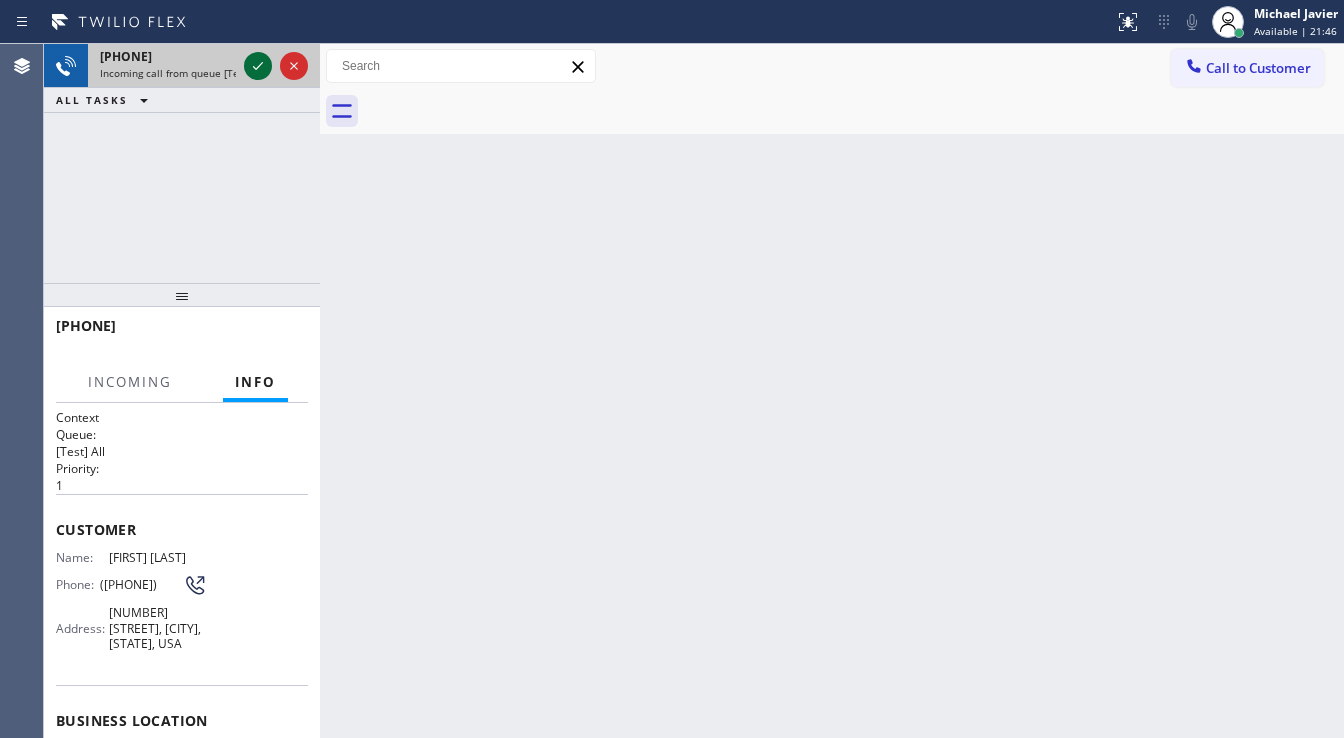 click 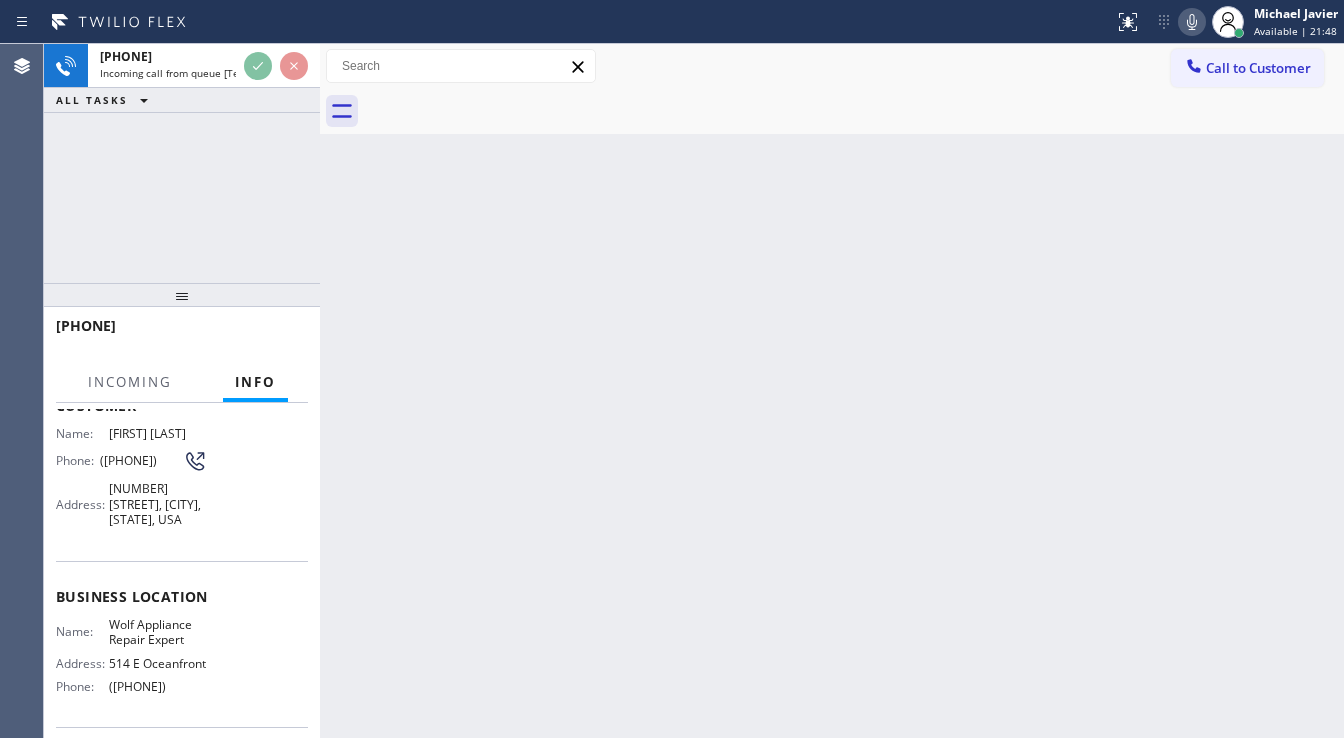 scroll, scrollTop: 160, scrollLeft: 0, axis: vertical 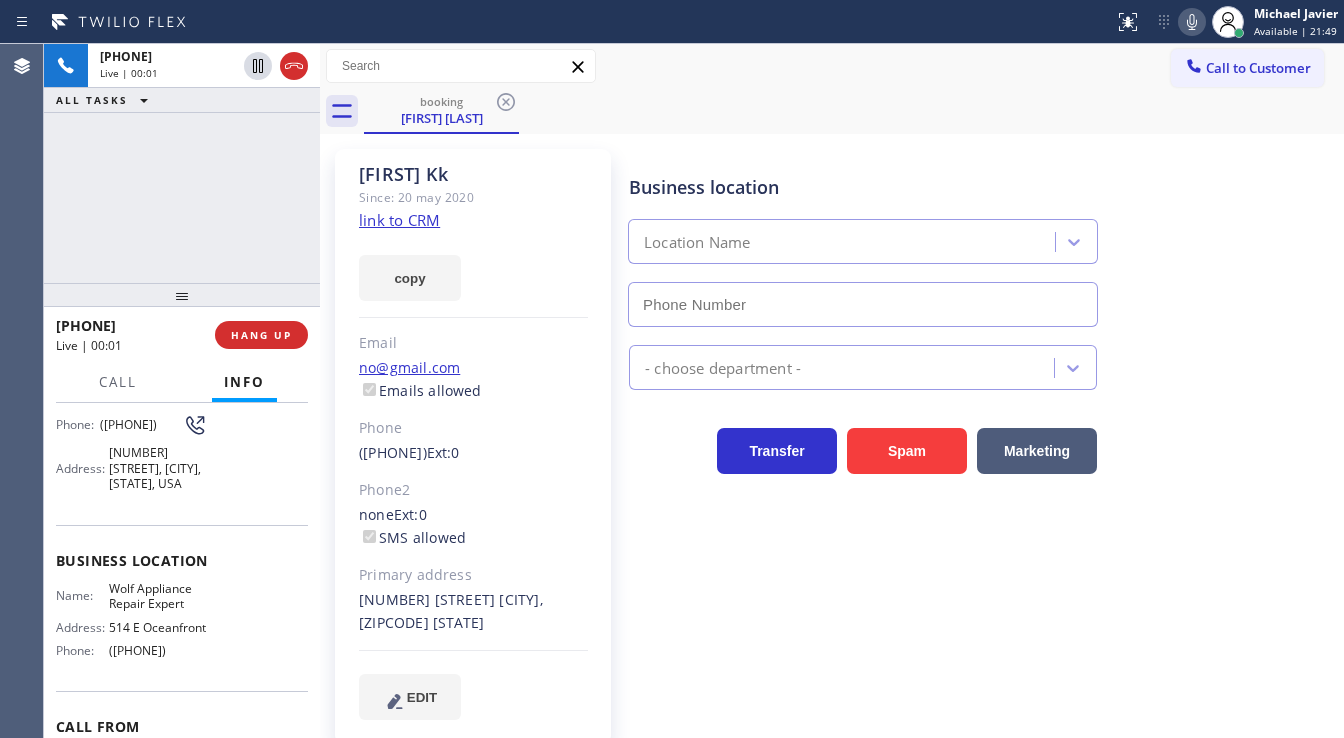 type on "(949) 536-9445" 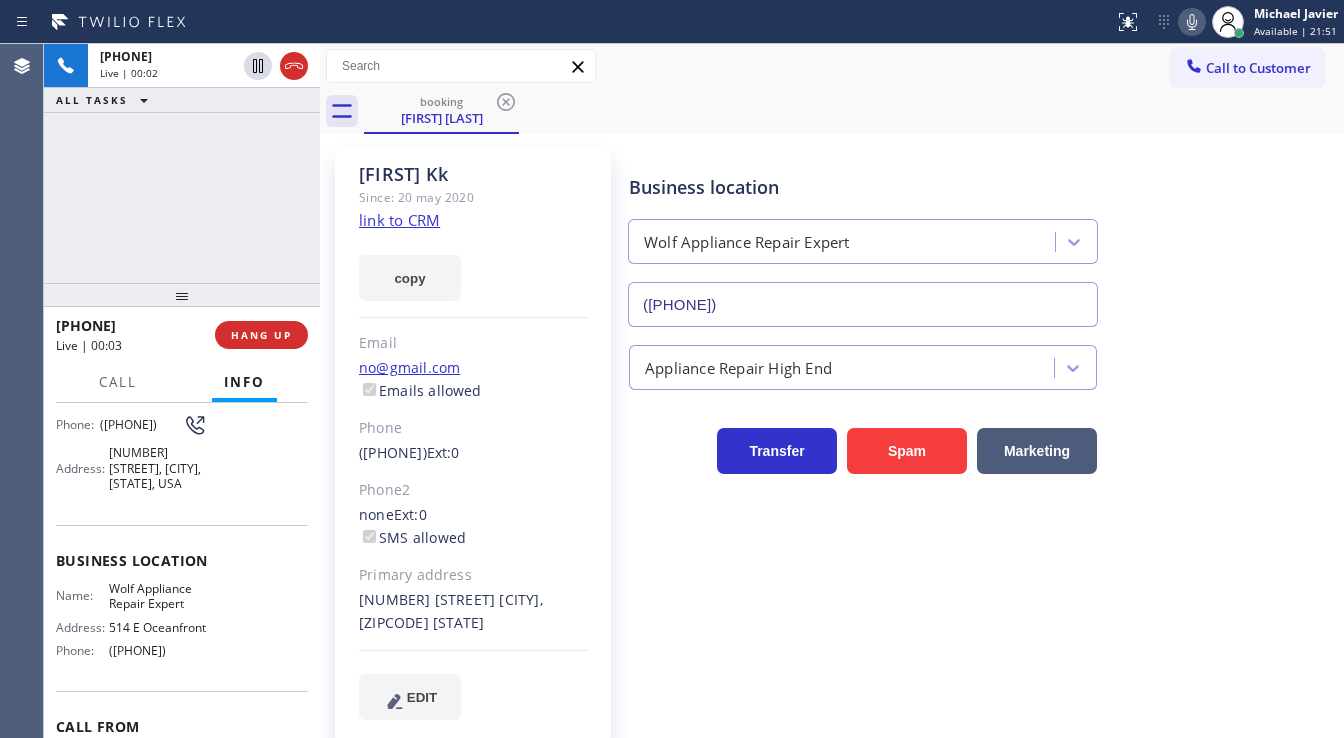 click on "link to CRM" 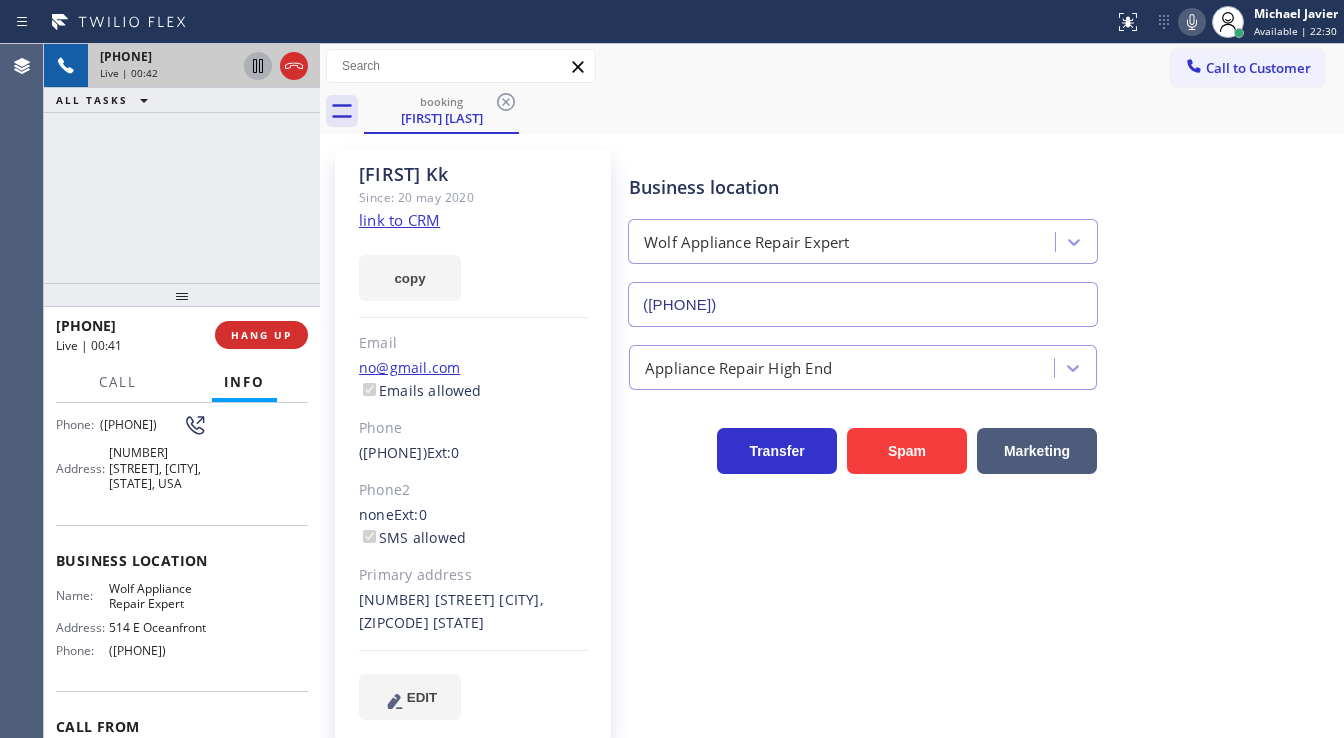 click 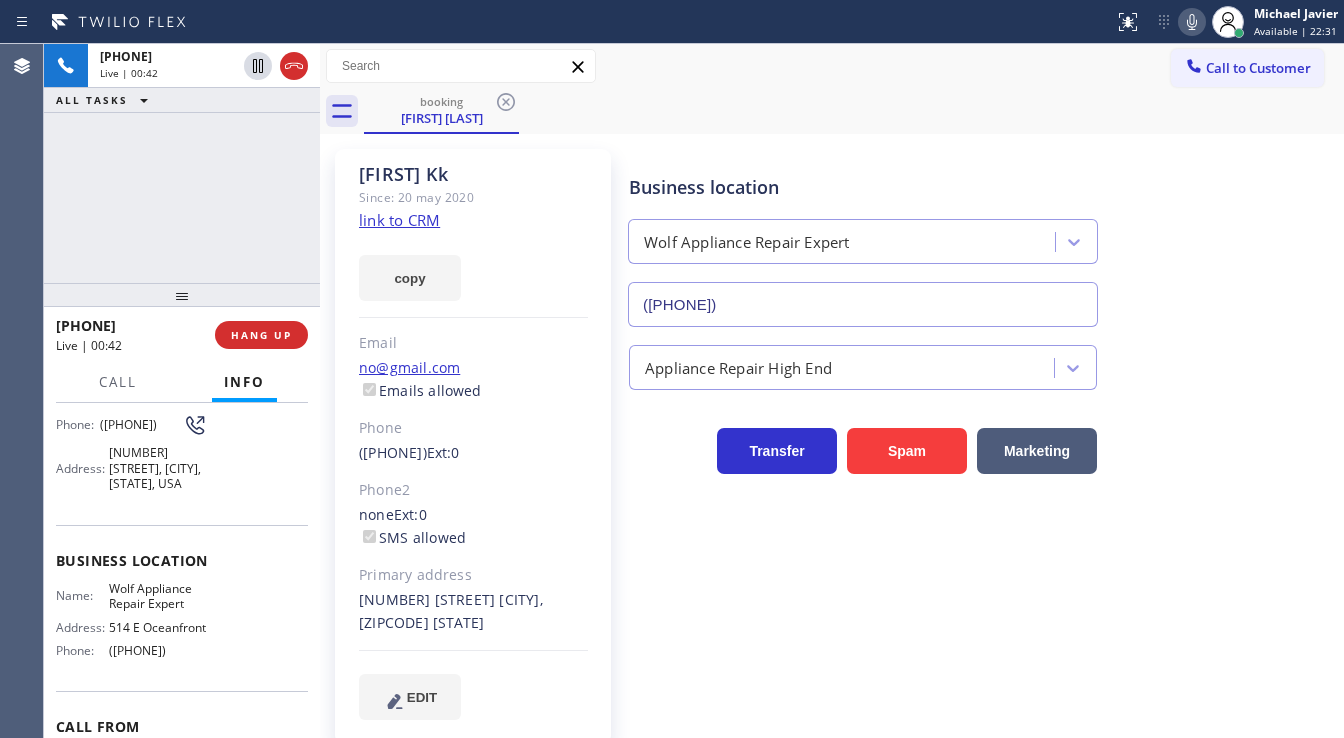 click 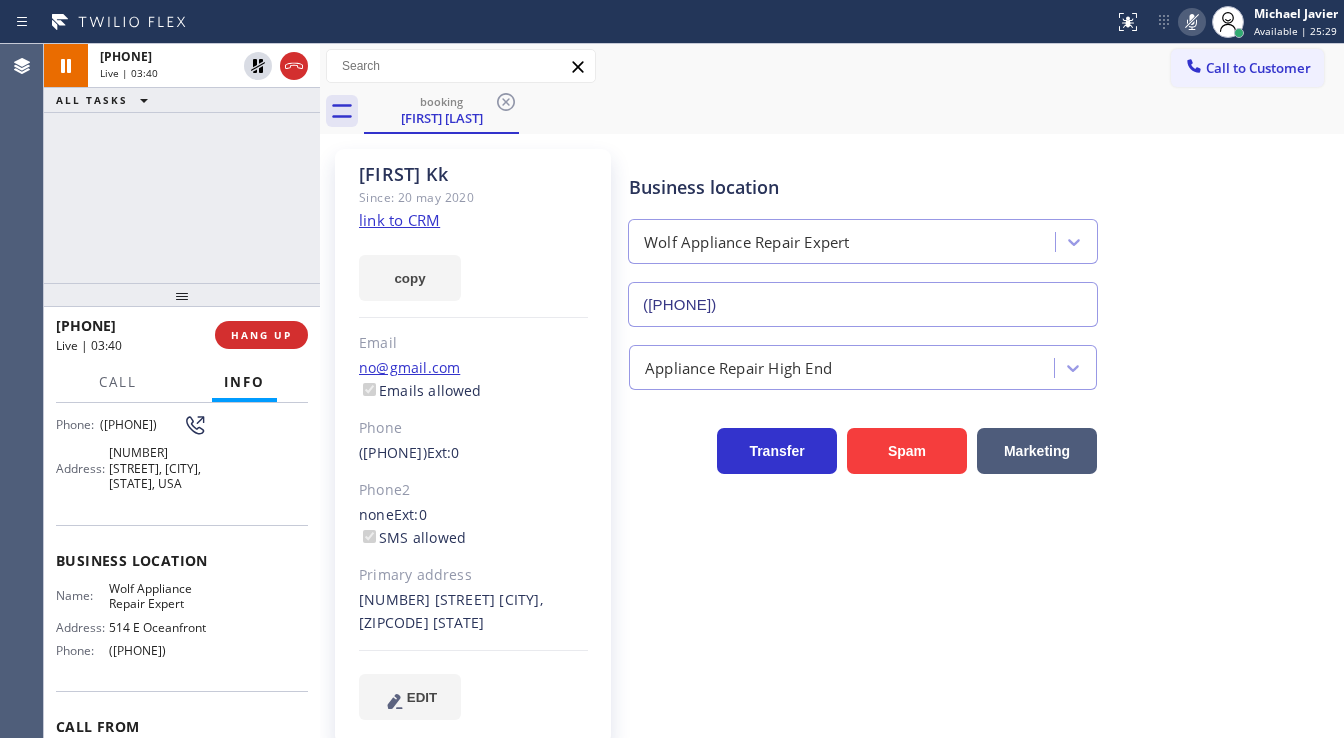 drag, startPoint x: 106, startPoint y: 200, endPoint x: 106, endPoint y: 224, distance: 24 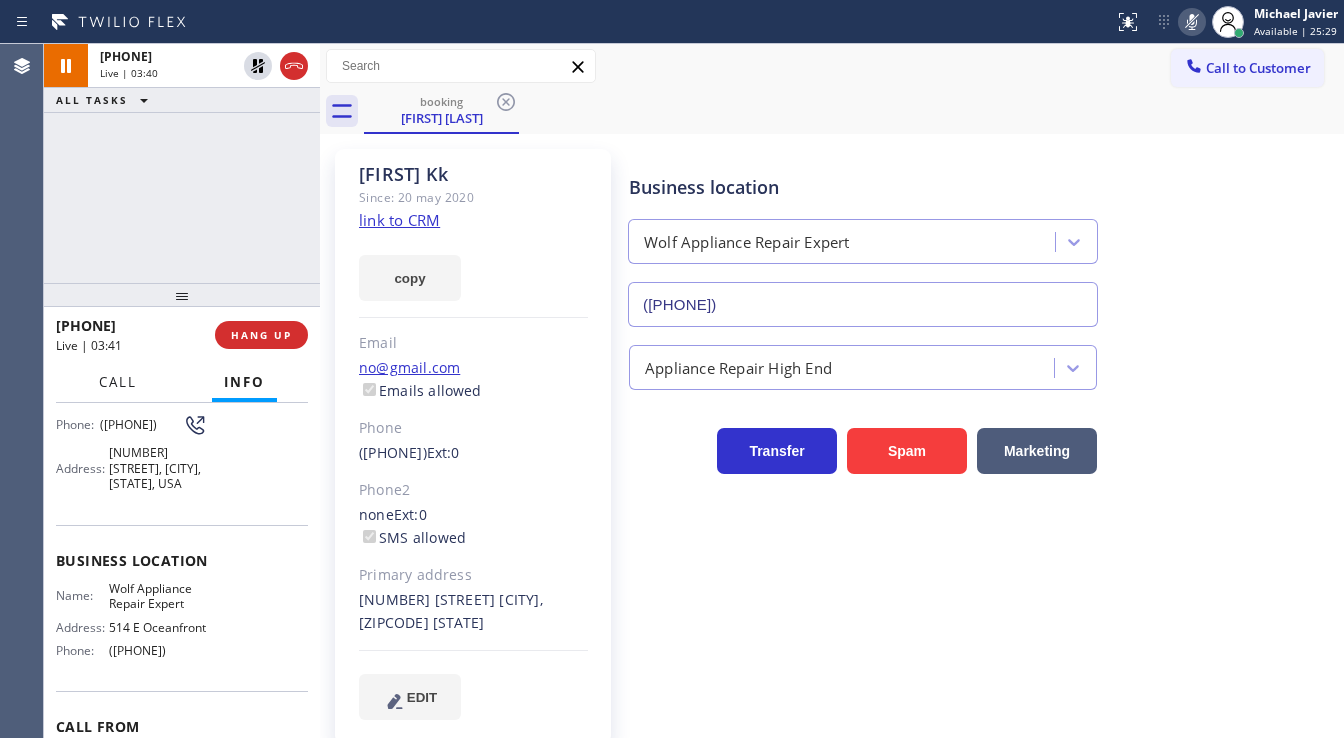 click on "Call" at bounding box center (118, 382) 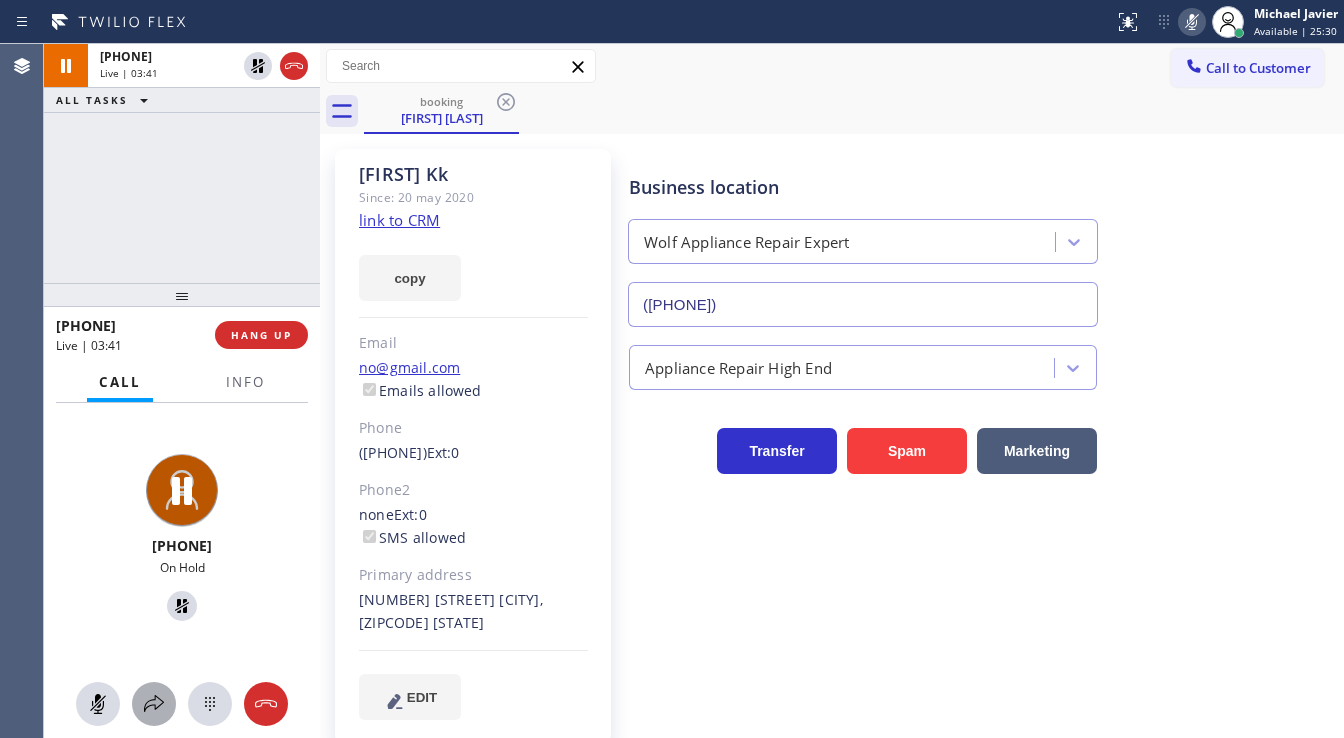 click at bounding box center (154, 704) 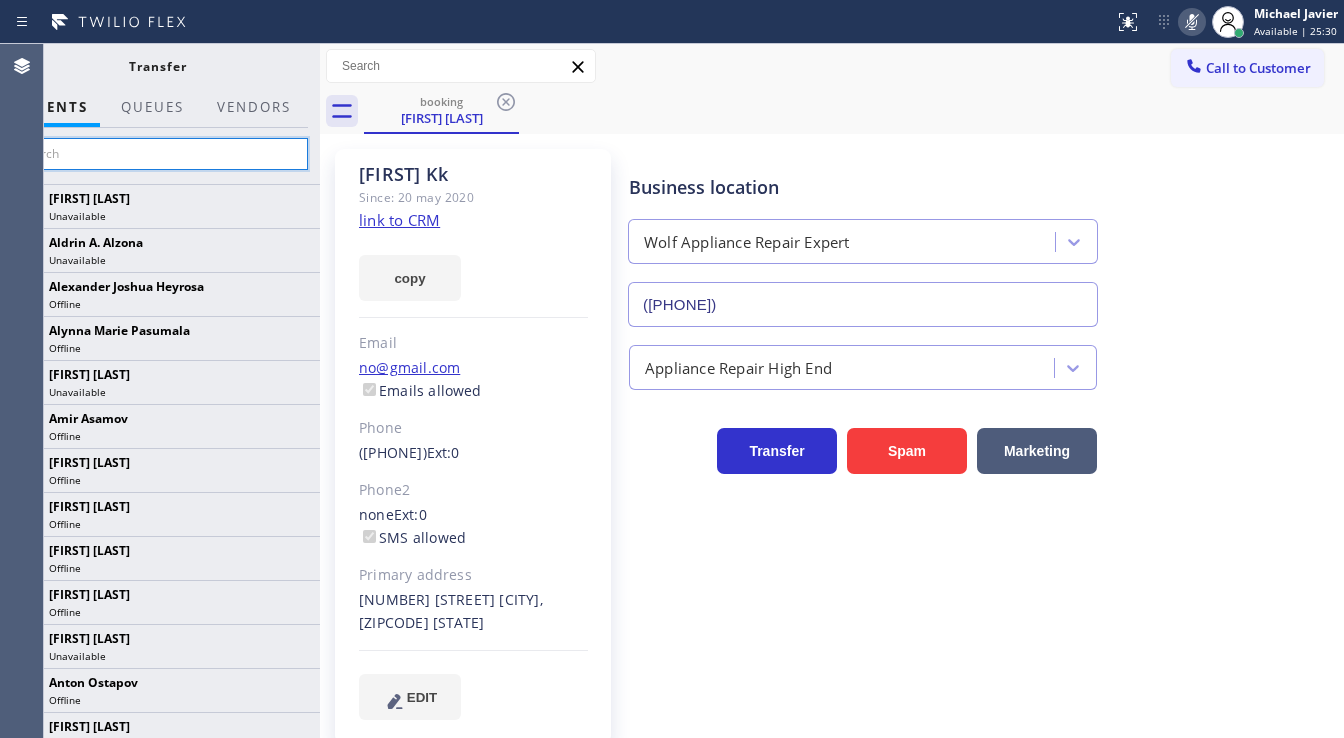 click at bounding box center [157, 154] 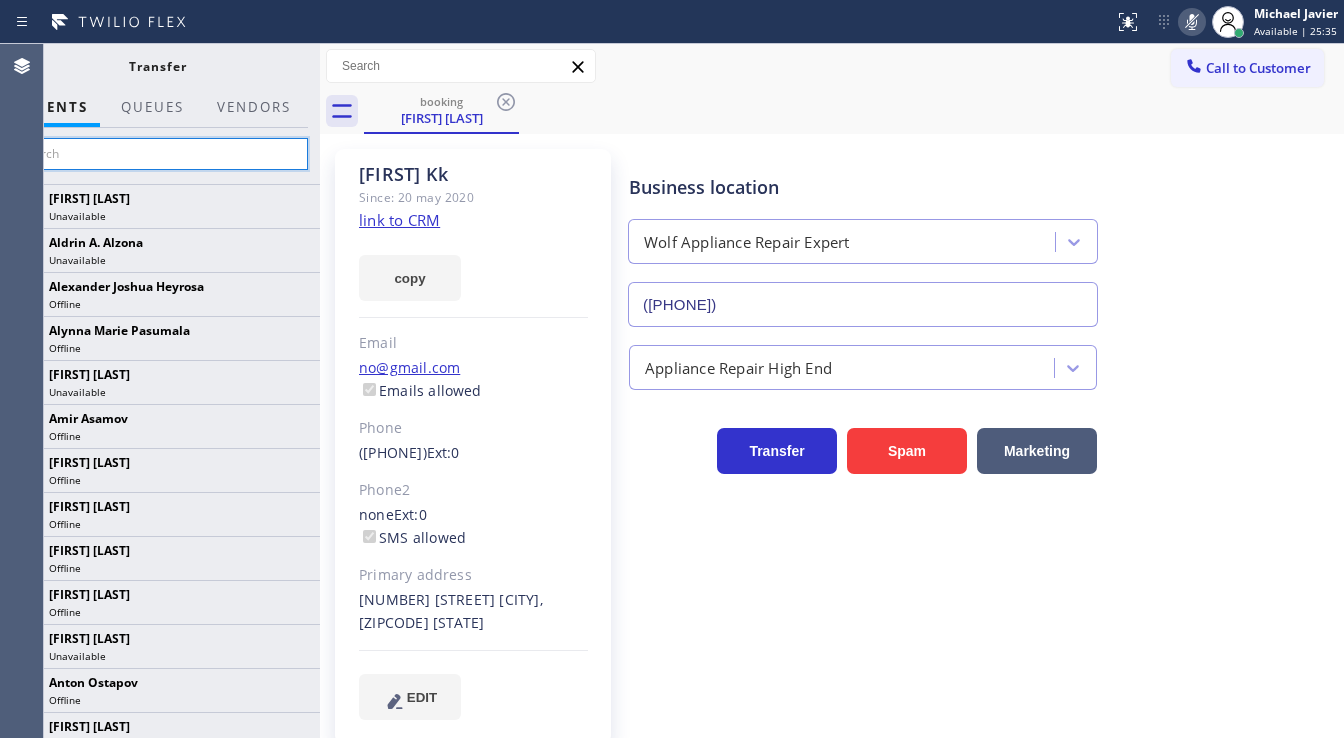 click at bounding box center [157, 154] 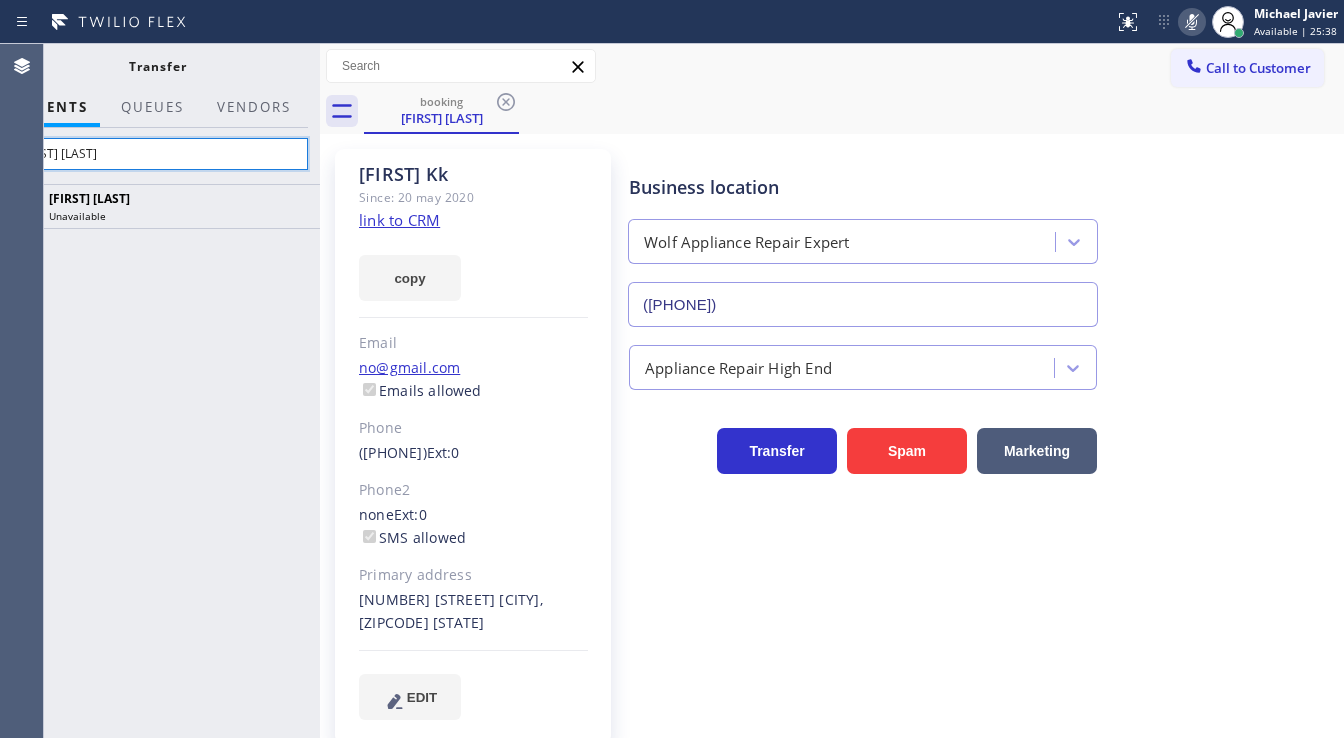 type on "[FIRST] [LAST]" 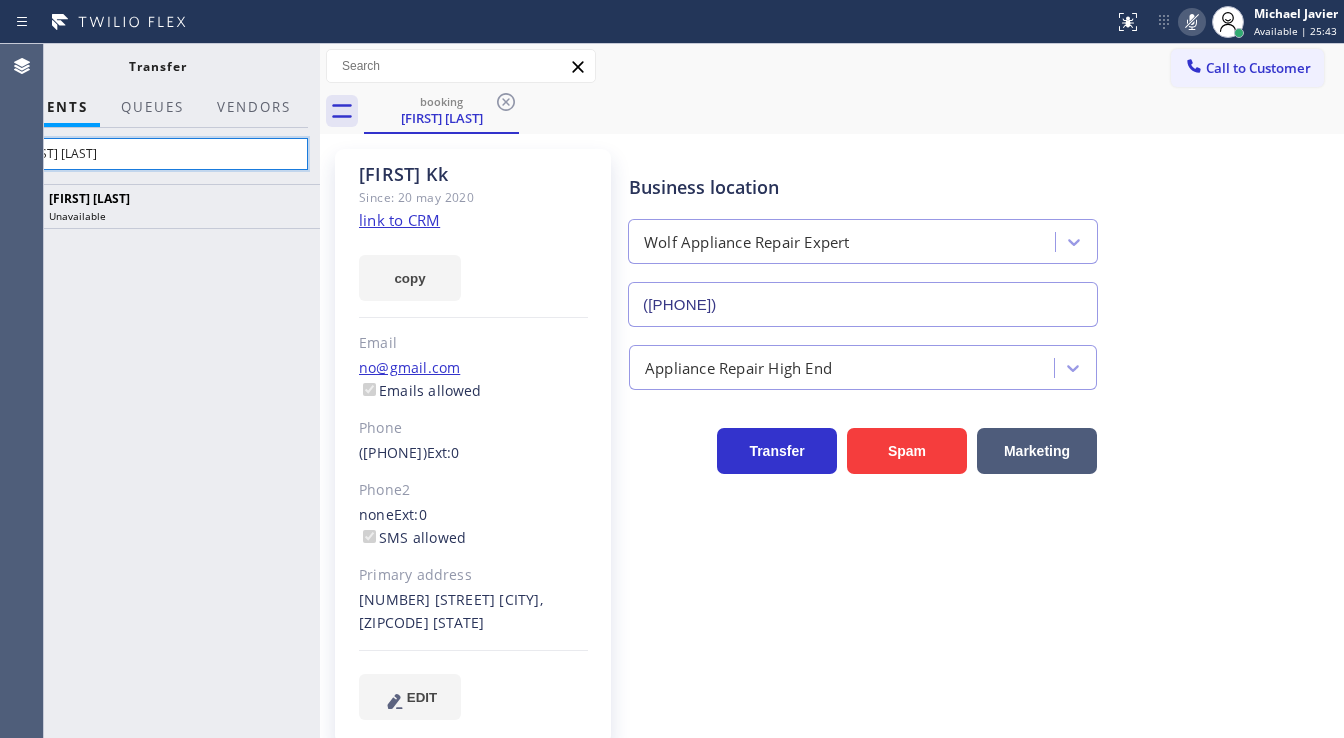 click on "[FIRST] [LAST]" at bounding box center [157, 154] 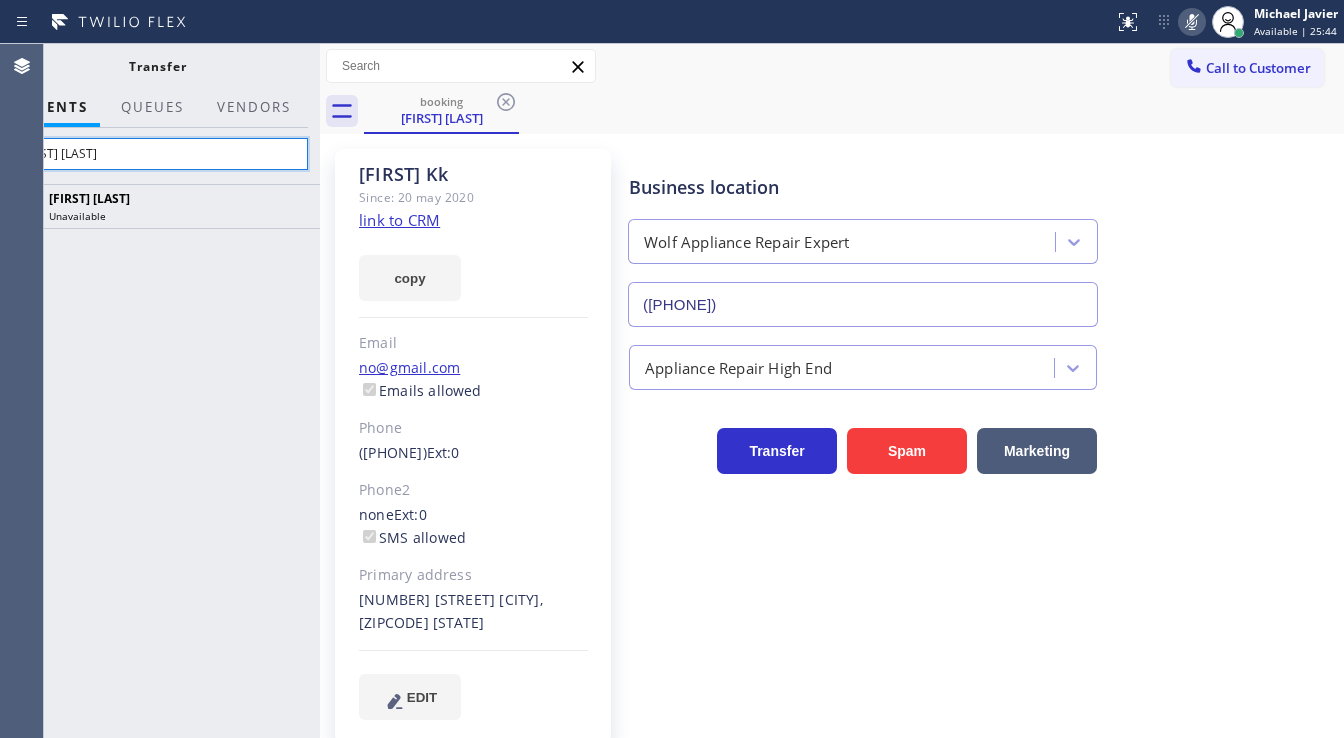 type 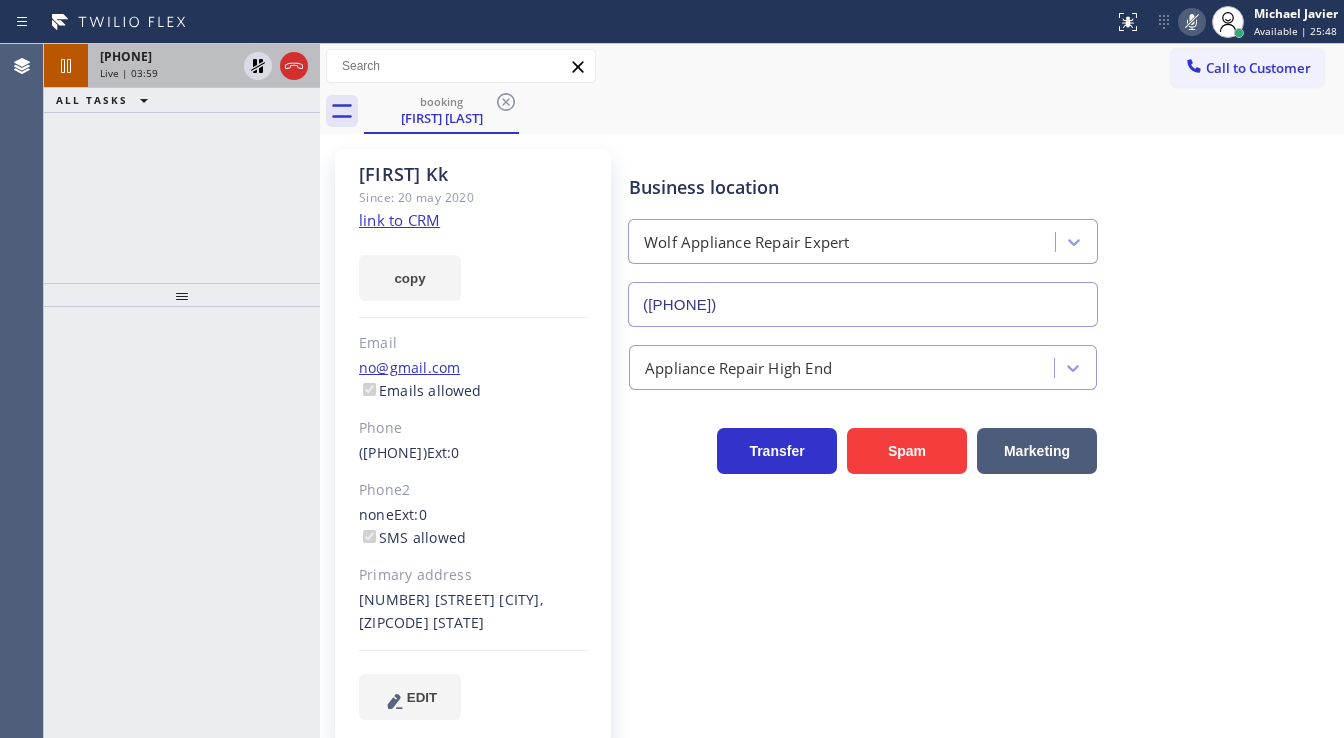 click on "Live | 03:59" at bounding box center [129, 73] 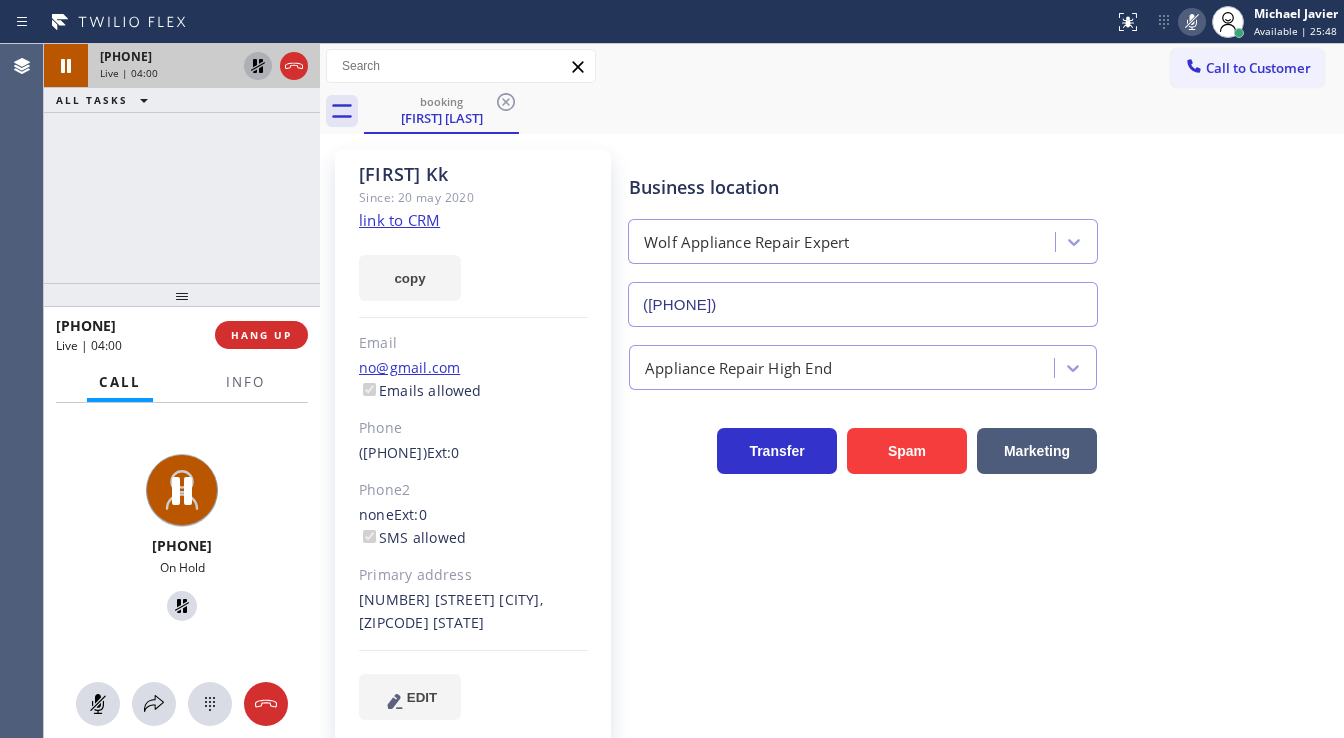 click 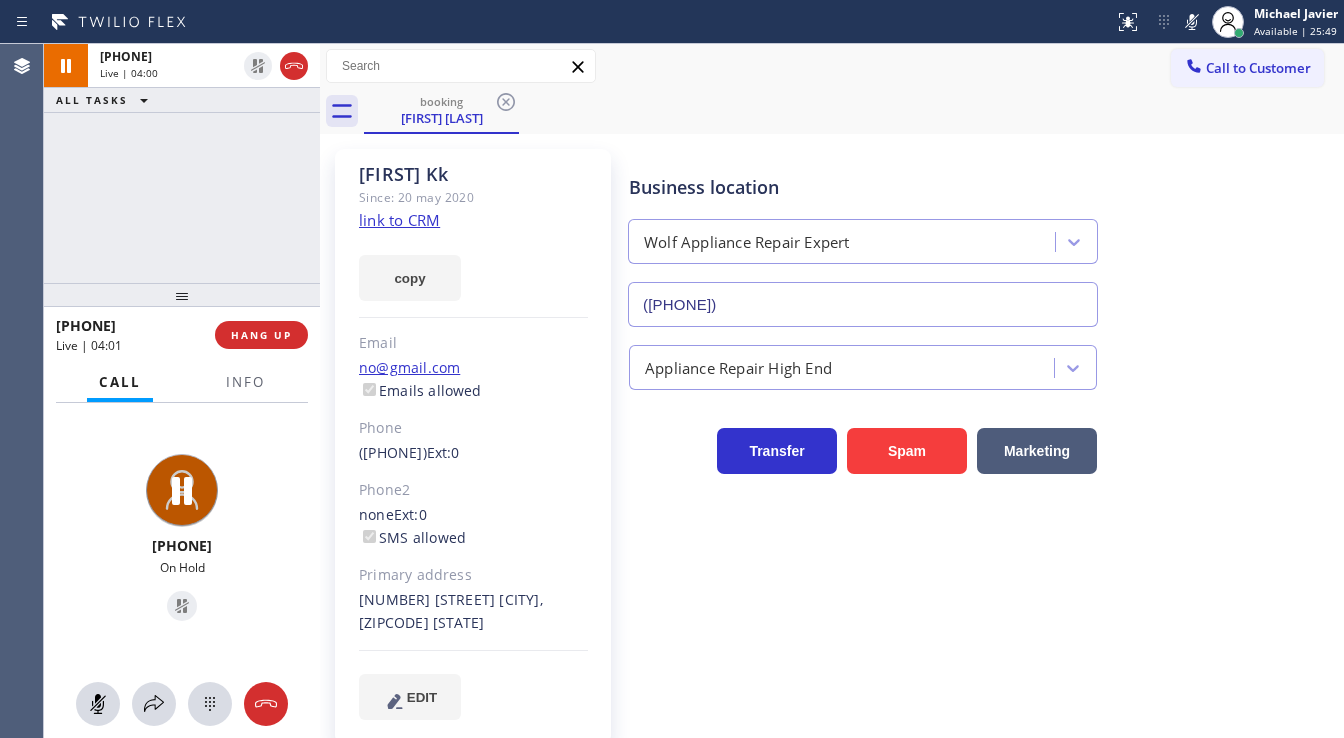 drag, startPoint x: 1191, startPoint y: 28, endPoint x: 1121, endPoint y: 69, distance: 81.12336 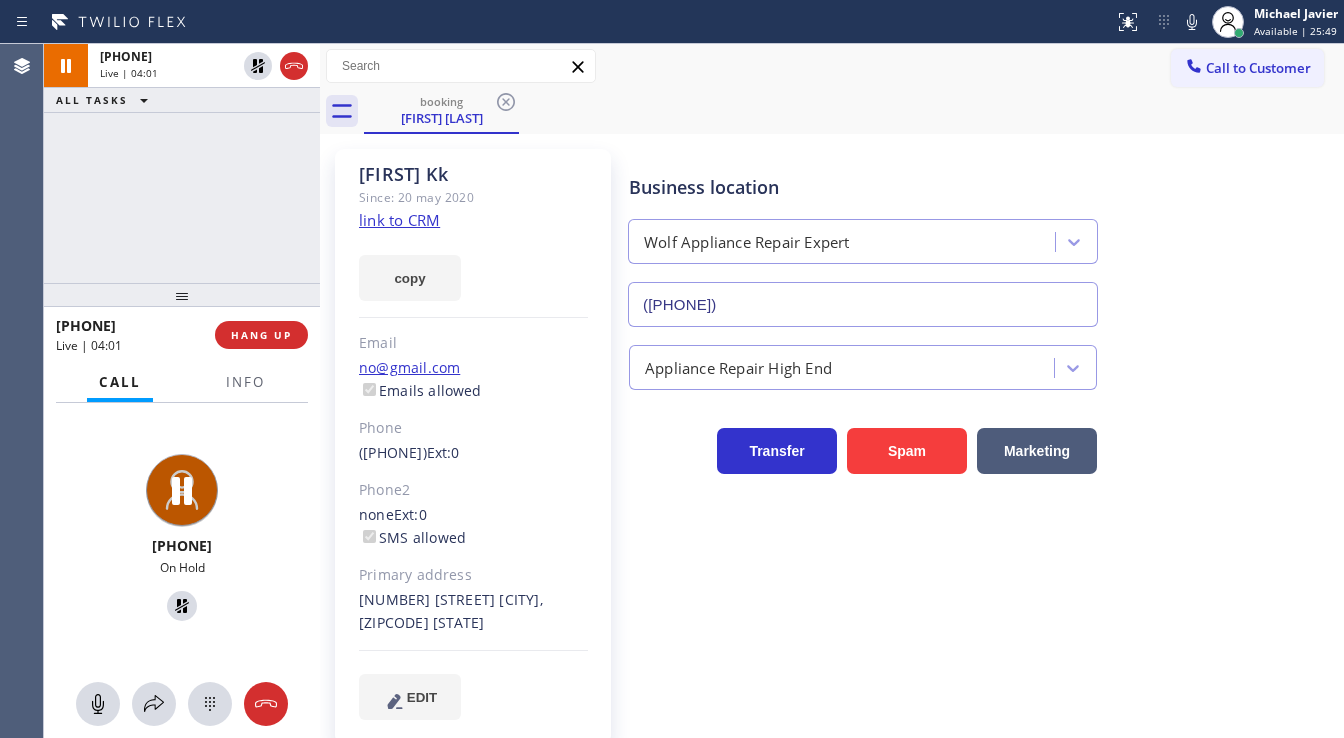 click on "+17145013601 Live | 04:01 ALL TASKS ALL TASKS ACTIVE TASKS TASKS IN WRAP UP" at bounding box center (182, 163) 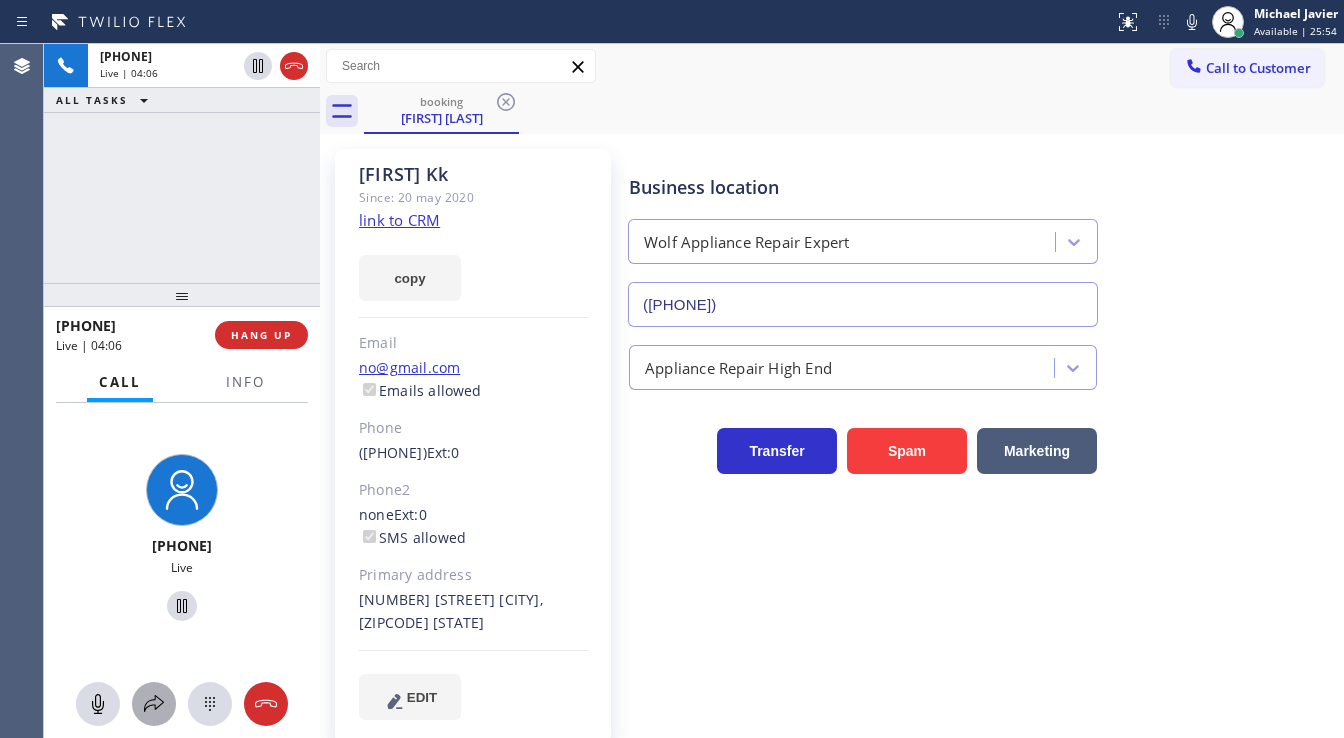click 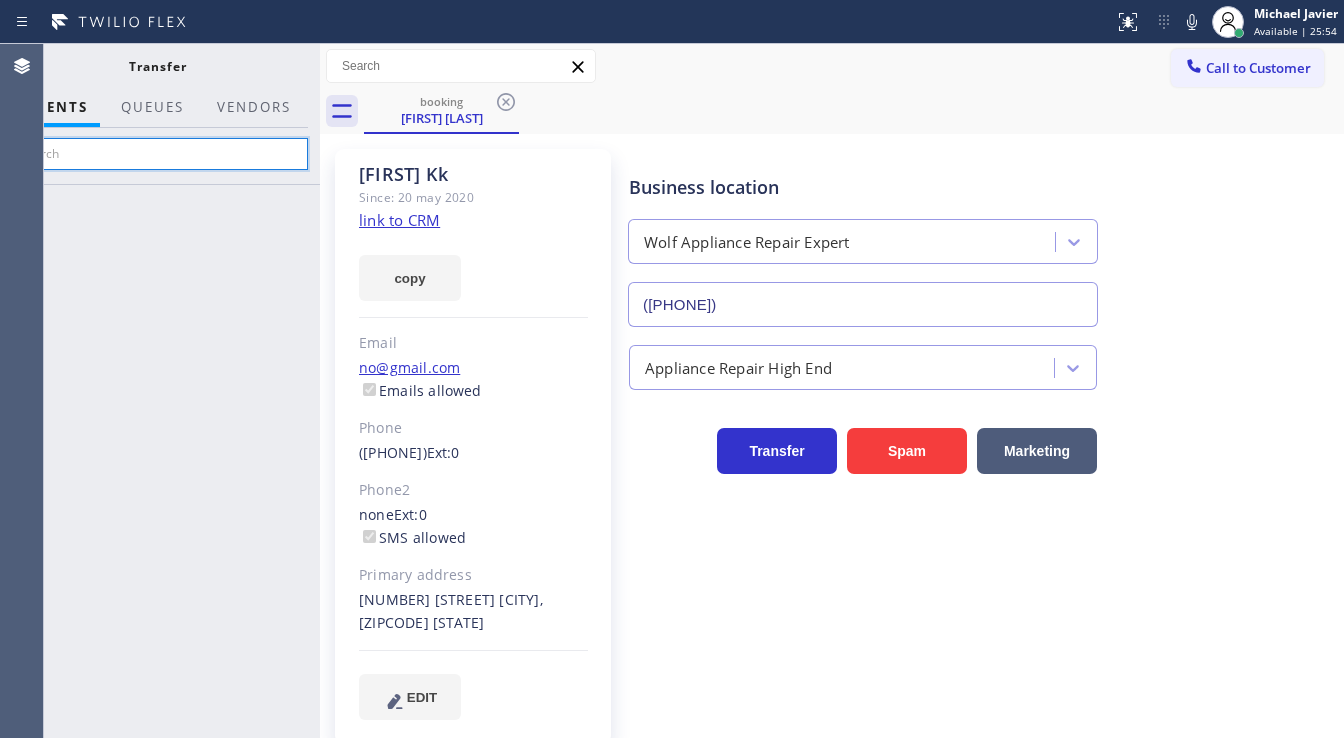 click at bounding box center (157, 154) 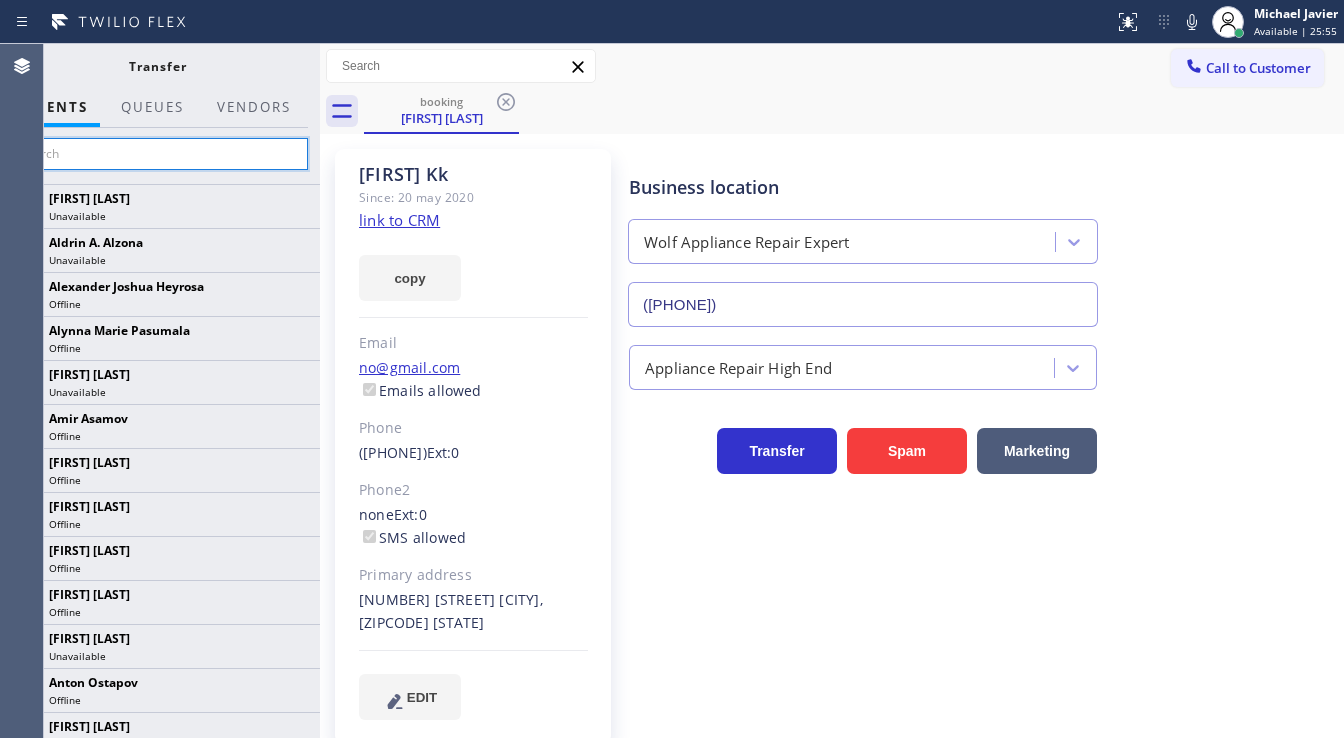 paste on "[FIRST] [LAST]" 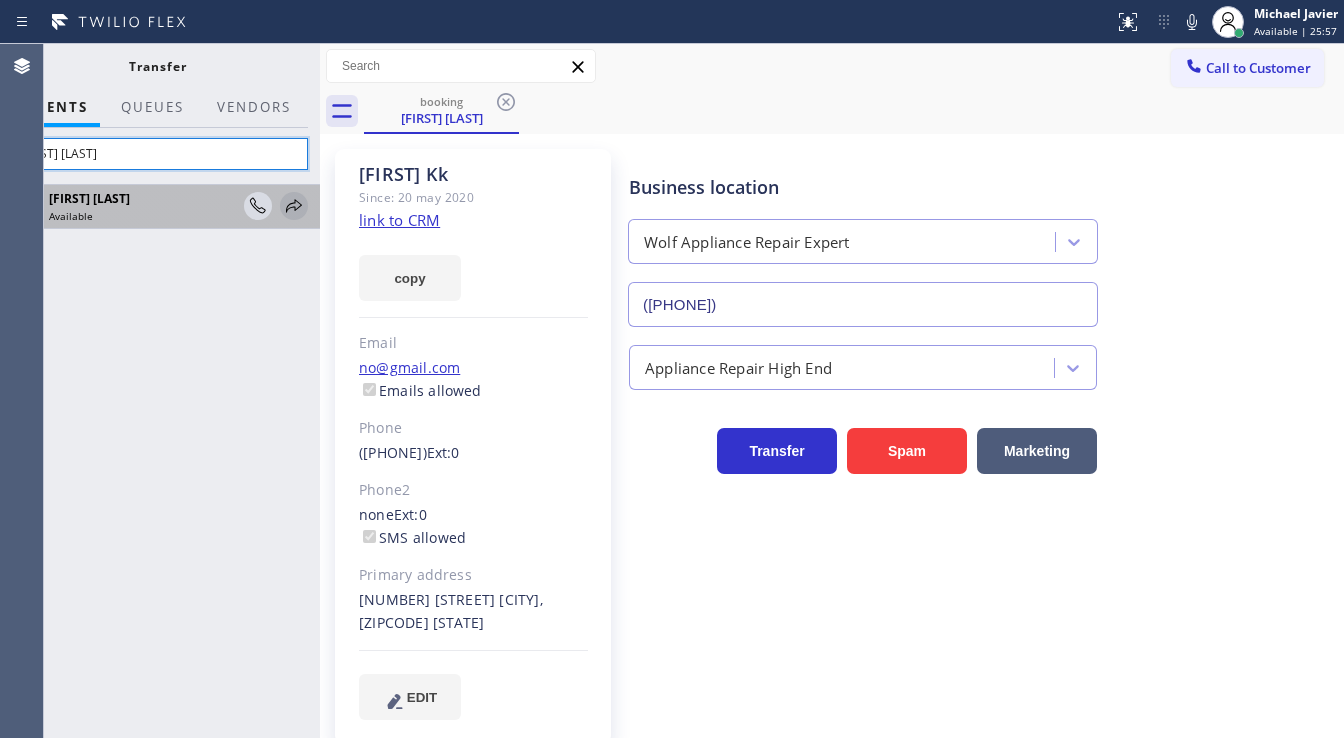 type on "[FIRST] [LAST]" 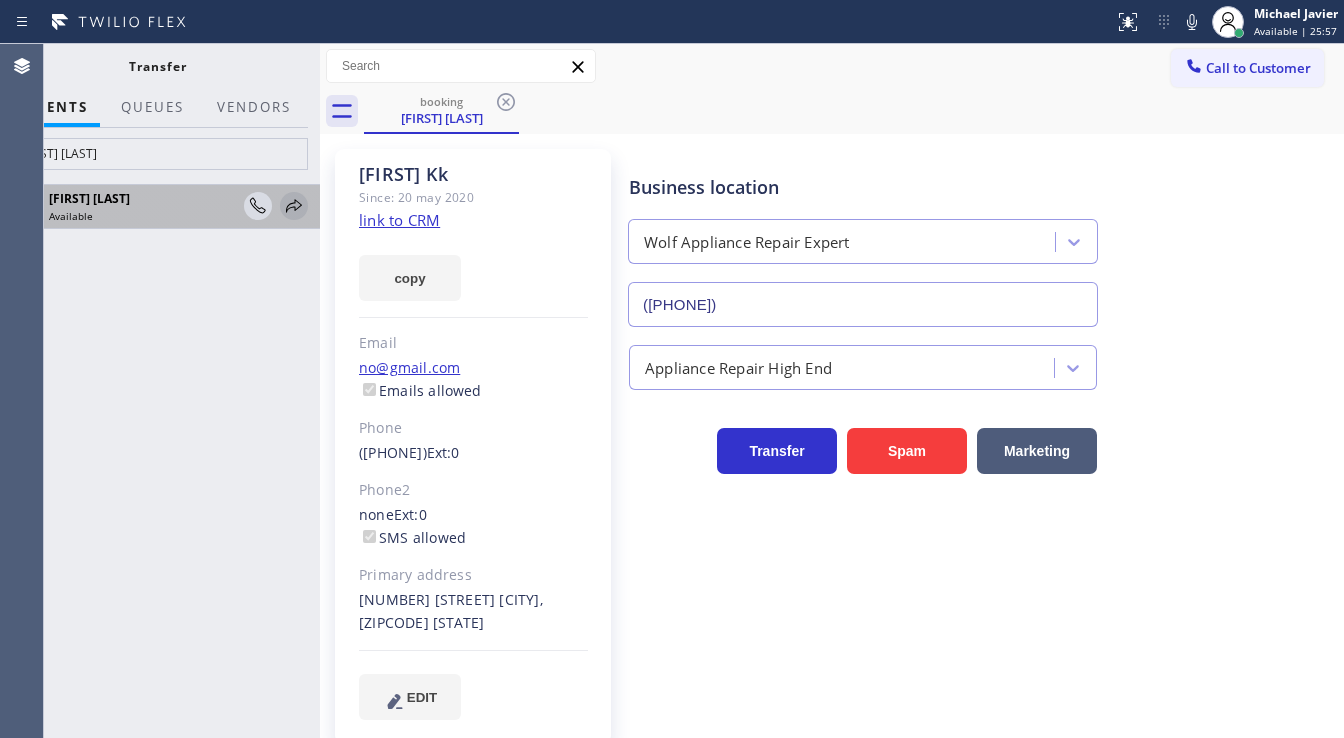 click 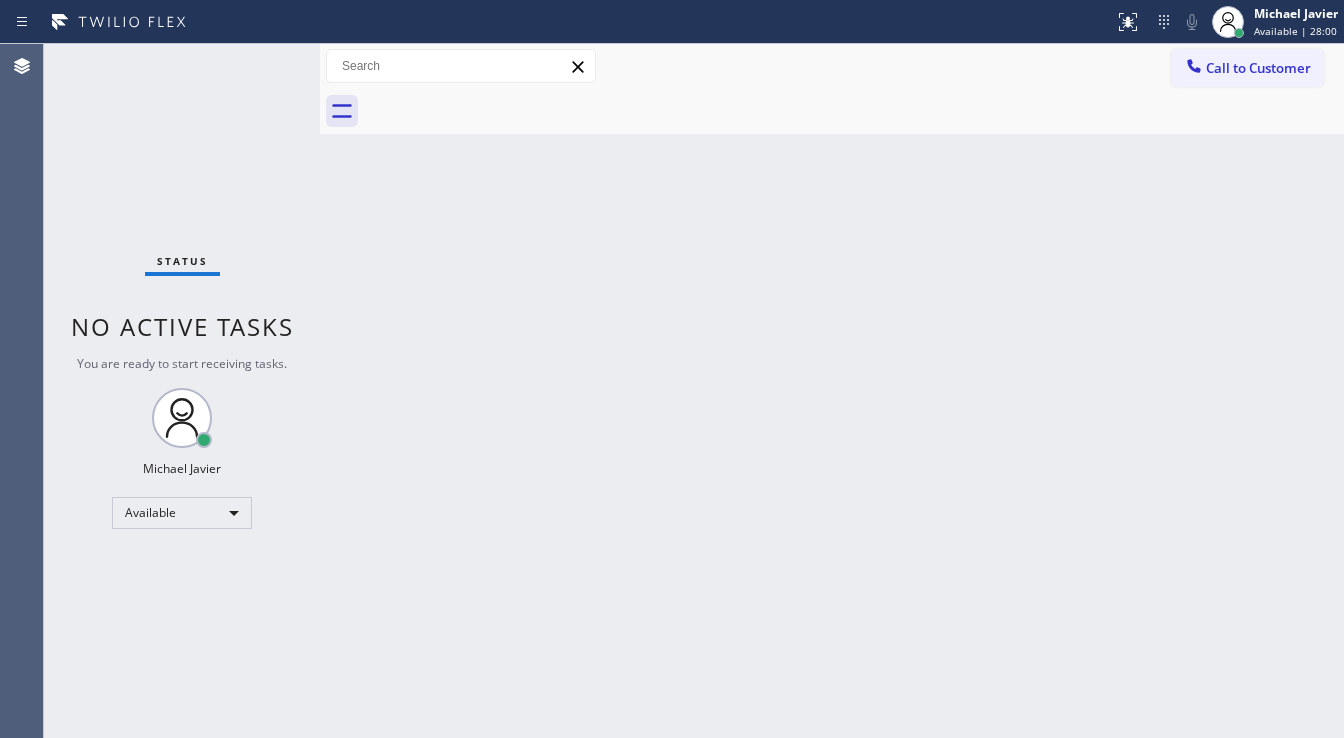 click on "Status   No active tasks     You are ready to start receiving tasks.   Michael Javier Available" at bounding box center [182, 391] 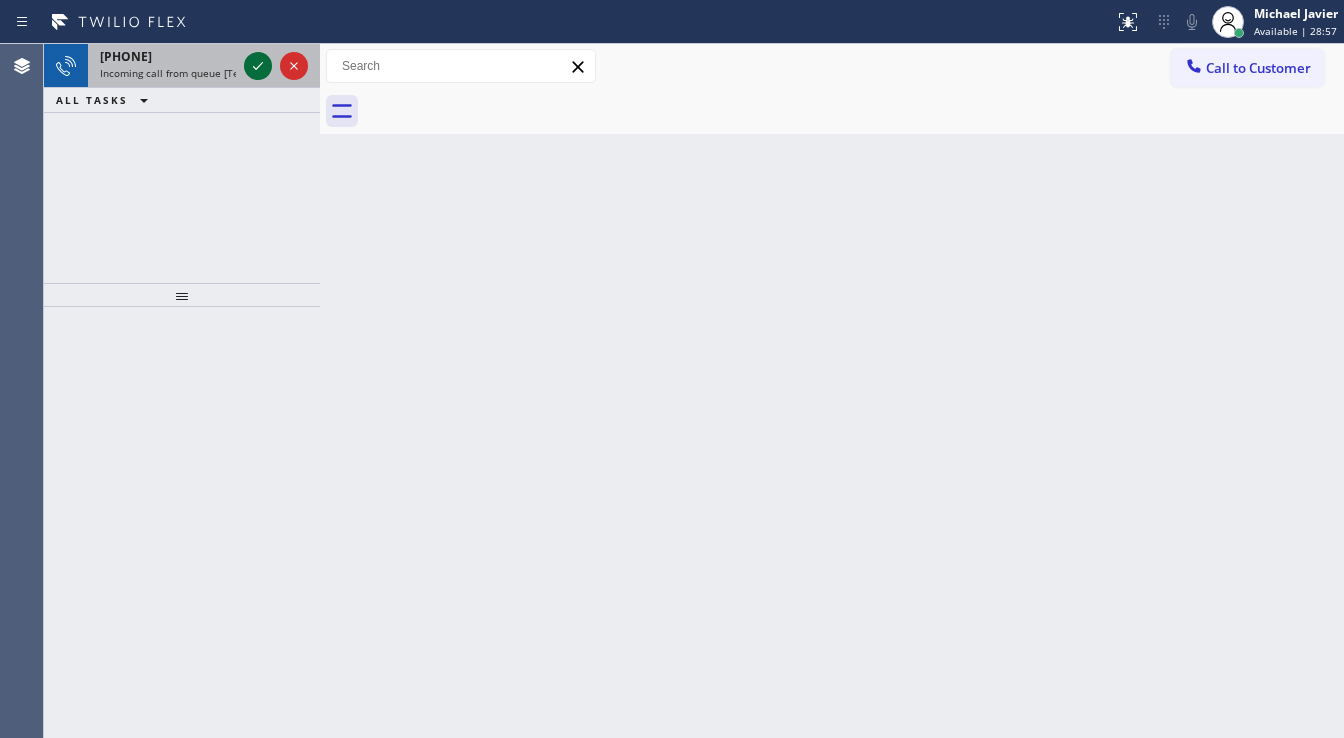 click 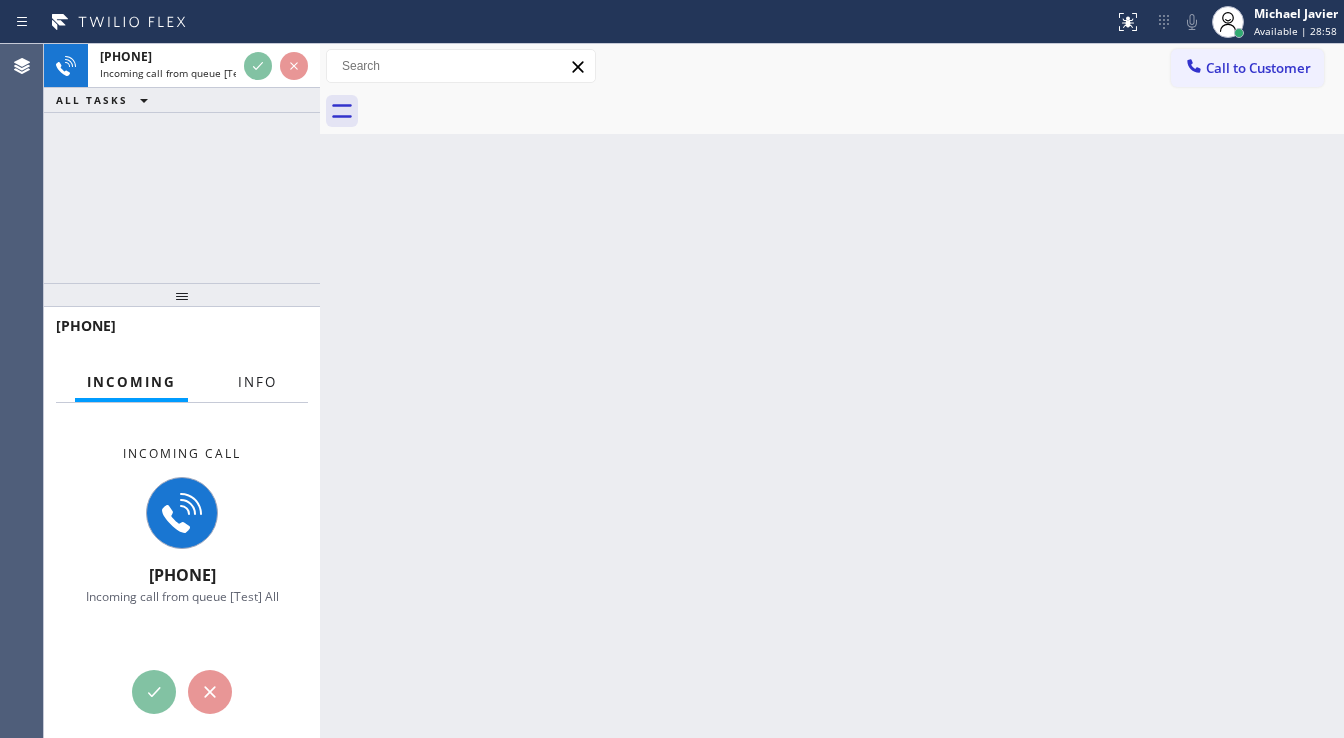 click on "Info" at bounding box center (257, 382) 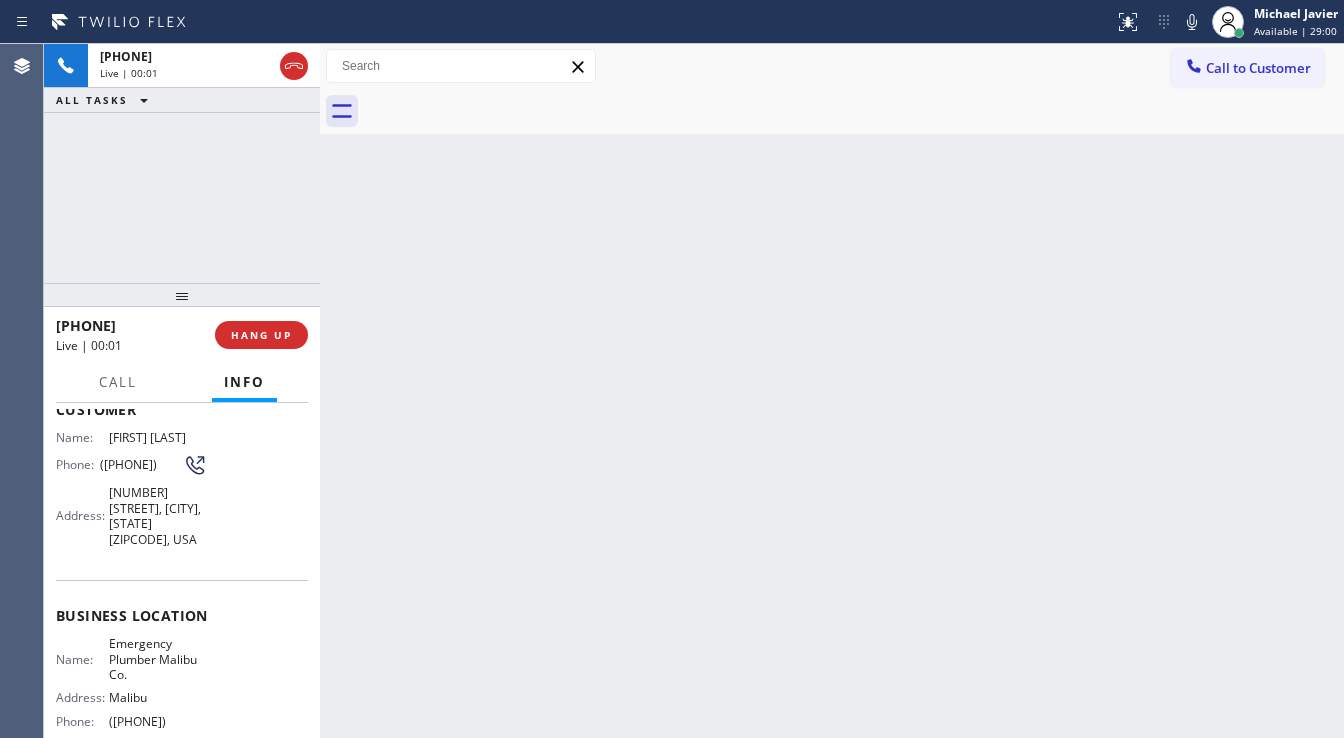 scroll, scrollTop: 80, scrollLeft: 0, axis: vertical 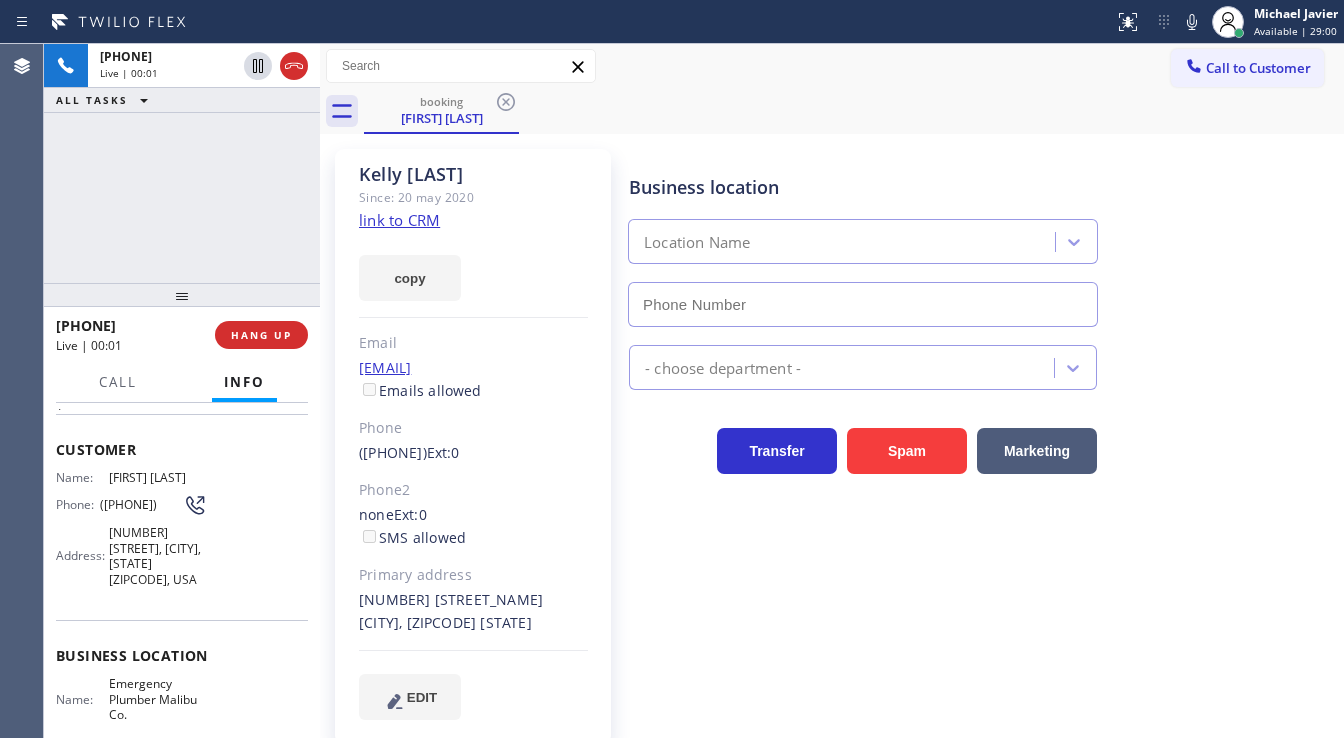 type on "(213) 513-6137" 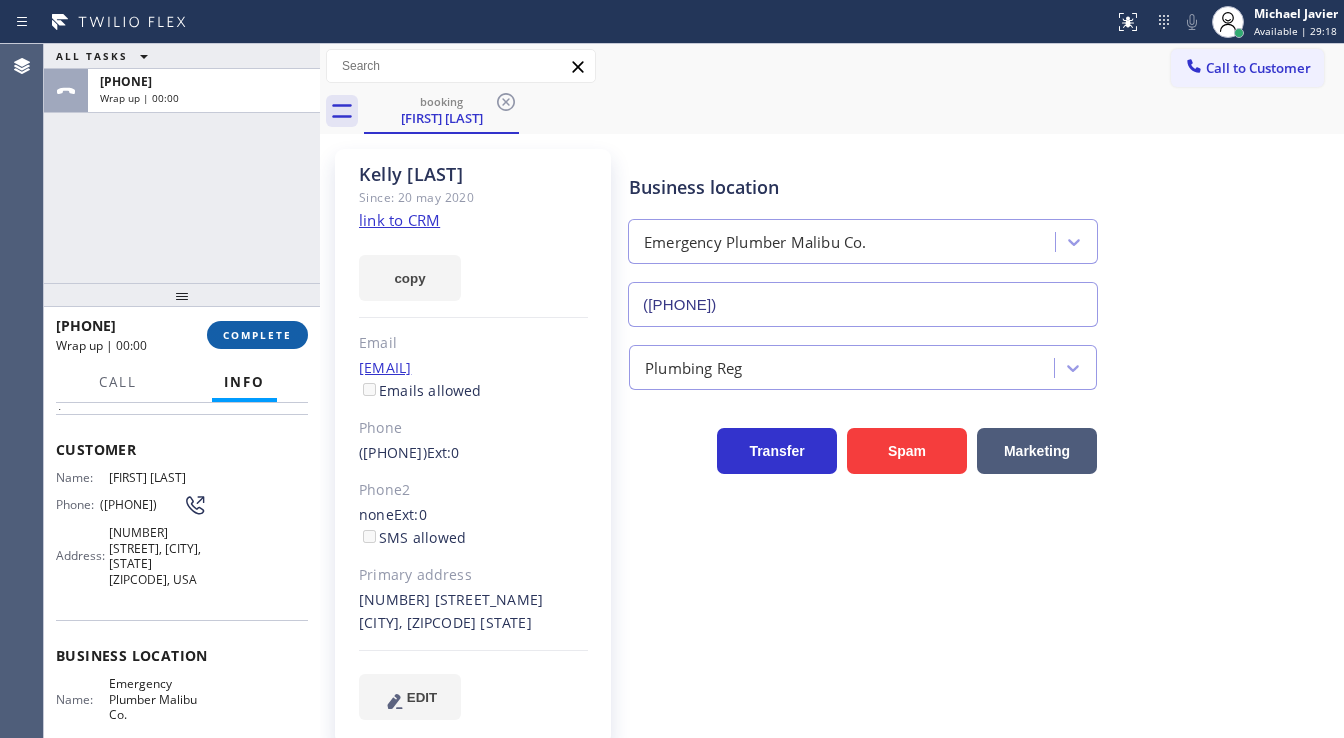 click on "COMPLETE" at bounding box center [257, 335] 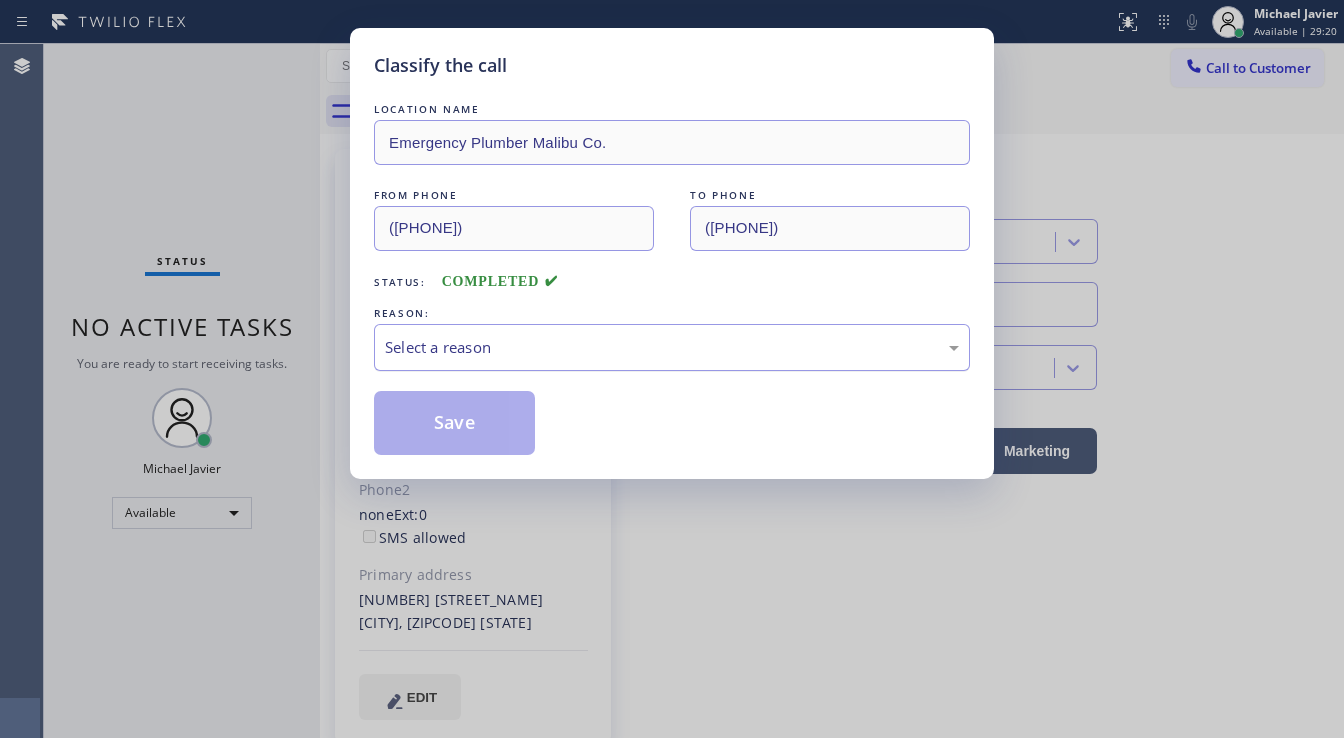 click on "Select a reason" at bounding box center [672, 347] 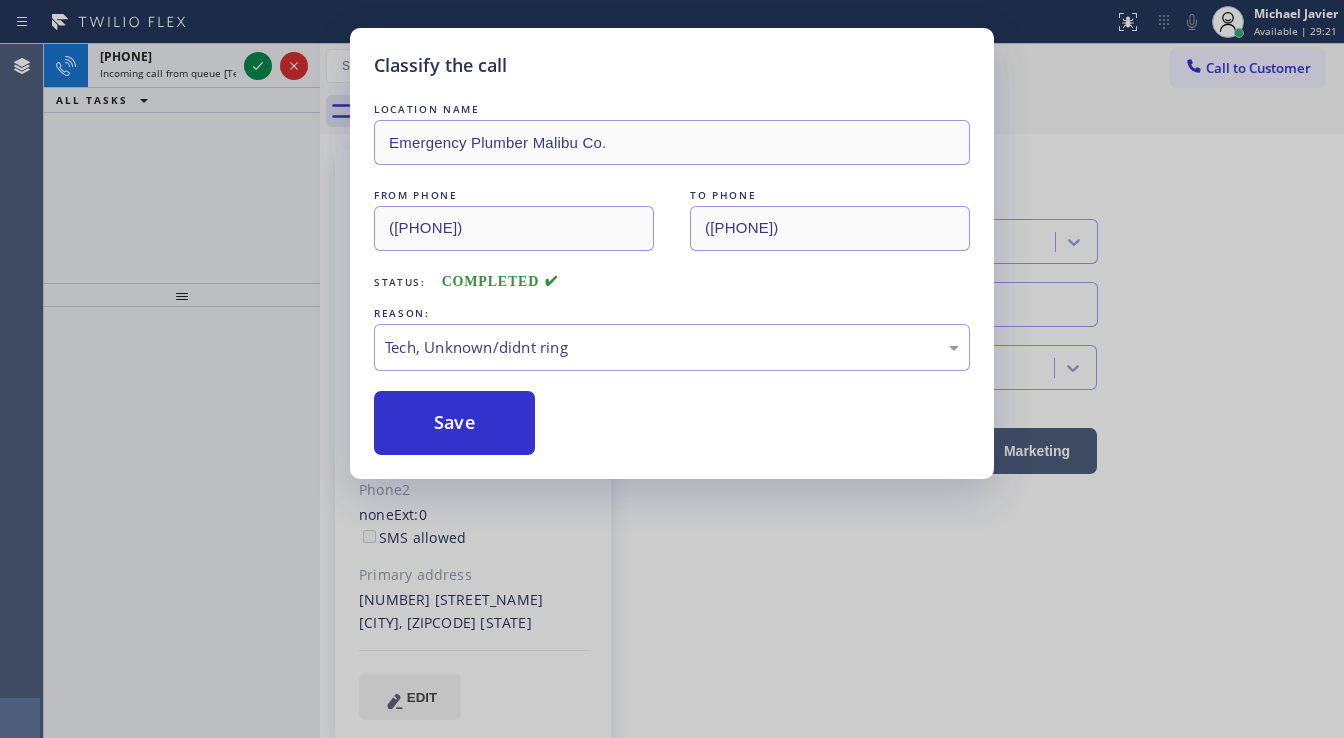 click on "Save" at bounding box center [454, 423] 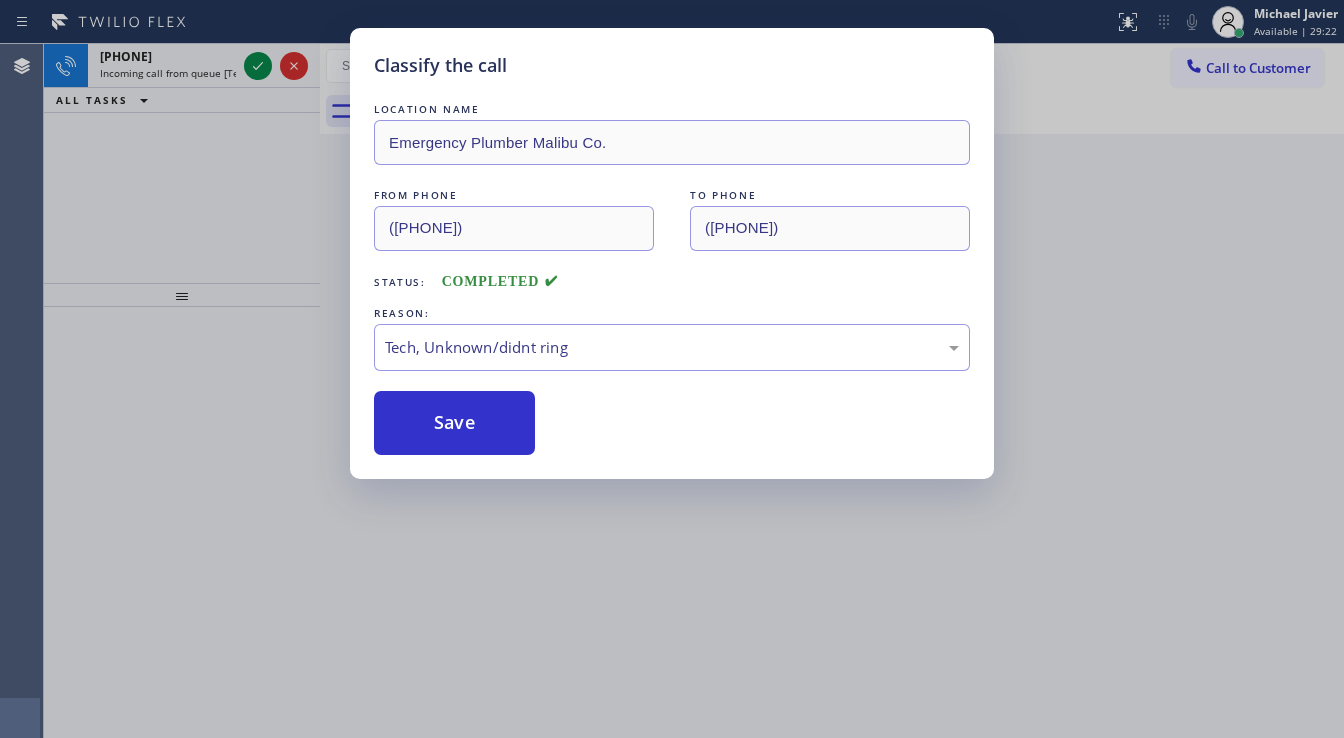 click on "Classify the call LOCATION NAME Emergency Plumber Malibu Co. FROM PHONE (310) 415-6876 TO PHONE (213) 513-6137 Status: COMPLETED REASON: Tech, Unknown/didnt ring Save" at bounding box center (672, 369) 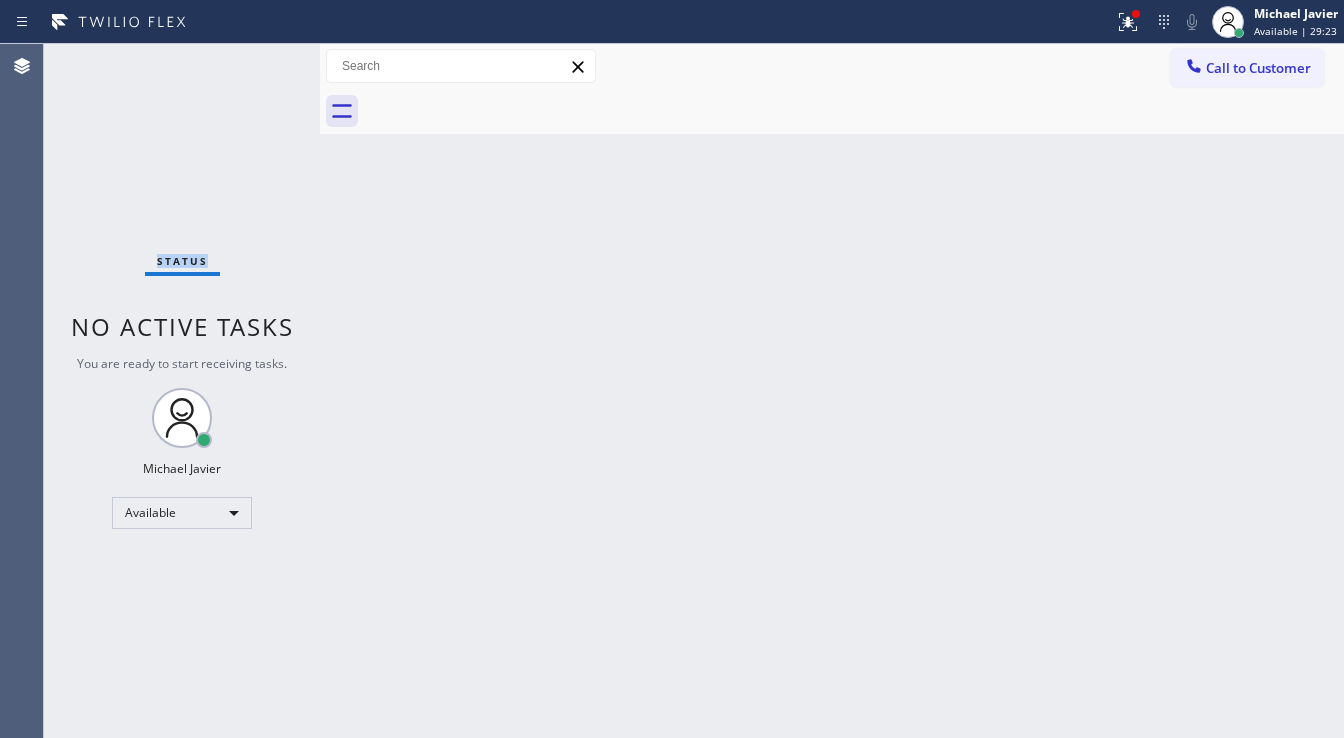 click on "Status   No active tasks     You are ready to start receiving tasks.   Michael Javier Available" at bounding box center [182, 391] 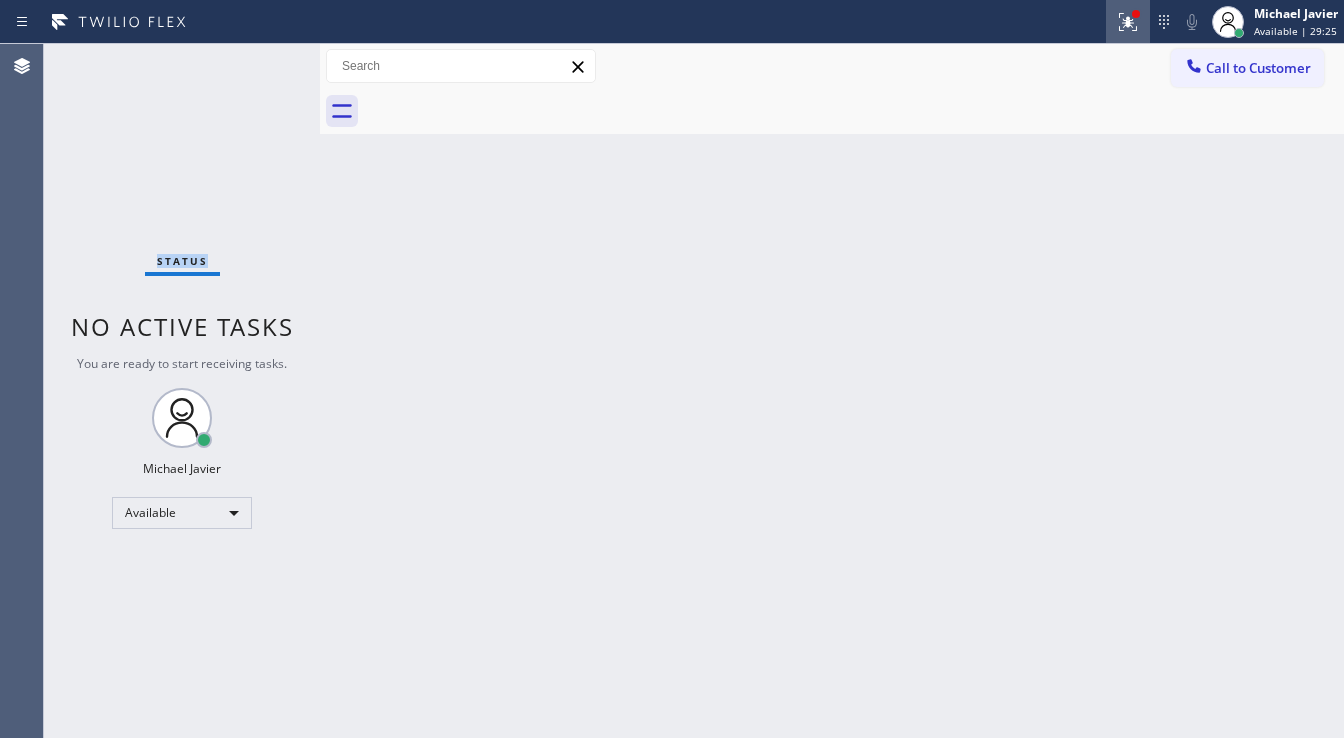 click at bounding box center (1128, 22) 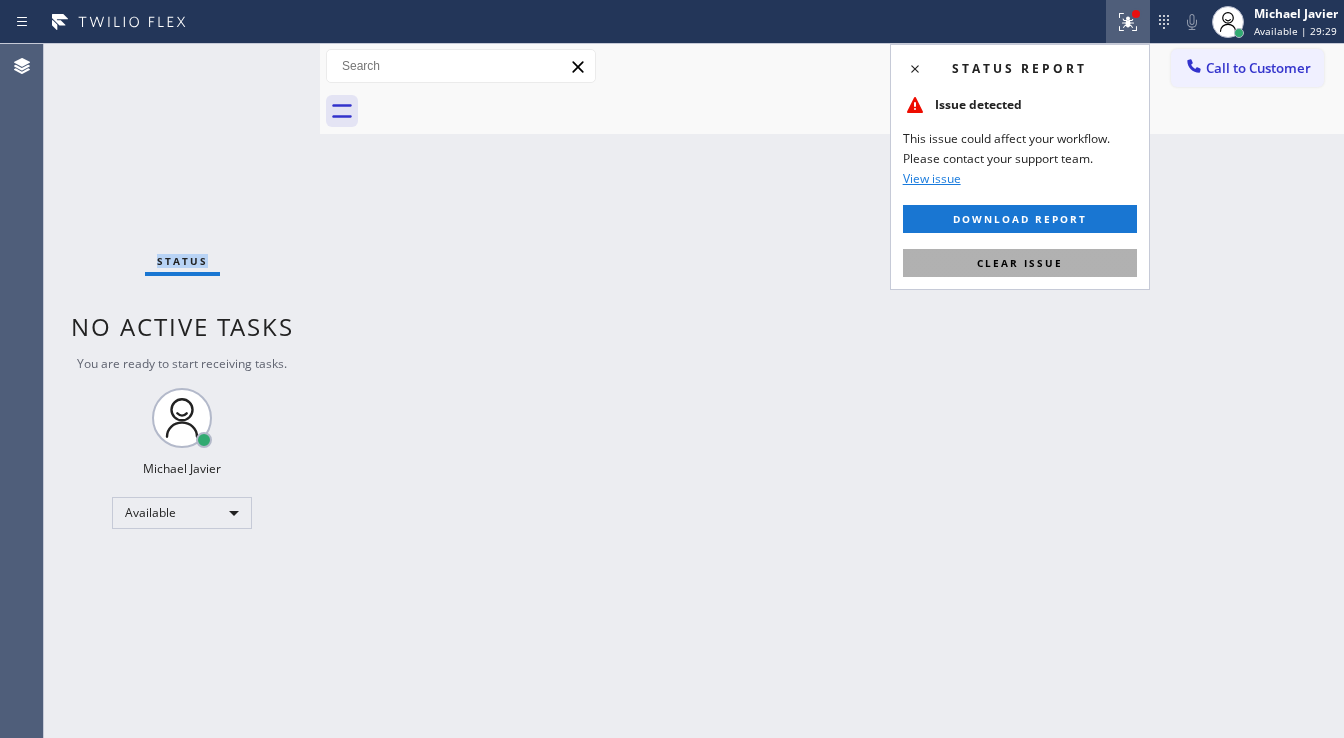 click on "Clear issue" at bounding box center (1020, 263) 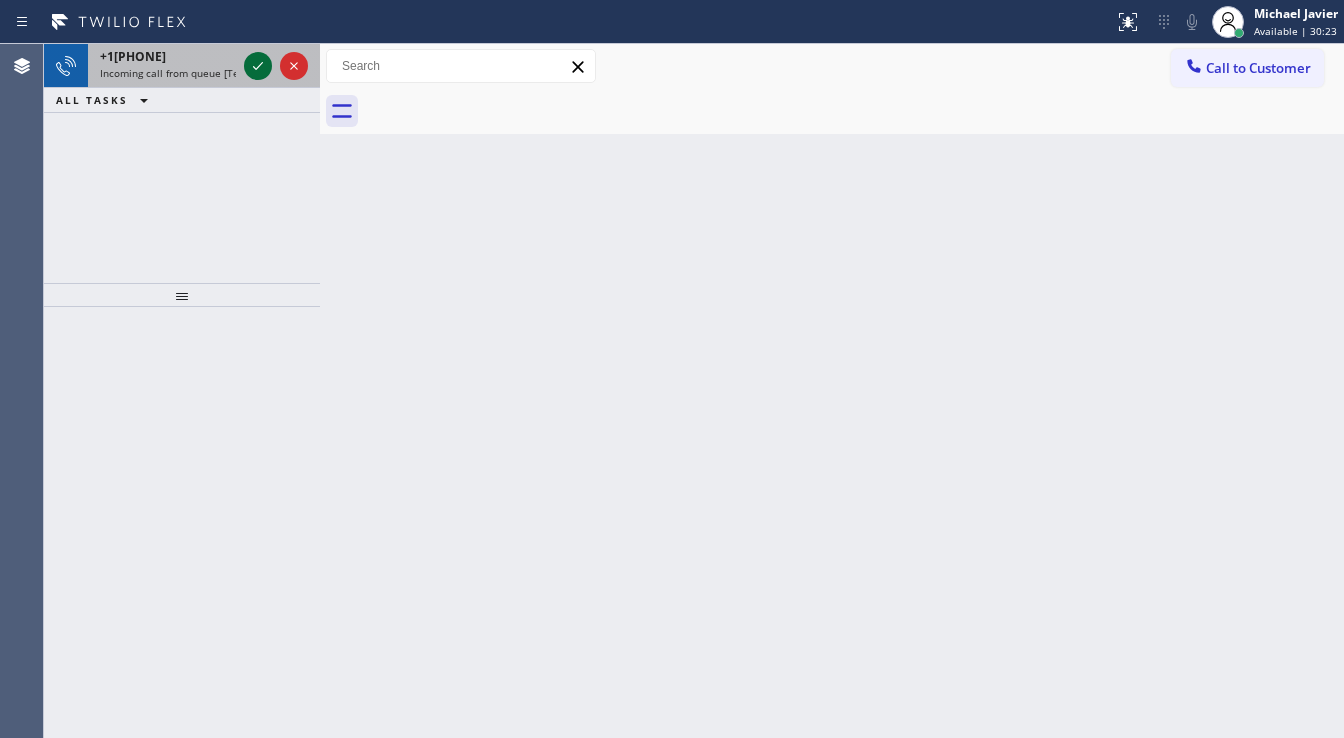 click 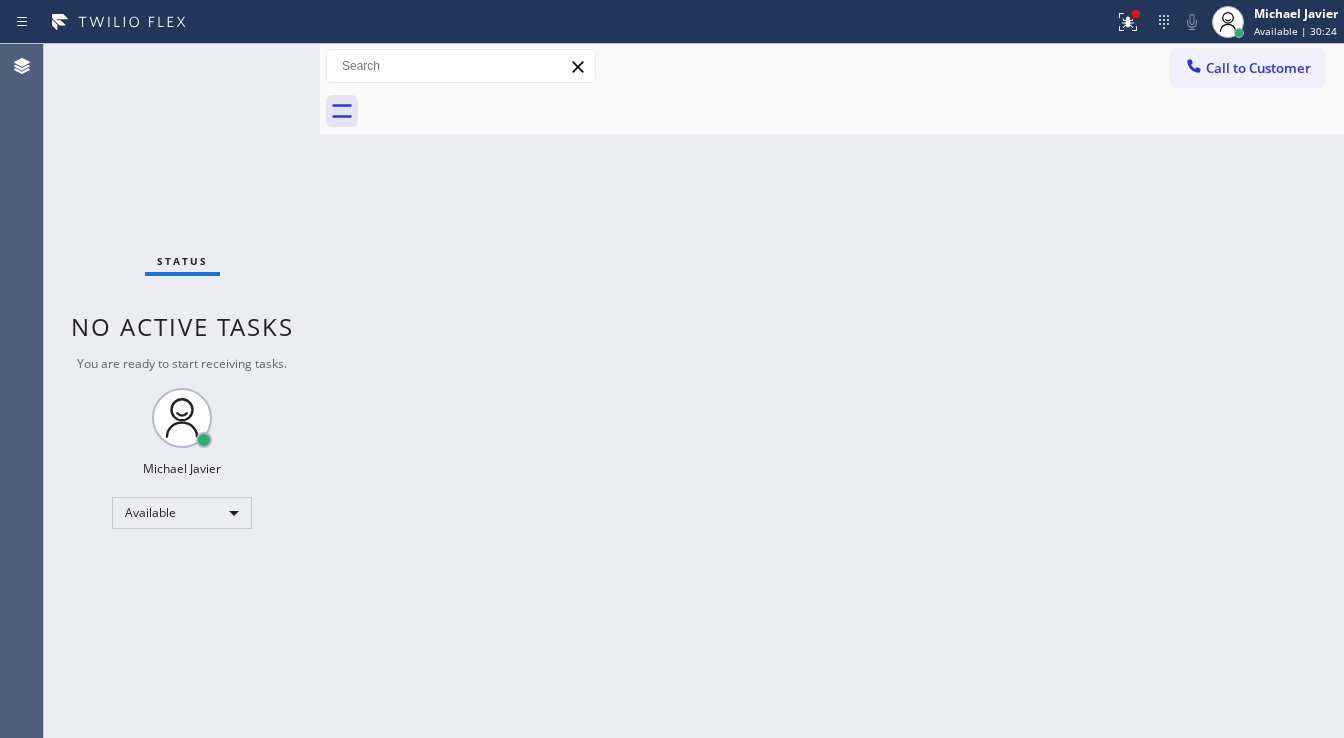 click on "Status   No active tasks     You are ready to start receiving tasks.   Michael Javier Available" at bounding box center (182, 391) 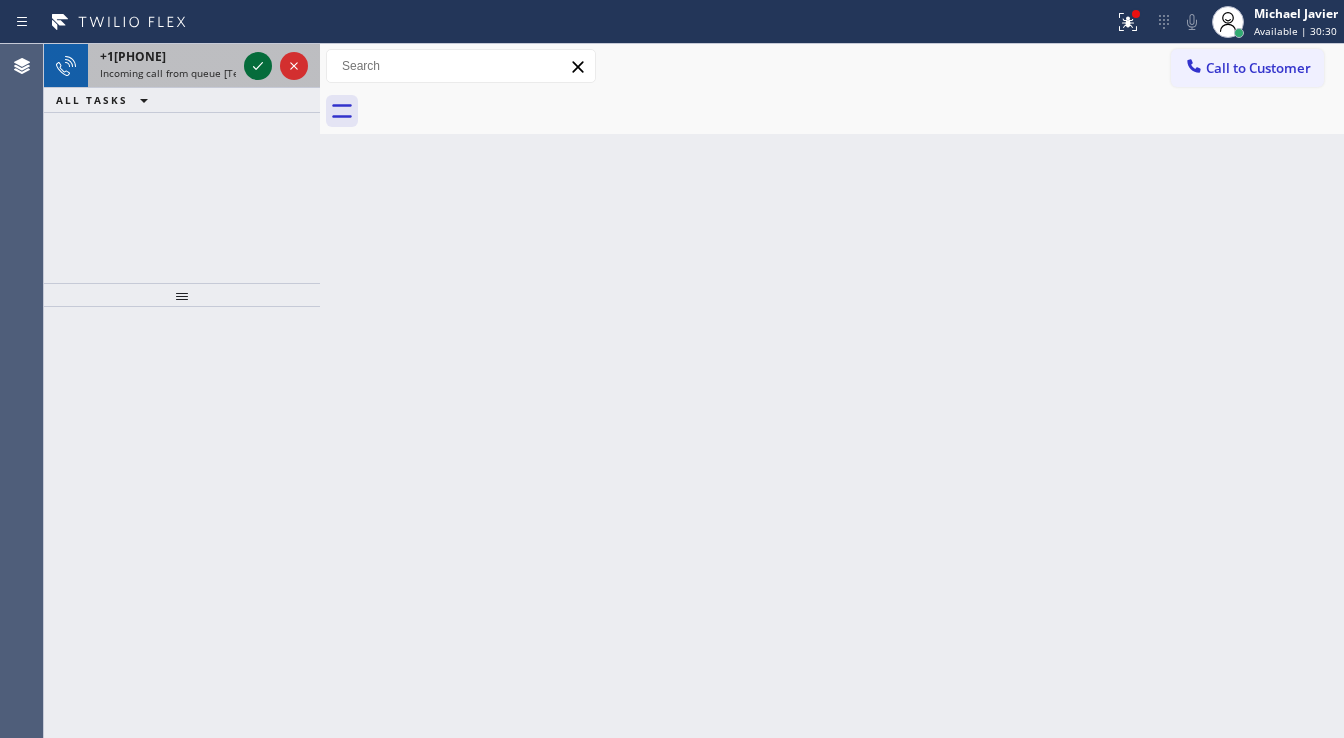 click 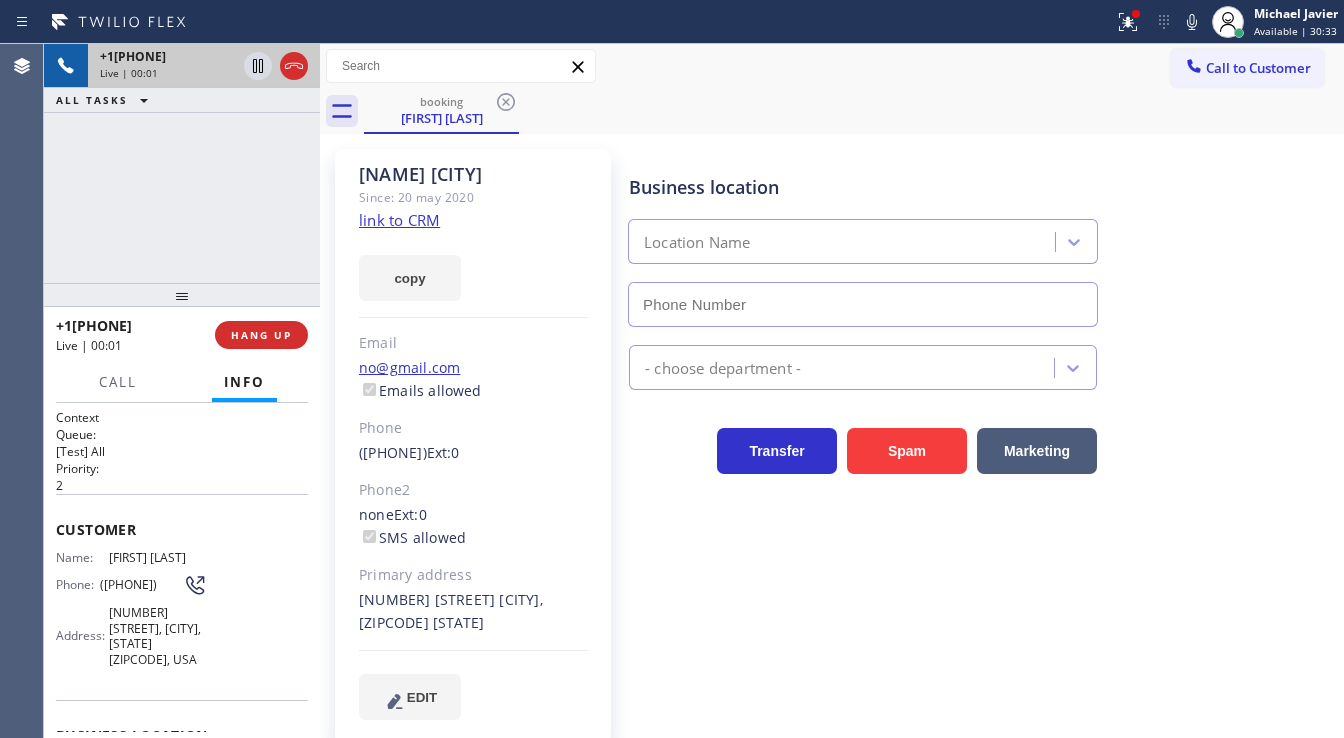 type on "(714) 681-1582" 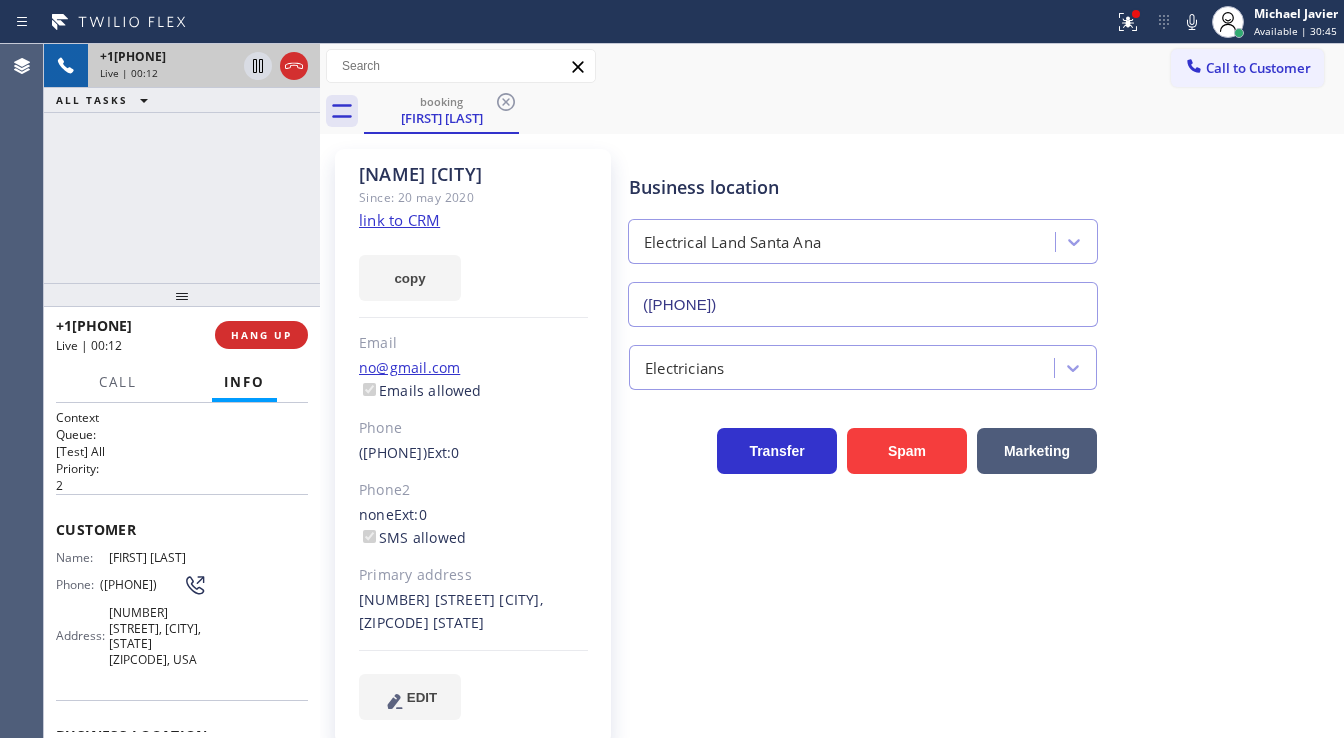 click on "link to CRM" 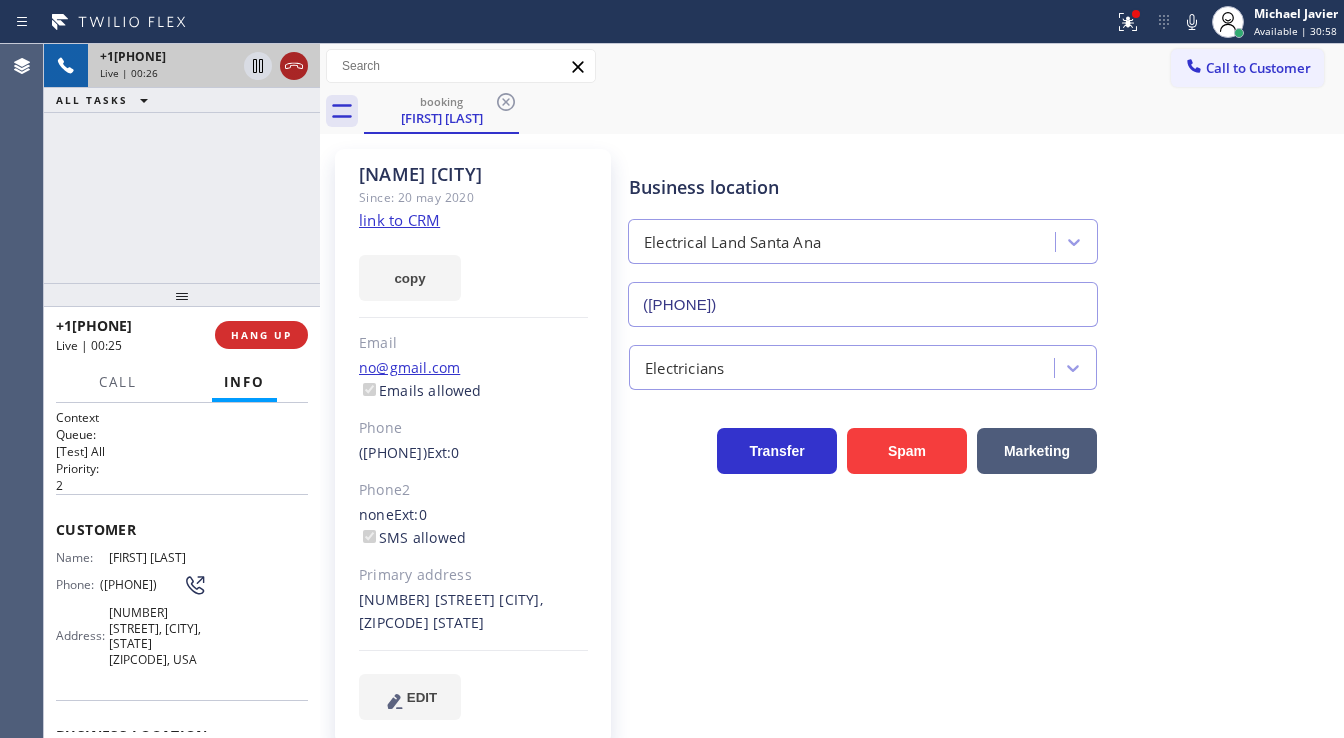 click 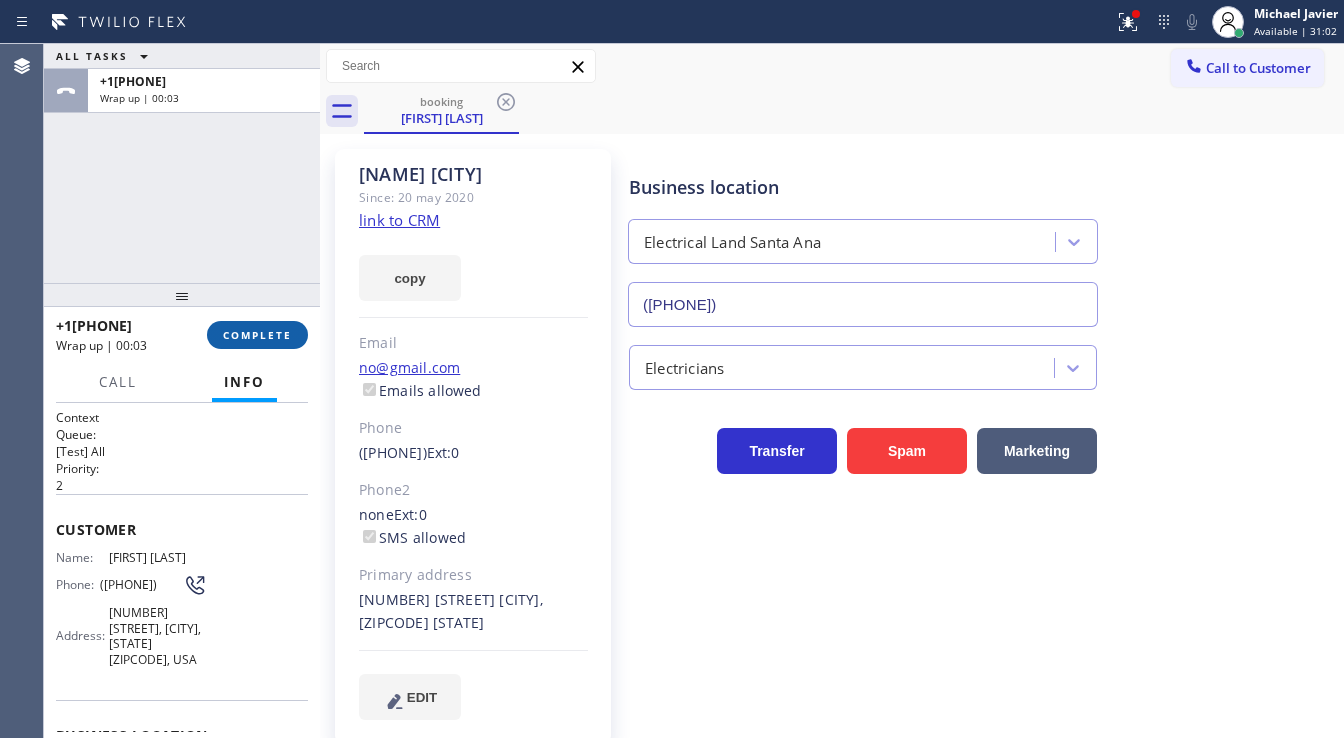 click on "COMPLETE" at bounding box center (257, 335) 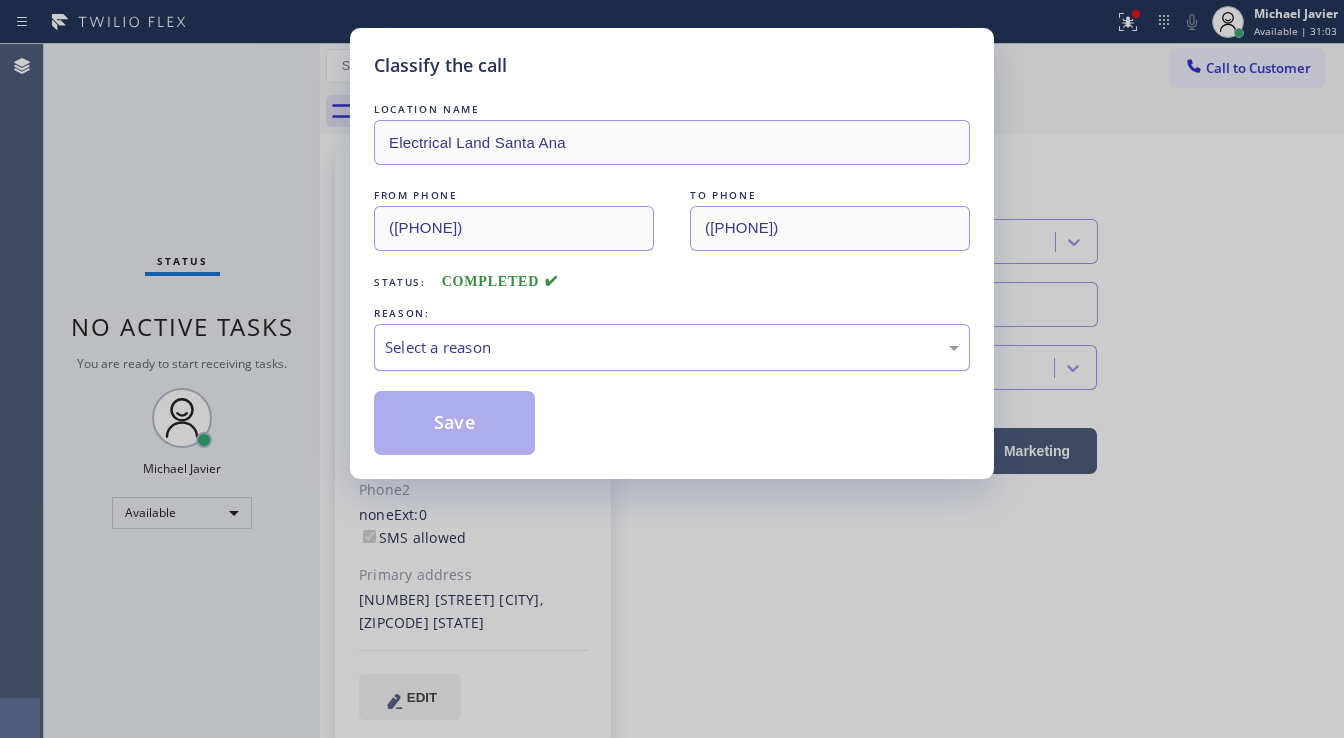 click on "Select a reason" at bounding box center (672, 347) 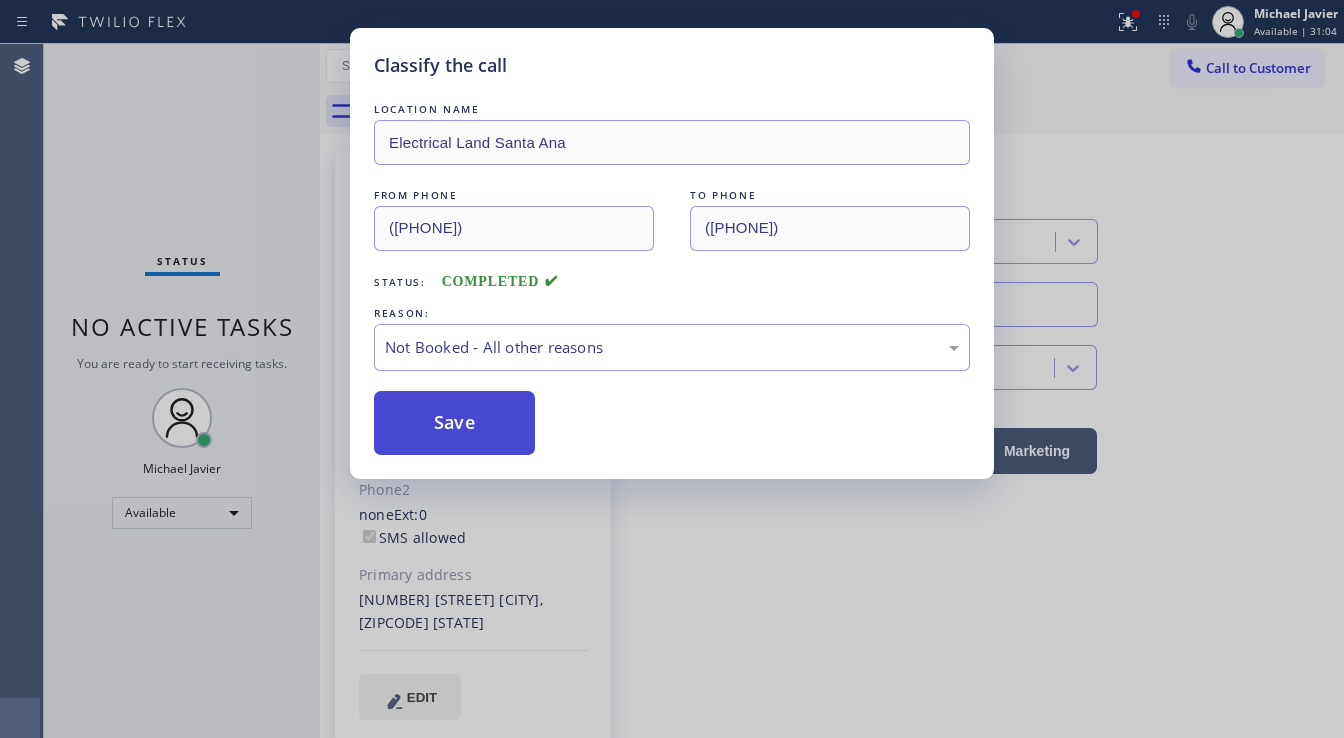 click on "Save" at bounding box center [454, 423] 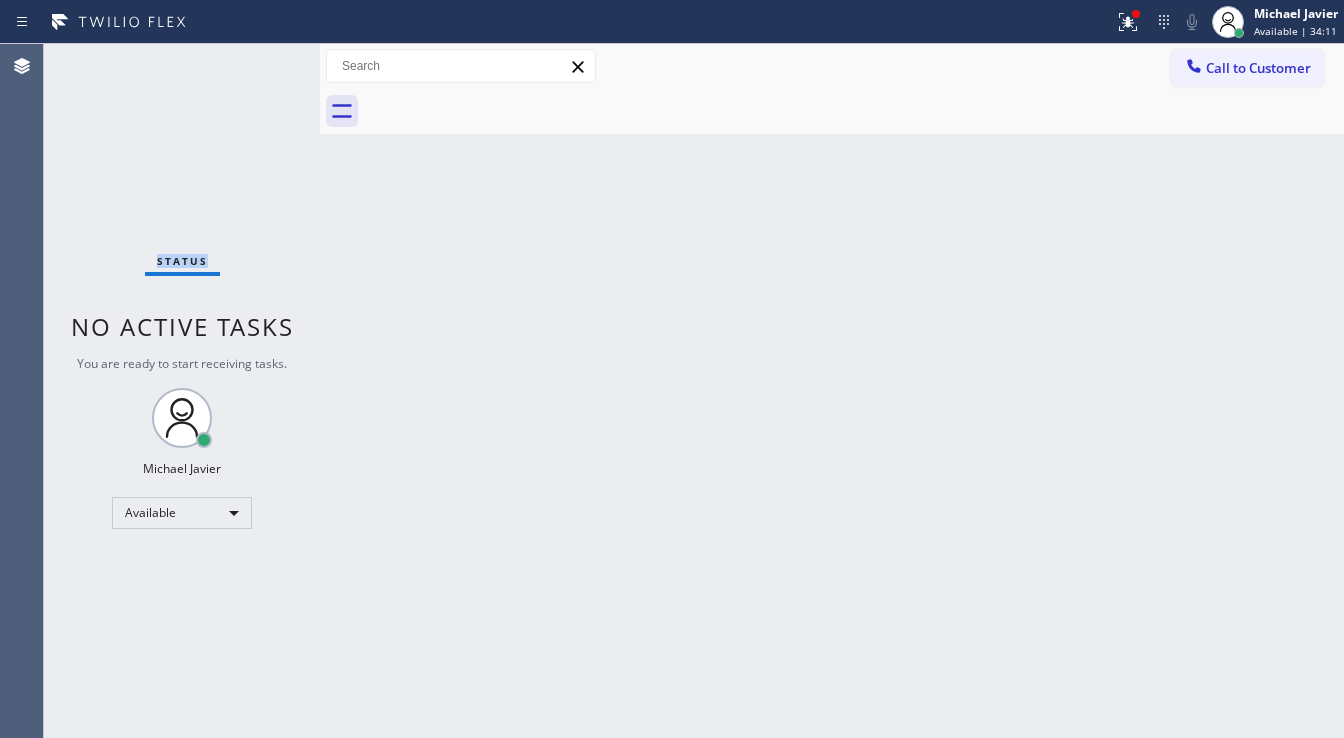 click on "Status   No active tasks     You are ready to start receiving tasks.   Michael Javier Available" at bounding box center [182, 391] 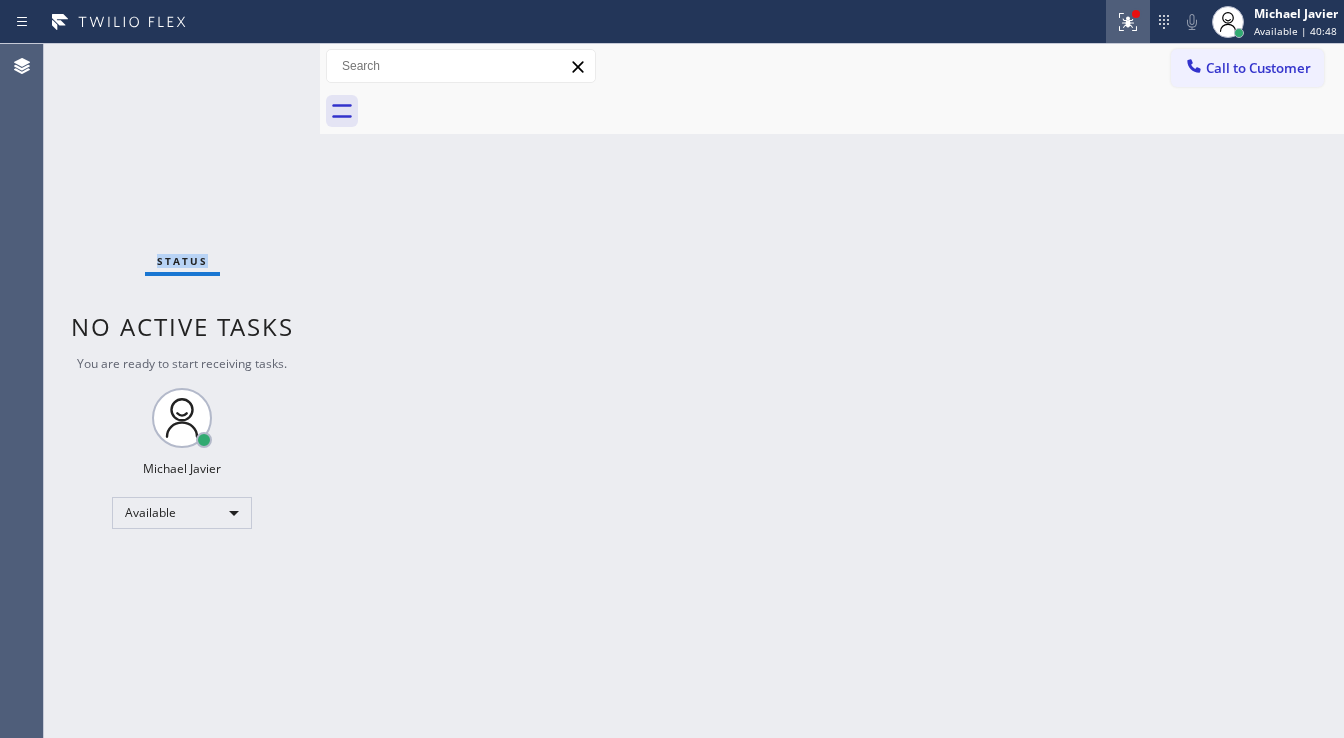 click 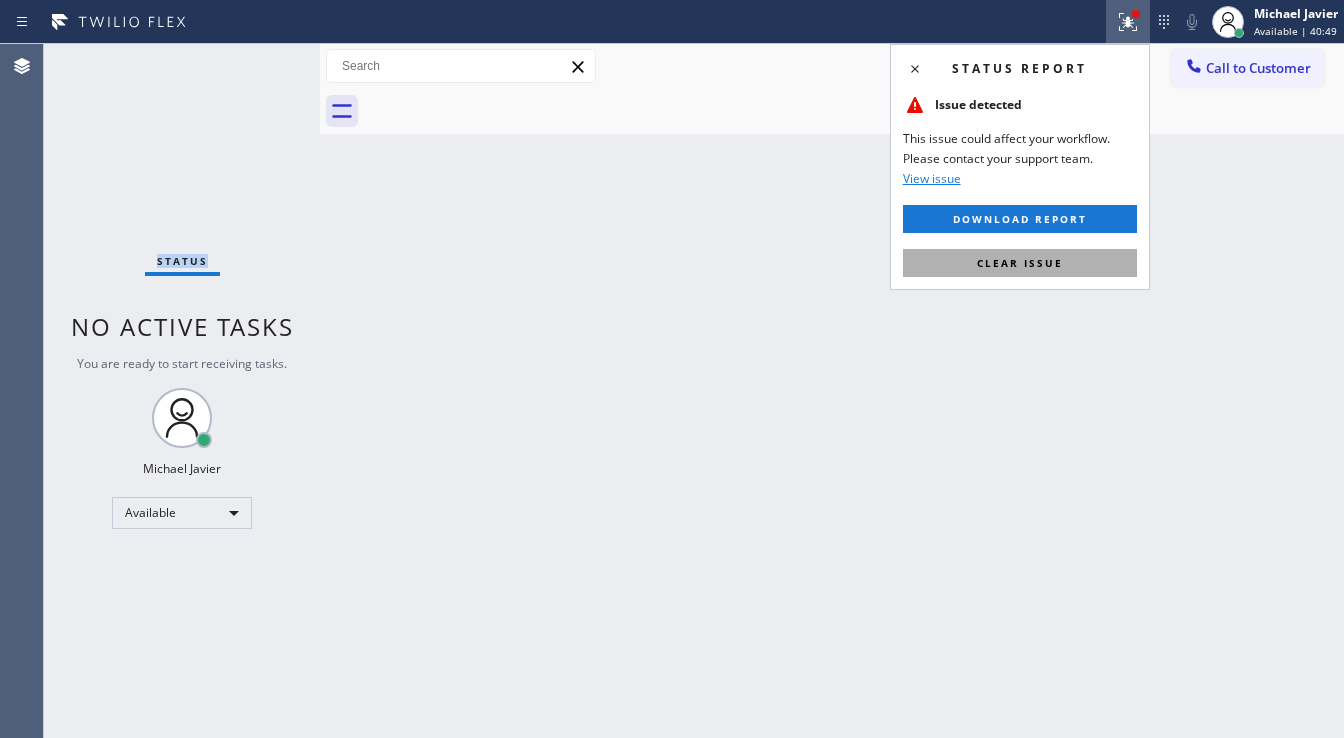 click on "Clear issue" at bounding box center [1020, 263] 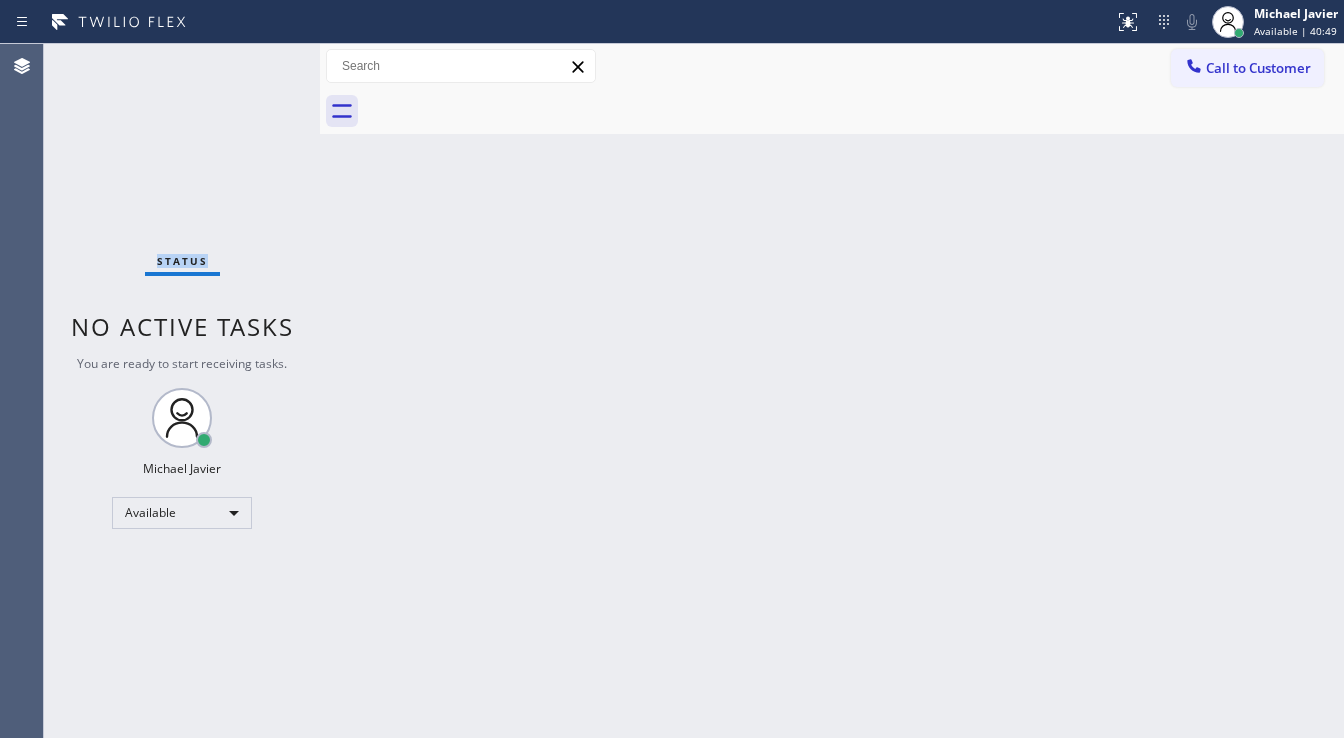 click on "Back to Dashboard Change Sender ID Customers Technicians Select a contact Outbound call Technician Search Technician Your caller id phone number Your caller id phone number Call Technician info Name   Phone none Address none Change Sender ID HVAC +18559994417 5 Star Appliance +18557314952 Appliance Repair +18554611149 Plumbing +18889090120 Air Duct Cleaning +18006865038  Electricians +18005688664 Cancel Change Check personal SMS Reset Change No tabs Call to Customer Outbound call Location Subzero Repair  Professionals Your caller id phone number (929) 203-9053 Customer number Call Outbound call Technician Search Technician Your caller id phone number Your caller id phone number Call" at bounding box center [832, 391] 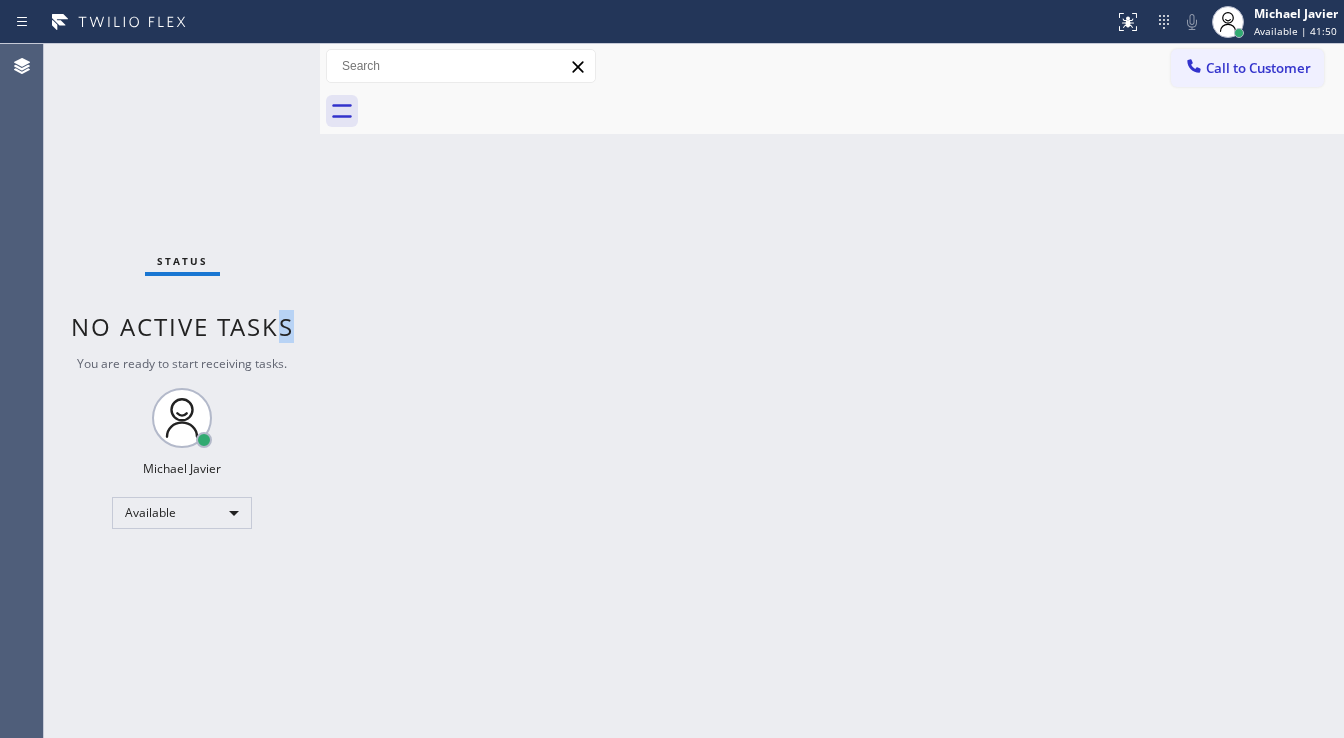 click on "Status   No active tasks     You are ready to start receiving tasks.   Michael Javier Available" at bounding box center [182, 391] 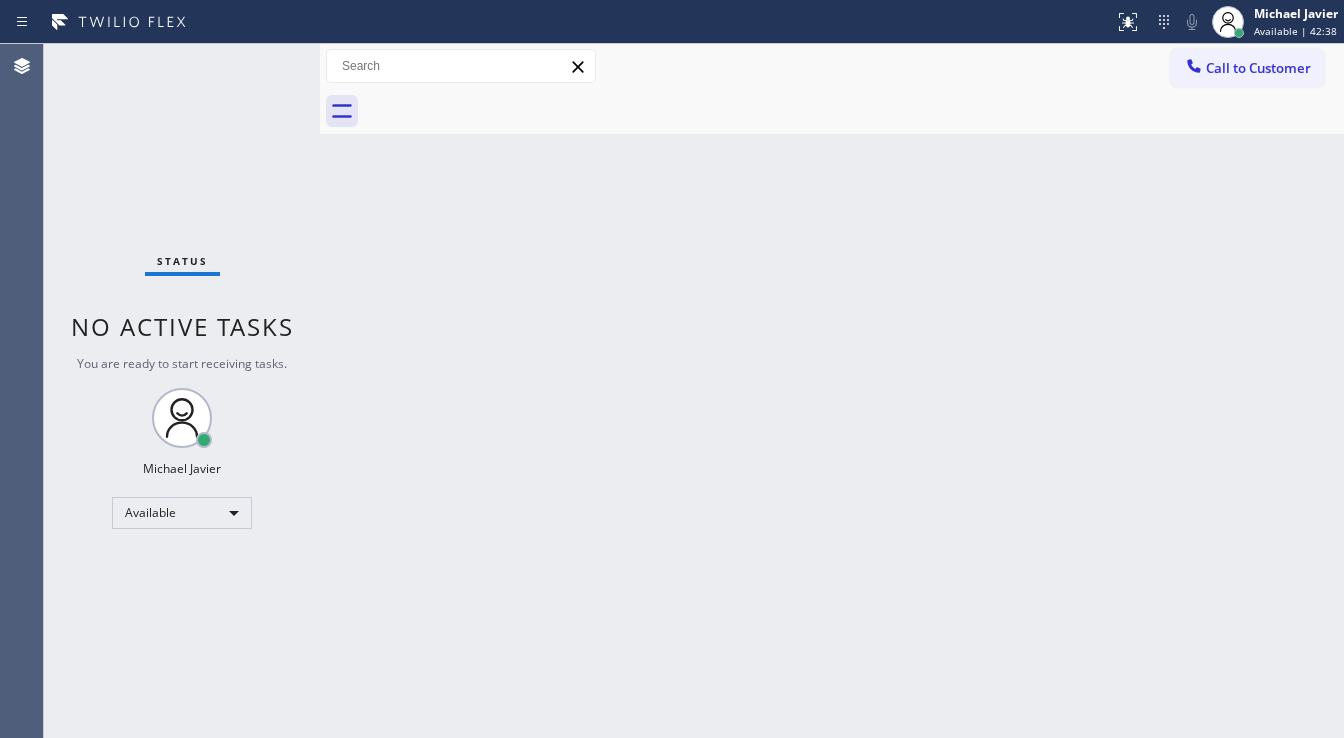 drag, startPoint x: 148, startPoint y: 98, endPoint x: 173, endPoint y: 69, distance: 38.28838 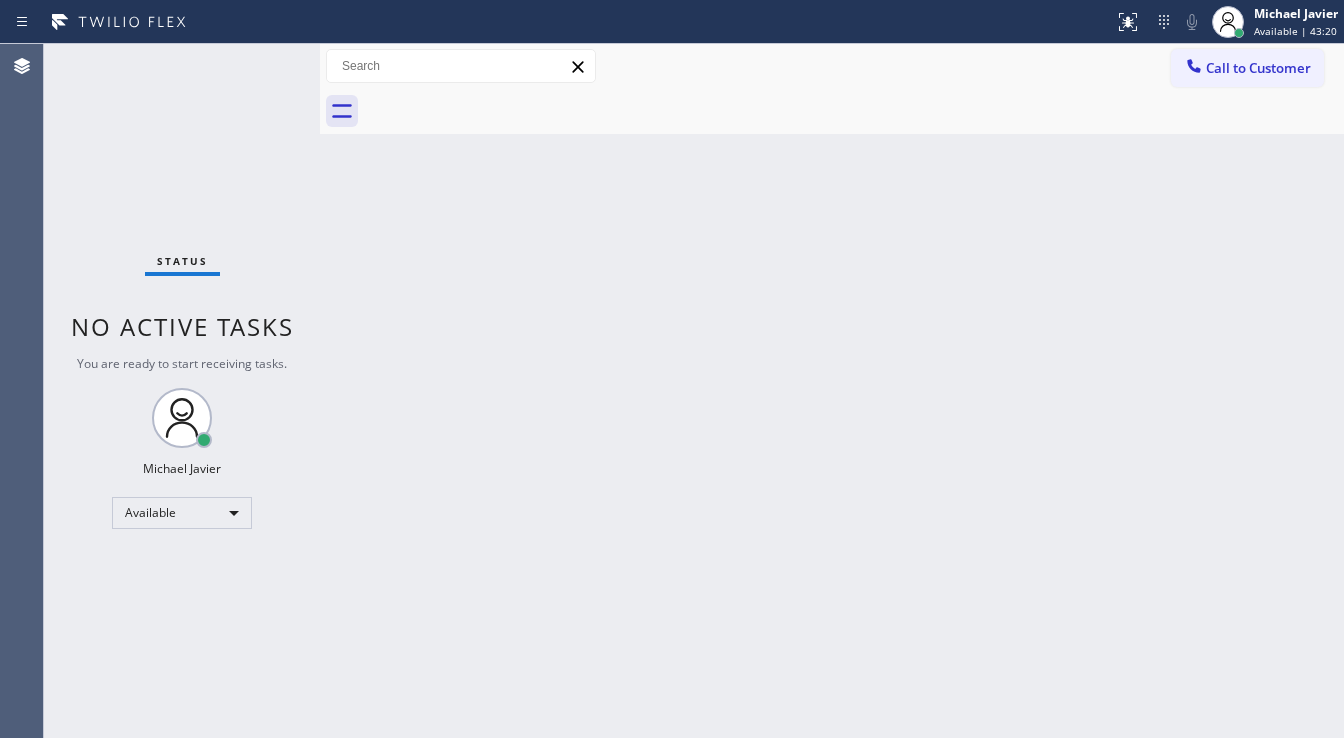 click on "Status   No active tasks     You are ready to start receiving tasks.   Michael Javier Available" at bounding box center (182, 391) 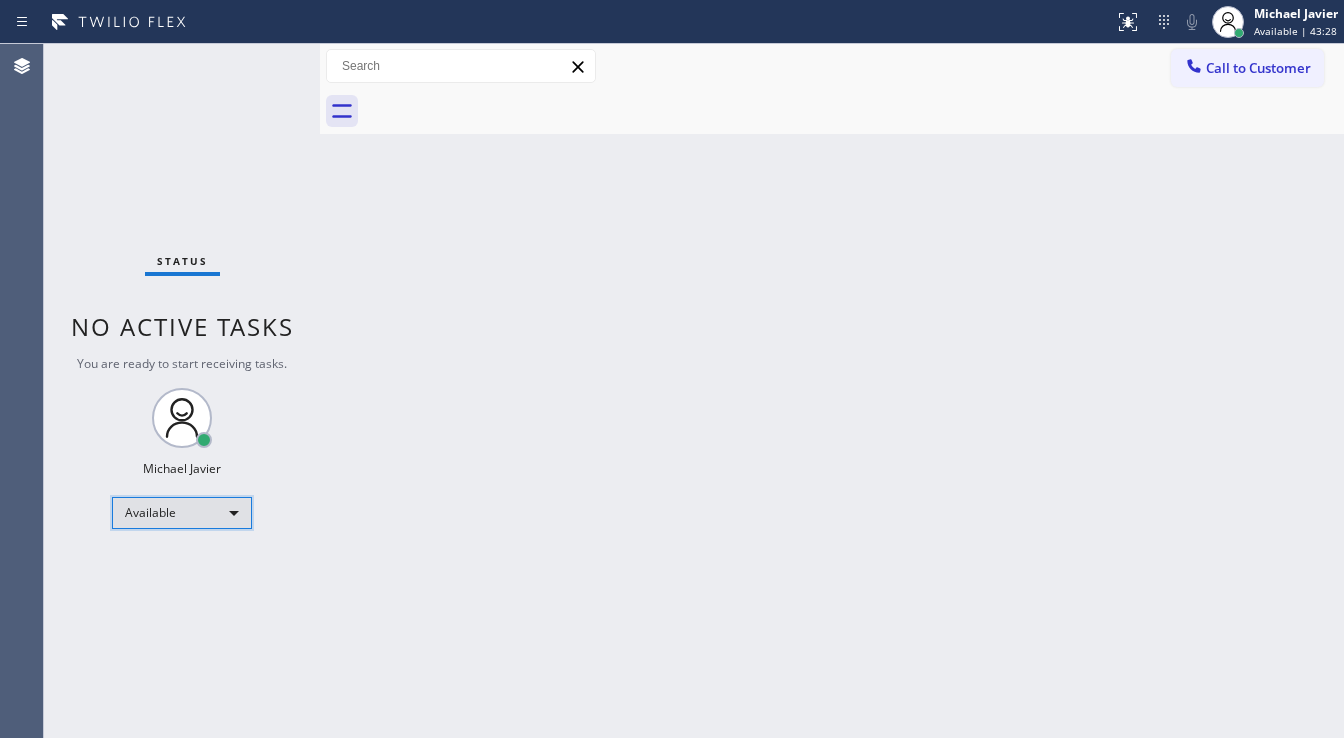 click on "Available" at bounding box center (182, 513) 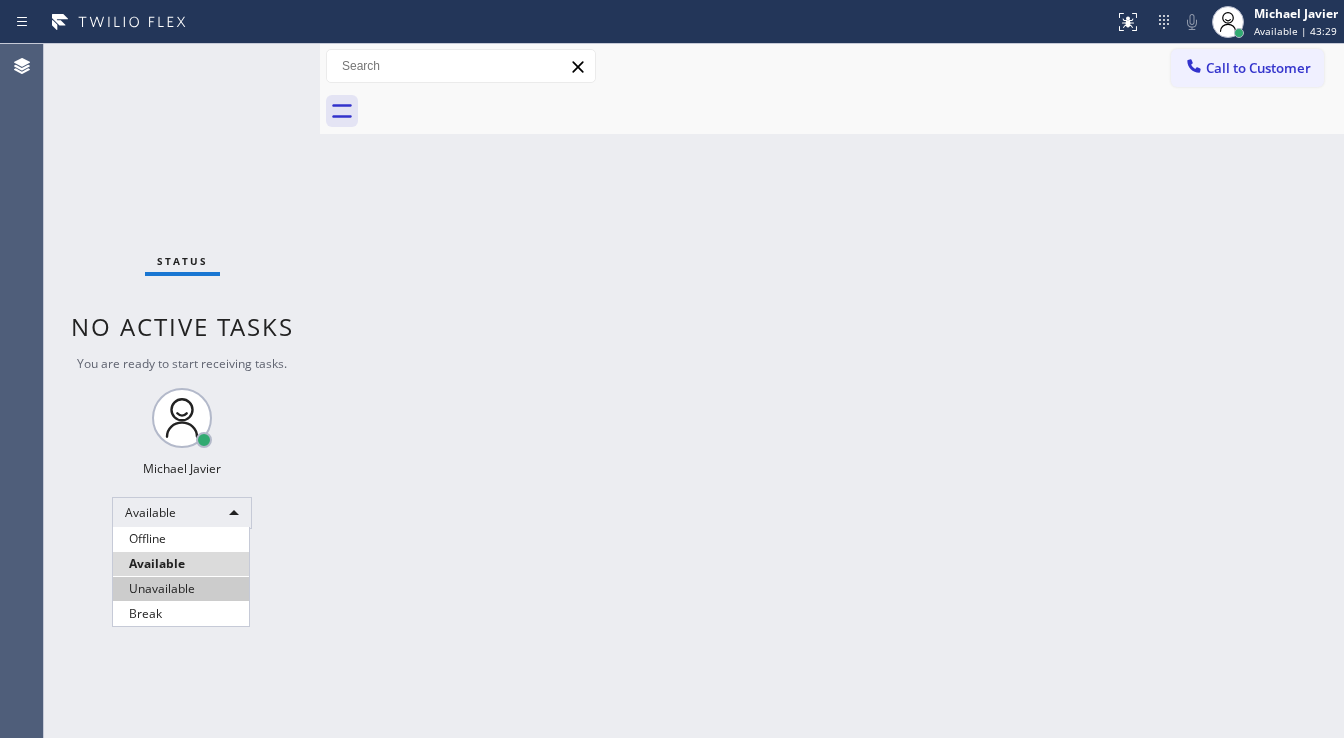 click on "Unavailable" at bounding box center [181, 589] 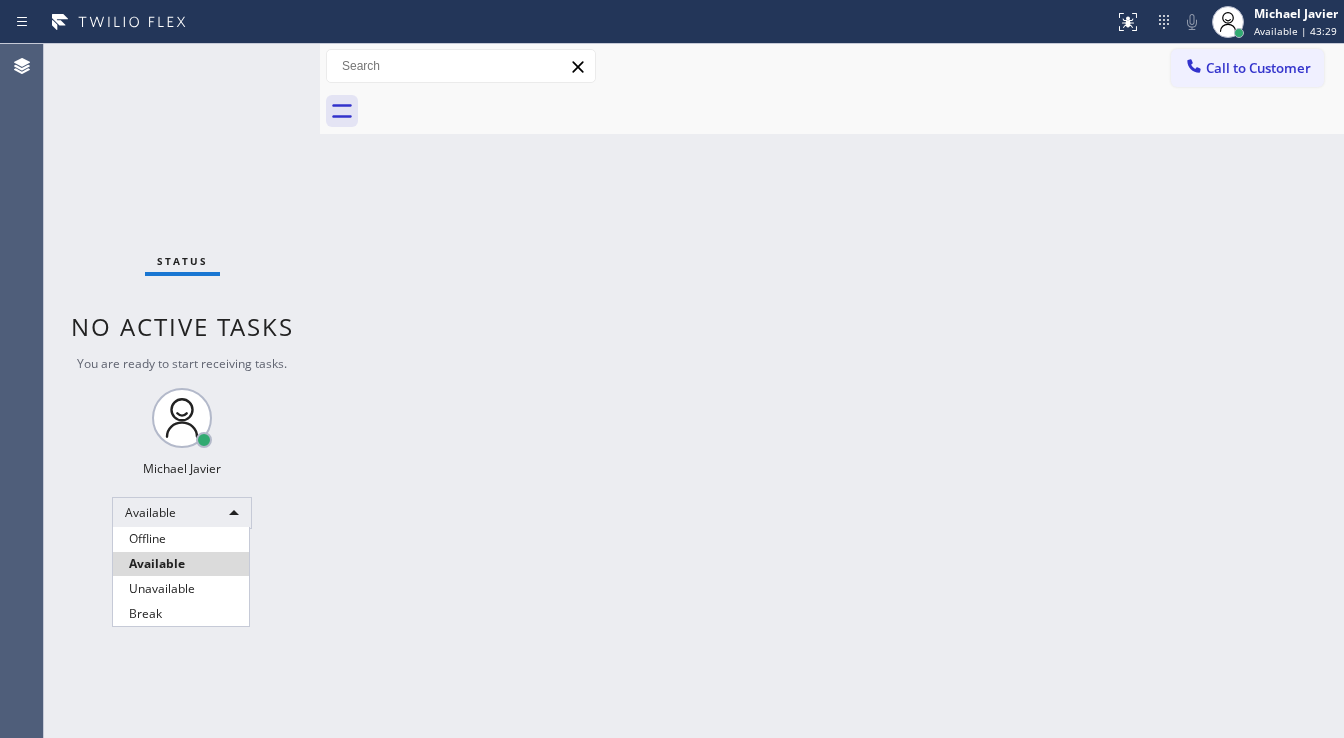 click on "Back to Dashboard Change Sender ID Customers Technicians Select a contact Outbound call Technician Search Technician Your caller id phone number Your caller id phone number Call Technician info Name   Phone none Address none Change Sender ID HVAC +18559994417 5 Star Appliance +18557314952 Appliance Repair +18554611149 Plumbing +18889090120 Air Duct Cleaning +18006865038  Electricians +18005688664 Cancel Change Check personal SMS Reset Change No tabs Call to Customer Outbound call Location Subzero Repair  Professionals Your caller id phone number (929) 203-9053 Customer number Call Outbound call Technician Search Technician Your caller id phone number Your caller id phone number Call" at bounding box center (832, 391) 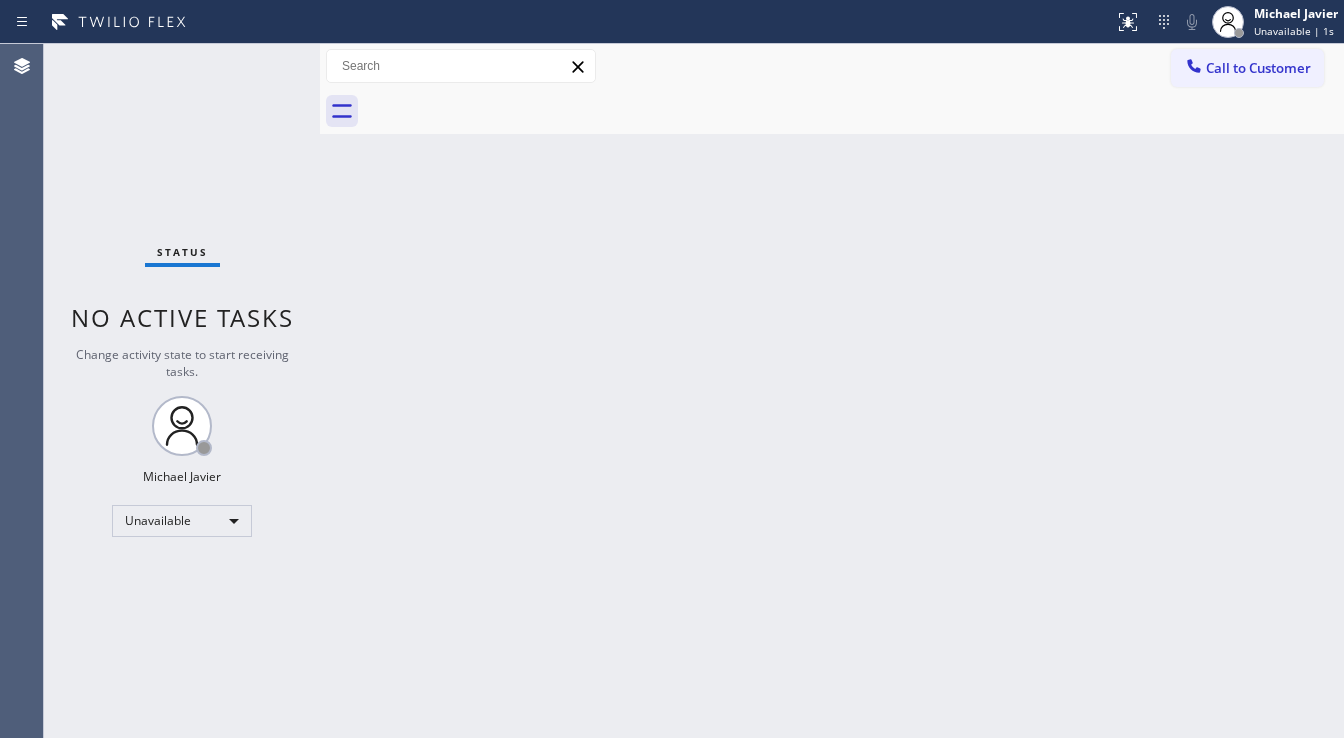 click on "Status   No active tasks     Change activity state to start receiving tasks.   [FIRST] [LAST] Unavailable" at bounding box center [182, 391] 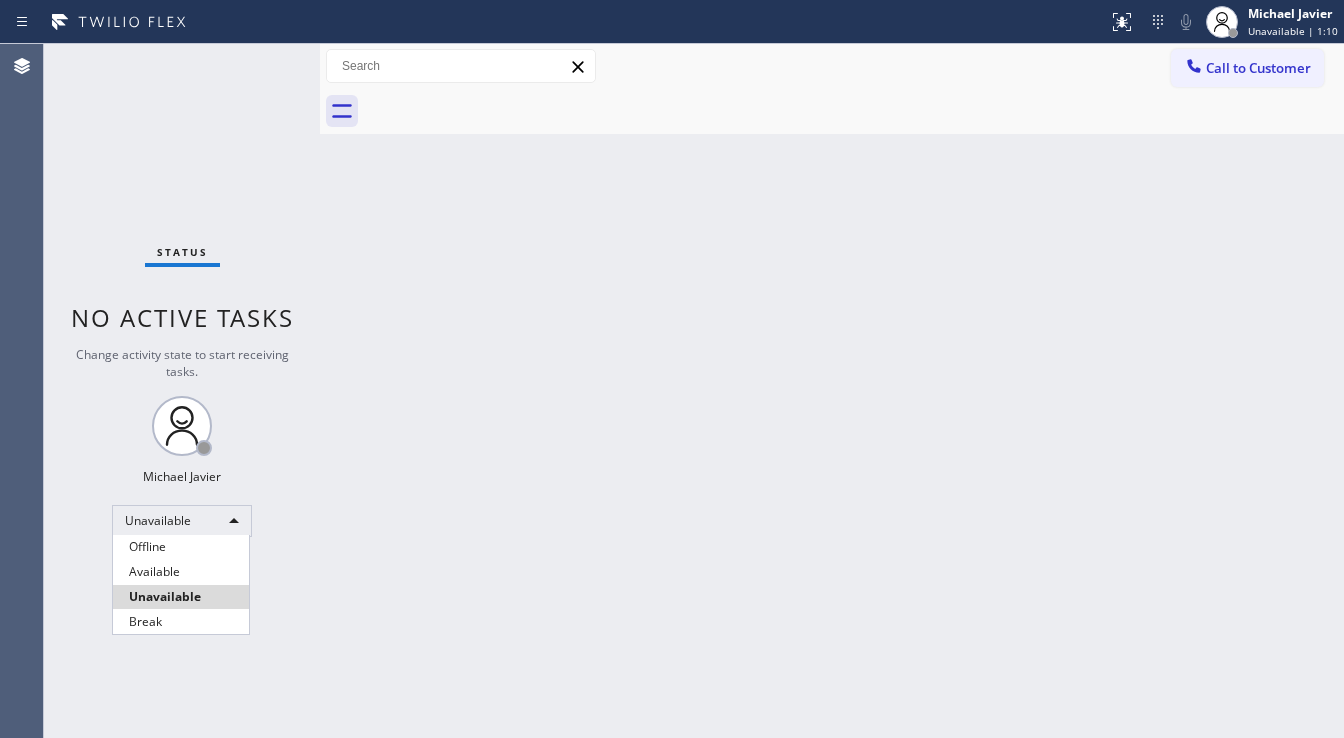 click on "Status report No issues detected If you experience an issue, please download the report and send it to your support team. Download report Michael Javier Unavailable | 1:10 Set your status Offline Available Unavailable Break Log out Agent Desktop Classify the call LOCATION NAME Home Alliance South San Francisco FROM PHONE (650) 249-7349 TO PHONE (650) 735-8181 Status: COMPLETED REASON: Tech, Unknown/didnt ring Save Classify the call LOCATION NAME HVAC Alliance Expert FROM PHONE (561) 788-0951 TO PHONE (855) 999-4417 Status: COMPLETED REASON: Tech, Unknown/didnt ring Save Classify the call LOCATION NAME Metro Heating Repair Newark FROM PHONE (408) 839-1072 TO PHONE (510) 737-7917 Status: COMPLETED REASON: New Customer - Booked Save Classify the call LOCATION NAME Precision Appliance Medics FROM PHONE (928) 218-9060 TO PHONE (480) 613-3312 Status: COMPLETED REASON: Tech, Unknown/didnt ring Save Classify the call LOCATION NAME Irvine Viking Repair Pros FROM PHONE (949) 633-0803 TO PHONE (949) 398-2139 Status:" at bounding box center (672, 369) 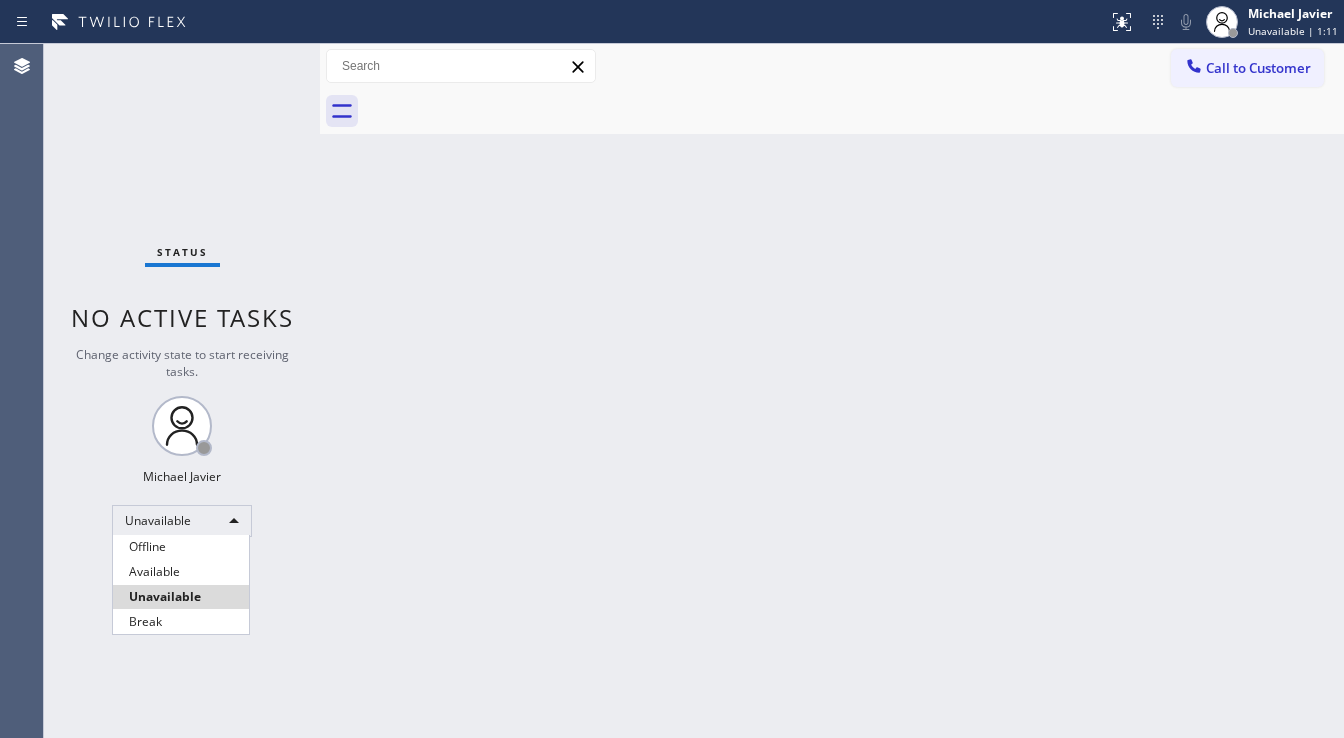 type 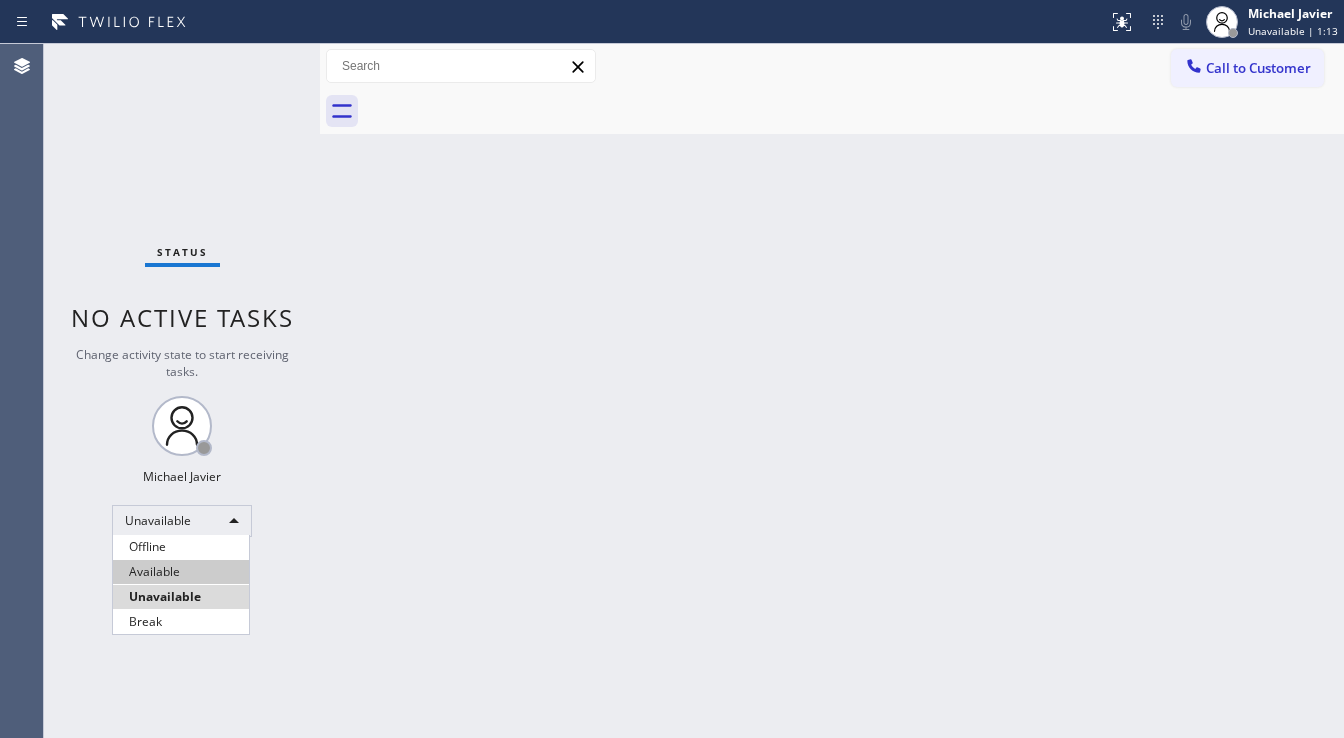 click on "Available" at bounding box center (181, 572) 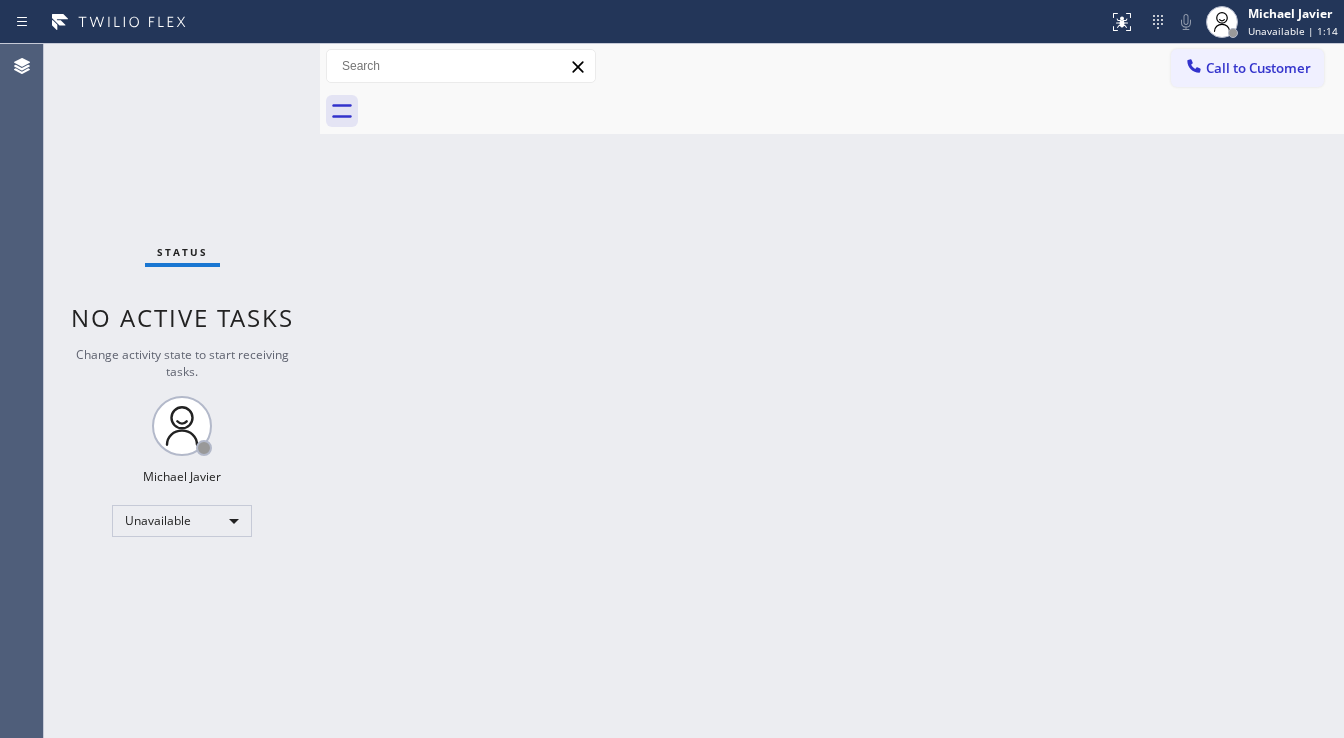 click on "Back to Dashboard Change Sender ID Customers Technicians Select a contact Outbound call Technician Search Technician Your caller id phone number Your caller id phone number Call Technician info Name   Phone none Address none Change Sender ID HVAC +18559994417 5 Star Appliance +18557314952 Appliance Repair +18554611149 Plumbing +18889090120 Air Duct Cleaning +18006865038  Electricians +18005688664 Cancel Change Check personal SMS Reset Change No tabs Call to Customer Outbound call Location Subzero Repair  Professionals Your caller id phone number (929) 203-9053 Customer number Call Outbound call Technician Search Technician Your caller id phone number Your caller id phone number Call" at bounding box center (832, 391) 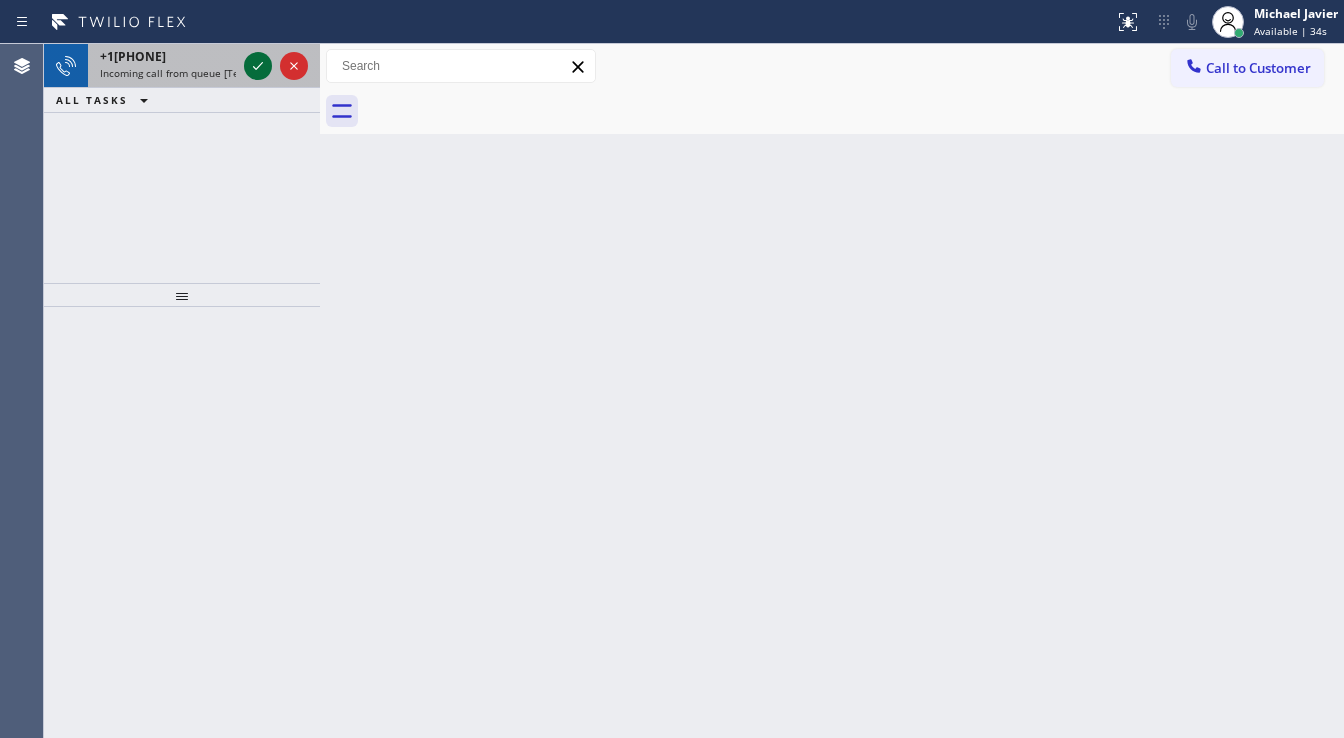 click 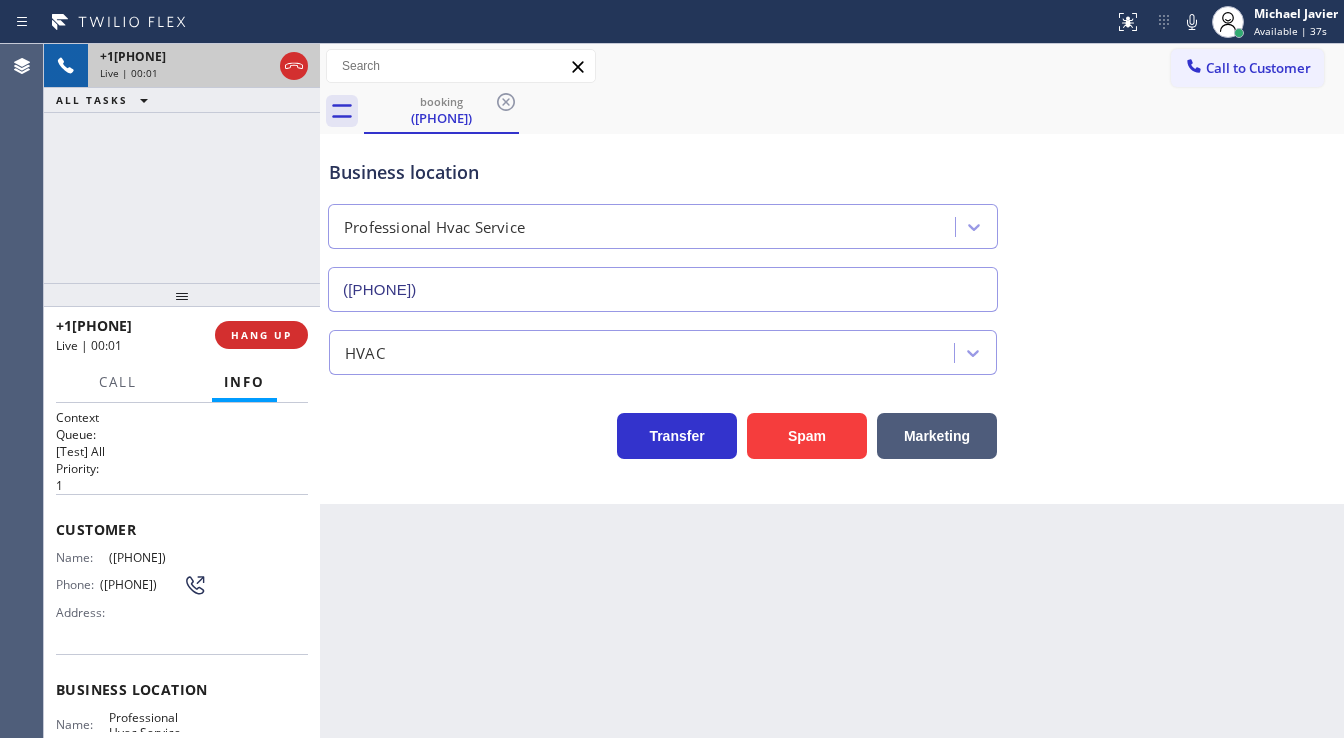 type on "(626) 408-8609" 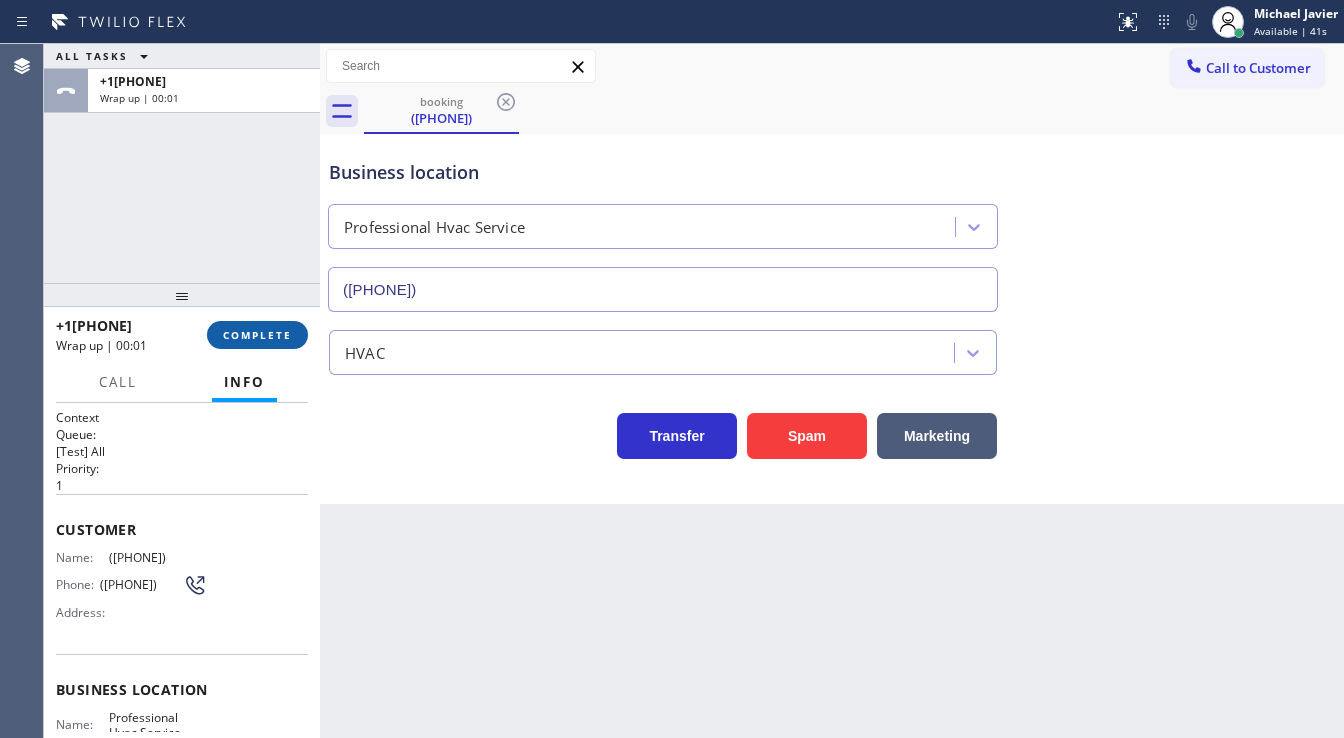 click on "COMPLETE" at bounding box center [257, 335] 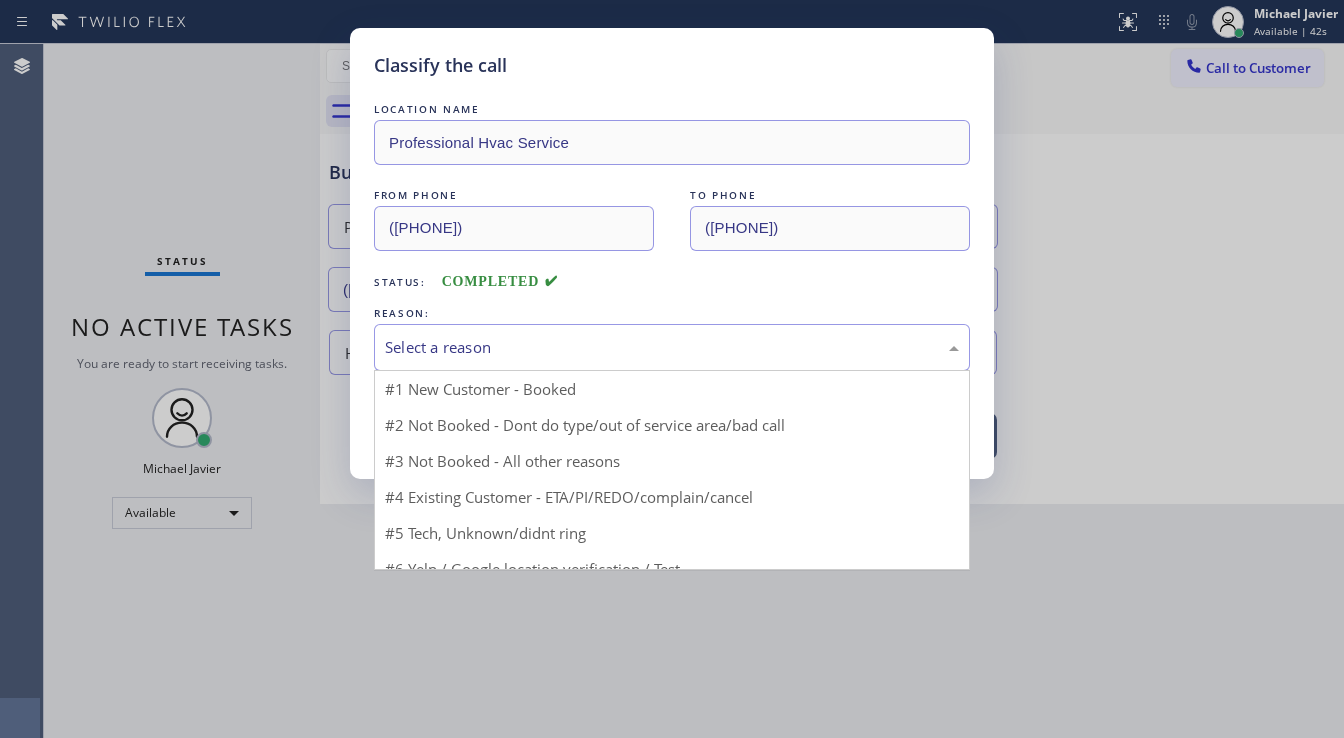 click on "Select a reason" at bounding box center (672, 347) 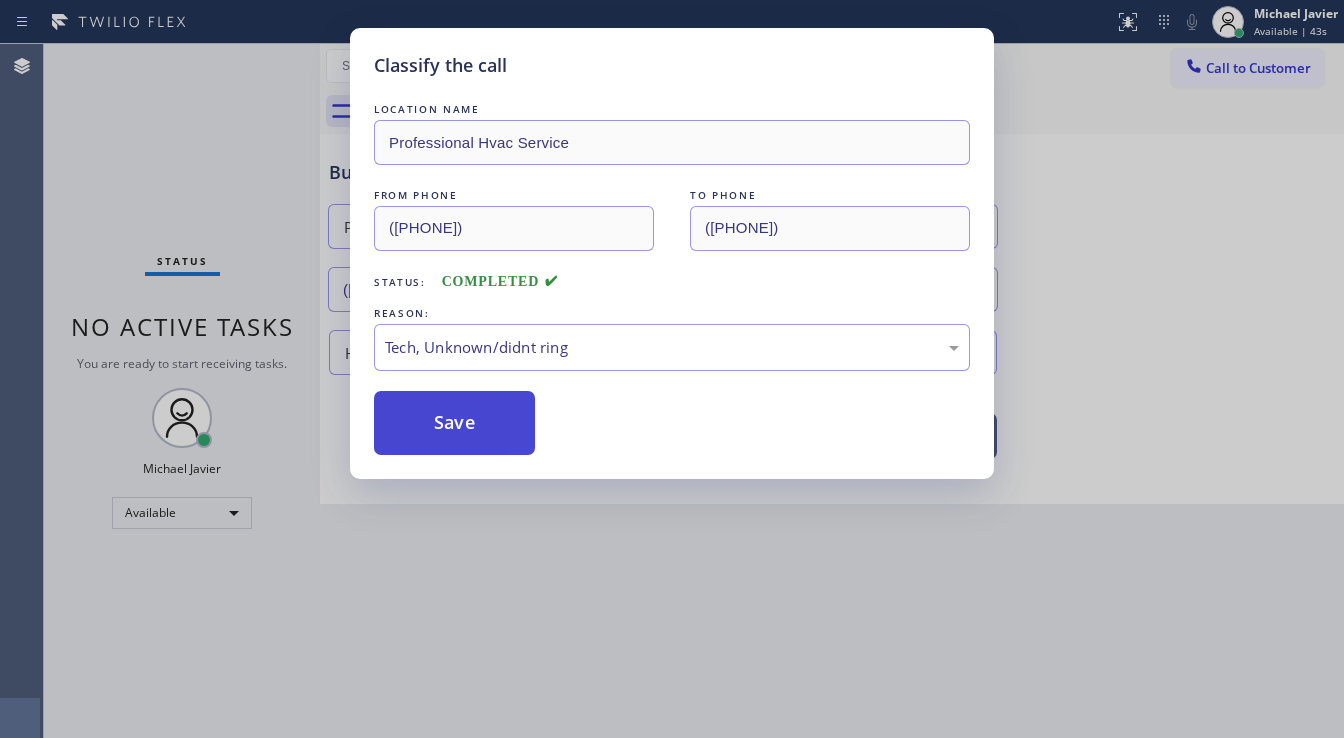 click on "Save" at bounding box center [454, 423] 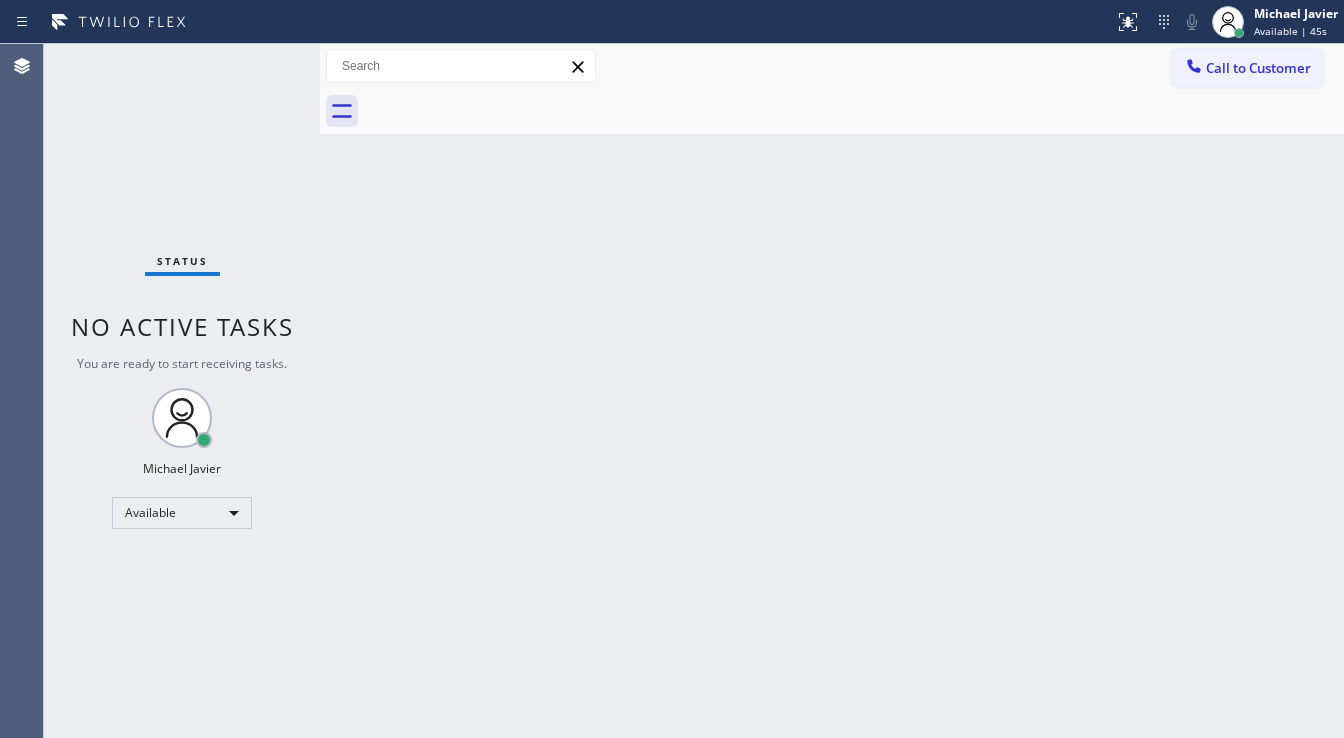 drag, startPoint x: 71, startPoint y: 155, endPoint x: 86, endPoint y: 144, distance: 18.601076 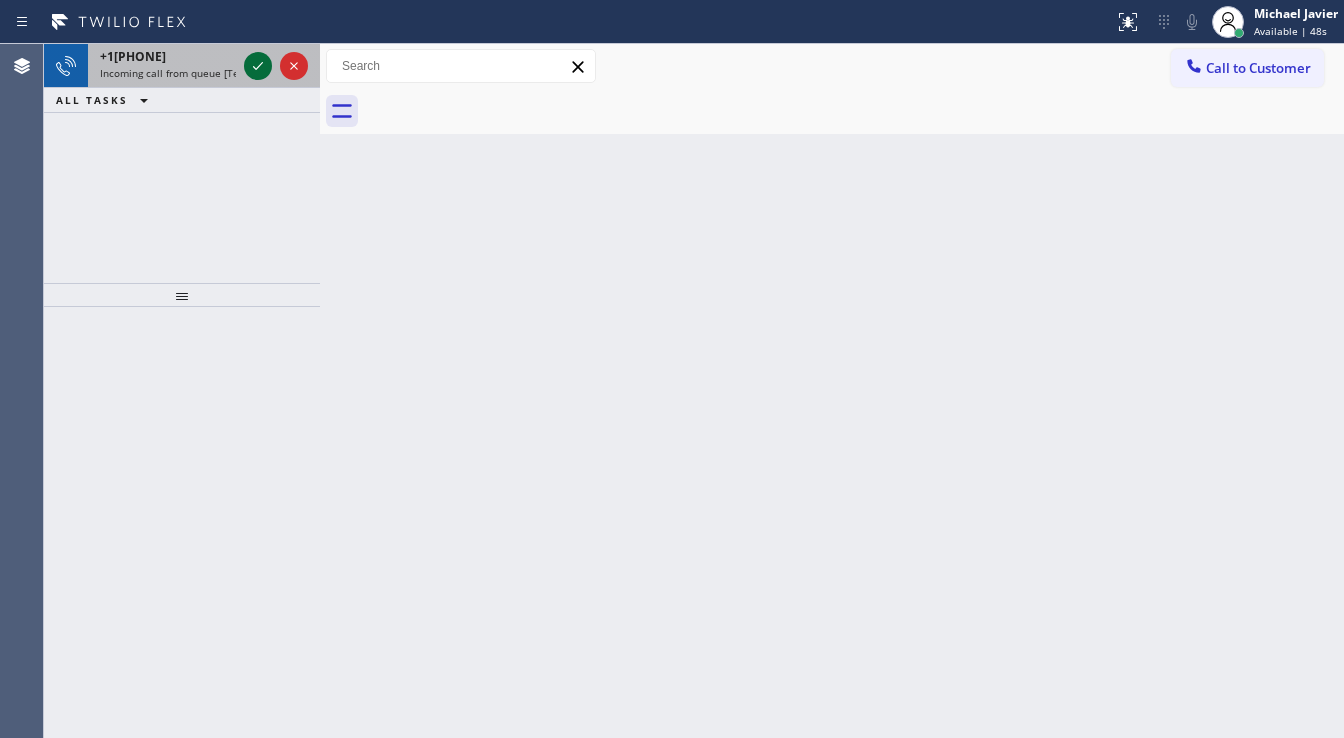 click 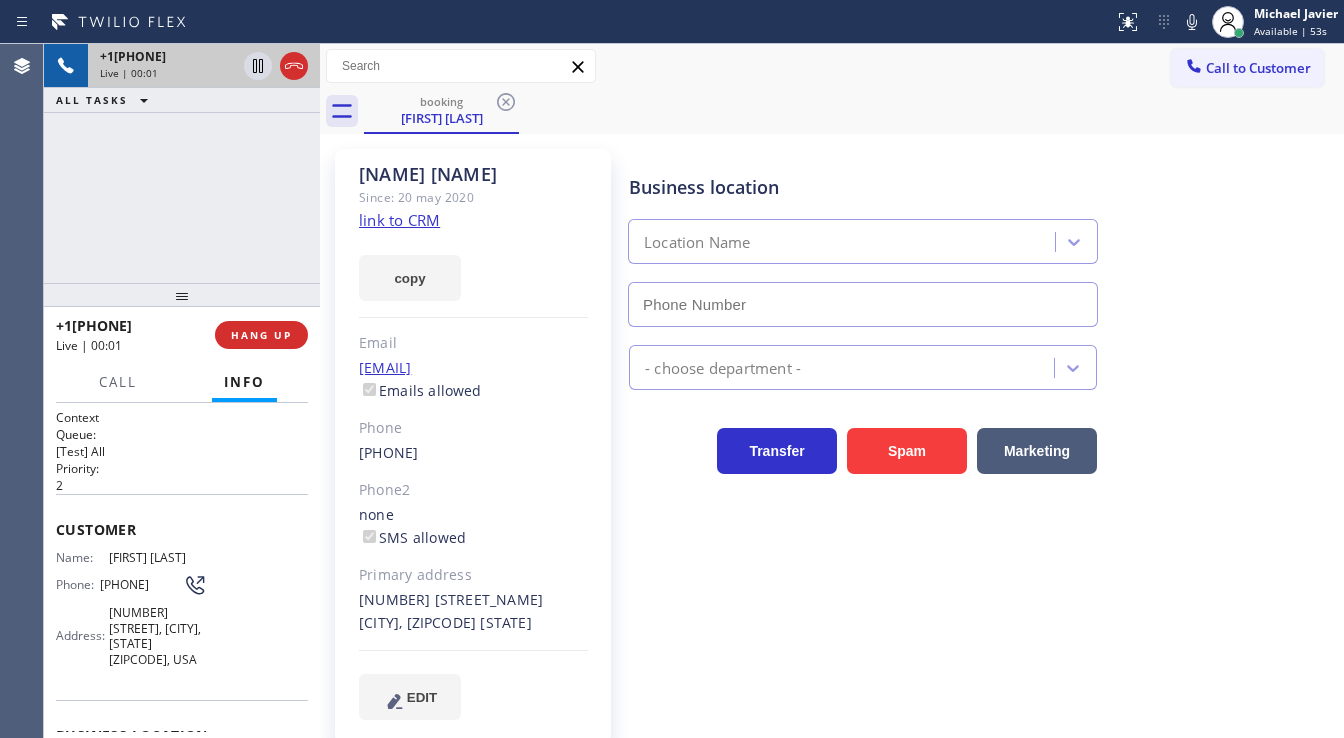 type on "(415) 727-4640" 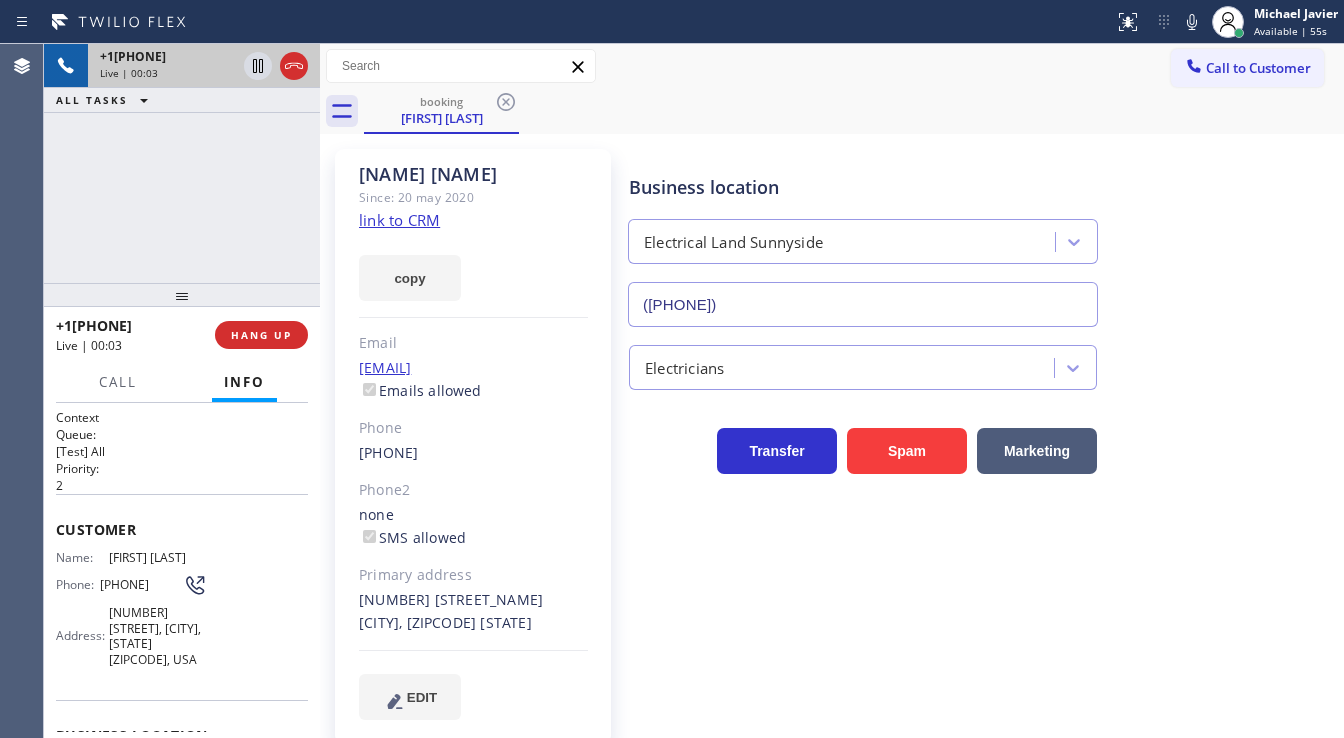 click on "+14155830243 Live | 00:03 ALL TASKS ALL TASKS ACTIVE TASKS TASKS IN WRAP UP" at bounding box center (182, 163) 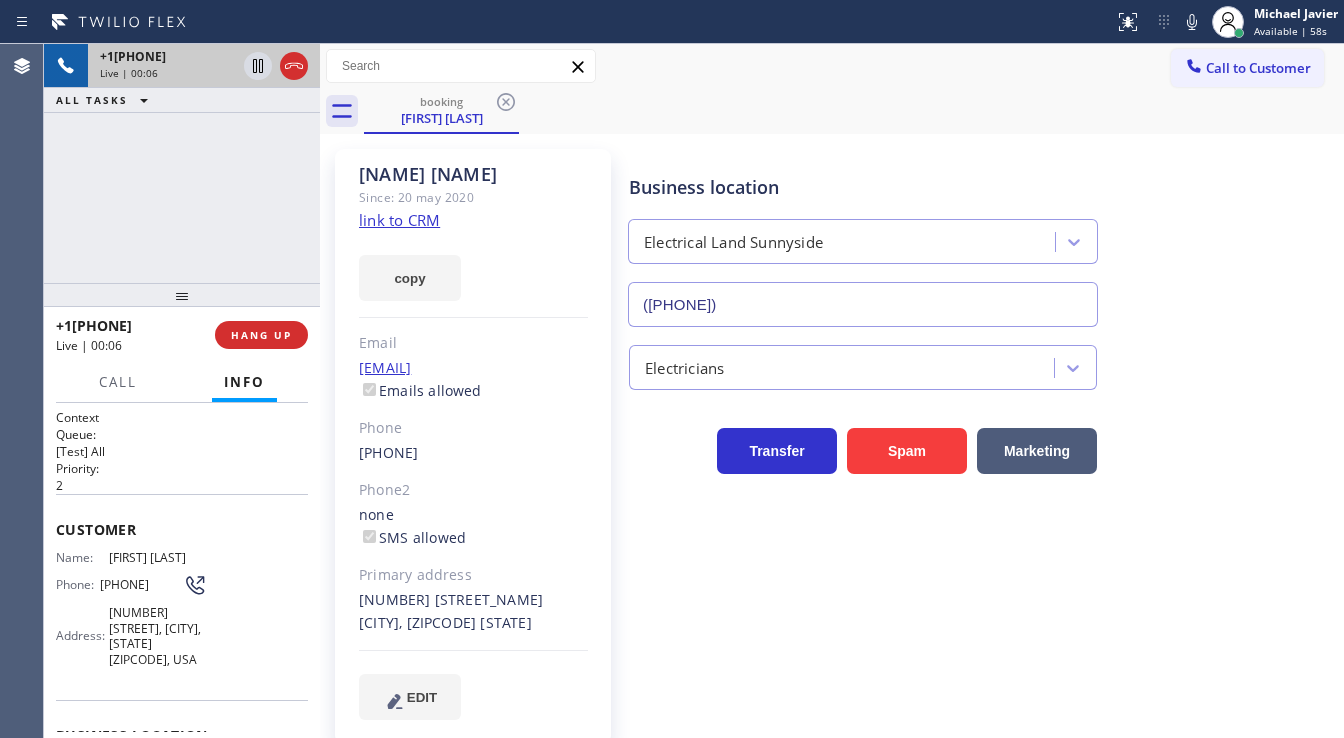 click on "link to CRM" 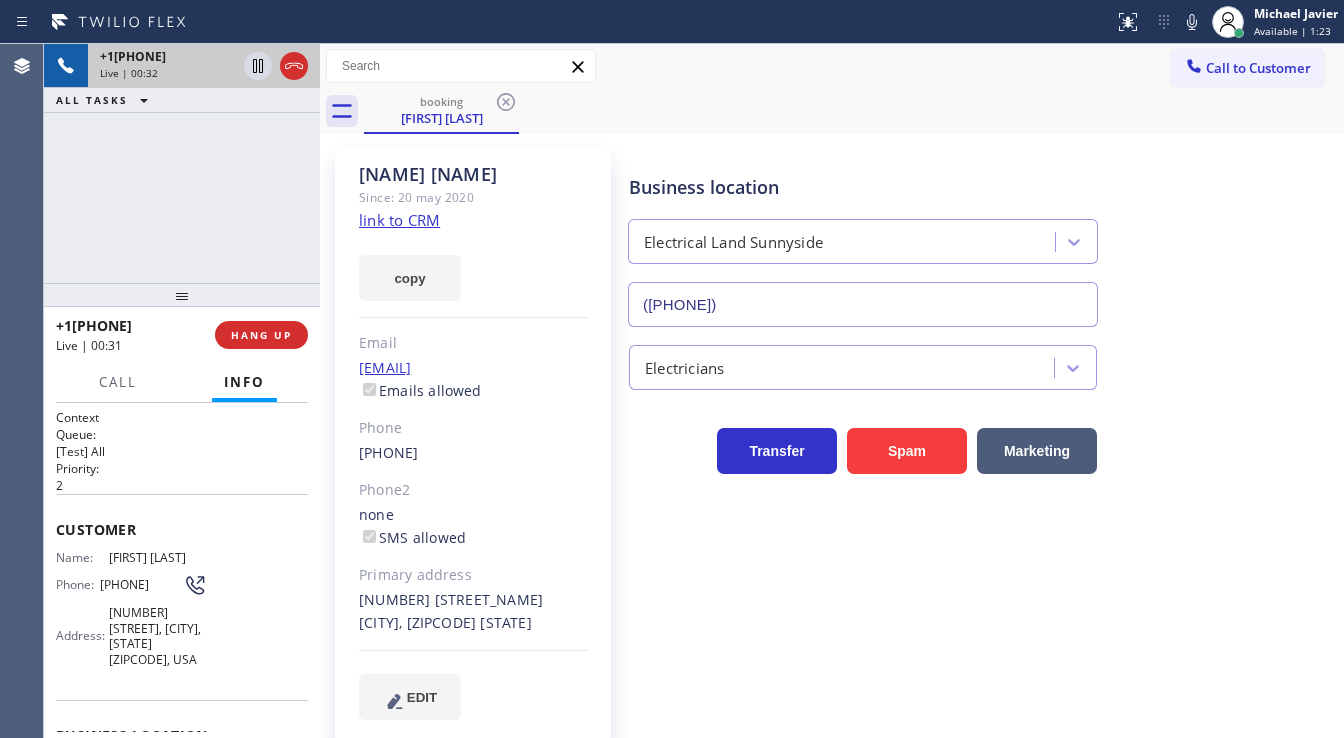 click 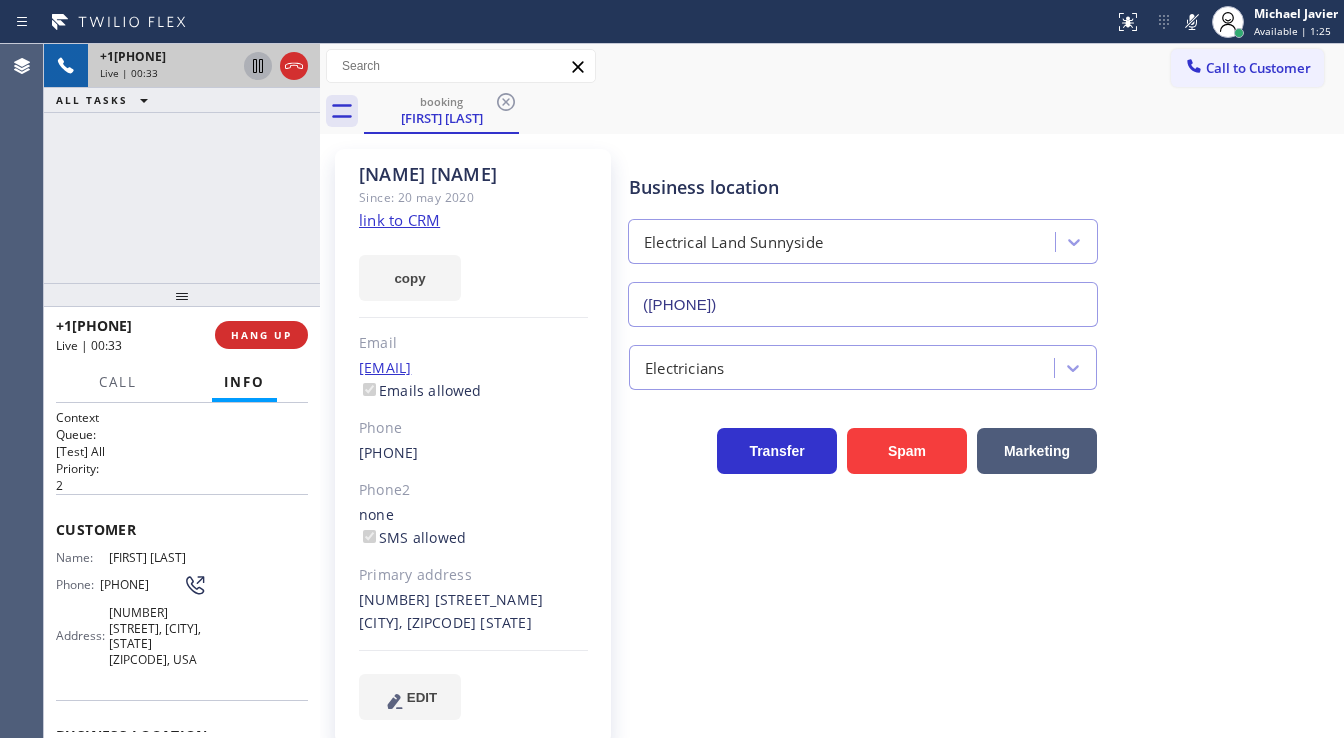 click 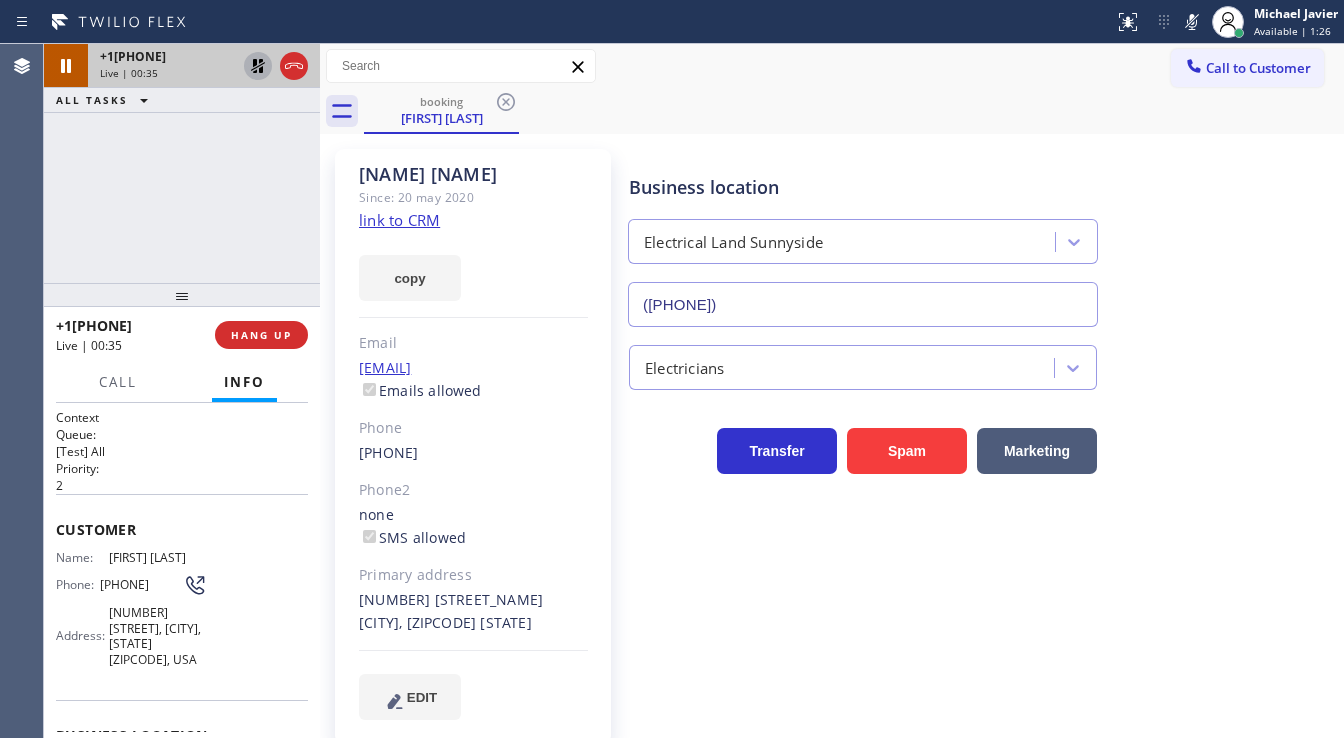 click 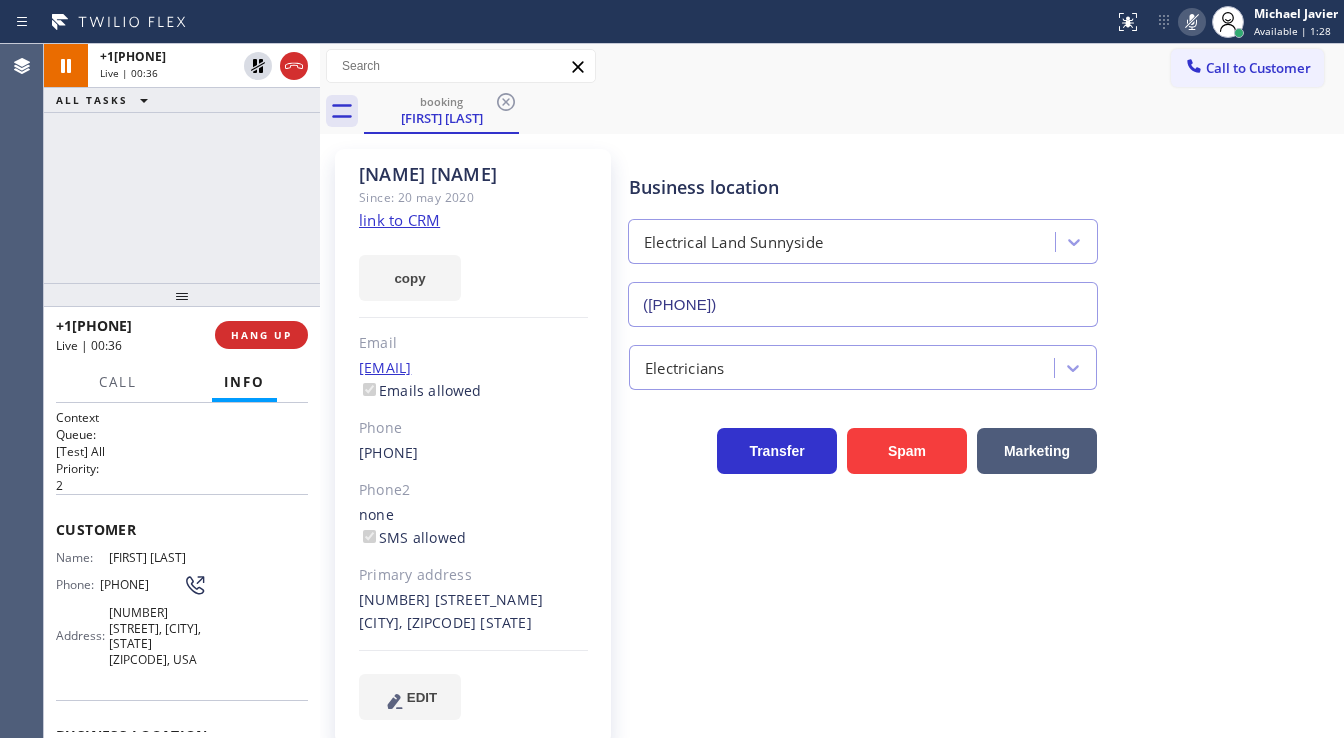 click 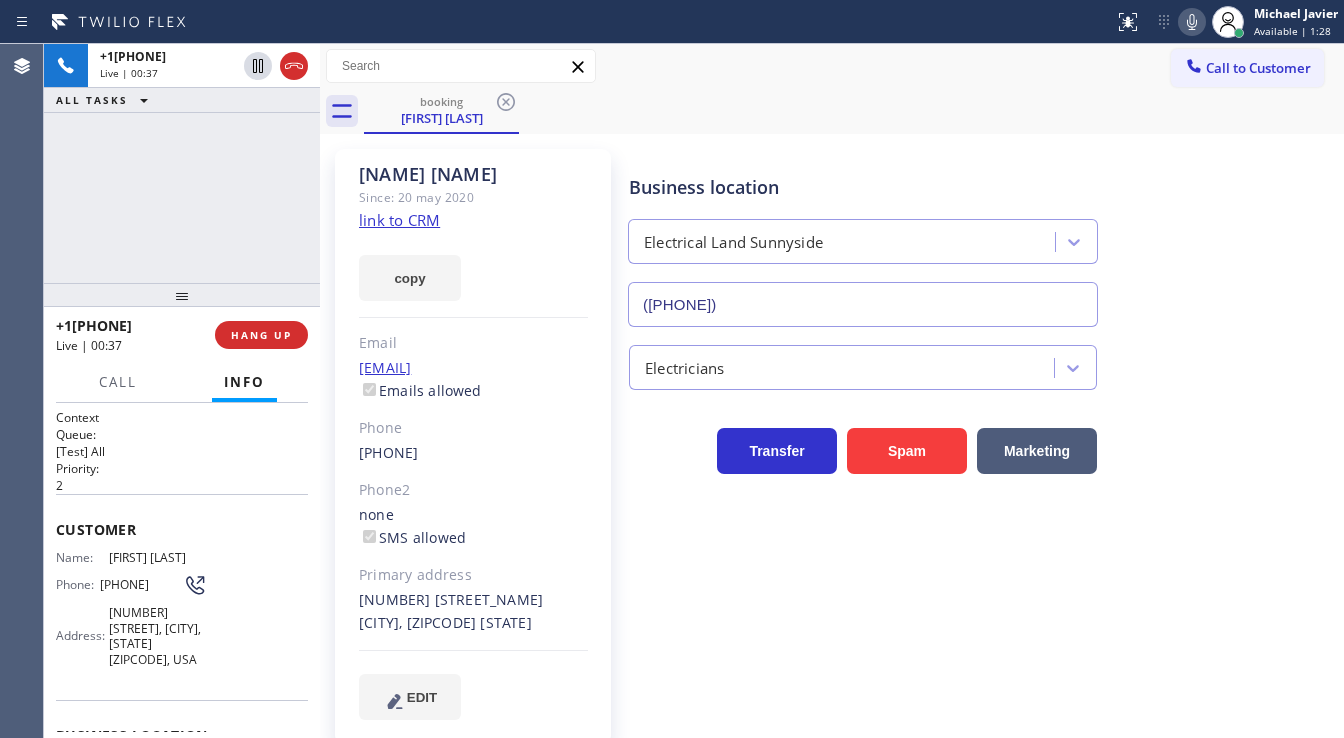 click on "+14155830243 Live | 00:37 ALL TASKS ALL TASKS ACTIVE TASKS TASKS IN WRAP UP" at bounding box center (182, 163) 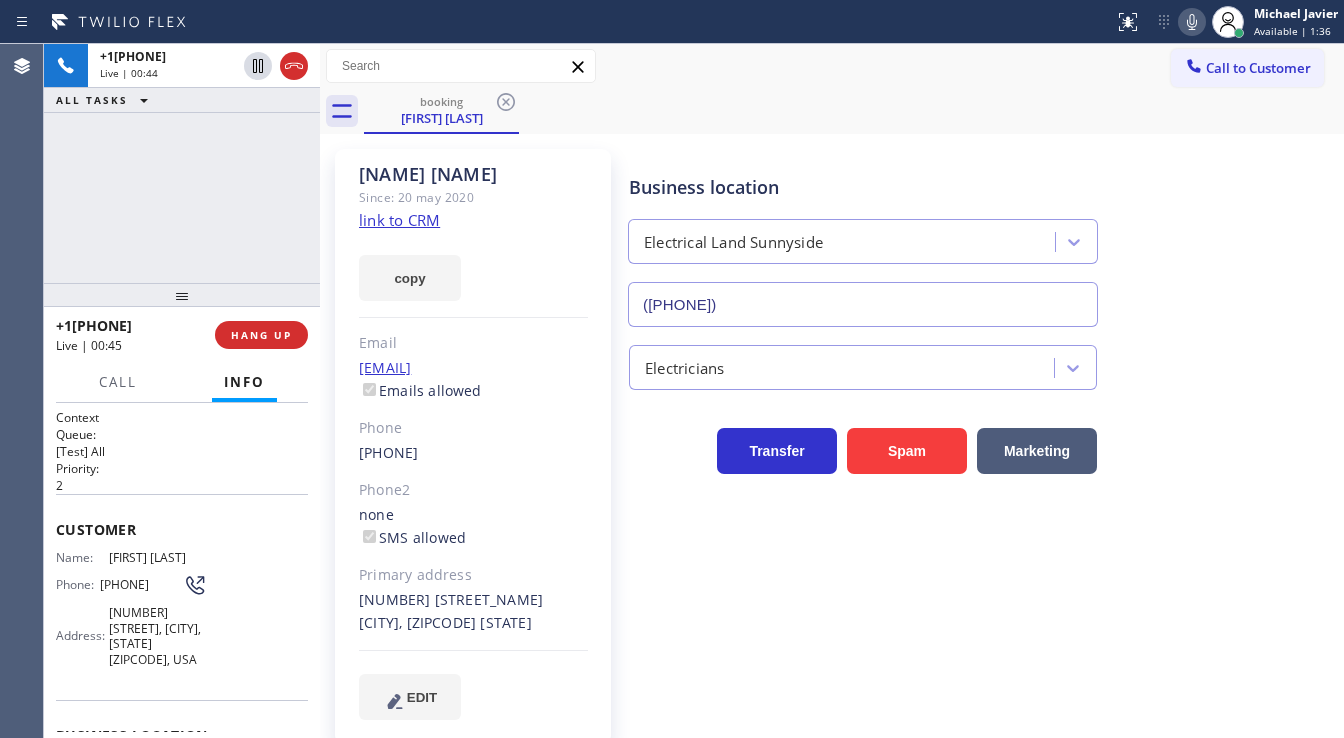 click on "+14155830243 Live | 00:44 ALL TASKS ALL TASKS ACTIVE TASKS TASKS IN WRAP UP" at bounding box center (182, 163) 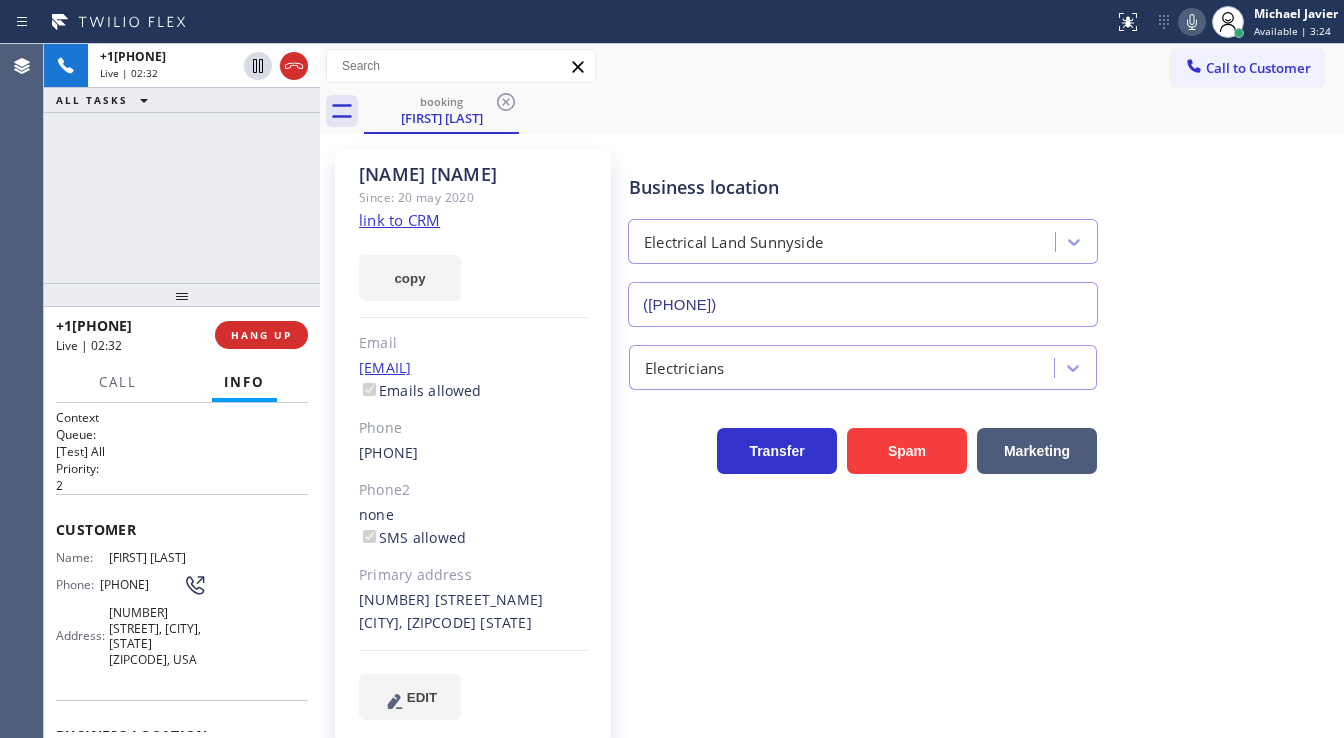 click 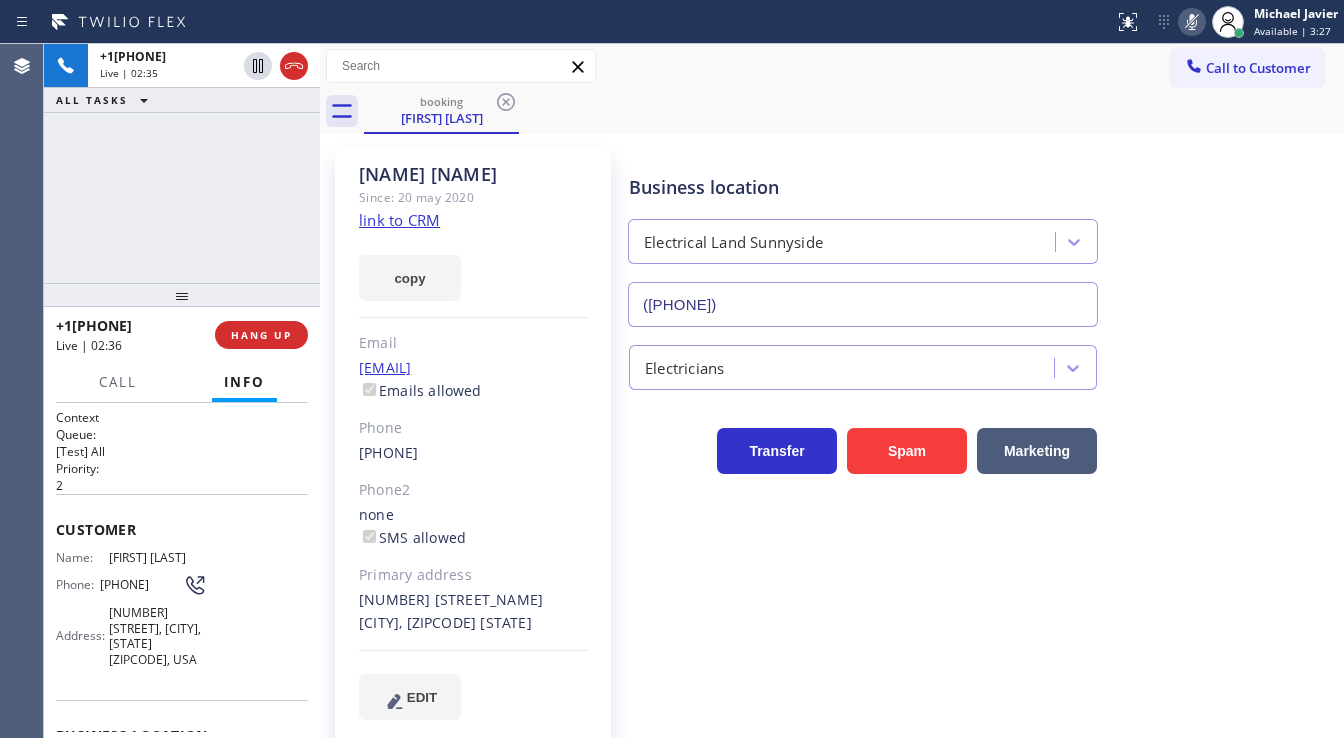 click 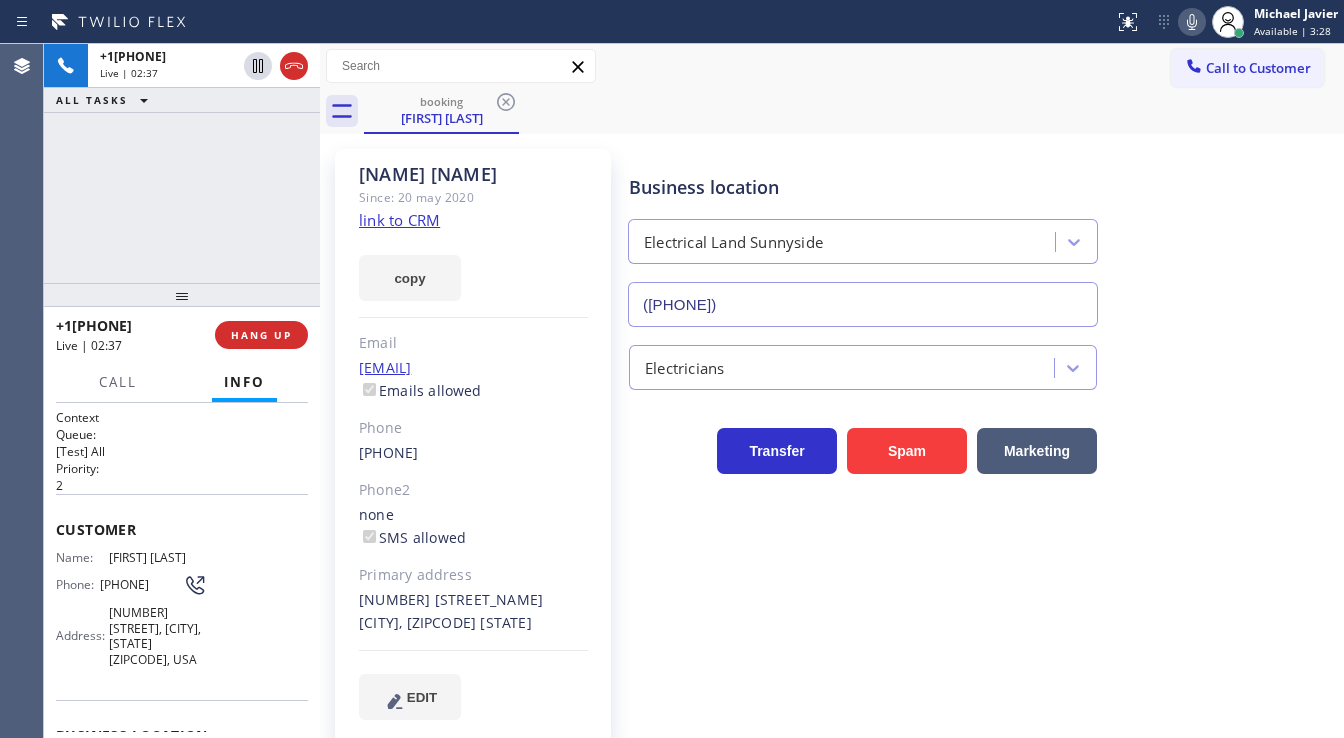 click on "+14155830243 Live | 02:37 ALL TASKS ALL TASKS ACTIVE TASKS TASKS IN WRAP UP" at bounding box center (182, 163) 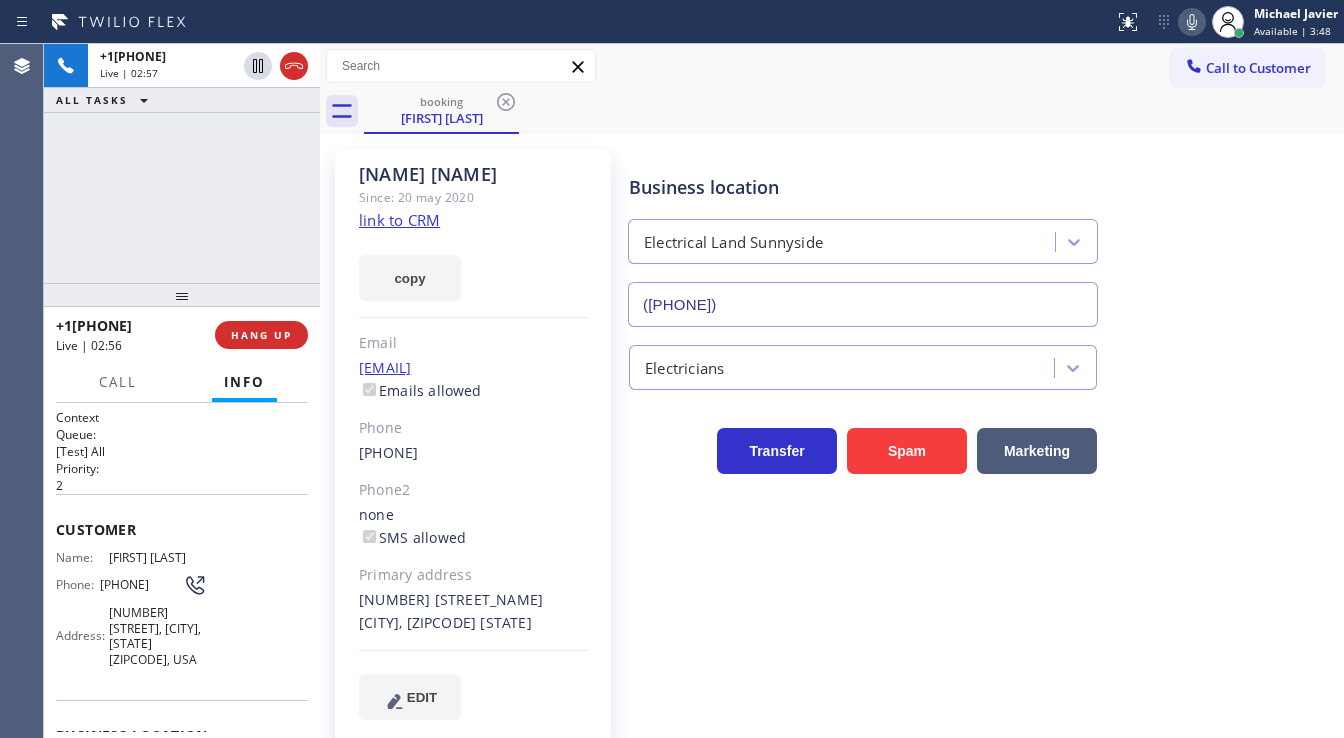 click on "Call to Customer Outbound call Location Subzero Repair  Professionals Your caller id phone number (929) 203-9053 Customer number Call Outbound call Technician Search Technician Your caller id phone number Your caller id phone number Call" at bounding box center (832, 66) 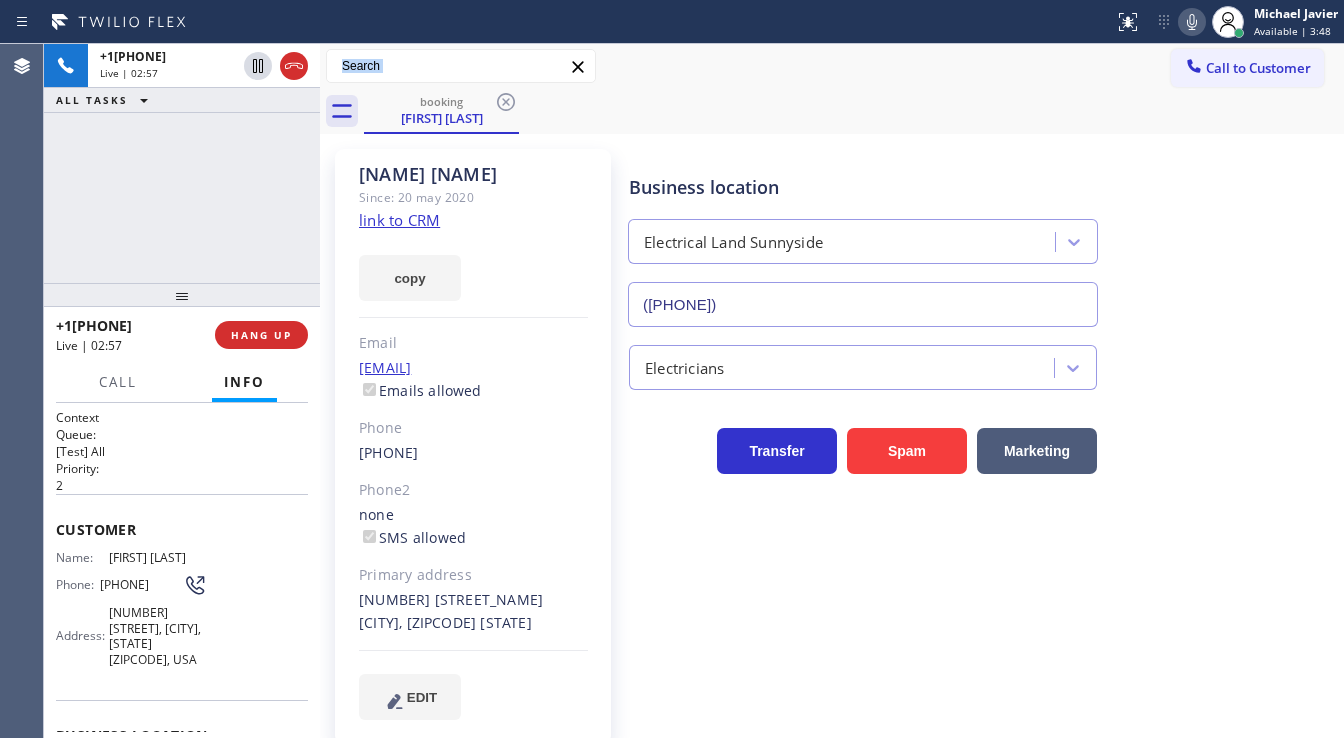 click on "Call to Customer Outbound call Location Subzero Repair  Professionals Your caller id phone number (929) 203-9053 Customer number Call Outbound call Technician Search Technician Your caller id phone number Your caller id phone number Call" at bounding box center (832, 66) 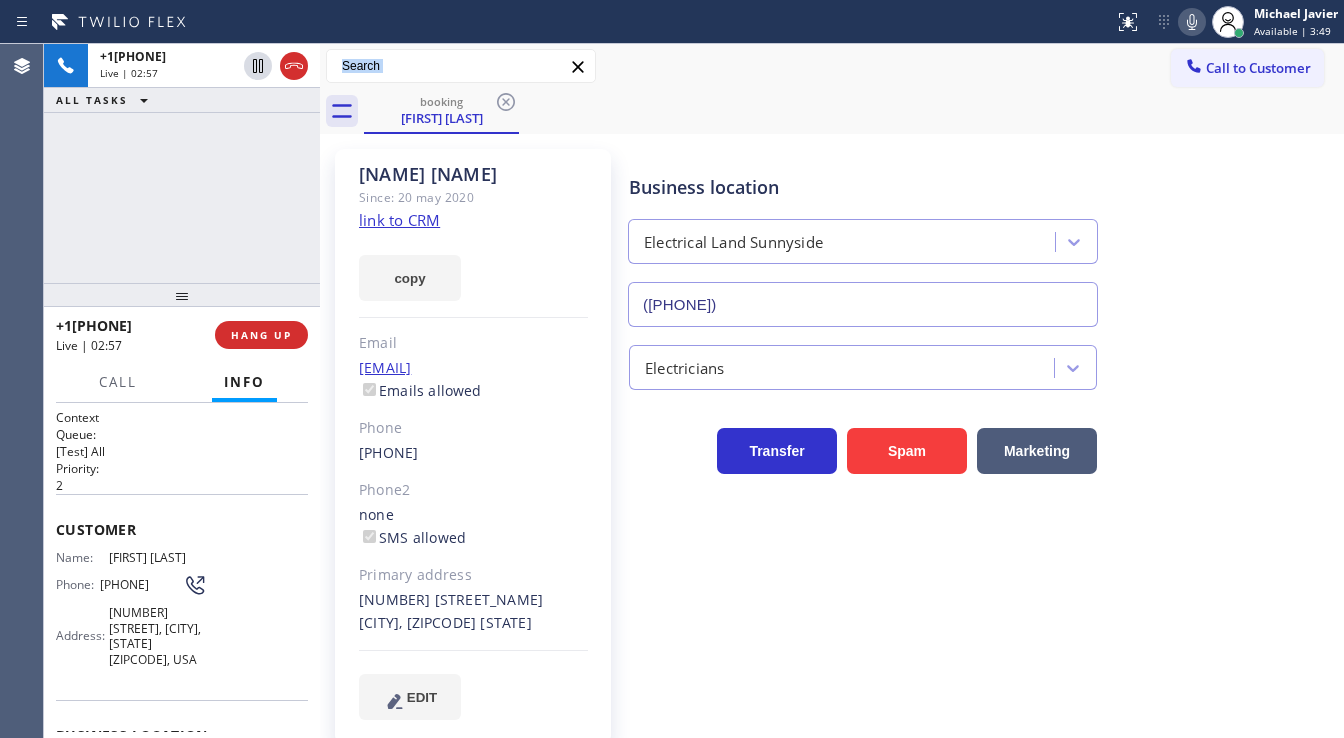click on "Call to Customer Outbound call Location Subzero Repair  Professionals Your caller id phone number (929) 203-9053 Customer number Call Outbound call Technician Search Technician Your caller id phone number Your caller id phone number Call" at bounding box center [832, 66] 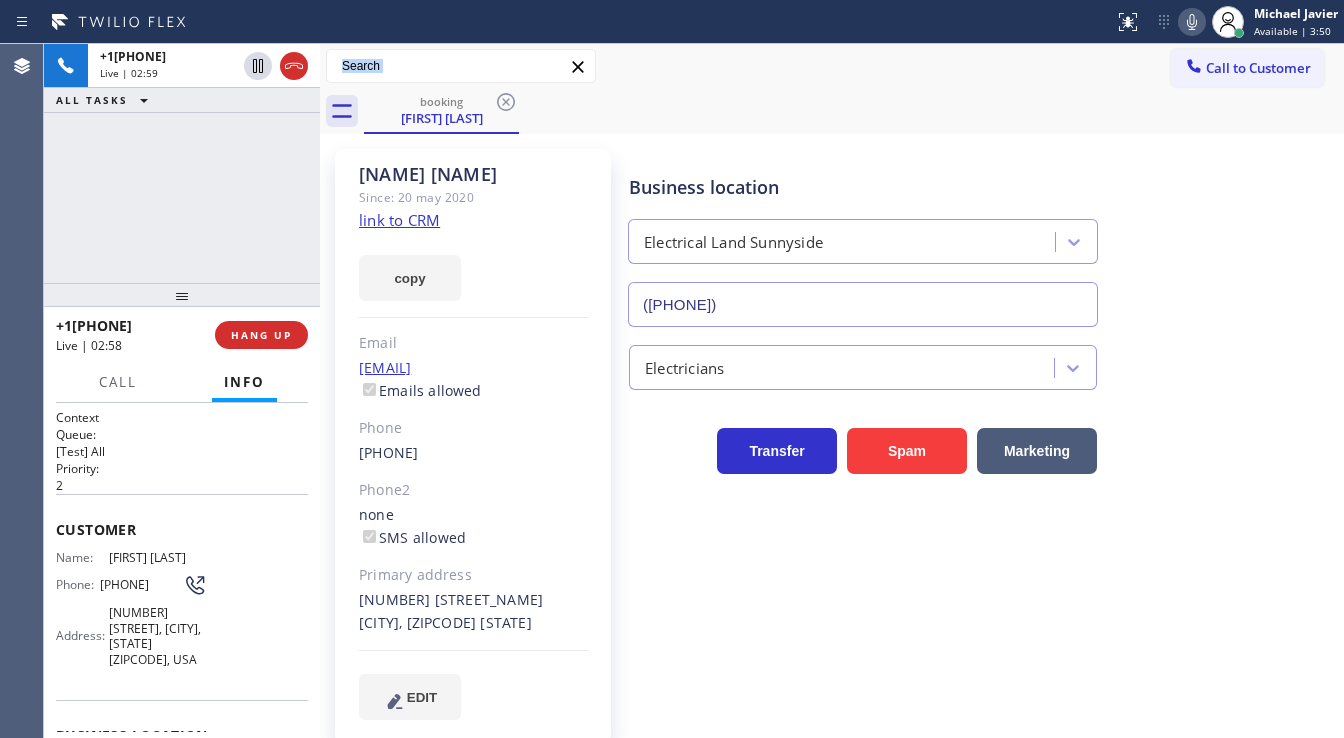 click on "+14155830243 Live | 02:59 ALL TASKS ALL TASKS ACTIVE TASKS TASKS IN WRAP UP" at bounding box center (182, 163) 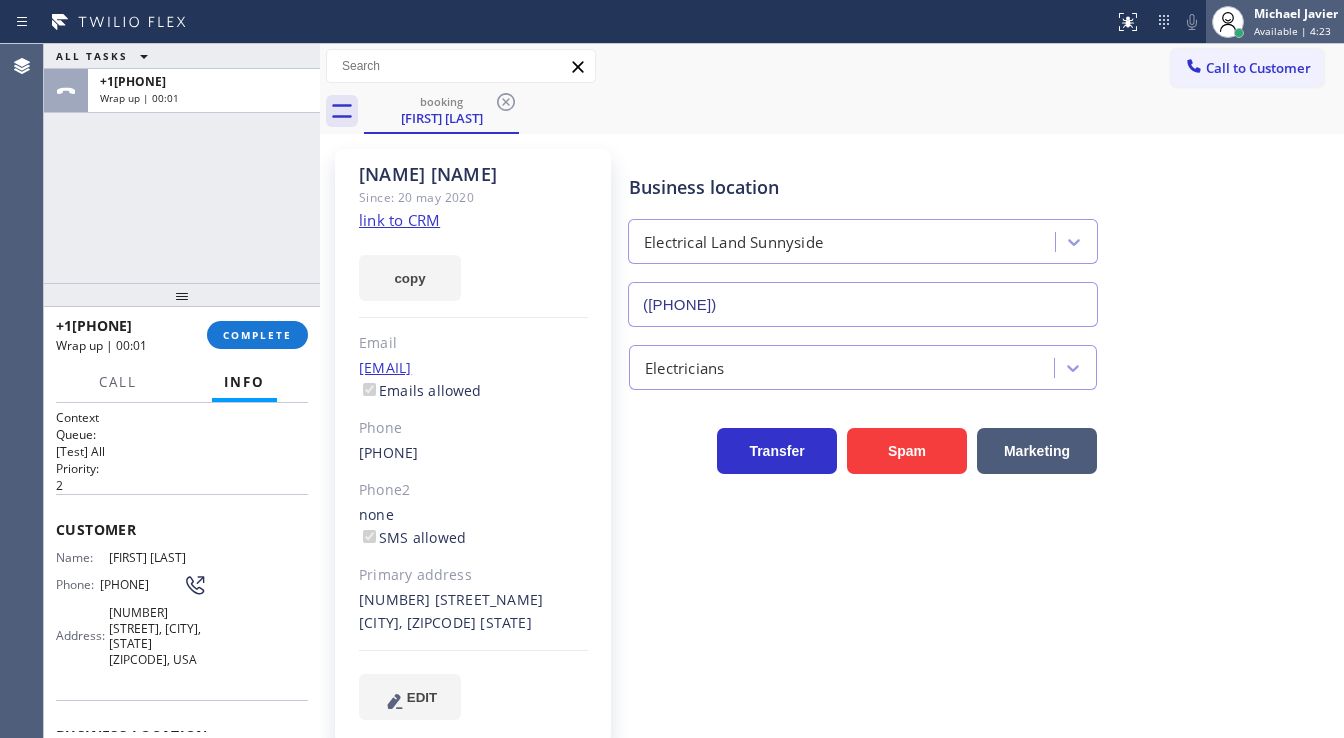 click on "Michael Javier" at bounding box center [1296, 13] 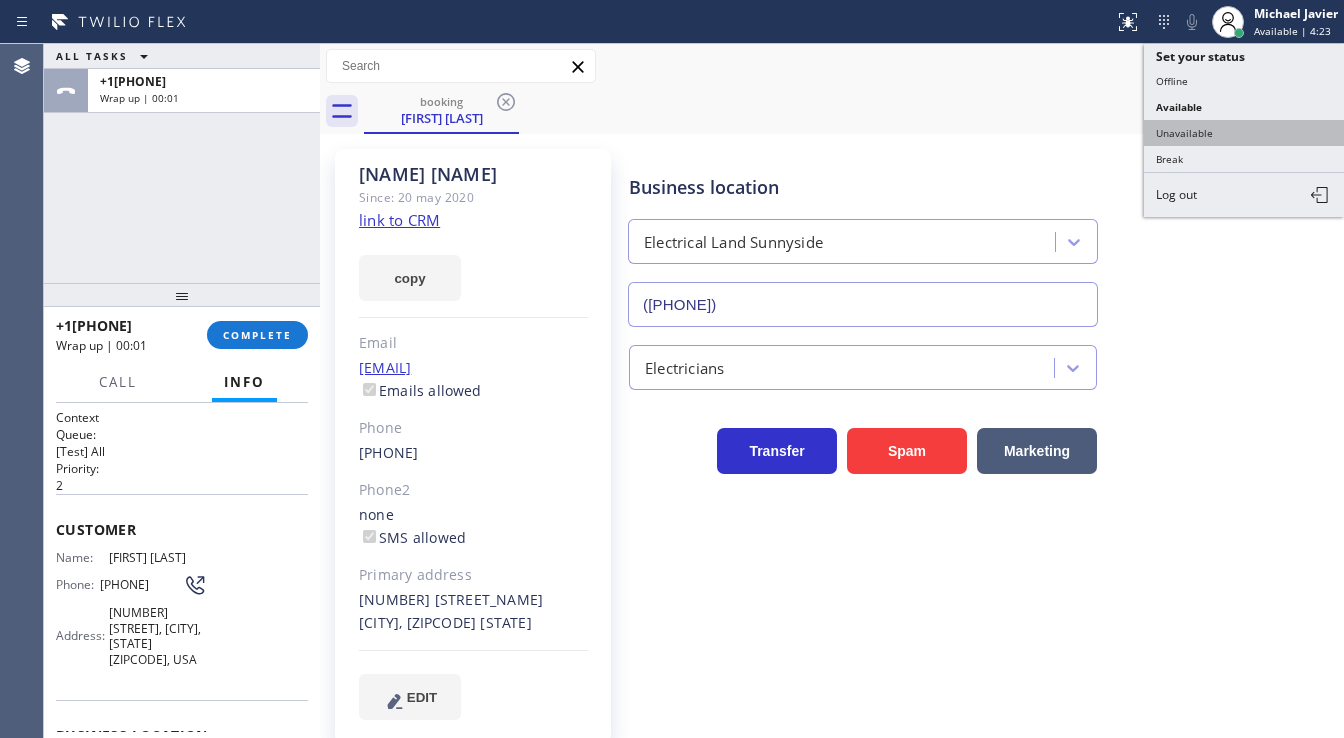 click on "Unavailable" at bounding box center (1244, 133) 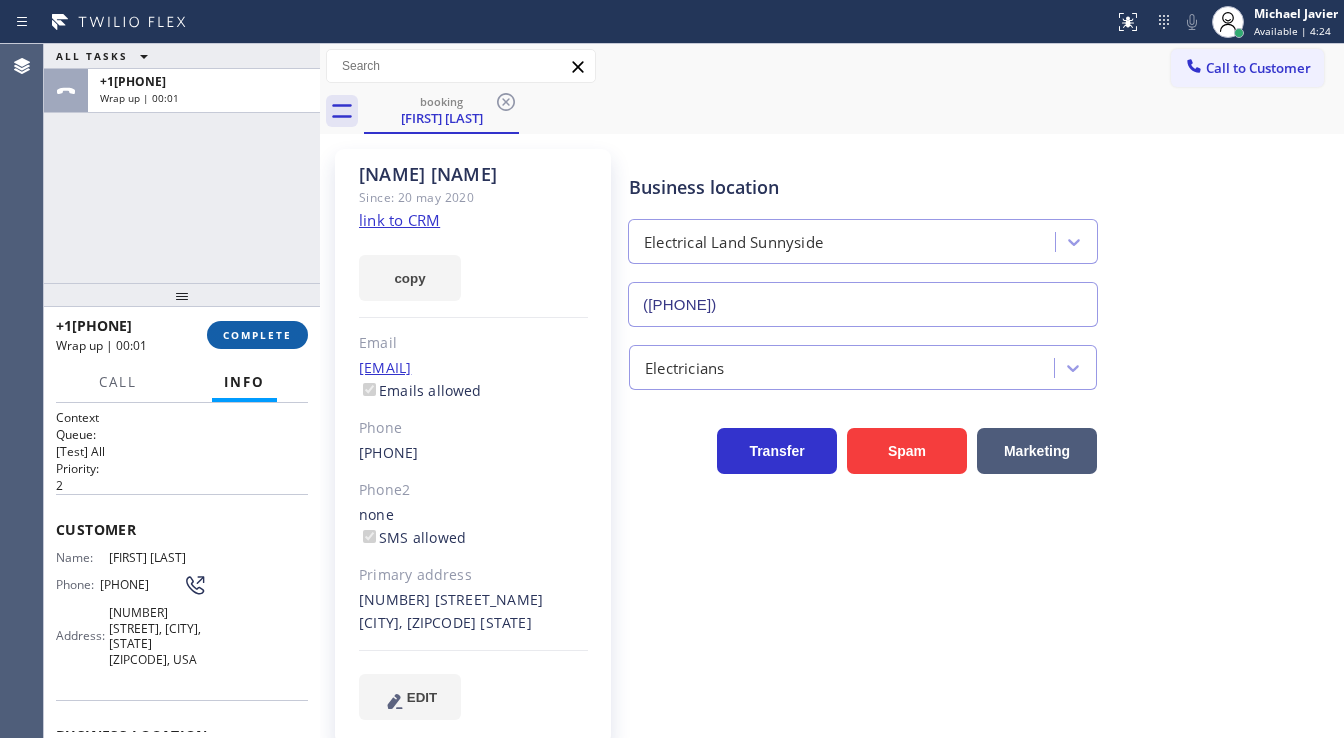 drag, startPoint x: 152, startPoint y: 264, endPoint x: 256, endPoint y: 339, distance: 128.22246 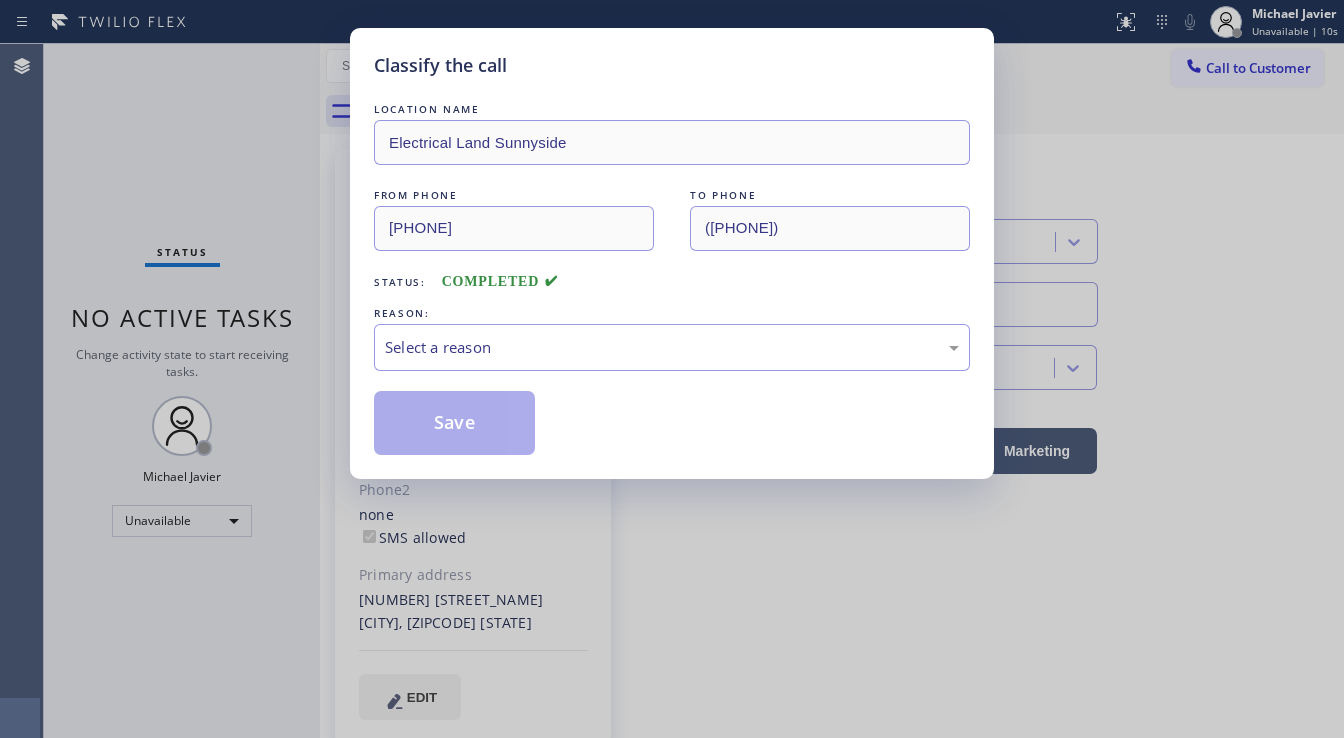 click on "Classify the call" at bounding box center (672, 65) 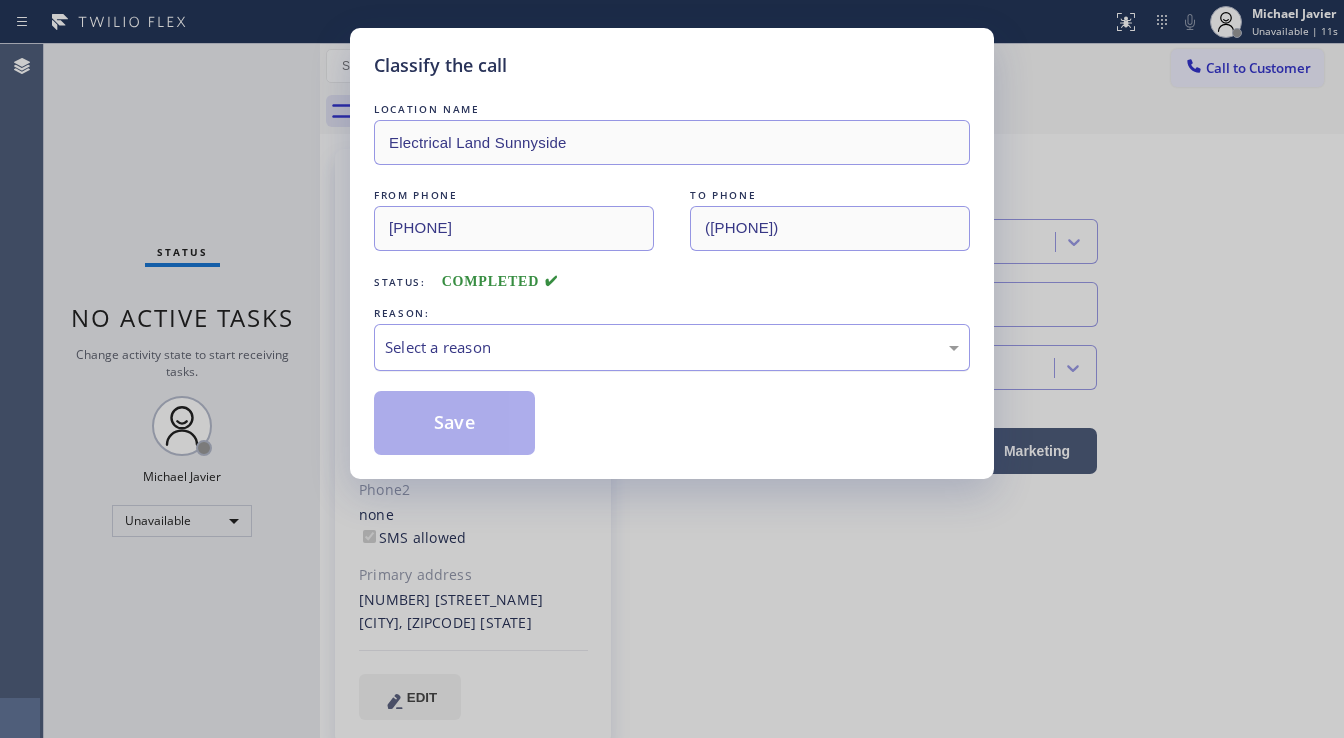 click on "Select a reason" at bounding box center [672, 347] 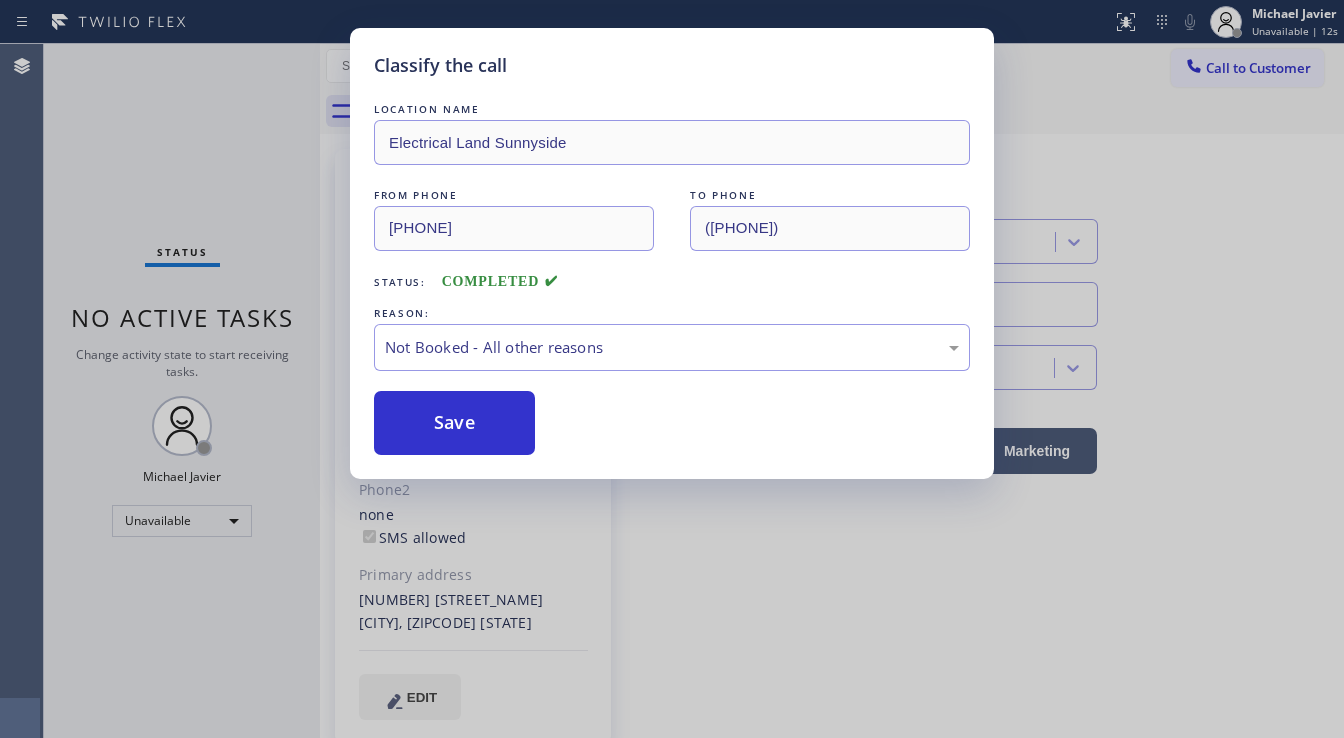 click on "Save" at bounding box center [454, 423] 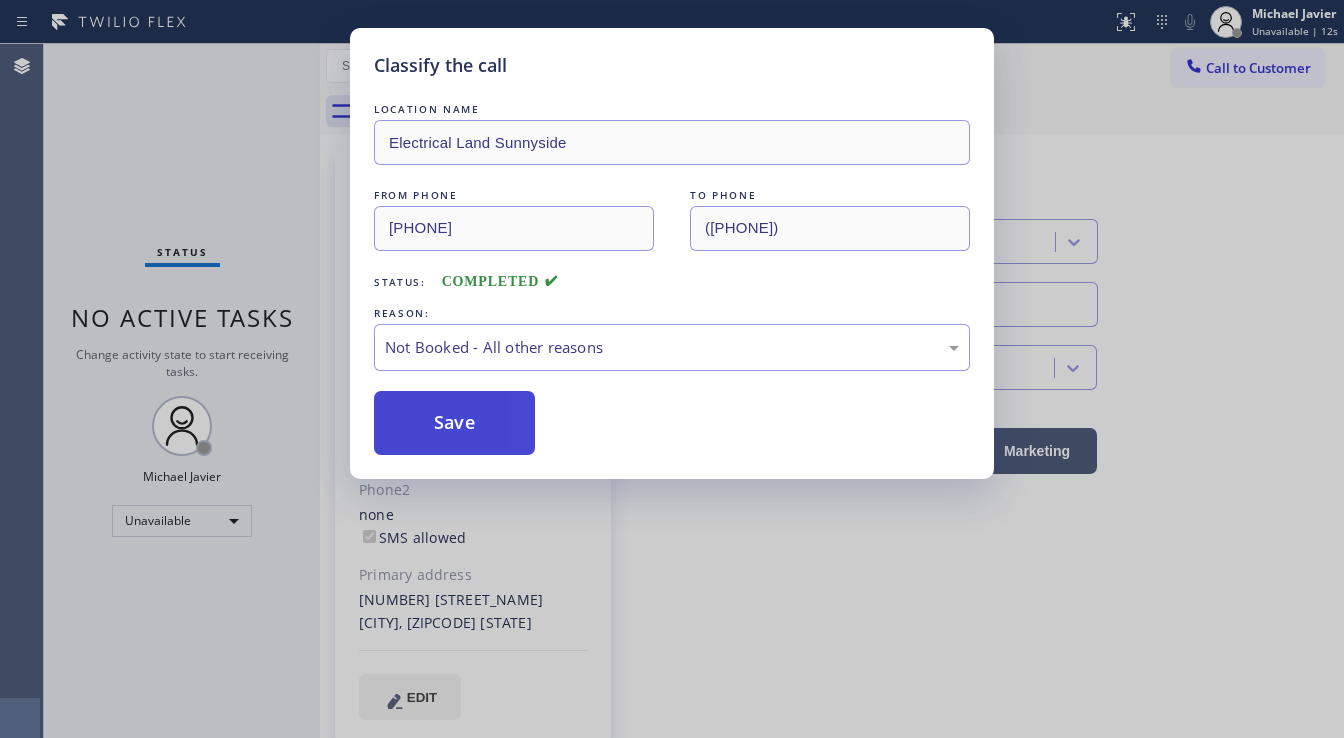 click on "Save" at bounding box center [454, 423] 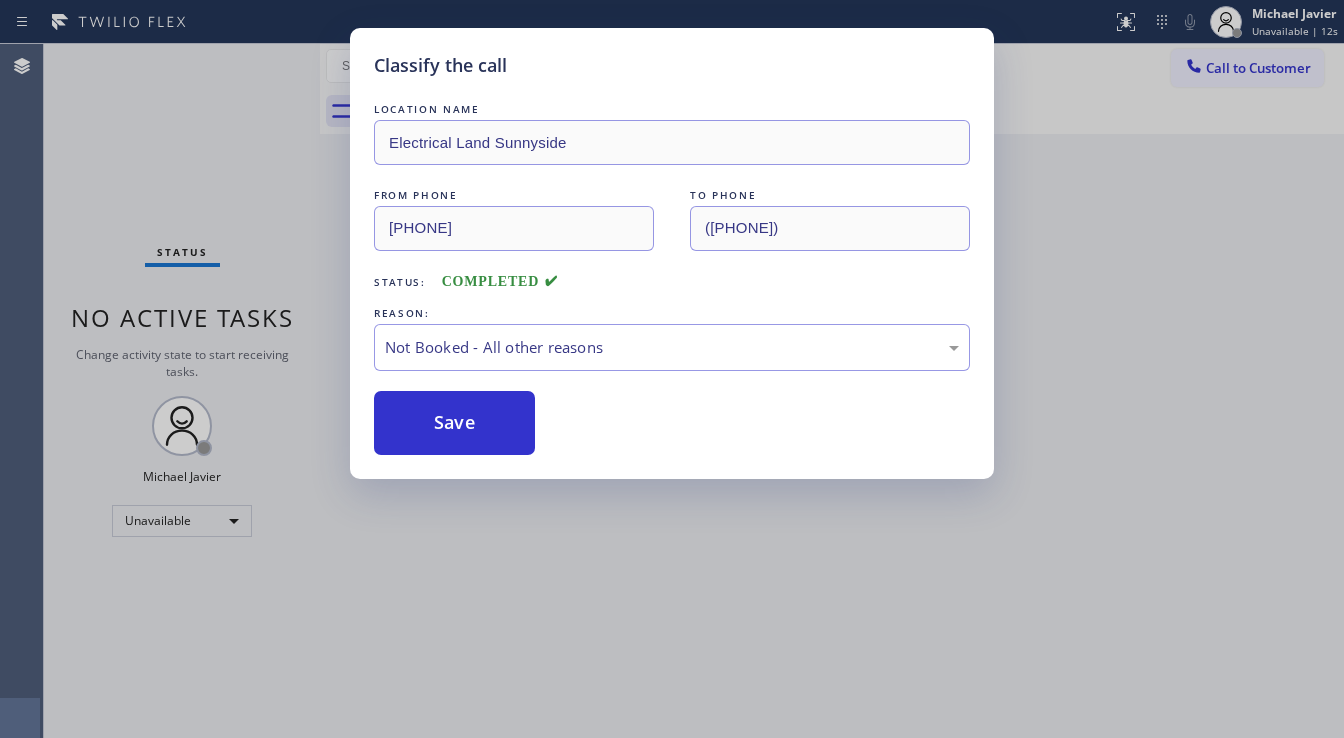 click on "Save" at bounding box center (454, 423) 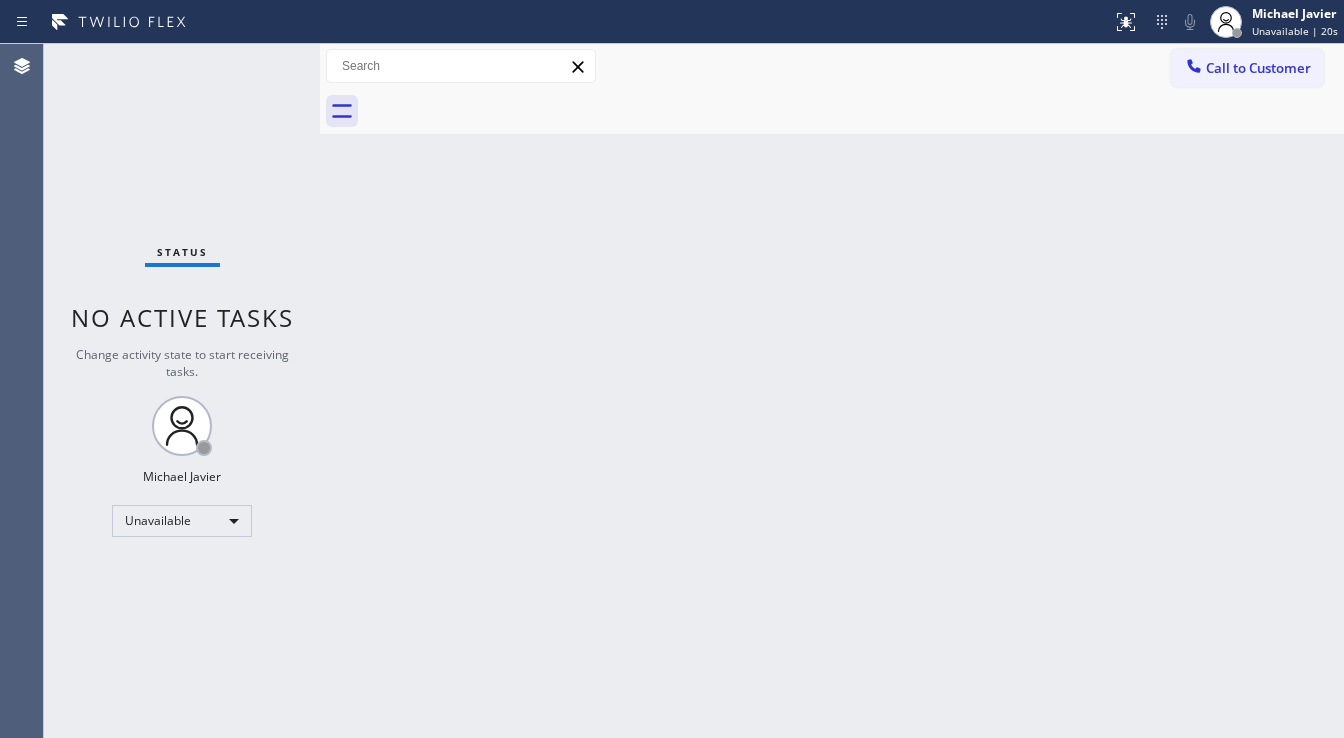 click on "Status   No active tasks     Change activity state to start receiving tasks.   [FIRST] [LAST] Unavailable" at bounding box center [182, 391] 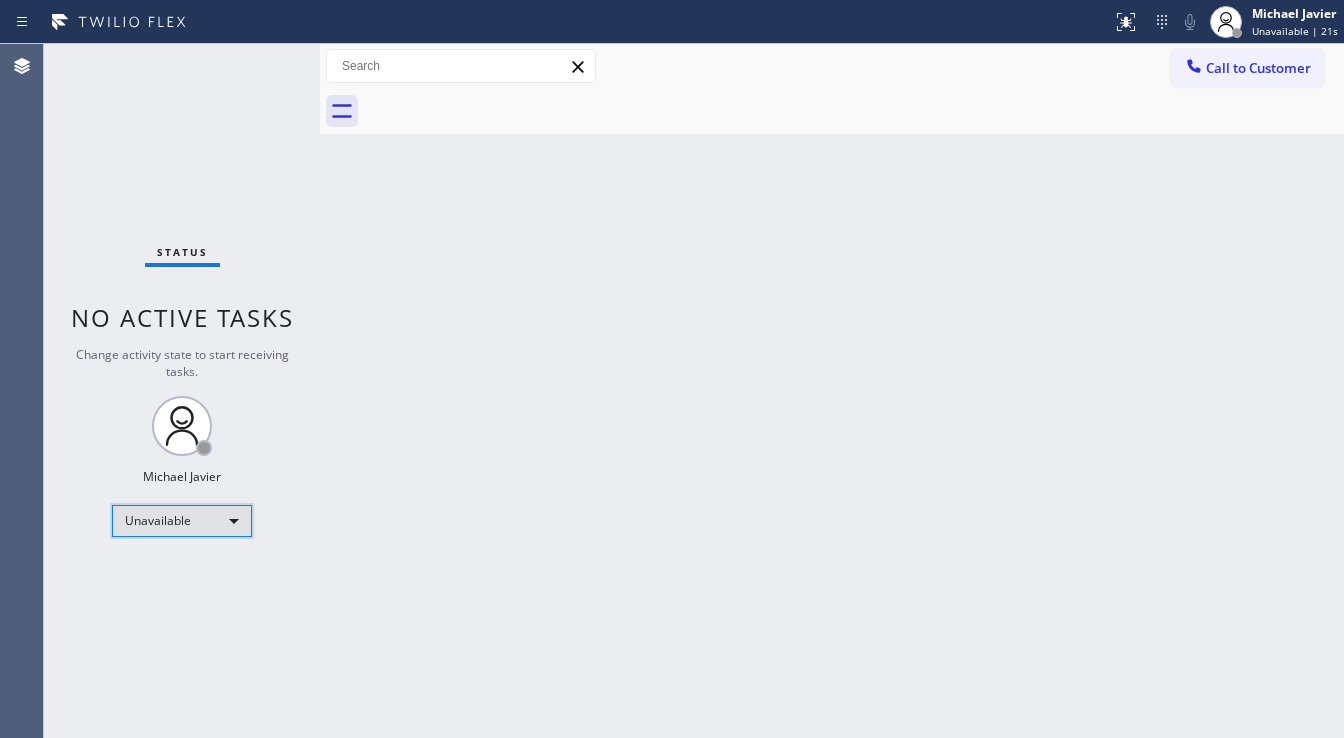click on "Unavailable" at bounding box center (182, 521) 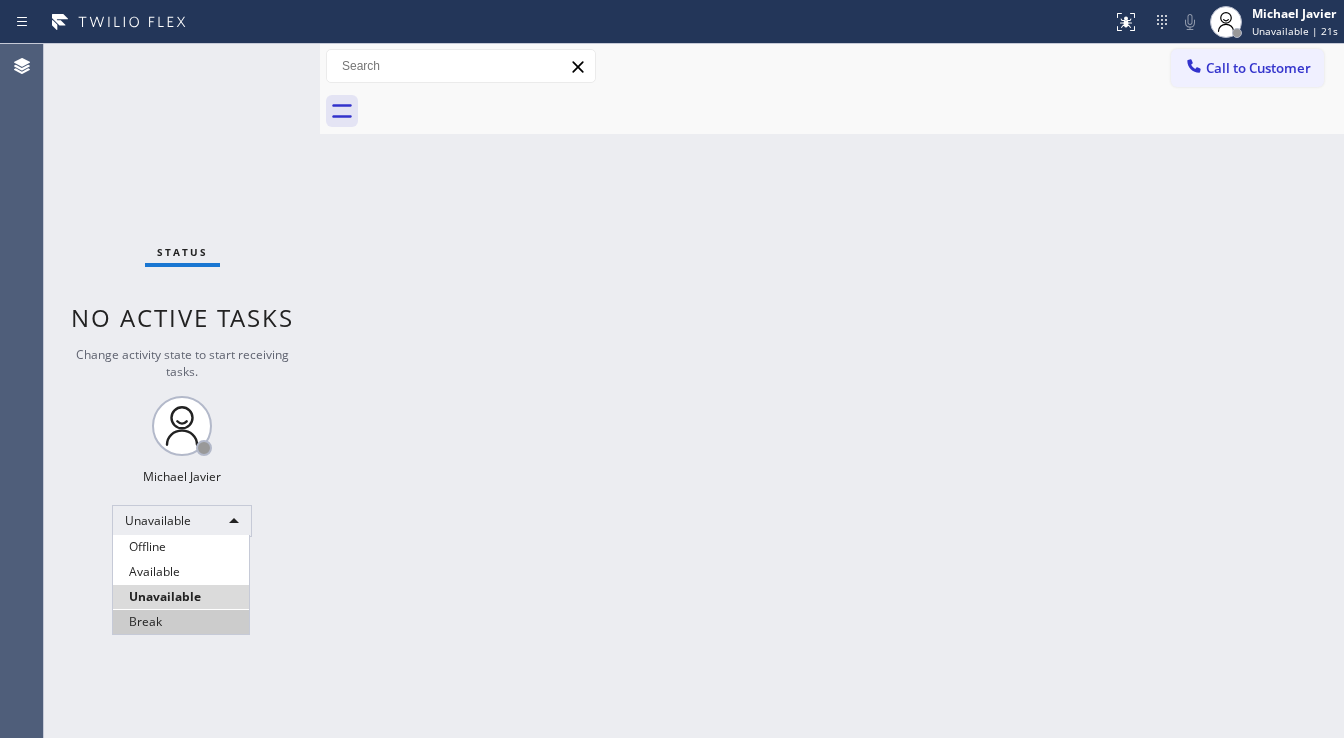 click on "Break" at bounding box center (181, 622) 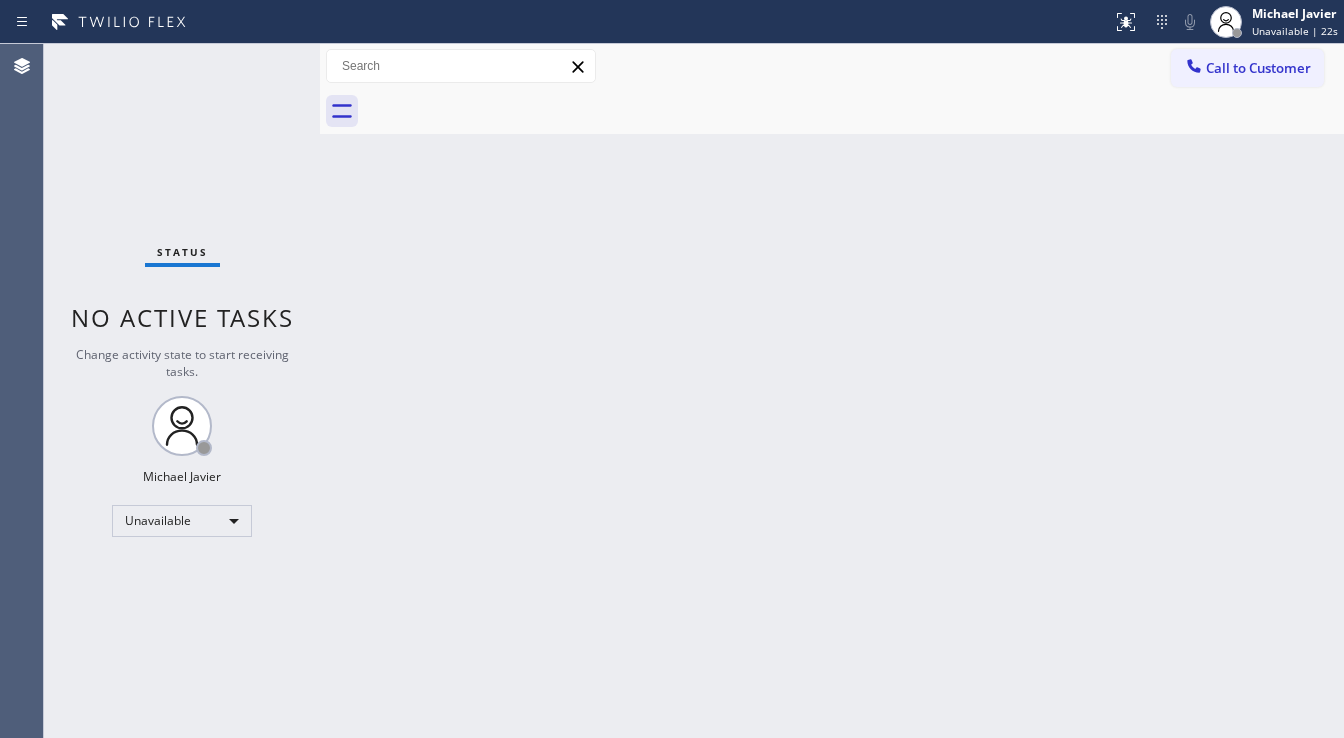 click on "Back to Dashboard Change Sender ID Customers Technicians Select a contact Outbound call Technician Search Technician Your caller id phone number Your caller id phone number Call Technician info Name   Phone none Address none Change Sender ID HVAC +18559994417 5 Star Appliance +18557314952 Appliance Repair +18554611149 Plumbing +18889090120 Air Duct Cleaning +18006865038  Electricians +18005688664 Cancel Change Check personal SMS Reset Change No tabs Call to Customer Outbound call Location Subzero Repair  Professionals Your caller id phone number (929) 203-9053 Customer number Call Outbound call Technician Search Technician Your caller id phone number Your caller id phone number Call" at bounding box center [832, 391] 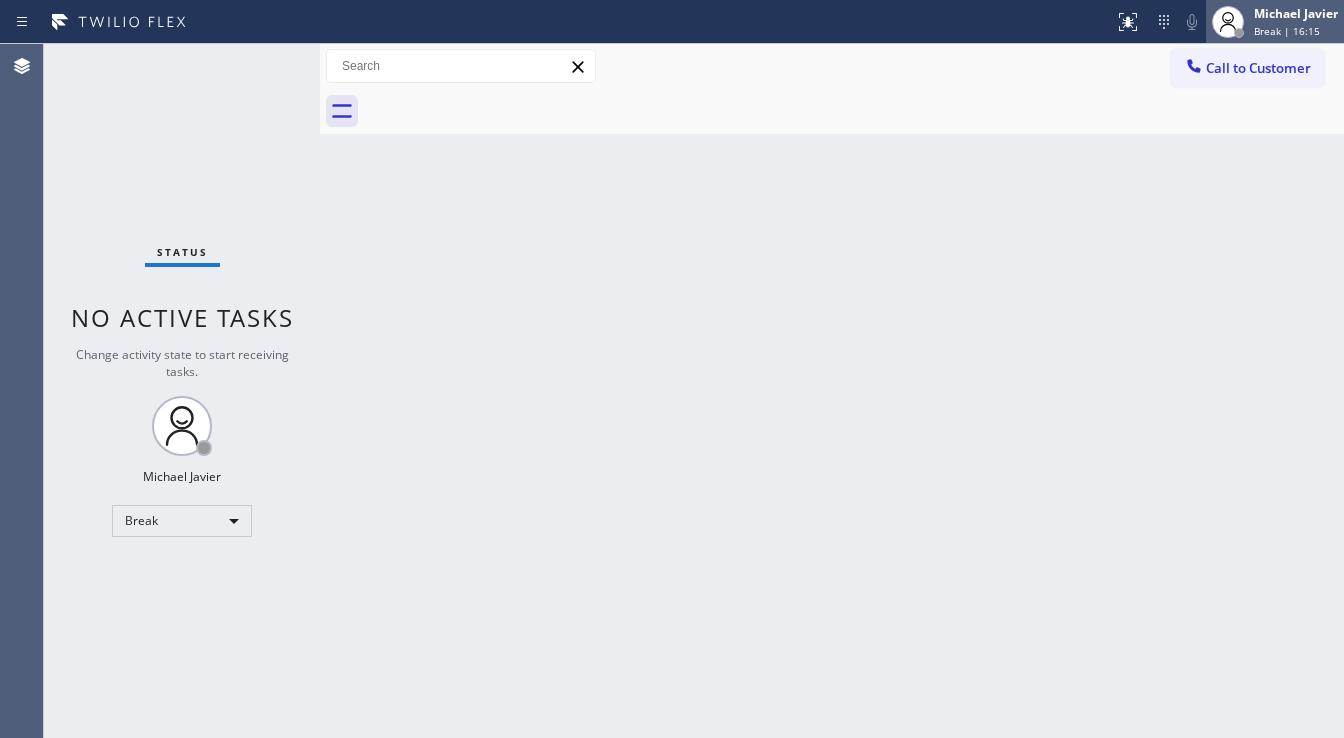 click on "Break | 16:15" at bounding box center [1287, 31] 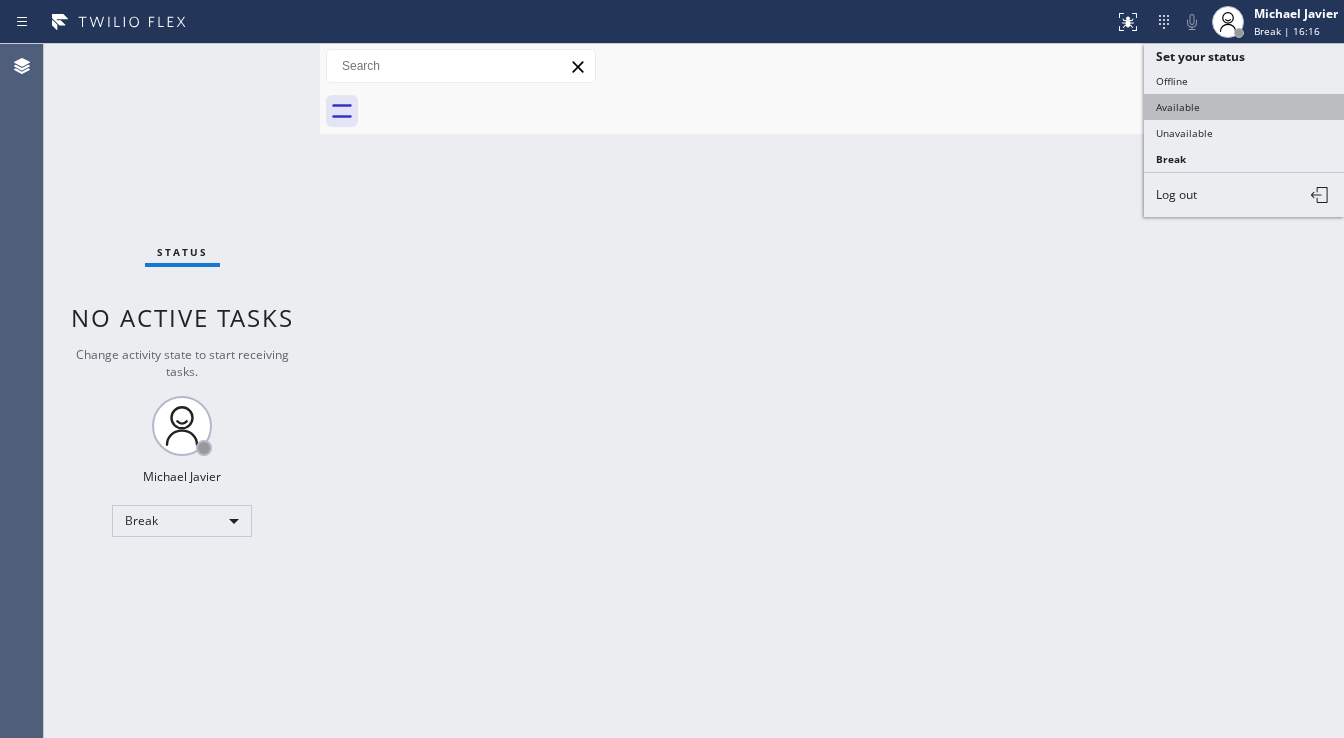 click on "Available" at bounding box center [1244, 107] 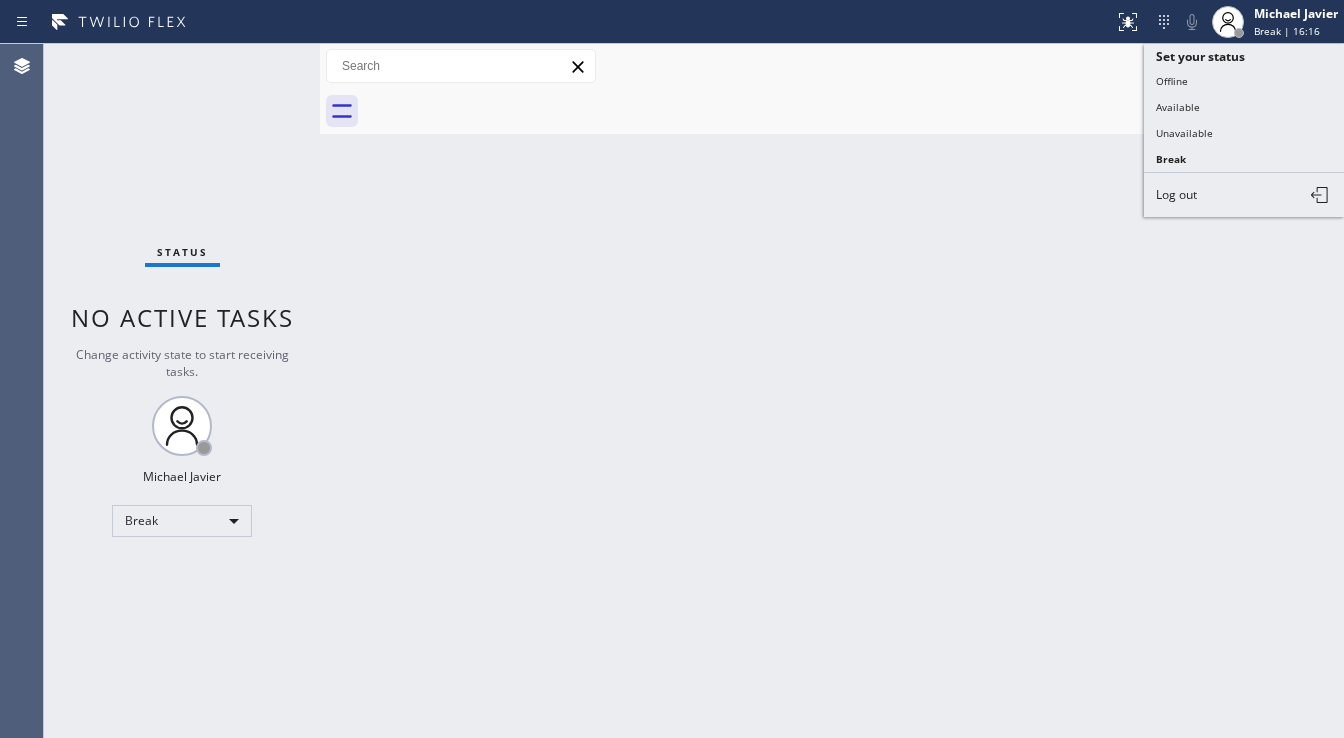 drag, startPoint x: 750, startPoint y: 277, endPoint x: 739, endPoint y: 368, distance: 91.66242 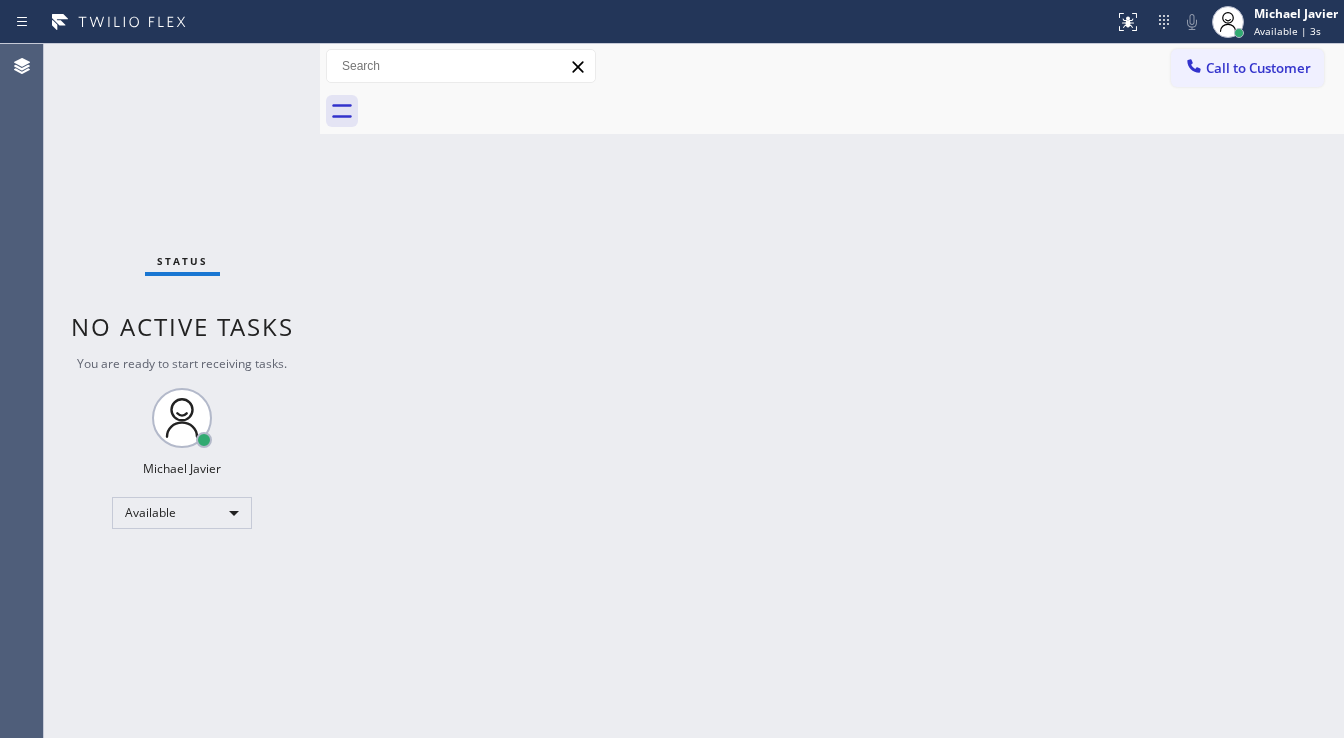 click on "Status   No active tasks     You are ready to start receiving tasks.   Michael Javier Available" at bounding box center [182, 391] 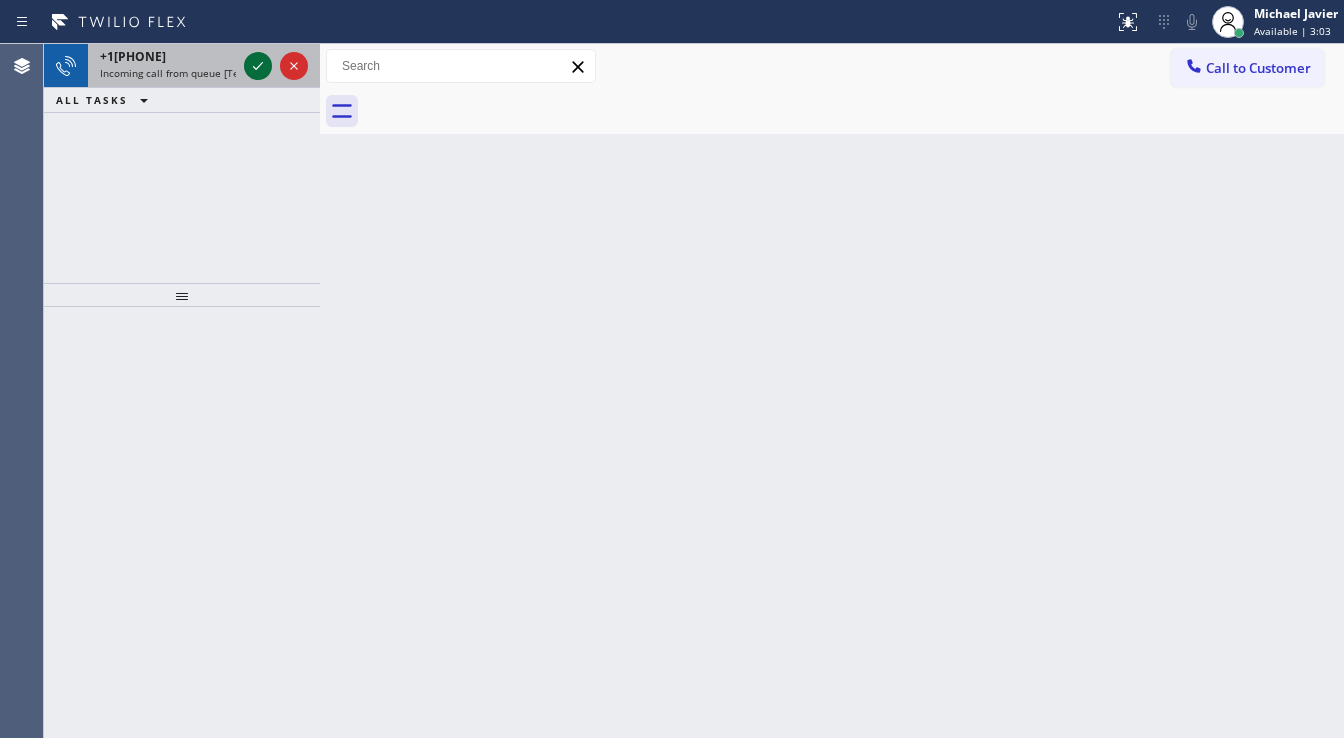 click 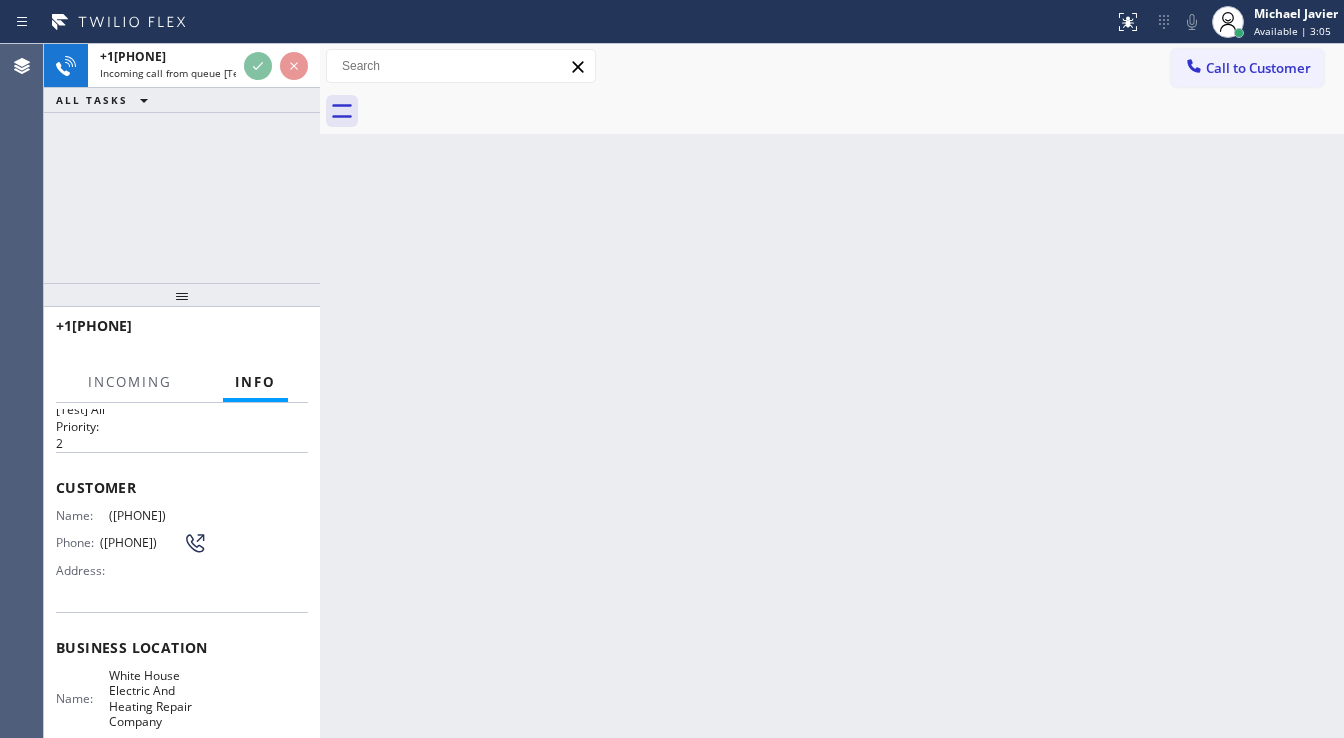 scroll, scrollTop: 80, scrollLeft: 0, axis: vertical 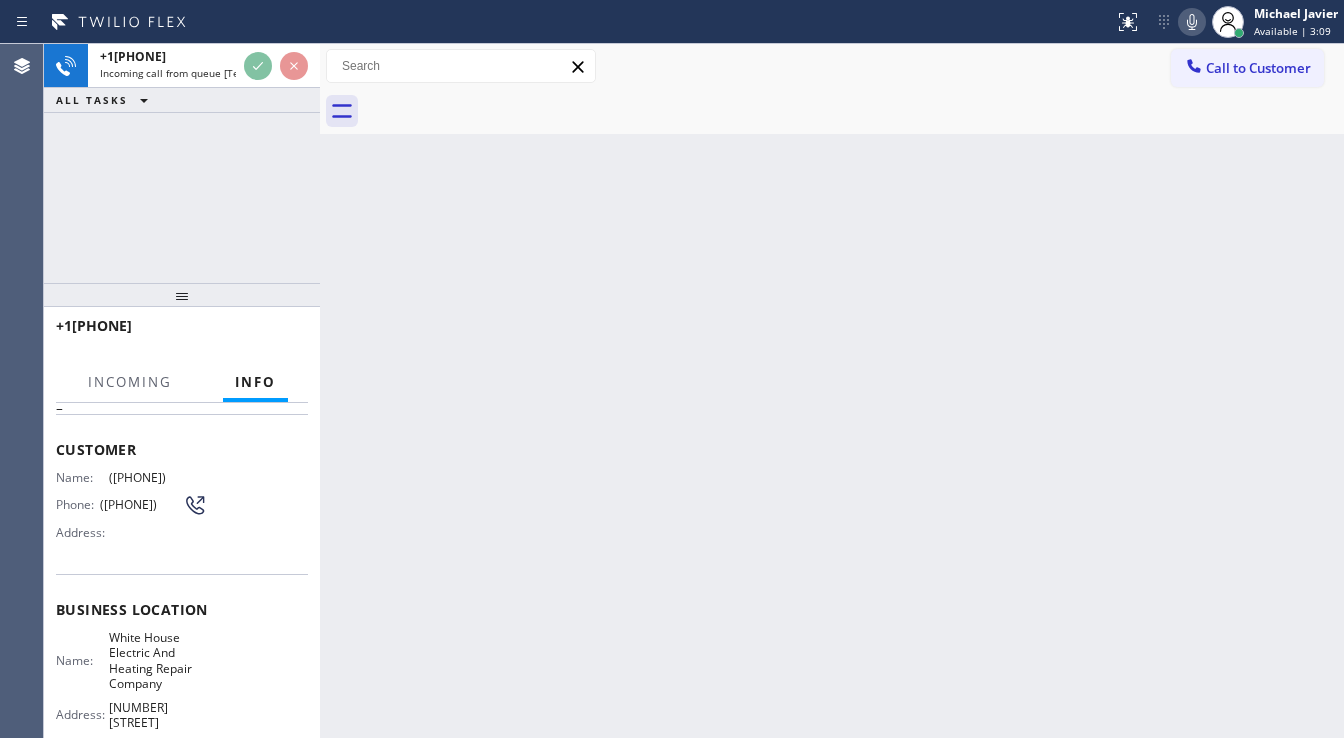 click on "+15104918205 Incoming call from queue [Test] All ALL TASKS ALL TASKS ACTIVE TASKS TASKS IN WRAP UP" at bounding box center [182, 163] 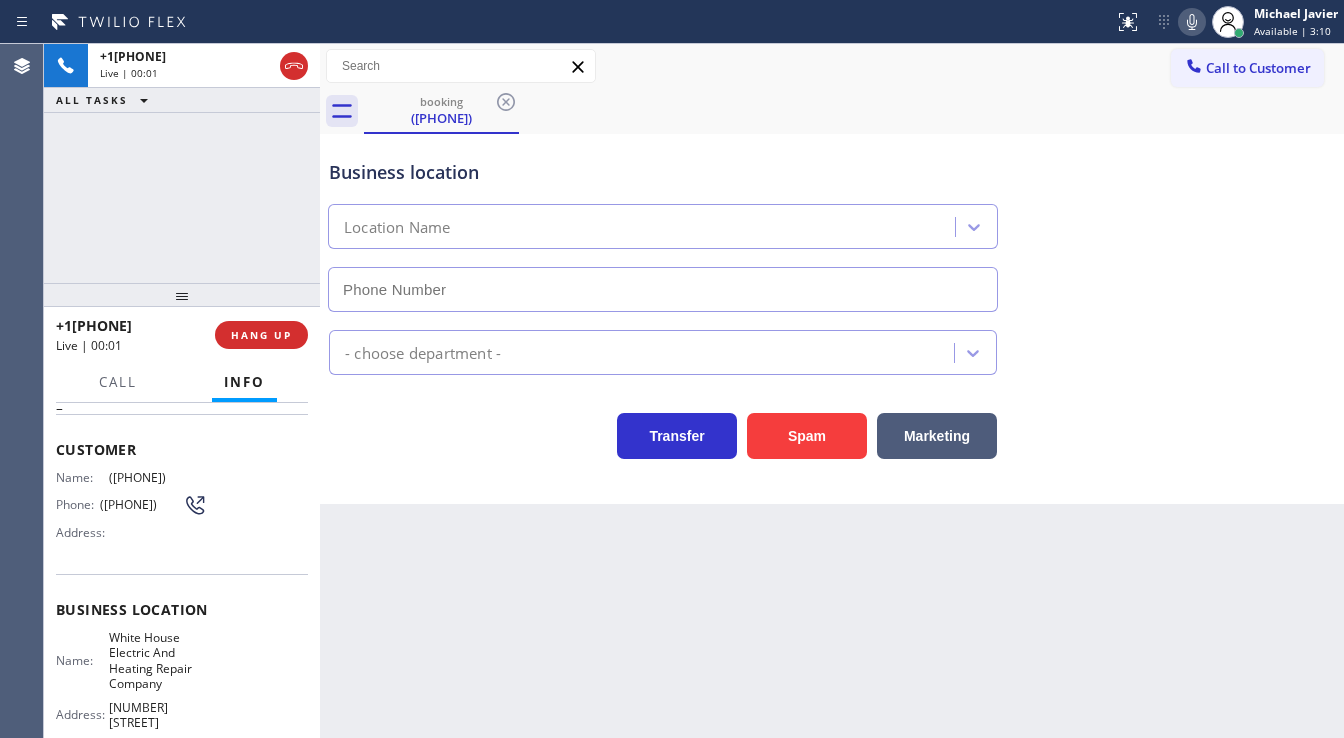 type on "(510) 824-8091" 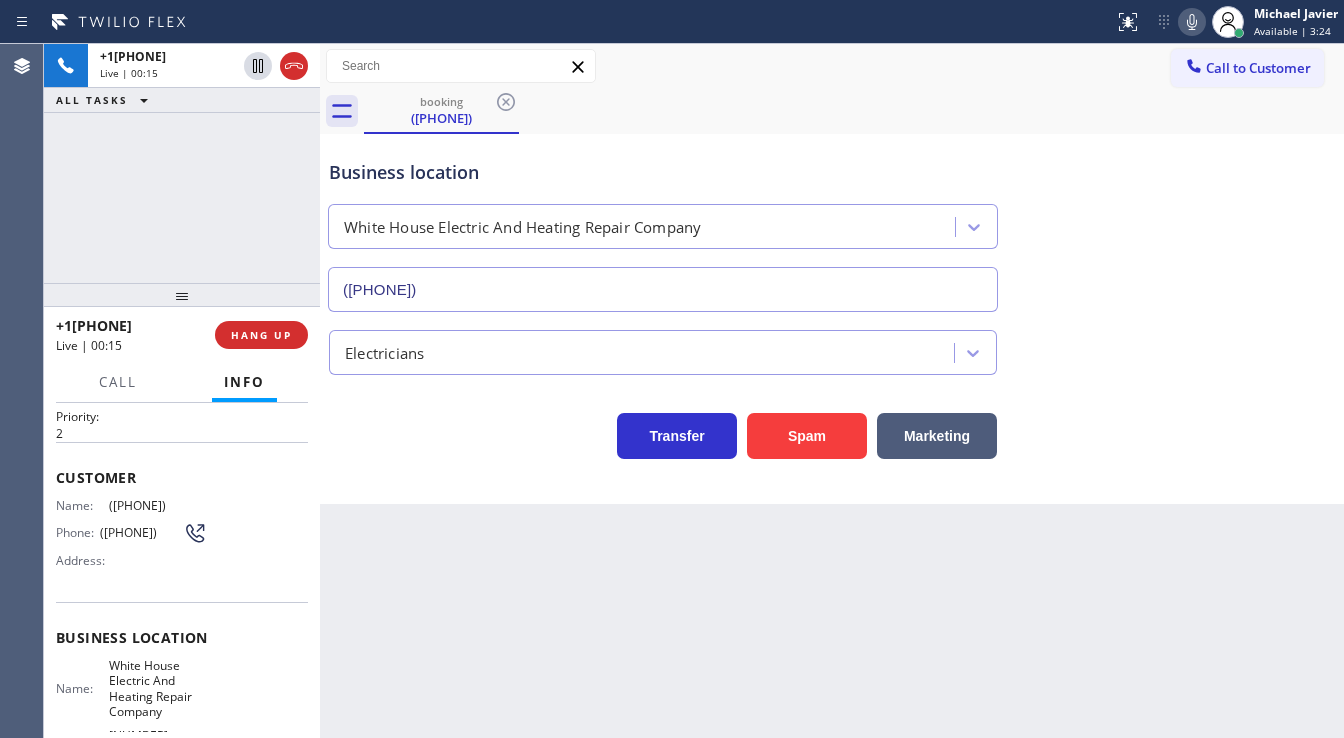 scroll, scrollTop: 44, scrollLeft: 0, axis: vertical 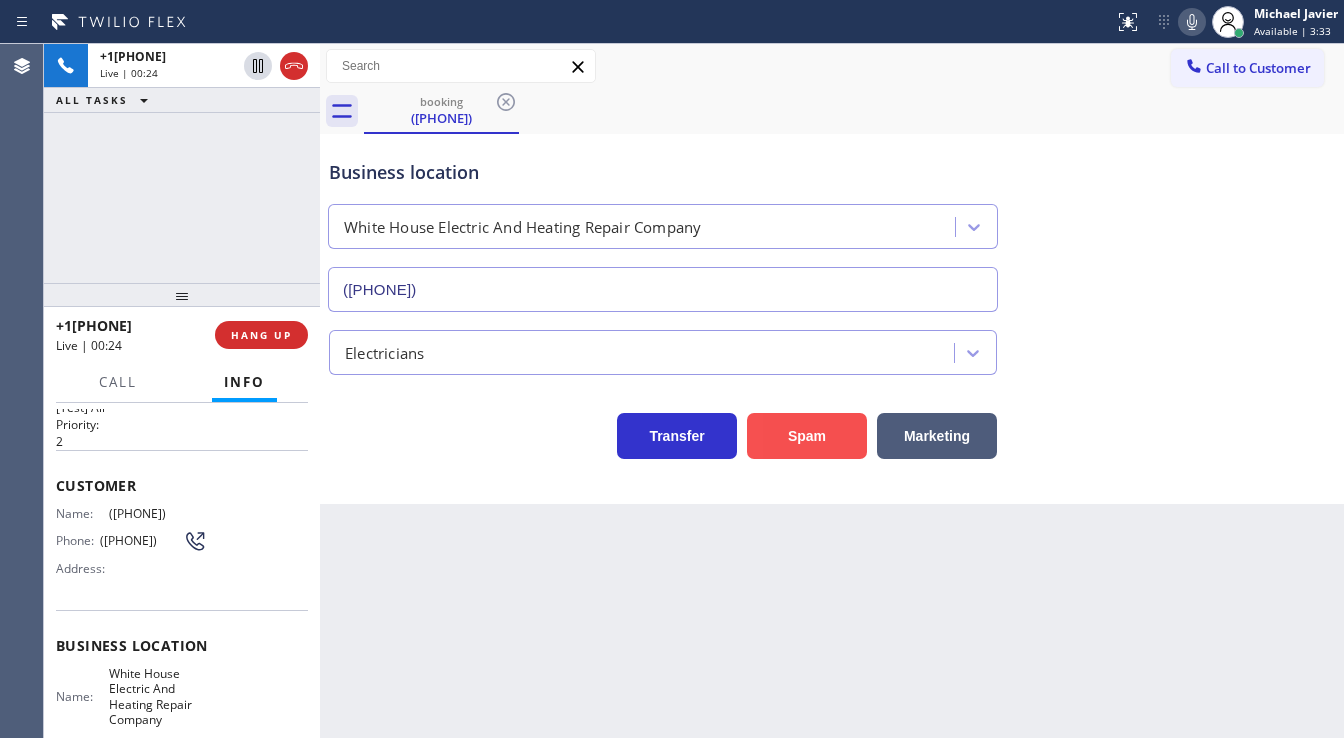 click on "Spam" at bounding box center [807, 436] 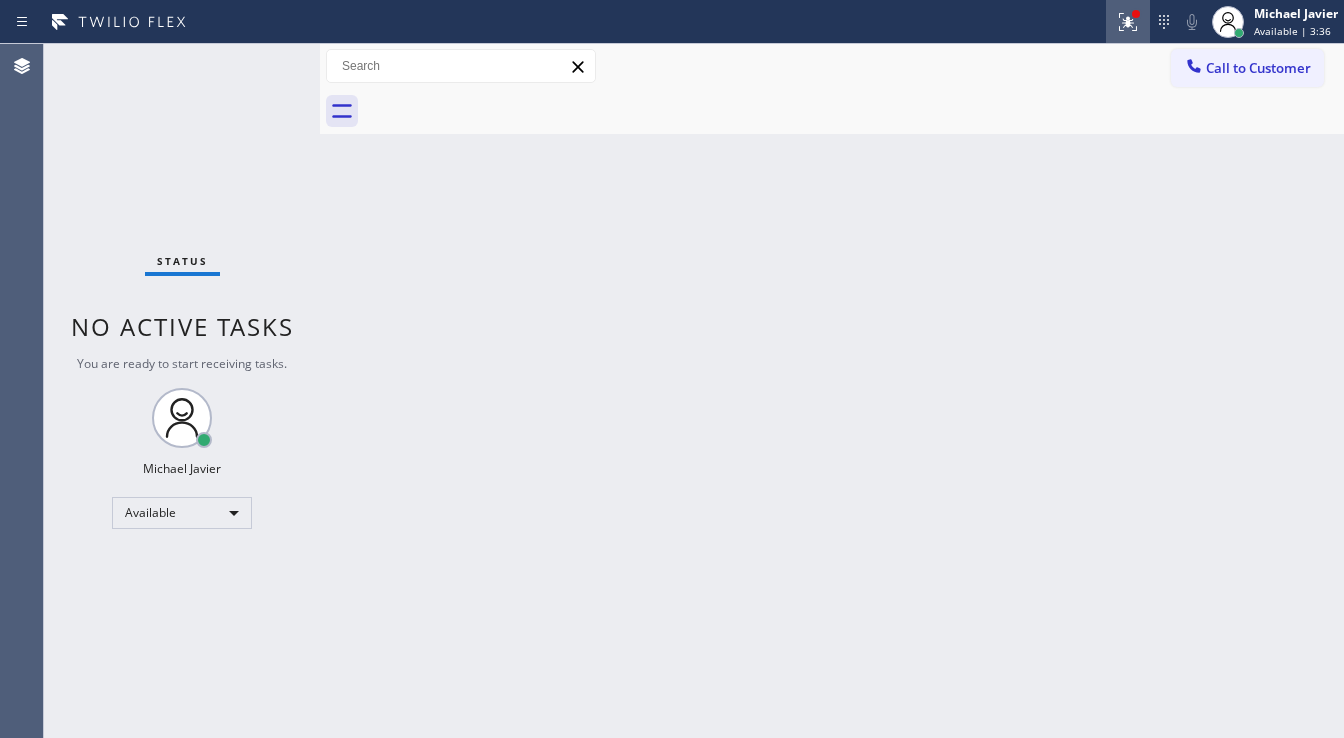 click at bounding box center (1128, 22) 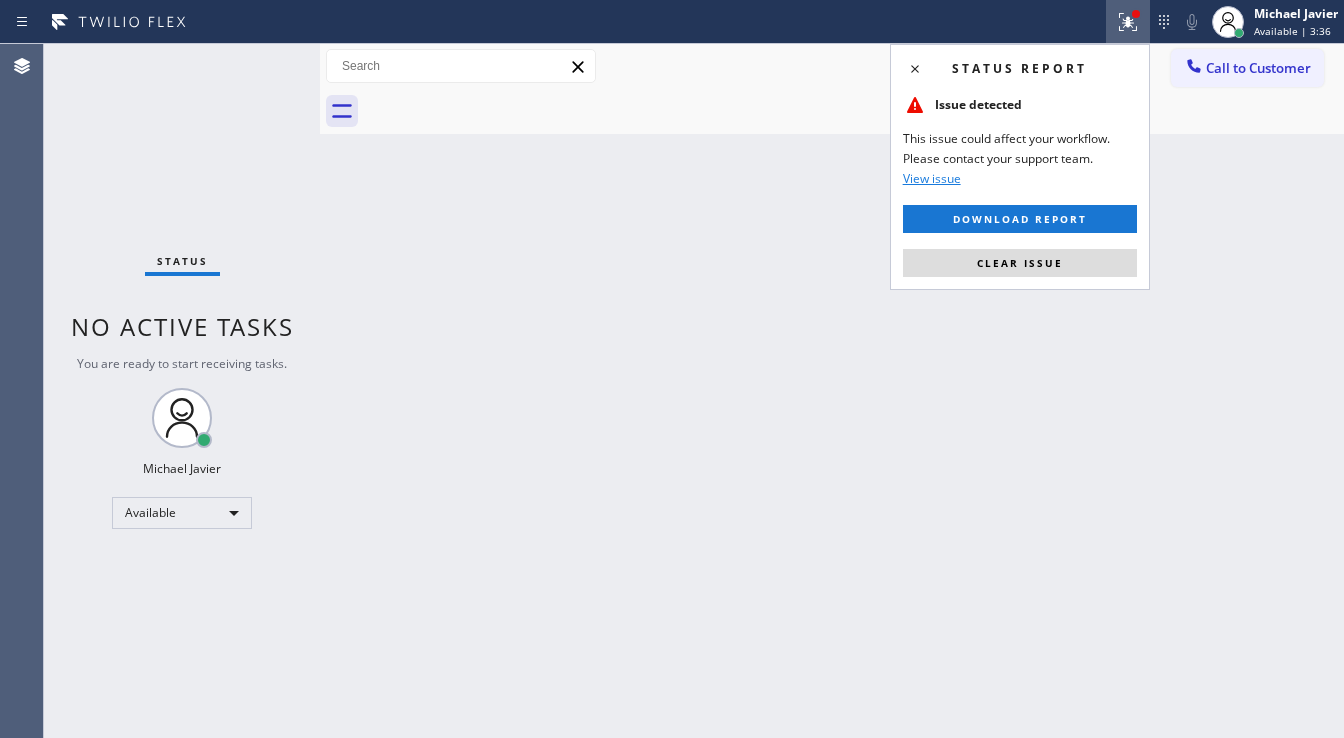 click on "Status report Issue detected This issue could affect your workflow. Please contact your support team. View issue Download report Clear issue" at bounding box center (1020, 167) 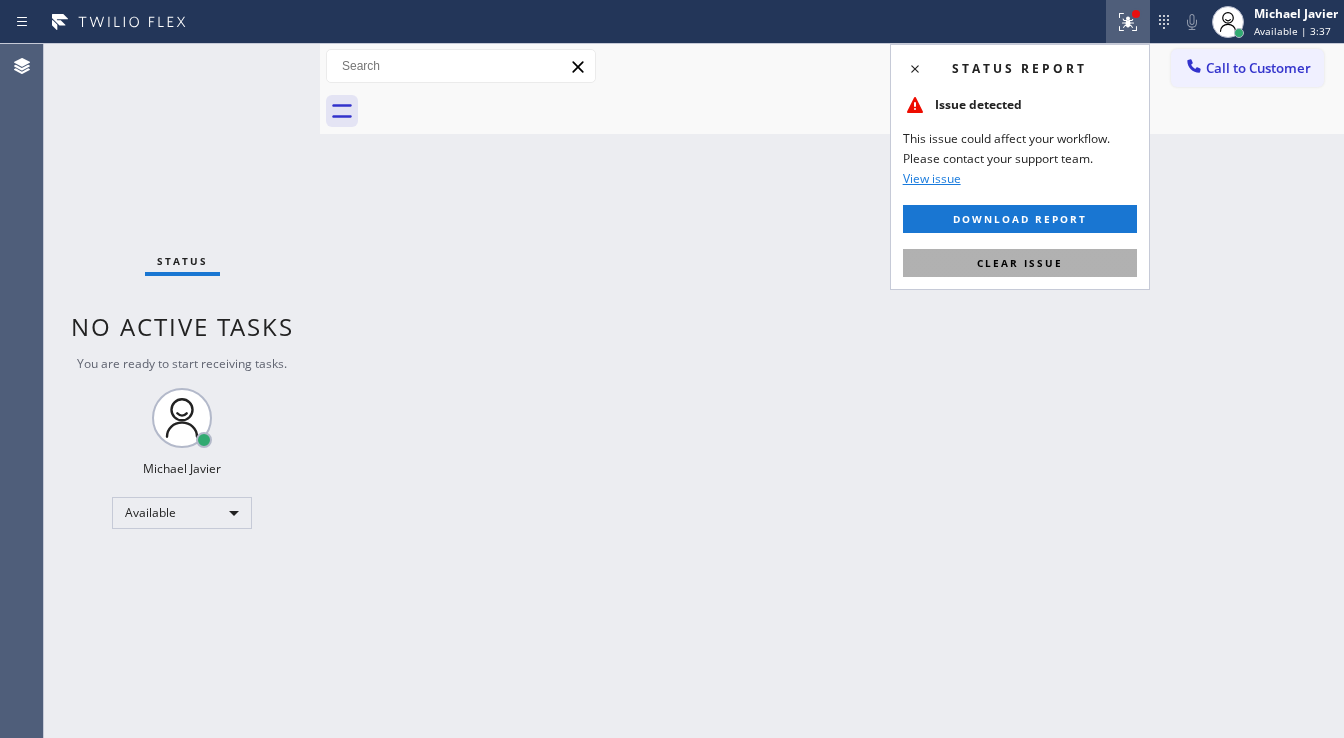click on "Clear issue" at bounding box center [1020, 263] 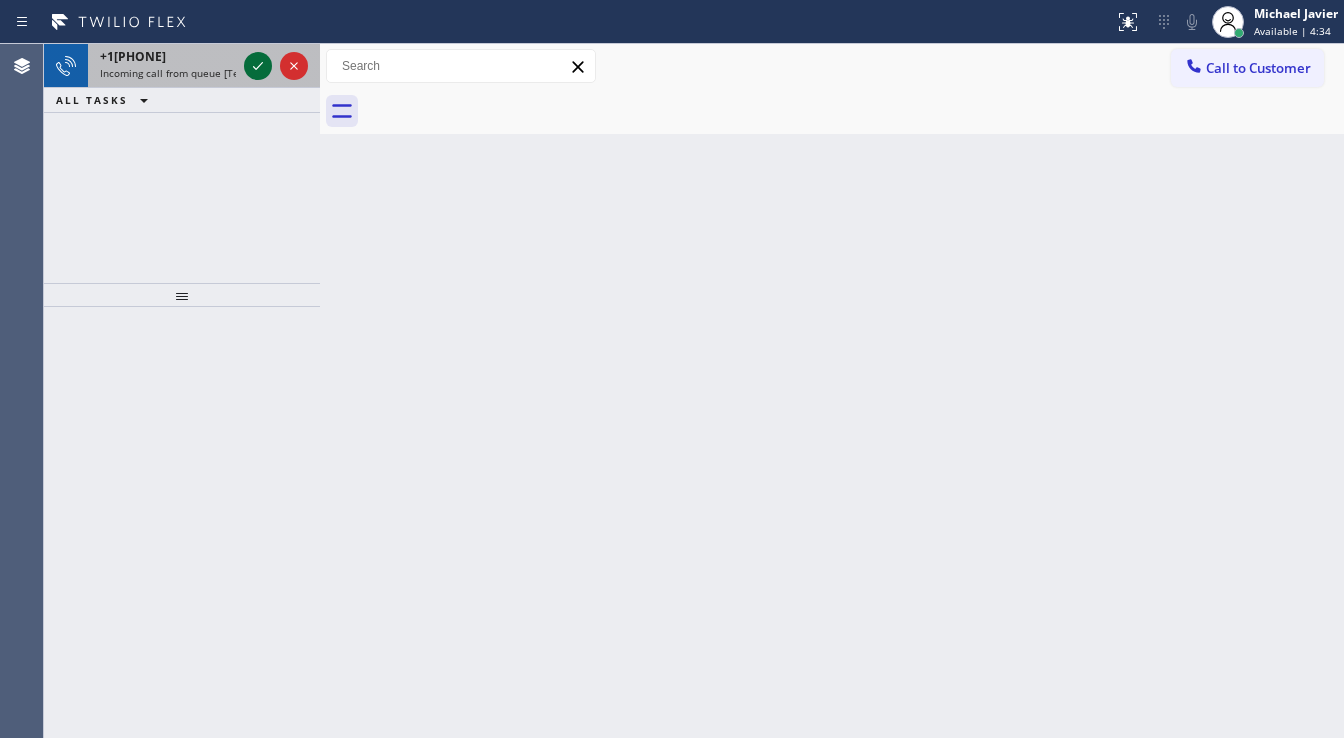 click 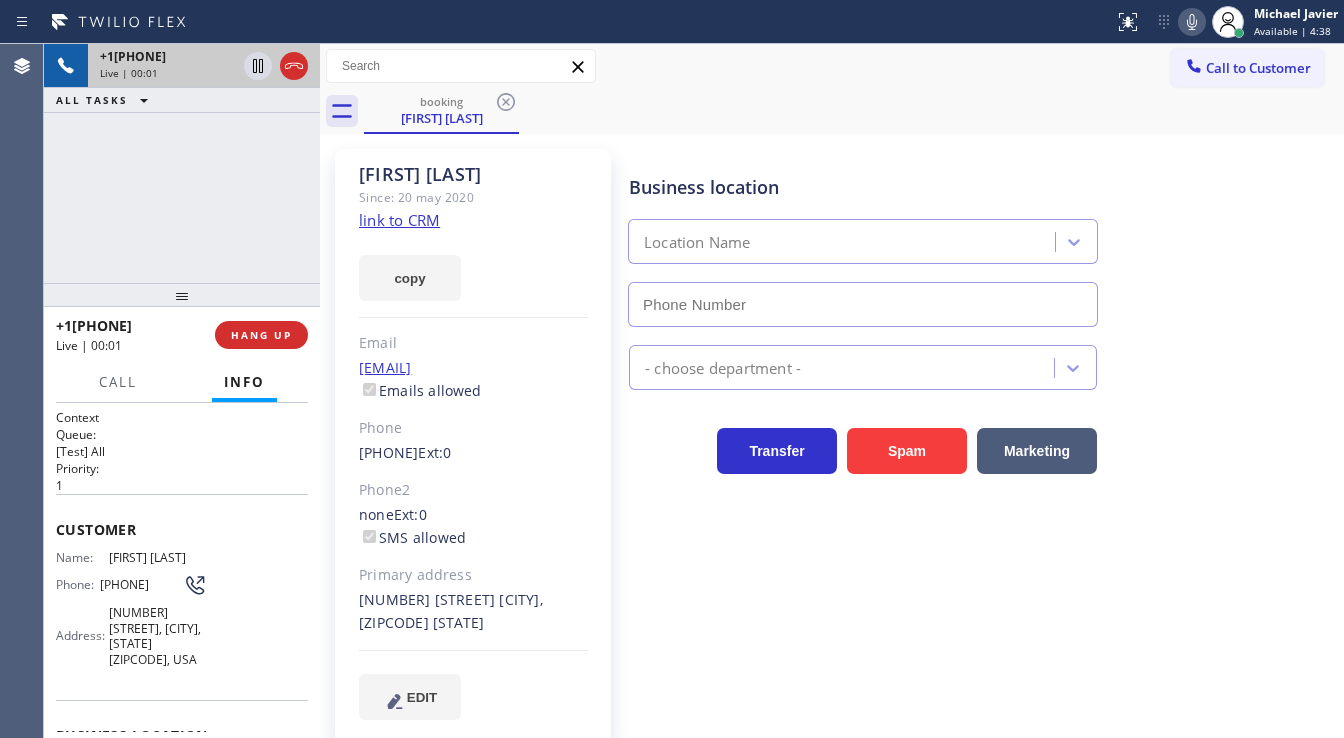 type on "(949) 998-4239" 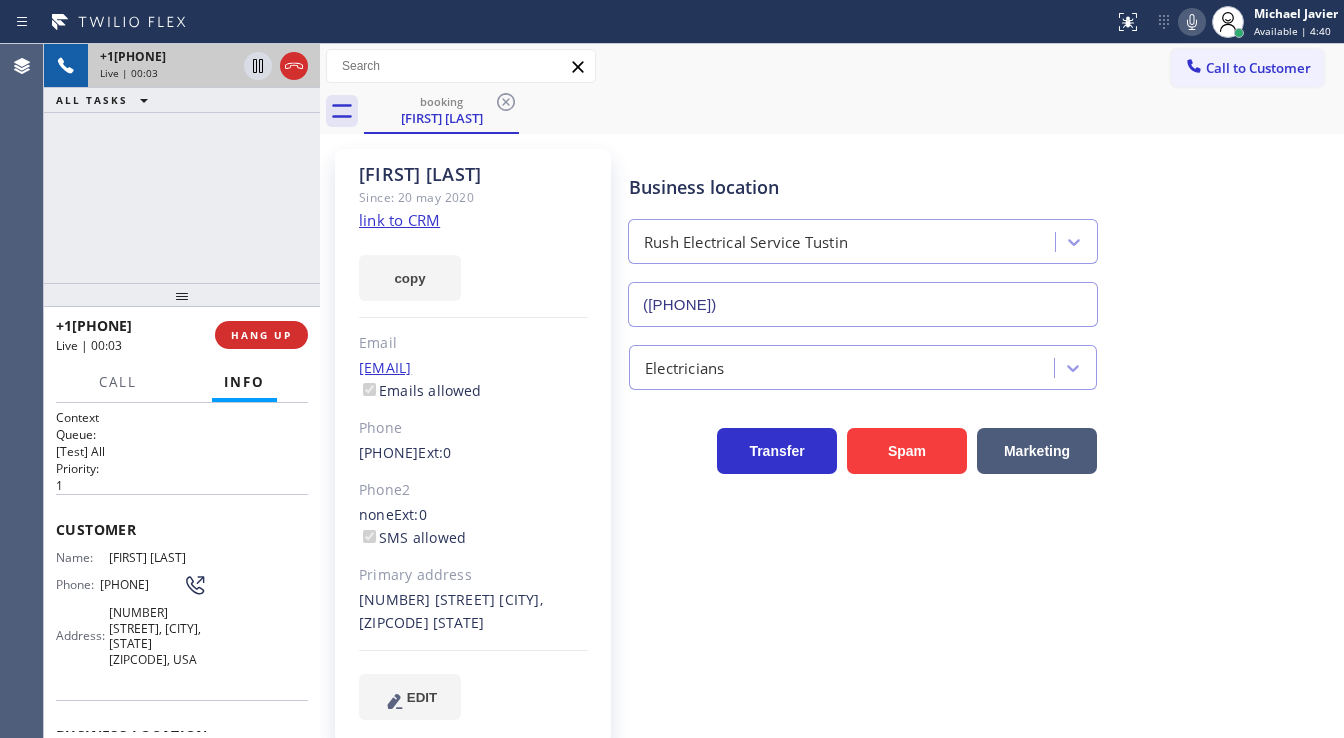 click on "link to CRM" 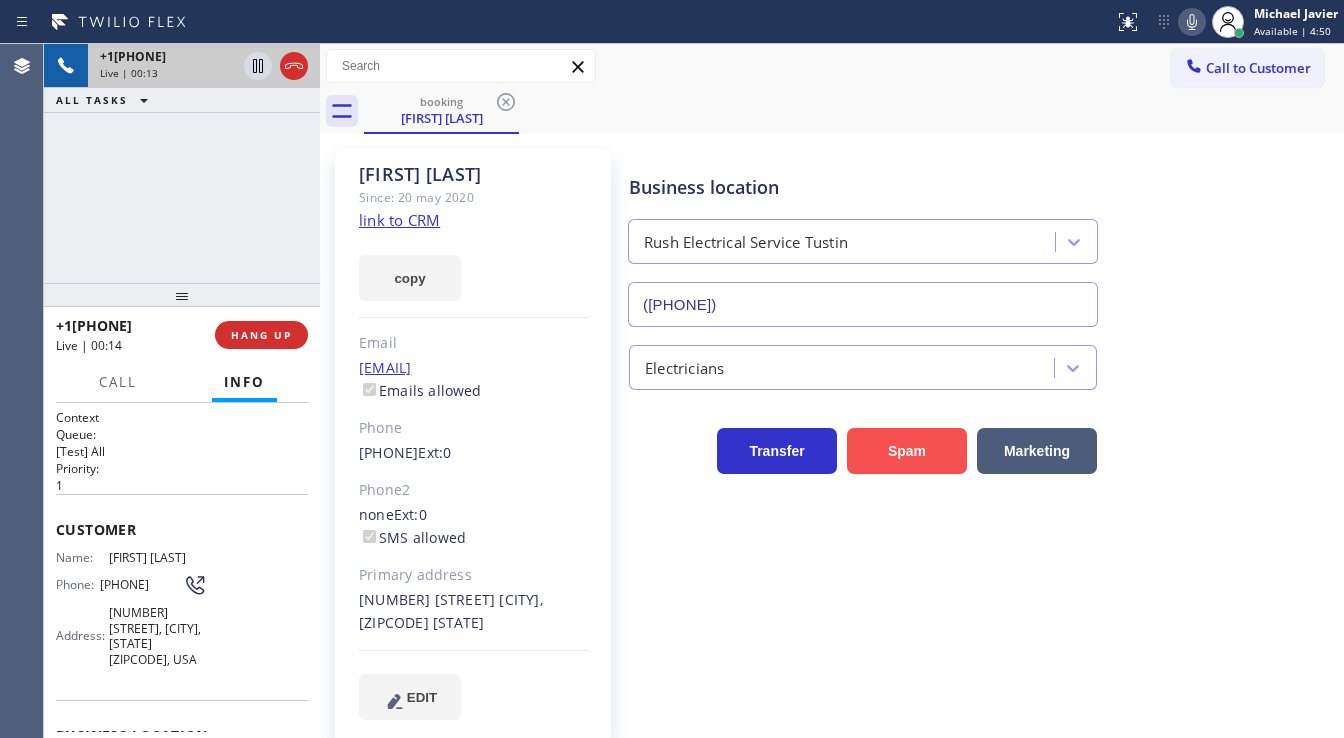 click on "Spam" at bounding box center [907, 451] 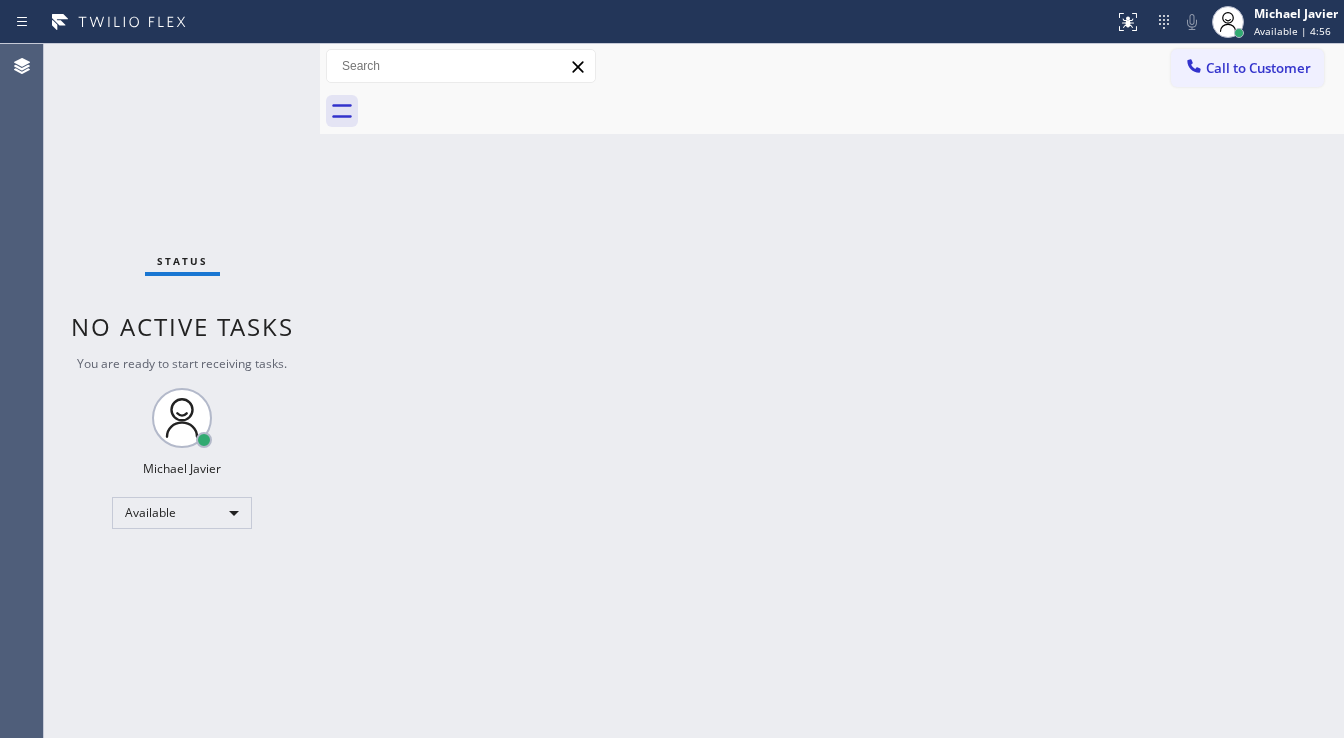 click on "Status   No active tasks     You are ready to start receiving tasks.   Michael Javier Available" at bounding box center [182, 391] 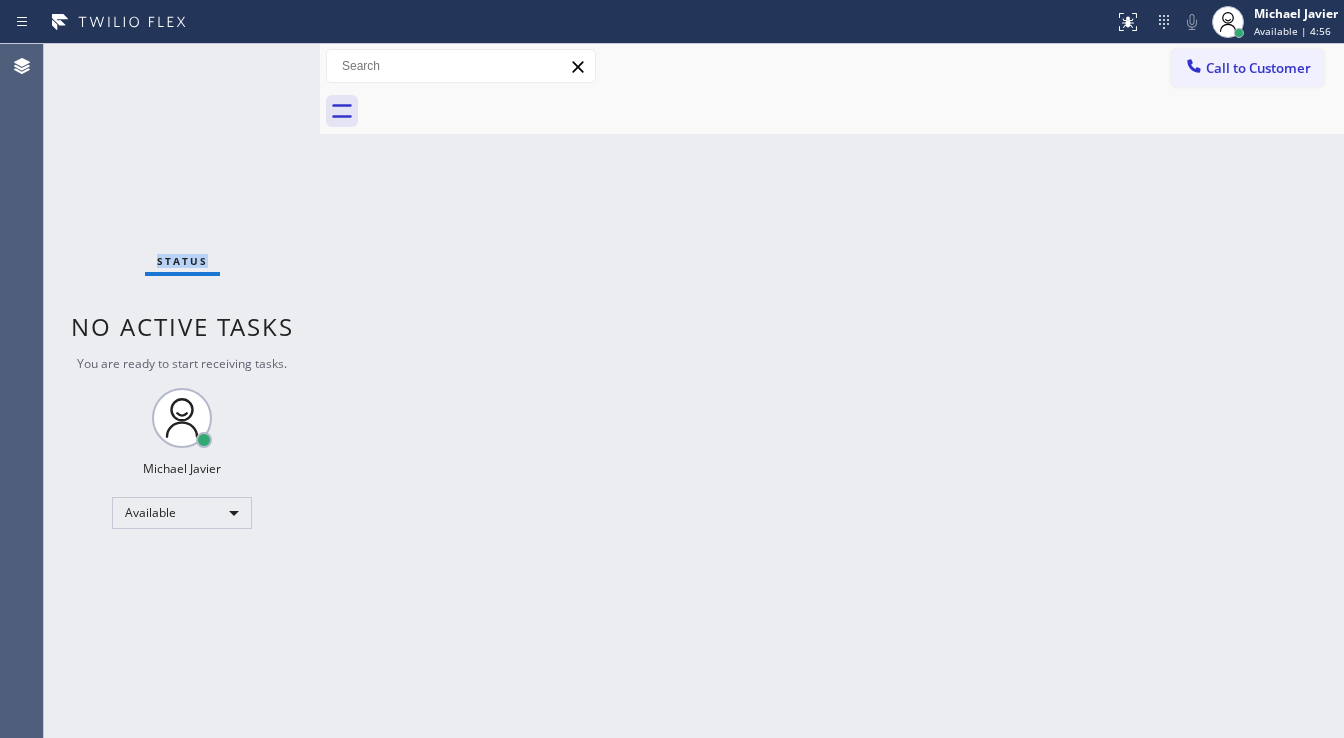 click on "Status   No active tasks     You are ready to start receiving tasks.   Michael Javier Available" at bounding box center [182, 391] 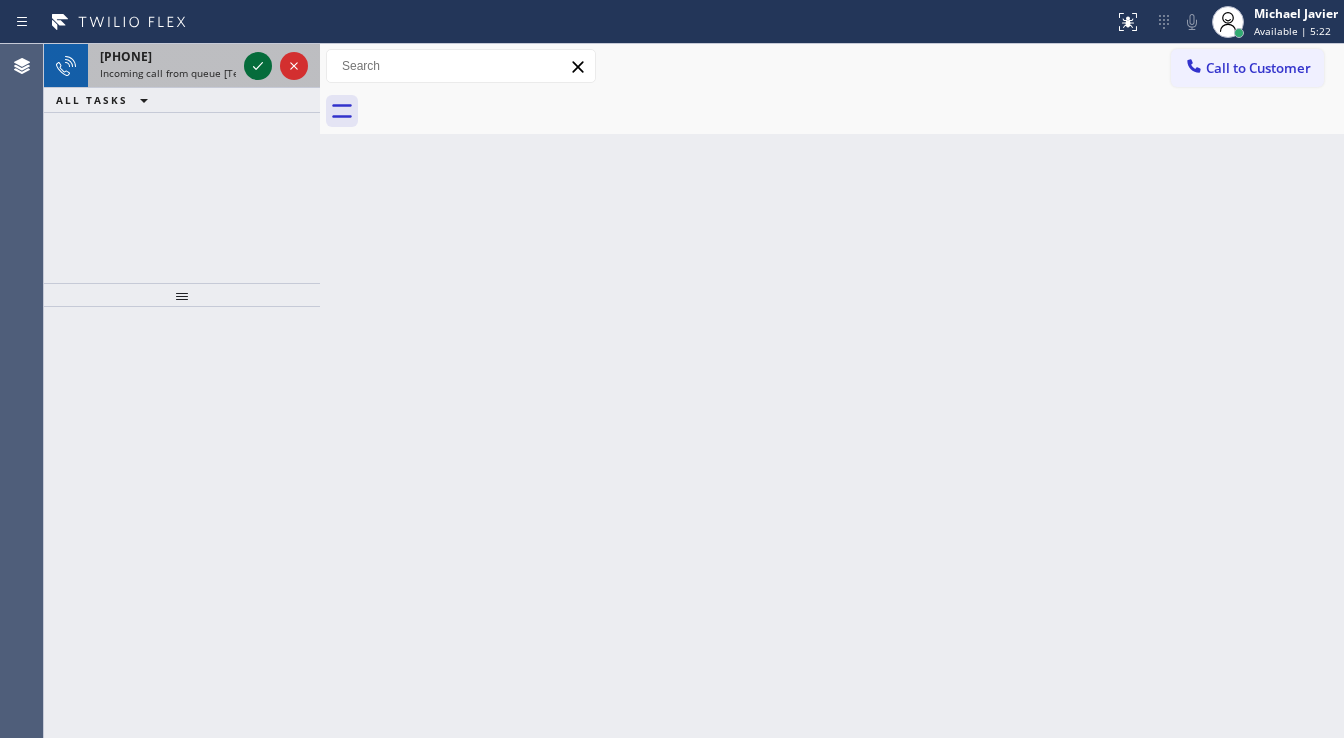 click 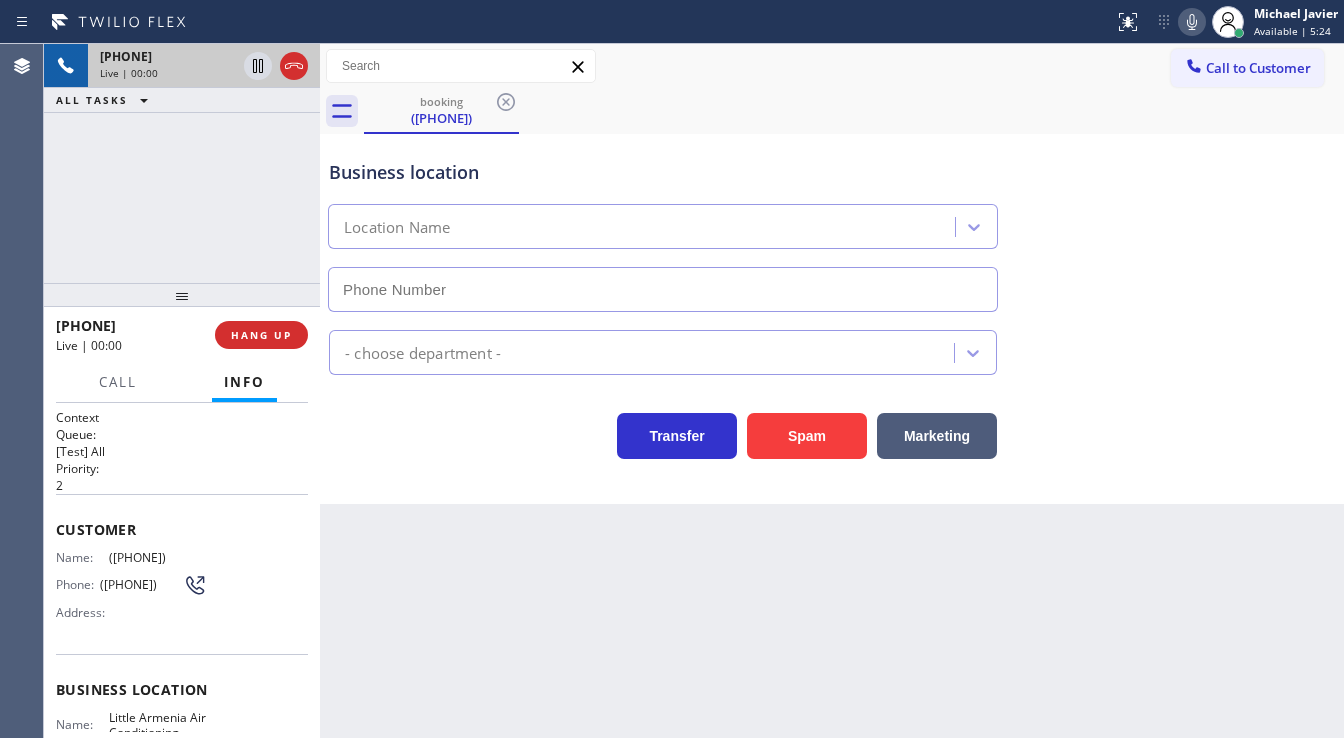 type on "(323) 856-1654" 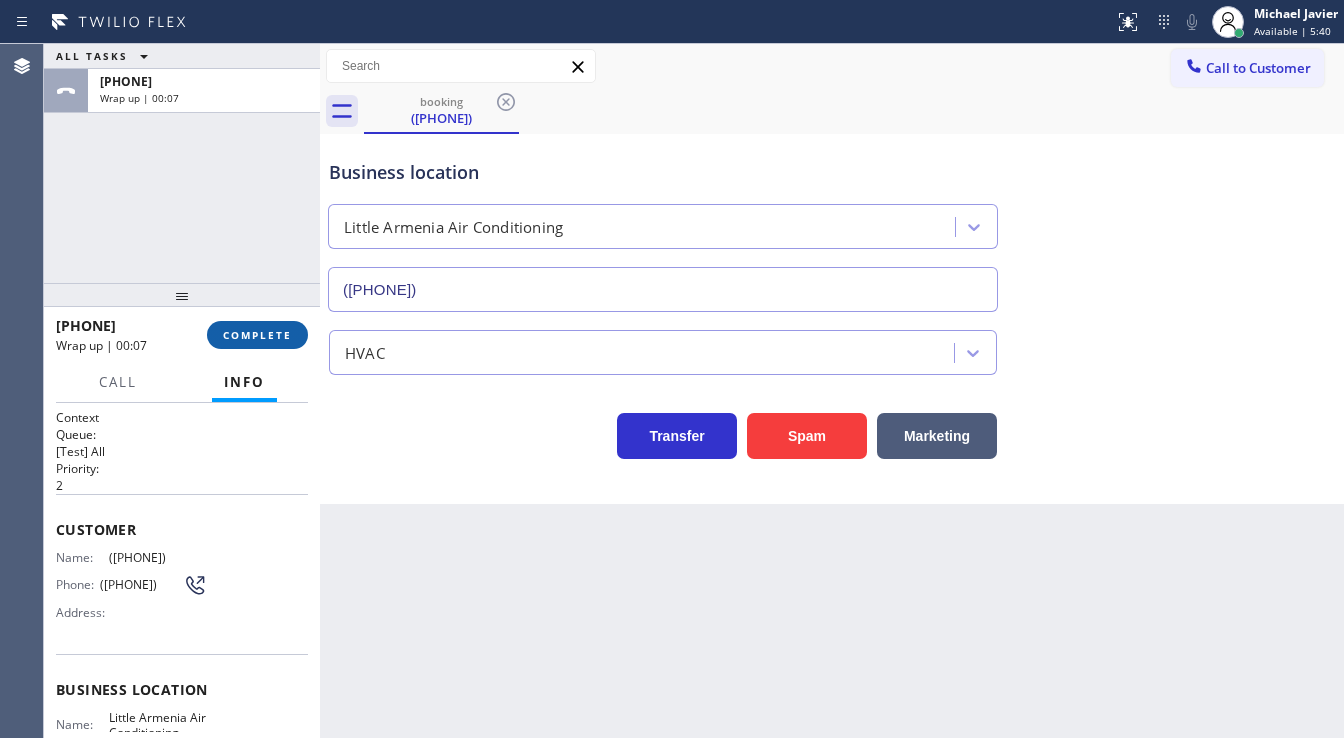 click on "COMPLETE" at bounding box center [257, 335] 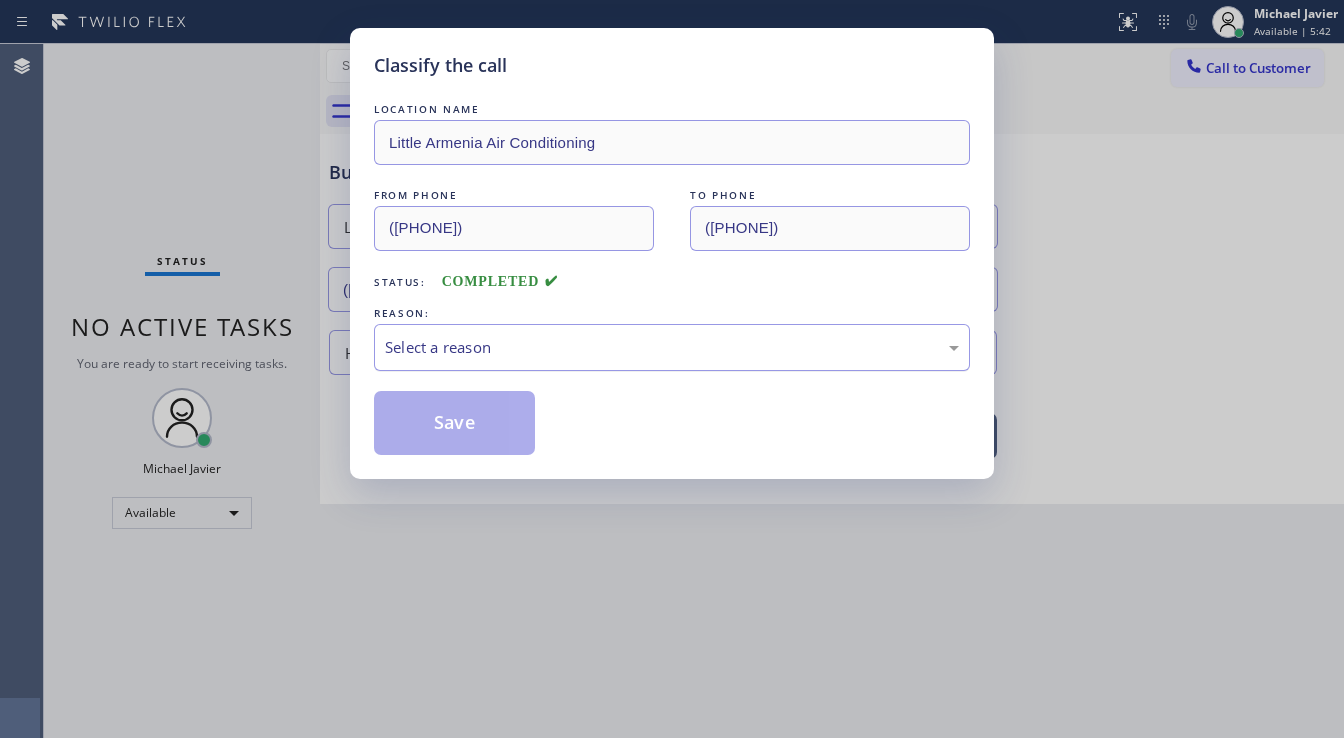 click on "Select a reason" at bounding box center [672, 347] 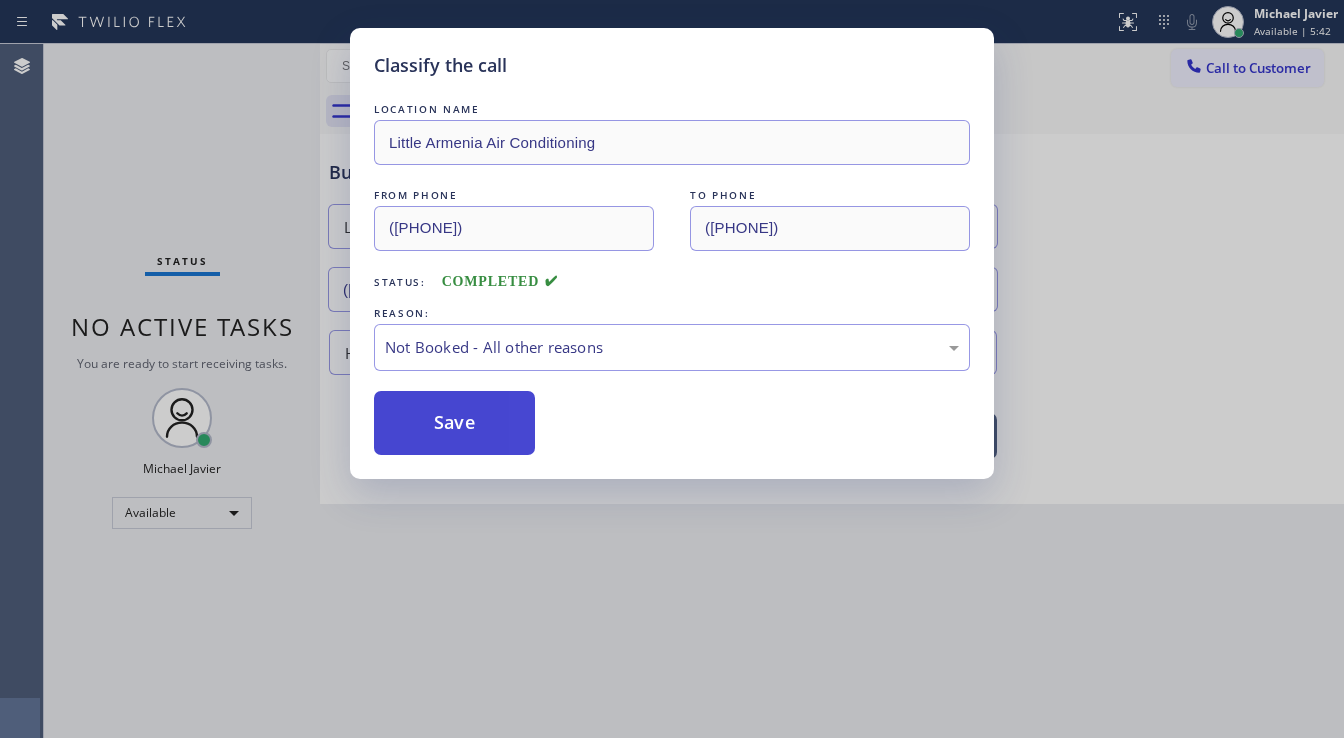 click on "Save" at bounding box center (454, 423) 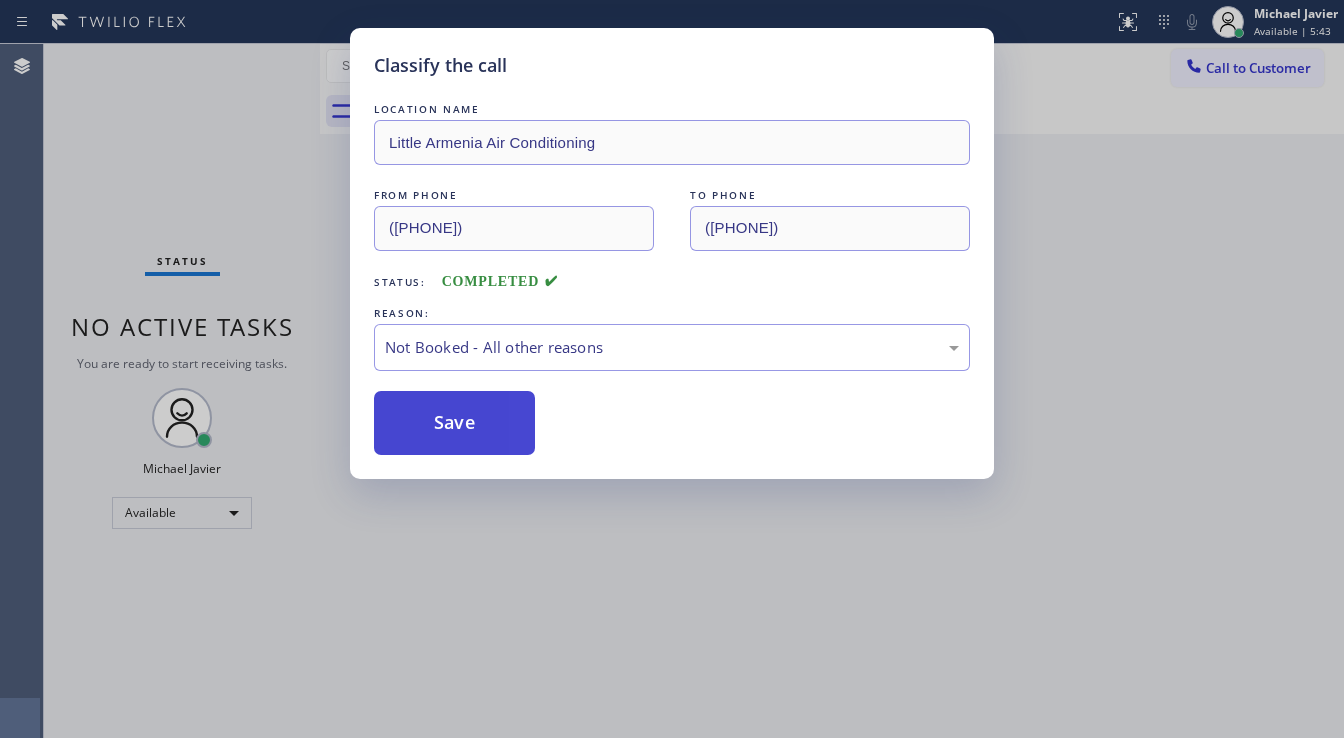 click on "Save" at bounding box center (454, 423) 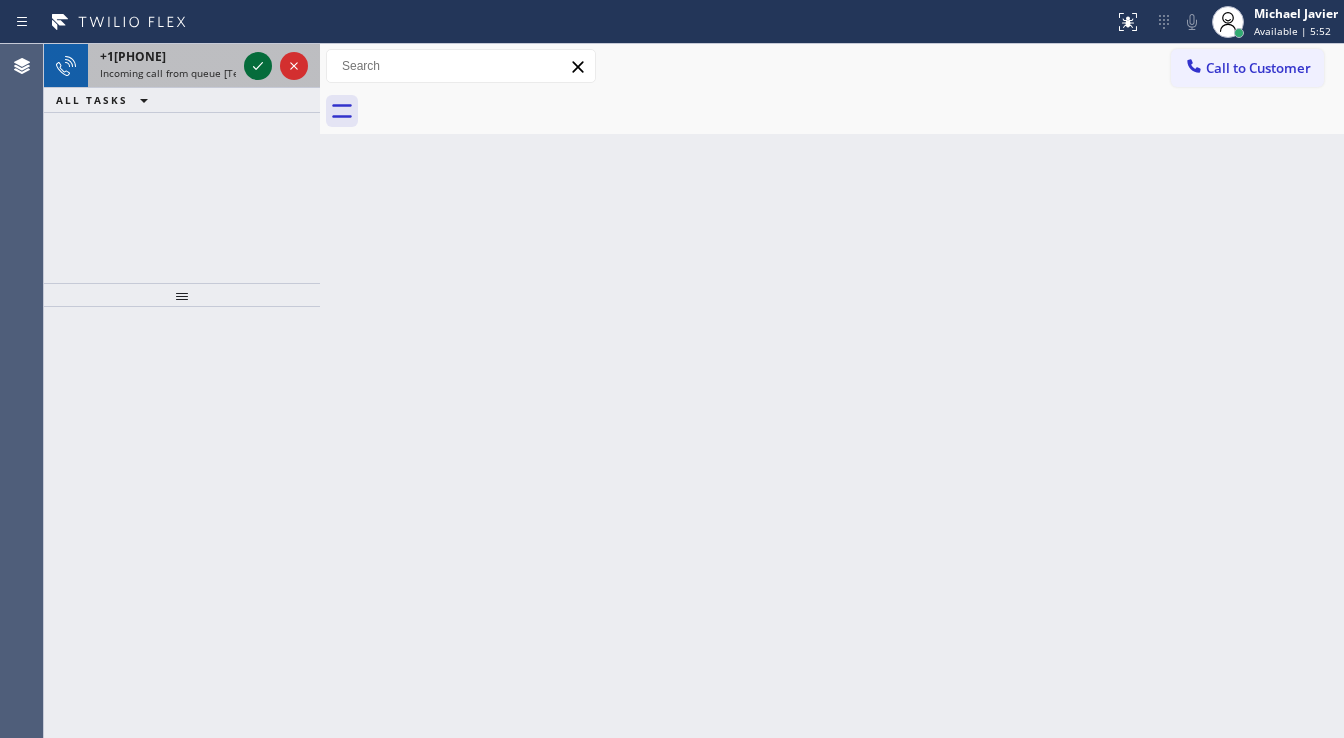 click 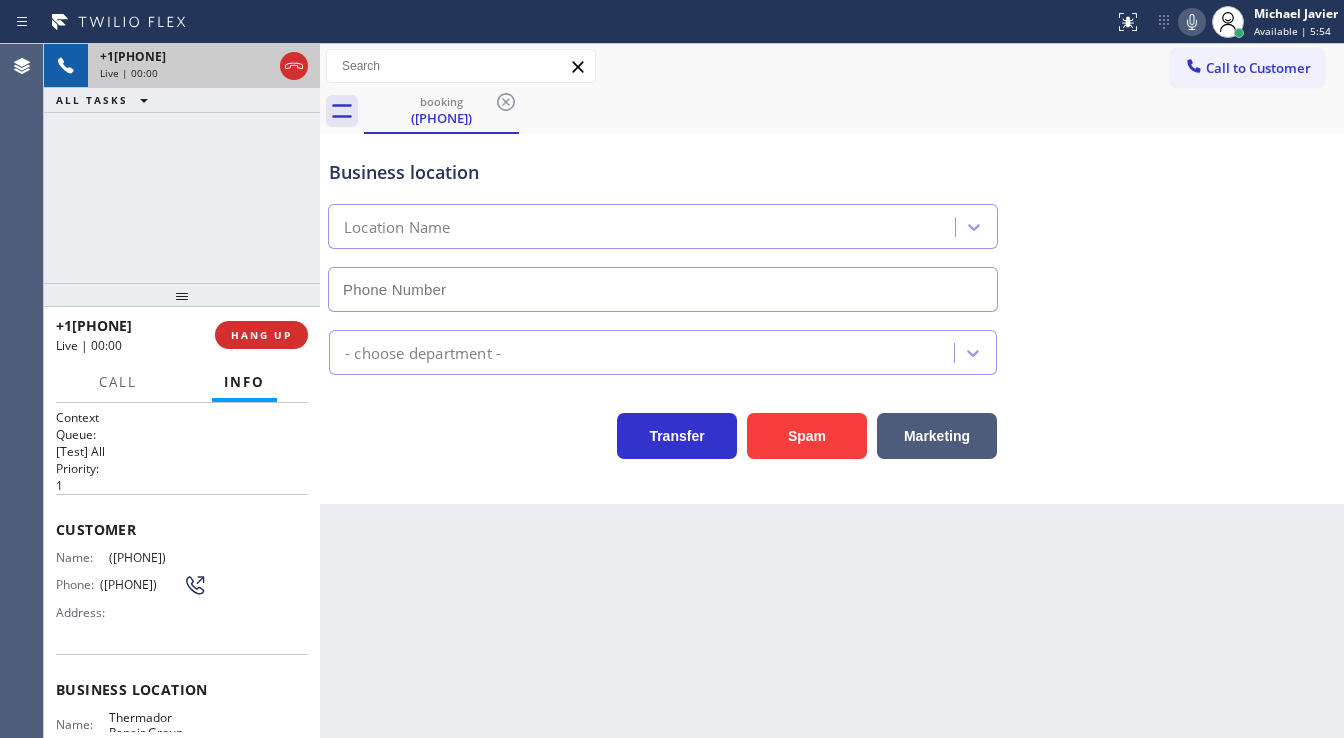 type on "[PHONE]" 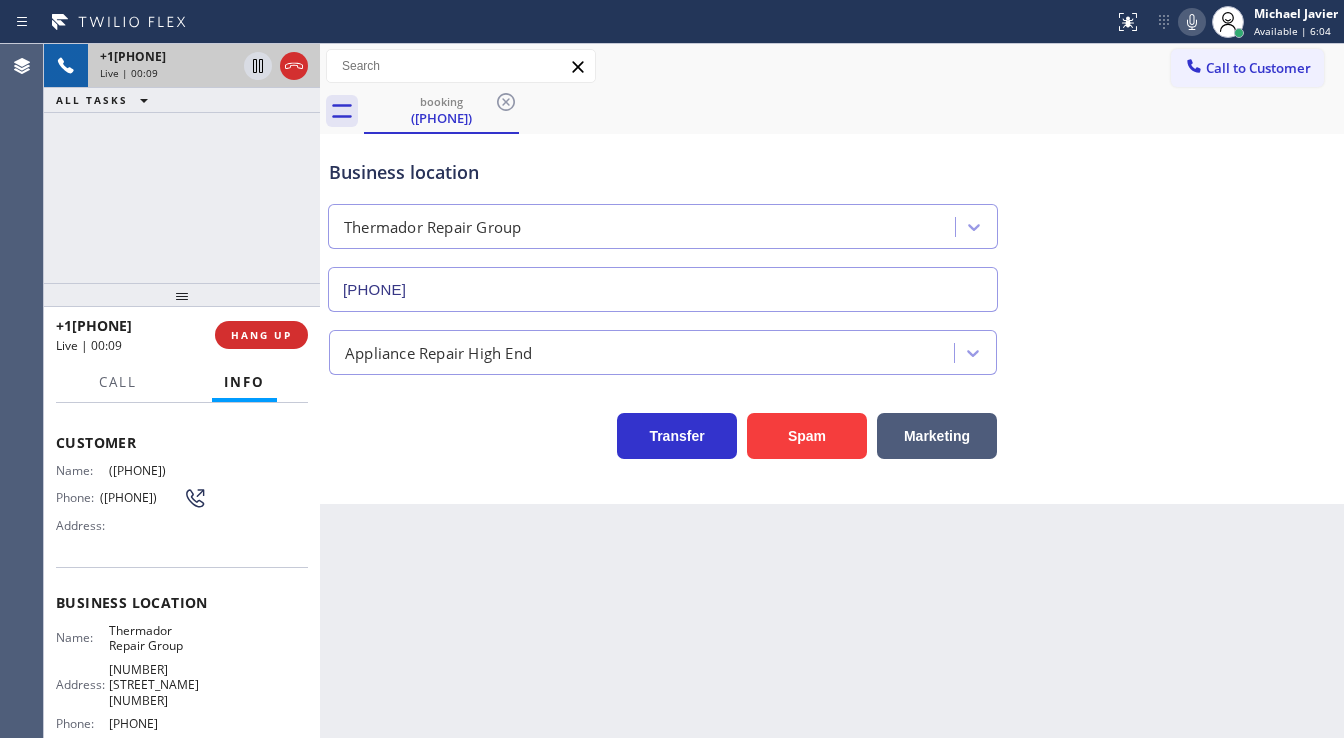 scroll, scrollTop: 240, scrollLeft: 0, axis: vertical 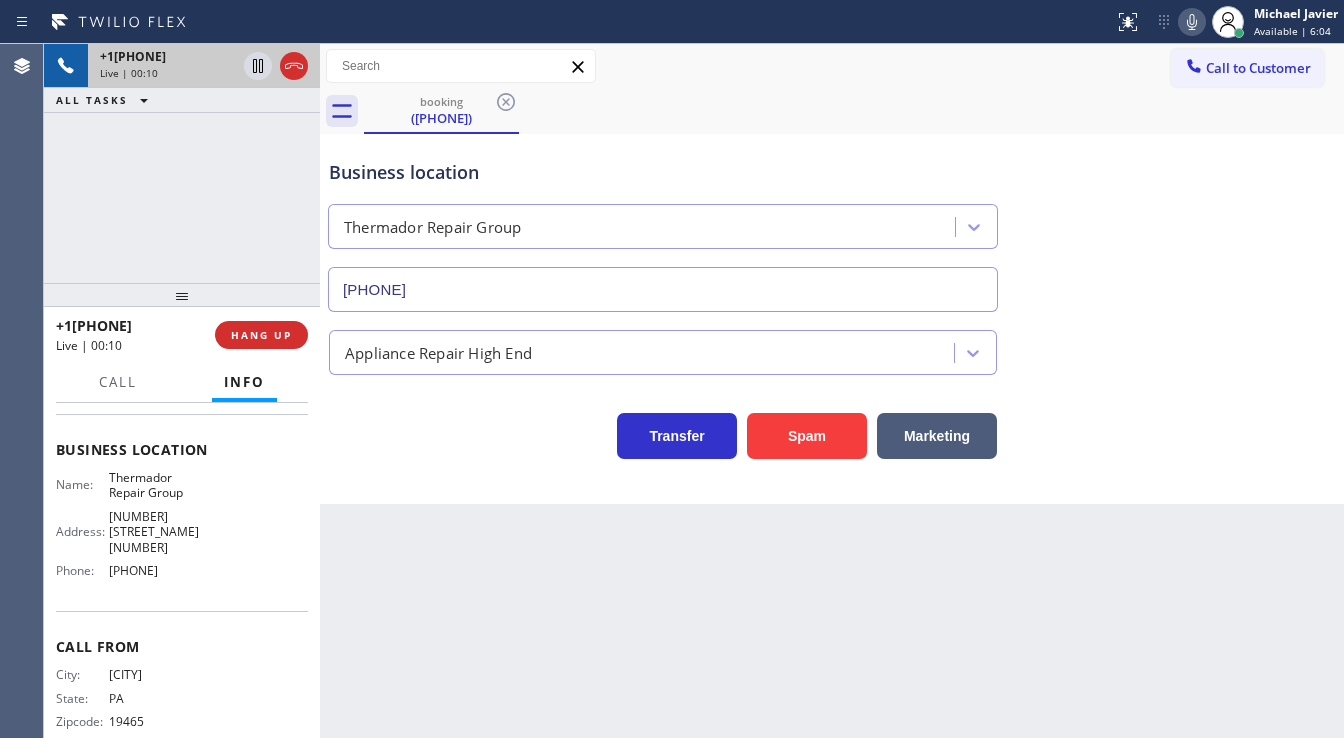drag, startPoint x: 60, startPoint y: 515, endPoint x: 224, endPoint y: 579, distance: 176.04546 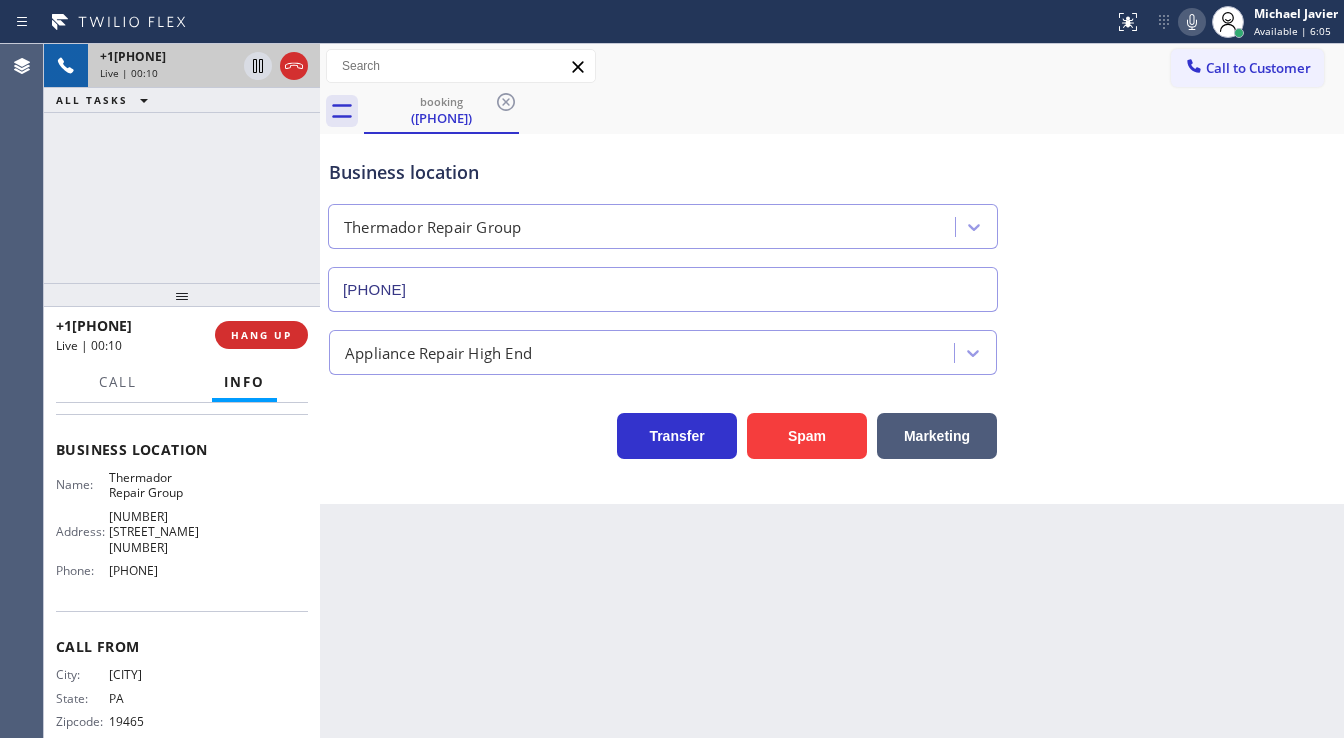 click on "+16109060374 Live | 00:10 ALL TASKS ALL TASKS ACTIVE TASKS TASKS IN WRAP UP" at bounding box center [182, 163] 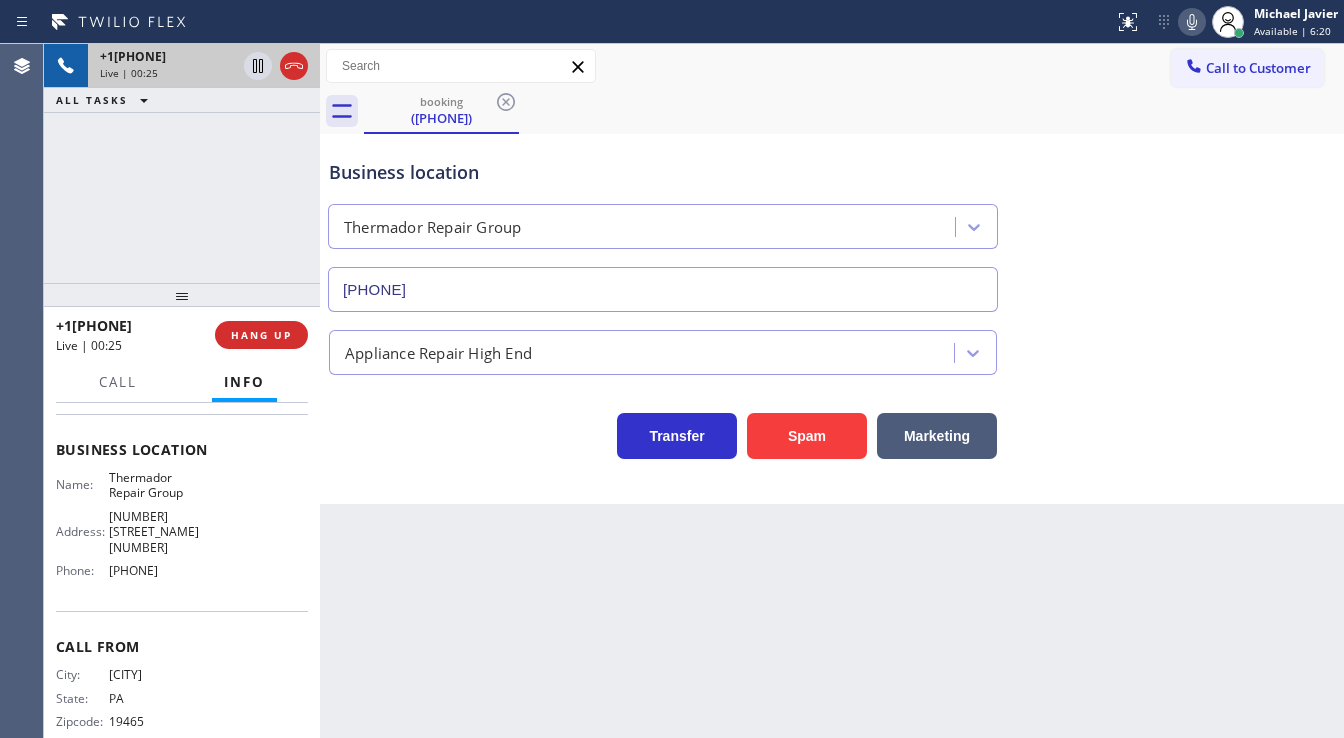 click on "+16109060374 Live | 00:25 ALL TASKS ALL TASKS ACTIVE TASKS TASKS IN WRAP UP" at bounding box center [182, 163] 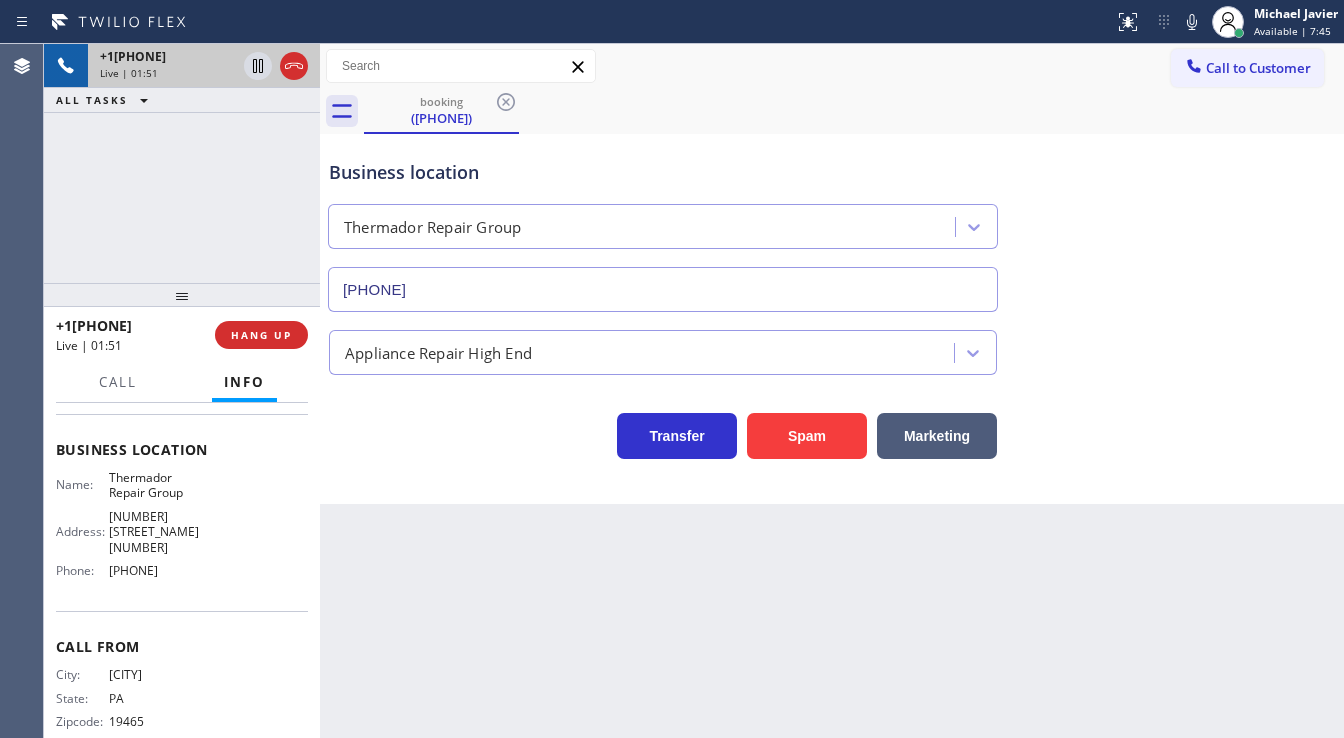 drag, startPoint x: 1184, startPoint y: 20, endPoint x: 447, endPoint y: 164, distance: 750.9361 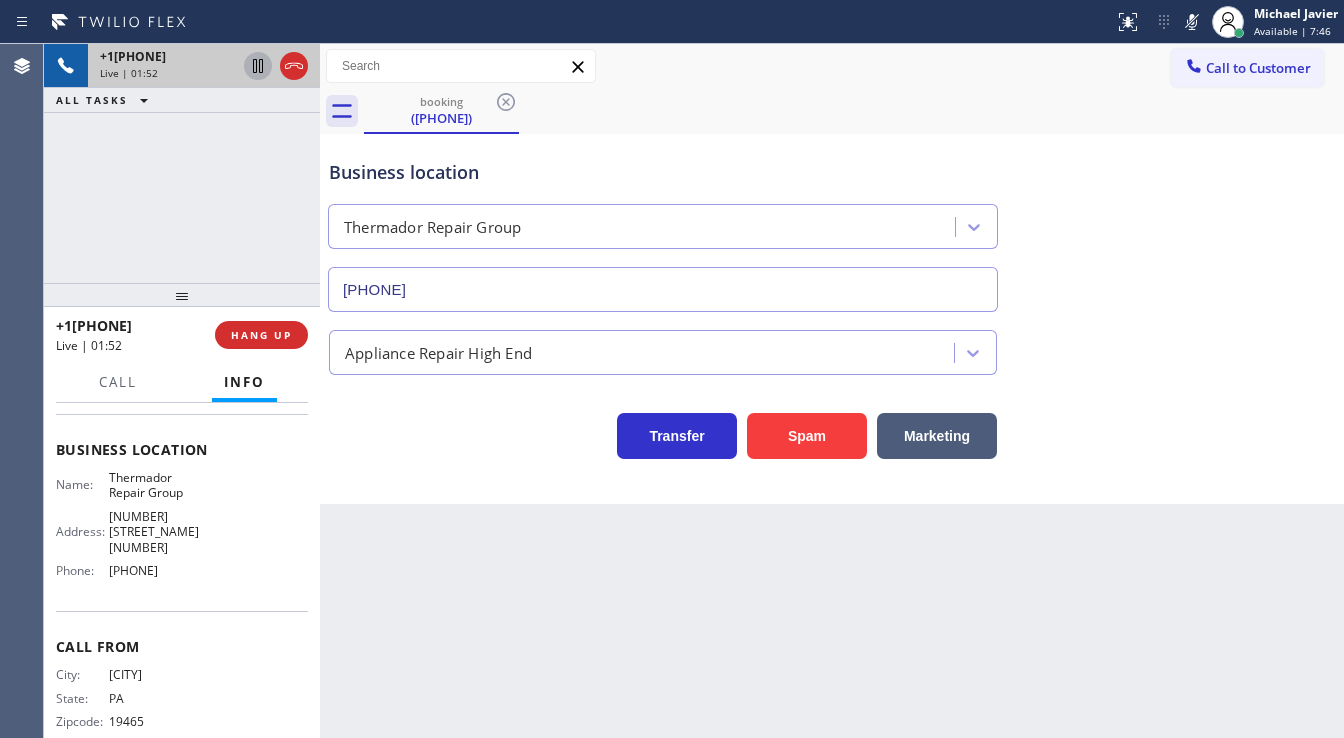 click 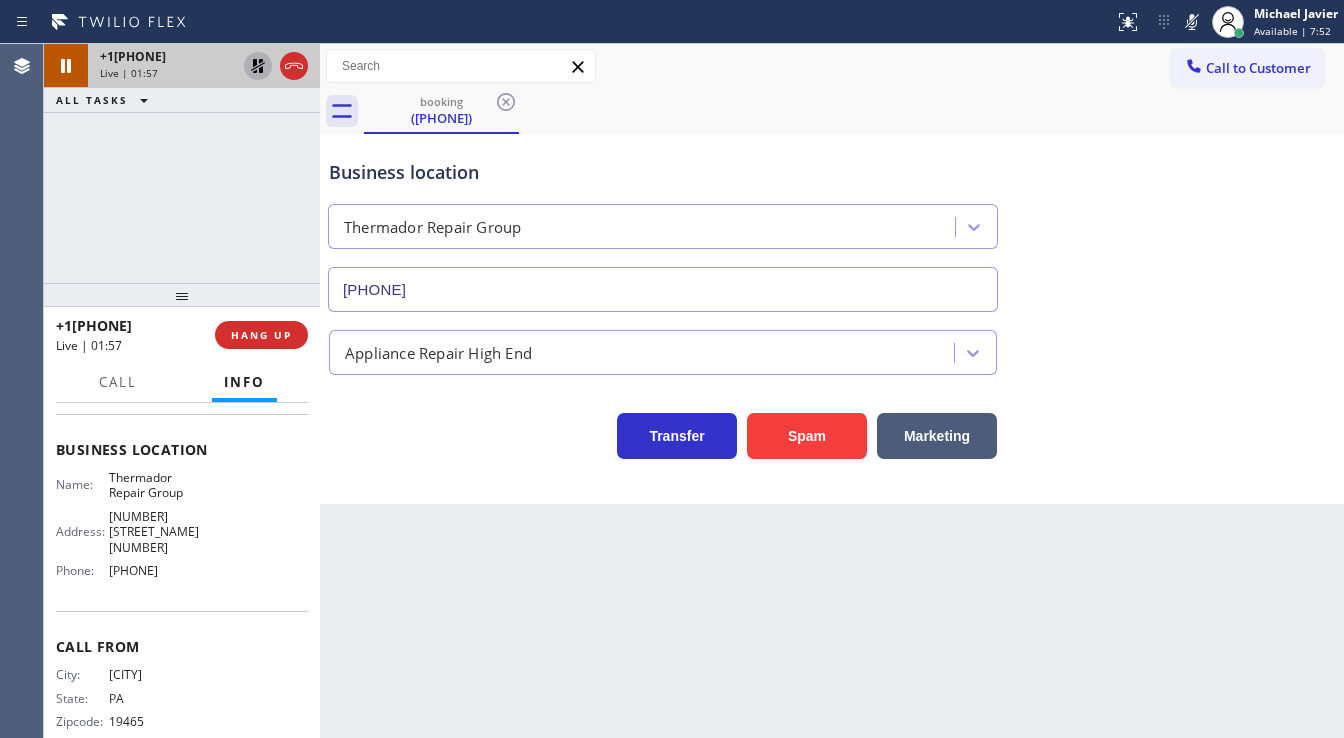 drag, startPoint x: 118, startPoint y: 173, endPoint x: 130, endPoint y: 174, distance: 12.0415945 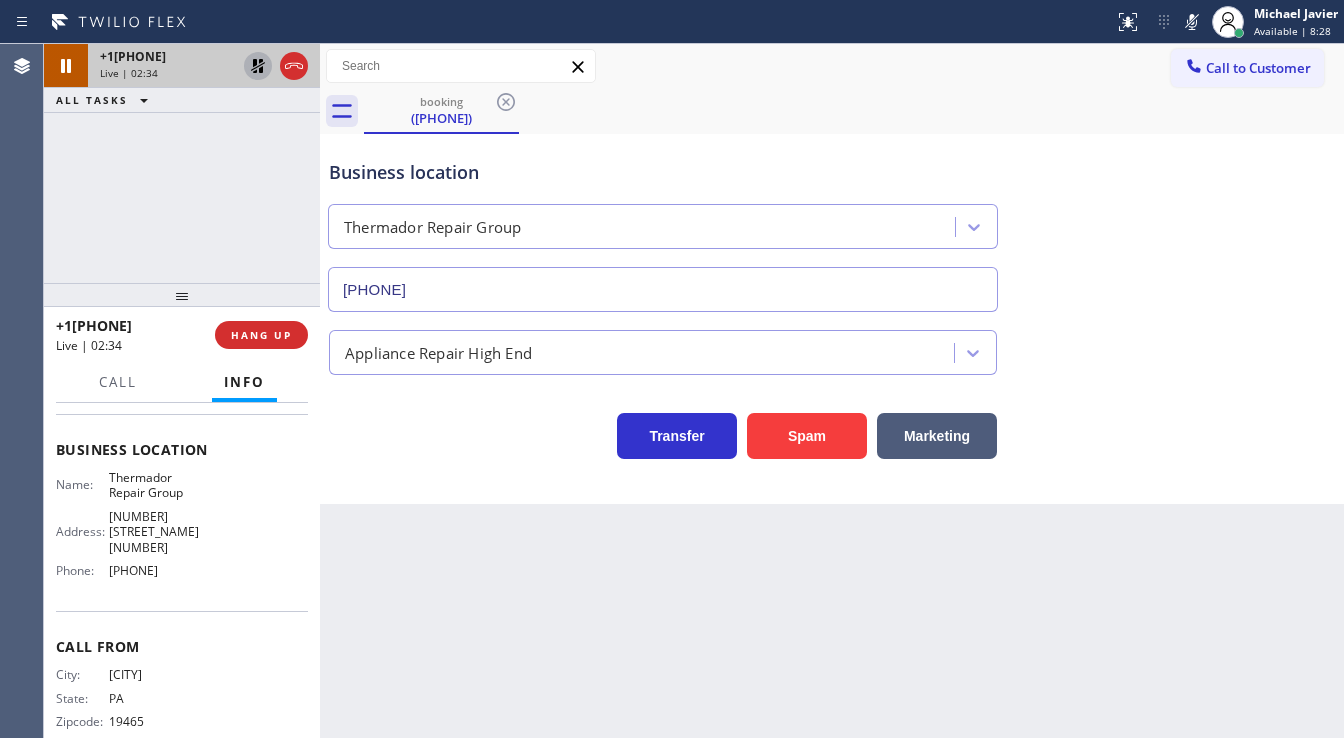 click 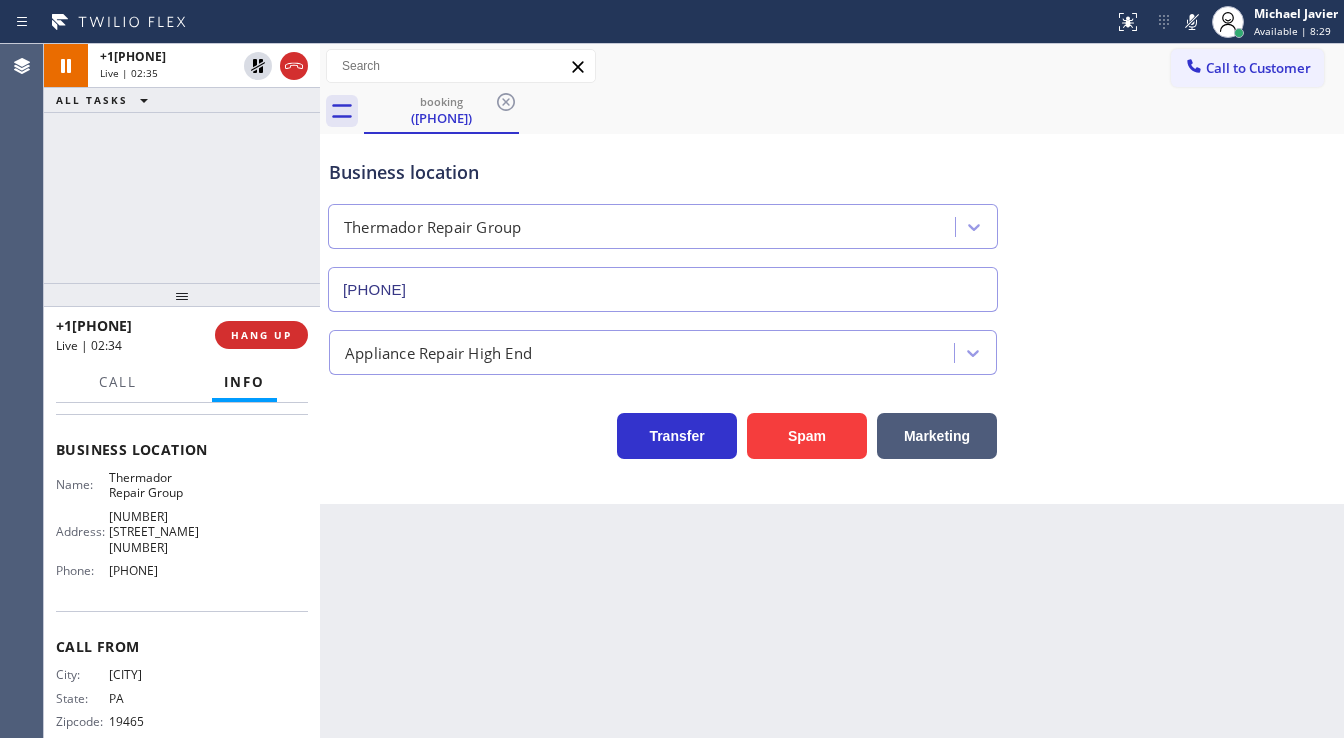 click 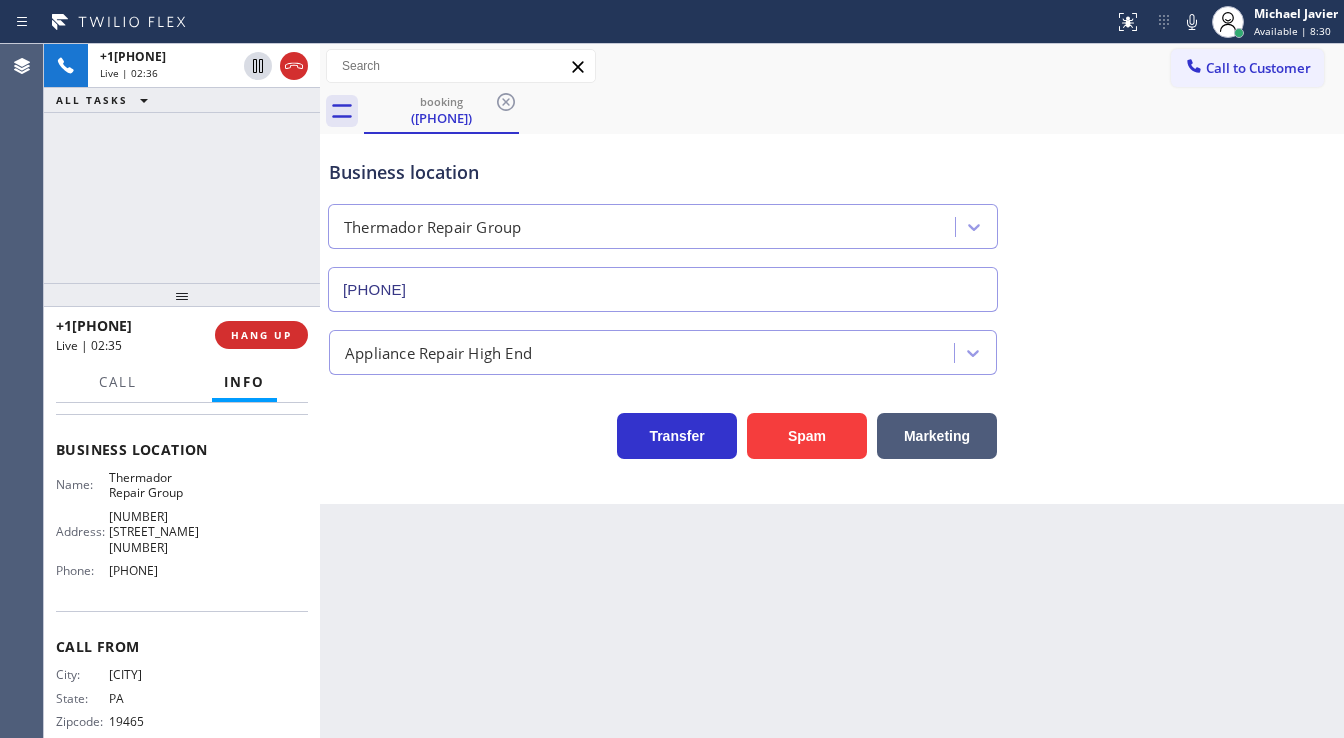 click on "+16109060374 Live | 02:36 ALL TASKS ALL TASKS ACTIVE TASKS TASKS IN WRAP UP" at bounding box center (182, 163) 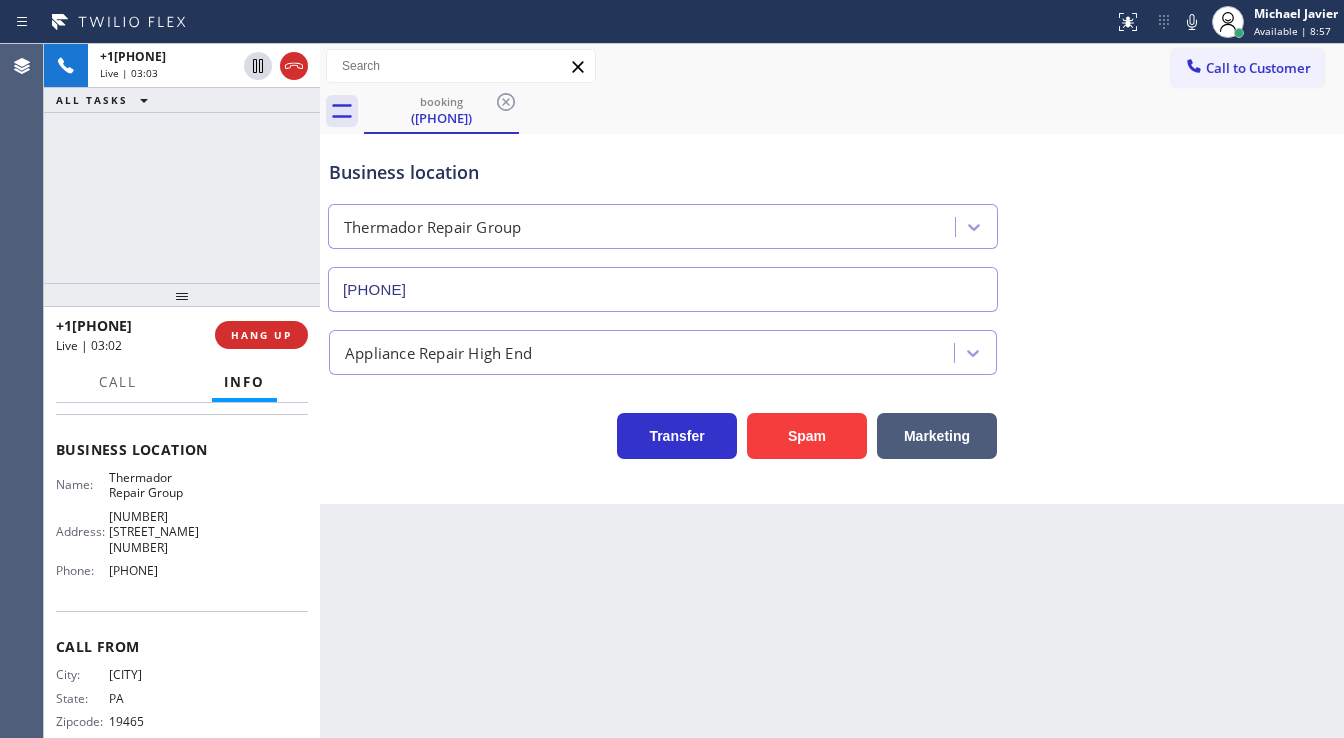 click on "+16109060374 Live | 03:03 ALL TASKS ALL TASKS ACTIVE TASKS TASKS IN WRAP UP" at bounding box center (182, 163) 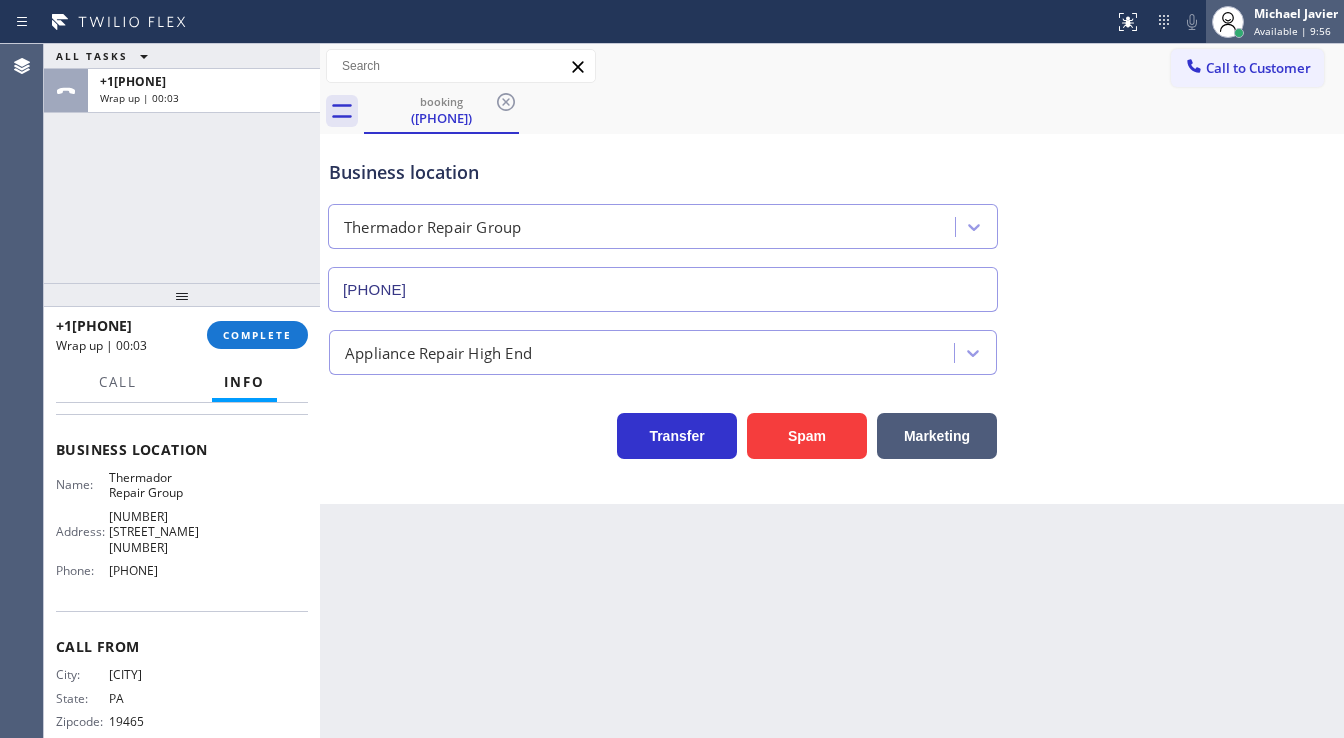 click on "Michael Javier Available | 9:56" at bounding box center (1297, 21) 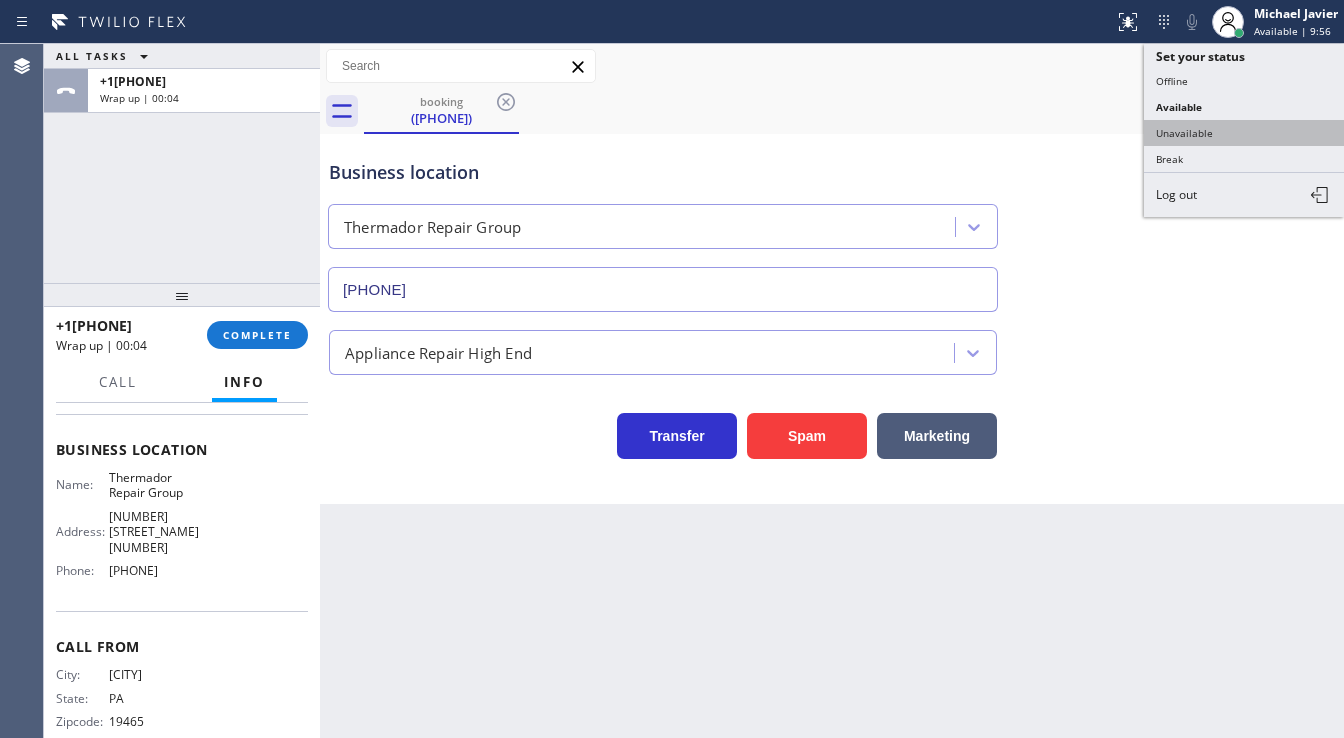 click on "Unavailable" at bounding box center [1244, 133] 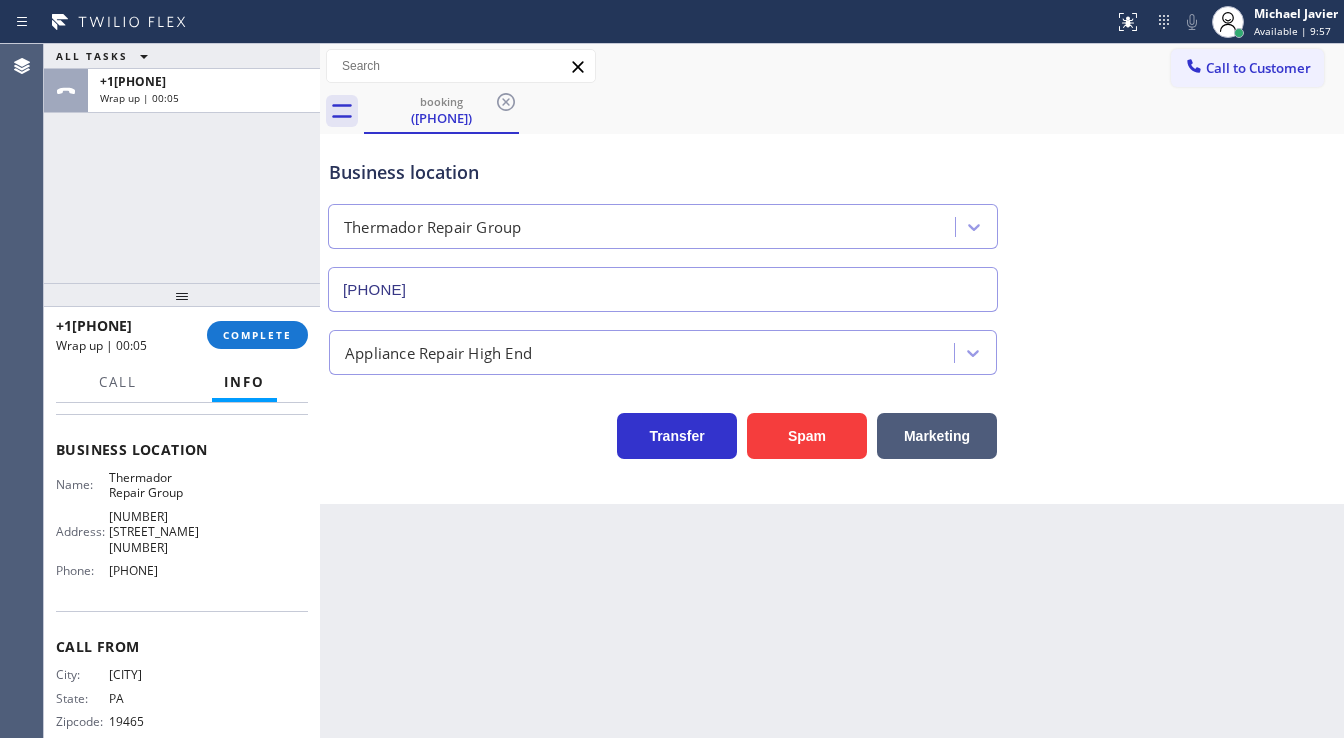 click on "ALL TASKS ALL TASKS ACTIVE TASKS TASKS IN WRAP UP +16109060374 Wrap up | 00:05" at bounding box center [182, 163] 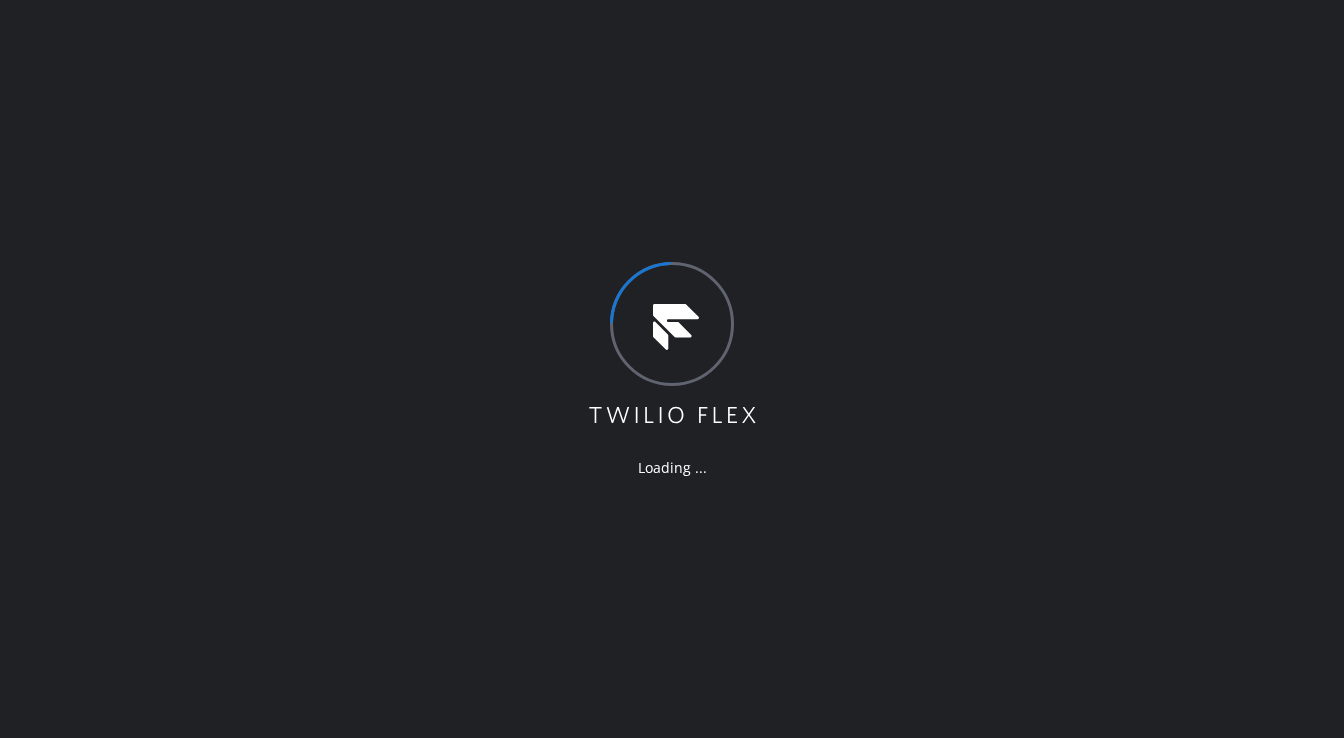 scroll, scrollTop: 0, scrollLeft: 0, axis: both 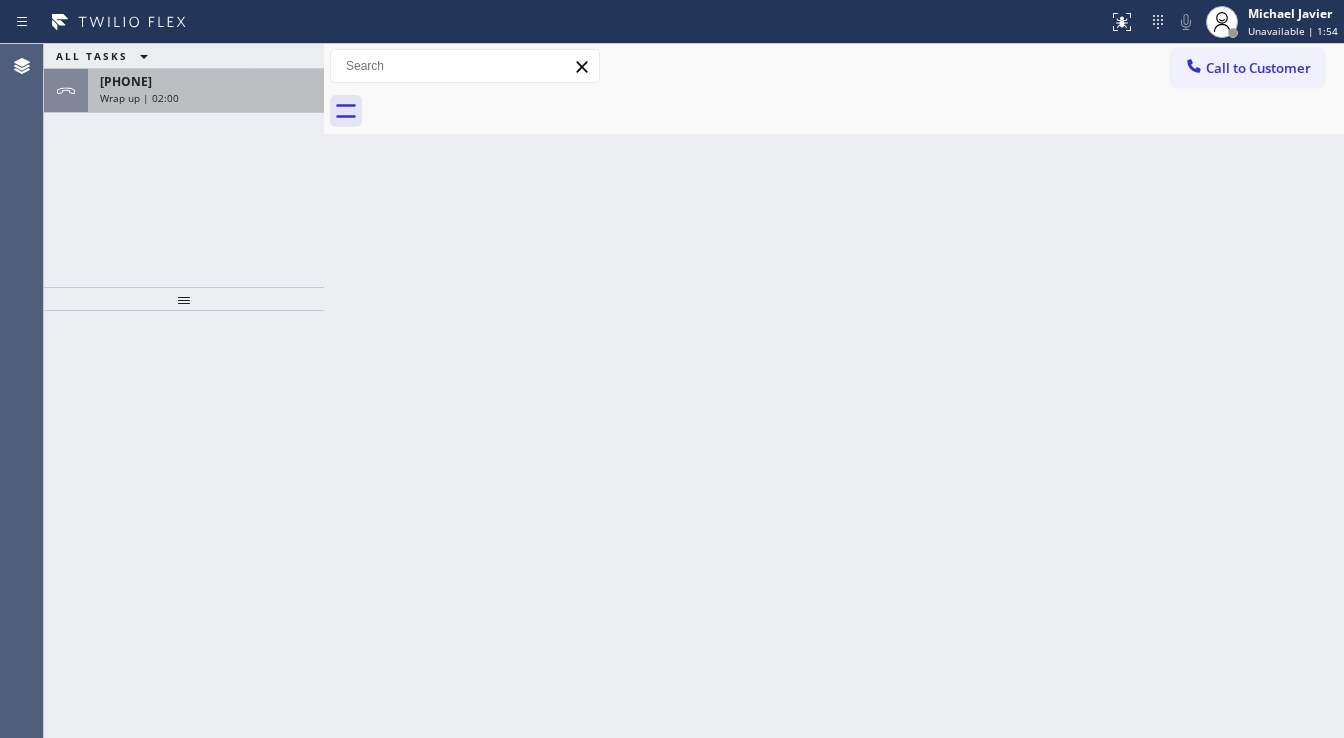 click on "Wrap up | 02:00" at bounding box center (206, 98) 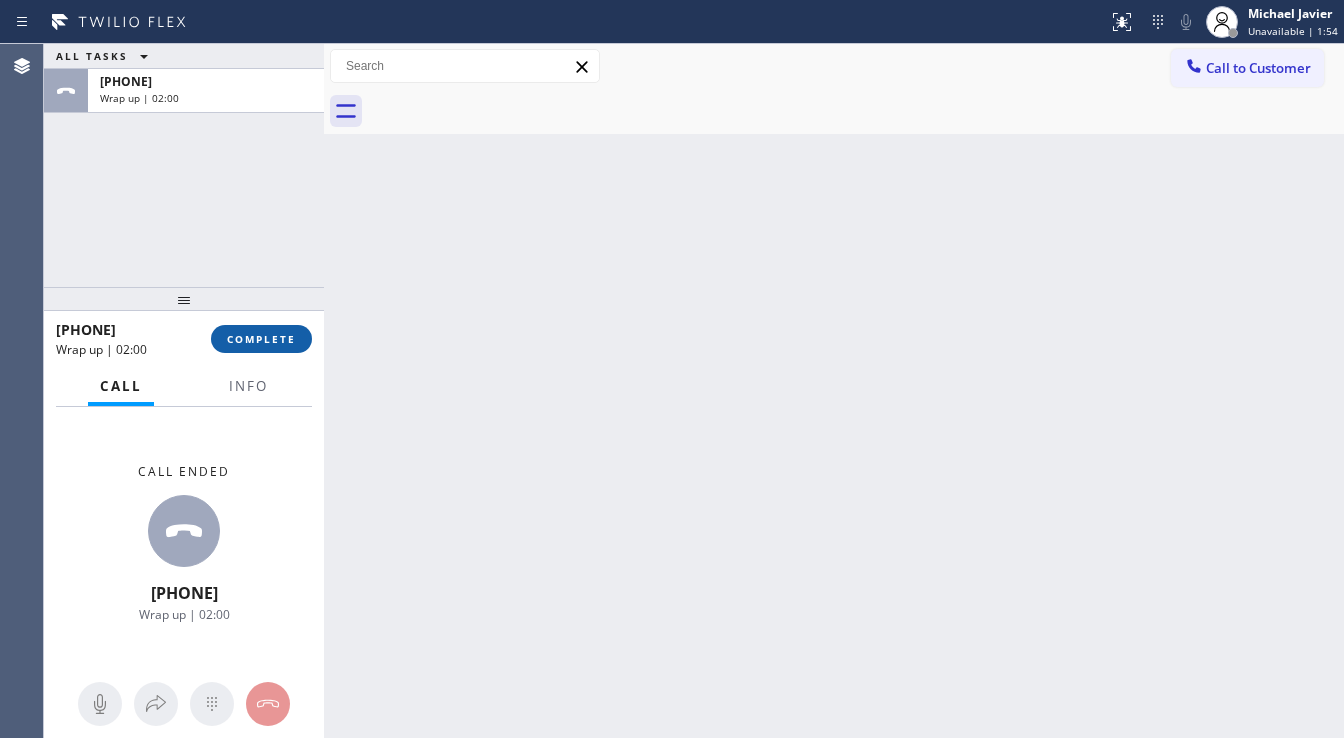 click on "COMPLETE" at bounding box center (261, 339) 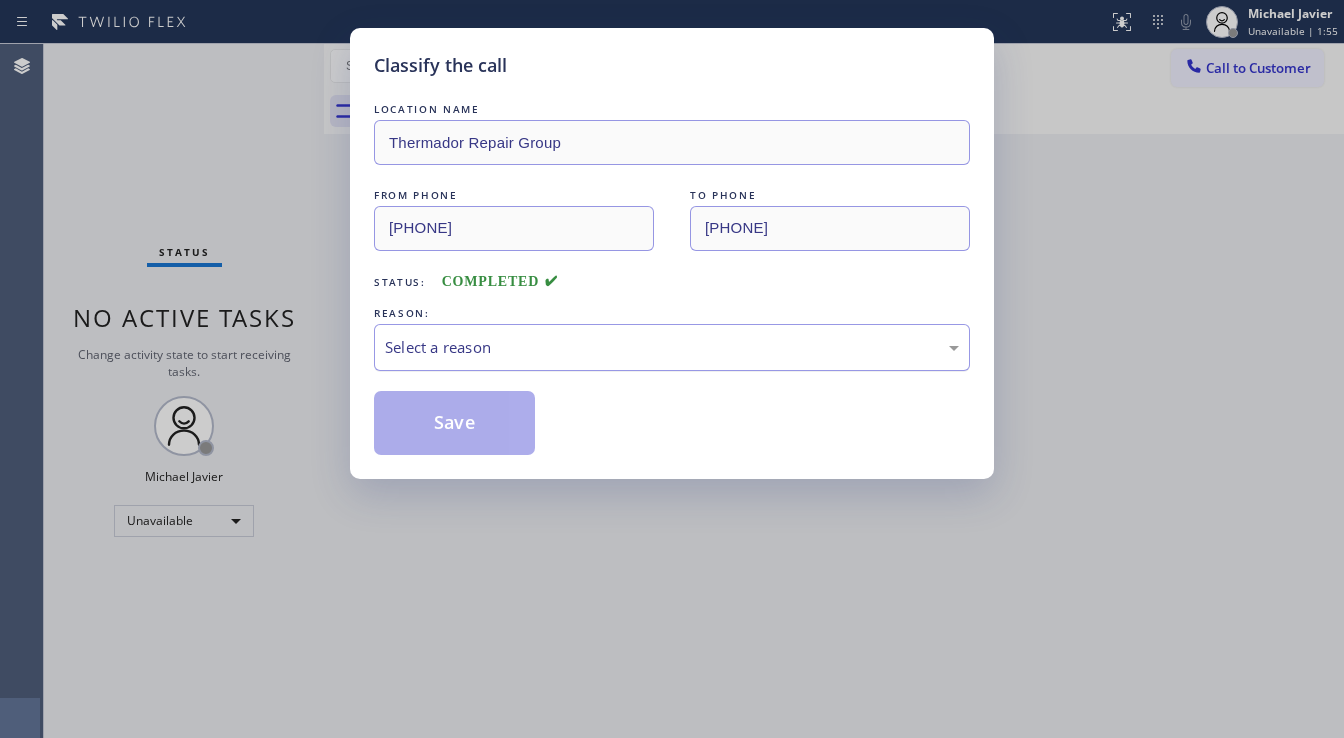click on "Select a reason" at bounding box center [672, 347] 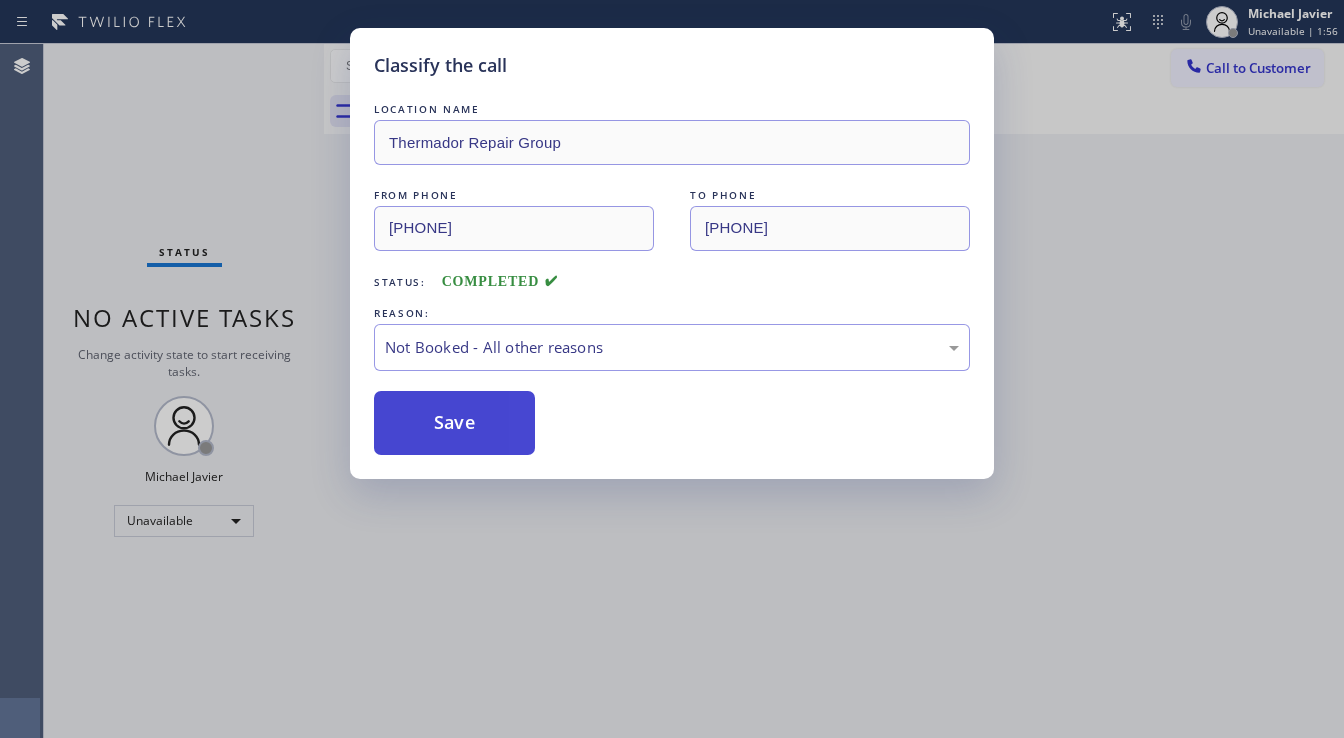 click on "Save" at bounding box center (454, 423) 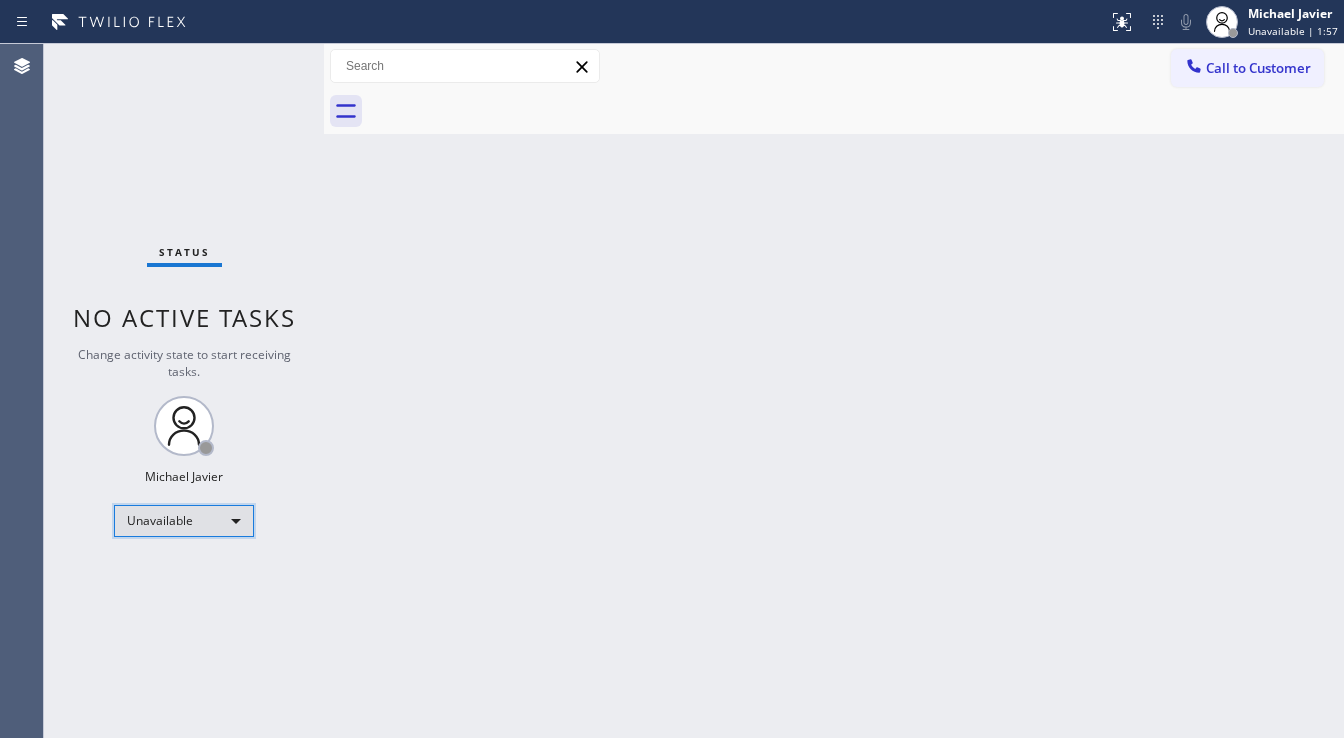 click on "Unavailable" at bounding box center (184, 521) 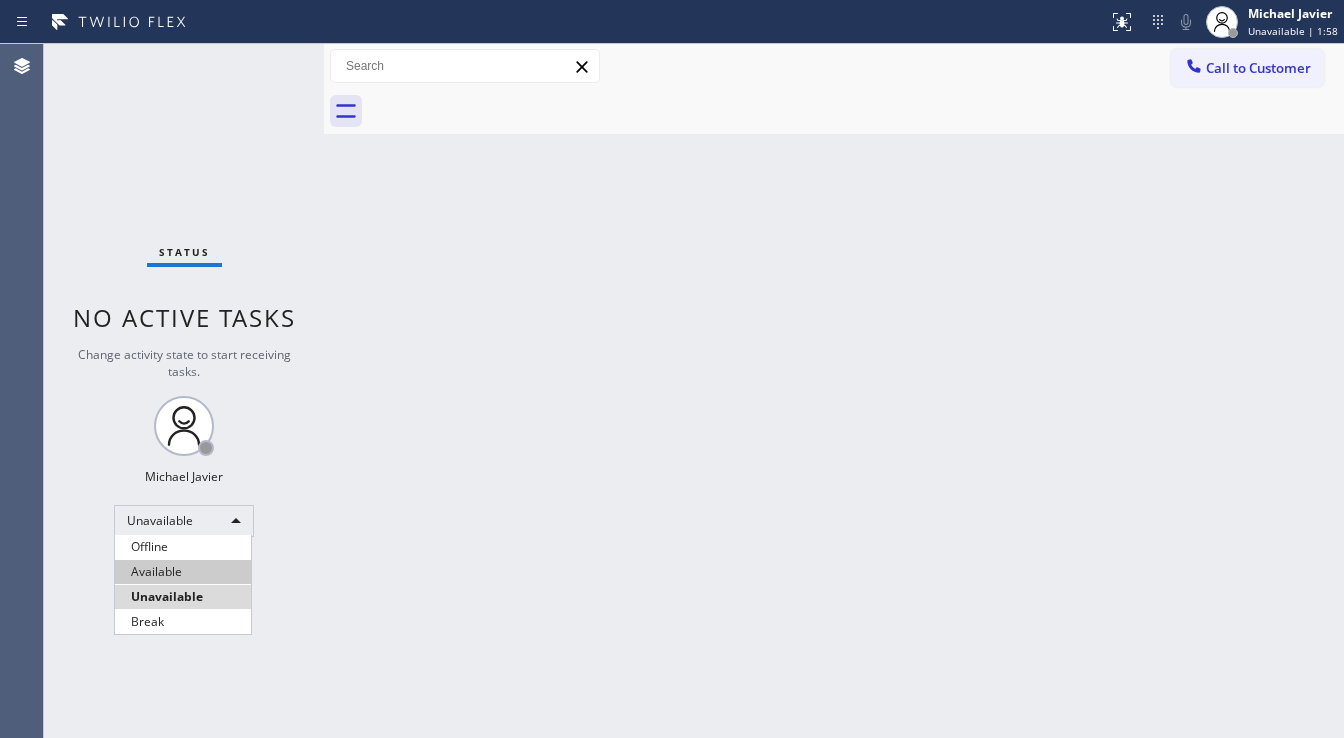 click on "Available" at bounding box center [183, 572] 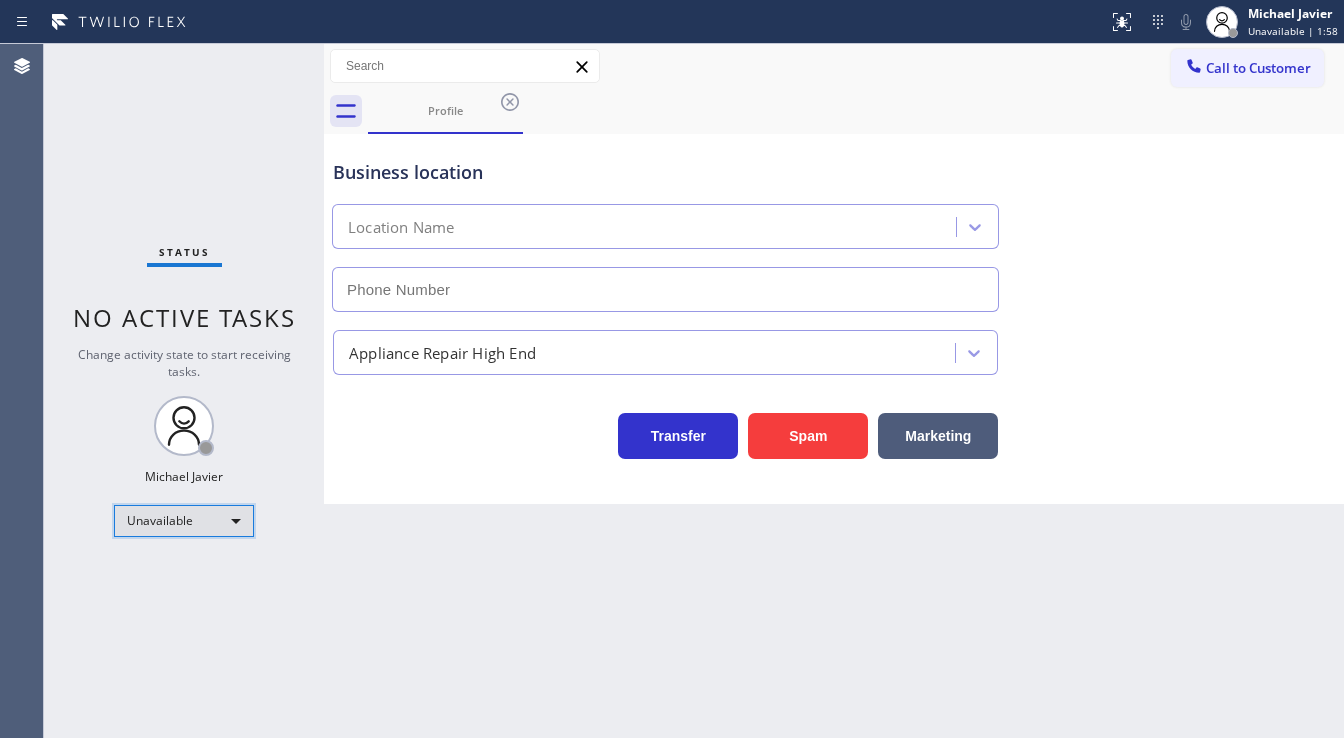 type on "[PHONE]" 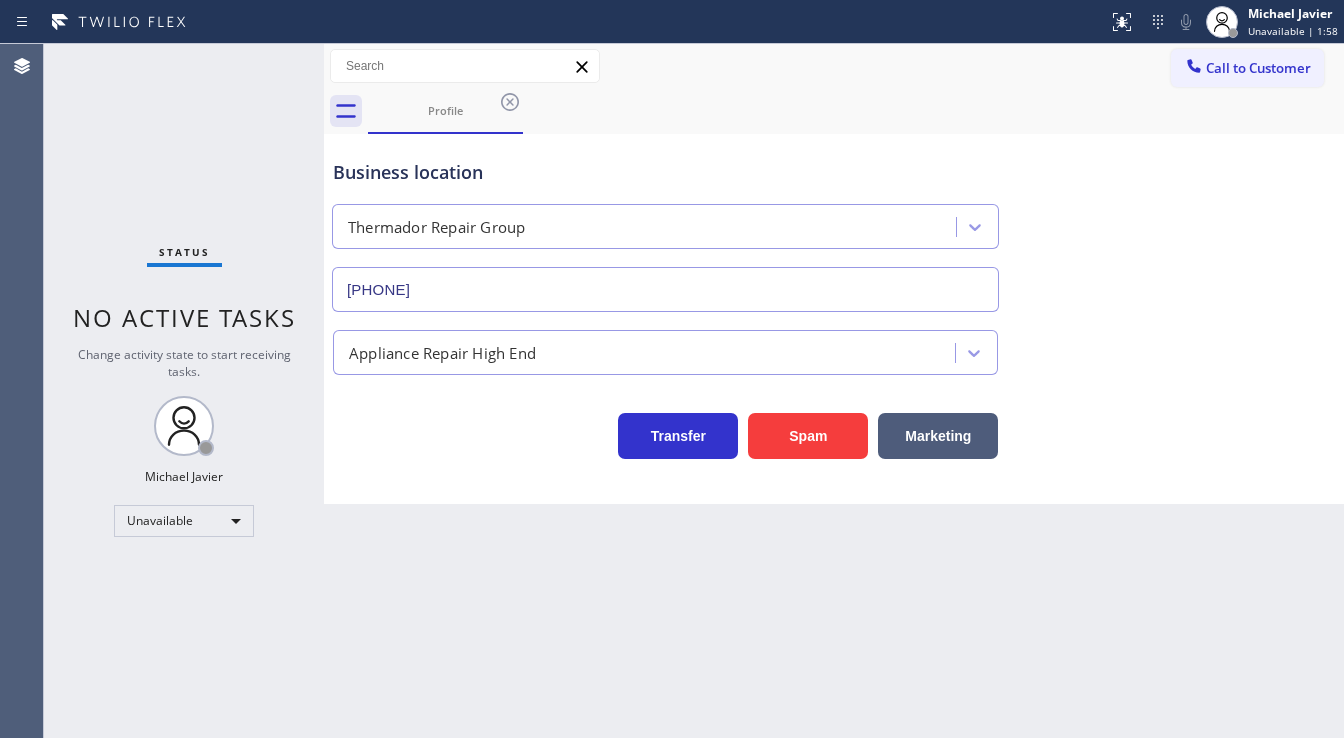 click on "Status   No active tasks     Change activity state to start receiving tasks.   [FIRST] [LAST] Unavailable" at bounding box center (184, 391) 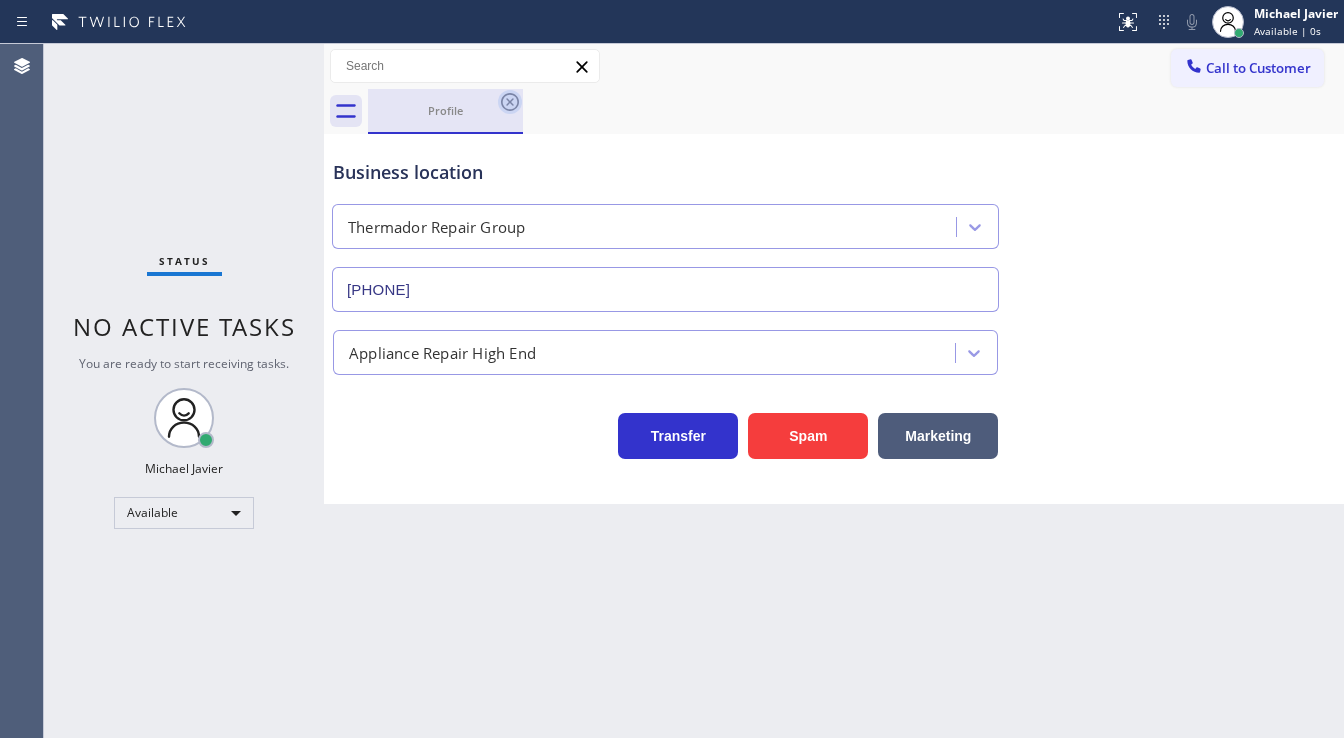 click 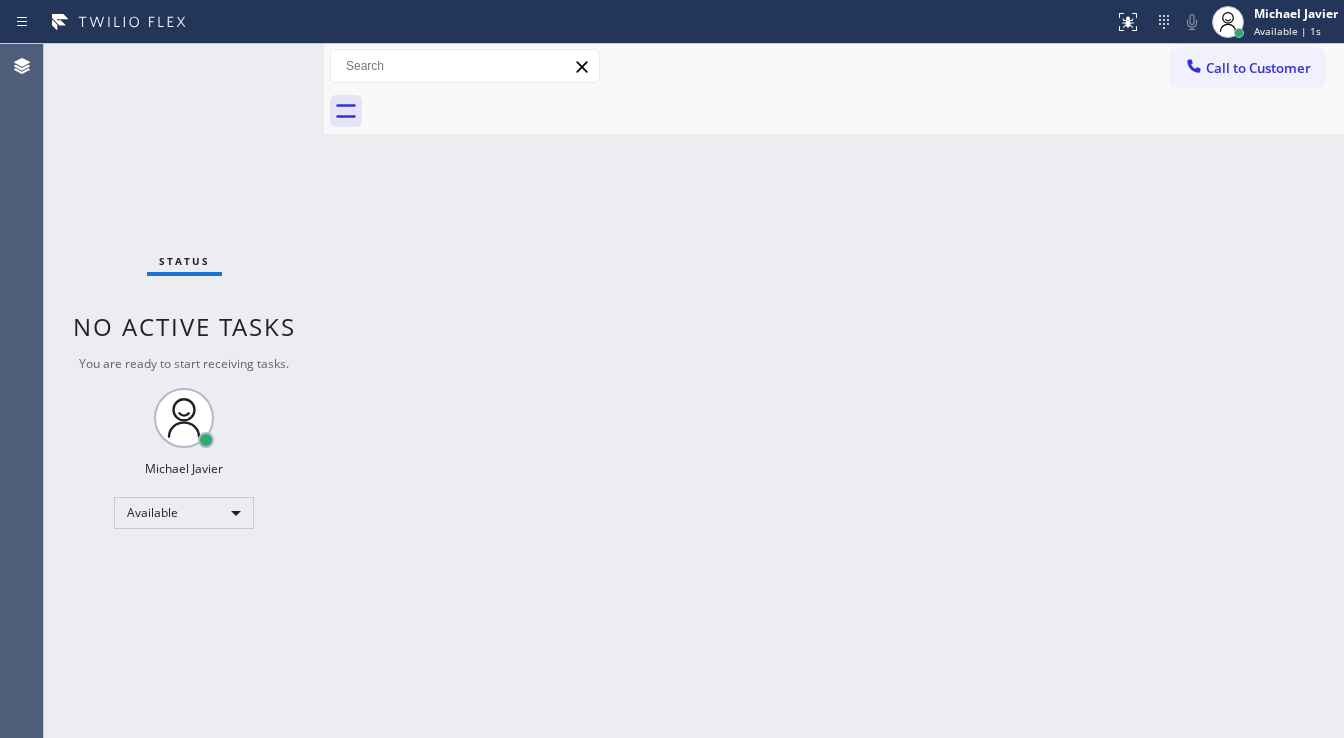 click at bounding box center [856, 111] 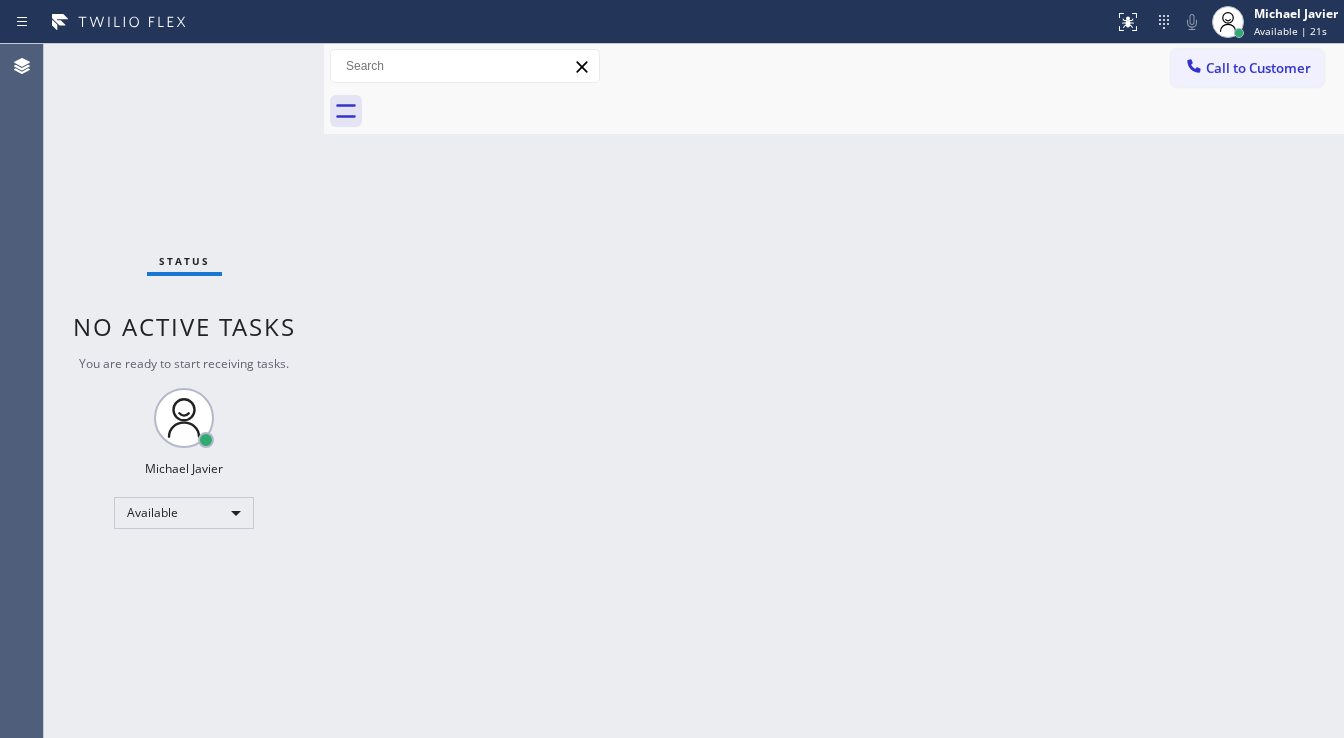 drag, startPoint x: 261, startPoint y: 56, endPoint x: 244, endPoint y: 57, distance: 17.029387 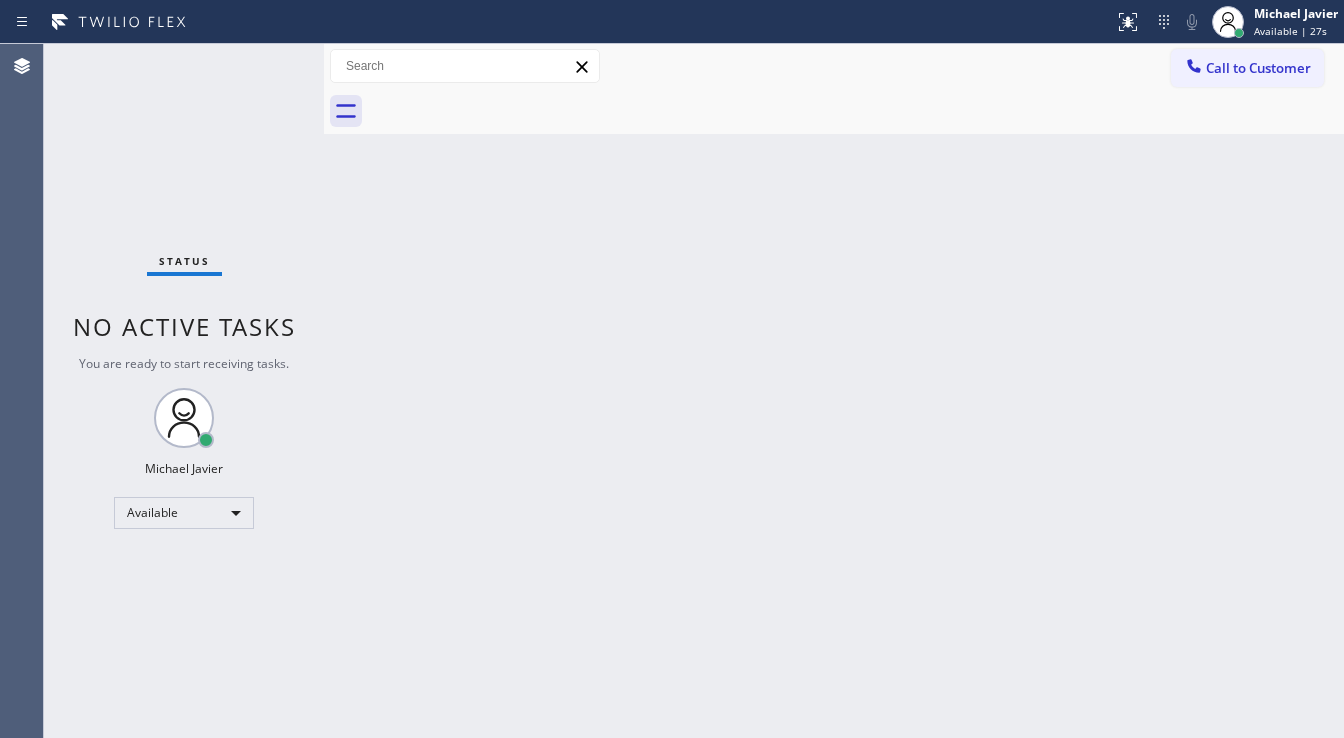 click on "Status   No active tasks     You are ready to start receiving tasks.   Michael Javier Available" at bounding box center (184, 391) 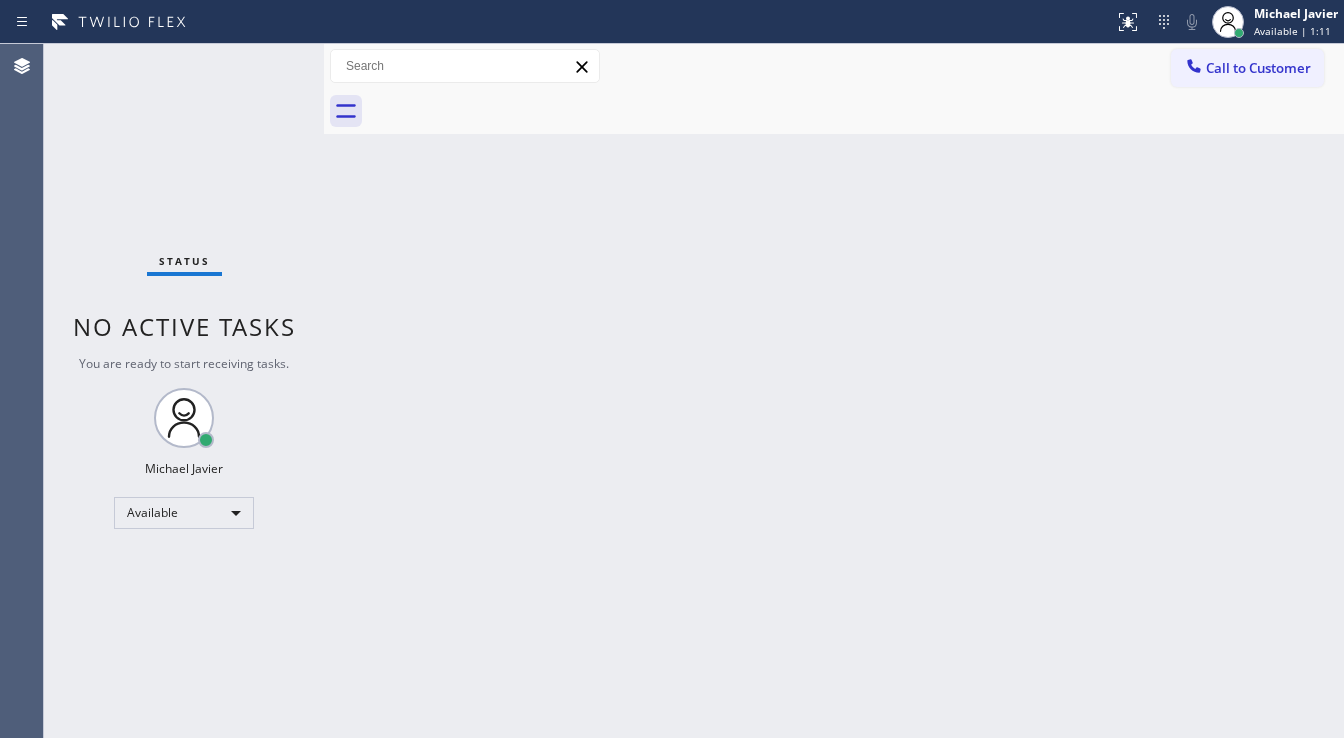 click on "Status   No active tasks     You are ready to start receiving tasks.   Michael Javier Available" at bounding box center [184, 391] 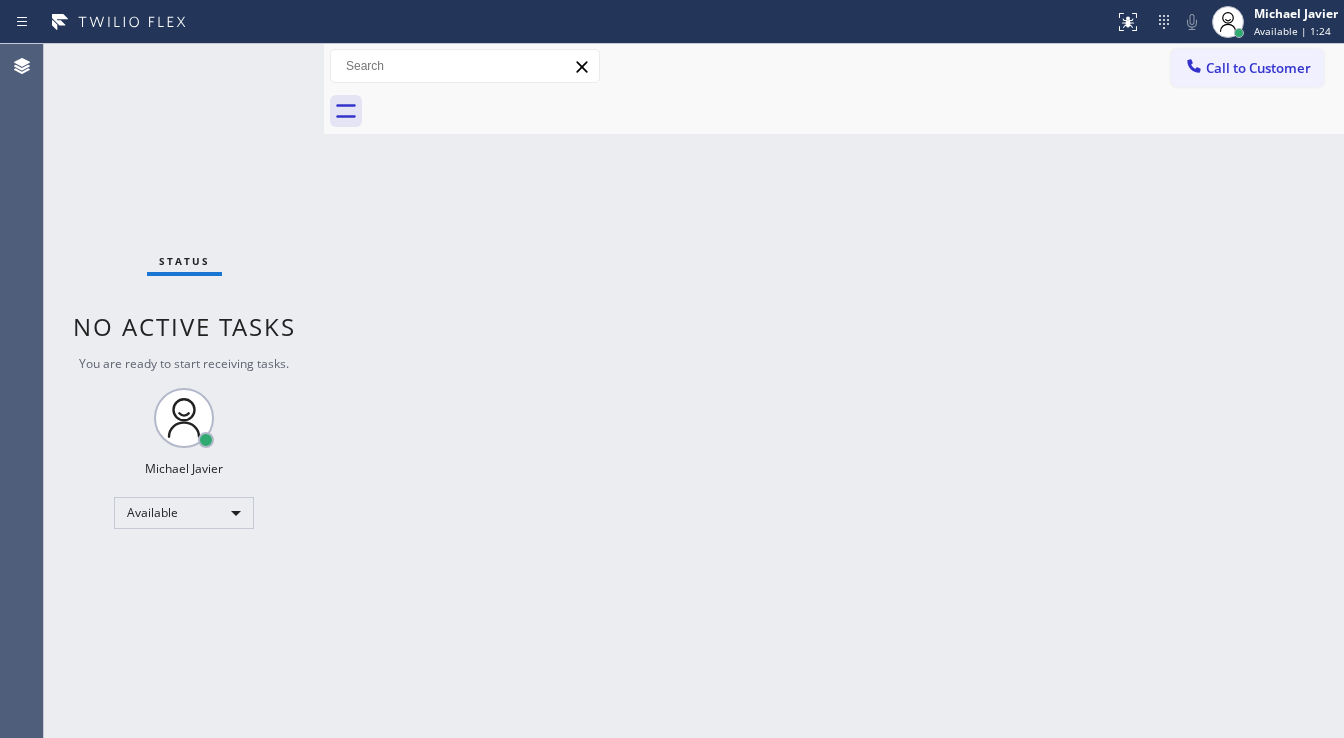click on "Status   No active tasks     You are ready to start receiving tasks.   Michael Javier Available" at bounding box center (184, 391) 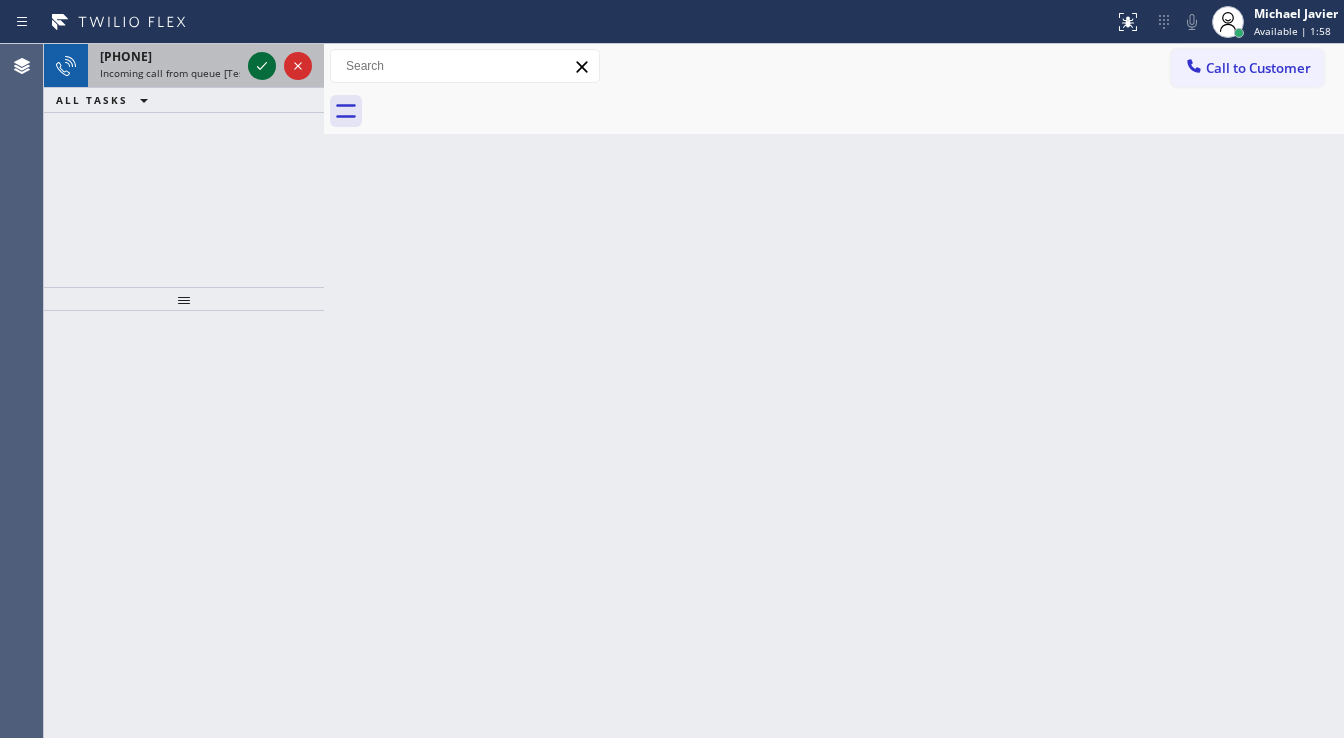 click 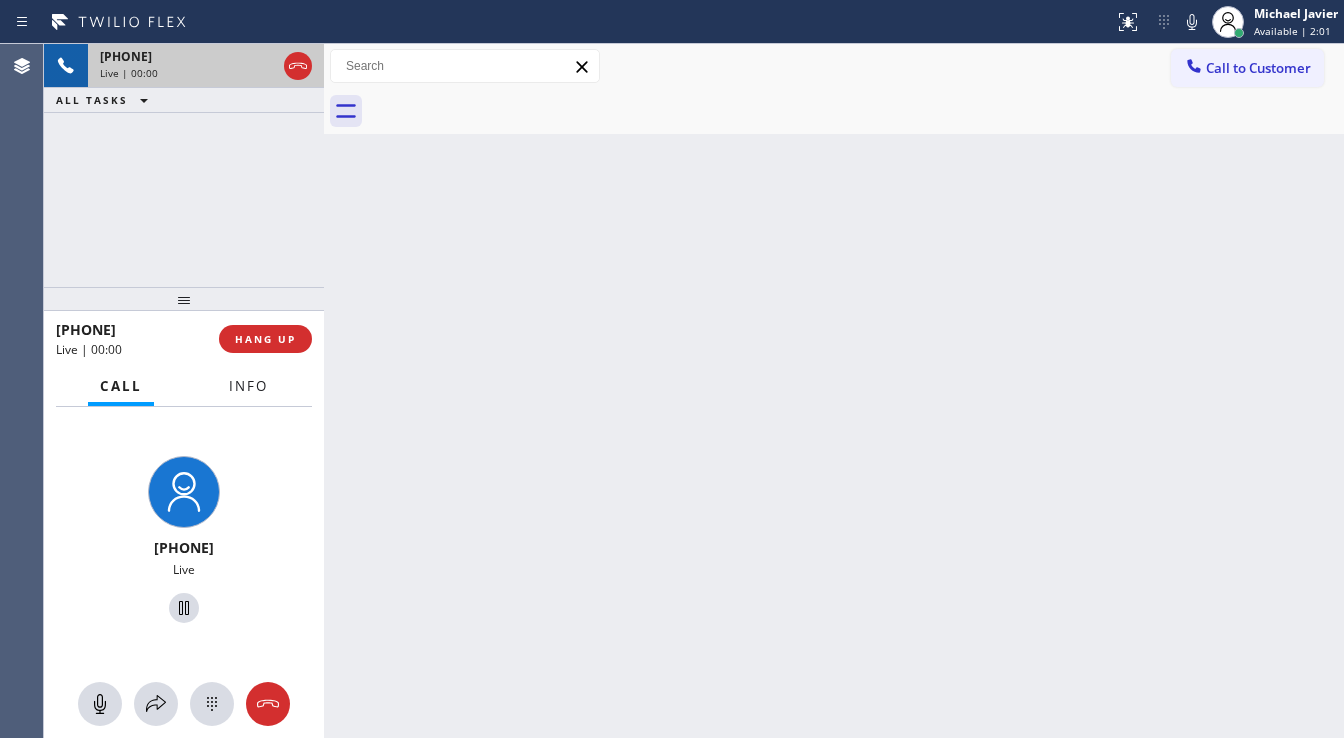 click on "Info" at bounding box center [248, 386] 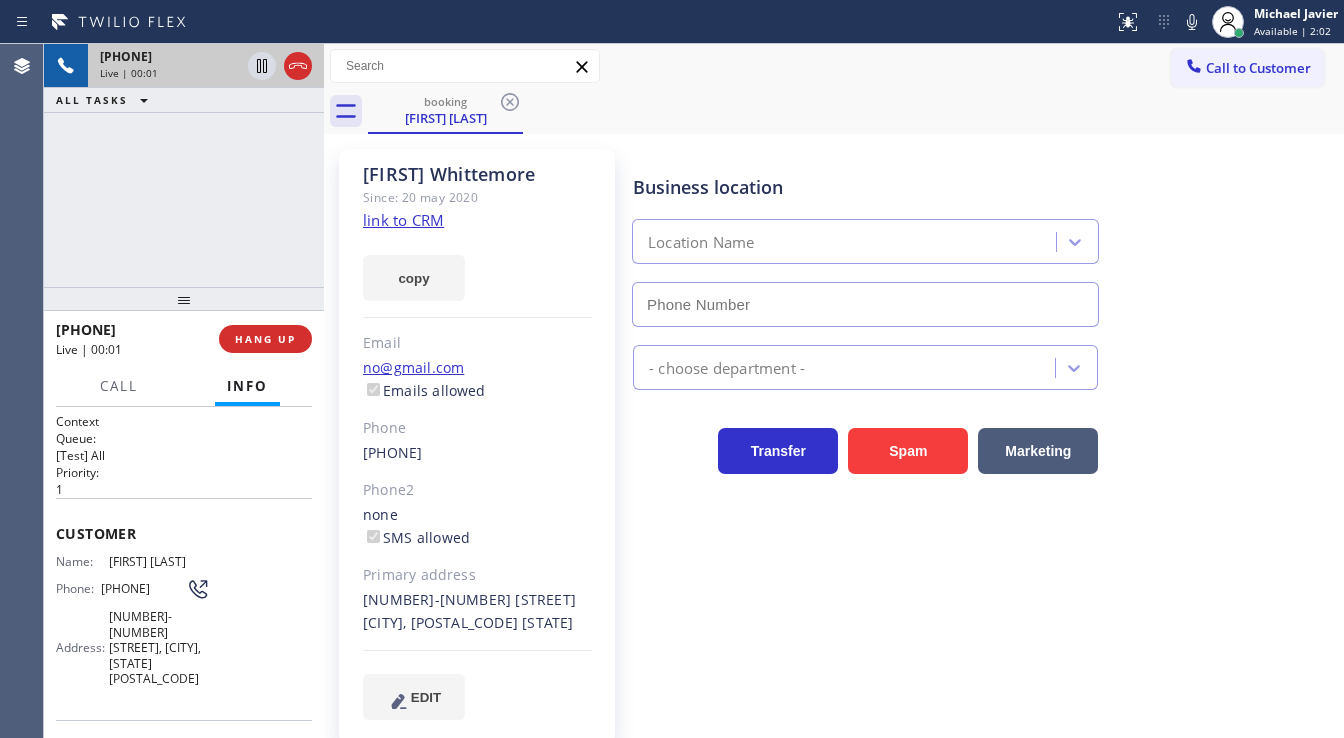 type on "([PHONE])" 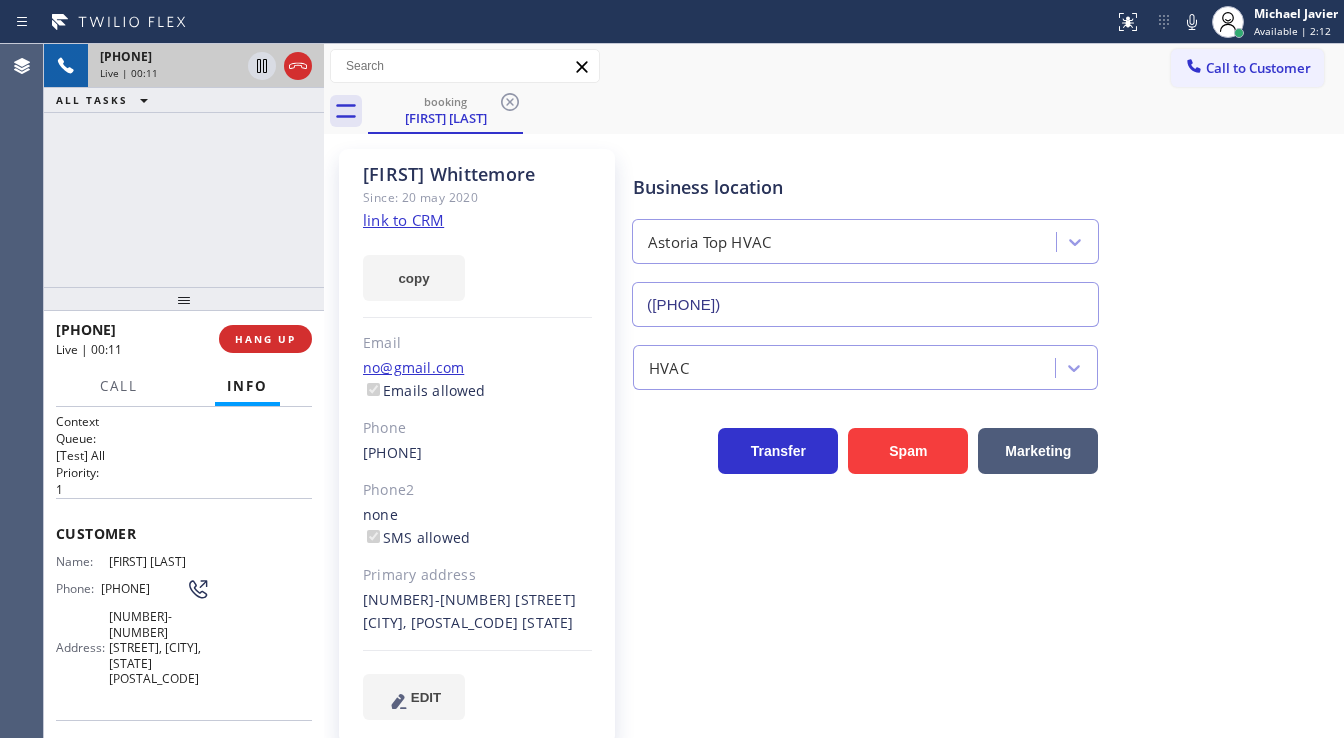 click on "link to CRM" 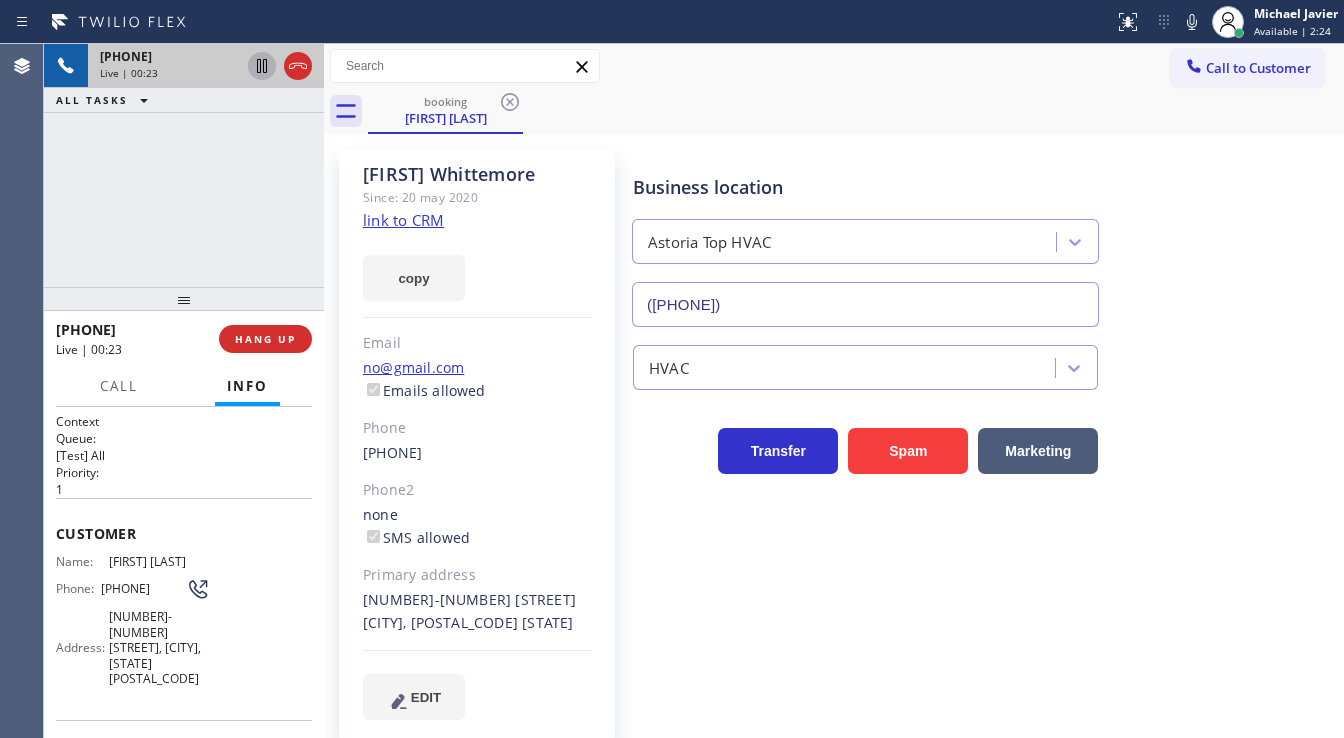 click 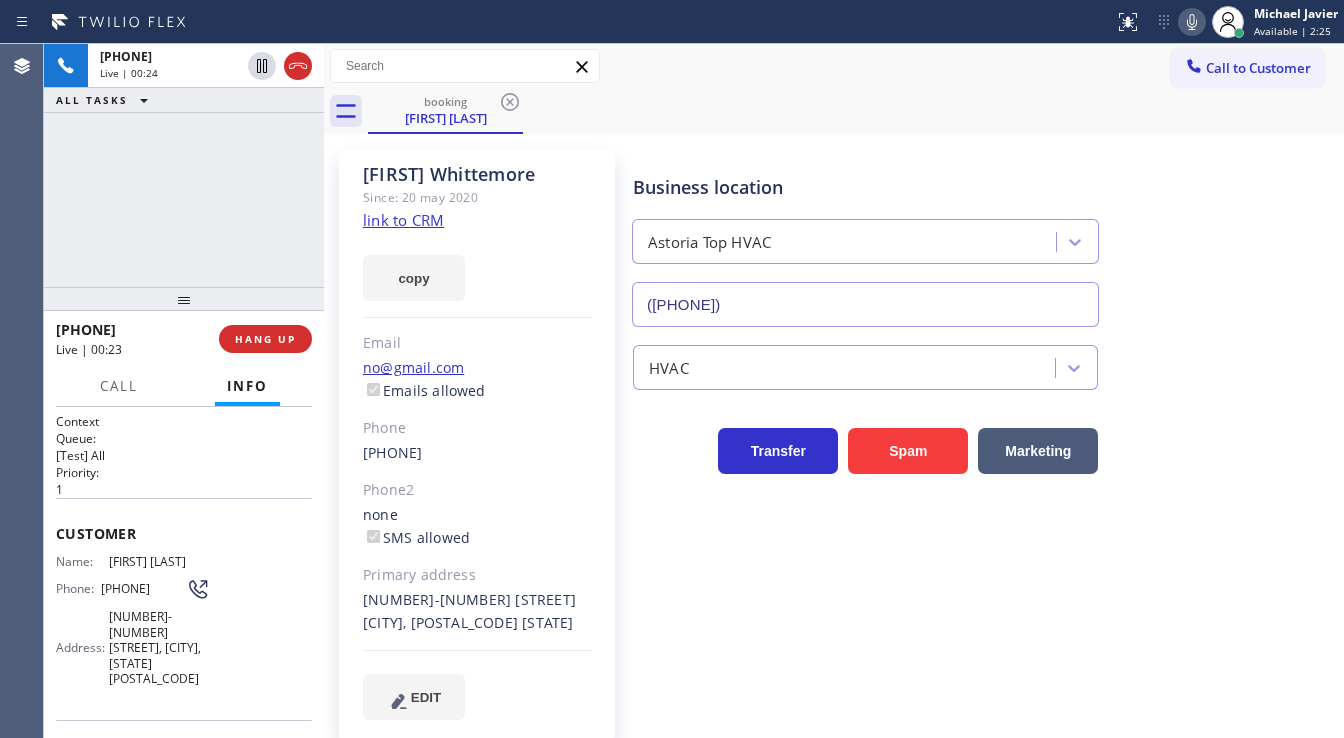 click 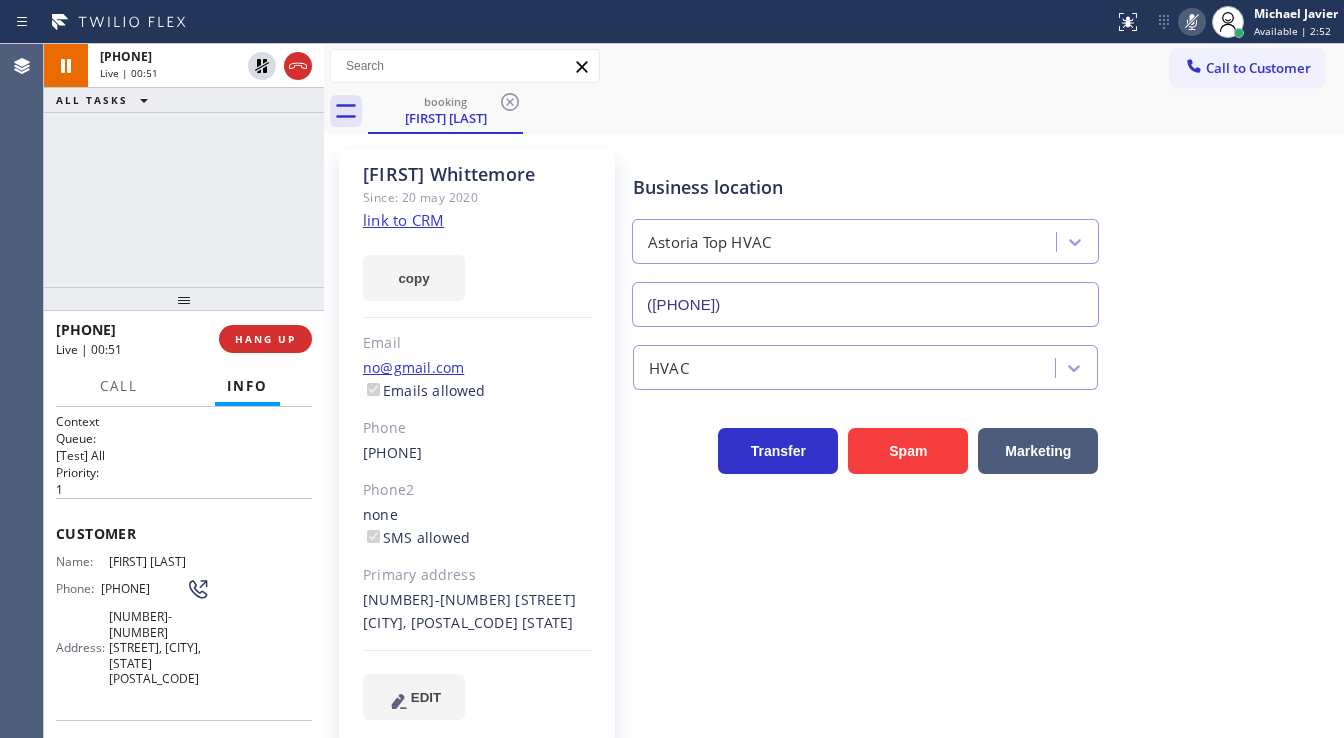 click on "[PHONE] Live | 00:51 ALL TASKS ALL TASKS ACTIVE TASKS TASKS IN WRAP UP" at bounding box center (184, 165) 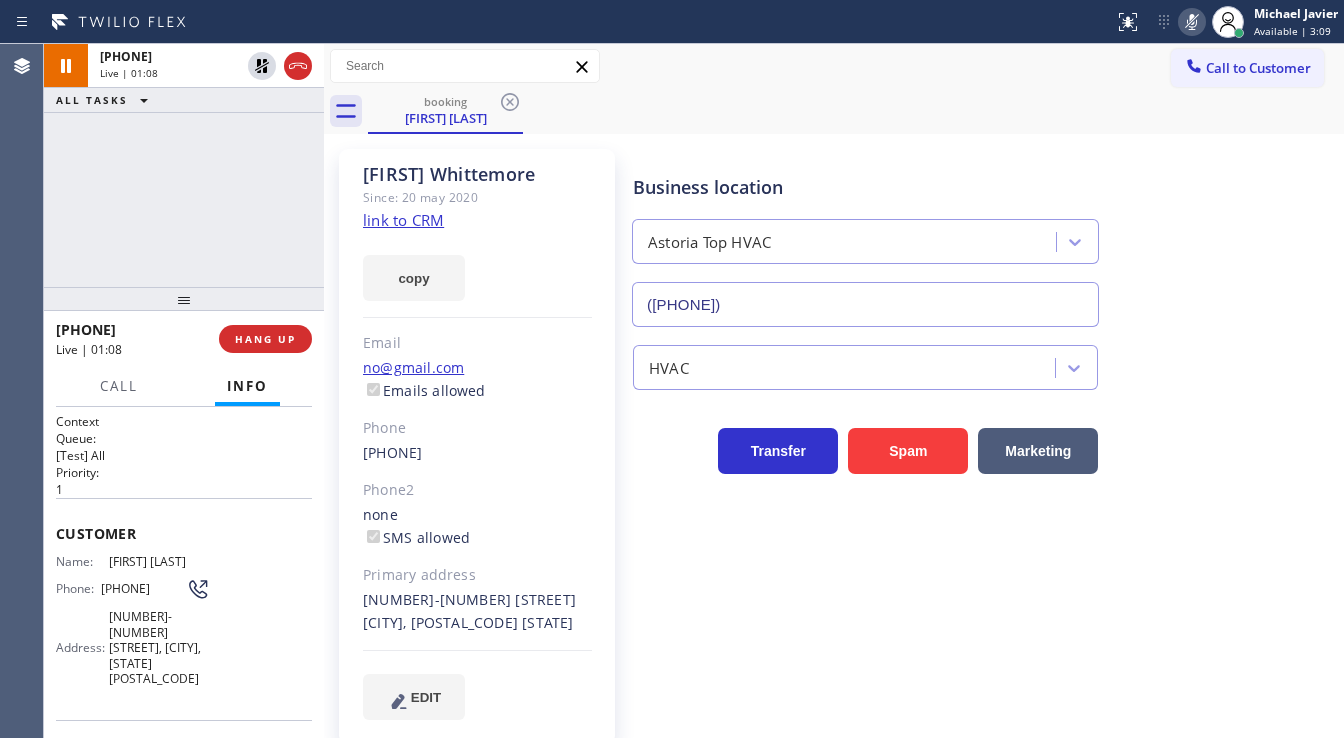 click on "[PHONE] Live | 01:08 ALL TASKS ALL TASKS ACTIVE TASKS TASKS IN WRAP UP" at bounding box center [184, 165] 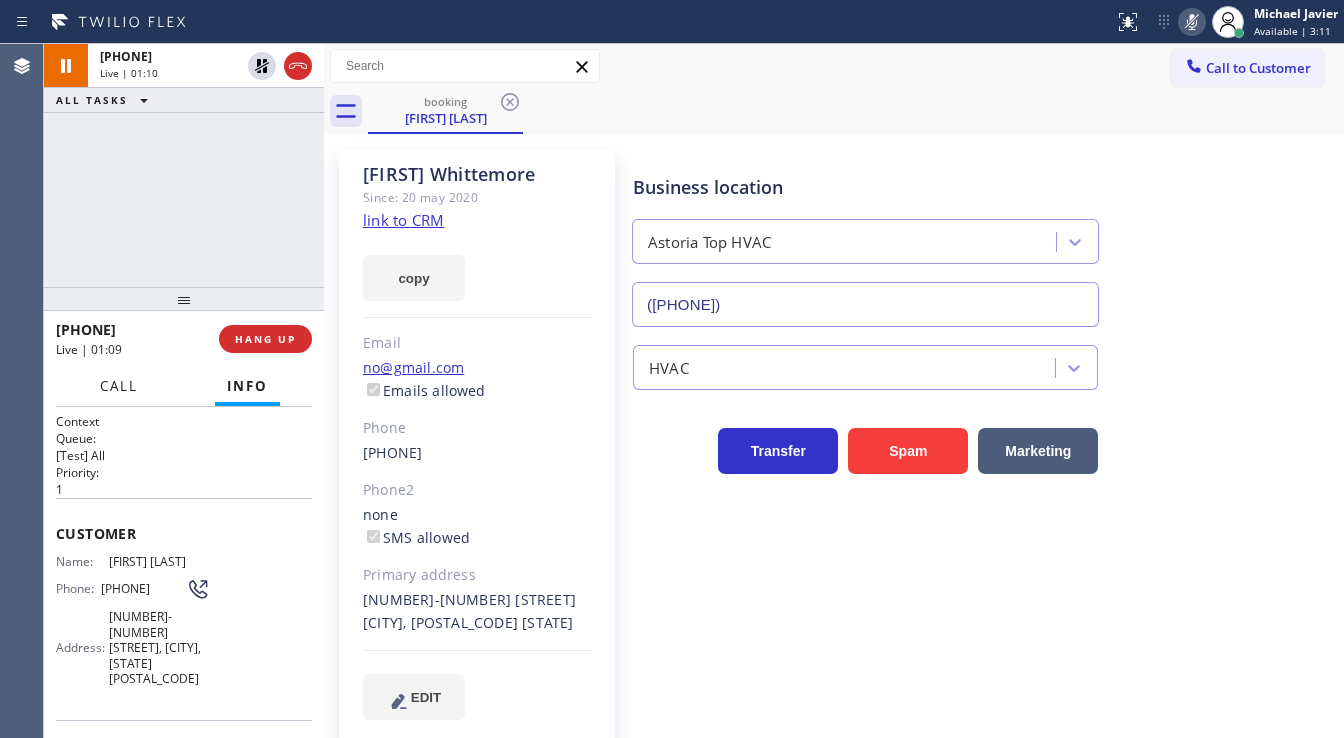 click on "Call" at bounding box center [119, 386] 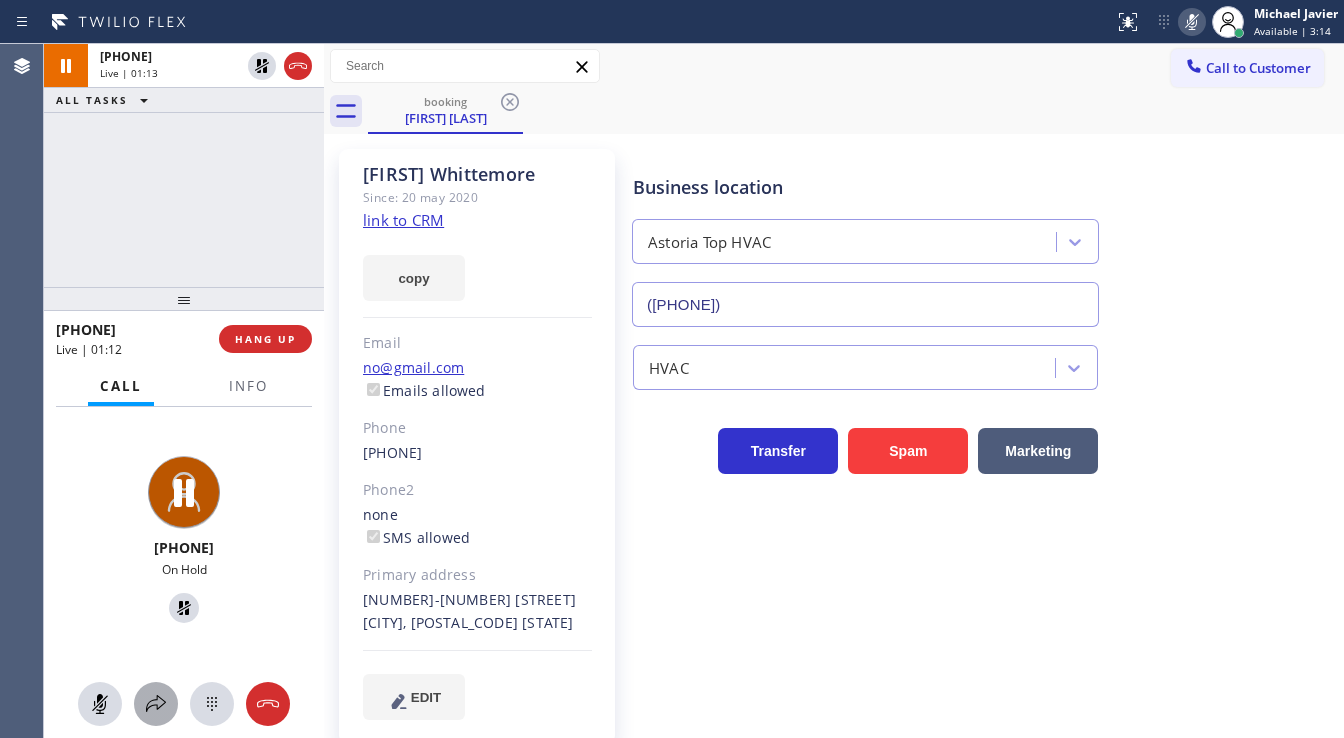 click at bounding box center [156, 704] 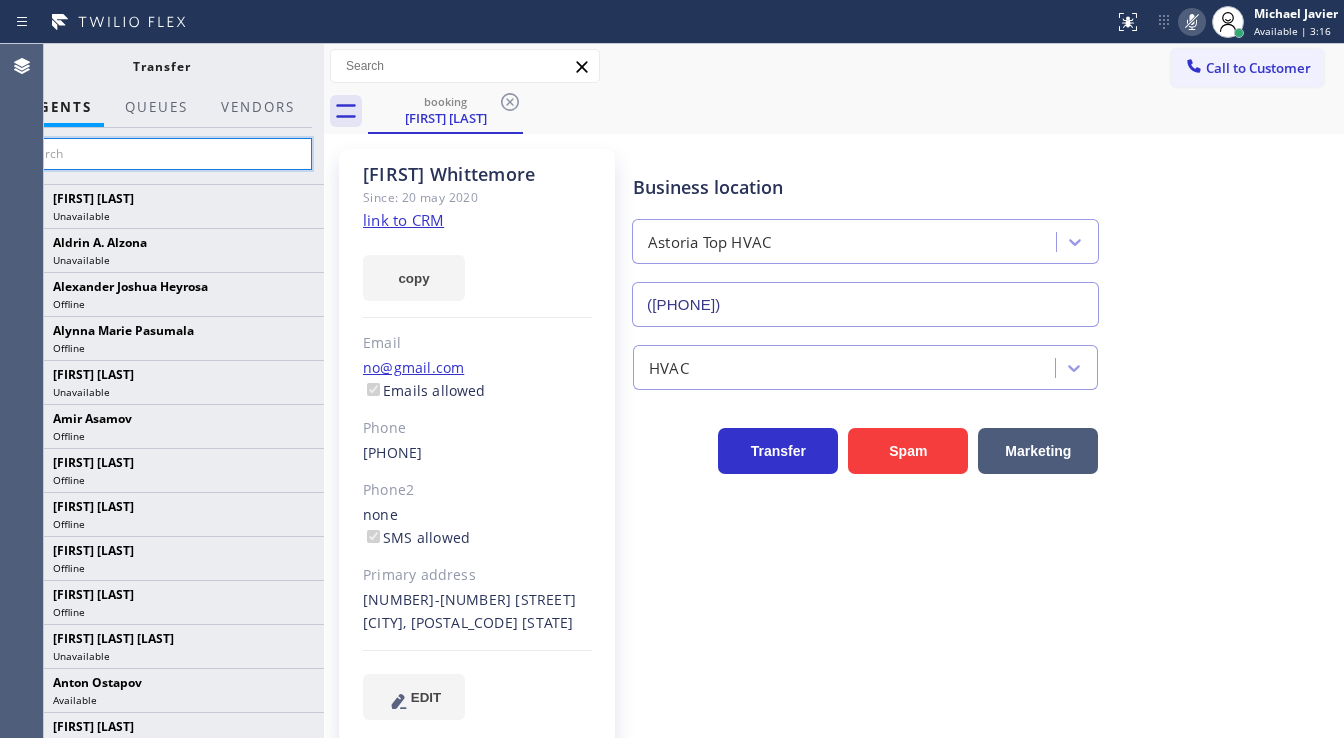 click at bounding box center (161, 154) 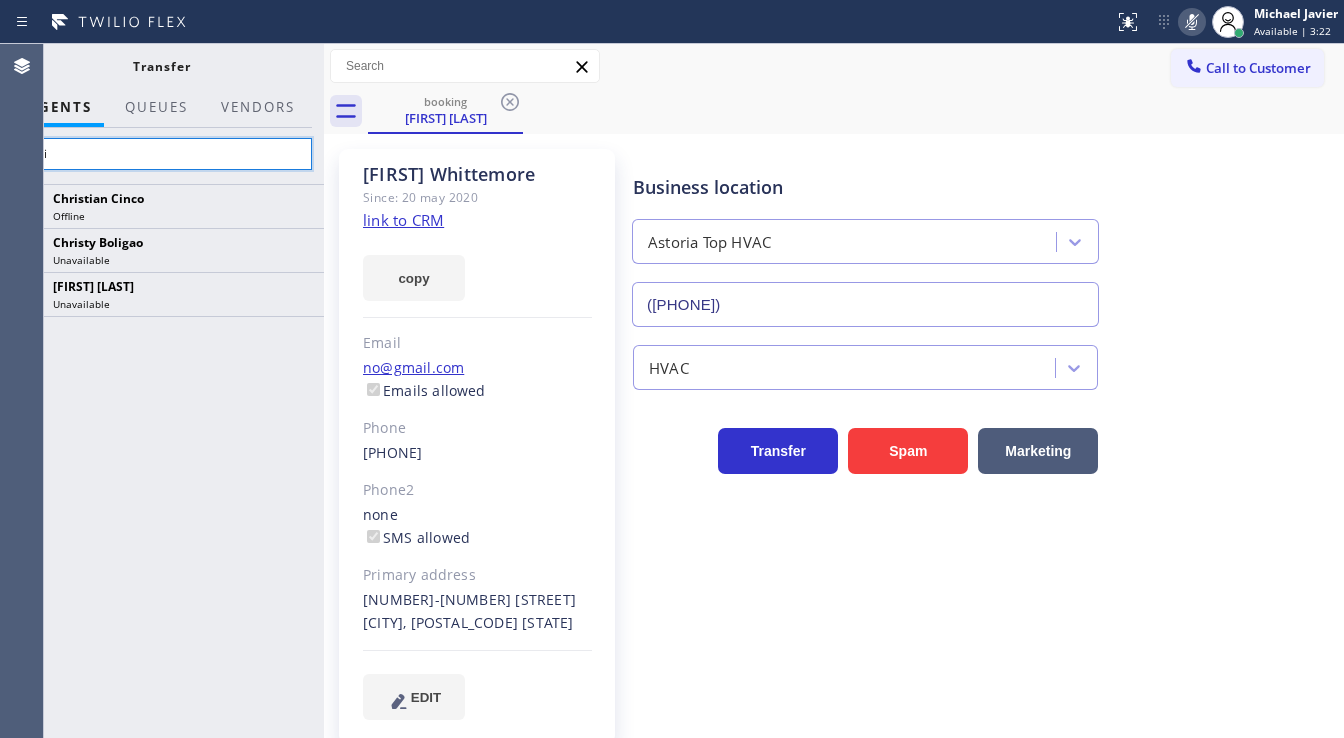 click on "Chri" at bounding box center (161, 154) 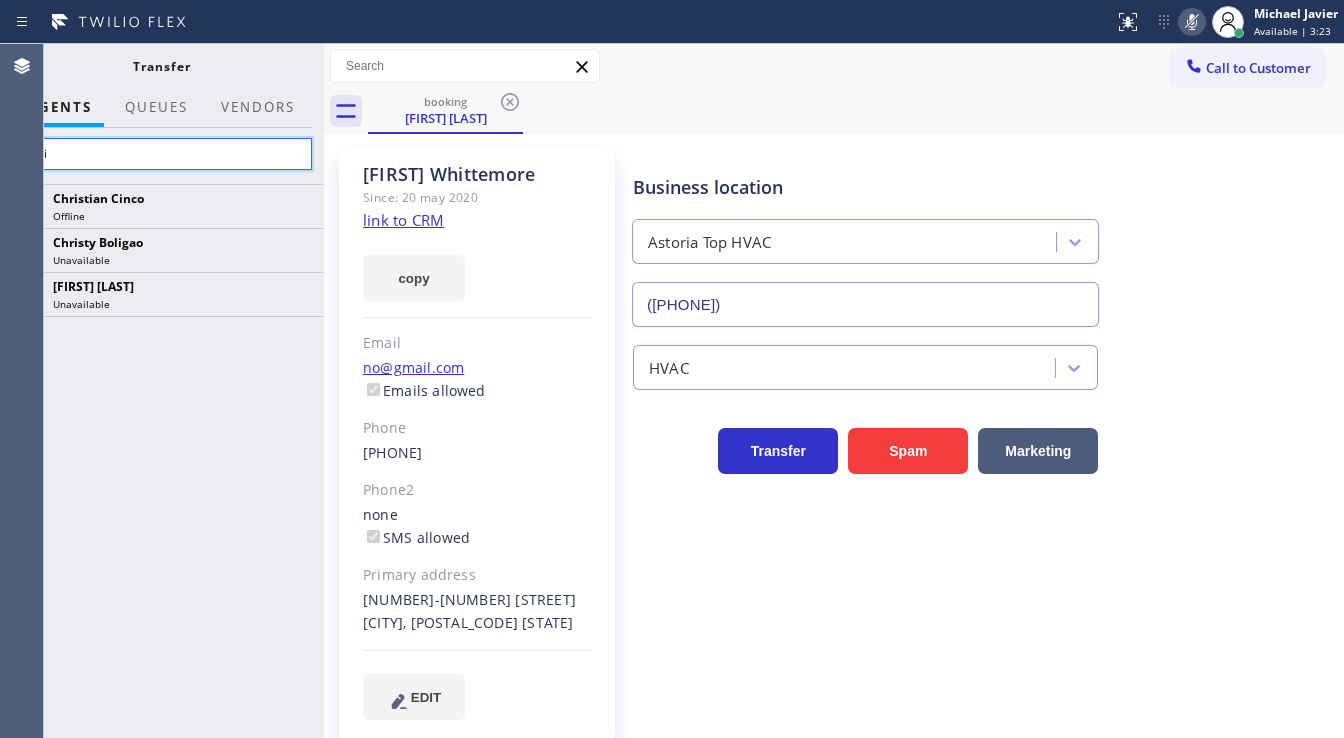 paste on "[FIRST] [LAST]" 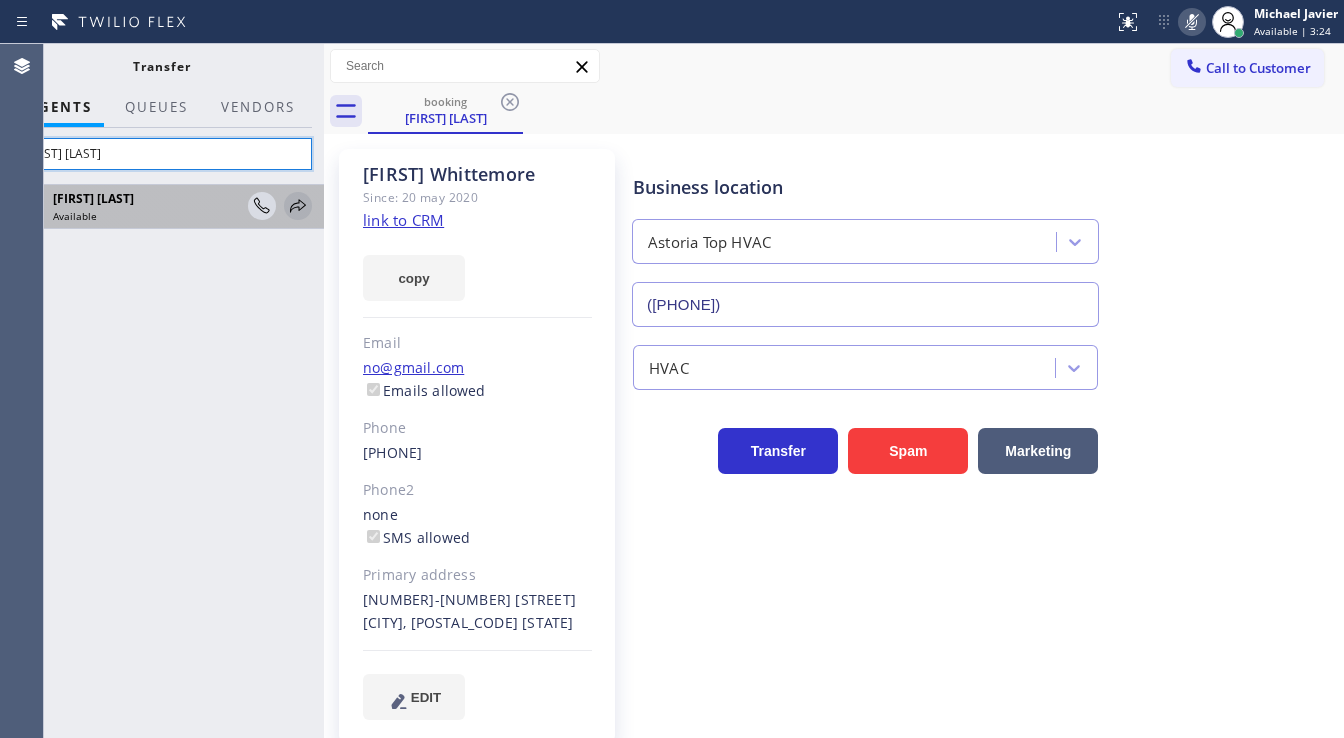 type on "[FIRST] [LAST]" 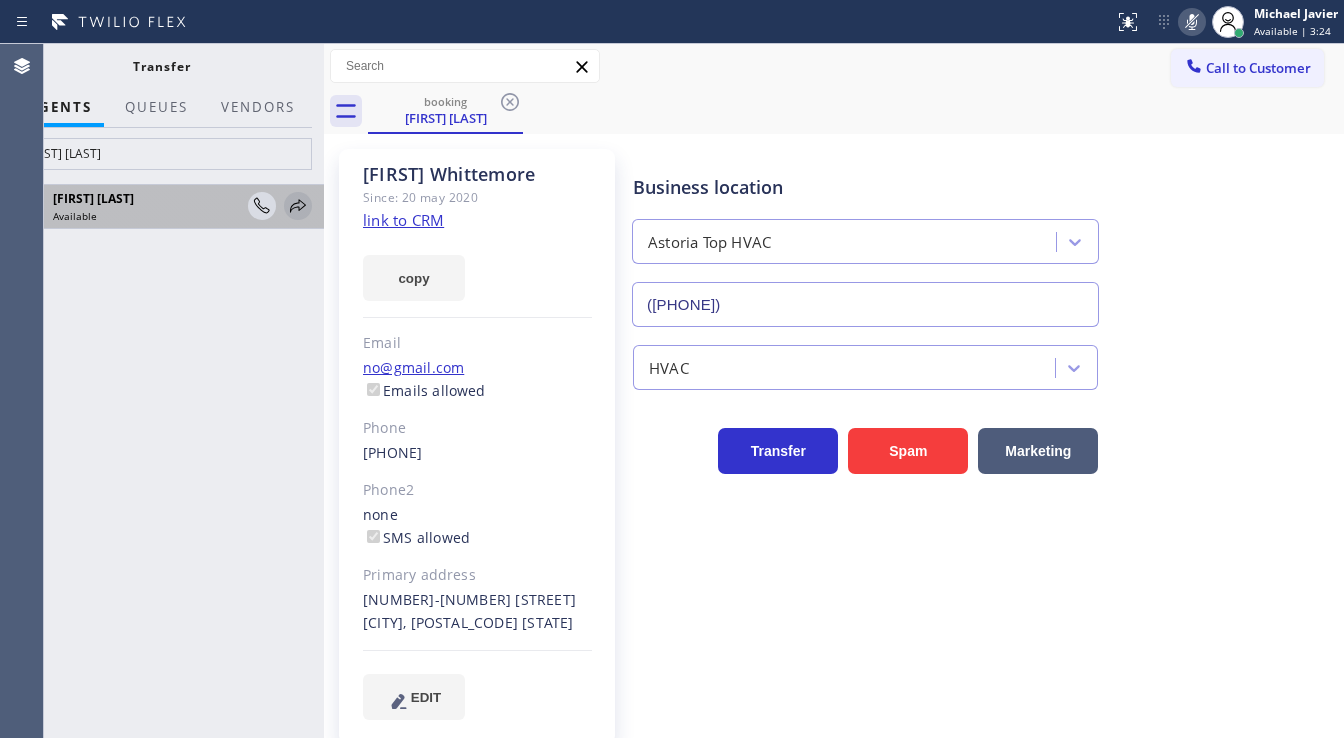 click 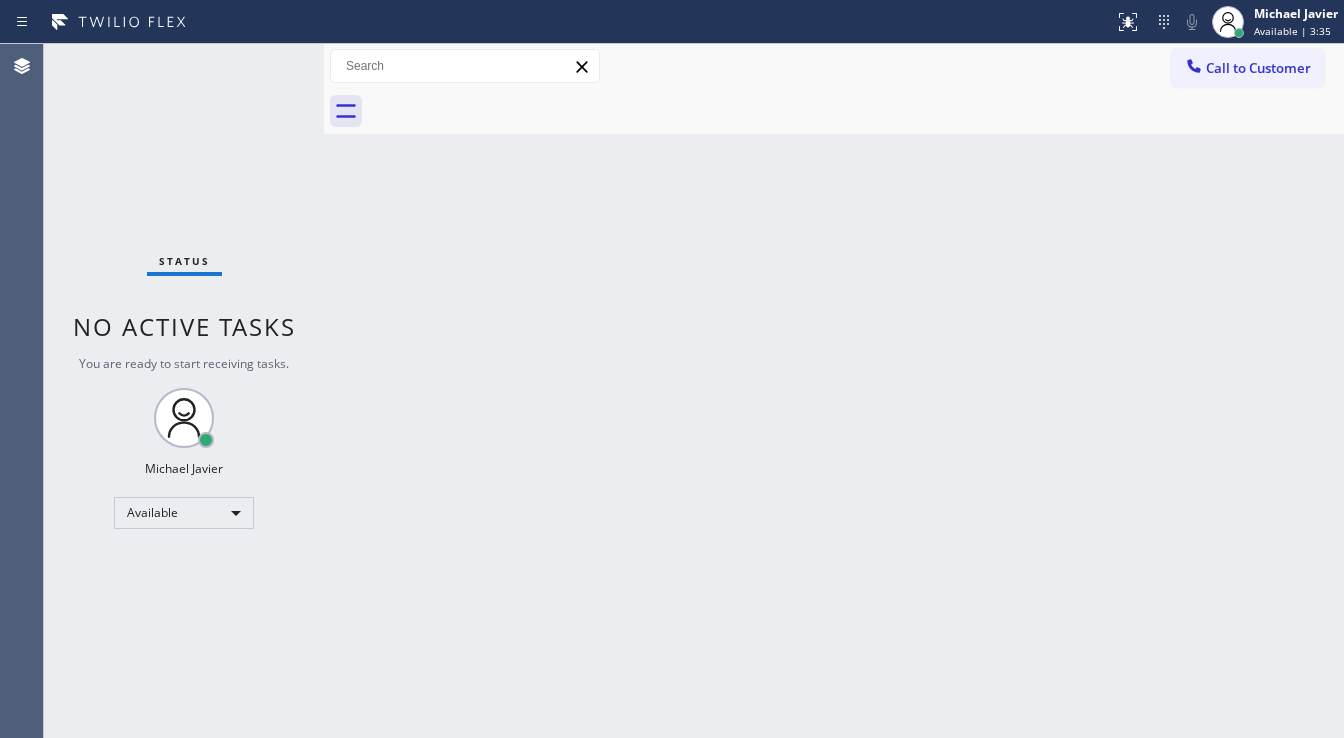 drag, startPoint x: 109, startPoint y: 218, endPoint x: 184, endPoint y: 143, distance: 106.06602 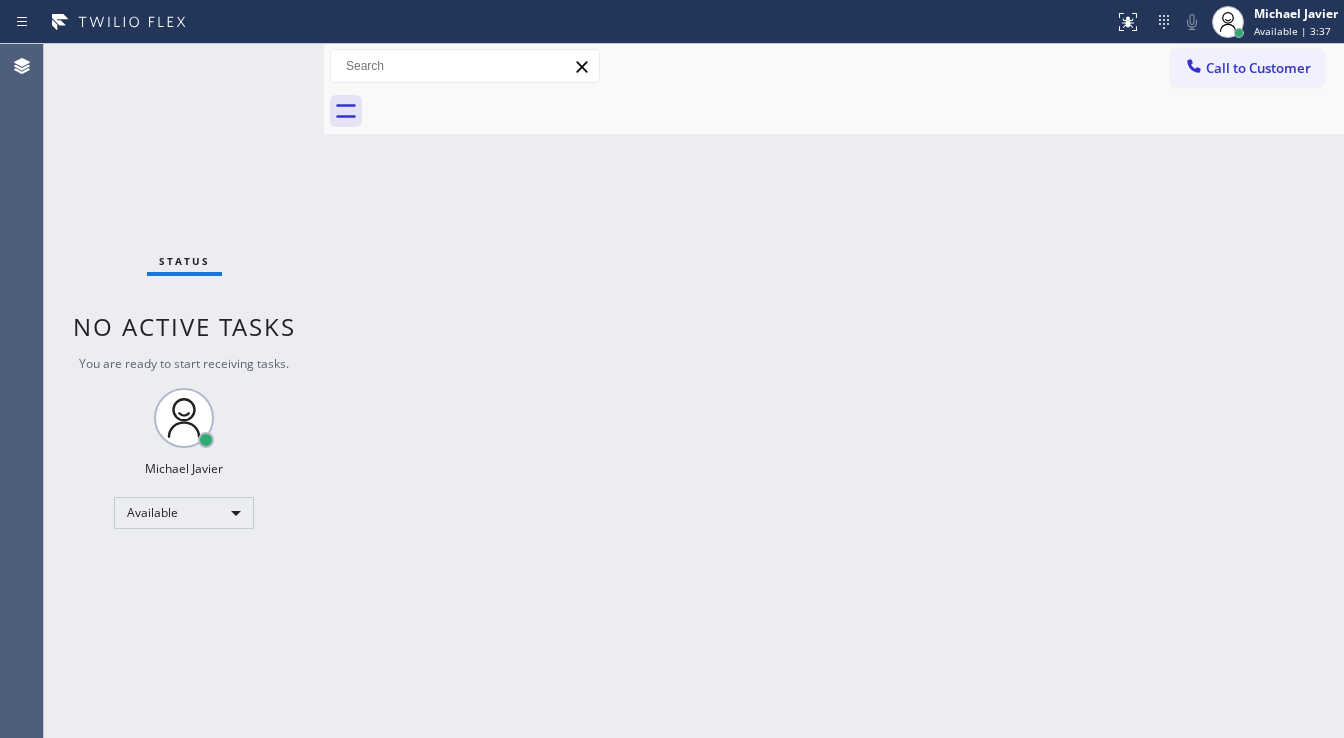click on "Status   No active tasks     You are ready to start receiving tasks.   Michael Javier Available" at bounding box center (184, 391) 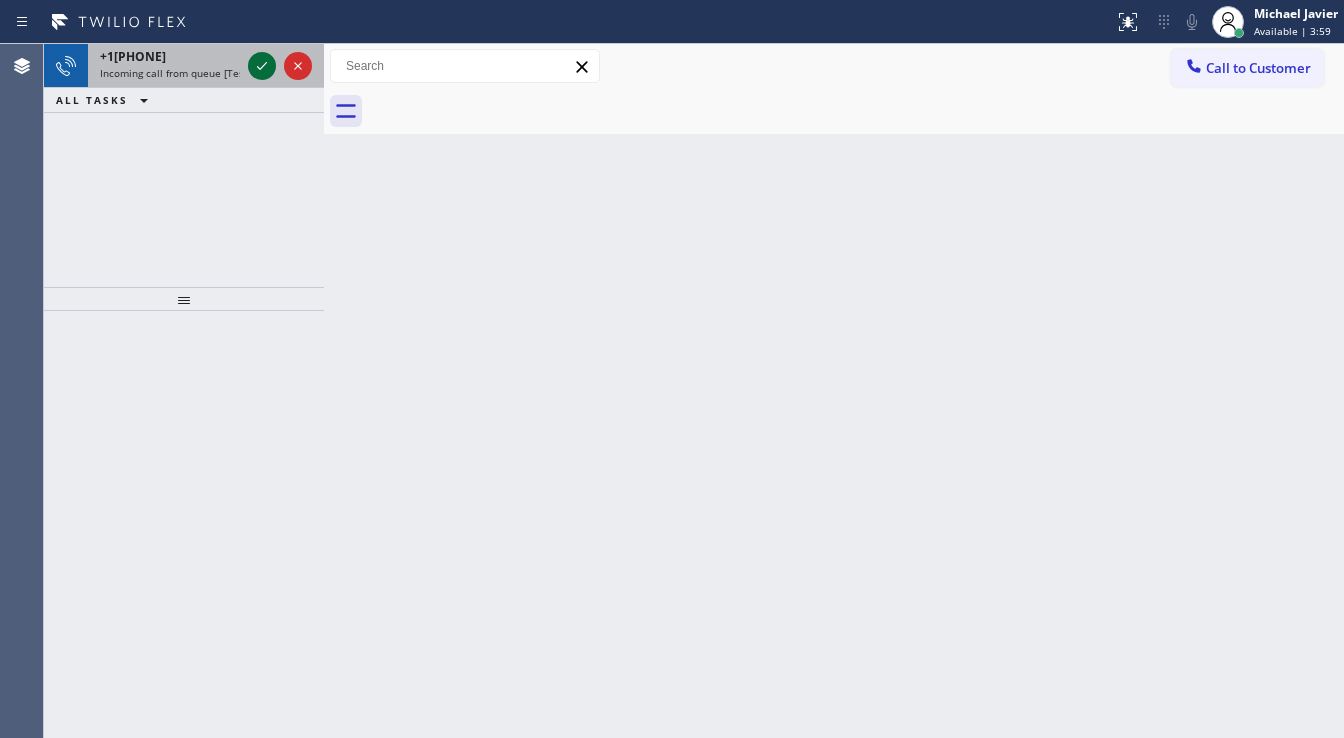 click 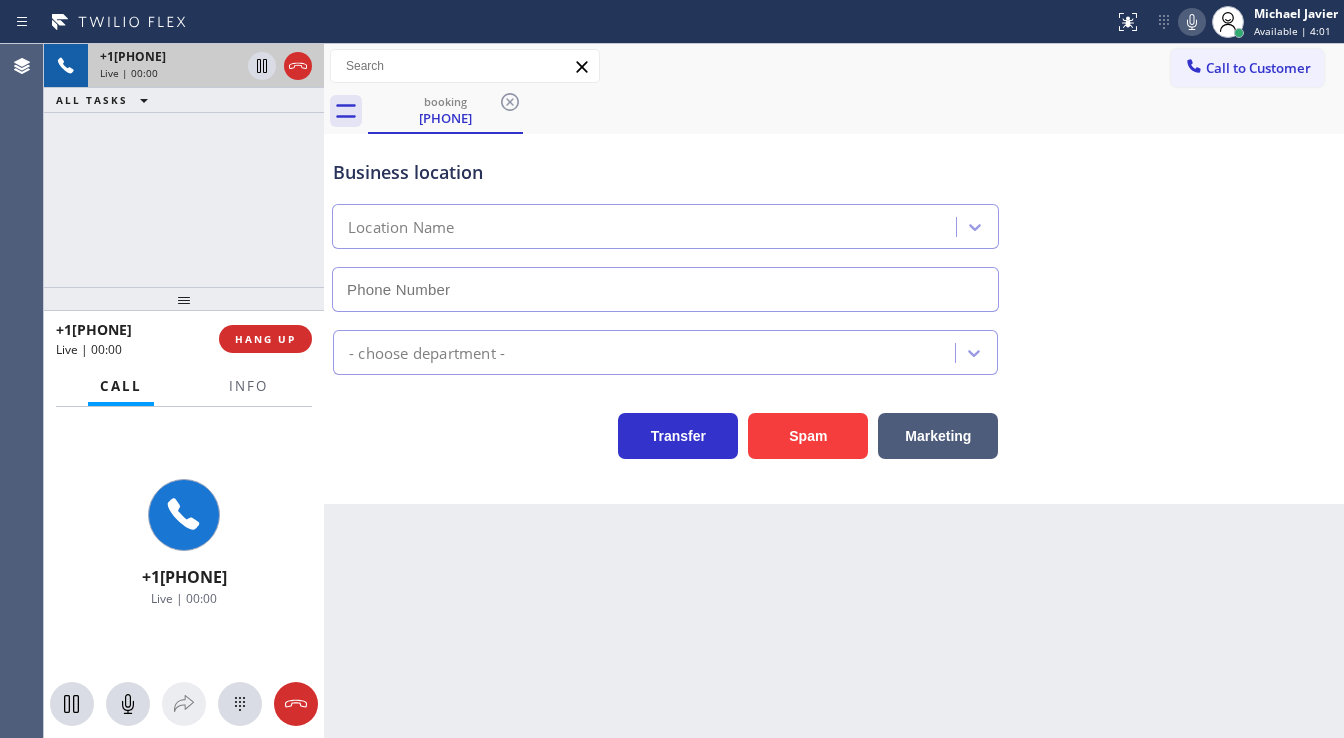 type on "([PHONE])" 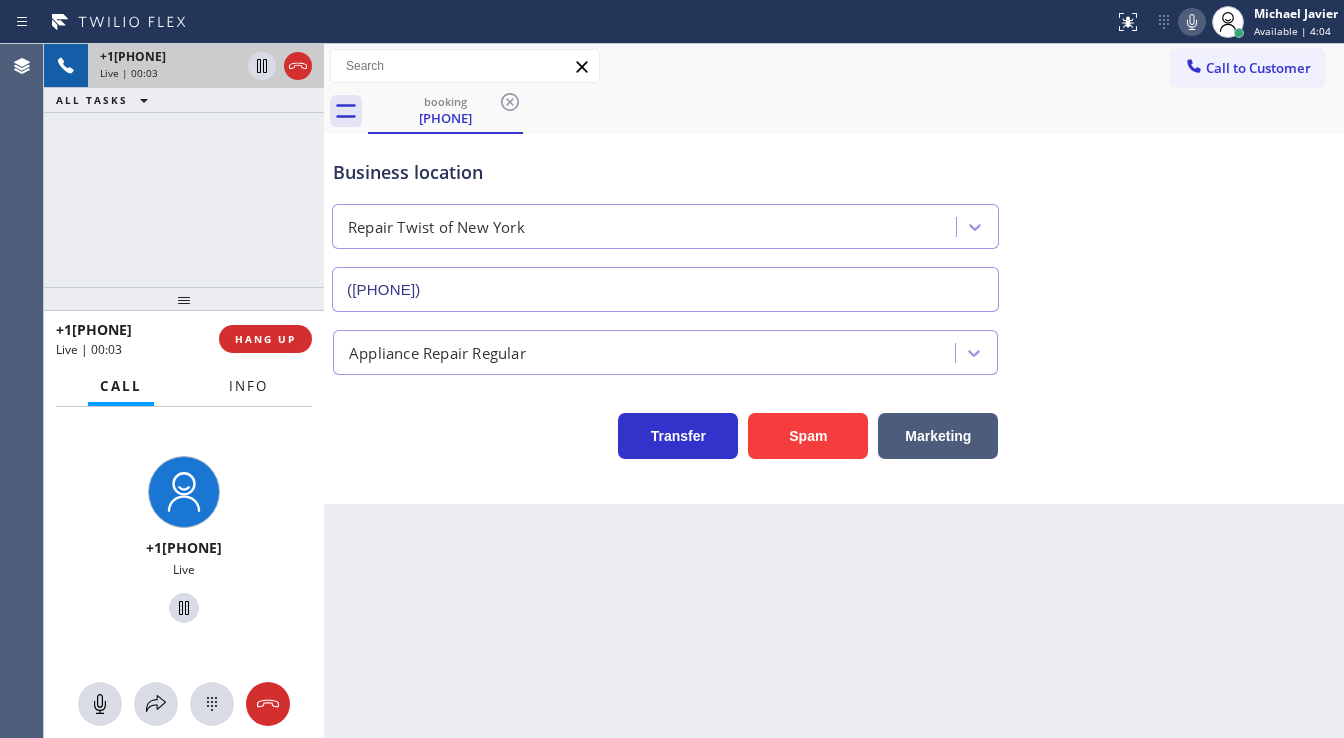 click on "Info" at bounding box center [248, 386] 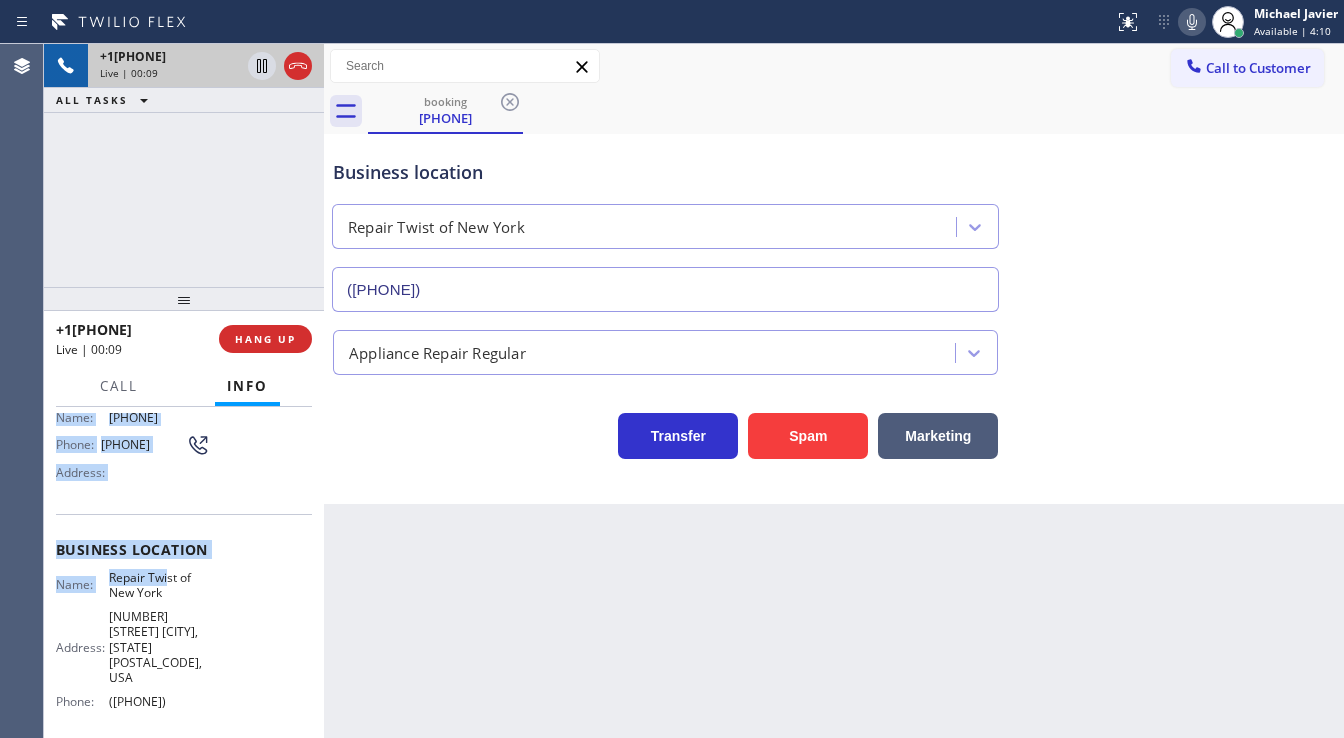 scroll, scrollTop: 160, scrollLeft: 0, axis: vertical 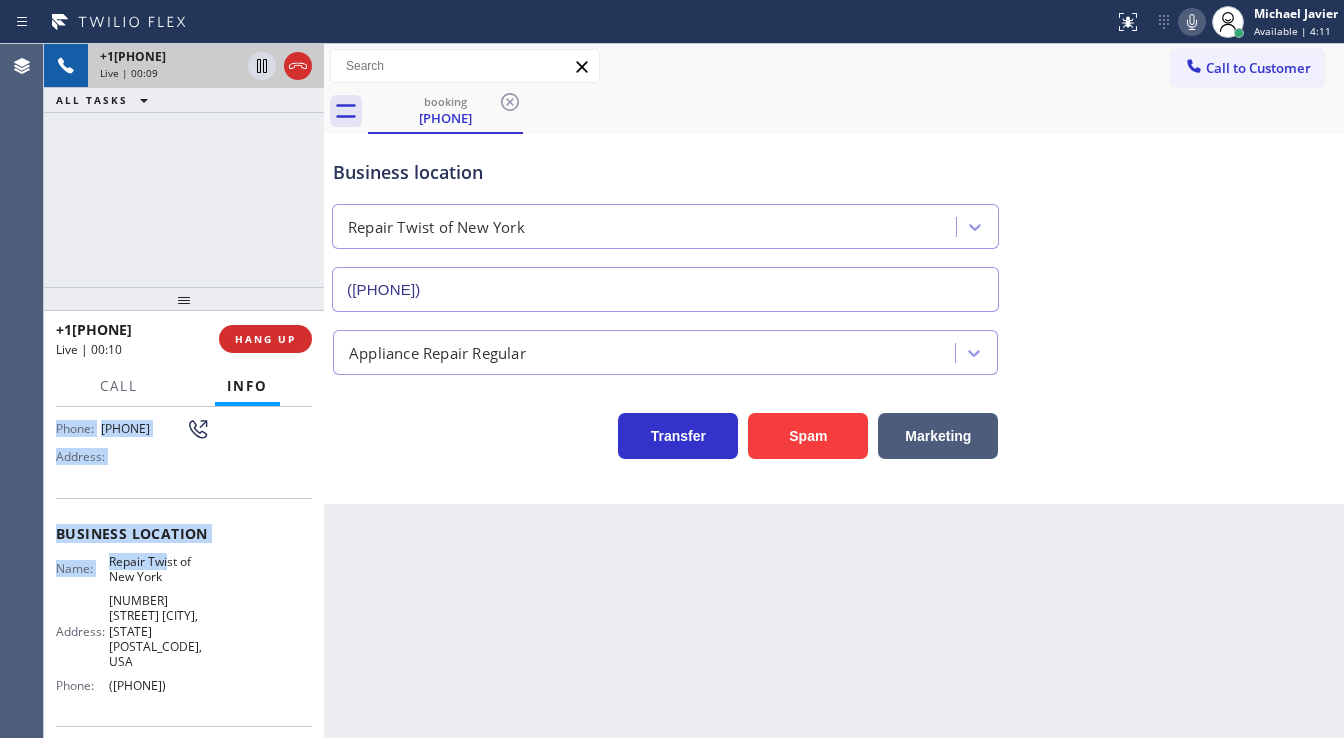 drag, startPoint x: 56, startPoint y: 526, endPoint x: 216, endPoint y: 656, distance: 206.15529 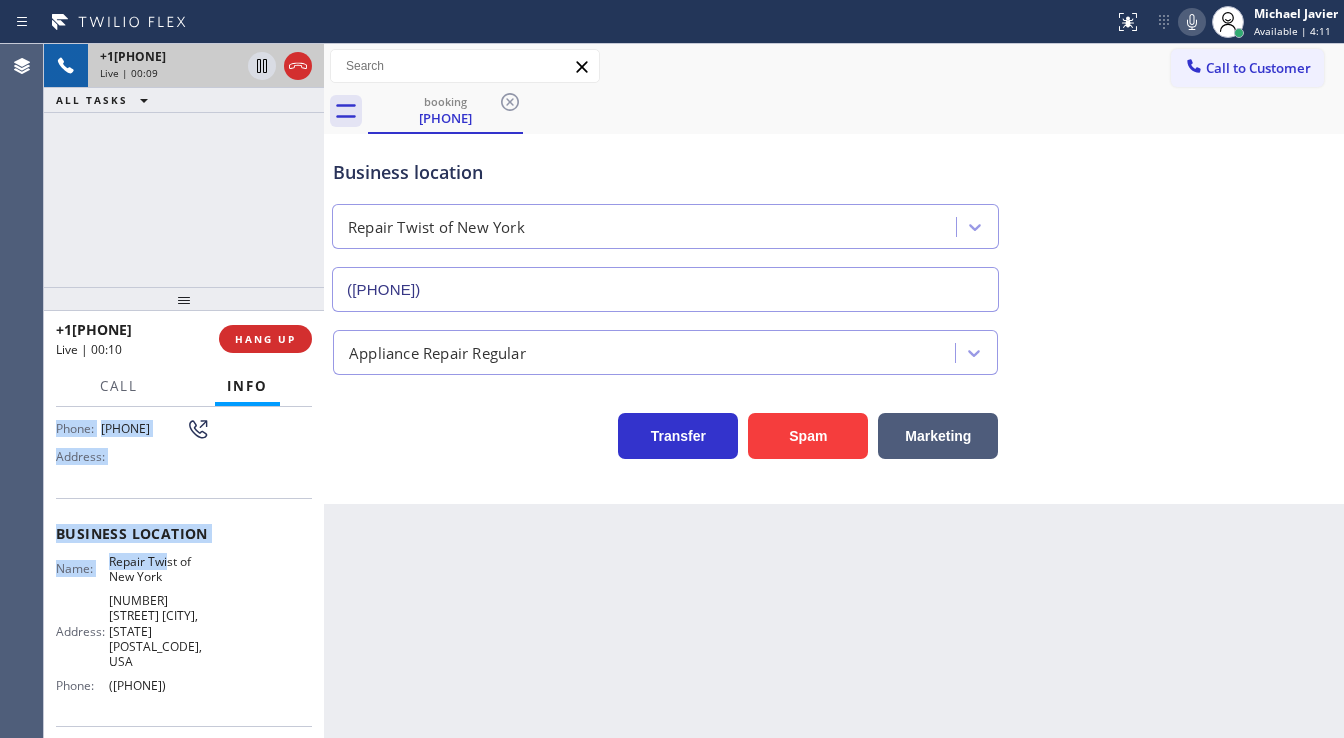 click on "Context Queue: [Test] All Priority: 1 Customer Name: ([PHONE]) Phone: ([PHONE]) Address: Business location Name: Repair Twist of New York Address: [NUMBER] [STREET] [CITY], [STATE] [ZIPCODE], USA Phone: ([PHONE]) Call From City: NEW YORK State: NY Zipcode: 10010 Outbound call Location Repair Twist of New York Your caller id phone number ([PHONE]) Customer number ([PHONE]) Call" at bounding box center [184, 565] 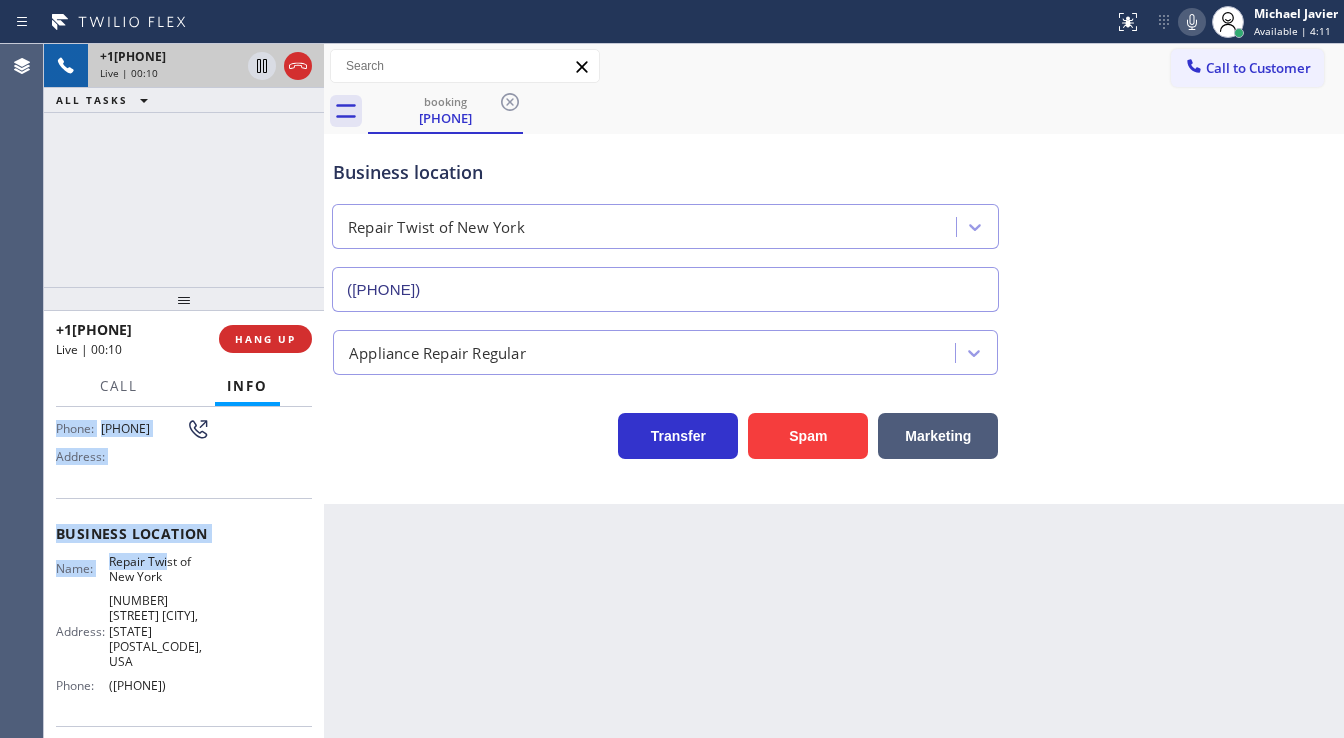 copy on "Customer Name: ([PHONE]) Phone: ([PHONE]) Address: Business location Name: Repair Twist of New York Address: [NUMBER] [STREET] [CITY], [STATE] [ZIPCODE], USA Phone: ([PHONE])" 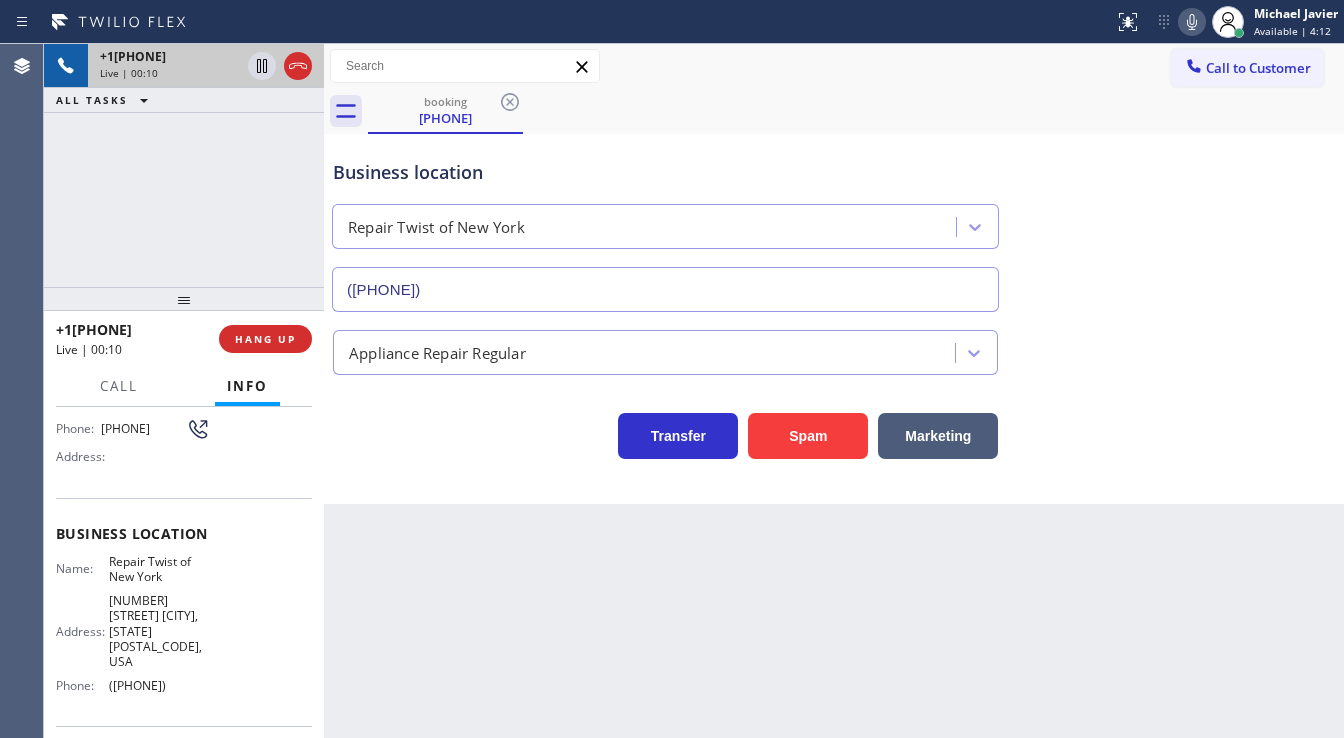 click on "[PHONE] Live | 00:10 ALL TASKS ALL TASKS ACTIVE TASKS TASKS IN WRAP UP" at bounding box center (184, 165) 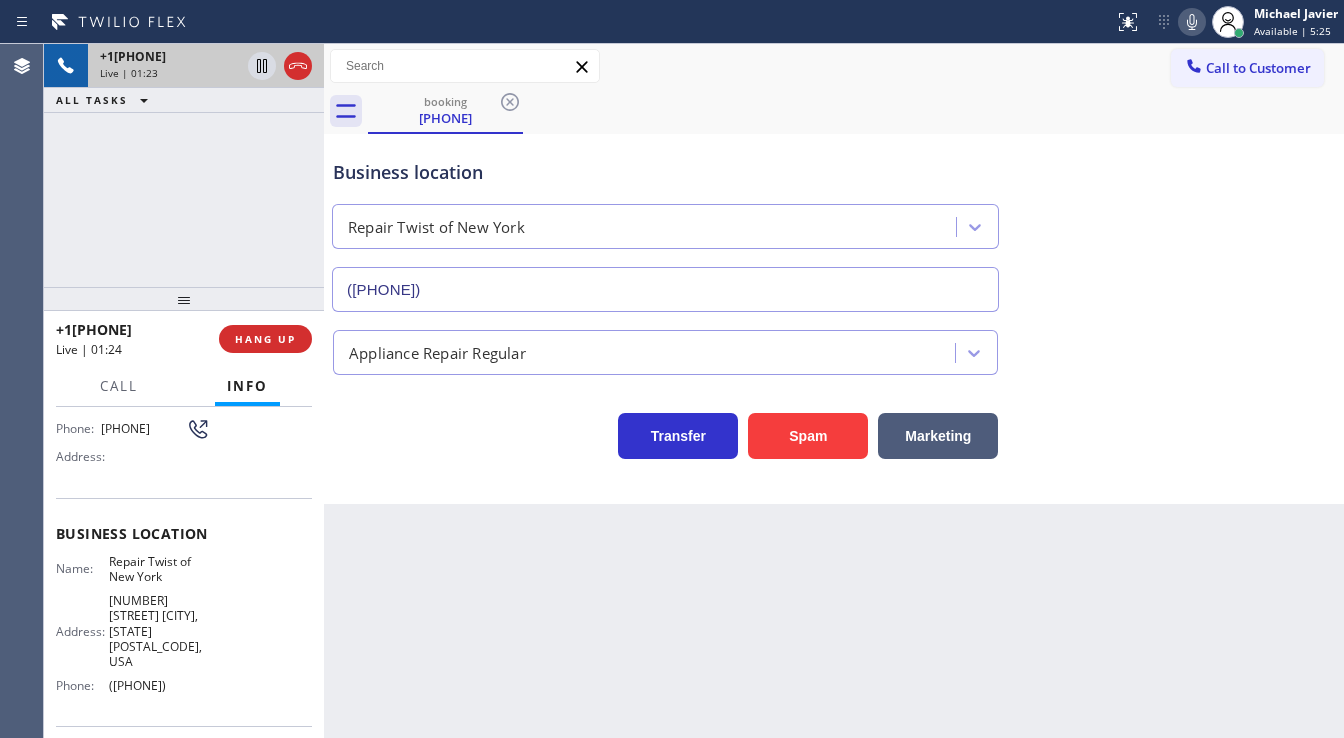 click on "[PHONE] Live | 01:23 ALL TASKS ALL TASKS ACTIVE TASKS TASKS IN WRAP UP" at bounding box center [184, 165] 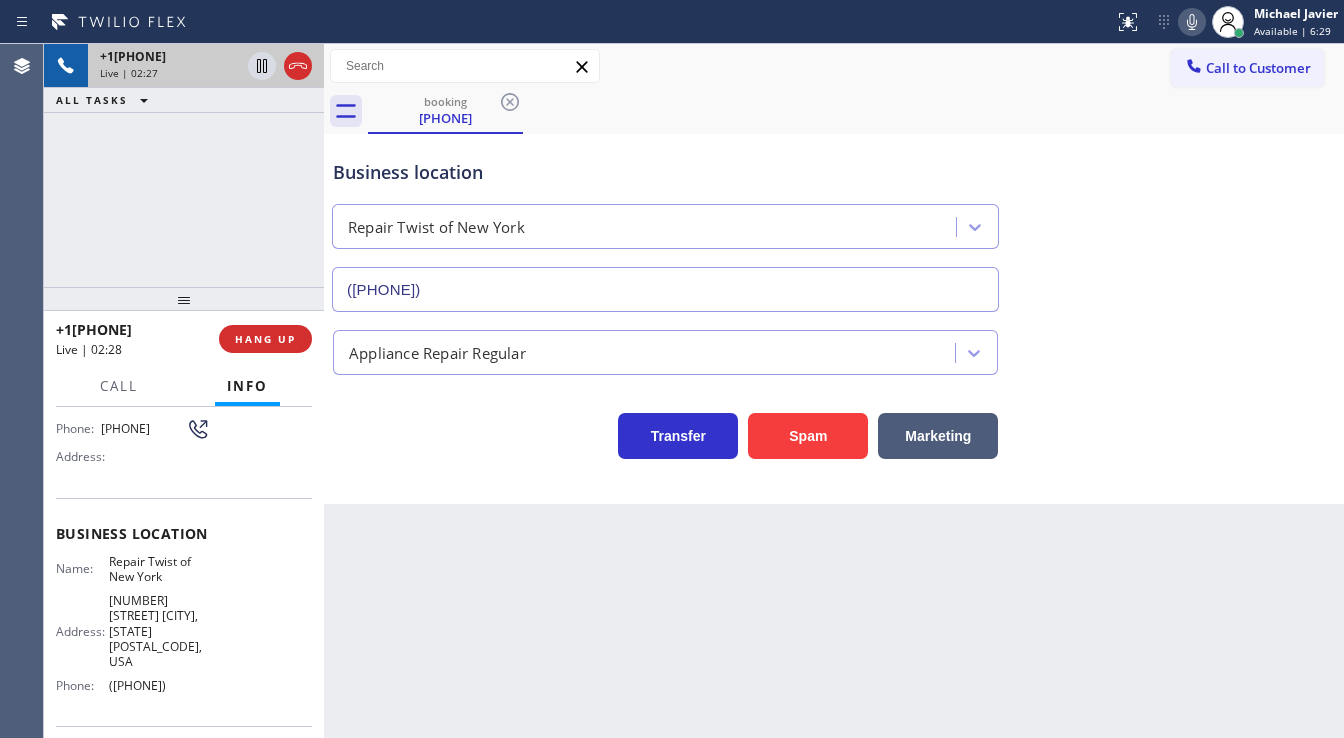 click on "[PHONE] Live | 02:27 ALL TASKS ALL TASKS ACTIVE TASKS TASKS IN WRAP UP" at bounding box center (184, 165) 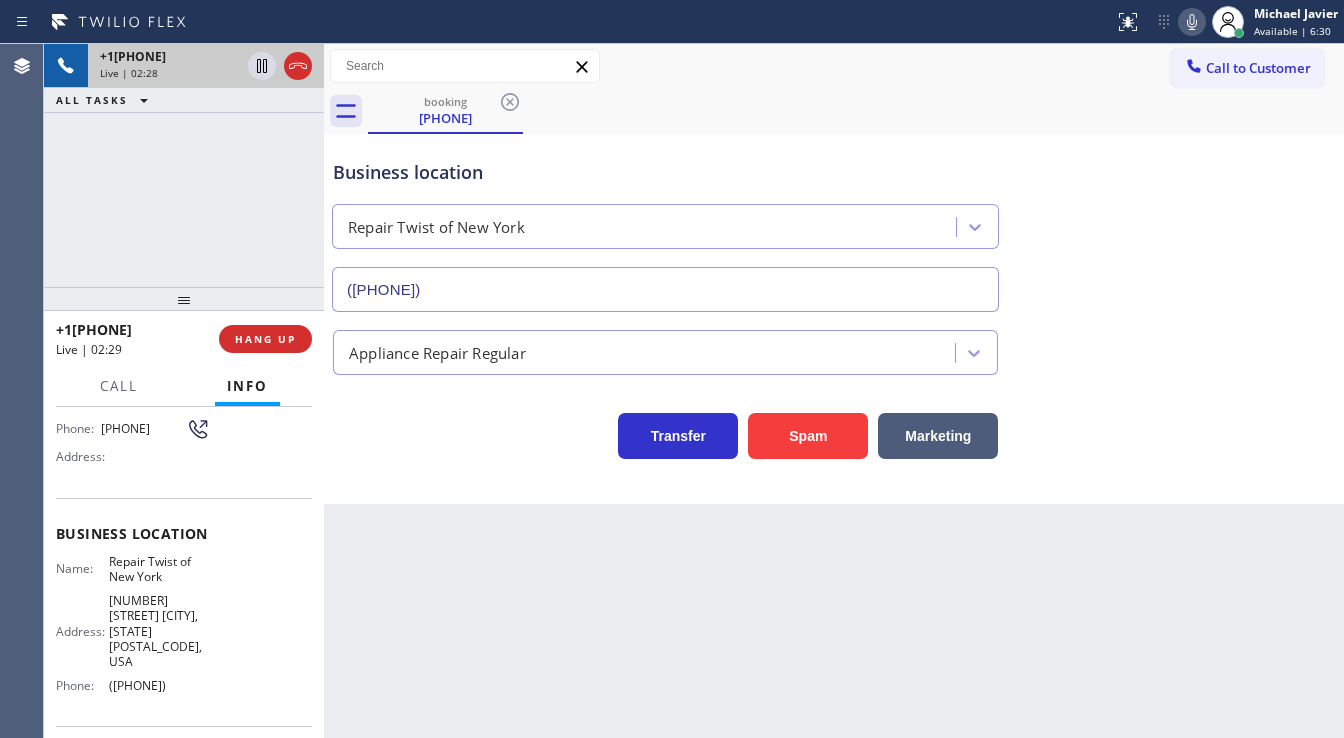 click 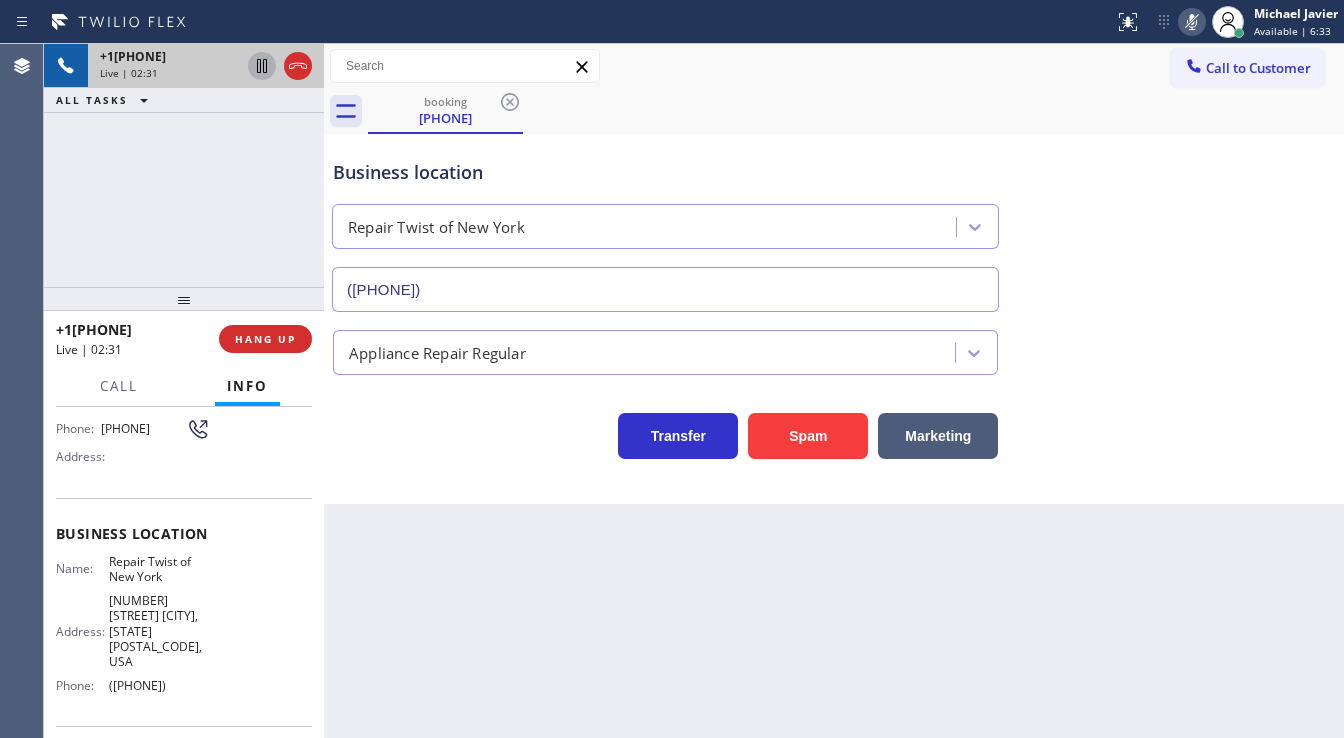 click 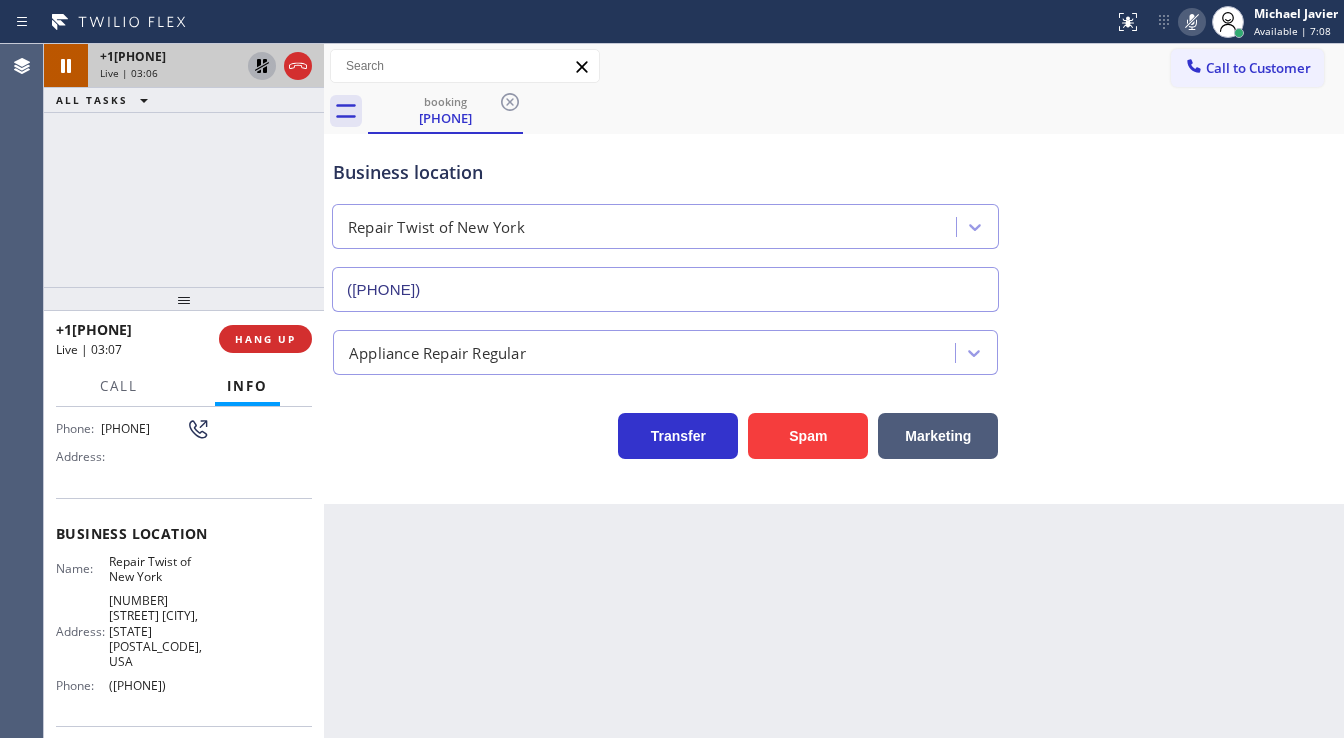 click 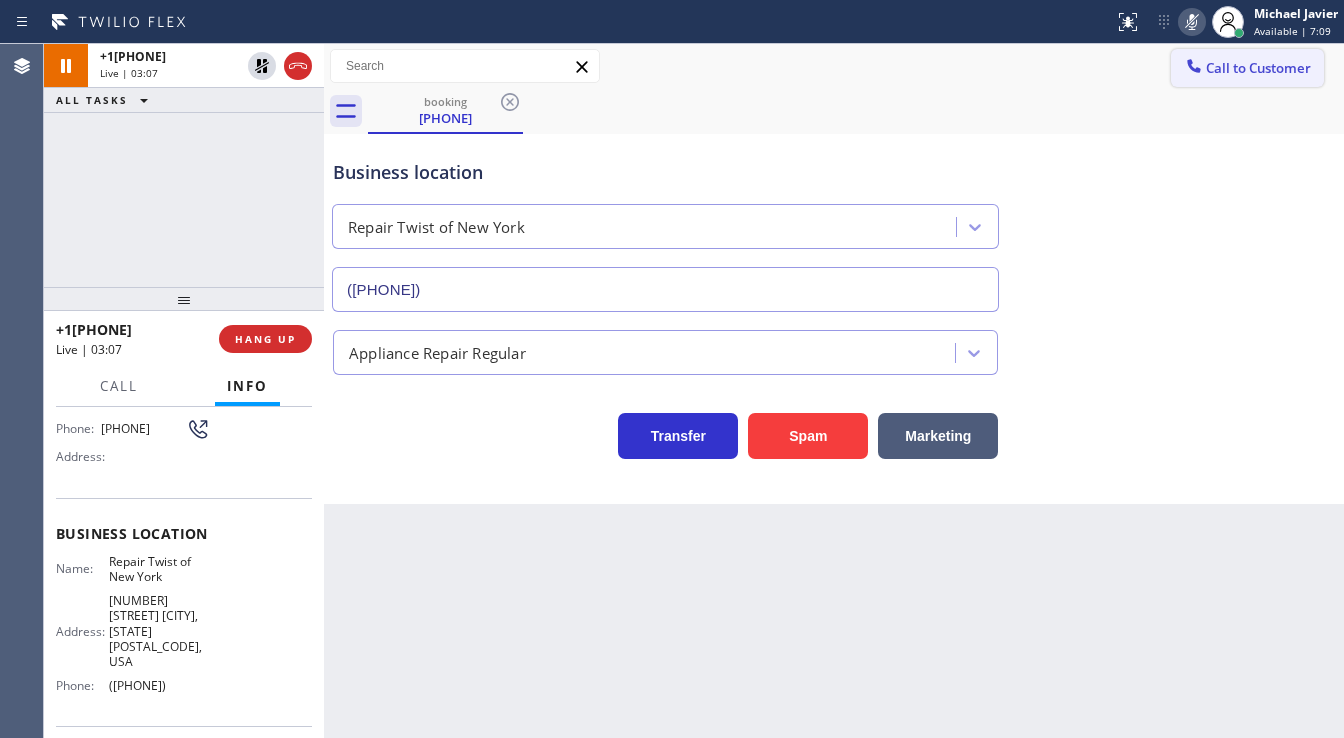 click at bounding box center (1192, 22) 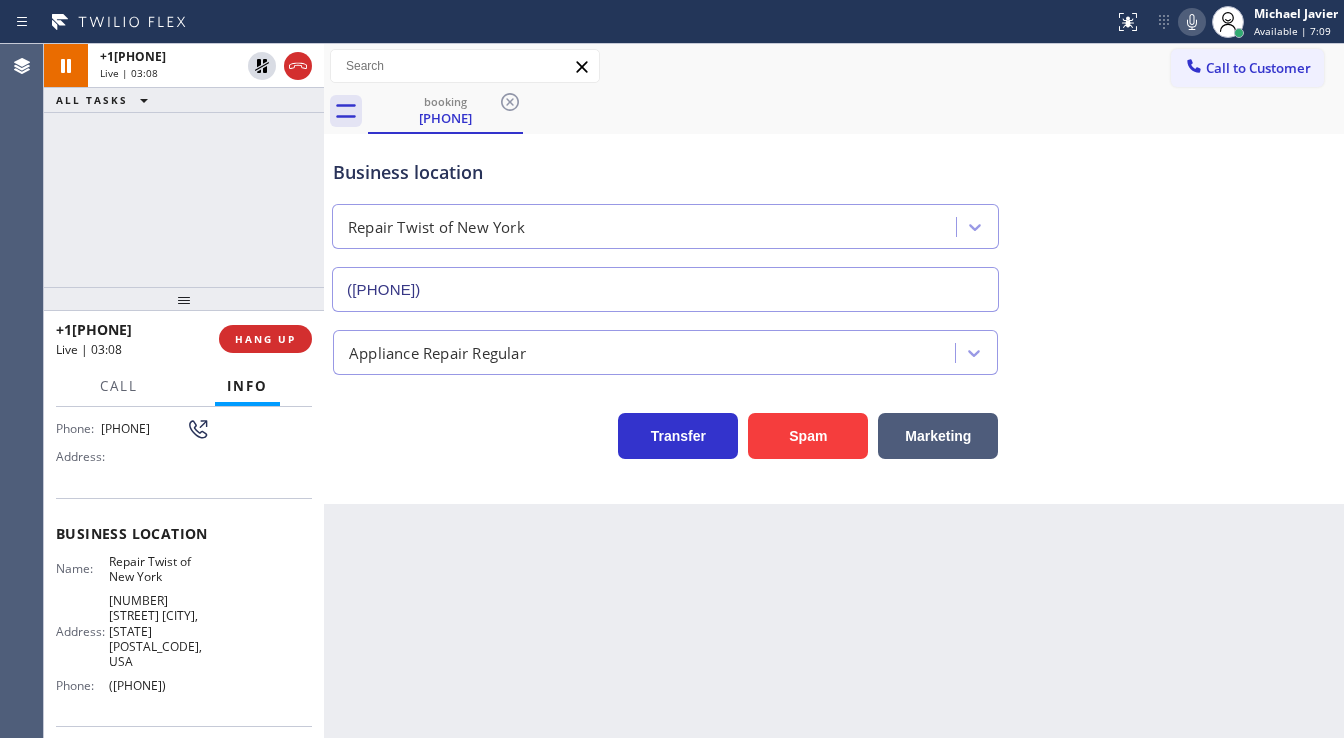 click on "Business location Repair Twist of New York [PHONE]" at bounding box center [834, 221] 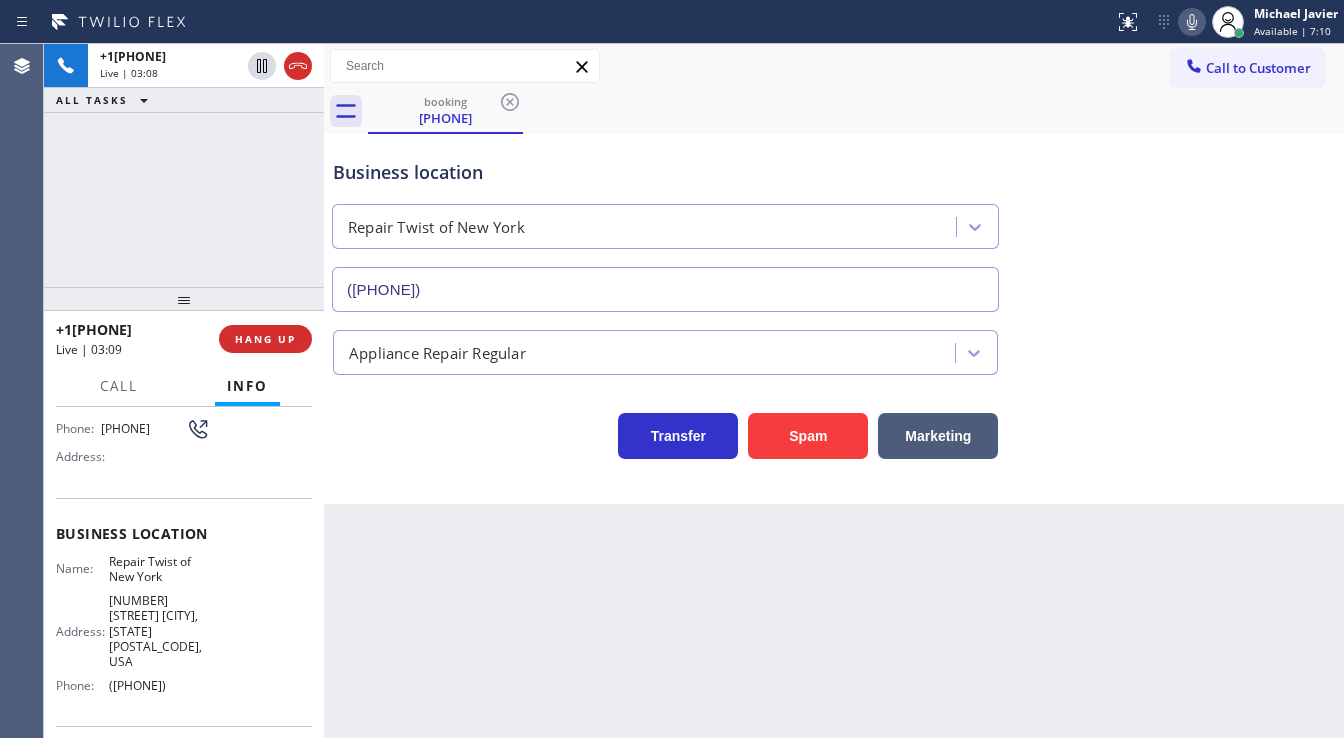 click on "+1[PHONE] Live | 03:08 ALL TASKS ALL TASKS ACTIVE TASKS TASKS IN WRAP UP" at bounding box center (184, 165) 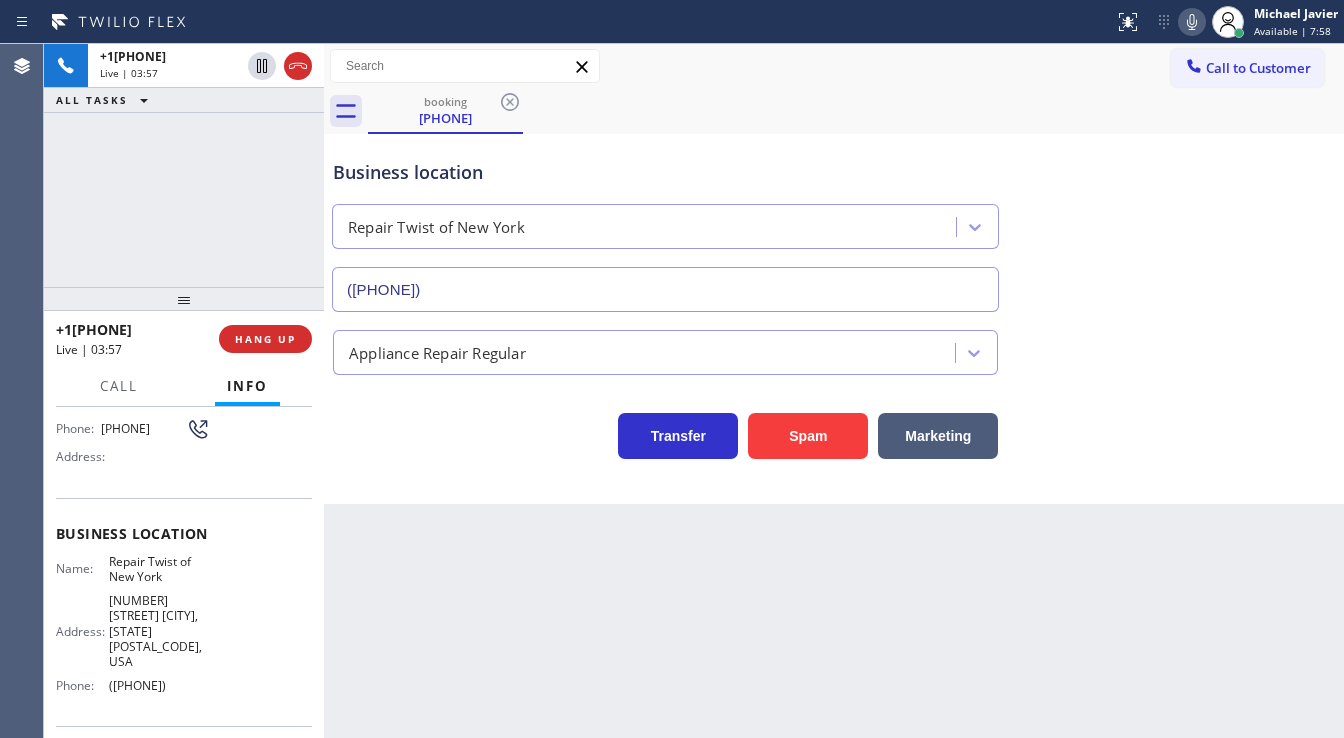drag, startPoint x: 146, startPoint y: 213, endPoint x: 175, endPoint y: 209, distance: 29.274563 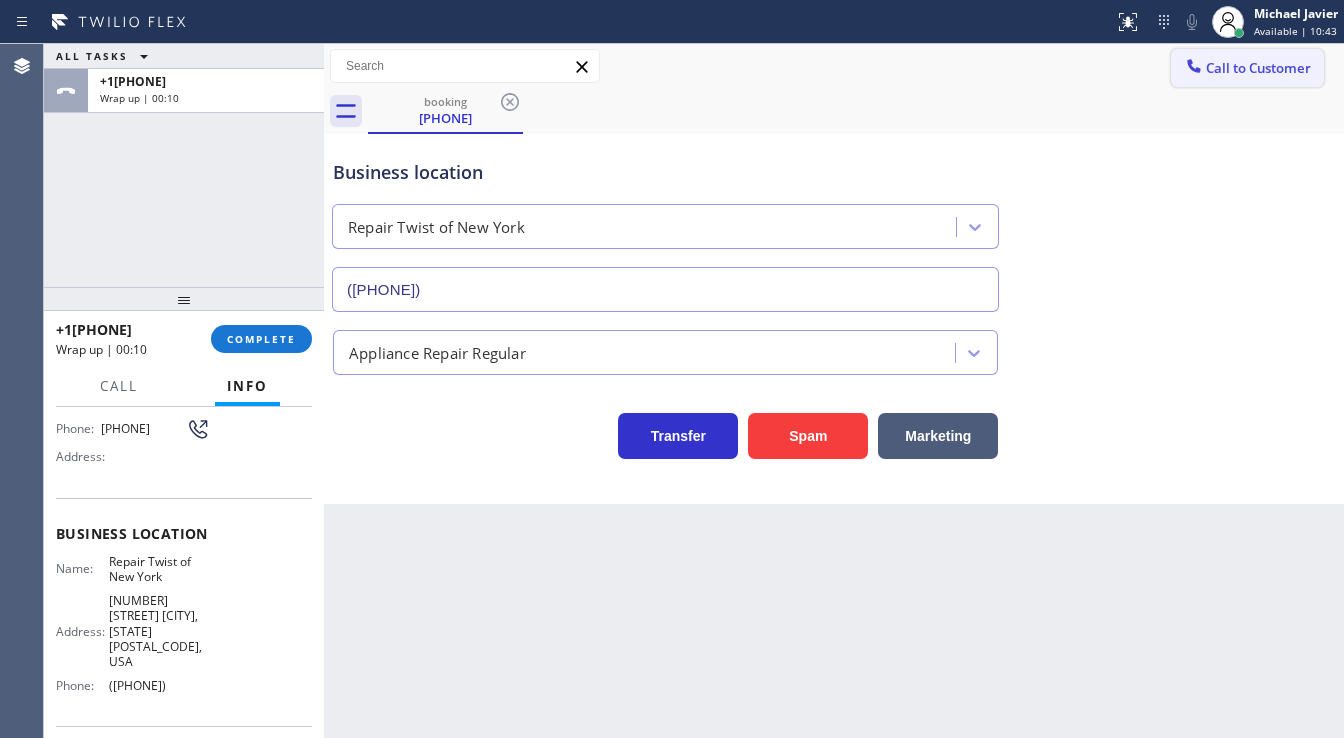 click on "Call to Customer" at bounding box center (1247, 68) 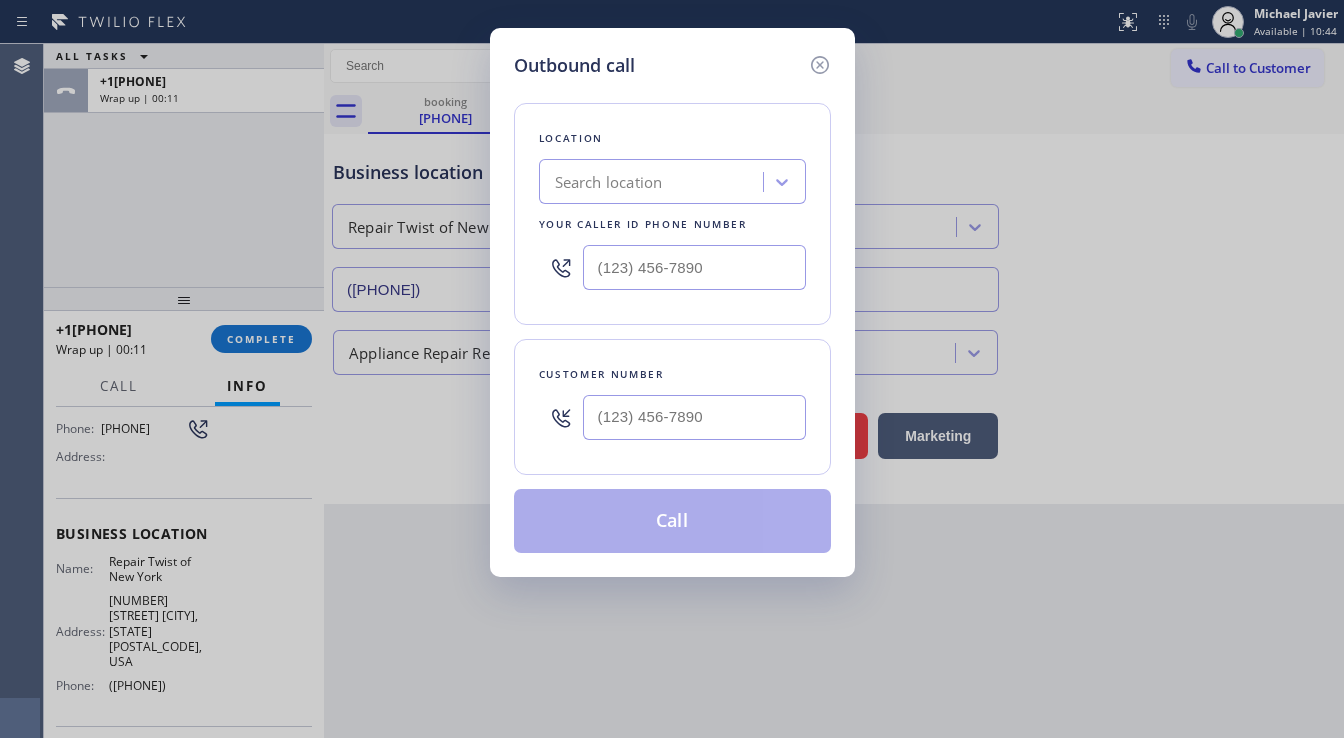 type 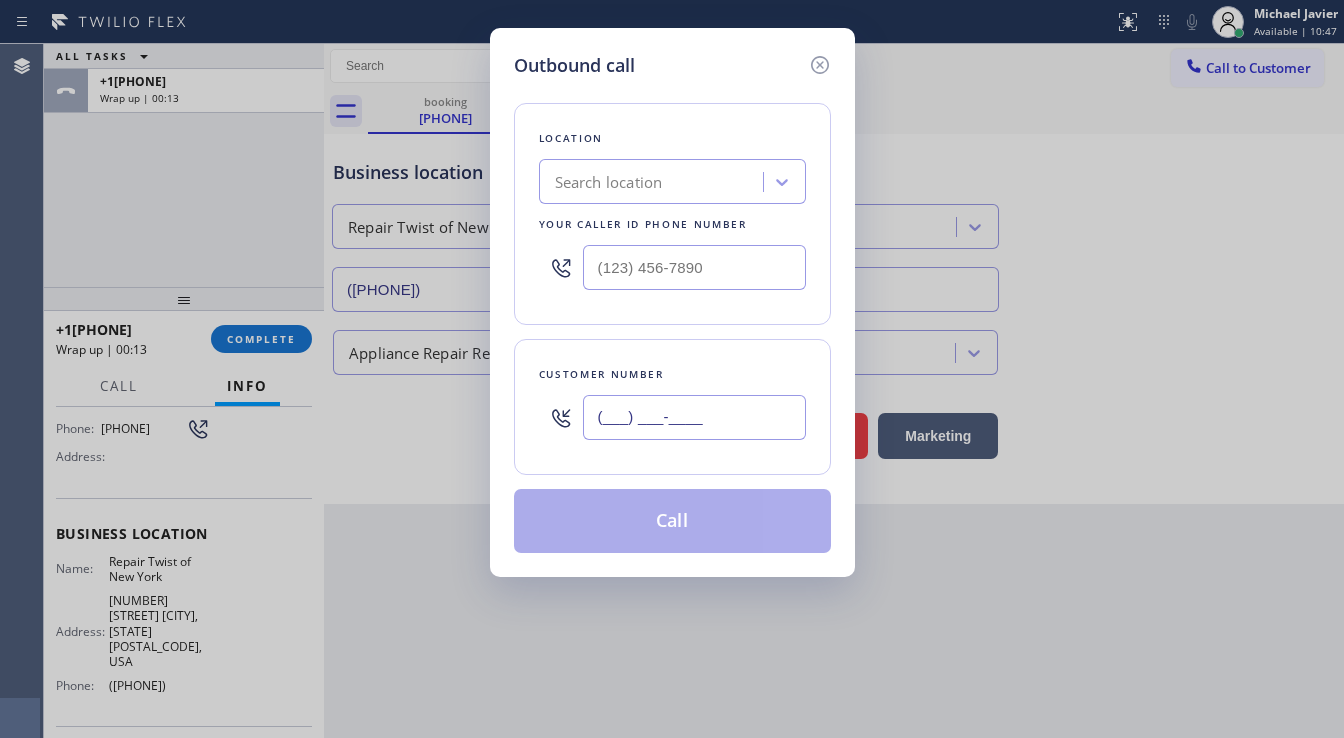 click on "(___) ___-____" at bounding box center [694, 417] 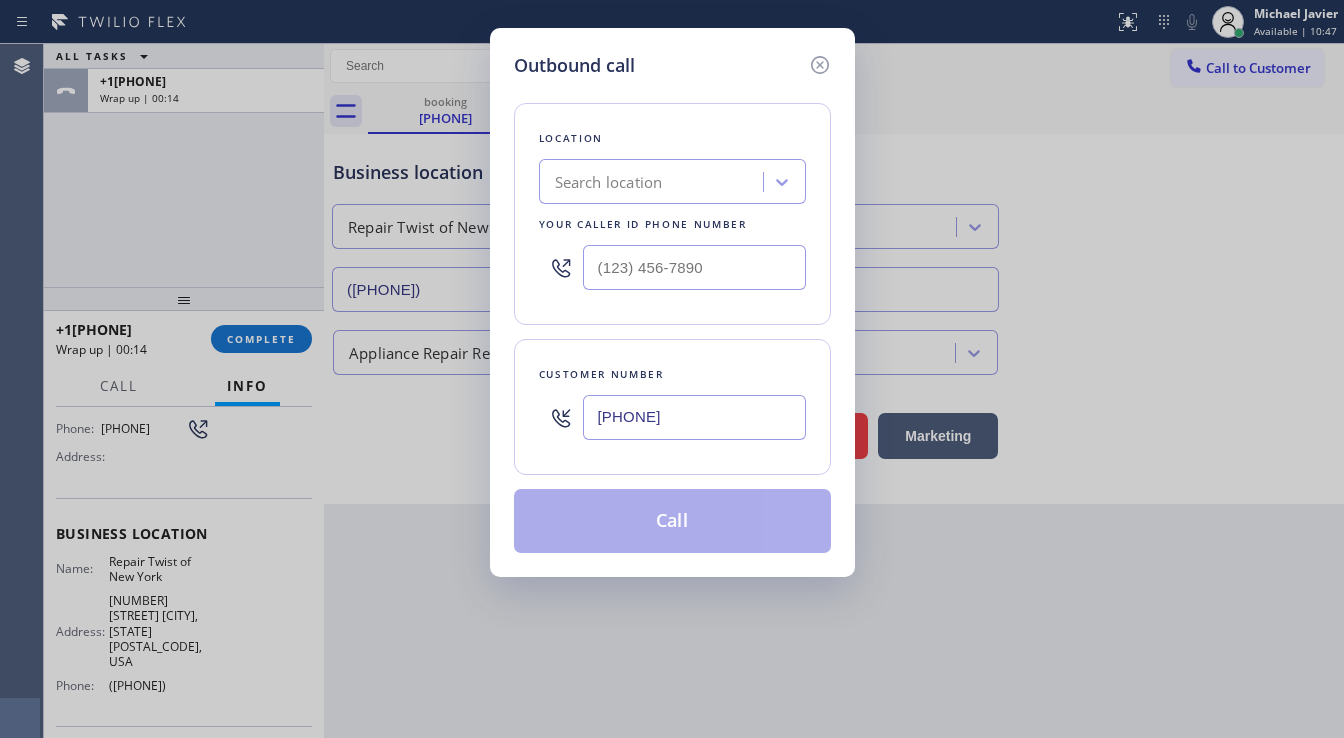 type on "[PHONE]" 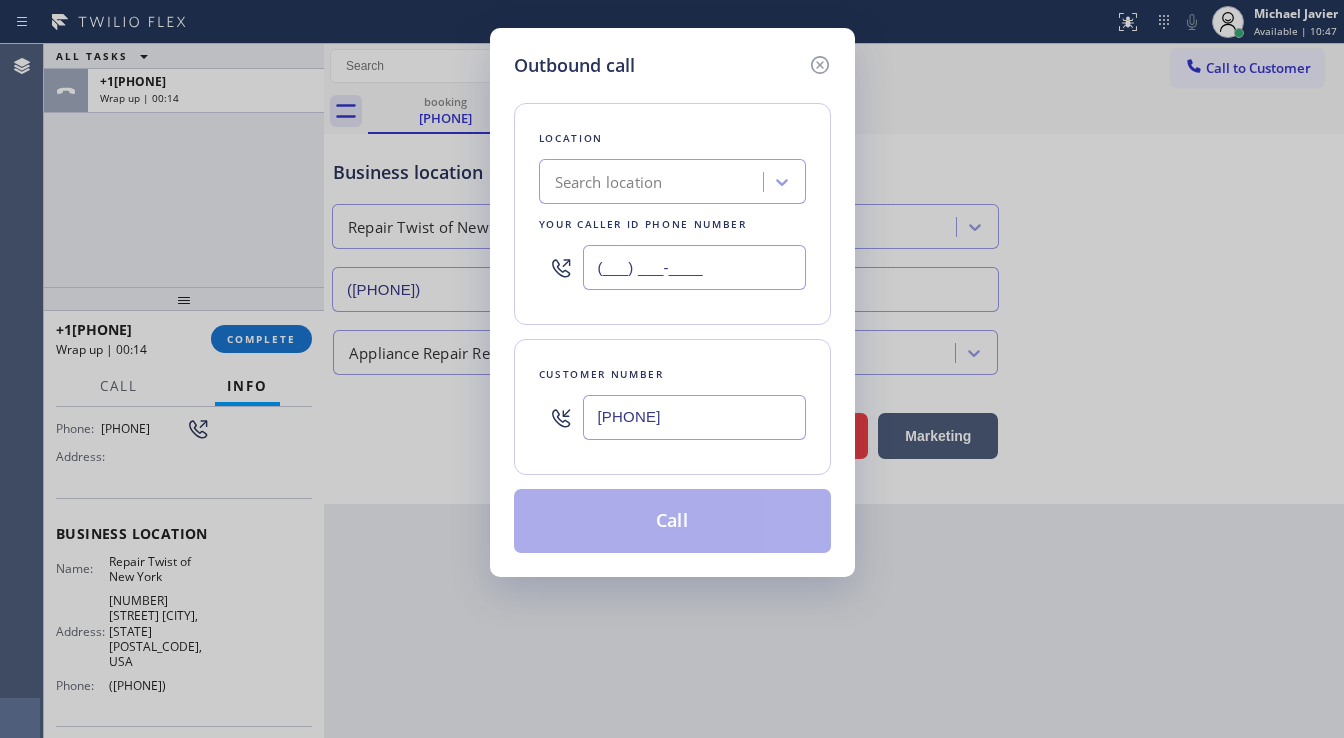 click on "(___) ___-____" at bounding box center (694, 267) 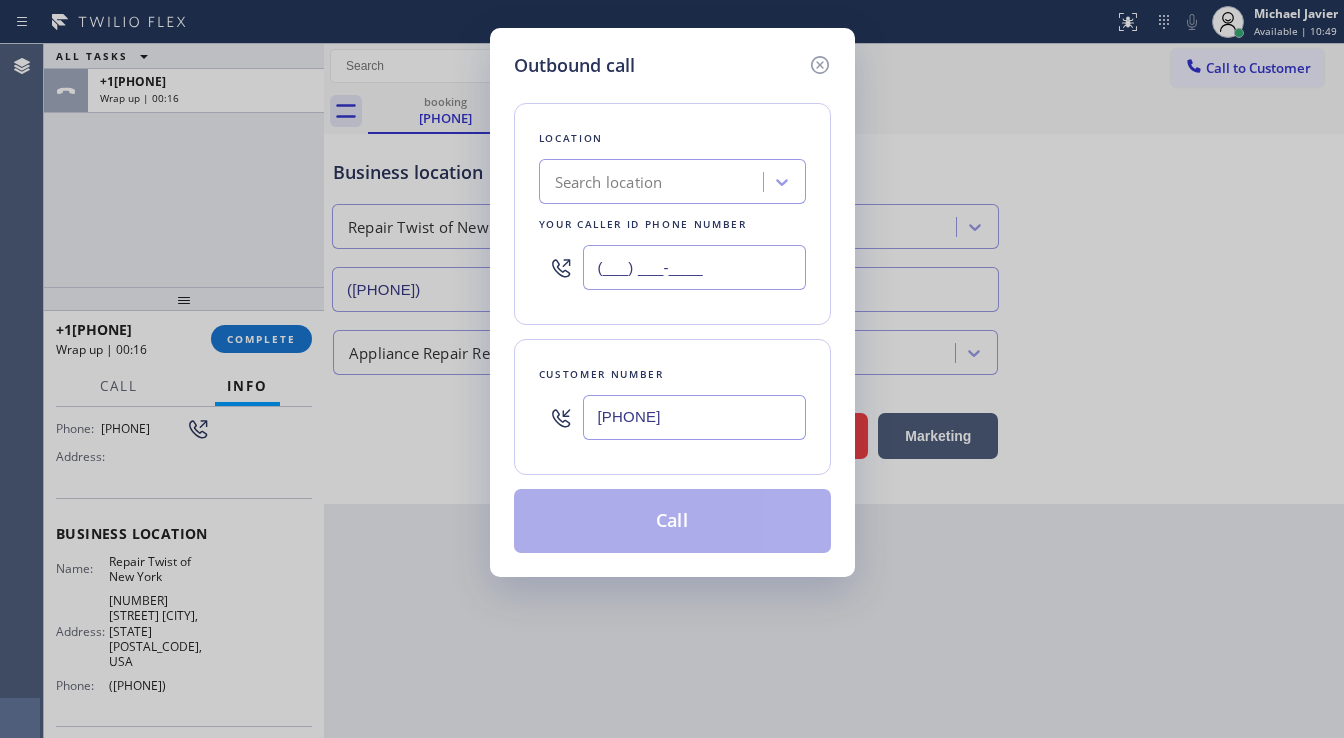 paste on "[PHONE]" 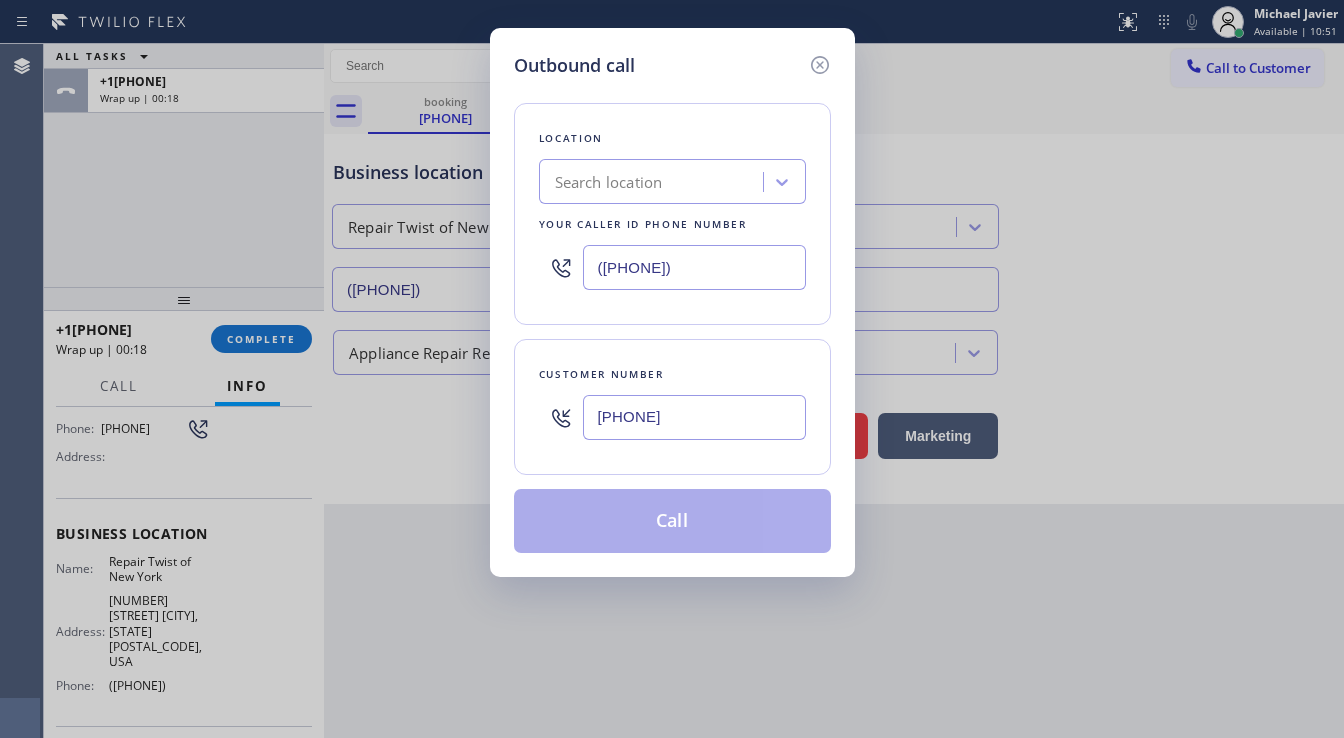 click on "Customer number [PHONE]" at bounding box center (672, 407) 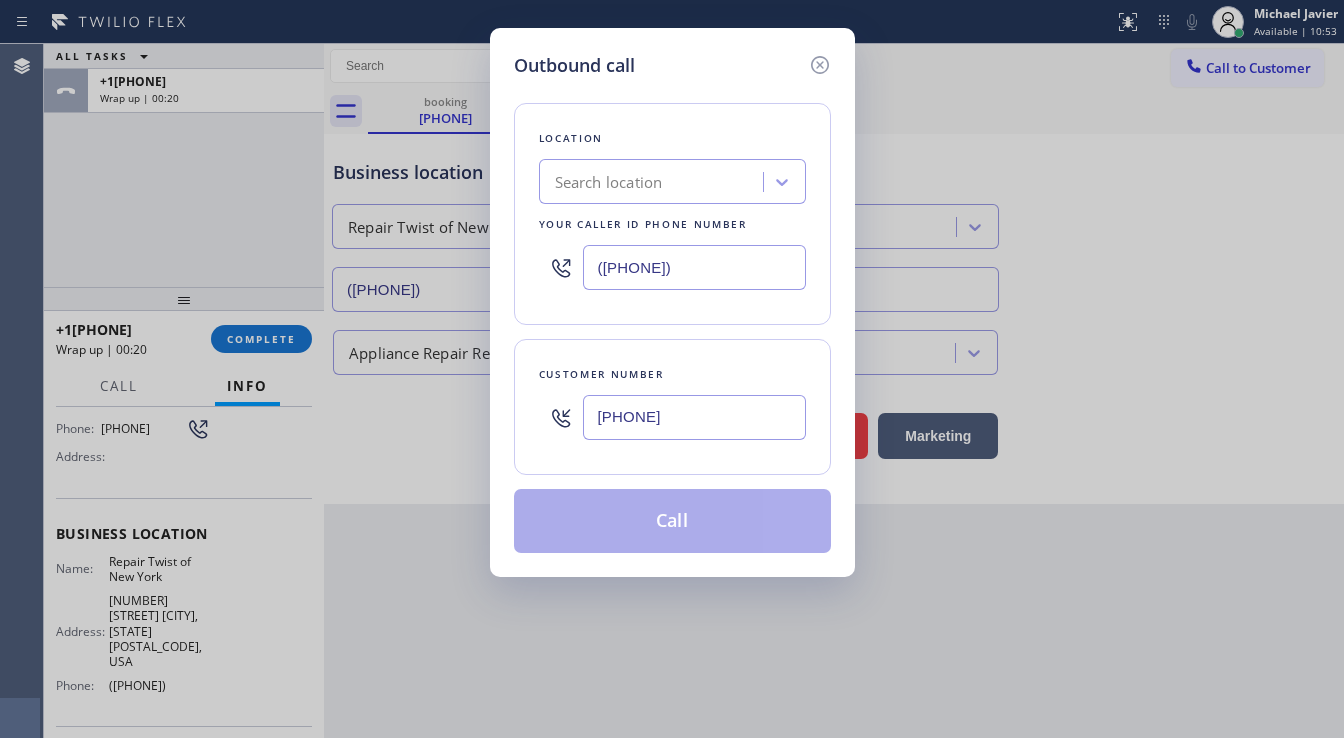 click on "Customer number [PHONE]" at bounding box center (672, 407) 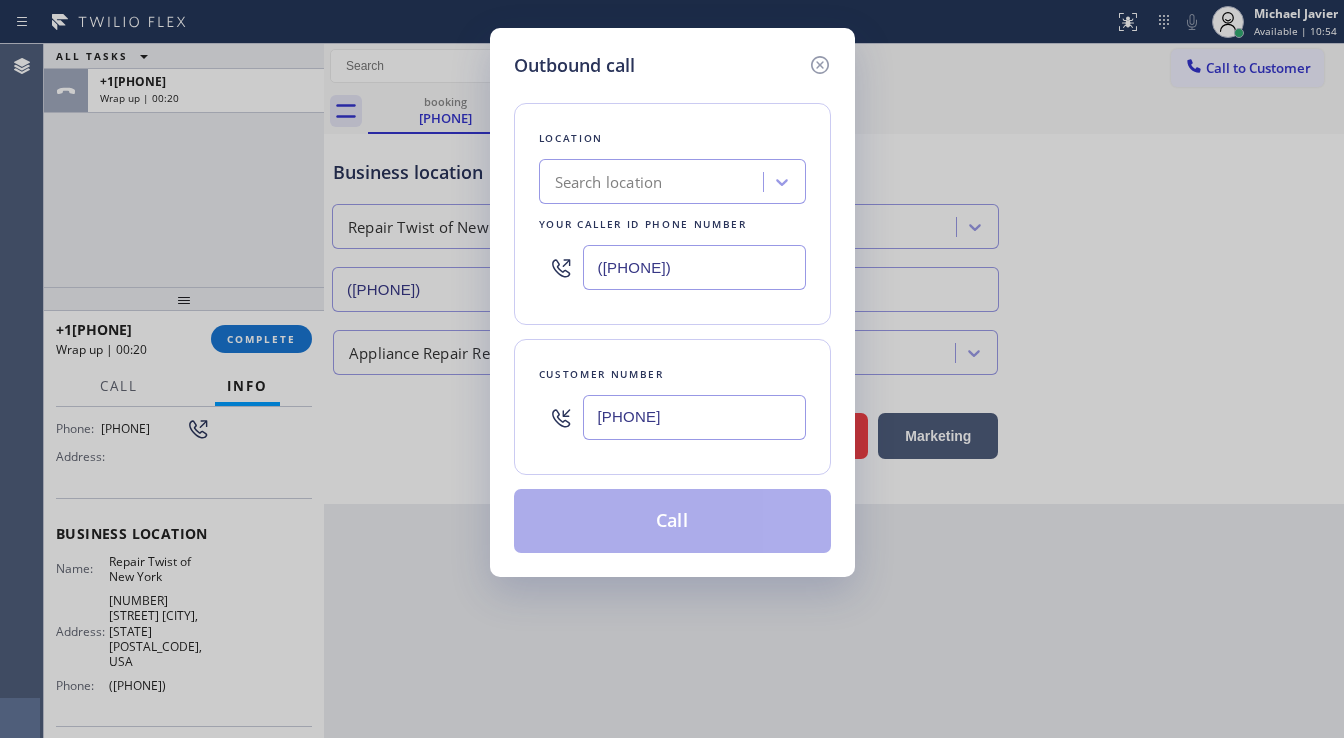 click on "([PHONE])" at bounding box center [694, 267] 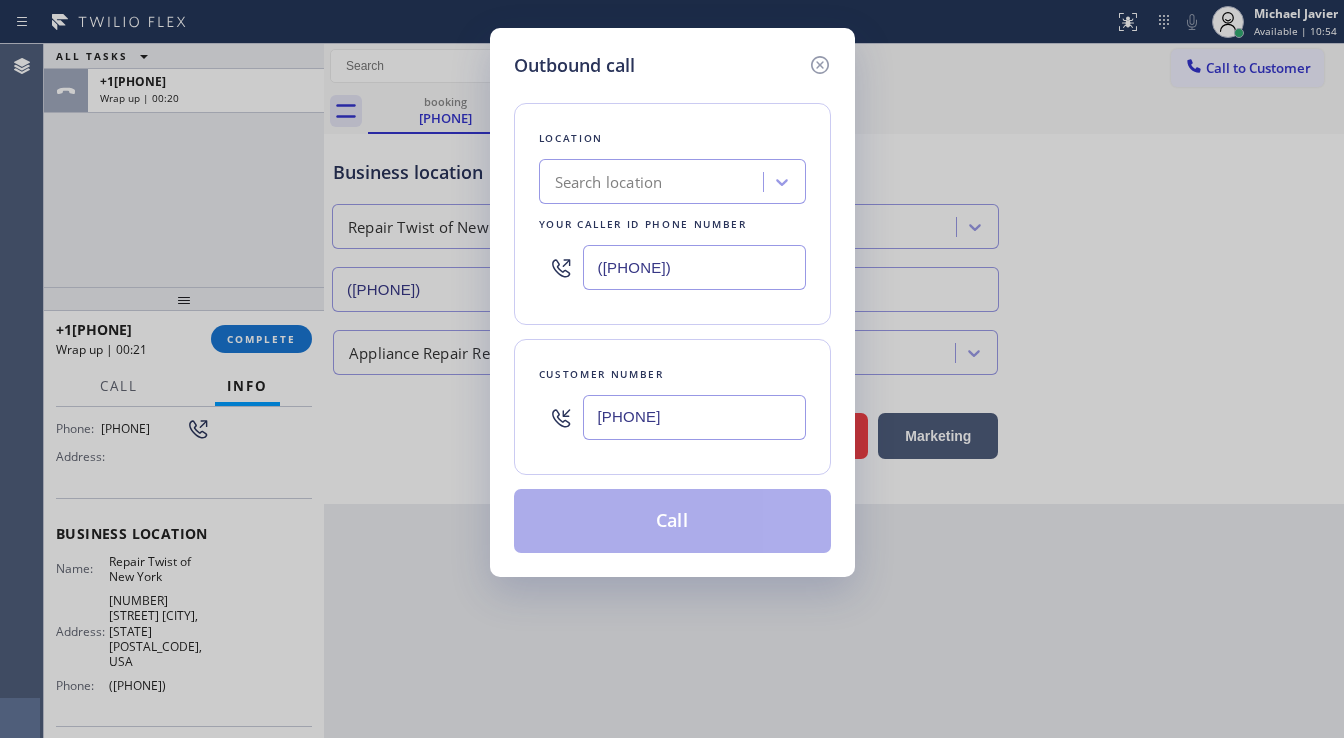 click on "([PHONE])" at bounding box center (694, 267) 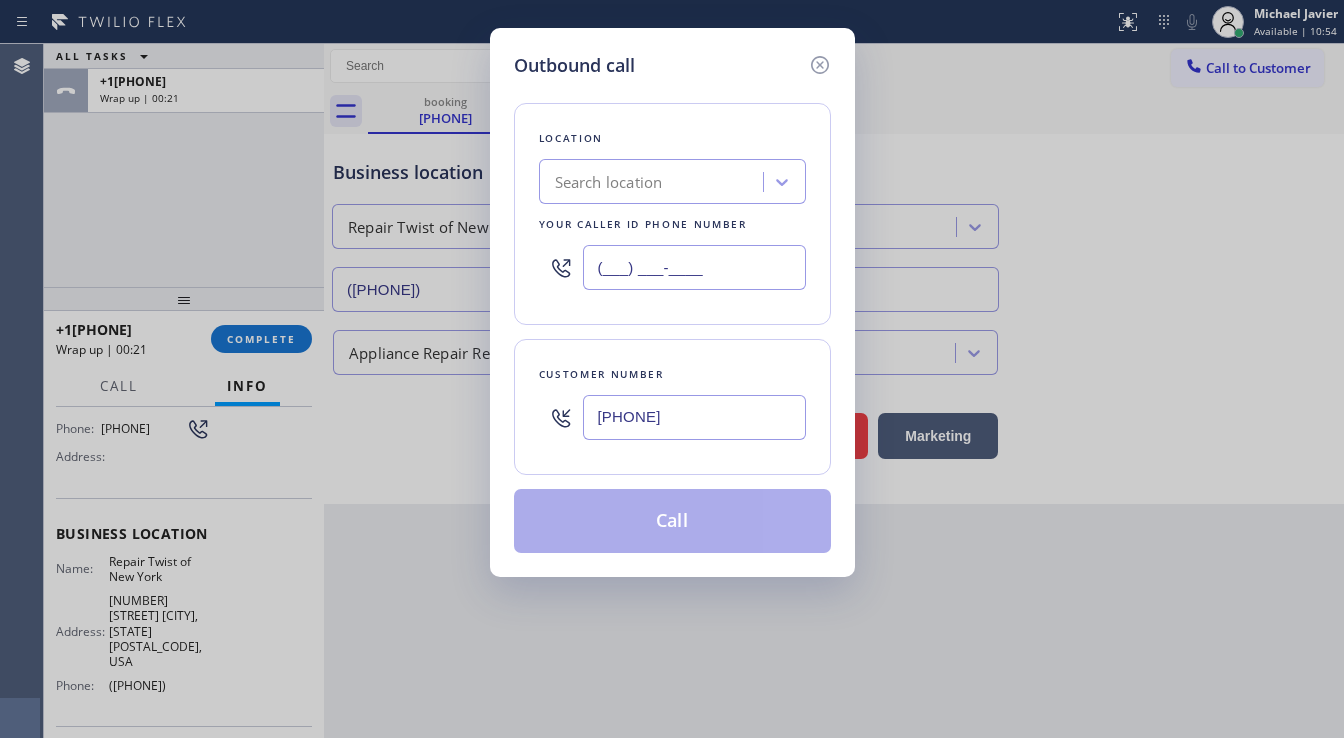 type on "(___) ___-____" 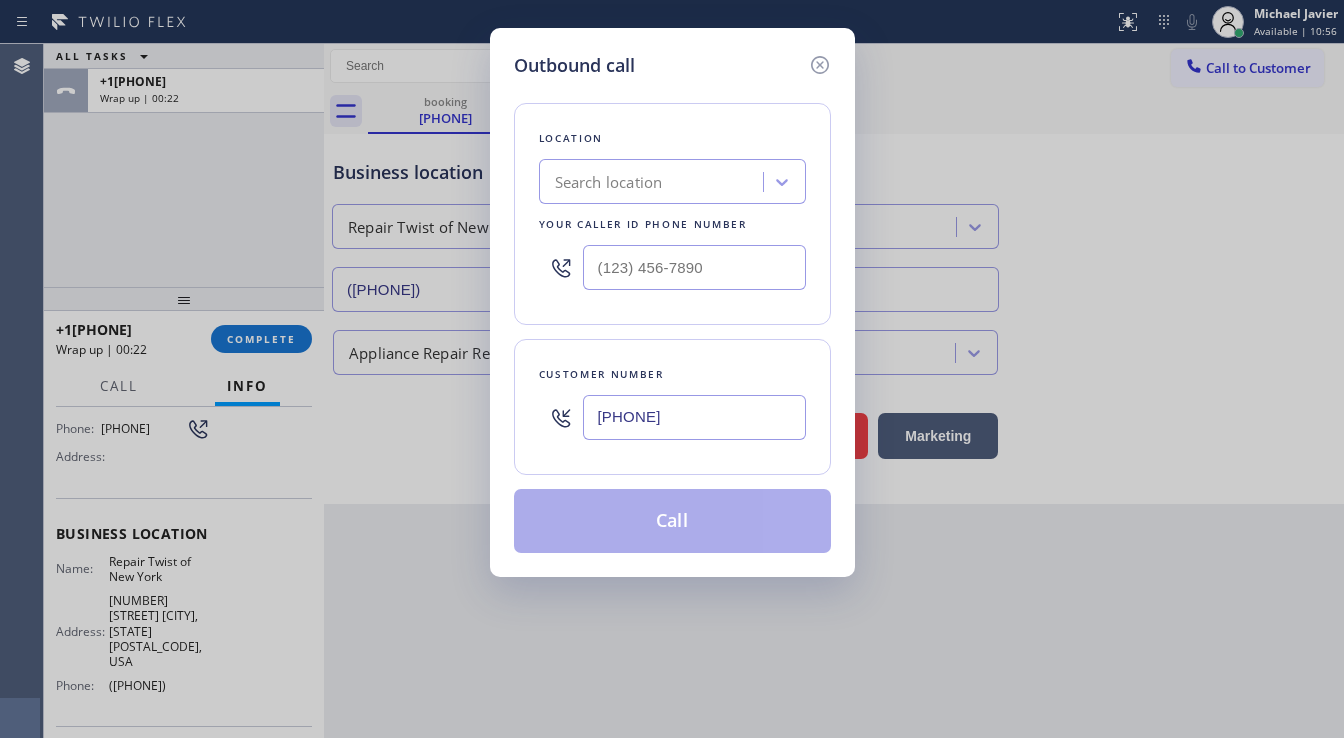 type on "(___) ___-____" 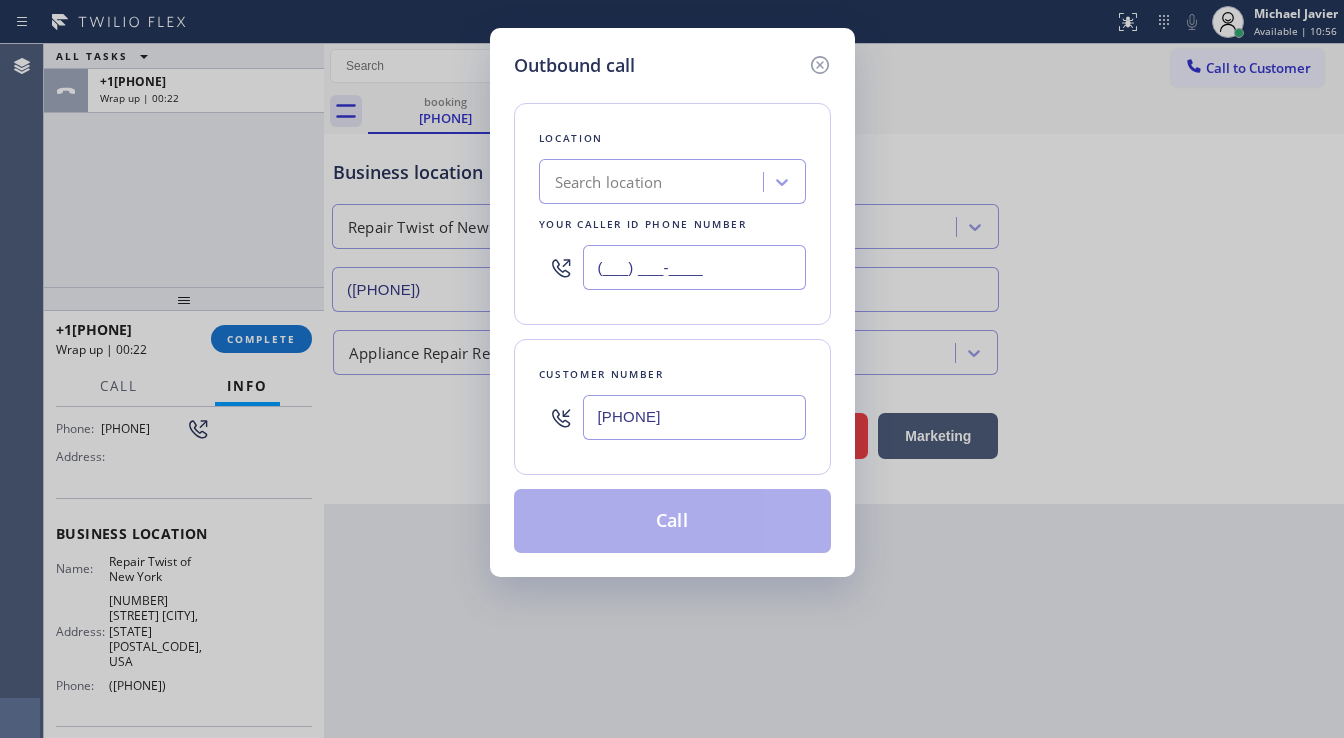 type 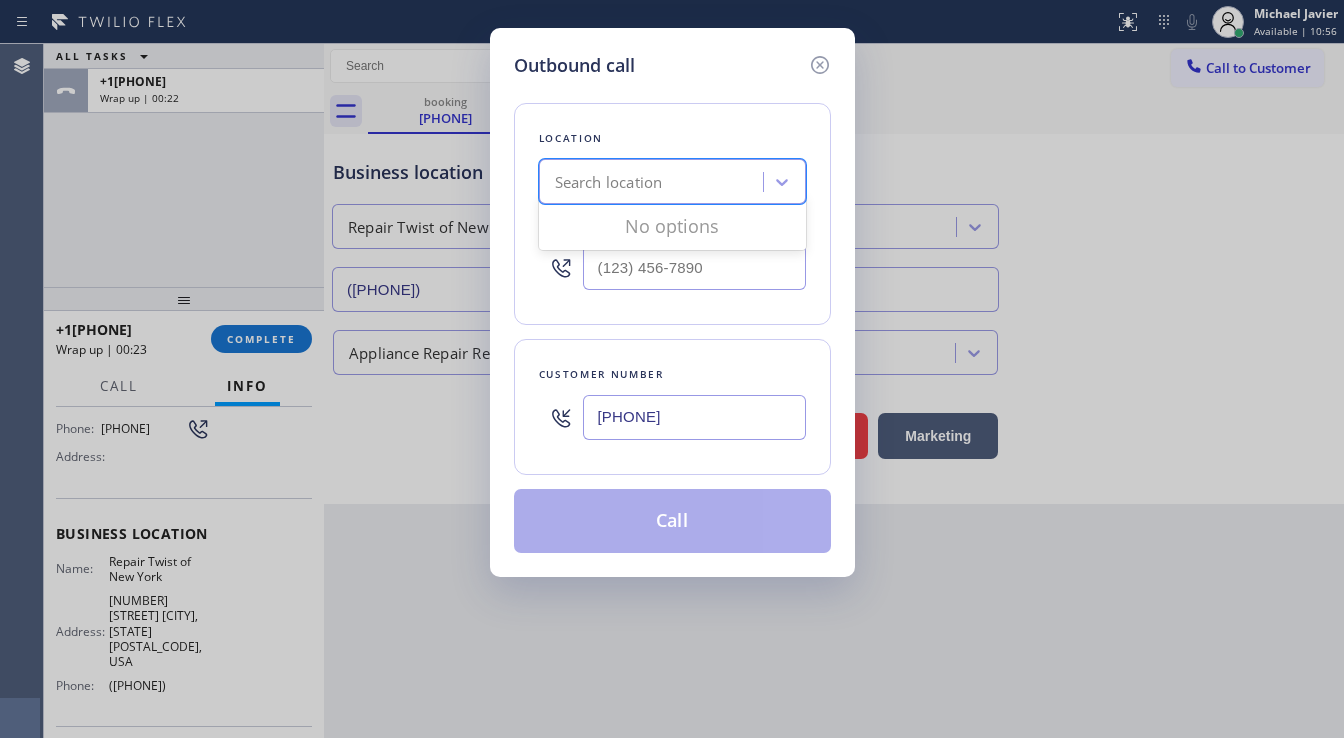 click on "Search location" at bounding box center (654, 182) 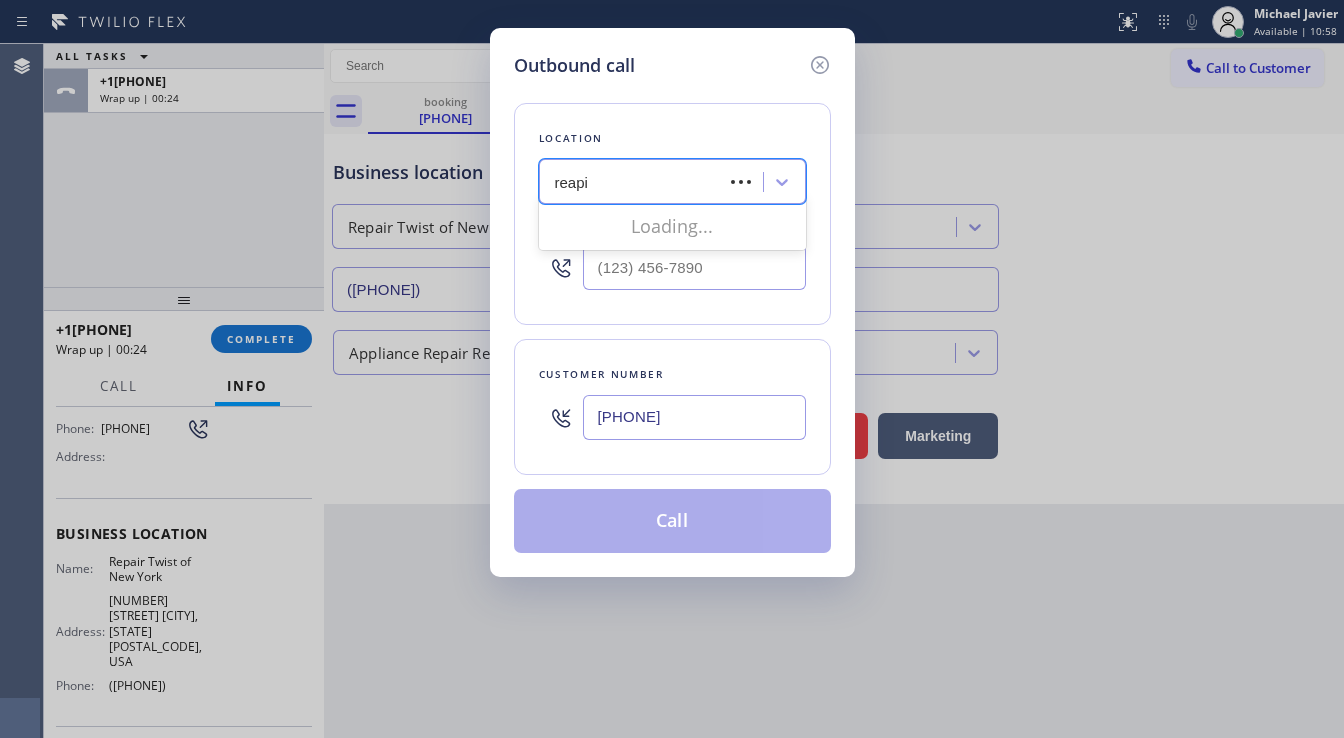 type on "reap" 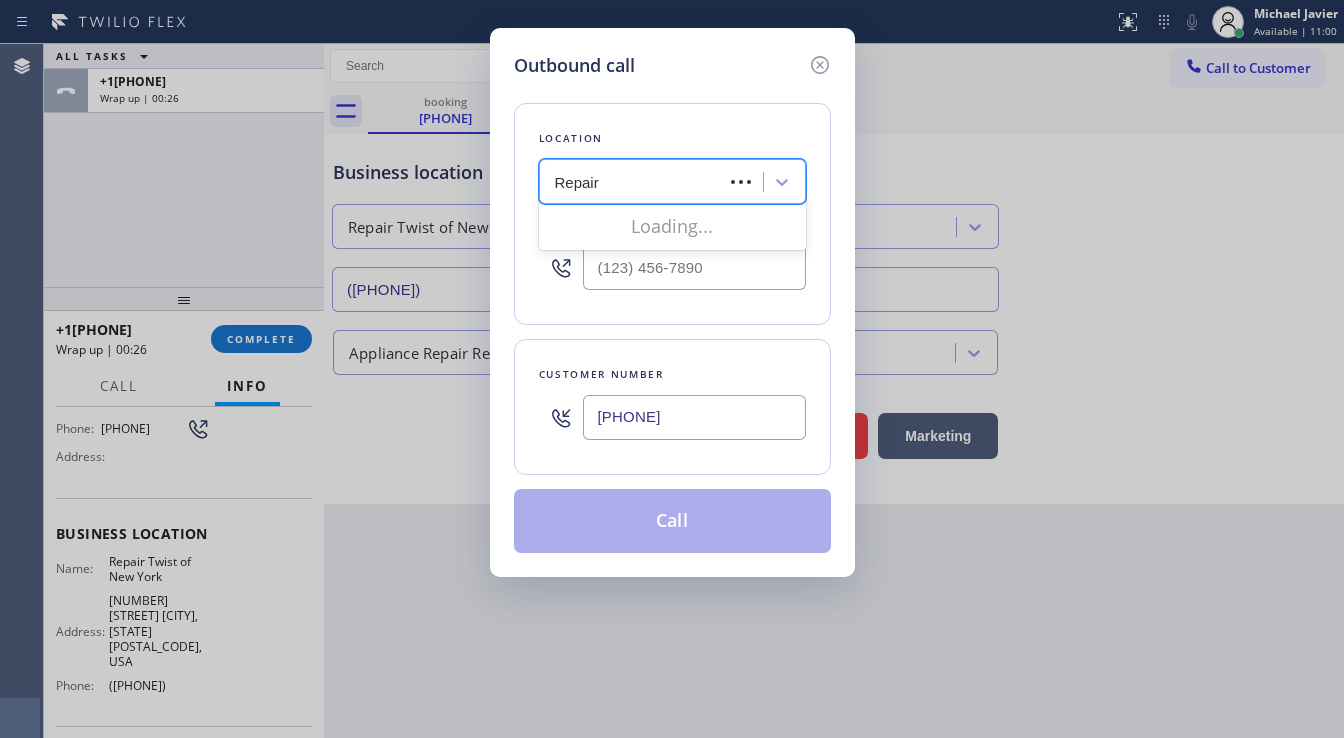type on "Repair" 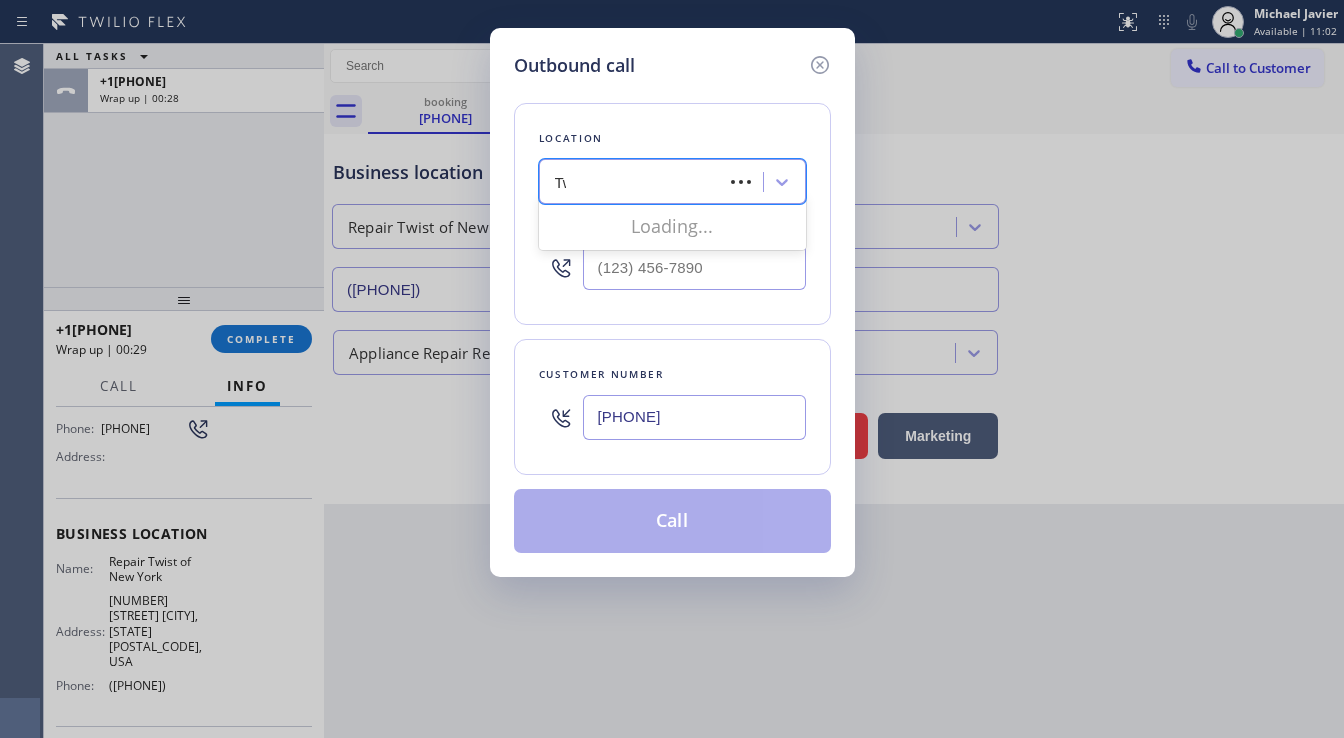 type on "Twi" 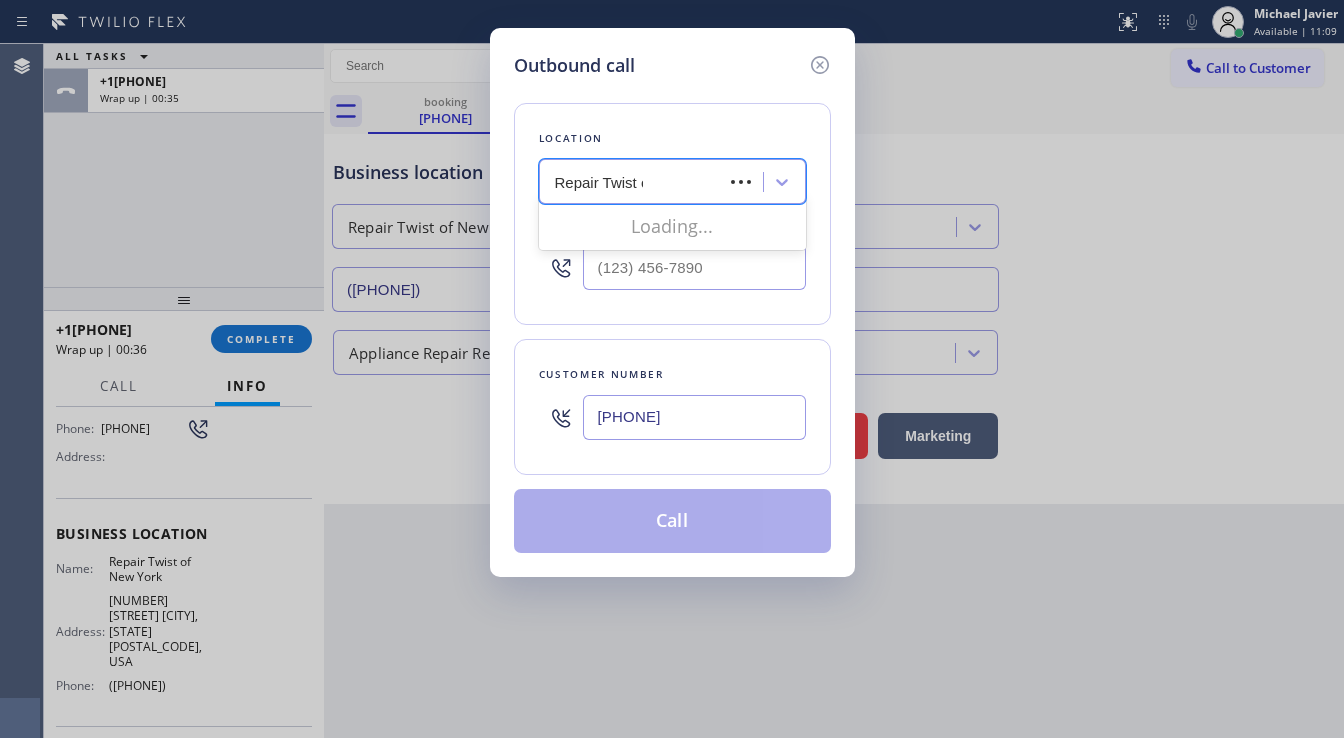 type on "Repair Twist of" 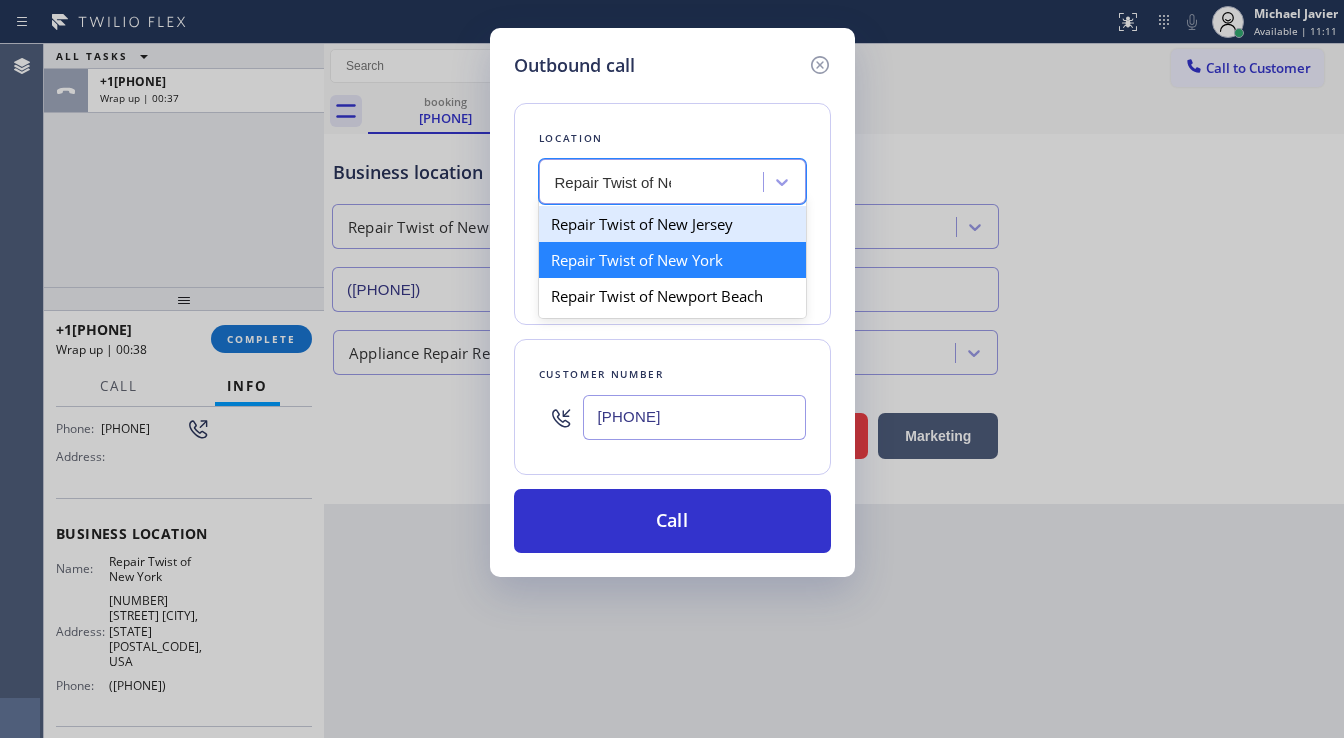 type on "Repair Twist of New" 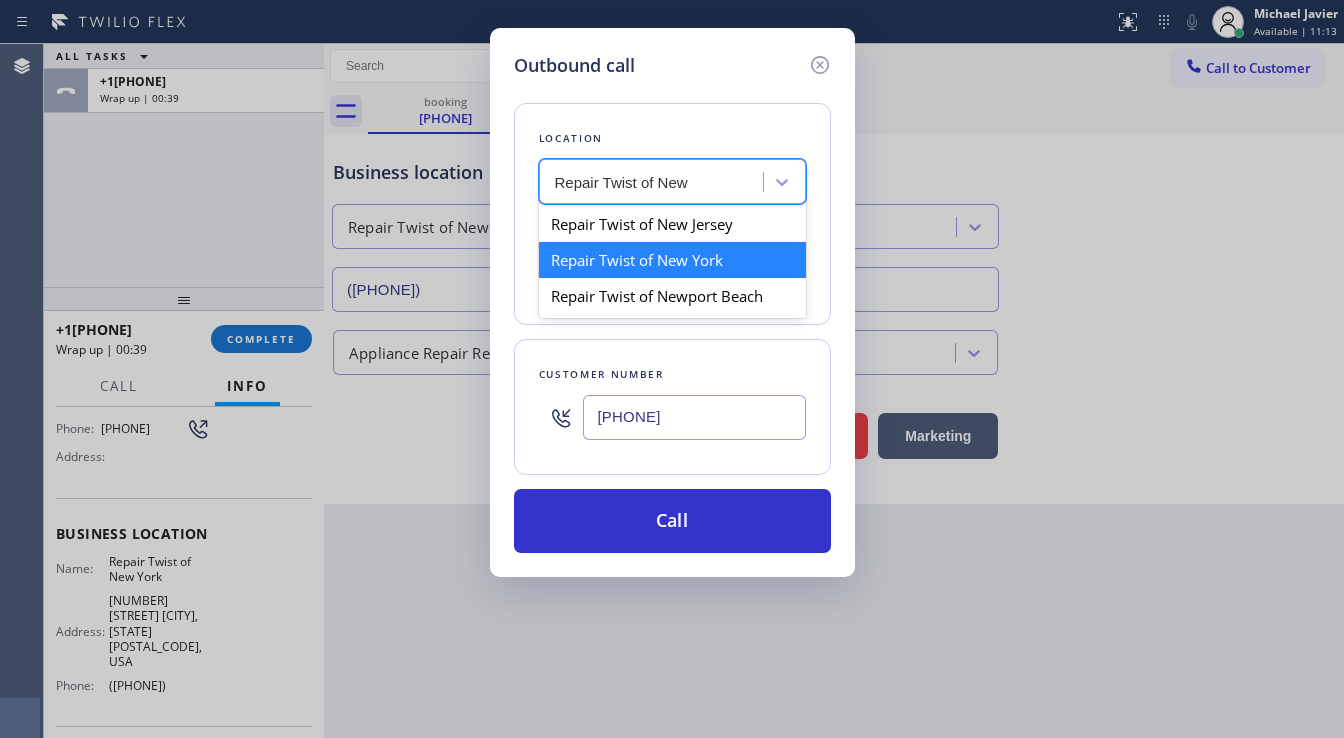 click on "Repair Twist of New York" at bounding box center (672, 260) 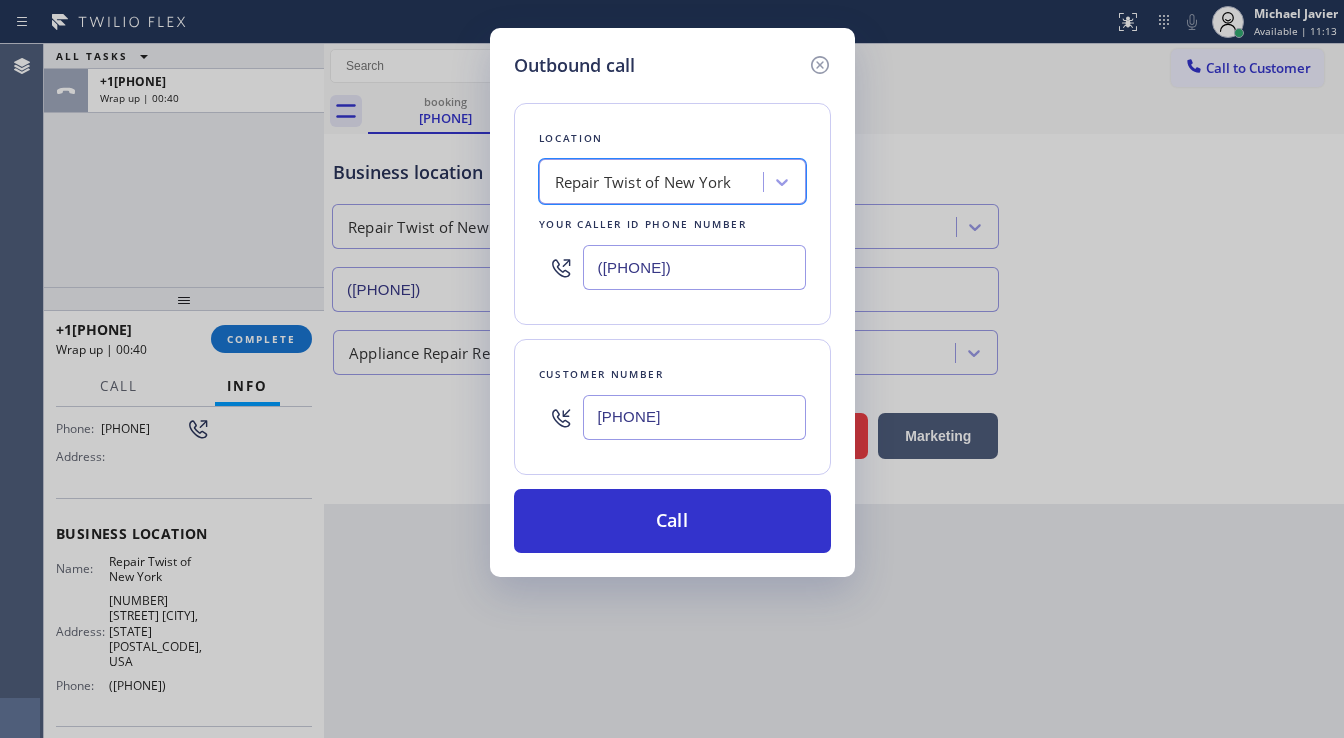 click on "Customer number [PHONE]" at bounding box center [672, 407] 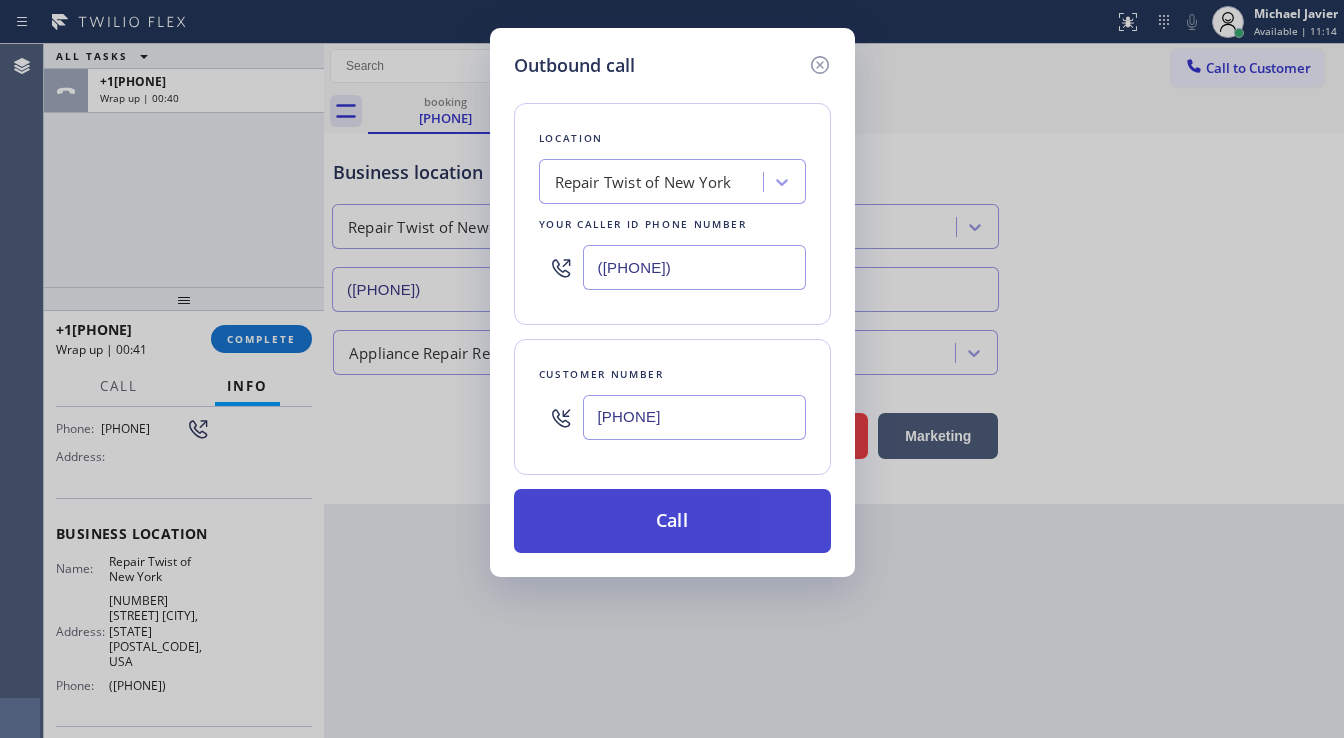 click on "Call" at bounding box center (672, 521) 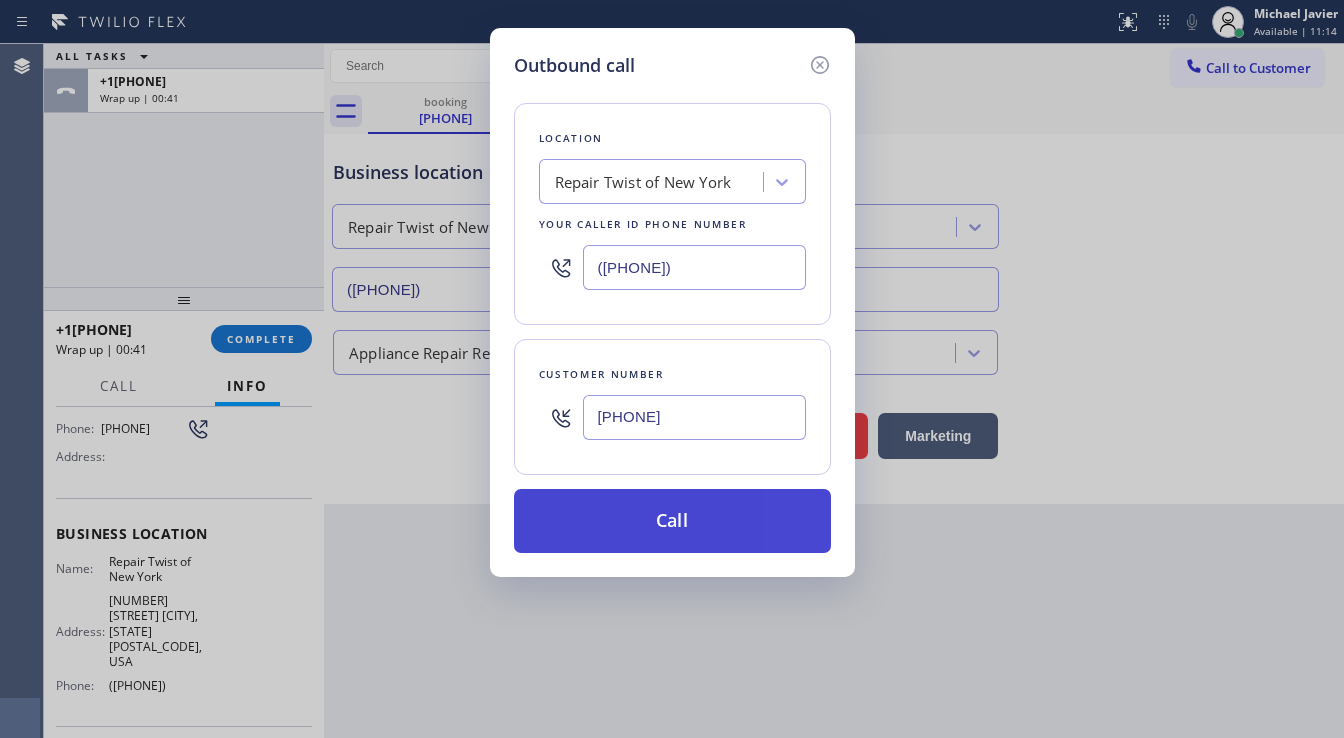 type 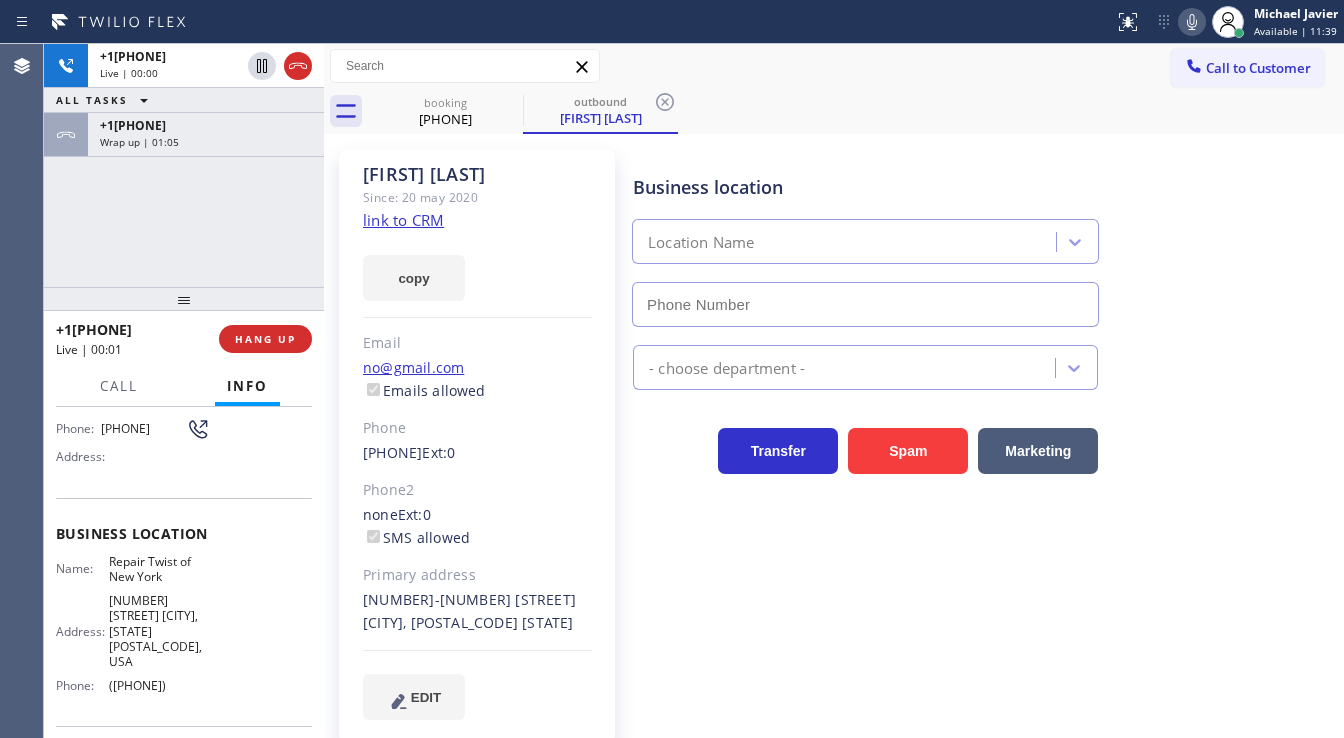 type on "([PHONE])" 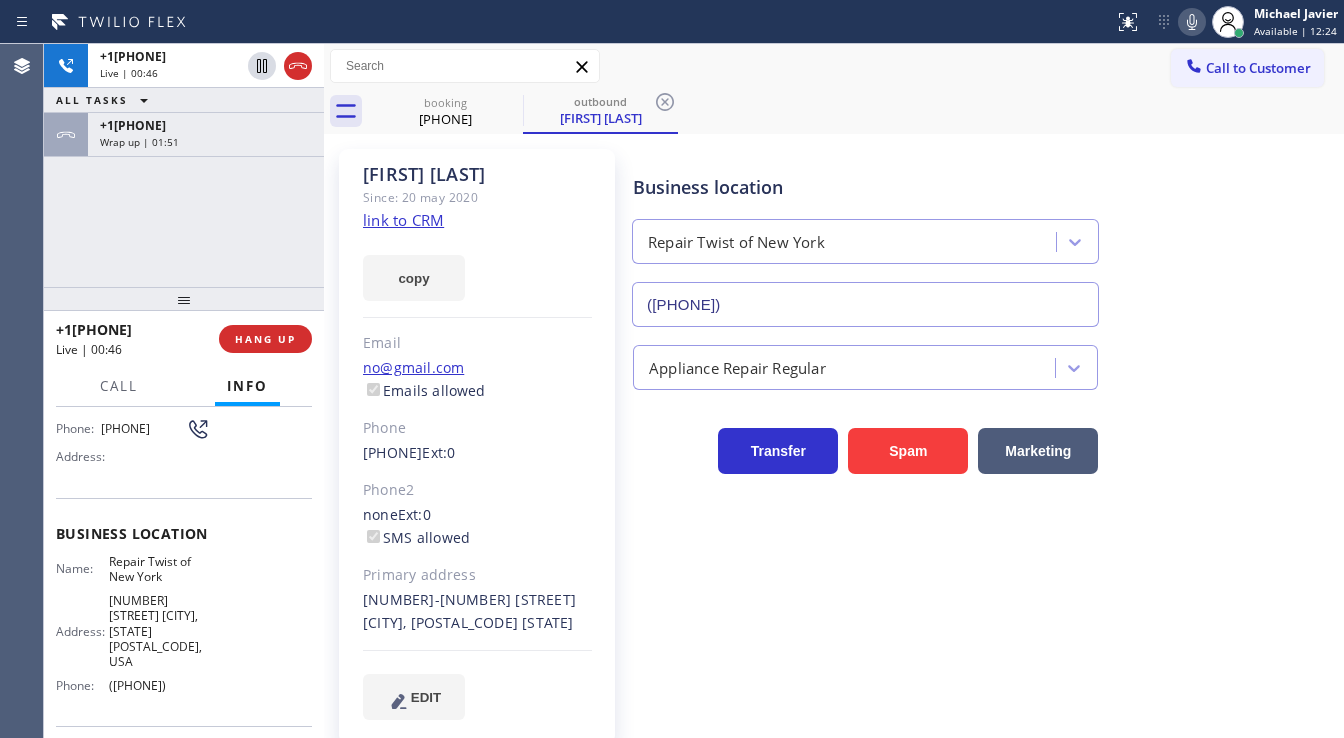 click on "[PHONE] Live | 00:46 ALL TASKS ALL TASKS ACTIVE TASKS TASKS IN WRAP UP [PHONE] Wrap up | 01:51" at bounding box center (184, 165) 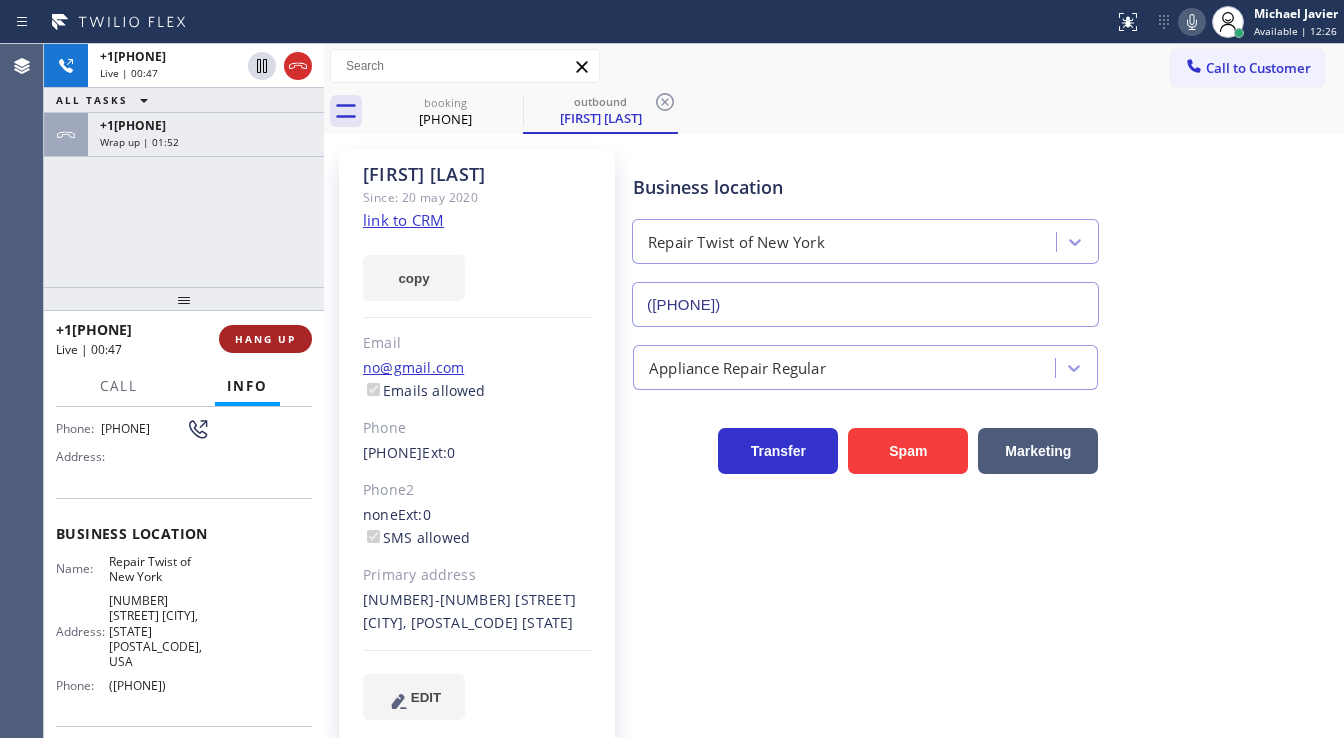 click on "HANG UP" at bounding box center (265, 339) 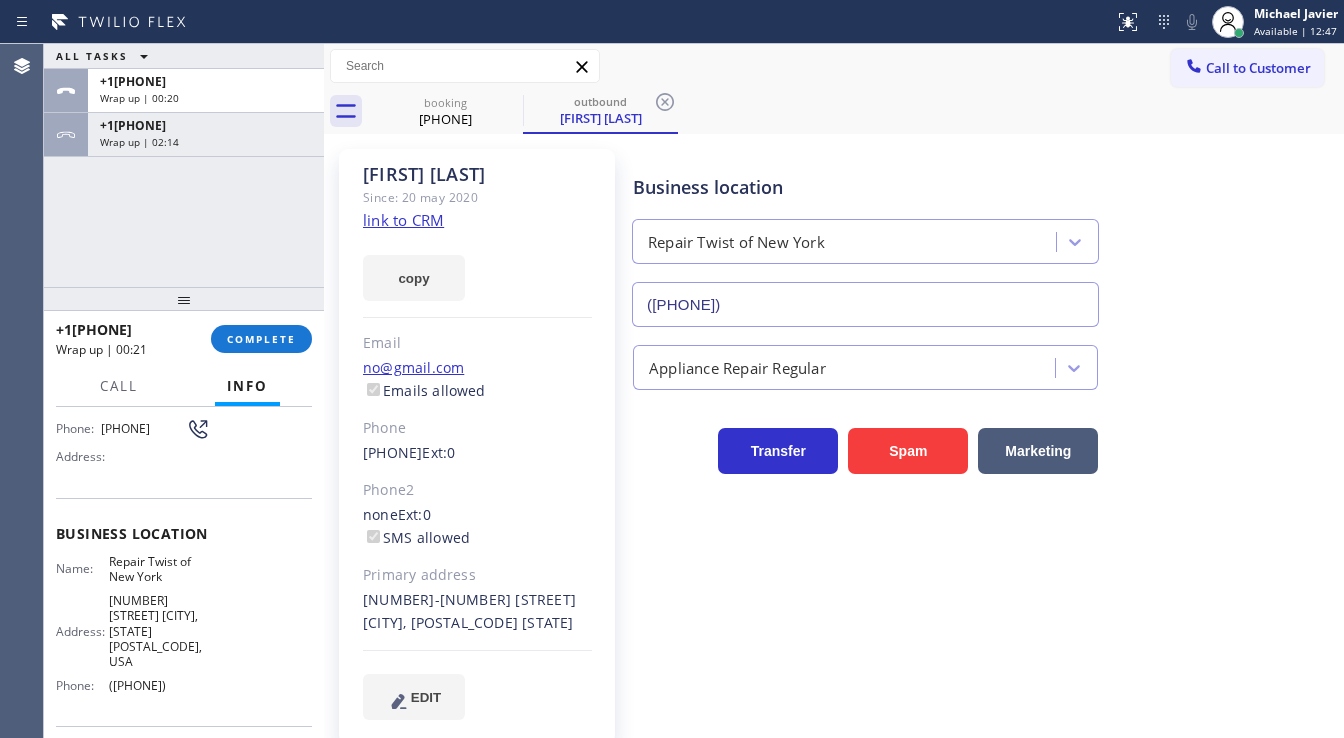 click on "ALL TASKS ALL TASKS ACTIVE TASKS TASKS IN WRAP UP [PHONE] Wrap up | 00:20 [PHONE] Wrap up | 02:14" at bounding box center [184, 165] 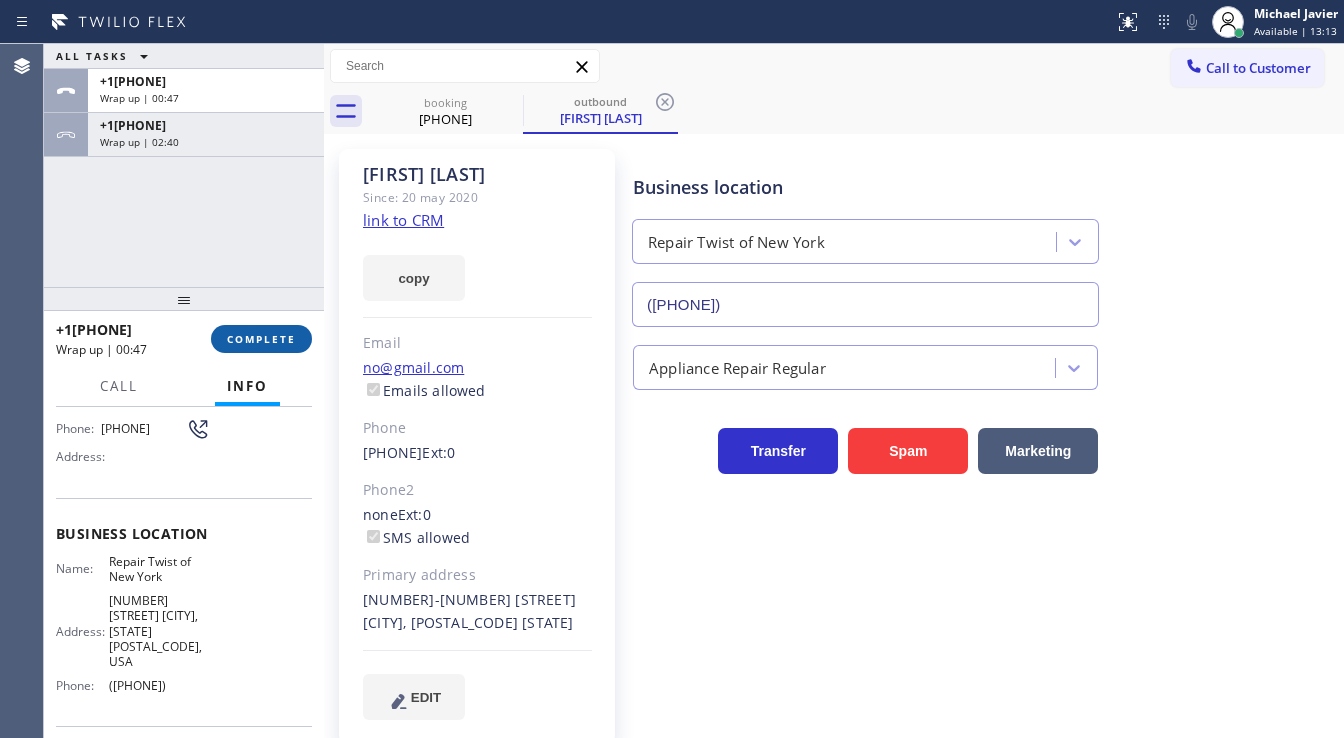 click on "COMPLETE" at bounding box center [261, 339] 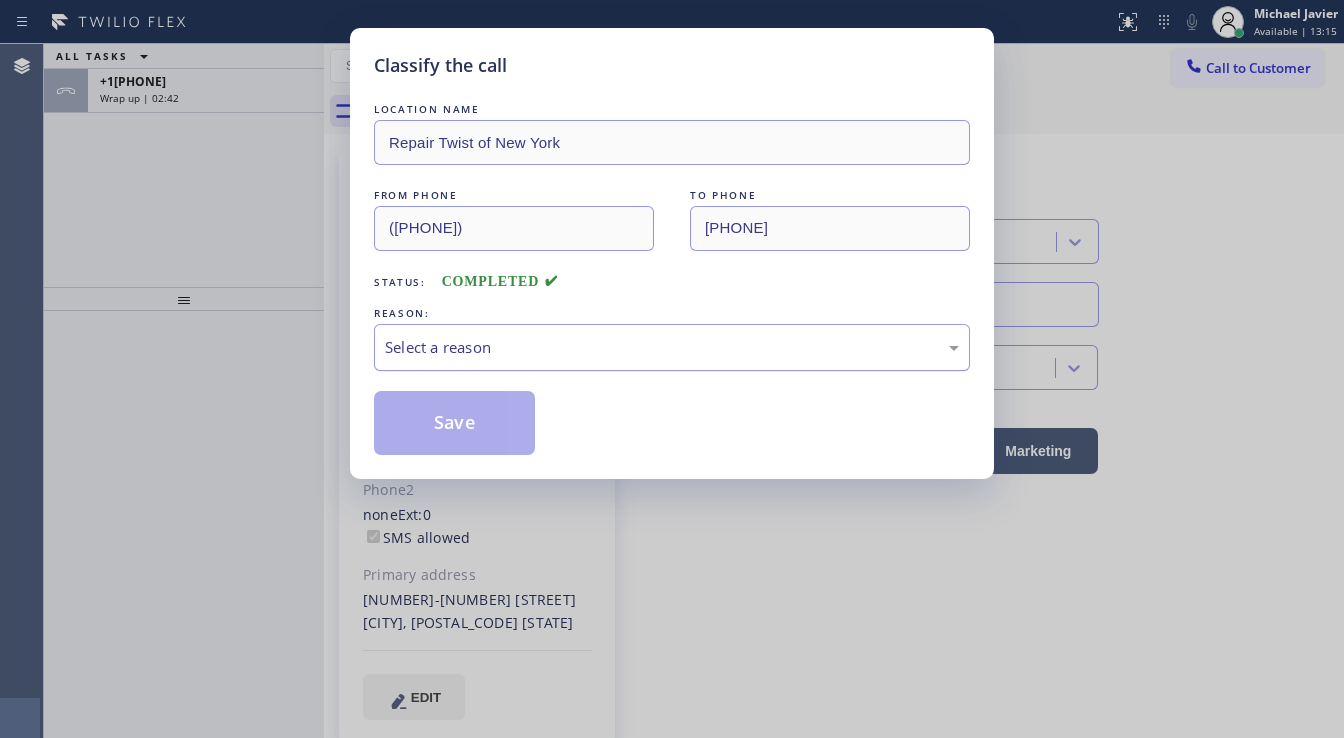 drag, startPoint x: 446, startPoint y: 348, endPoint x: 514, endPoint y: 365, distance: 70.0928 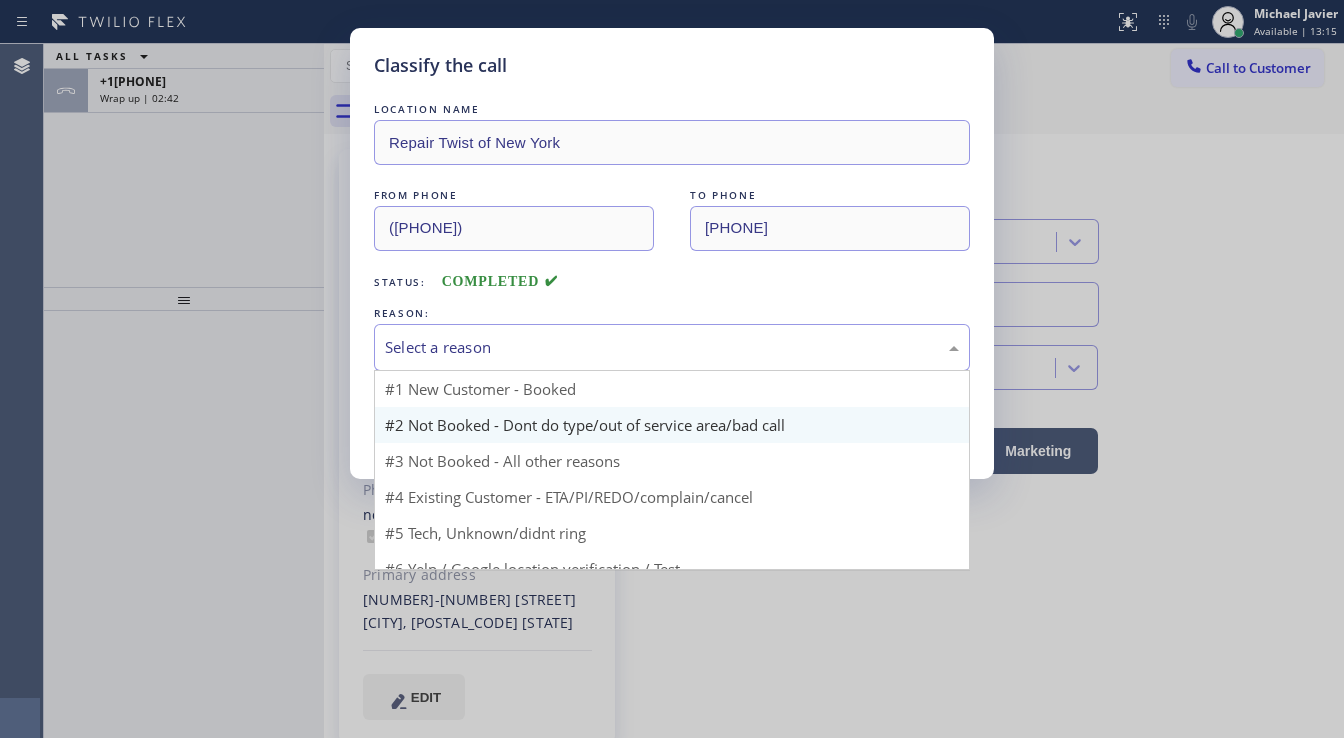 click on "Save" at bounding box center [454, 423] 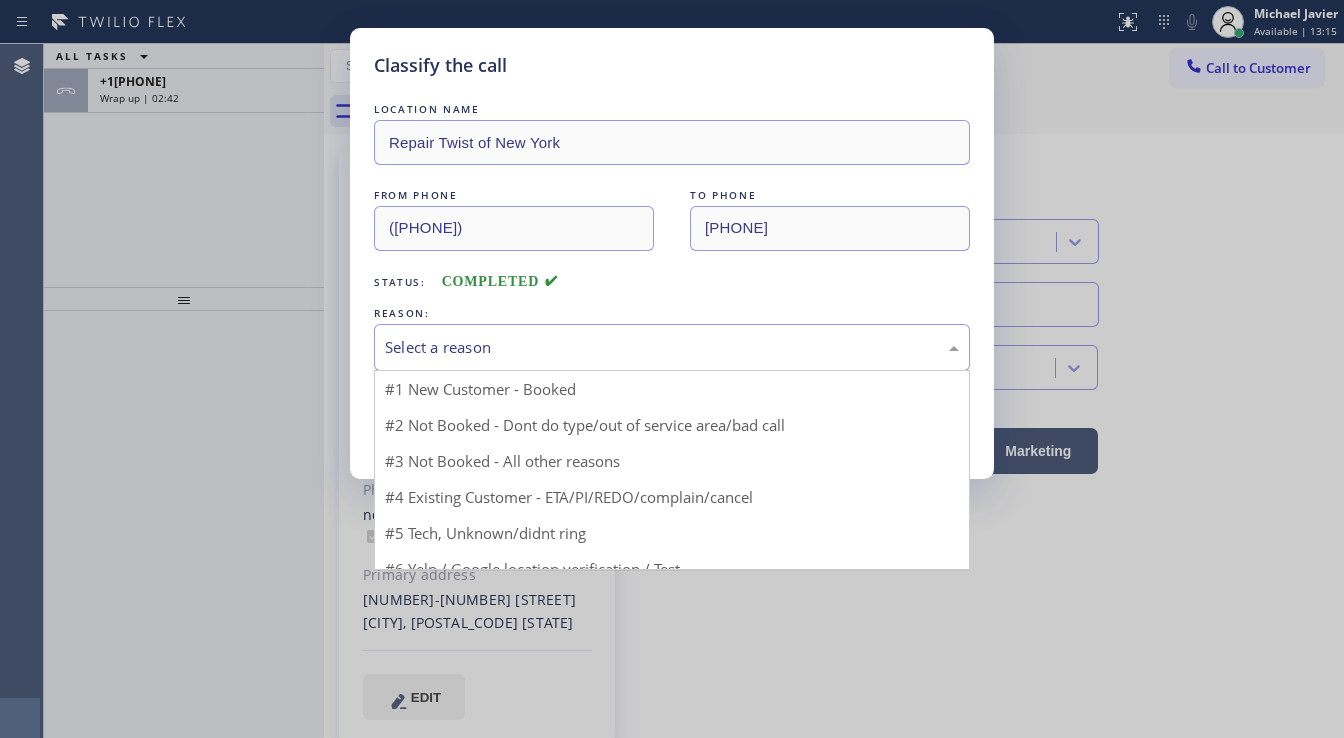 click on "Save" at bounding box center [454, 423] 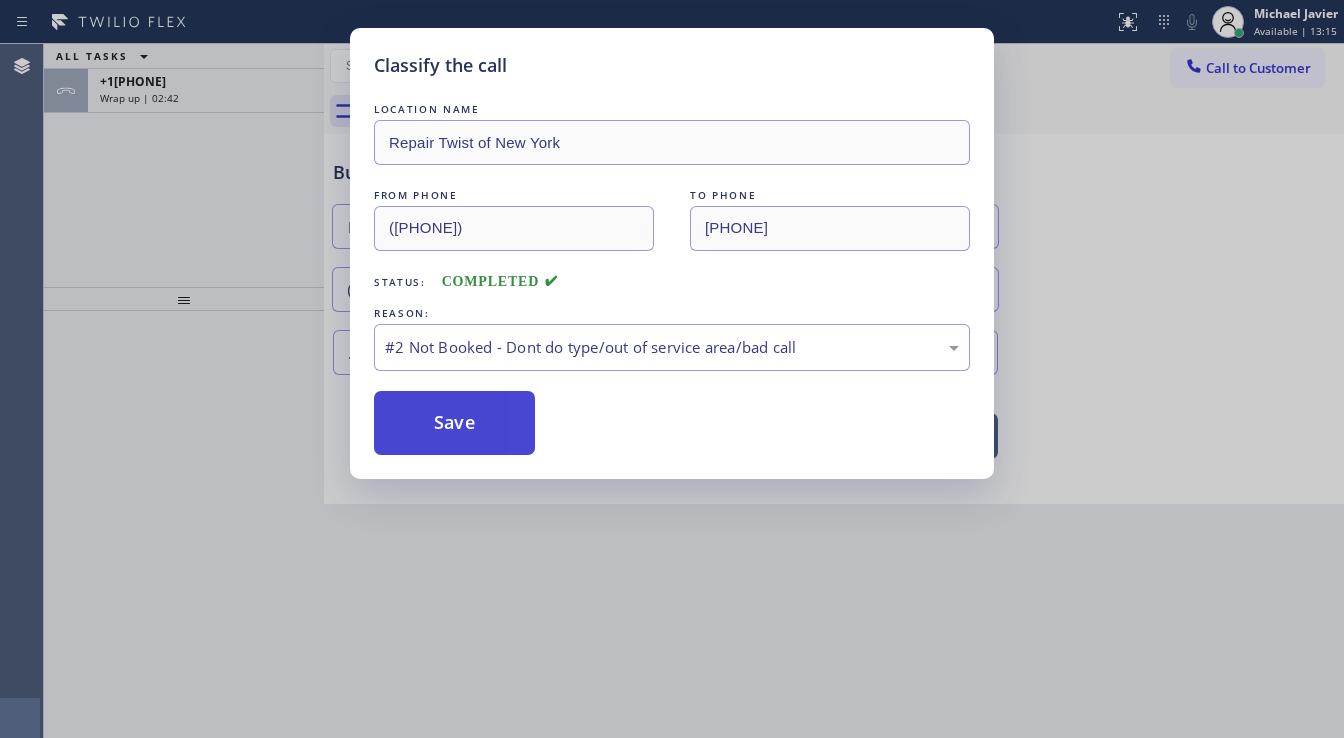 click on "Save" at bounding box center [454, 423] 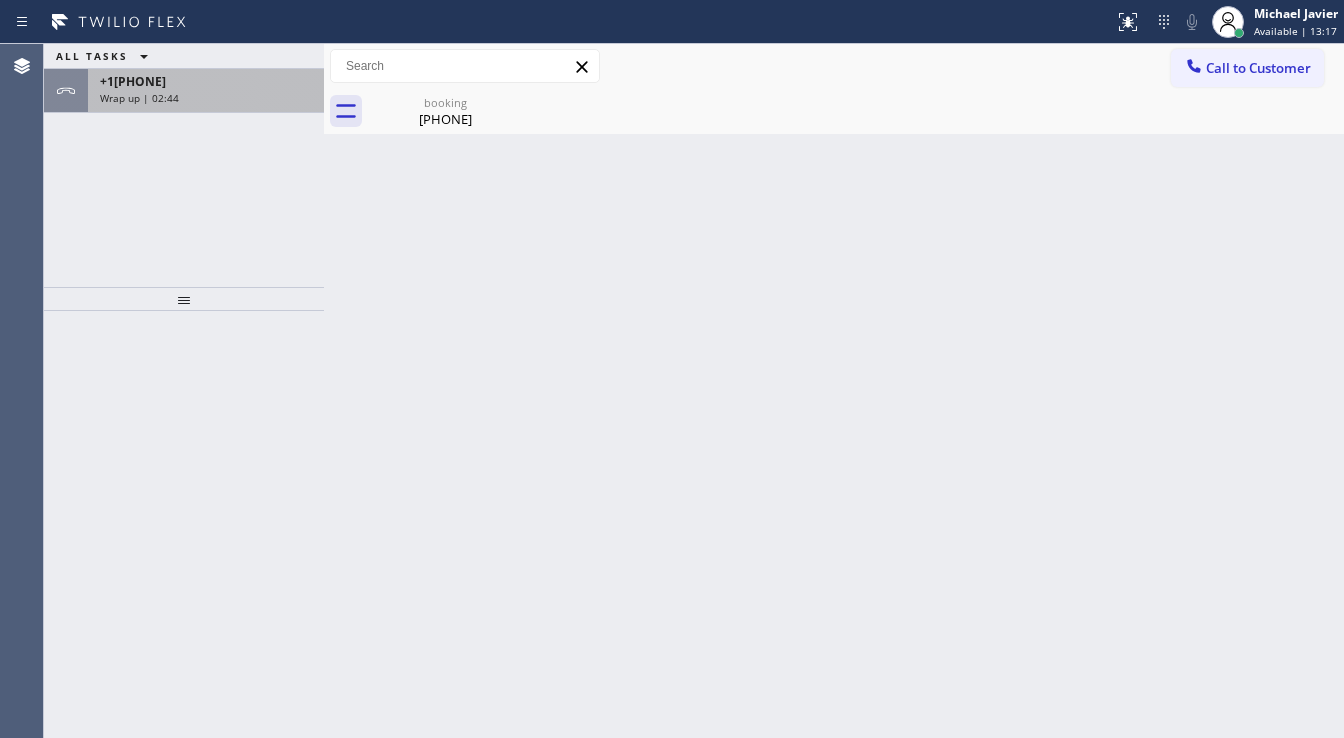 drag, startPoint x: 192, startPoint y: 211, endPoint x: 185, endPoint y: 80, distance: 131.18689 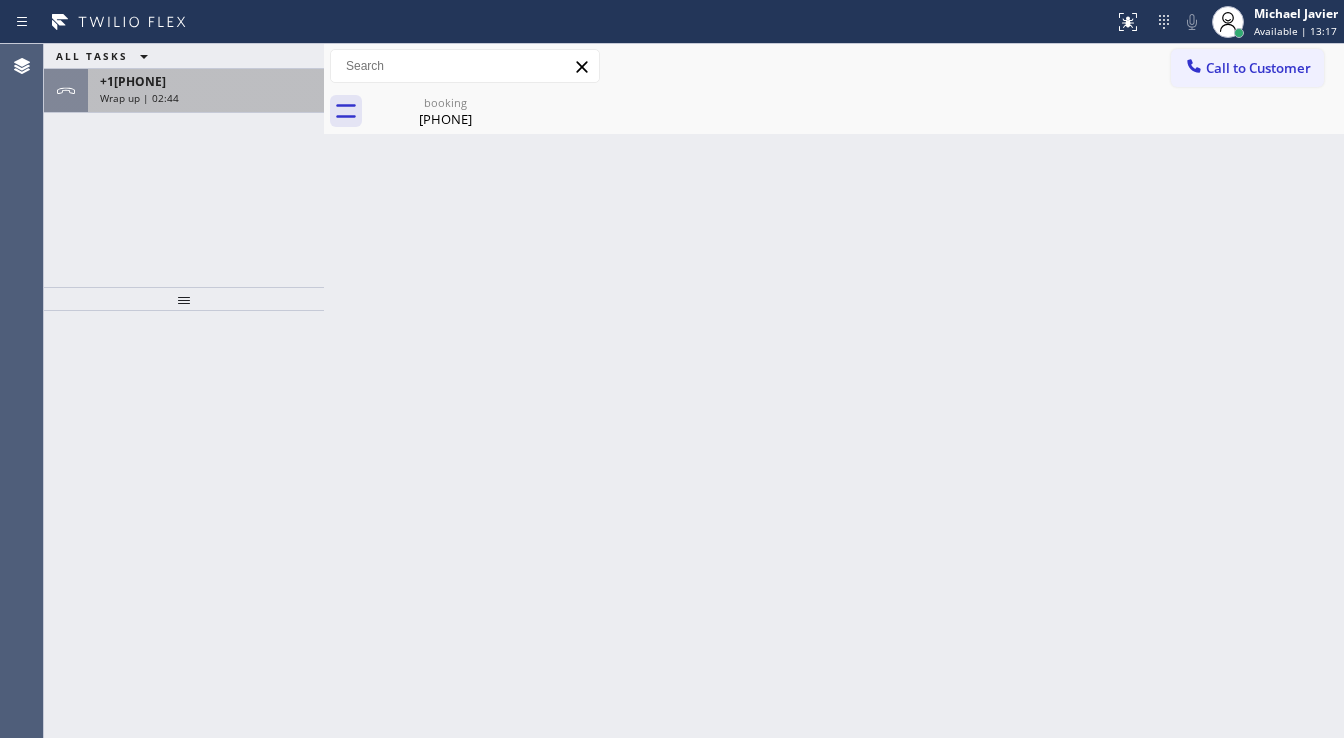 click on "ALL TASKS ALL TASKS ACTIVE TASKS TASKS IN WRAP UP [PHONE] Wrap up | 02:44" at bounding box center [184, 165] 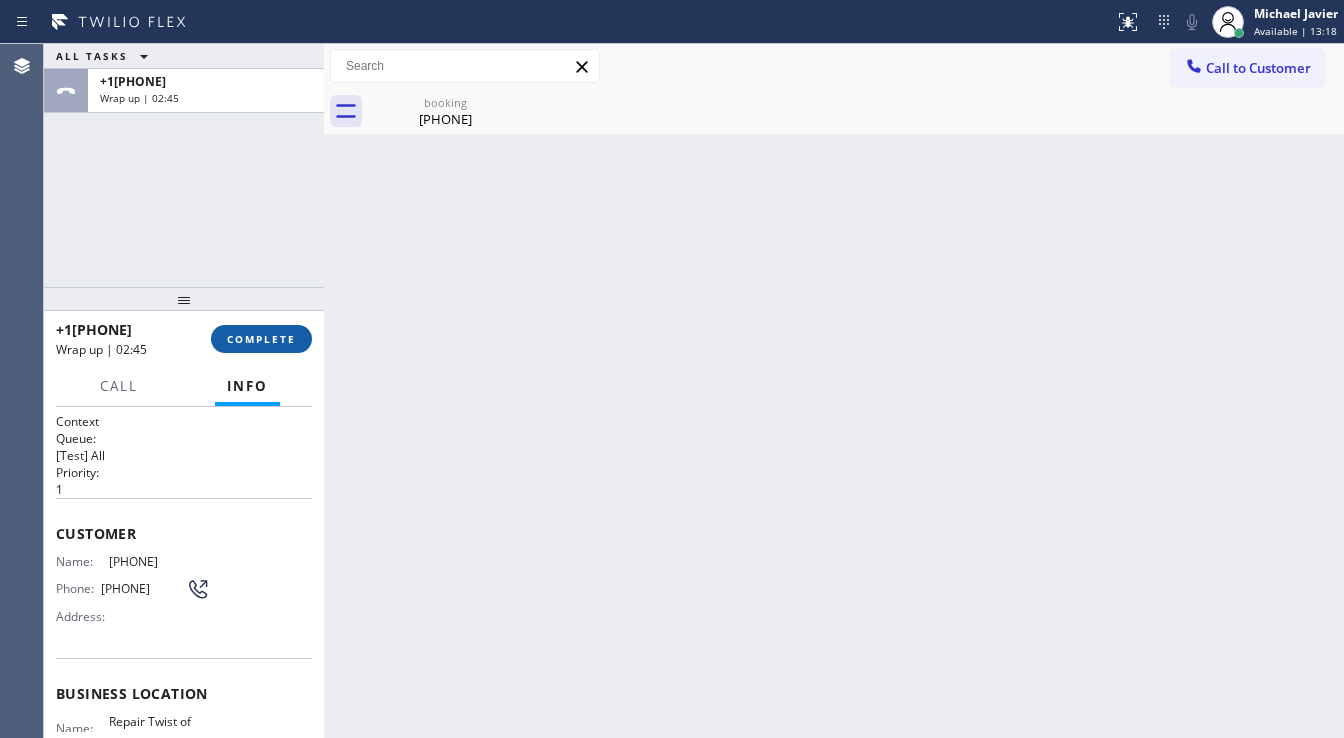 click on "COMPLETE" at bounding box center [261, 339] 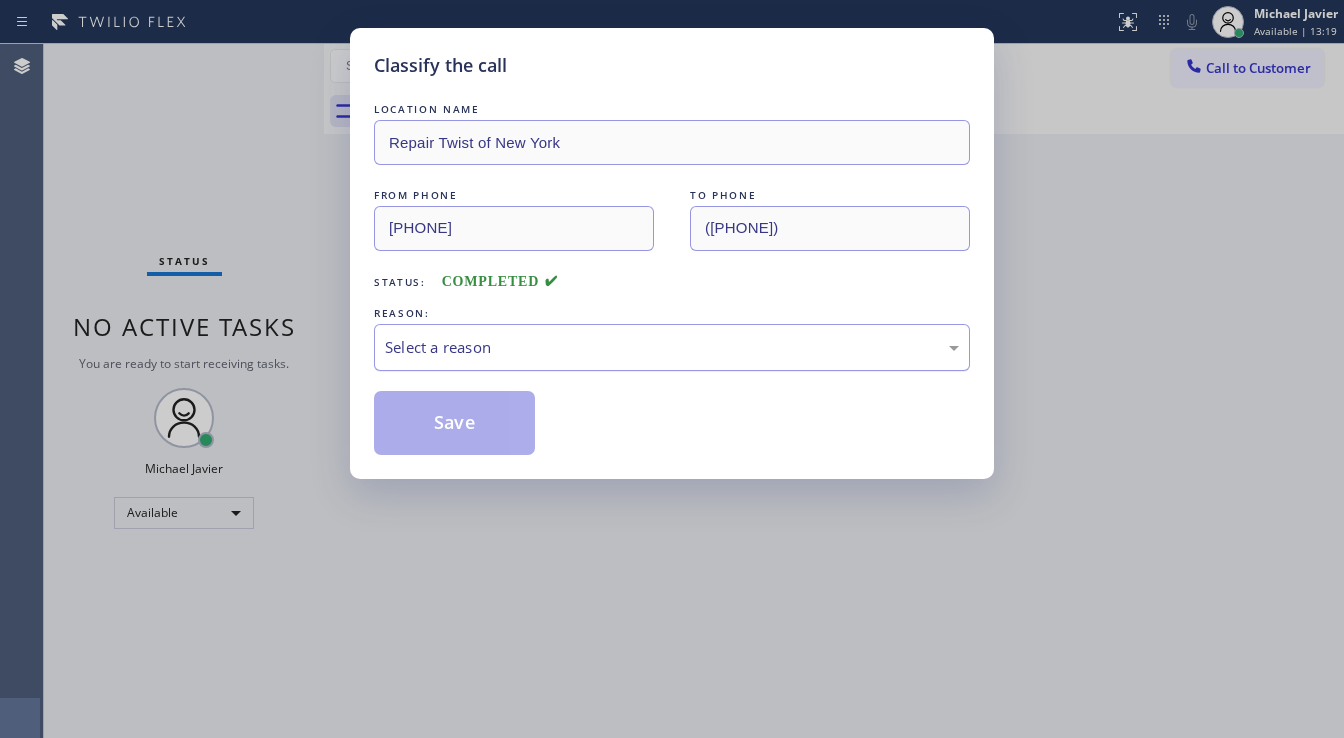 click on "Select a reason" at bounding box center (672, 347) 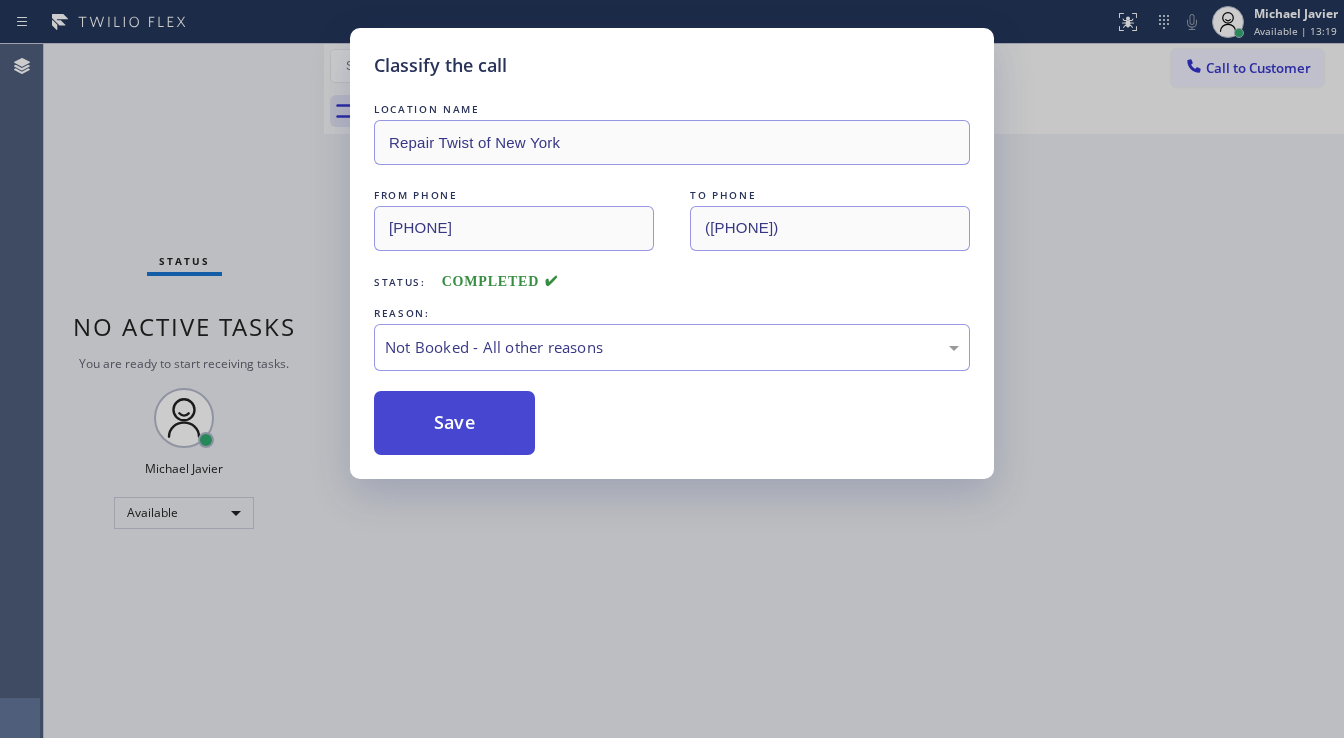 click on "Save" at bounding box center [454, 423] 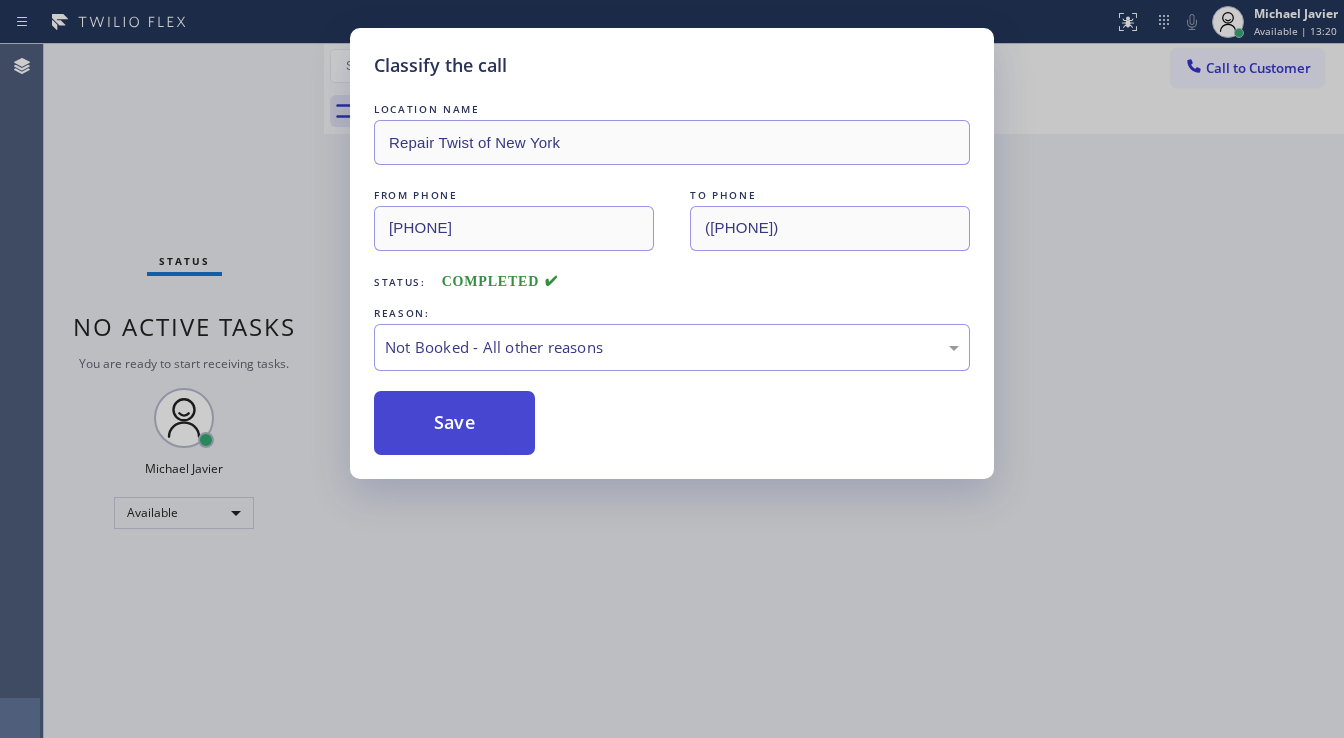 click on "Save" at bounding box center (454, 423) 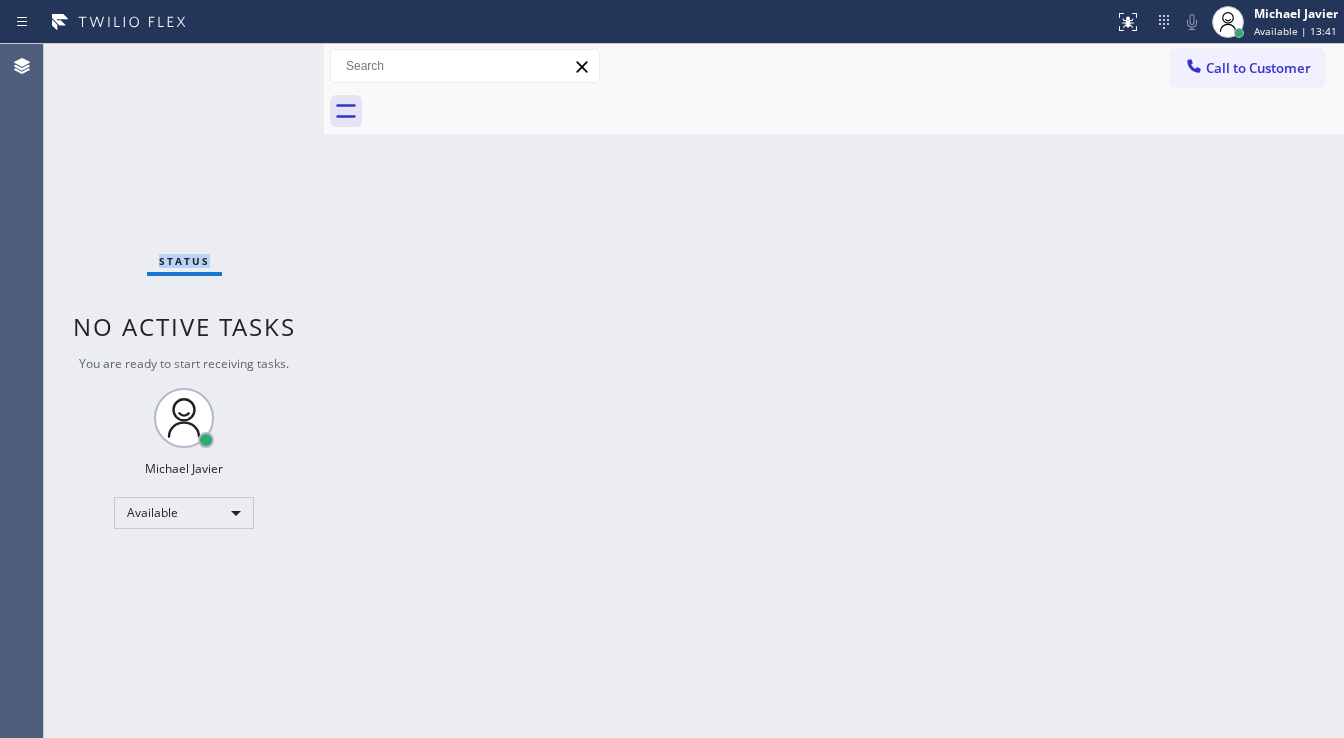 click on "Status   No active tasks     You are ready to start receiving tasks.   Michael Javier Available" at bounding box center (184, 391) 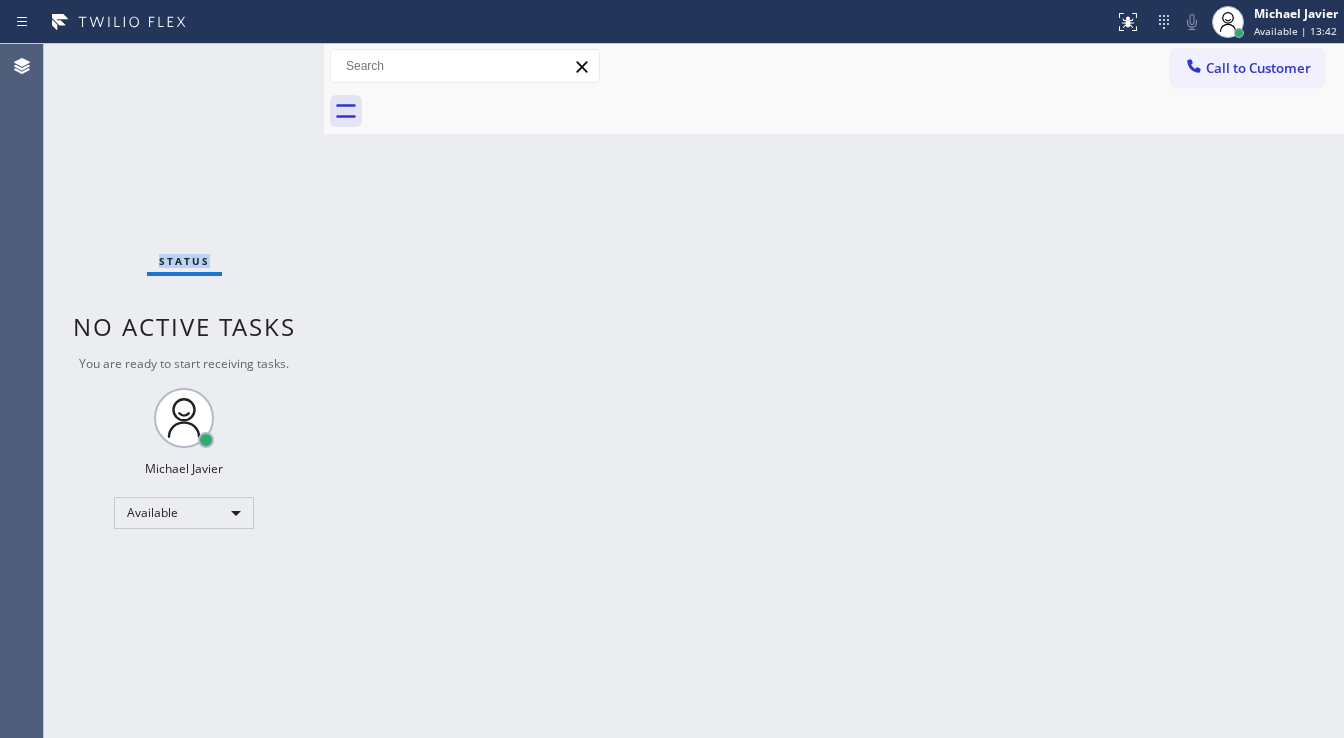 click on "Status   No active tasks     You are ready to start receiving tasks.   Michael Javier Available" at bounding box center (184, 391) 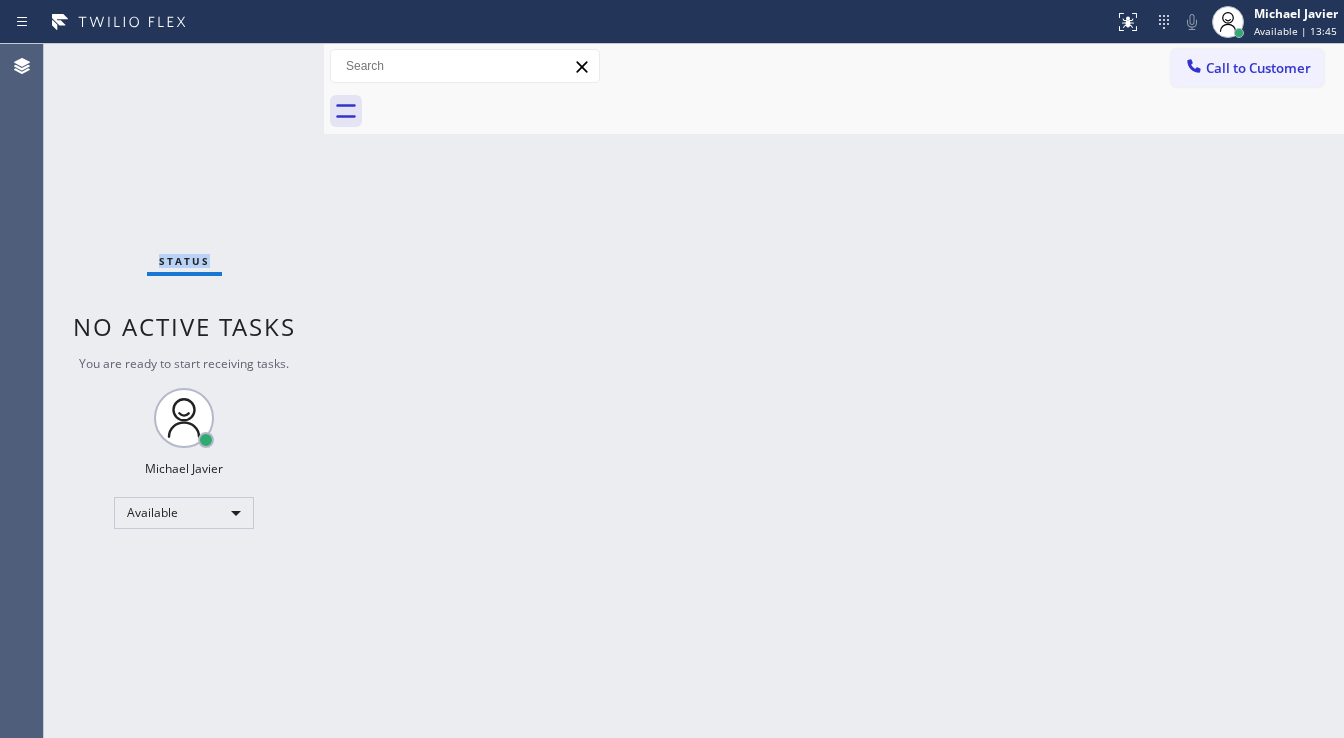 click on "Status   No active tasks     You are ready to start receiving tasks.   Michael Javier Available" at bounding box center [184, 391] 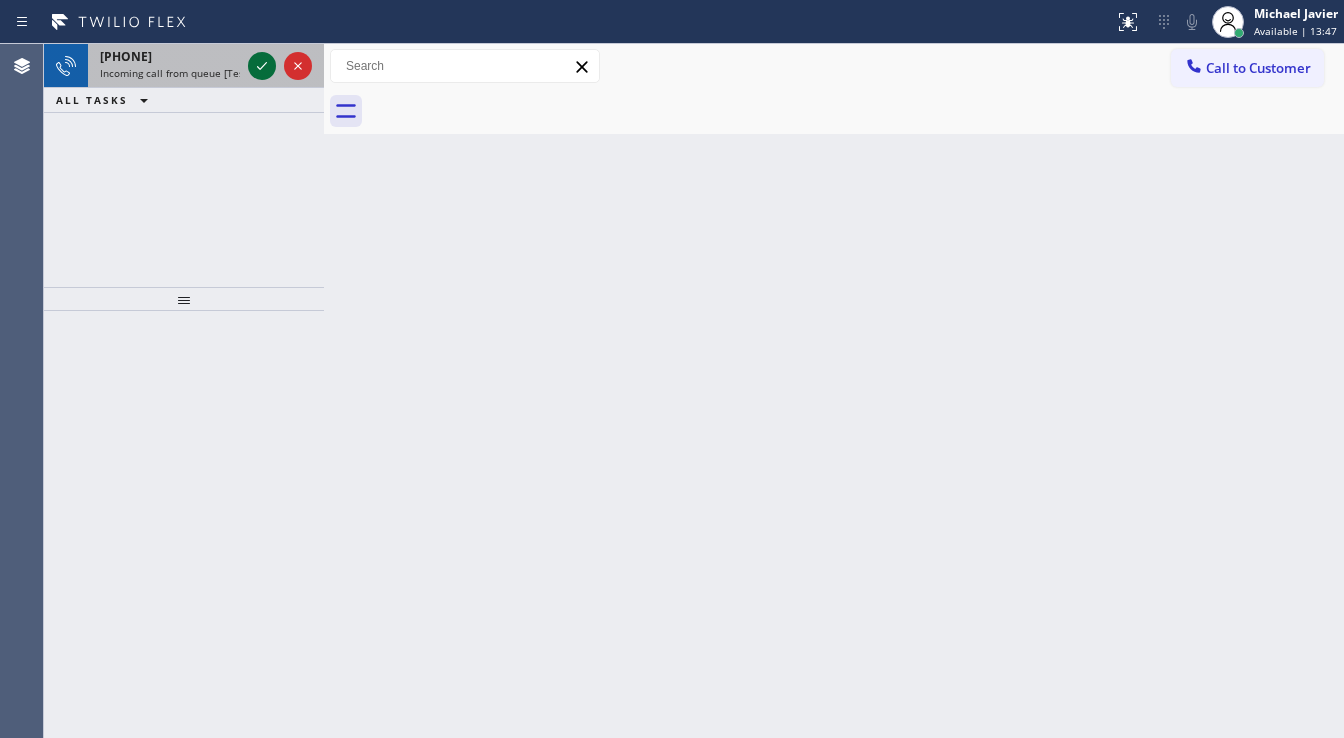 click 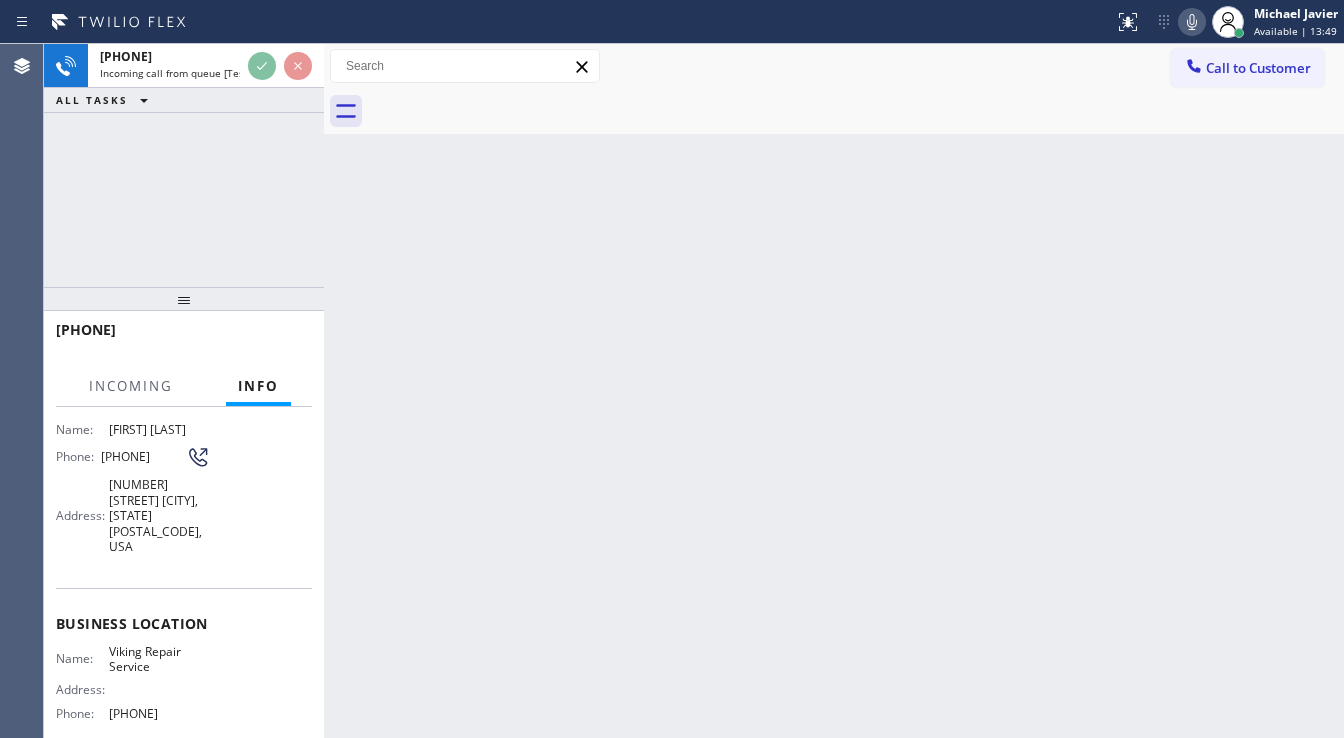 scroll, scrollTop: 160, scrollLeft: 0, axis: vertical 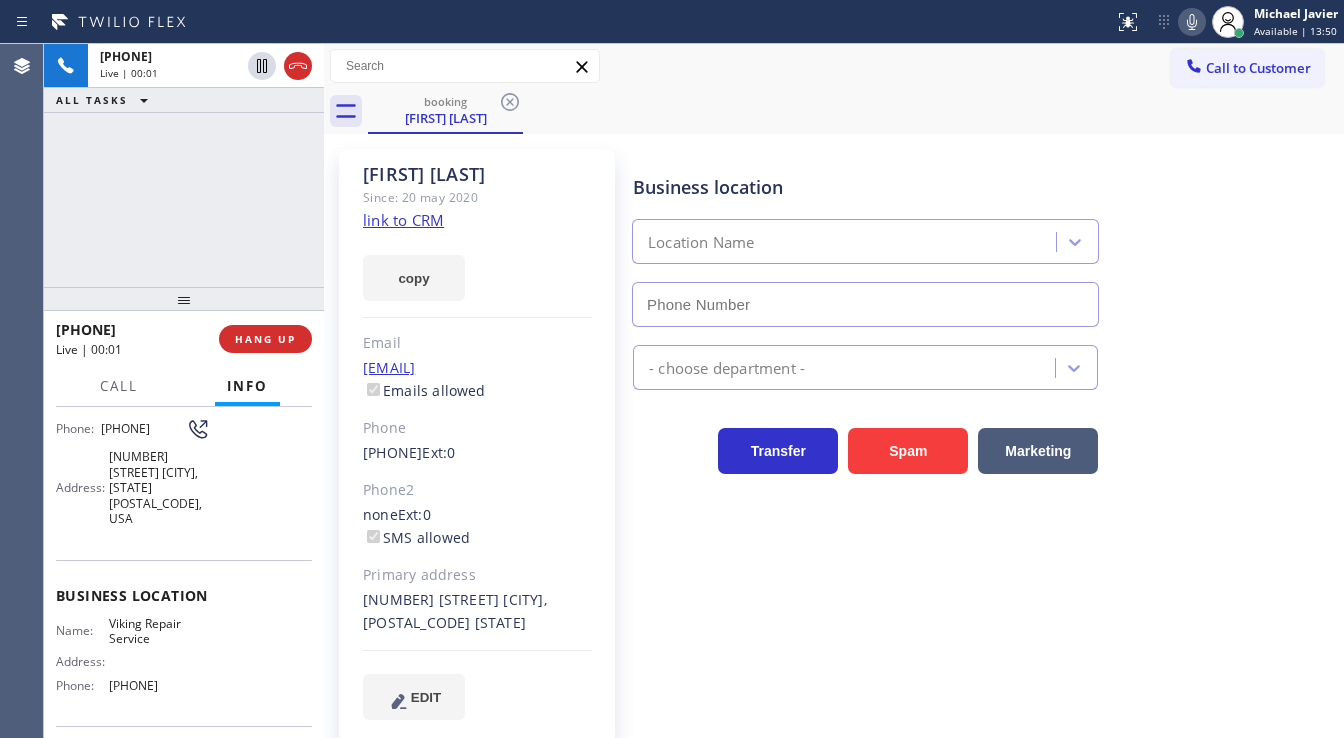 type on "[PHONE]" 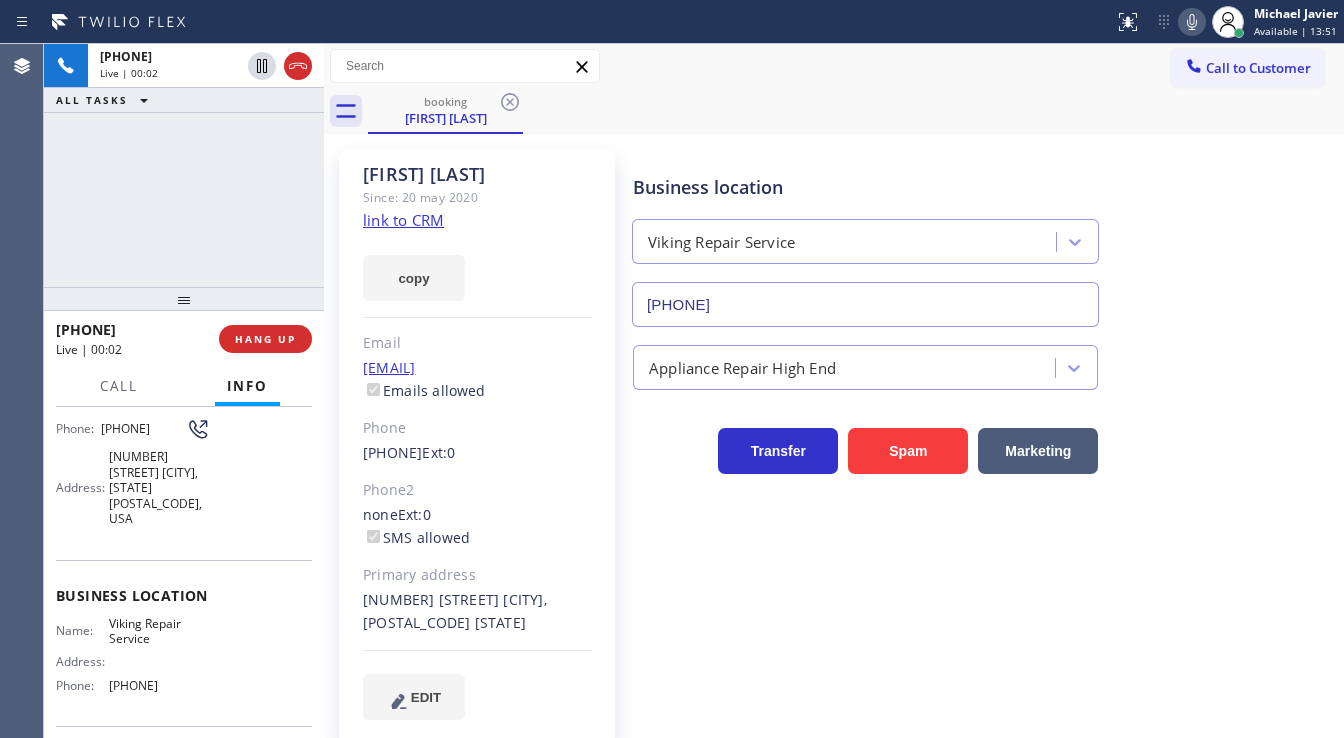 drag, startPoint x: 116, startPoint y: 226, endPoint x: 146, endPoint y: 213, distance: 32.695564 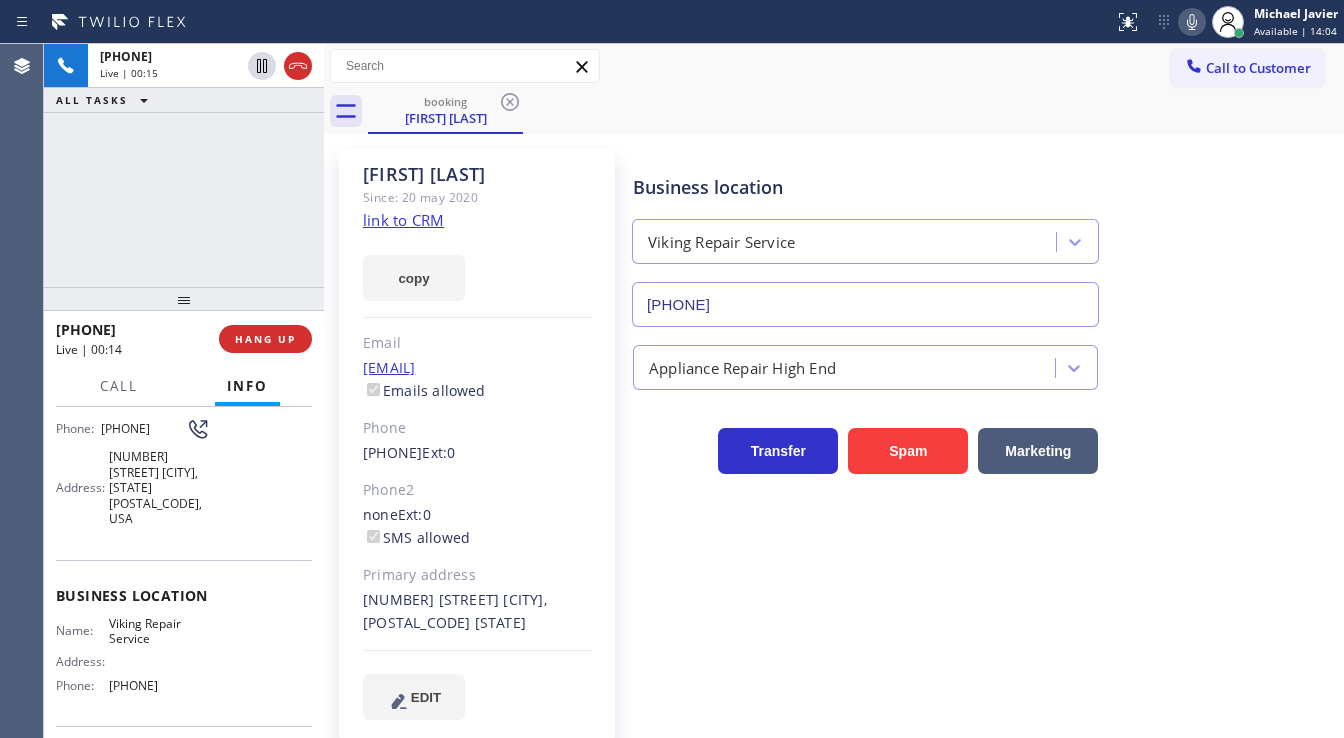 click on "link to CRM" 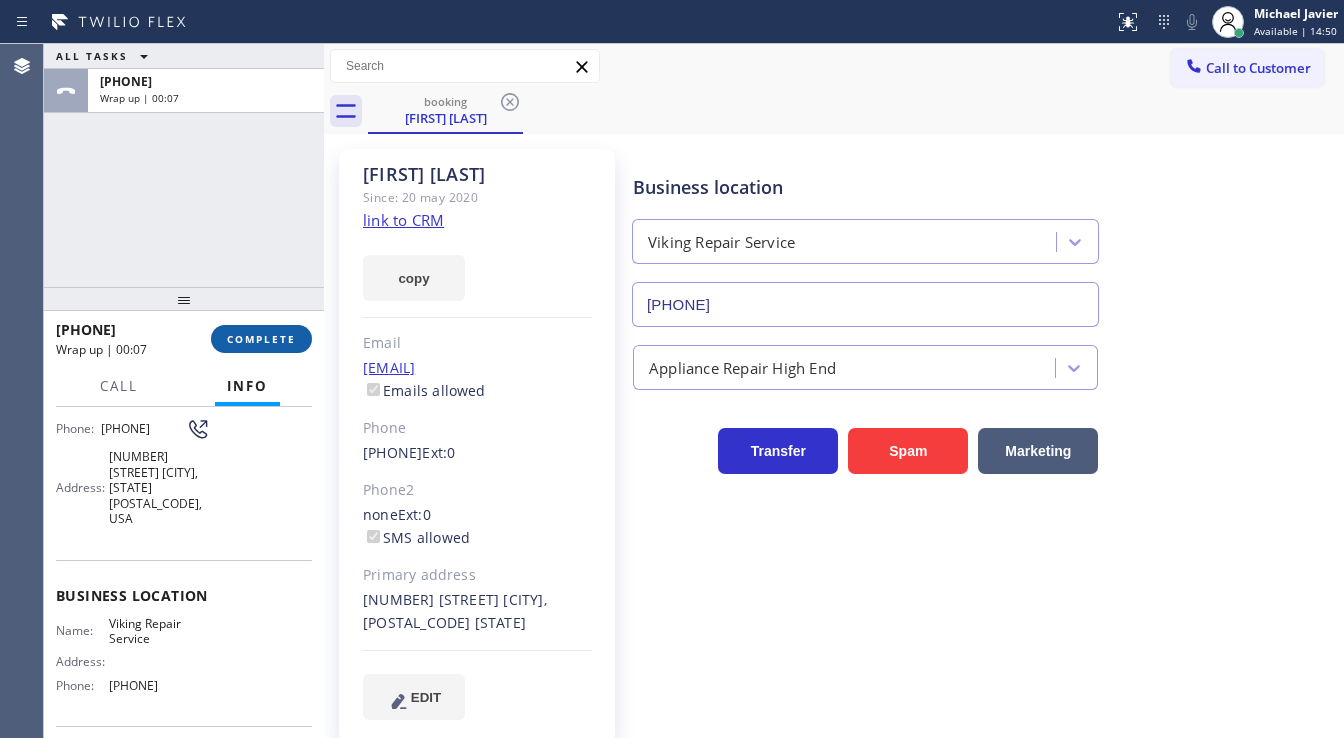 click on "COMPLETE" at bounding box center [261, 339] 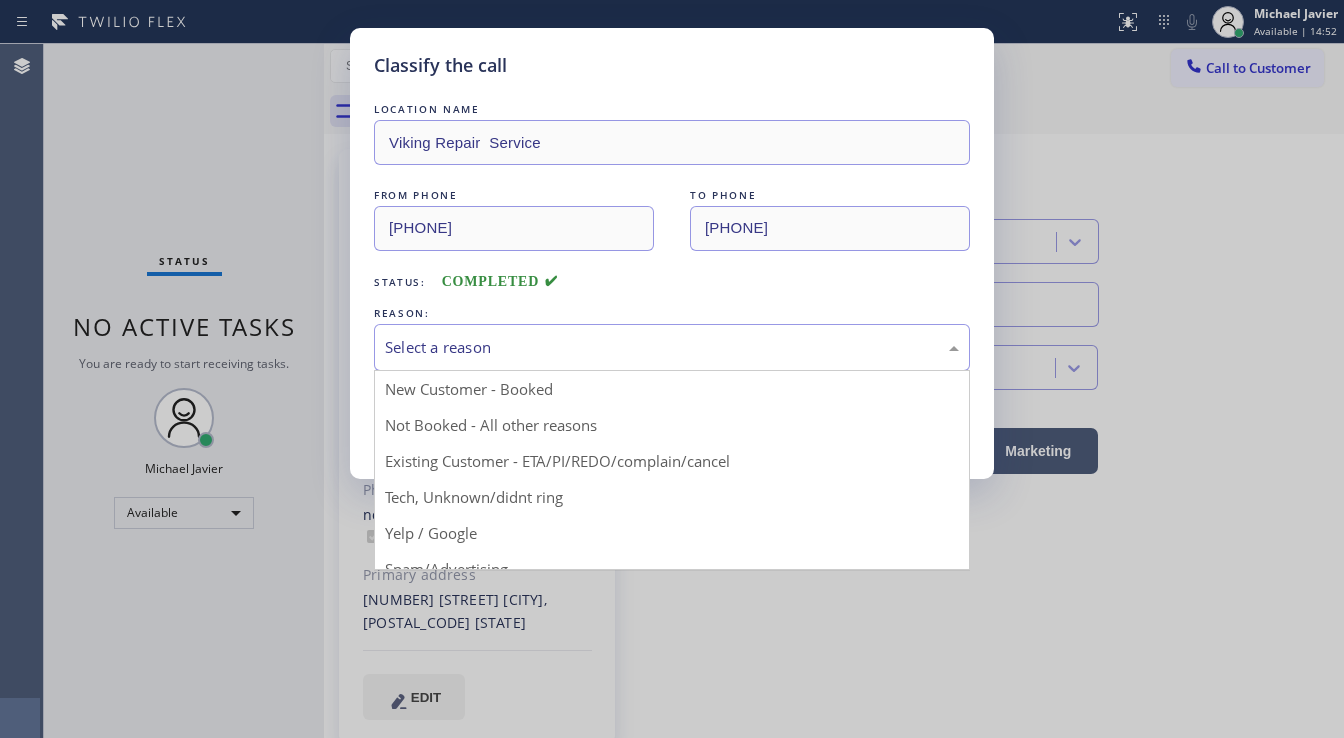 click on "Select a reason" at bounding box center (672, 347) 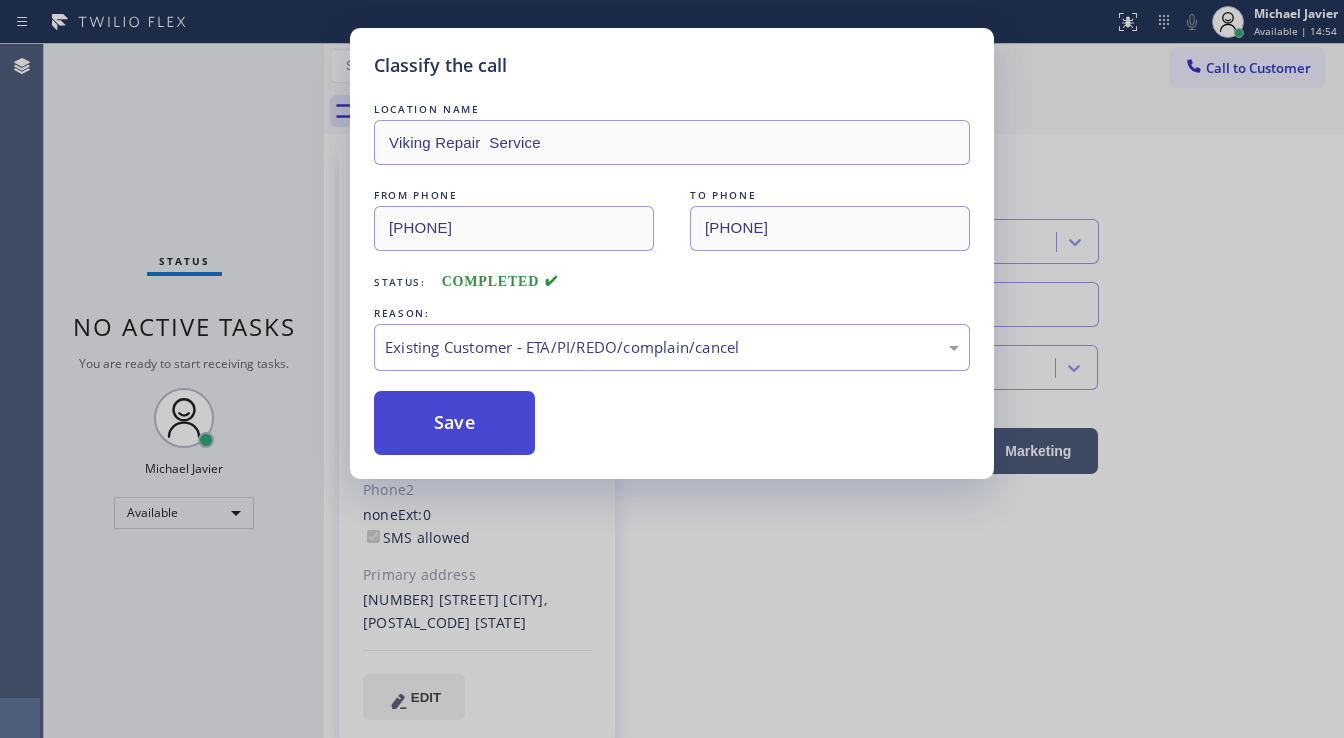 click on "Save" at bounding box center (454, 423) 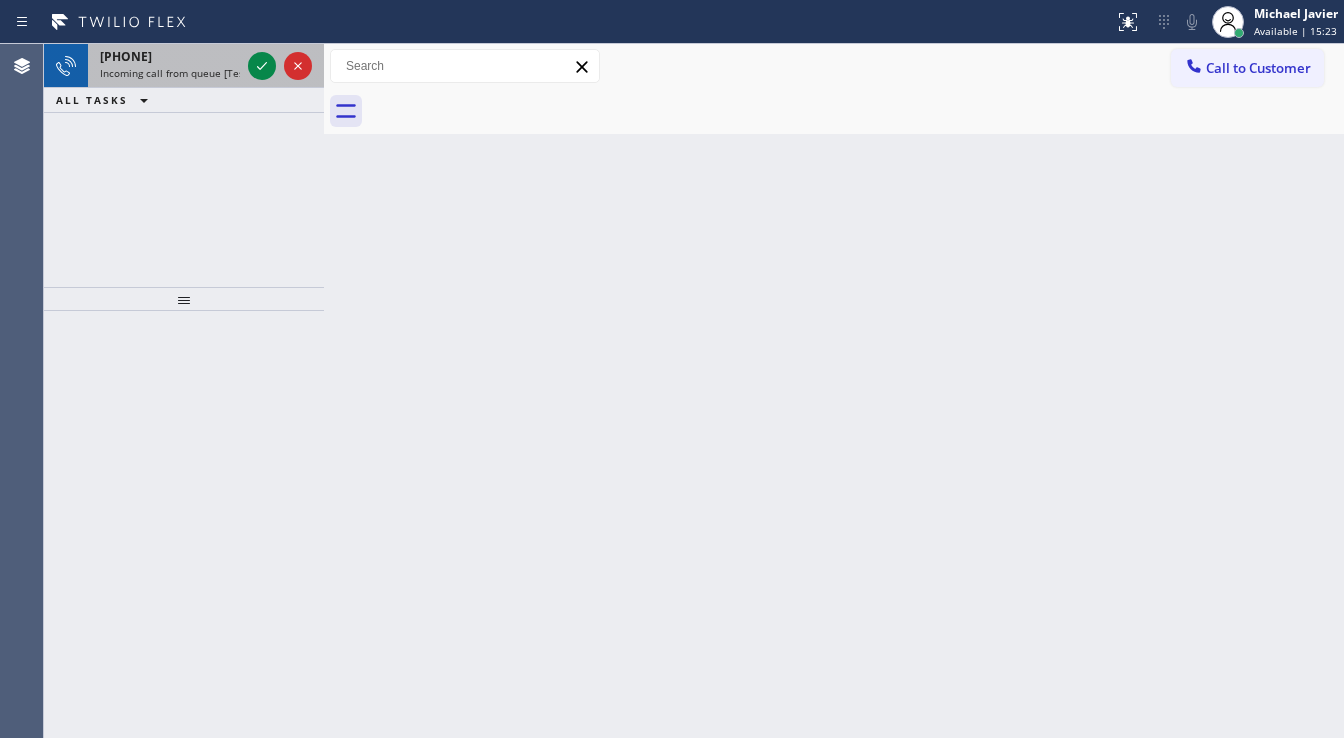 click on "Incoming call from queue [Test] All" at bounding box center (183, 73) 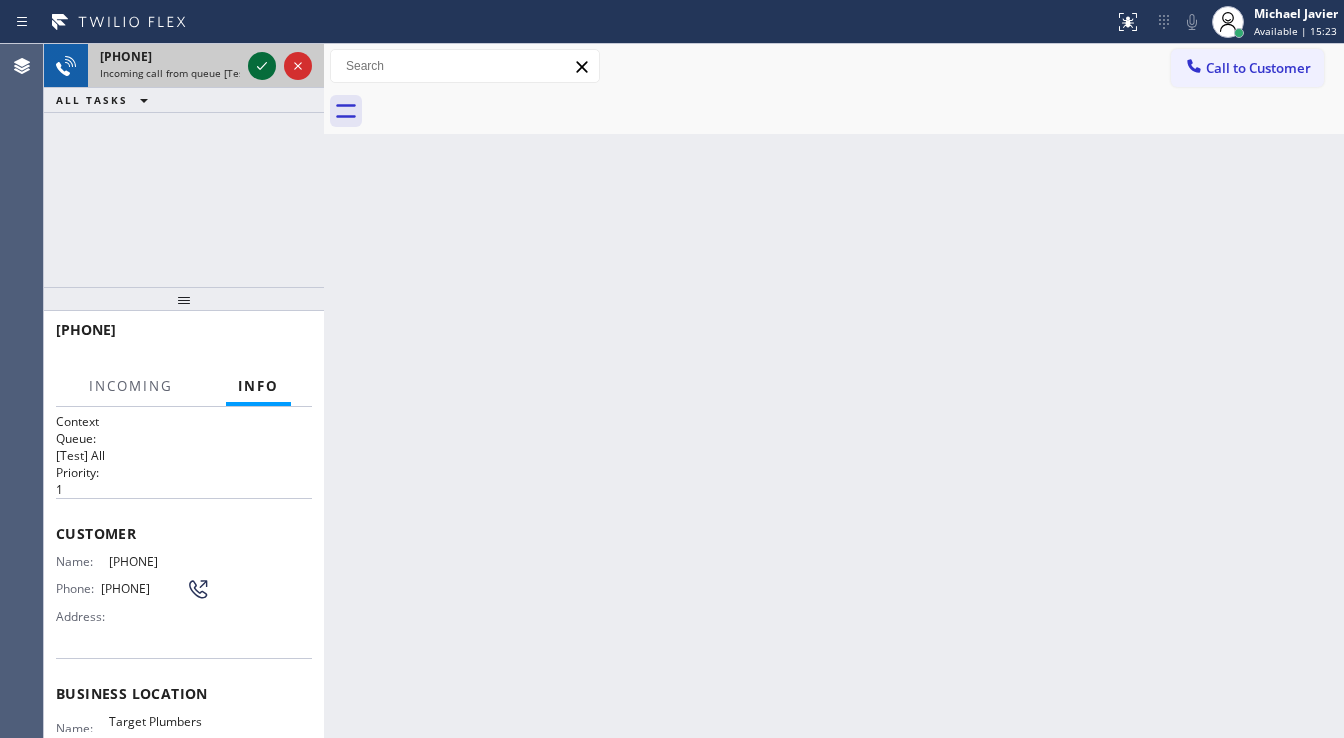 click 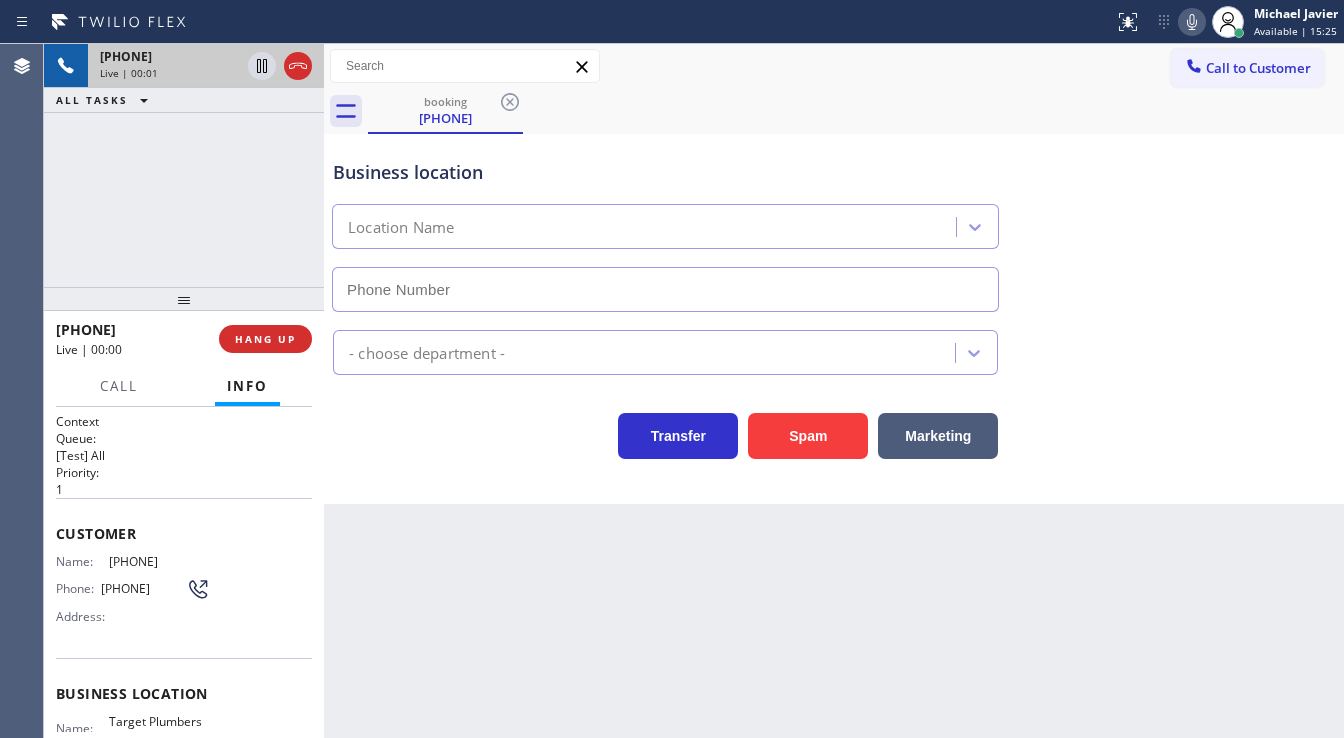 type on "([PHONE])" 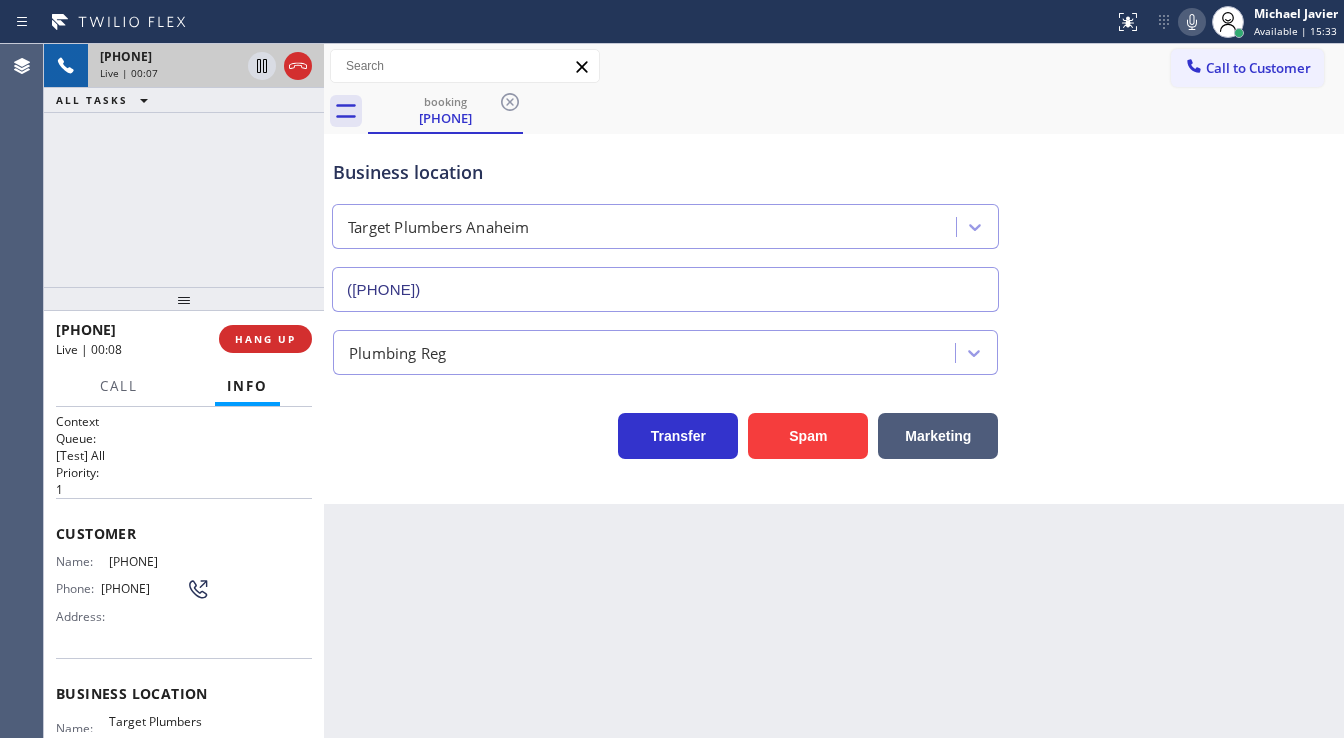 click on "[PHONE] Live | 00:07 ALL TASKS ALL TASKS ACTIVE TASKS TASKS IN WRAP UP" at bounding box center (184, 165) 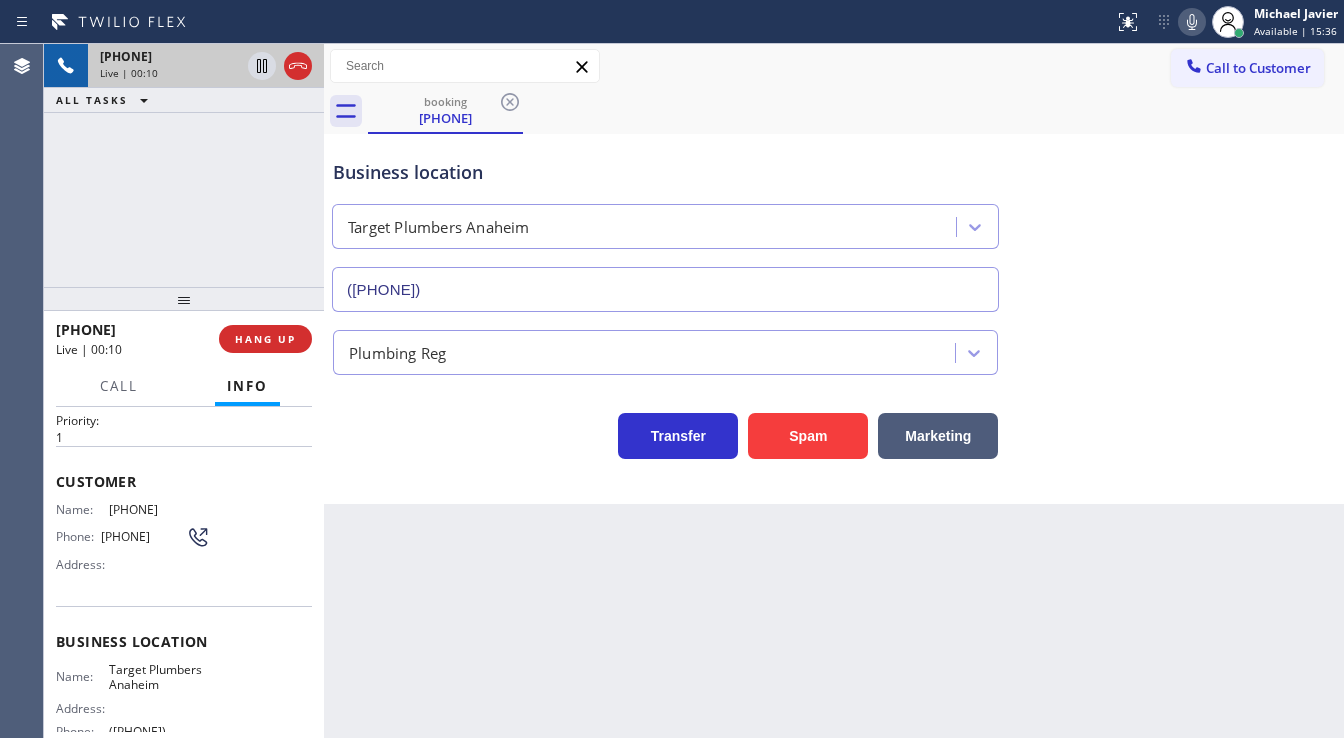 scroll, scrollTop: 80, scrollLeft: 0, axis: vertical 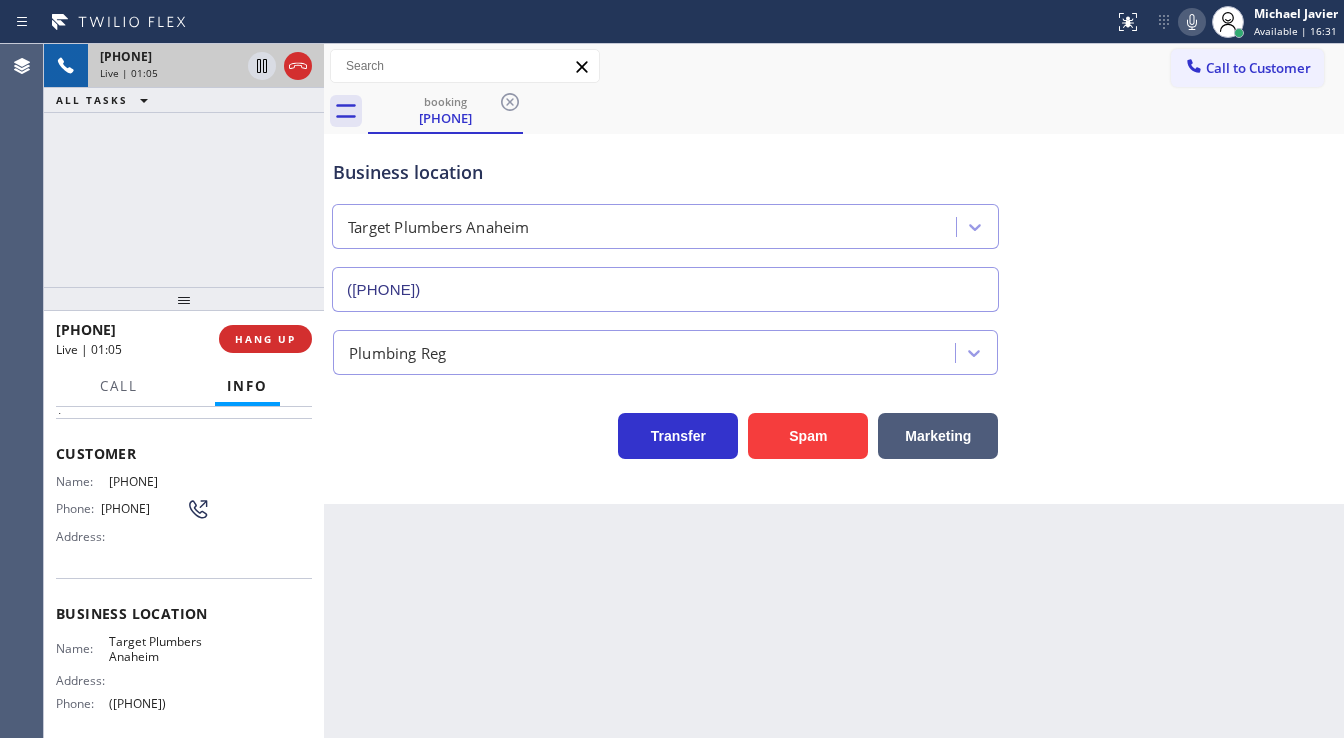 click on "[PHONE] Live | 01:05 ALL TASKS ALL TASKS ACTIVE TASKS TASKS IN WRAP UP" at bounding box center (184, 165) 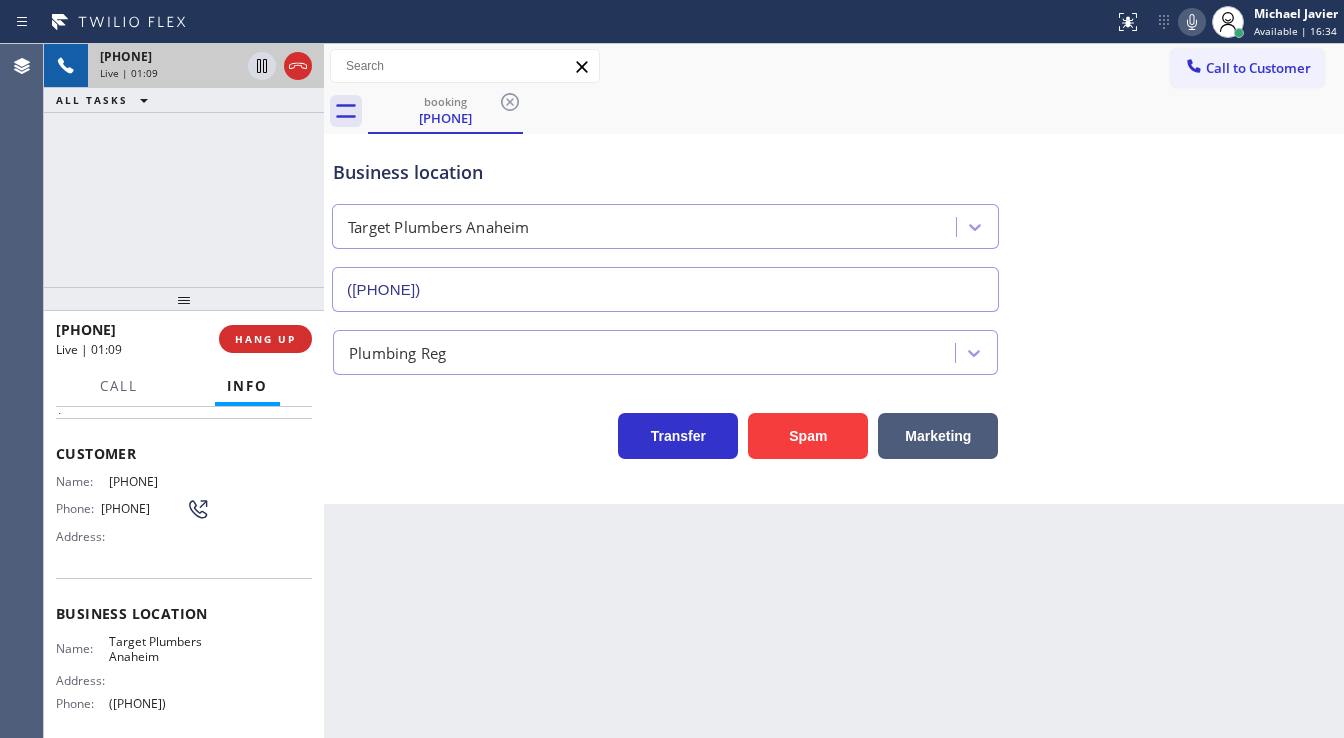 drag, startPoint x: 186, startPoint y: 540, endPoint x: 205, endPoint y: 703, distance: 164.10362 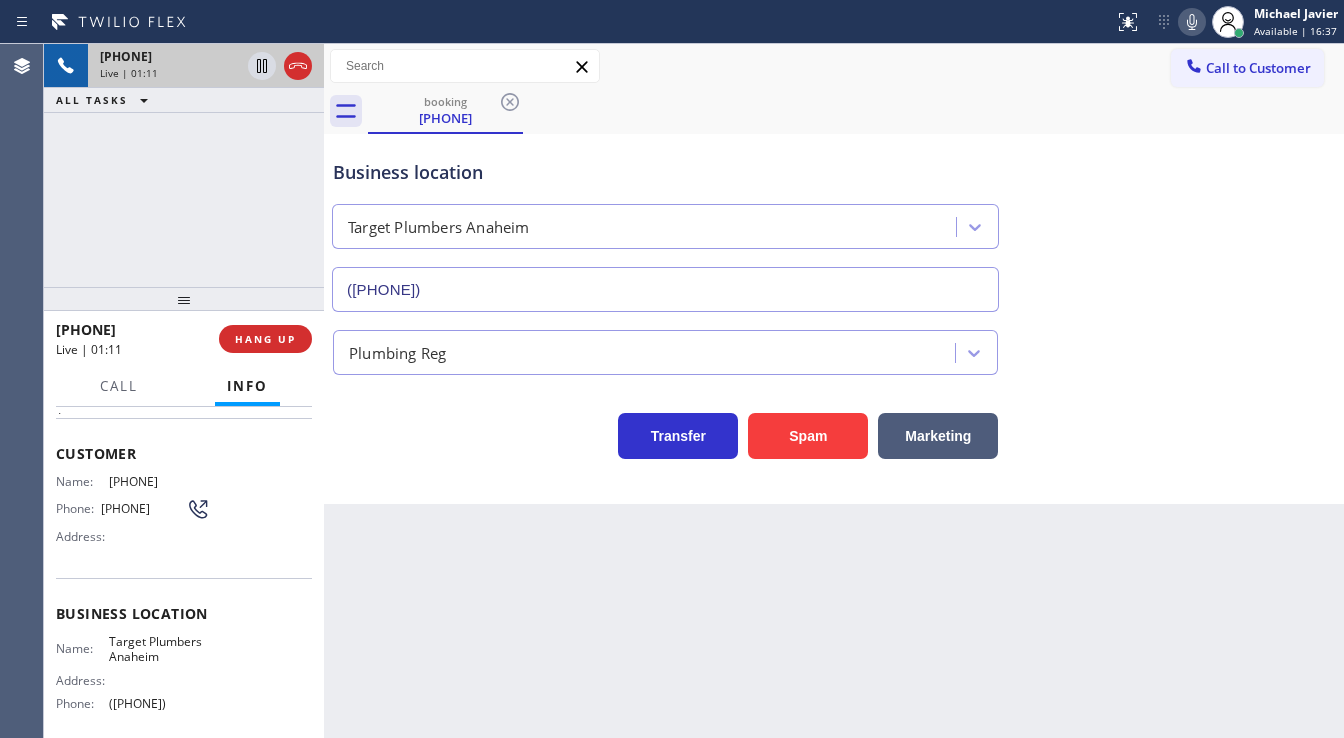 click on "[PHONE] Live | 01:11 ALL TASKS ALL TASKS ACTIVE TASKS TASKS IN WRAP UP" at bounding box center [184, 165] 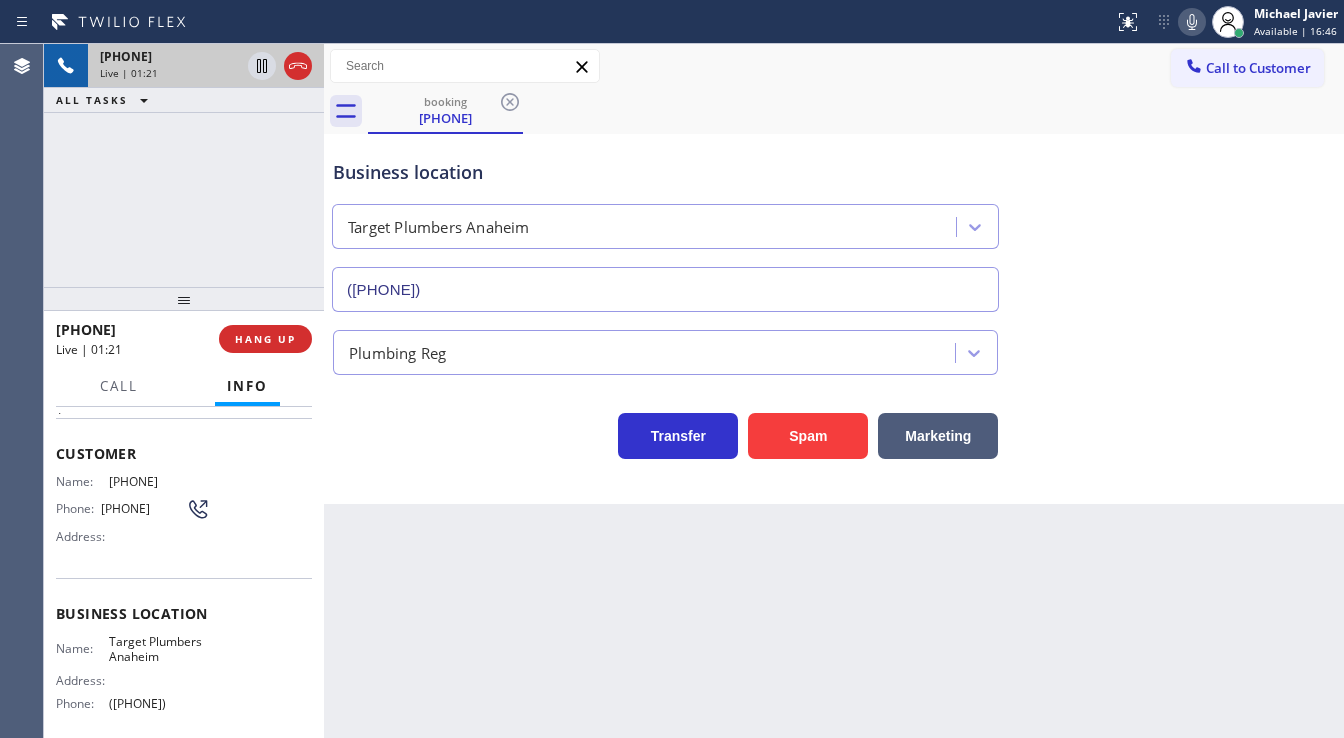 click 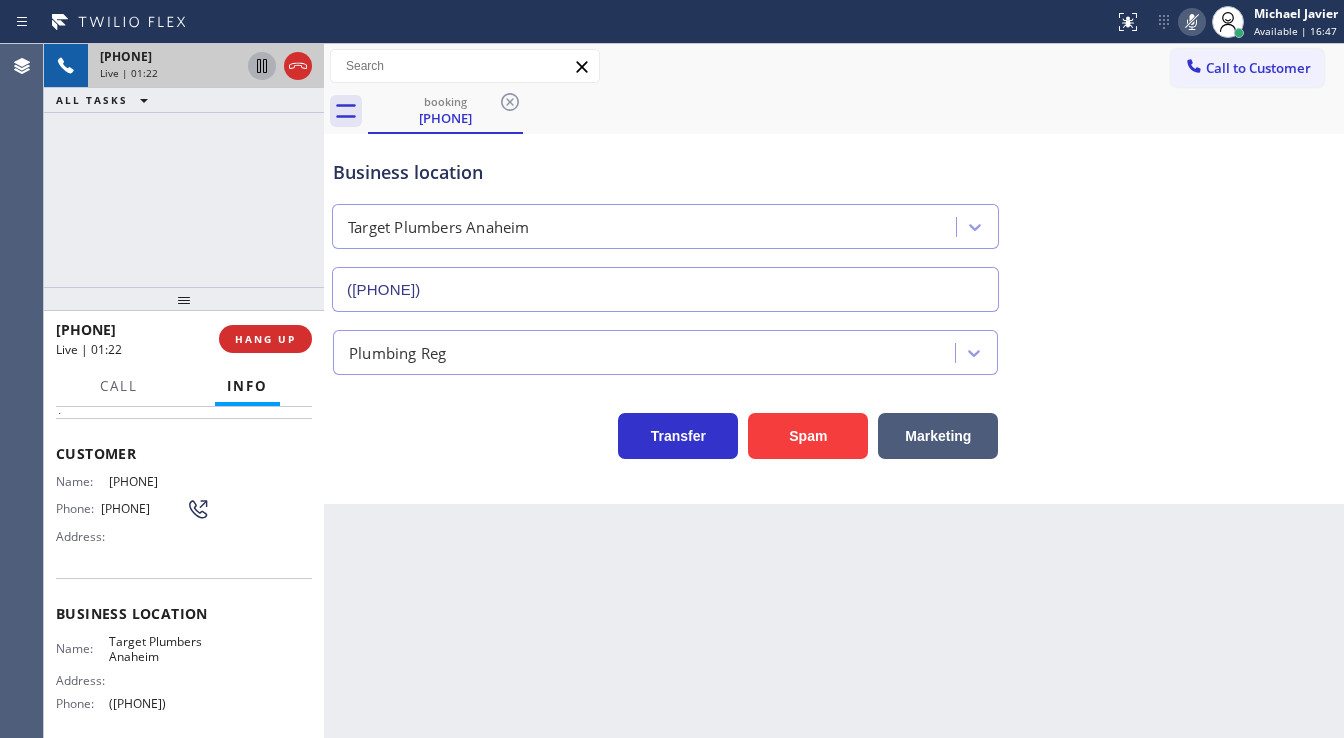 type 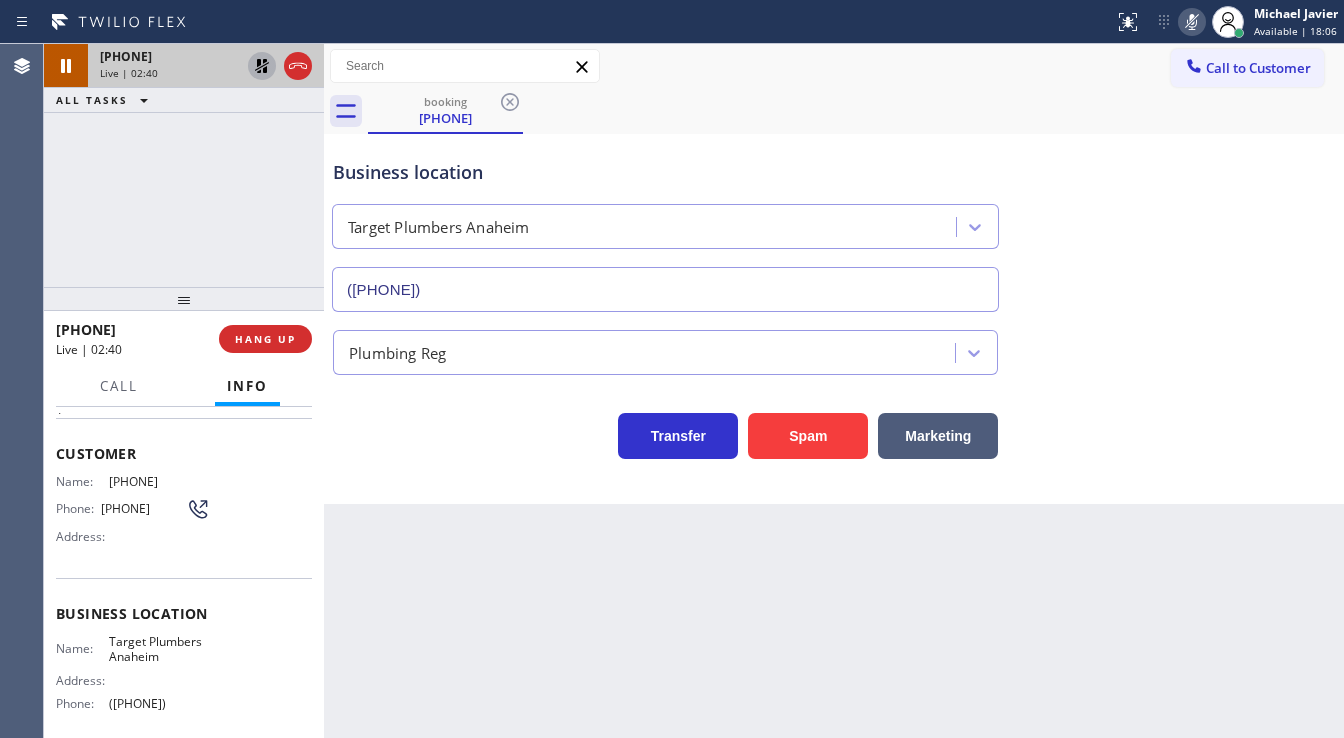 click on "[PHONE] Live | 02:40 ALL TASKS ALL TASKS ACTIVE TASKS TASKS IN WRAP UP" at bounding box center [184, 165] 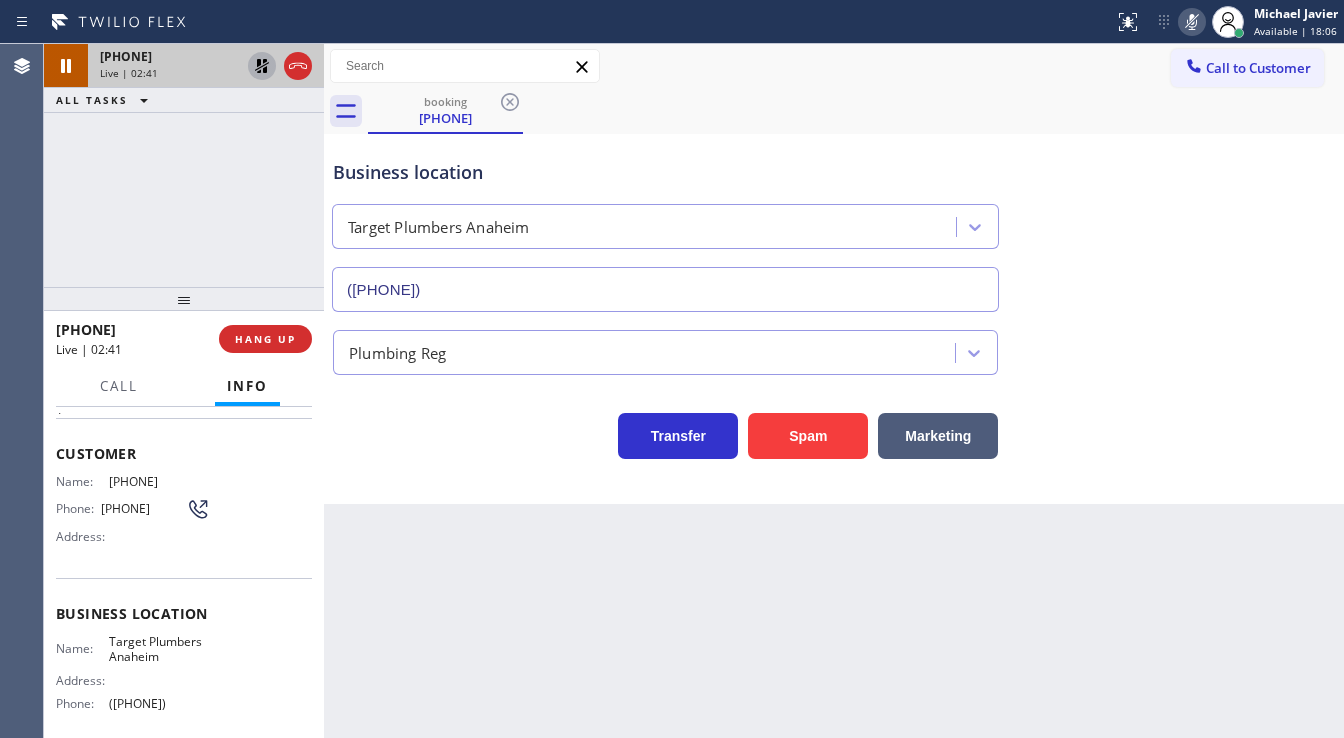 click 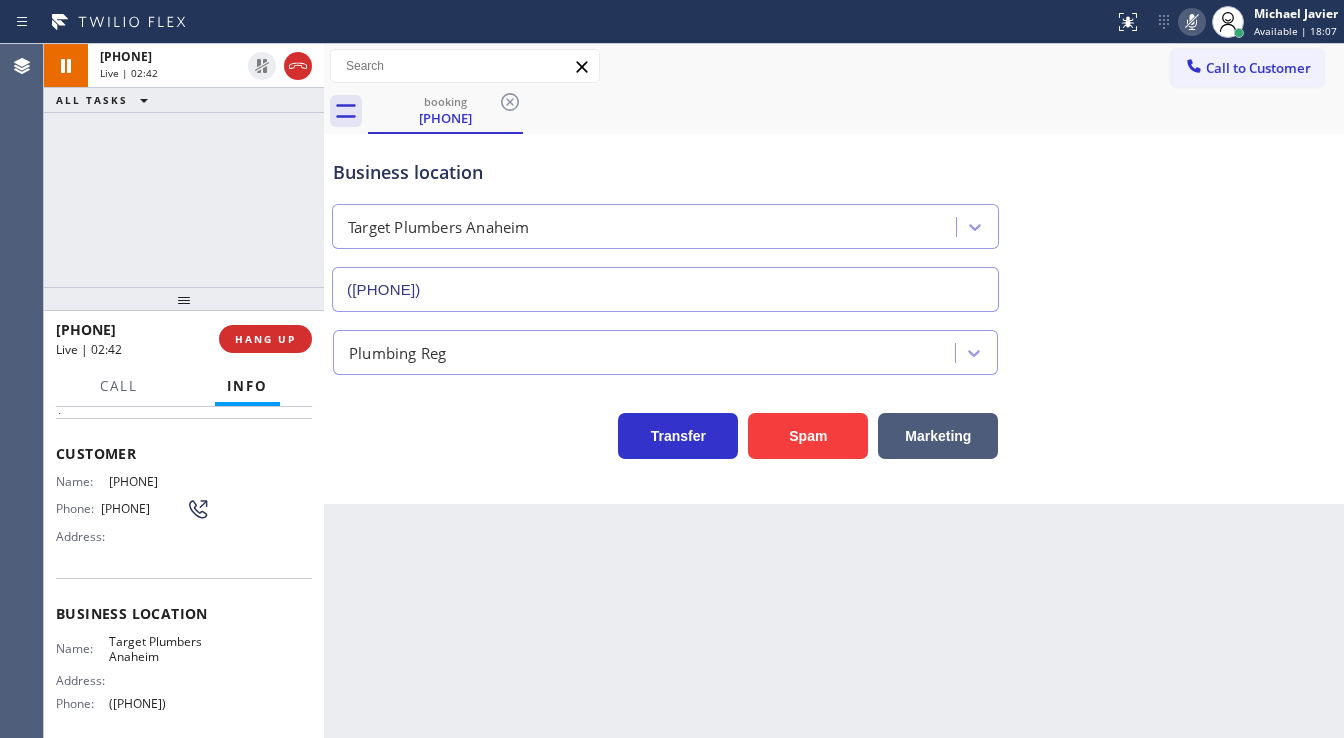 click 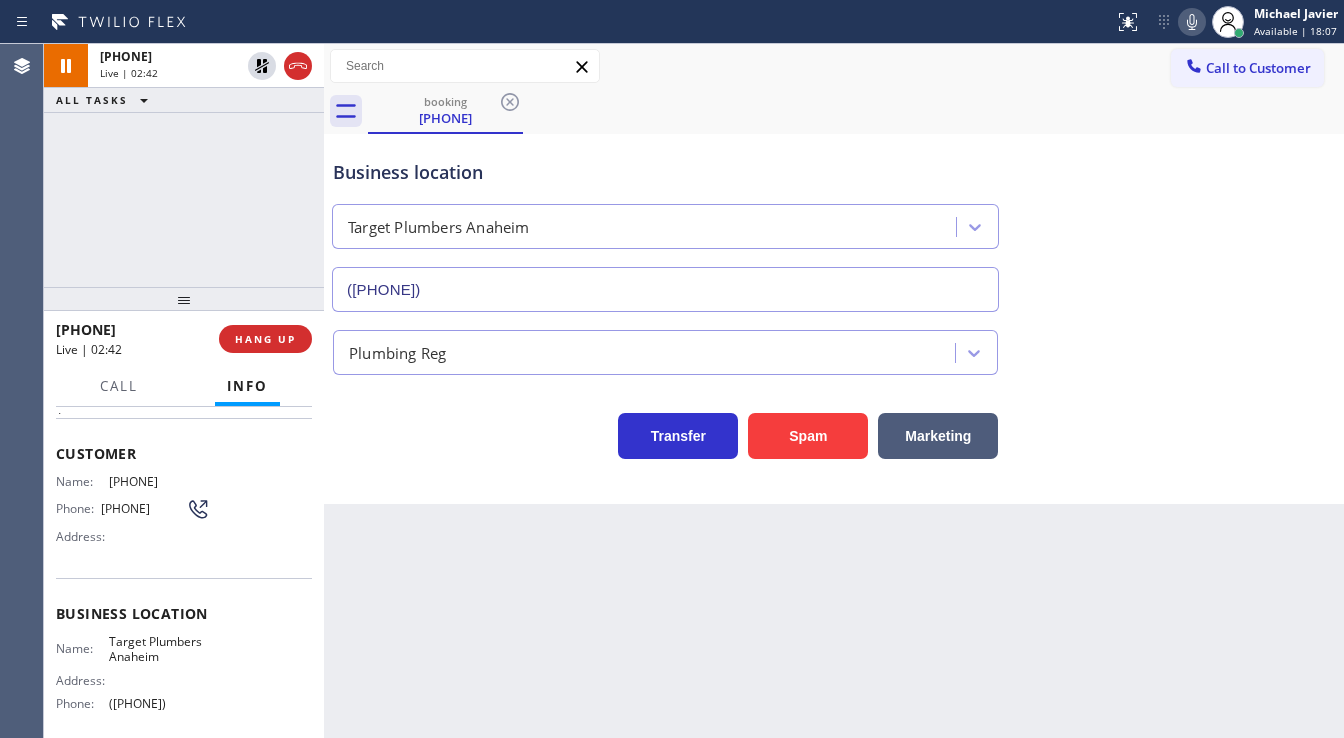 click on "Business location Target Plumbers Anaheim [PHONE]" at bounding box center (834, 221) 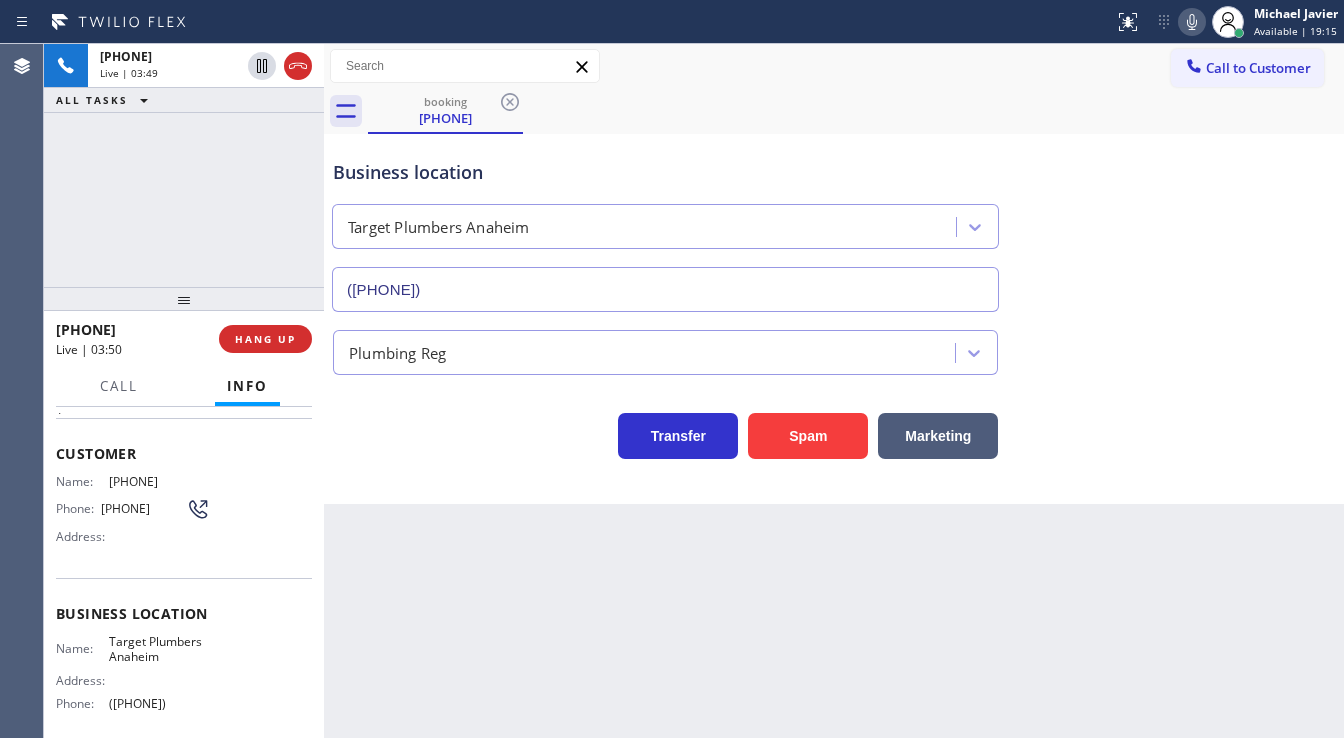 click on "Call to Customer Outbound call Location Repair Twist of New York Your caller id phone number ([PHONE]) Customer number Call Outbound call Technician Search Technician Your caller id phone number Your caller id phone number Call" at bounding box center [834, 66] 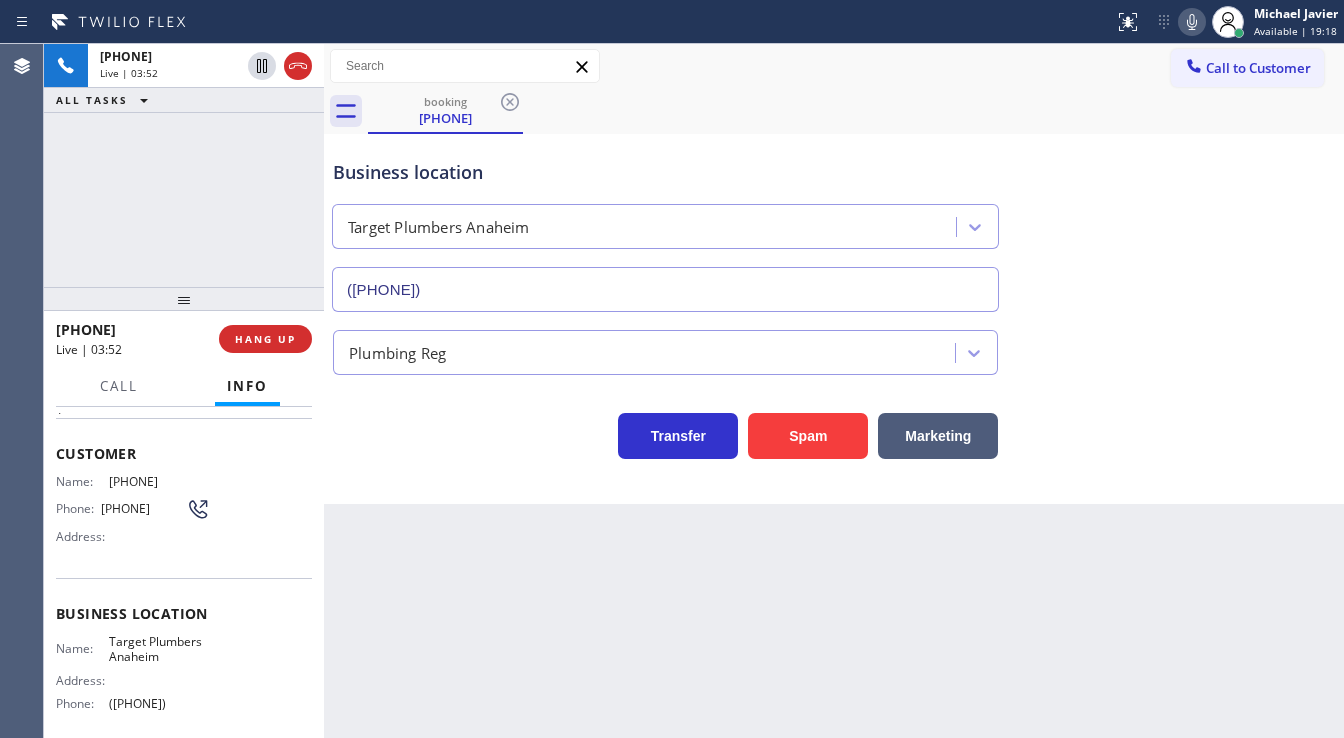 click 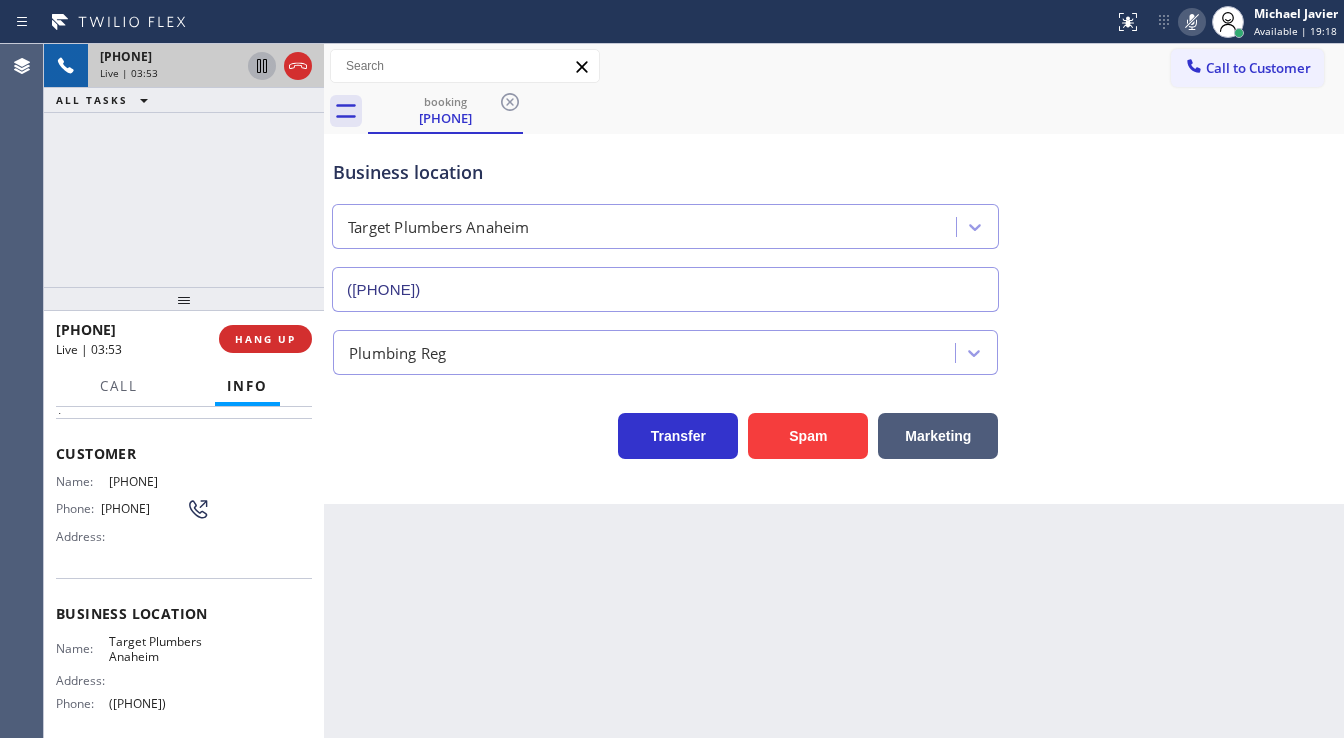 click 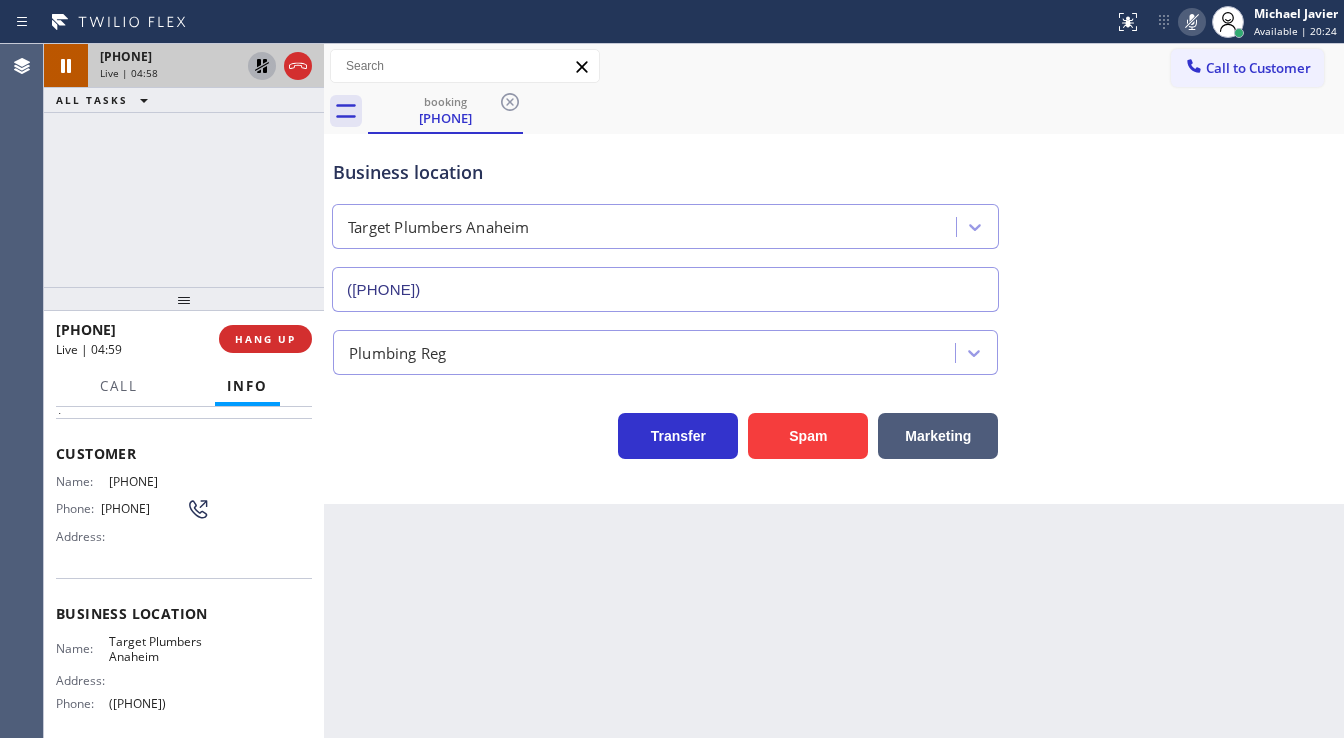 click on "[PHONE] Live | 04:58 ALL TASKS ALL TASKS ACTIVE TASKS TASKS IN WRAP UP" at bounding box center [184, 165] 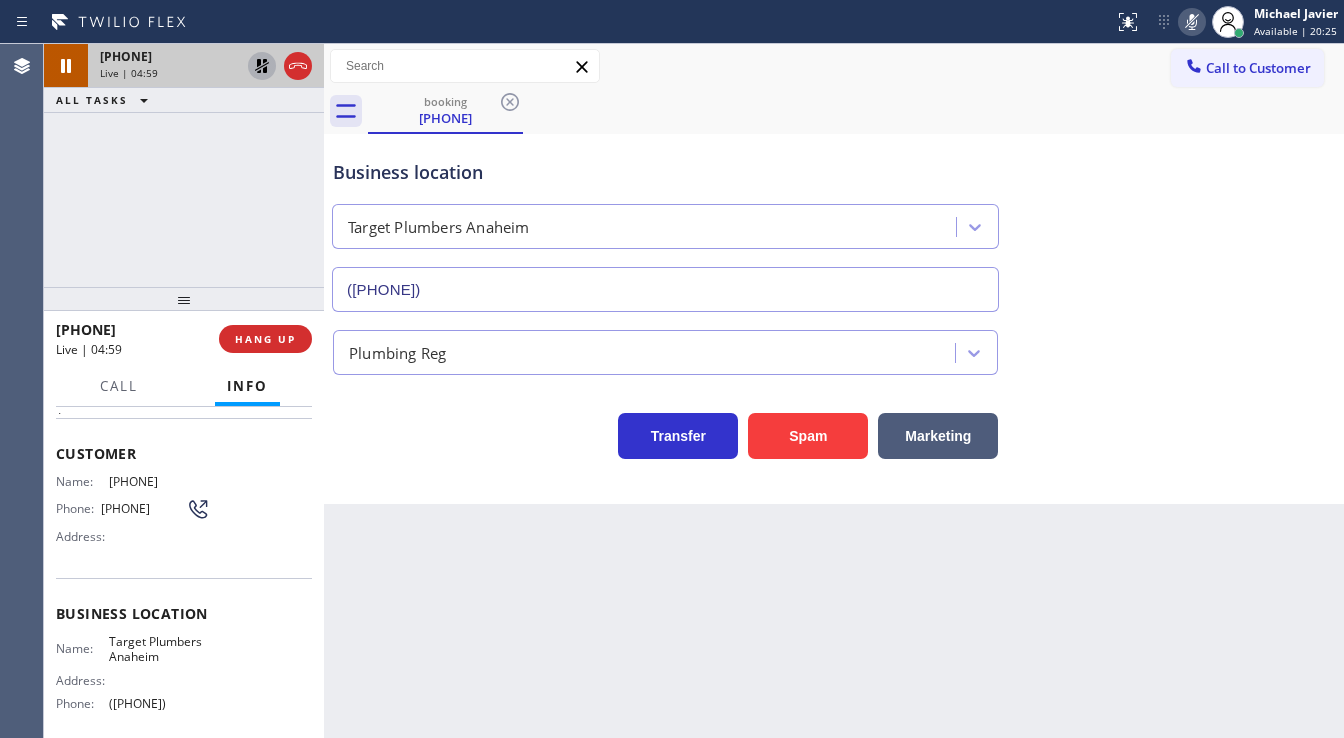 click 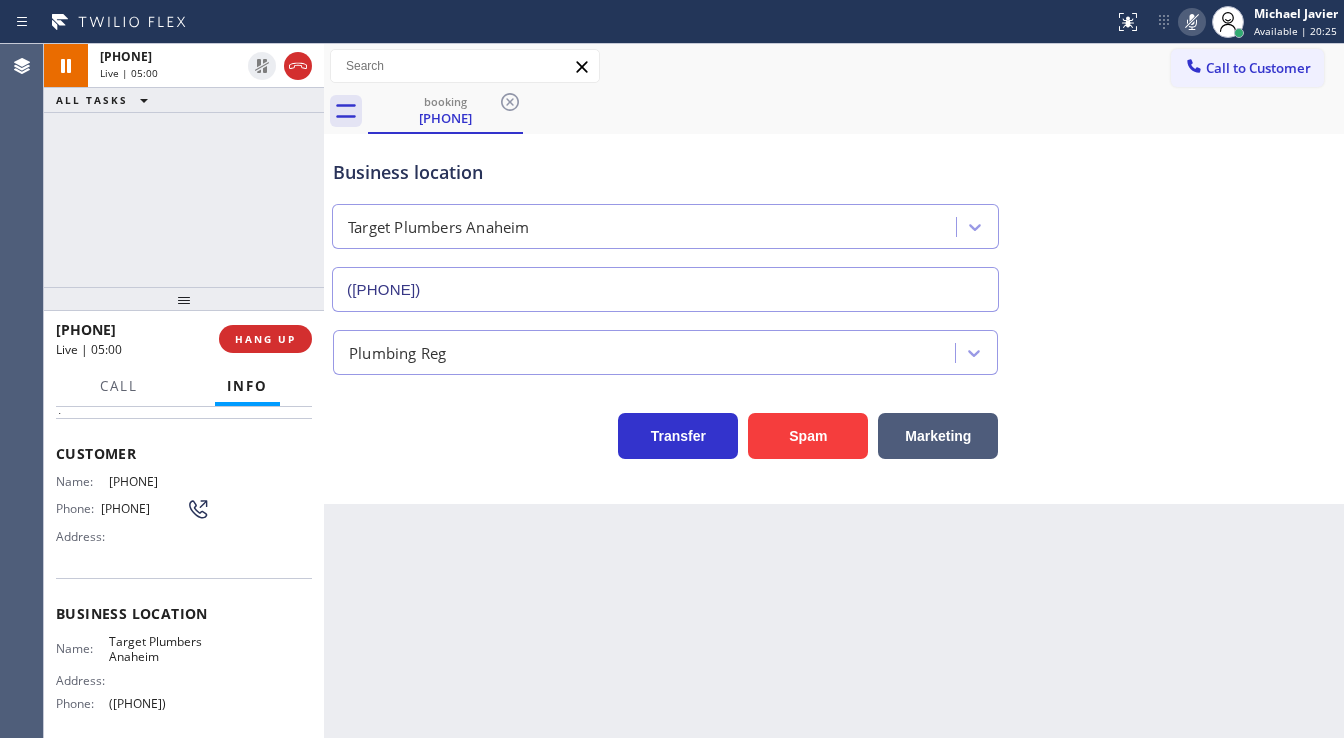 click 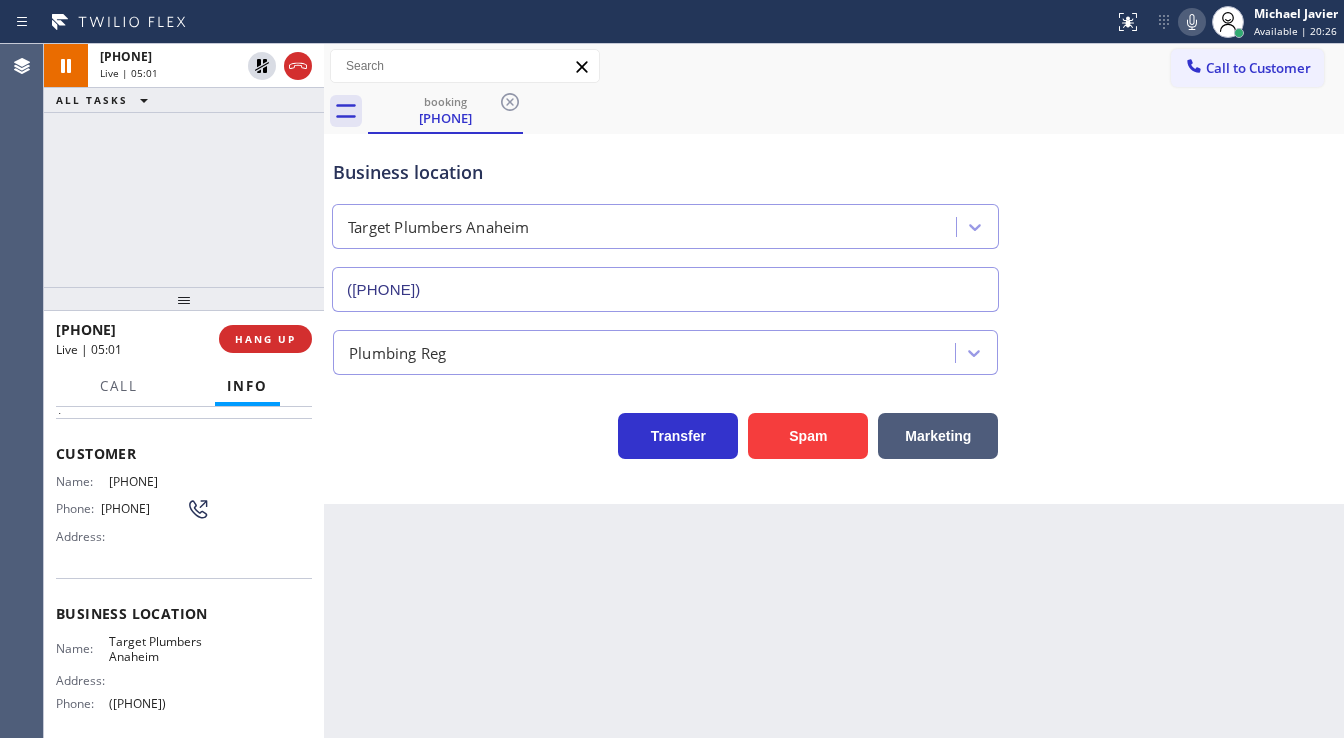 click on "[PHONE] Live | 05:01 ALL TASKS ALL TASKS ACTIVE TASKS TASKS IN WRAP UP" at bounding box center (184, 165) 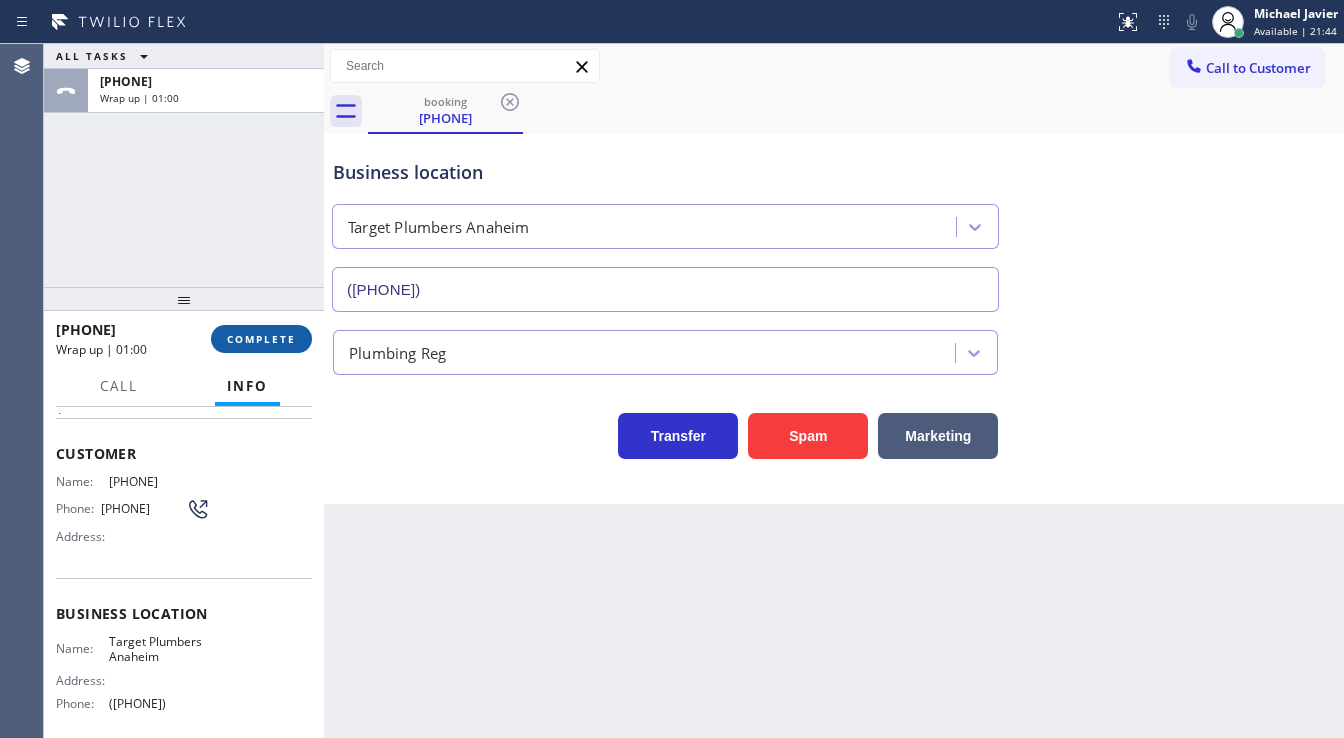 click on "COMPLETE" at bounding box center (261, 339) 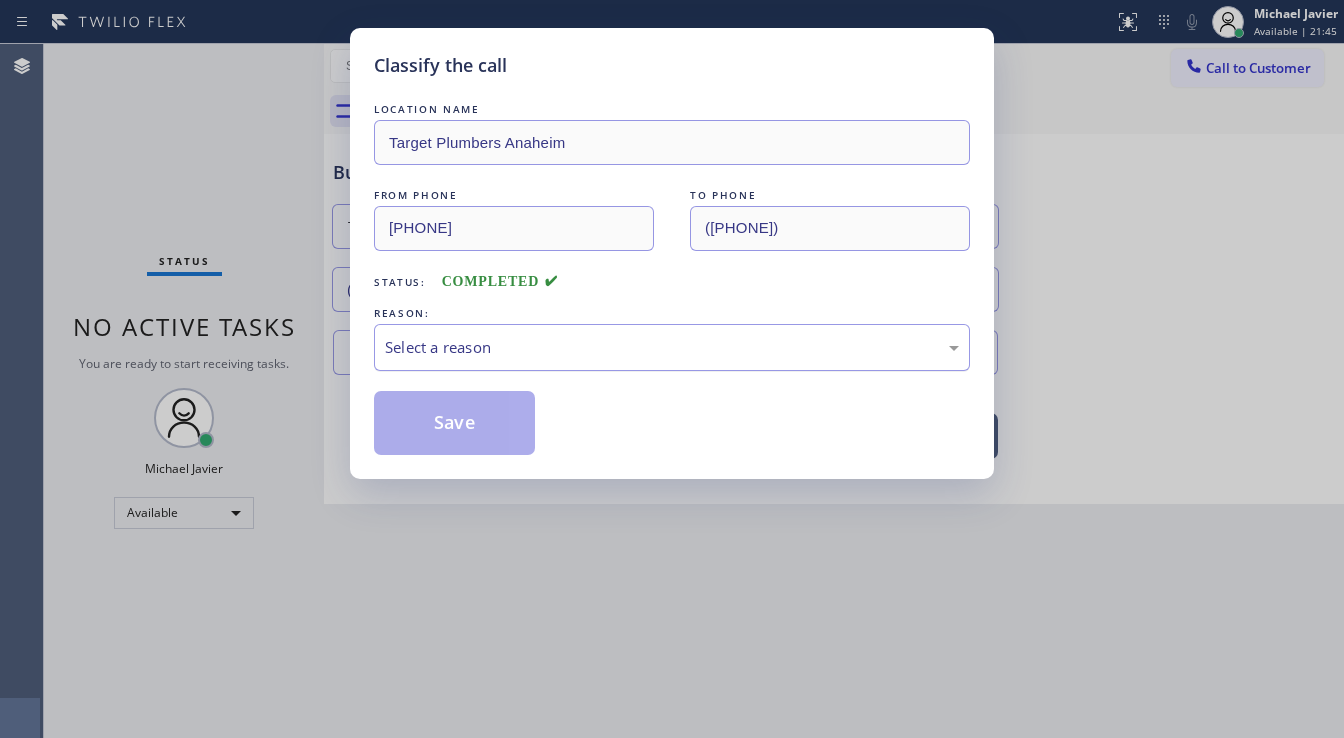 click on "Select a reason" at bounding box center [672, 347] 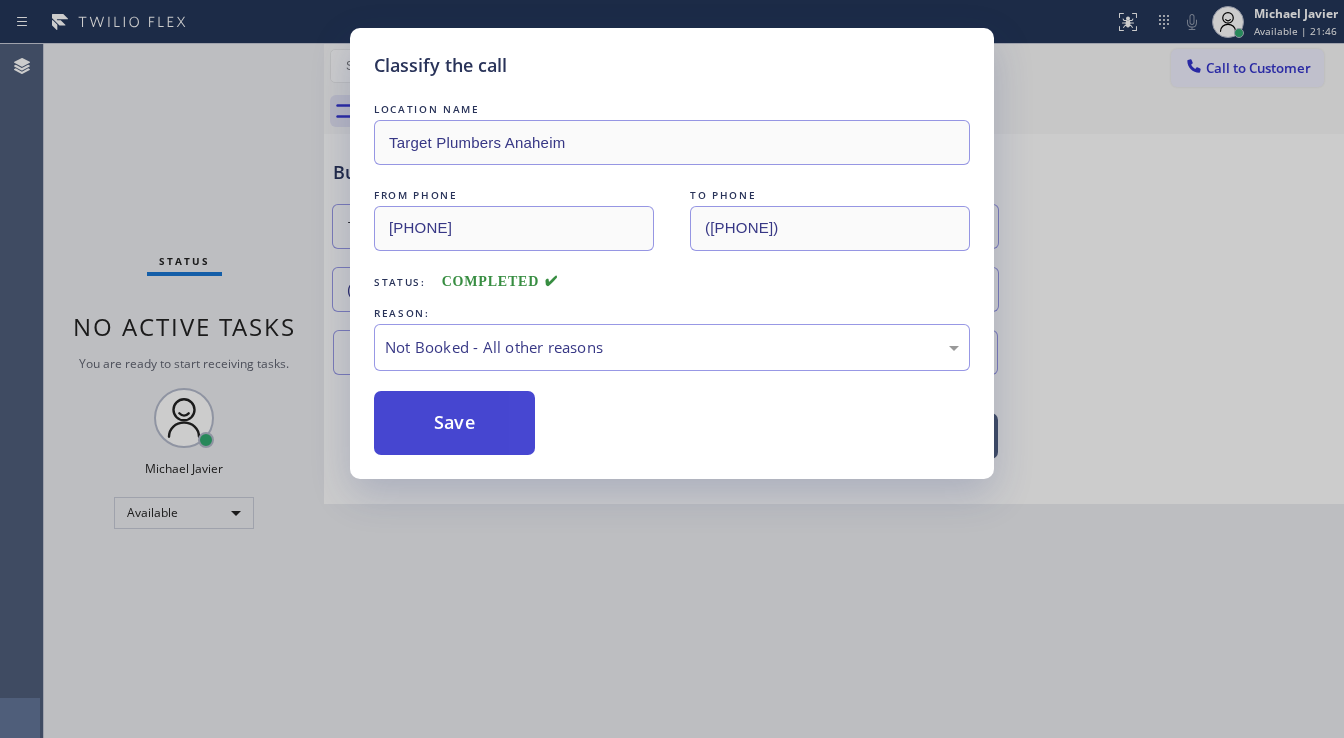 click on "Save" at bounding box center [454, 423] 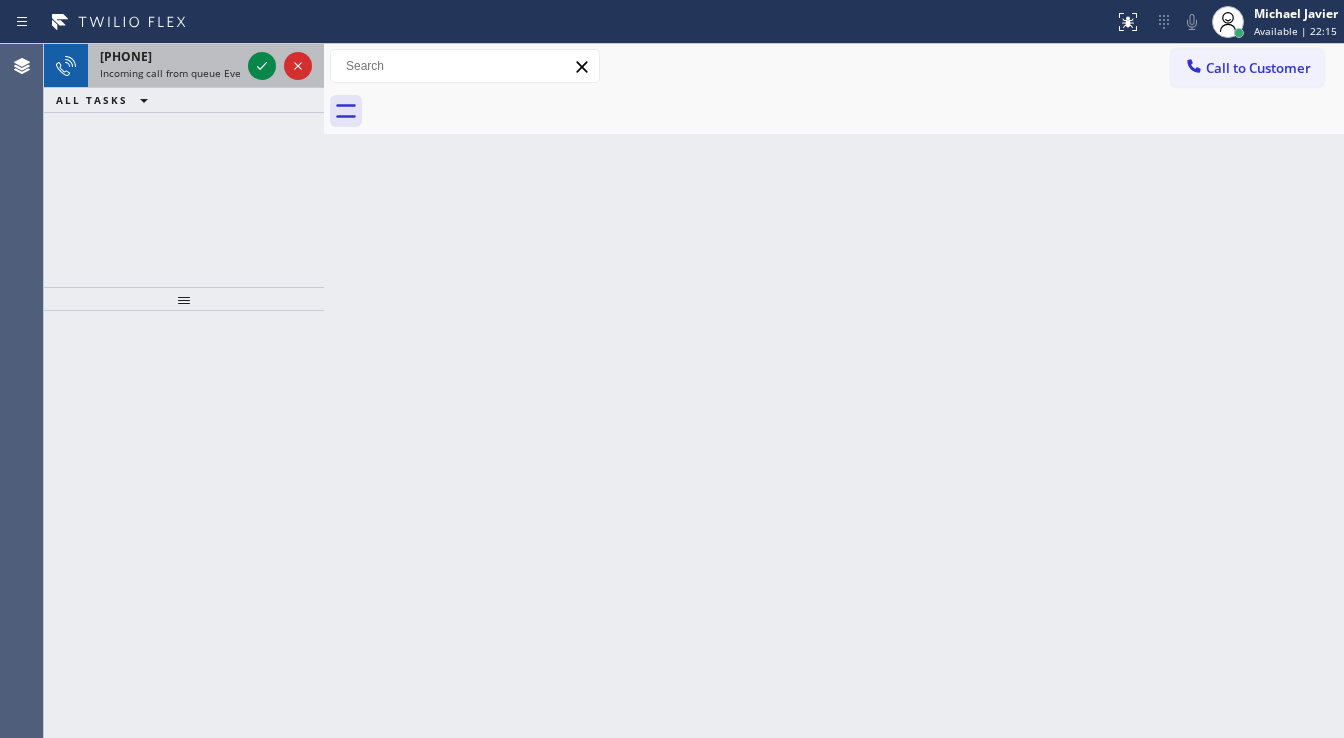 click on "Incoming call from queue Everybody" at bounding box center [186, 73] 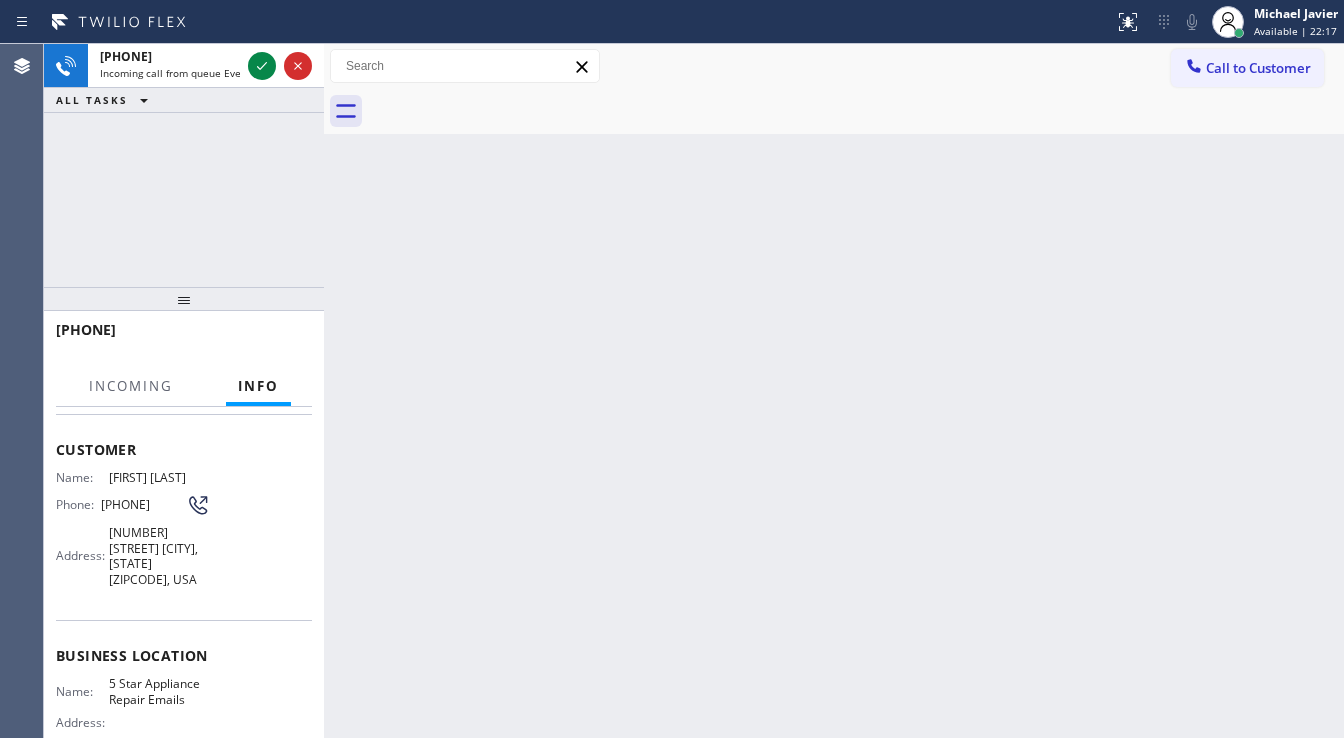 scroll, scrollTop: 0, scrollLeft: 0, axis: both 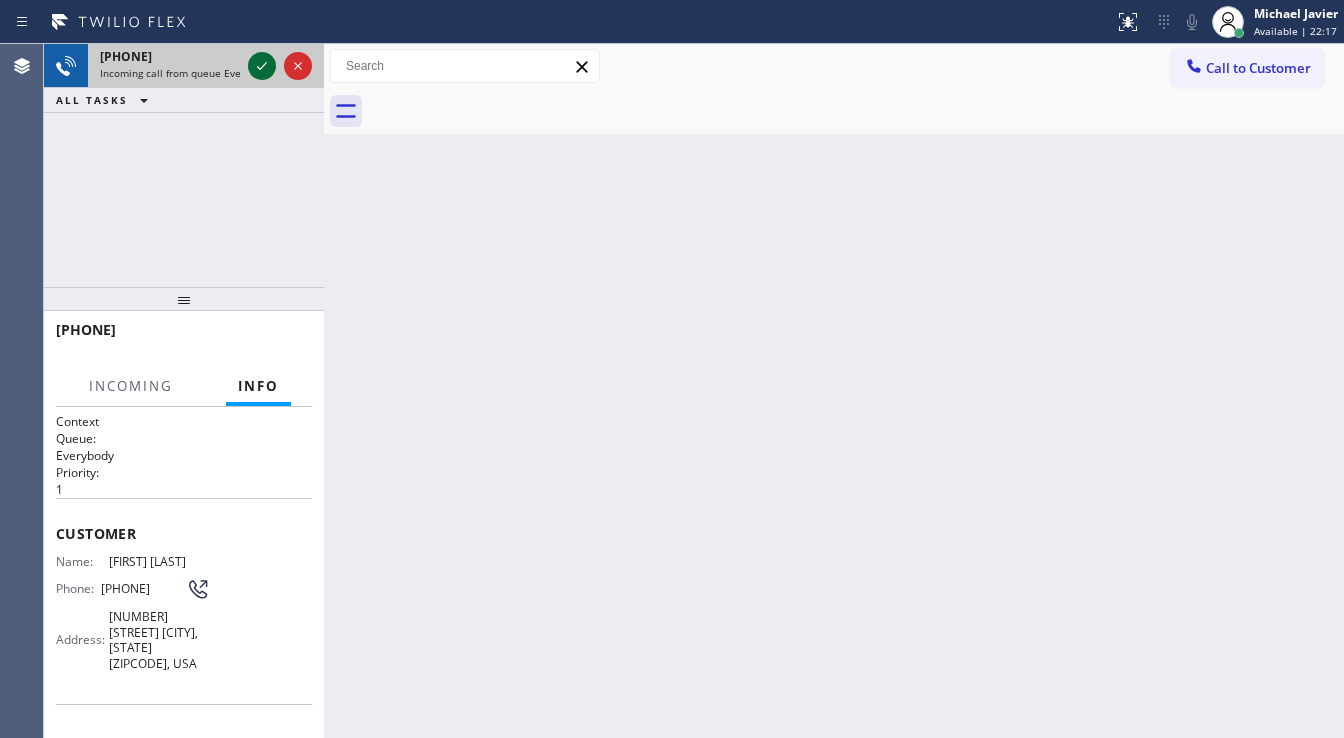 click 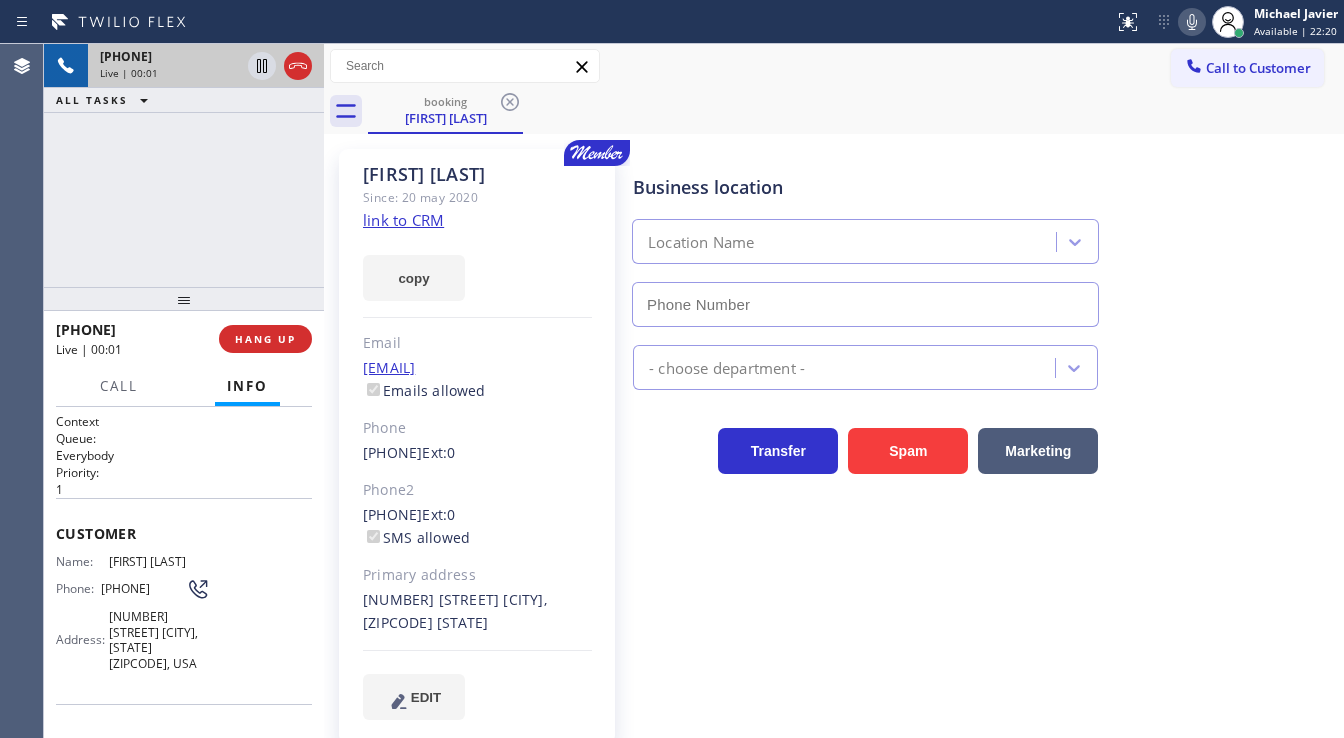 type on "([PHONE])" 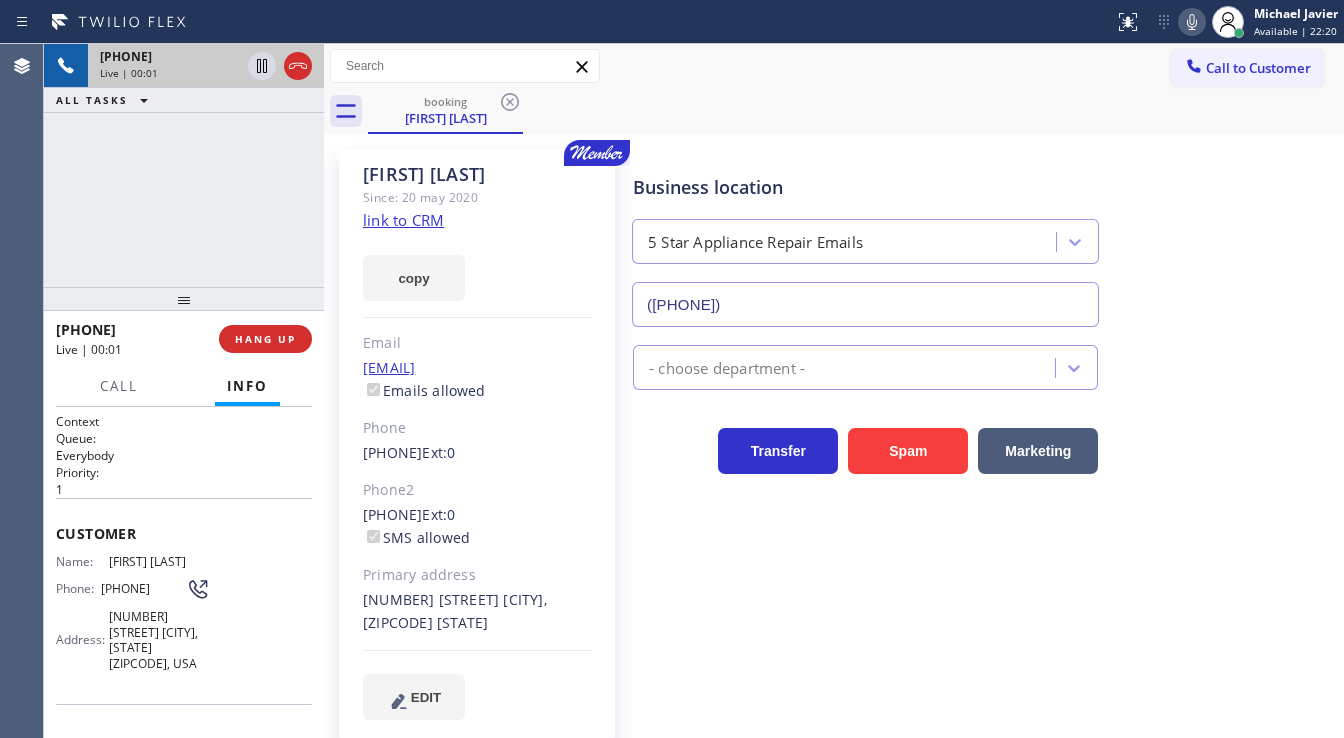 click on "link to CRM" at bounding box center [403, 220] 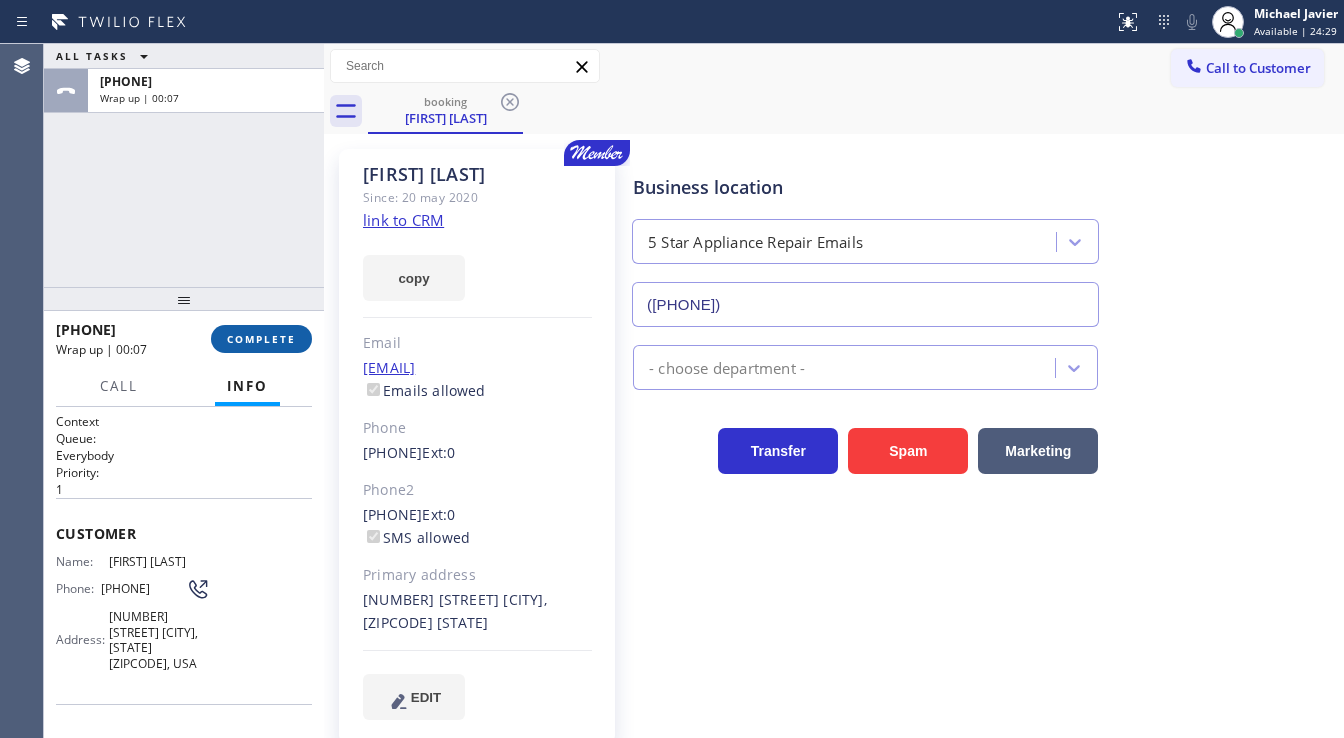 click on "COMPLETE" at bounding box center [261, 339] 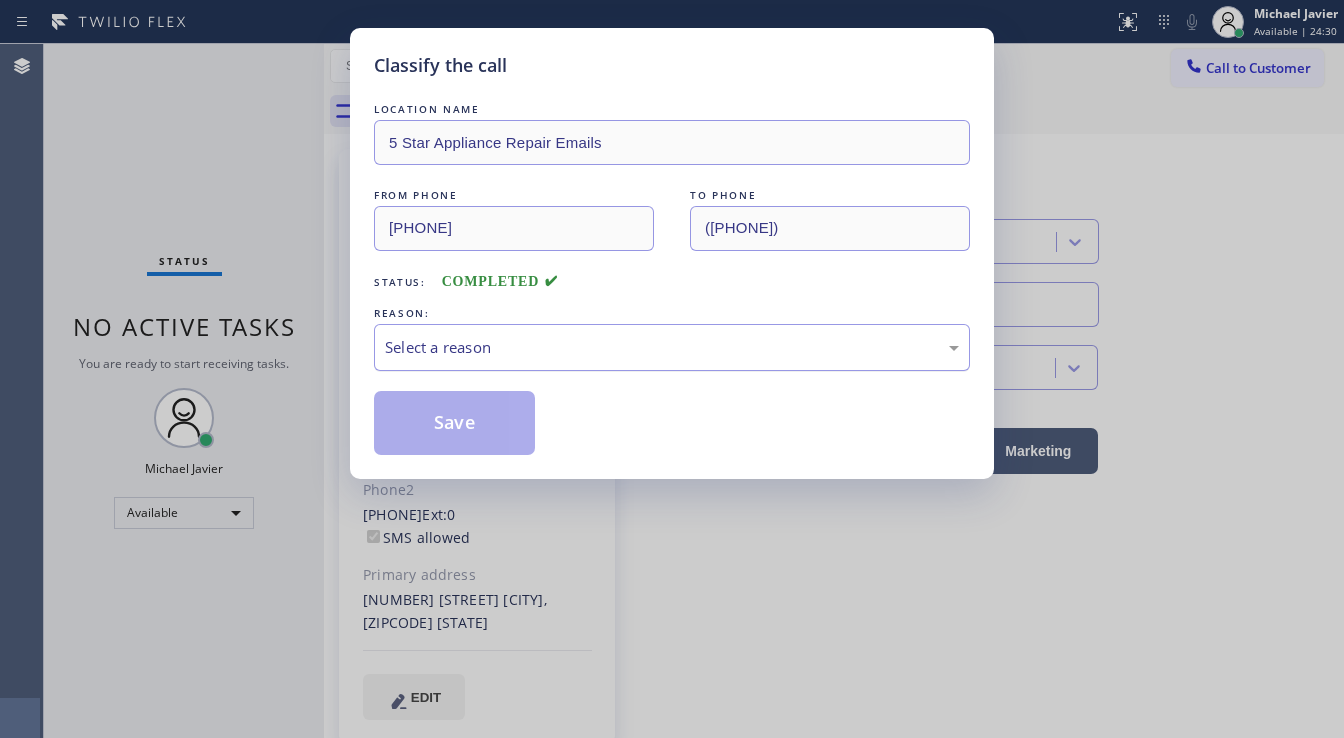 click on "Select a reason" at bounding box center (672, 347) 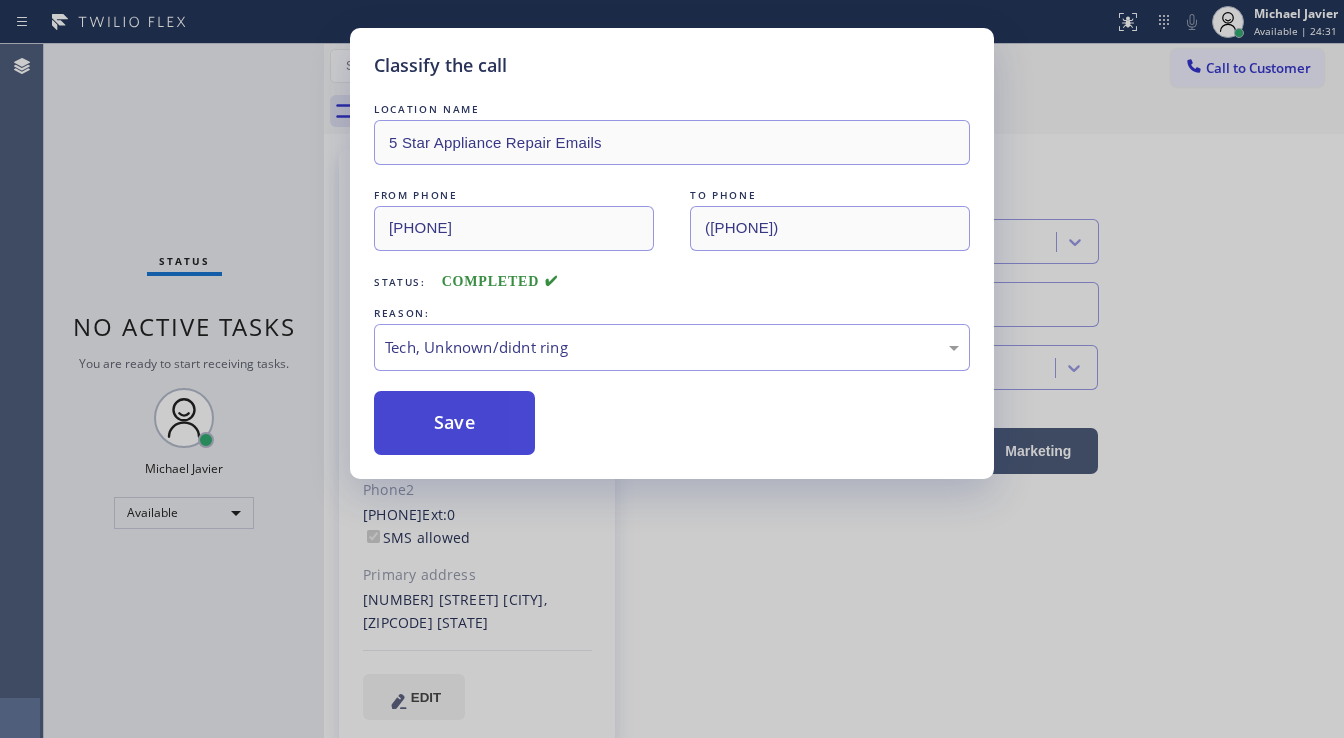 click on "Save" at bounding box center (454, 423) 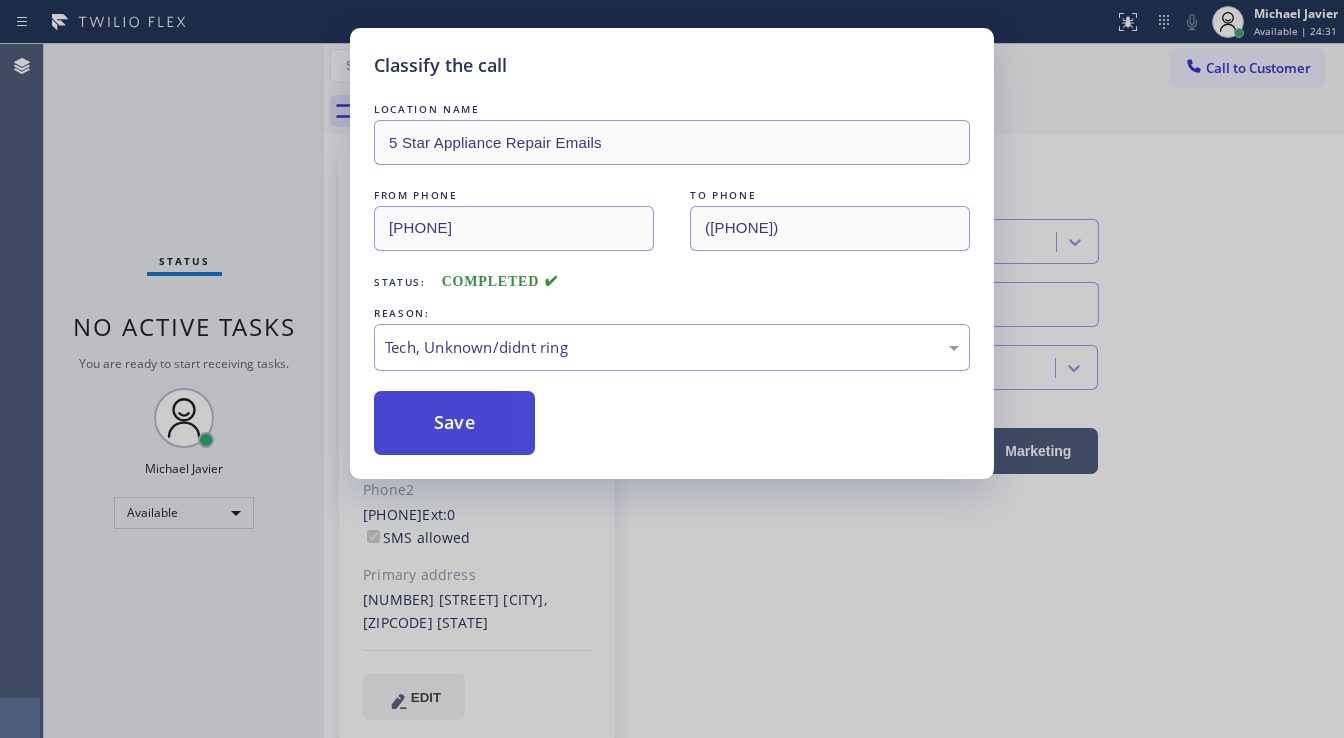 click on "Save" at bounding box center (454, 423) 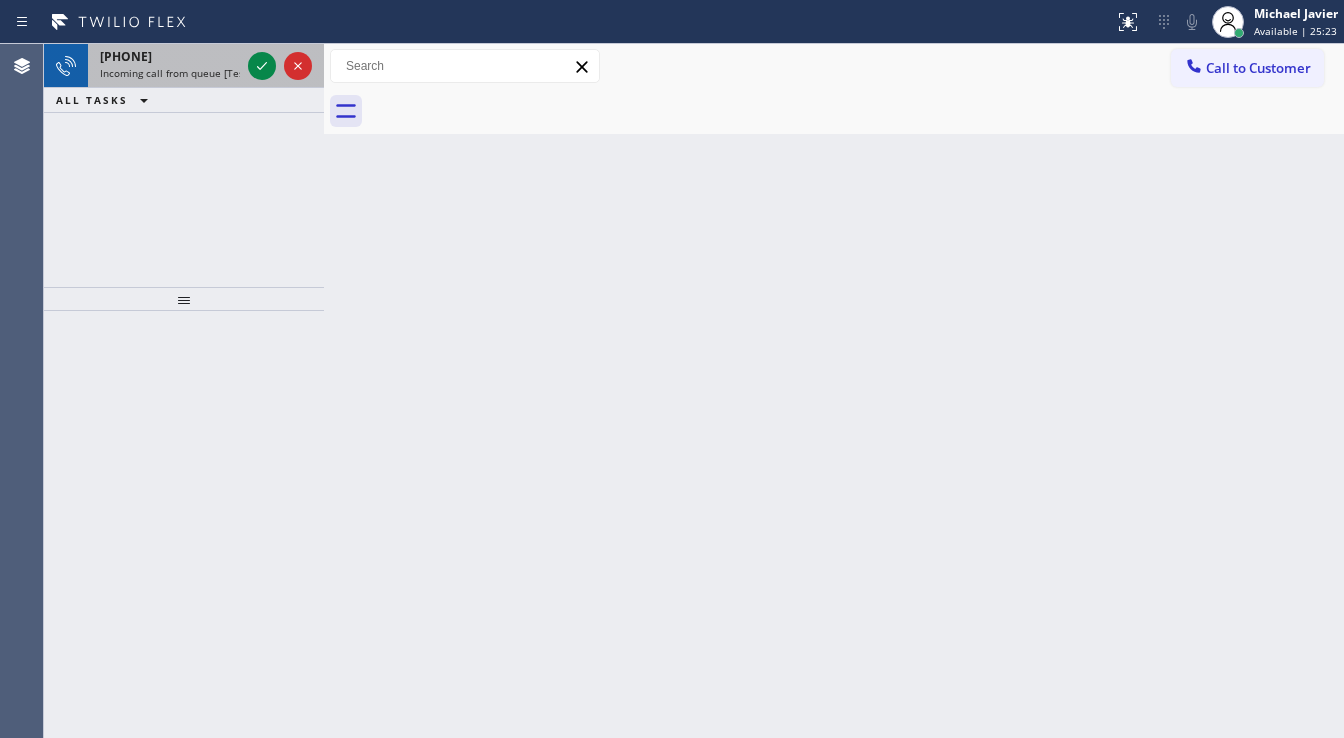click on "[PHONE]" at bounding box center [170, 56] 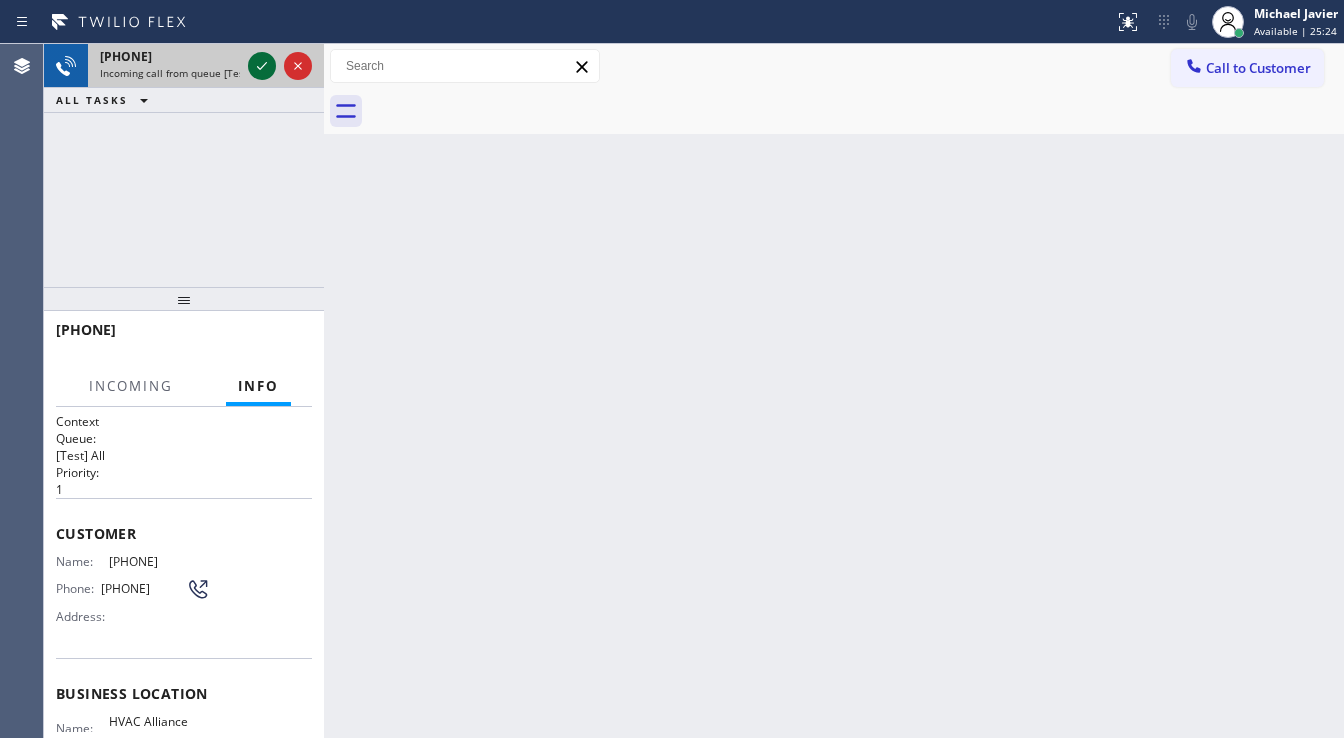 click 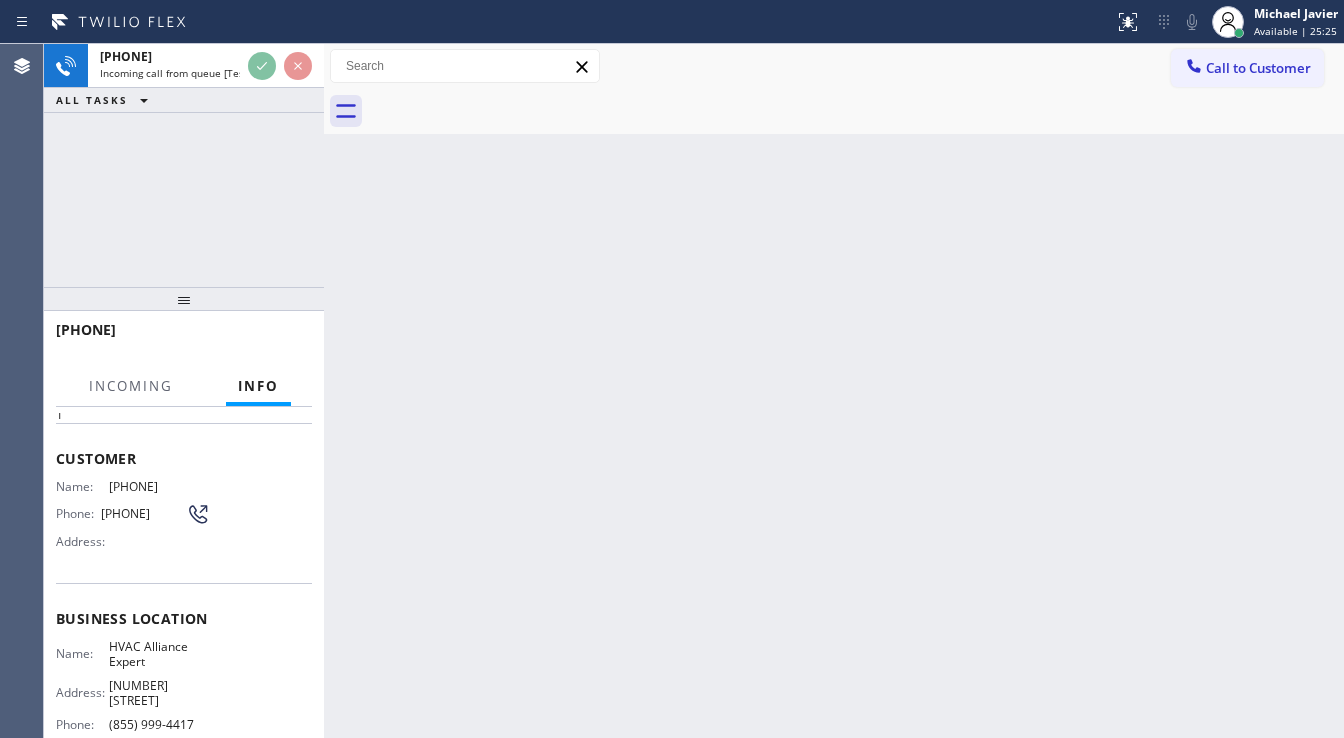 scroll, scrollTop: 160, scrollLeft: 0, axis: vertical 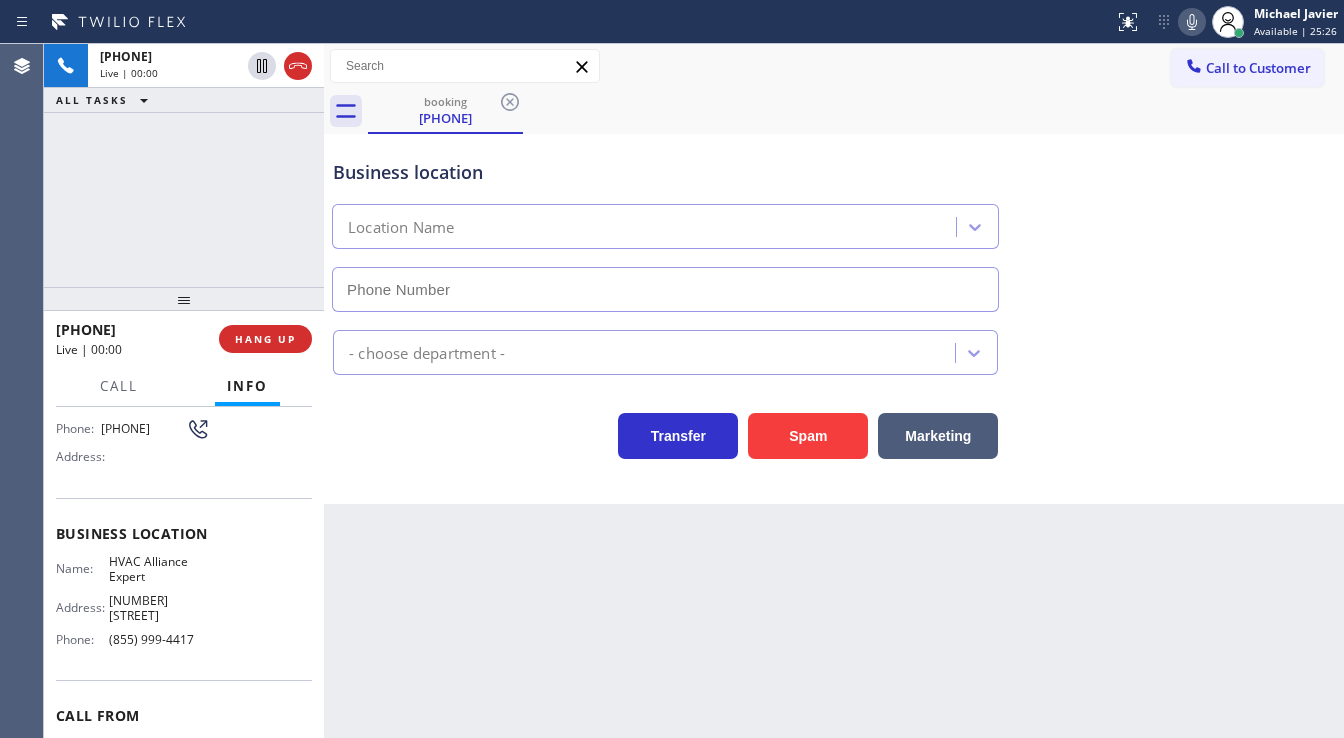type on "(855) 999-4417" 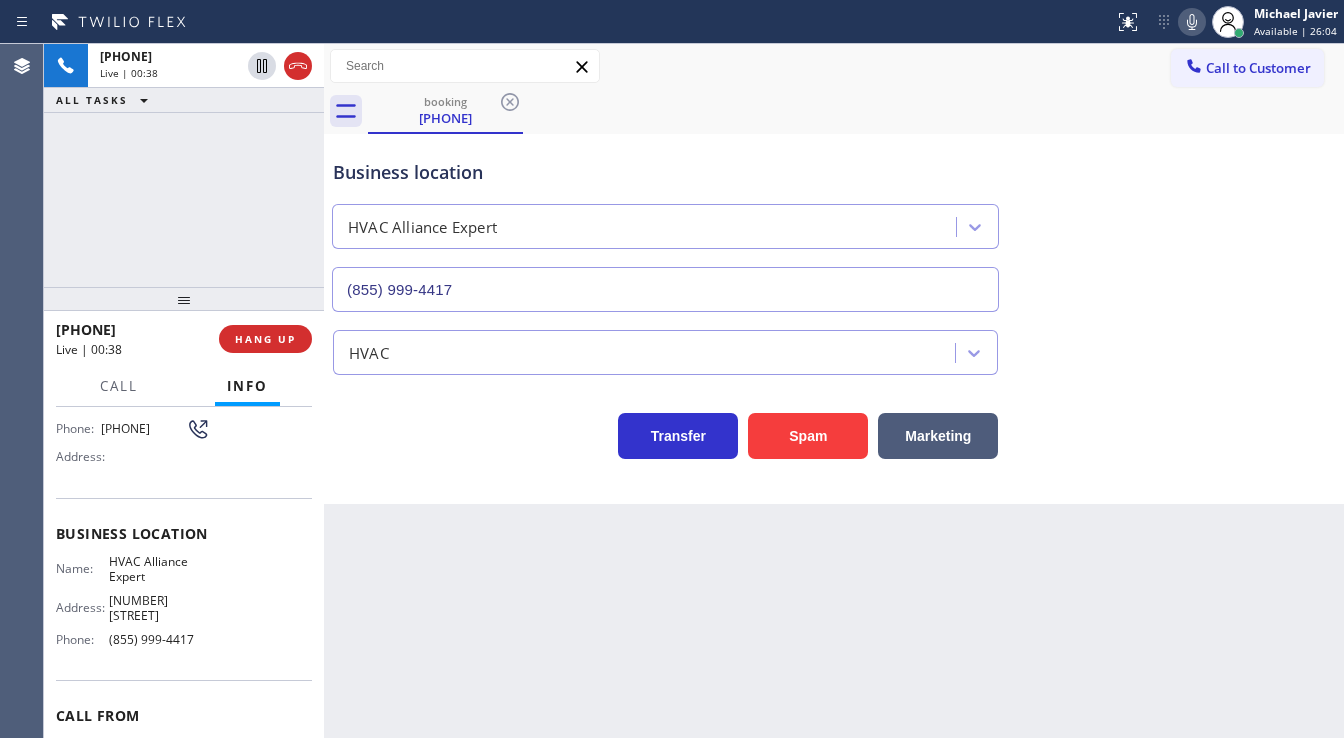 click on "Business location HVAC Alliance Expert [PHONE]" at bounding box center (834, 221) 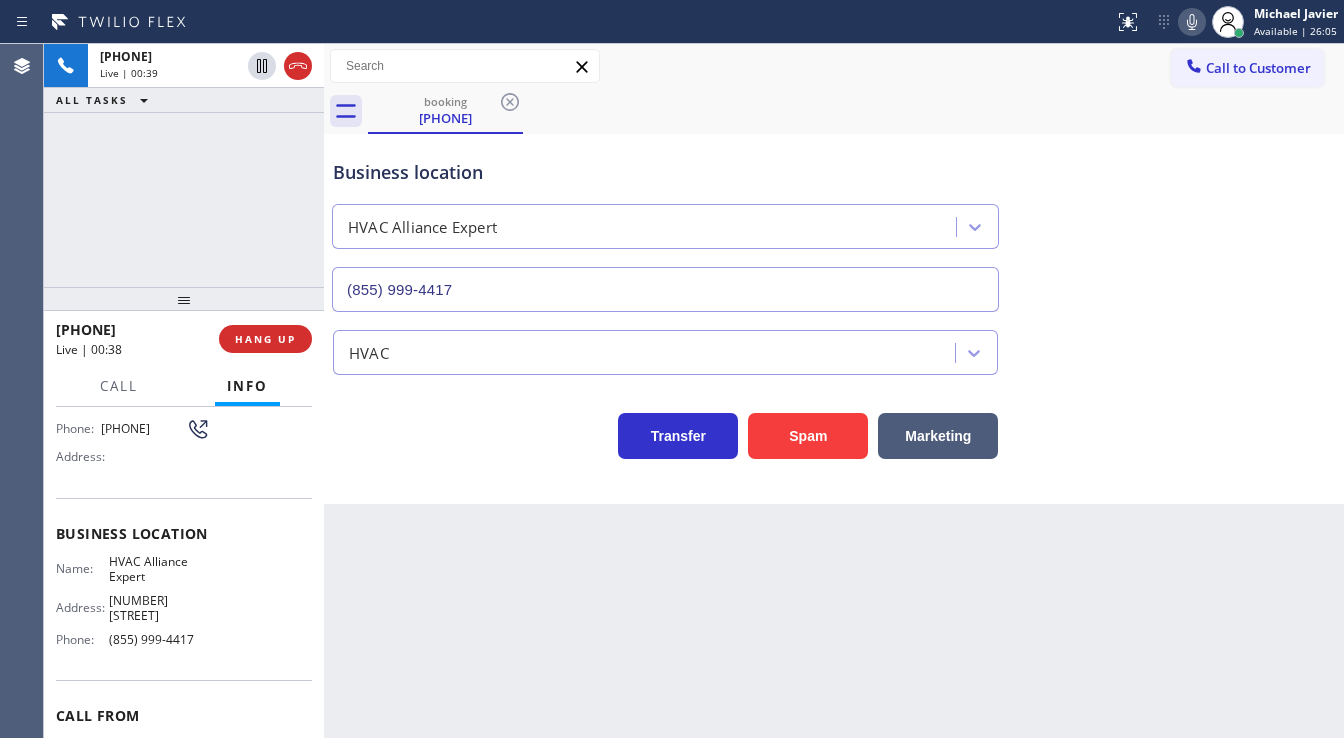 click 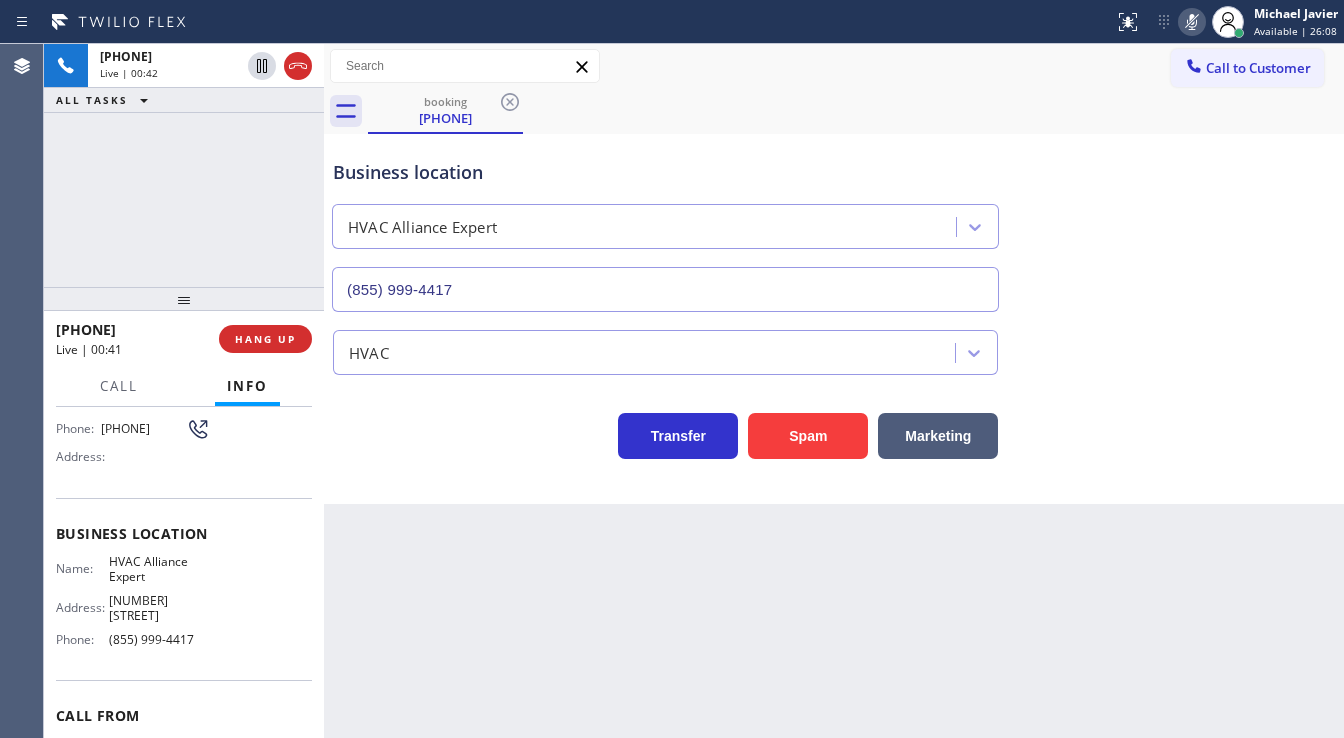 click 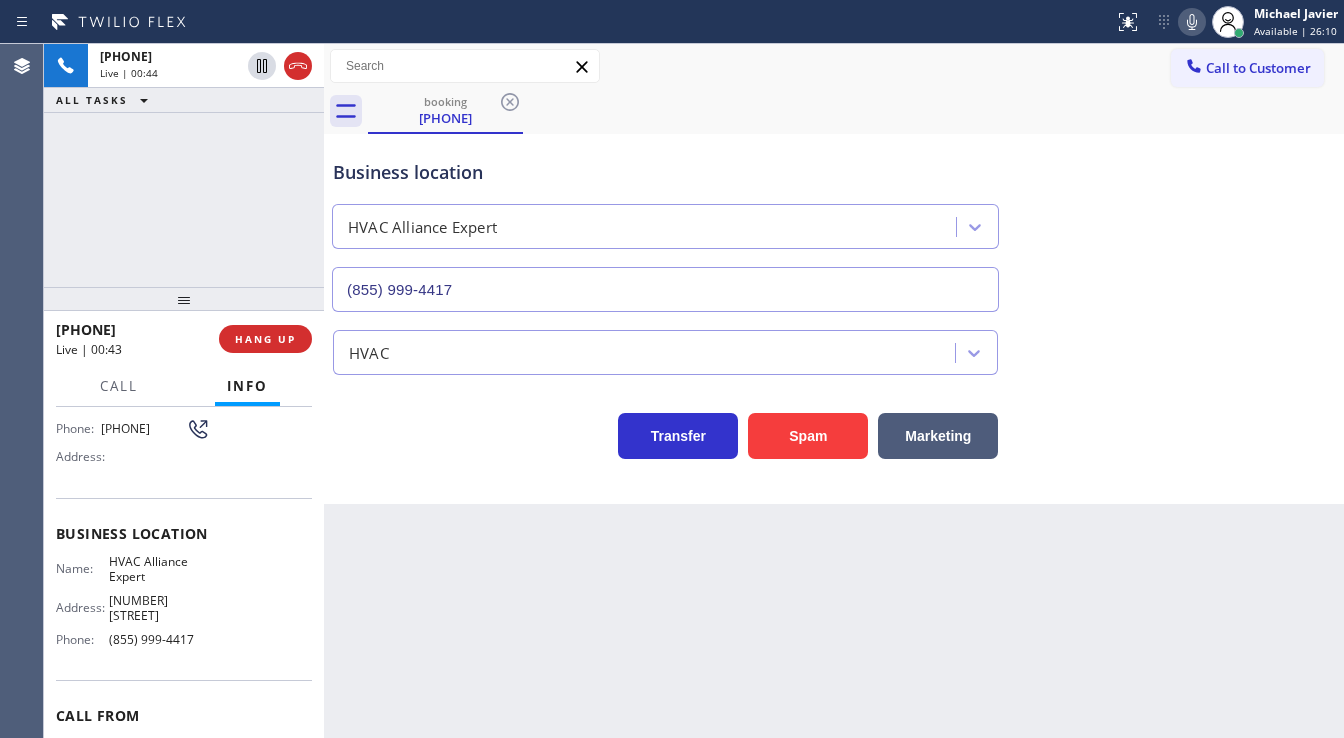 click on "Back to Dashboard Change Sender ID Customers Technicians Select a contact Outbound call Technician Search Technician Your caller id phone number Your caller id phone number Call Technician info Name   Phone none Address none Change Sender ID HVAC [PHONE] 5 Star Appliance [PHONE] Appliance Repair [PHONE] Plumbing [PHONE] Air Duct Cleaning [PHONE]  Electricians [PHONE] Cancel Change Check personal SMS Reset Change booking [PHONE] Call to Customer Outbound call Location Repair Twist of New York Your caller id phone number [PHONE] Customer number Call Outbound call Technician Search Technician Your caller id phone number Your caller id phone number Call booking [PHONE] Business location HVAC Alliance Expert [PHONE] HVAC Transfer Spam Marketing" at bounding box center [834, 391] 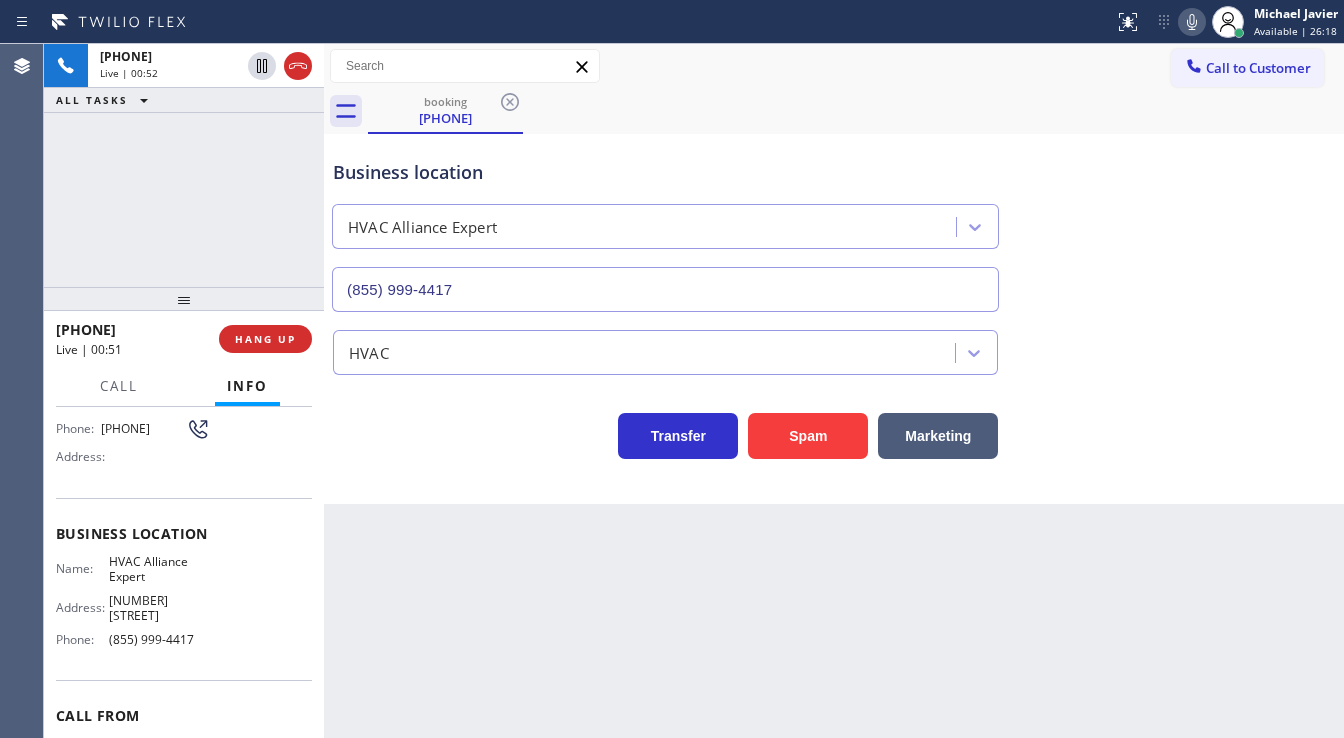 click on "Back to Dashboard Change Sender ID Customers Technicians Select a contact Outbound call Technician Search Technician Your caller id phone number Your caller id phone number Call Technician info Name   Phone none Address none Change Sender ID HVAC [PHONE] 5 Star Appliance [PHONE] Appliance Repair [PHONE] Plumbing [PHONE] Air Duct Cleaning [PHONE]  Electricians [PHONE] Cancel Change Check personal SMS Reset Change booking [PHONE] Call to Customer Outbound call Location Repair Twist of New York Your caller id phone number [PHONE] Customer number Call Outbound call Technician Search Technician Your caller id phone number Your caller id phone number Call booking [PHONE] Business location HVAC Alliance Expert [PHONE] HVAC Transfer Spam Marketing" at bounding box center (834, 391) 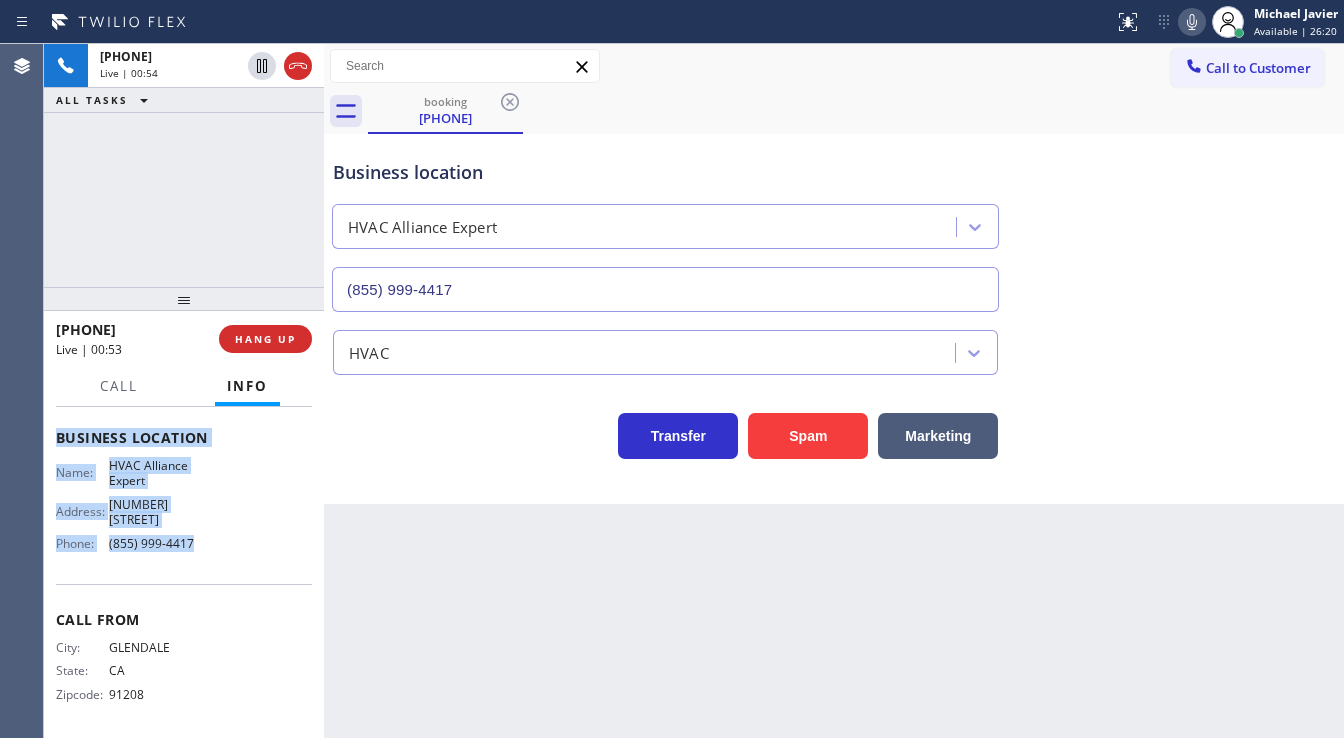 scroll, scrollTop: 260, scrollLeft: 0, axis: vertical 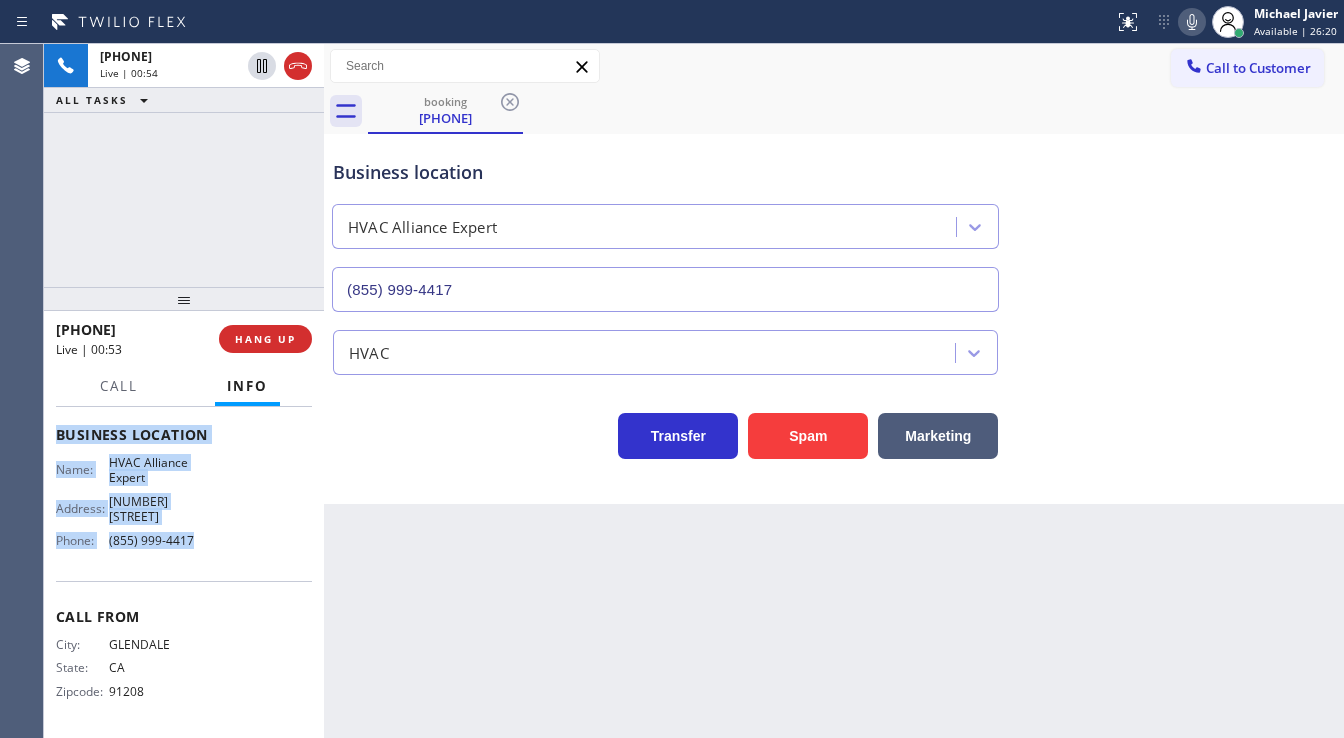 drag, startPoint x: 50, startPoint y: 446, endPoint x: 217, endPoint y: 543, distance: 193.1269 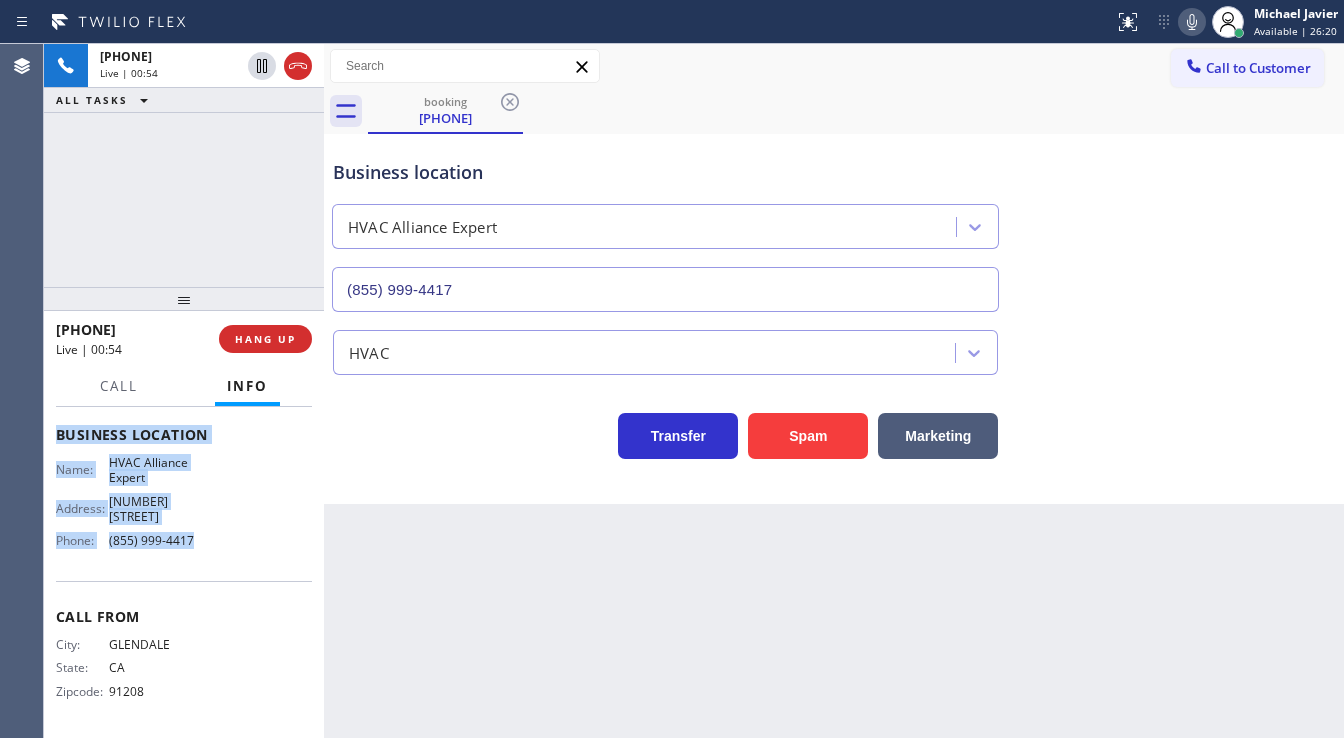 copy on "Customer Name: ([PHONE]) Phone: ([PHONE]) Address: Business location Name: HVAC Alliance Expert Address: [NUMBER] [STREET] Phone: ([PHONE])" 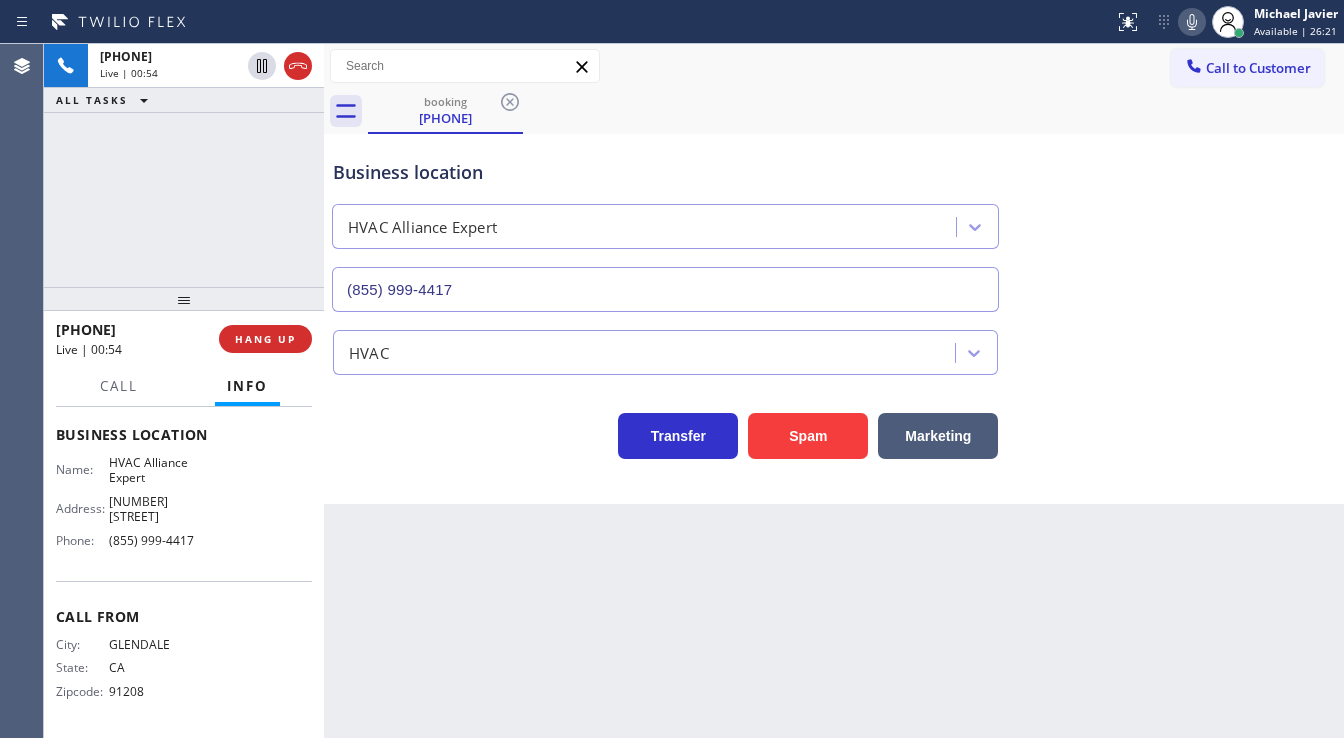 click on "[PHONE] Live | 00:54 ALL TASKS ALL TASKS ACTIVE TASKS TASKS IN WRAP UP" at bounding box center [184, 165] 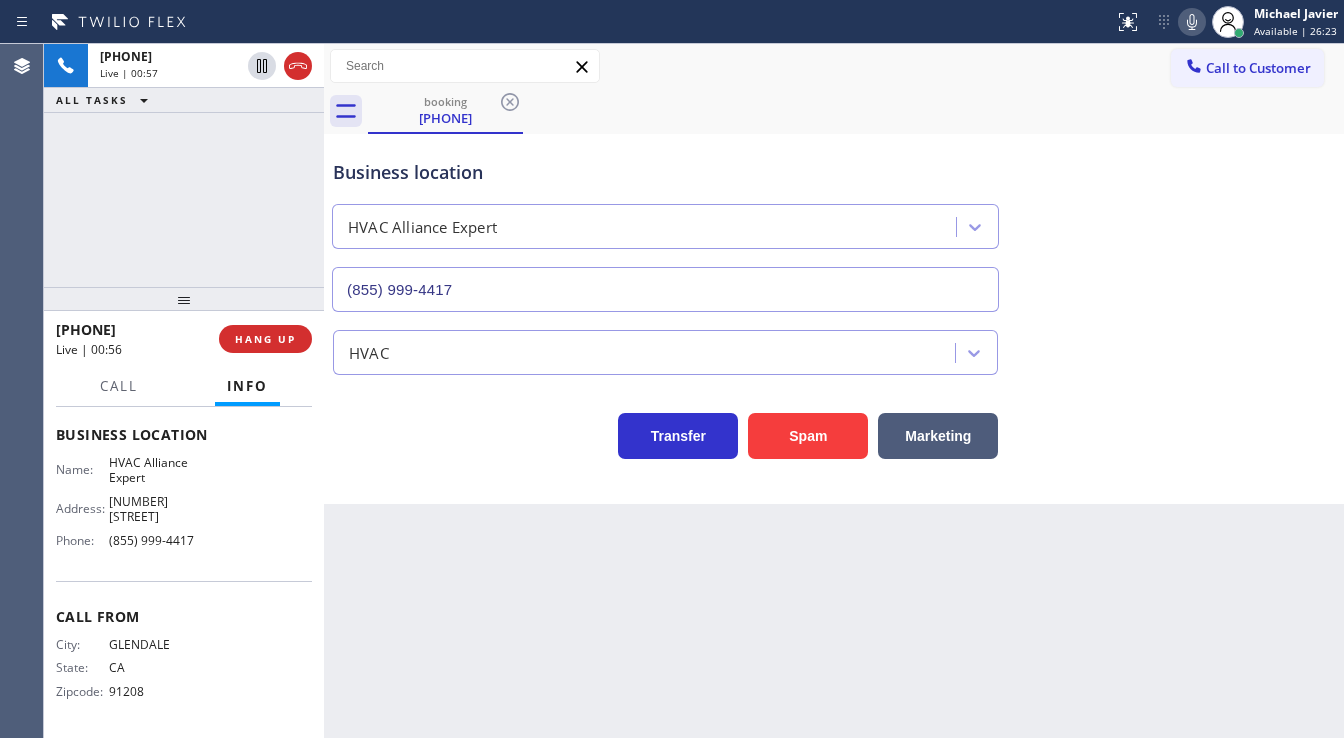 click on "[PHONE] Live | 00:57 ALL TASKS ALL TASKS ACTIVE TASKS TASKS IN WRAP UP" at bounding box center [184, 165] 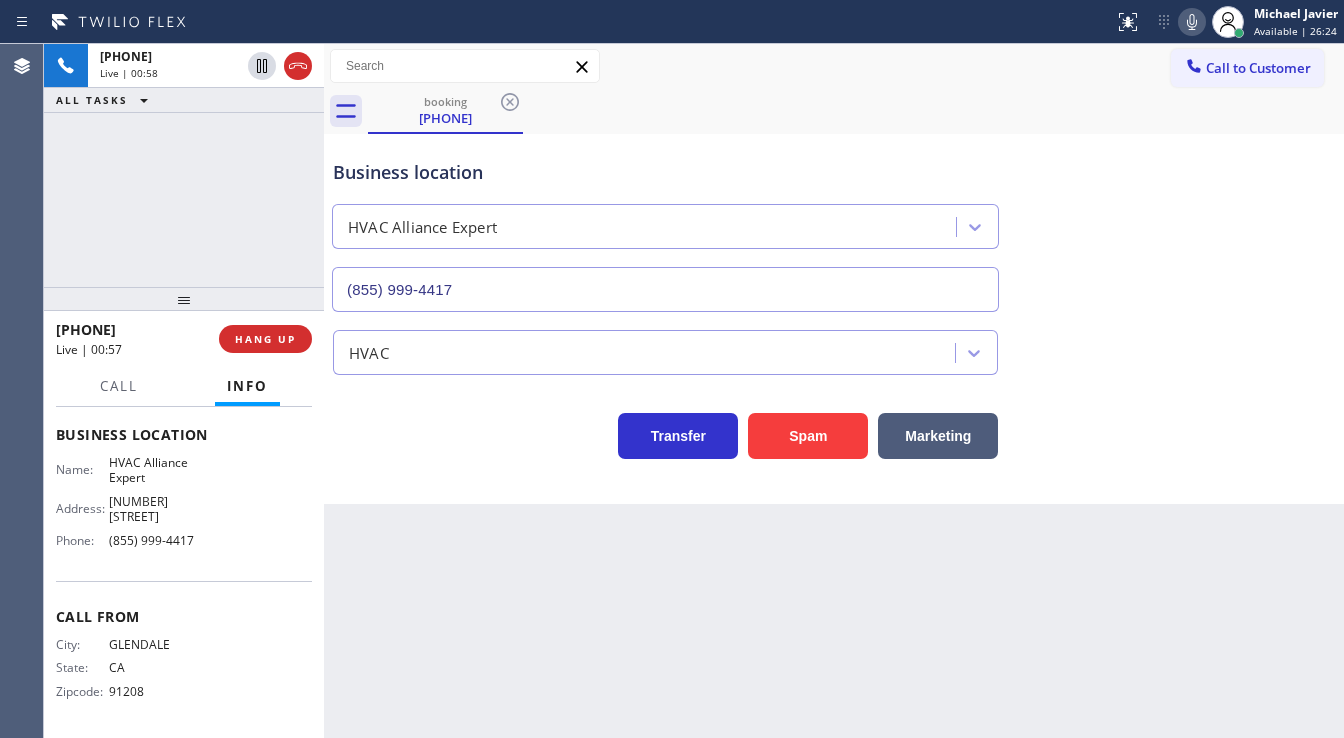 click on "[PHONE] Live | 00:58 ALL TASKS ALL TASKS ACTIVE TASKS TASKS IN WRAP UP" at bounding box center (184, 165) 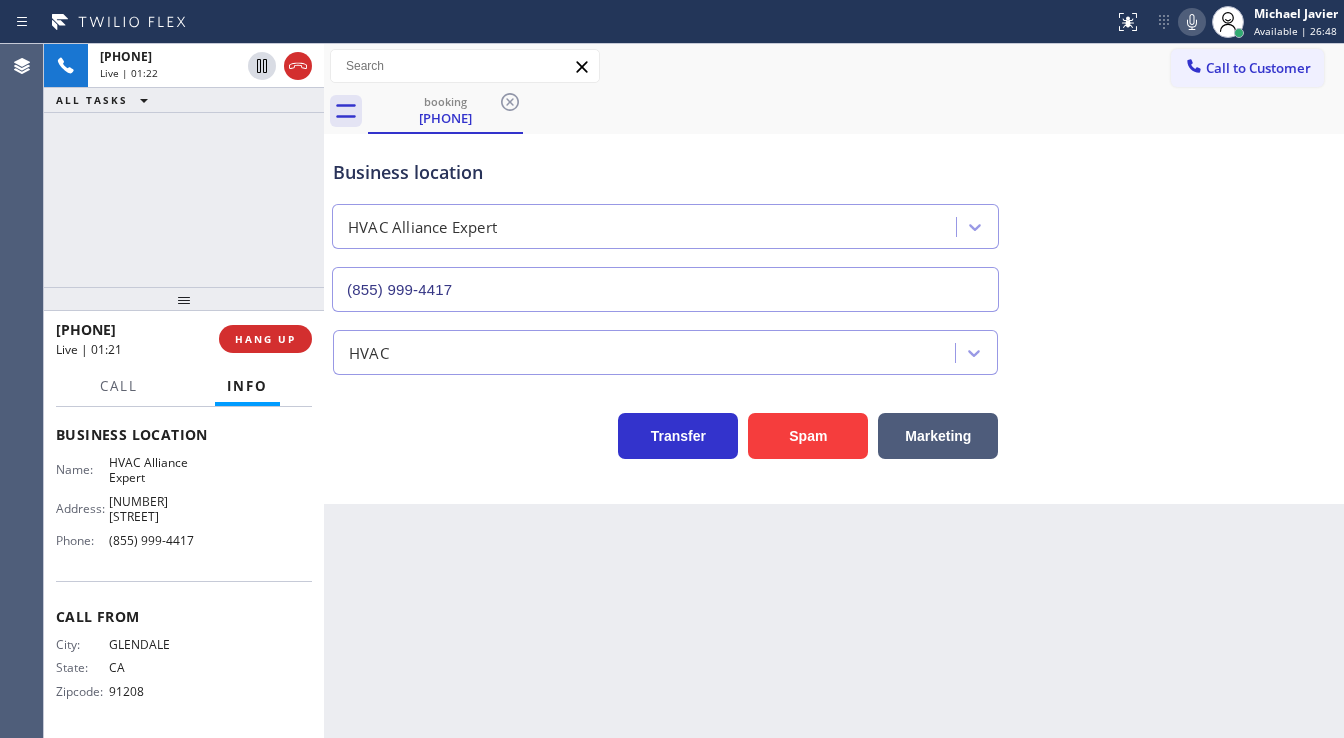 drag, startPoint x: 185, startPoint y: 222, endPoint x: 296, endPoint y: 12, distance: 237.53105 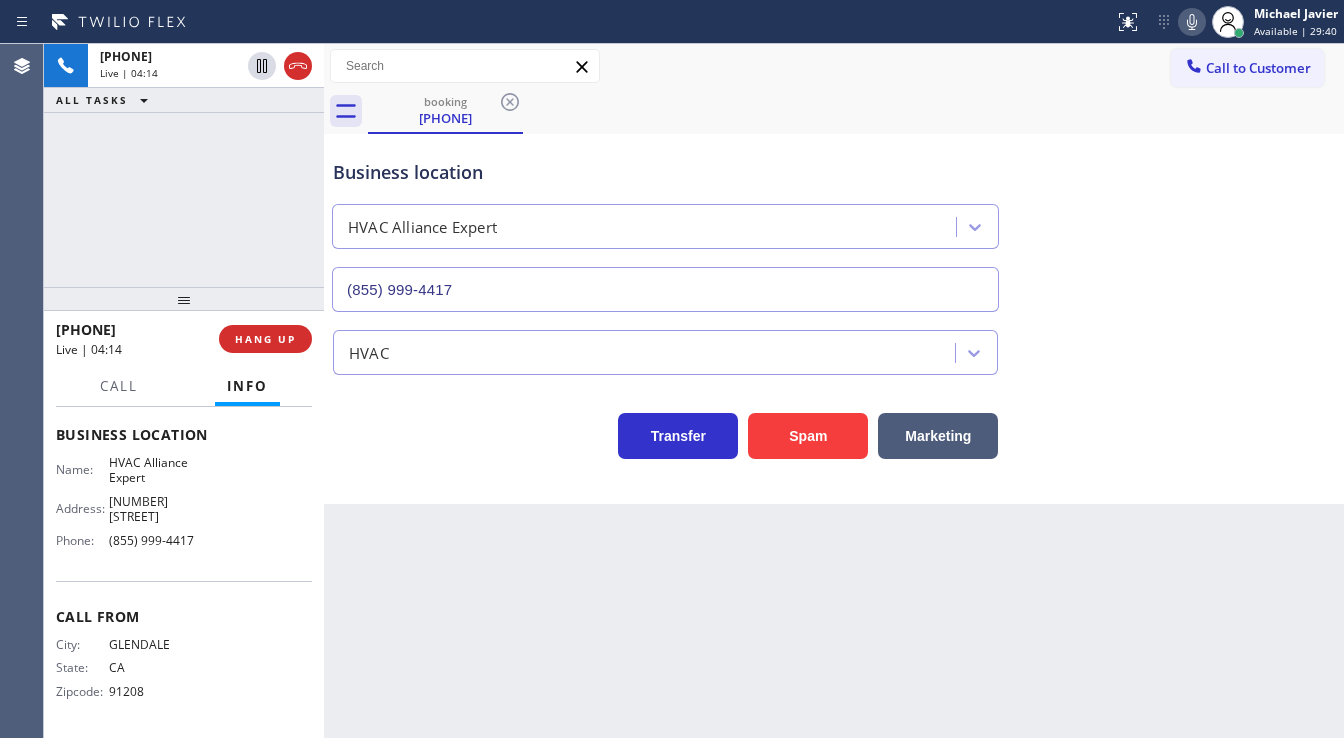 click on "[PHONE] Live | 04:14 ALL TASKS ALL TASKS ACTIVE TASKS TASKS IN WRAP UP" at bounding box center [184, 165] 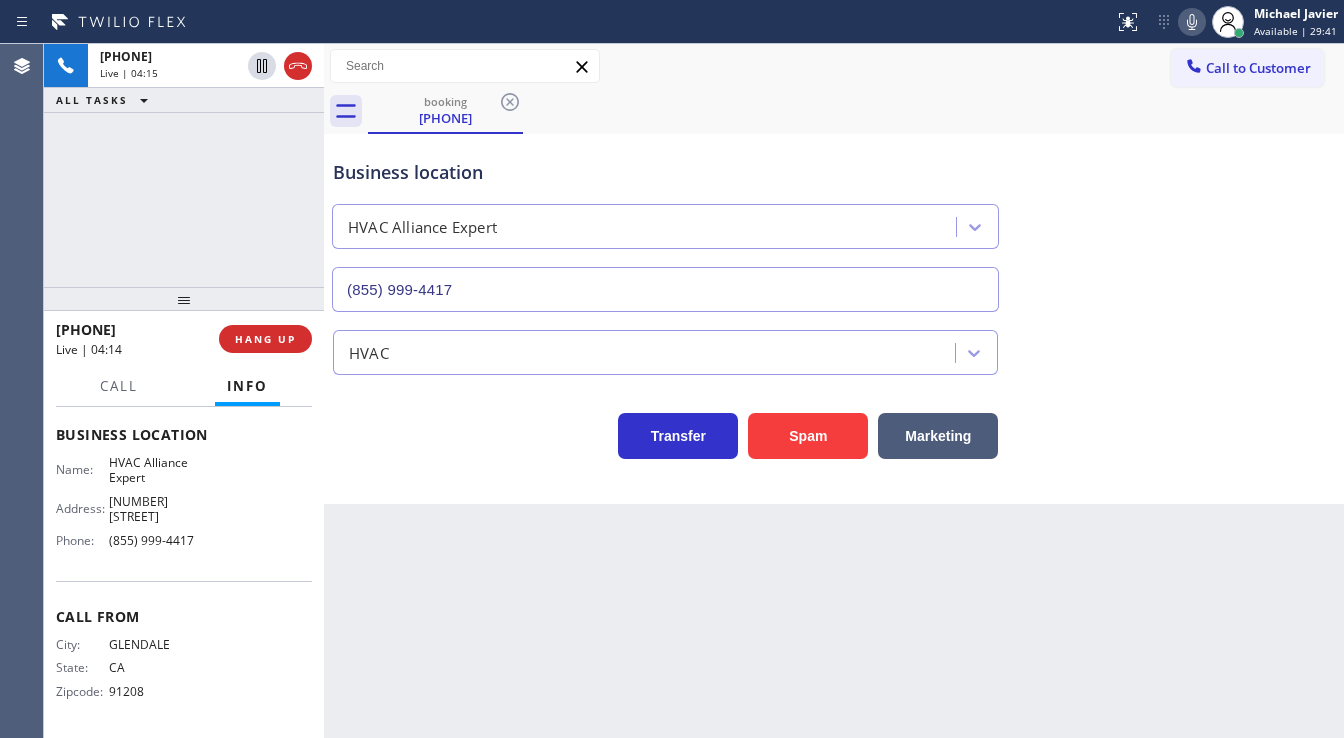 drag, startPoint x: 1192, startPoint y: 17, endPoint x: 667, endPoint y: 177, distance: 548.83966 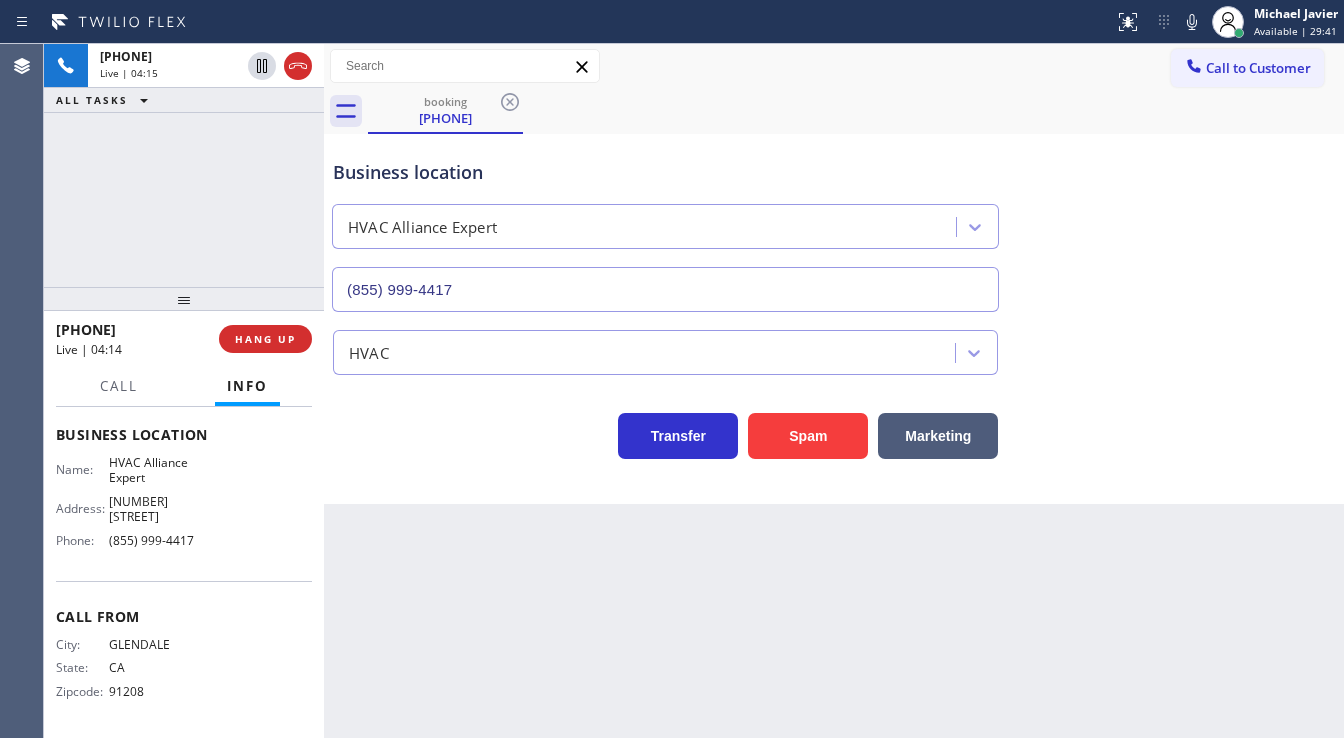 click 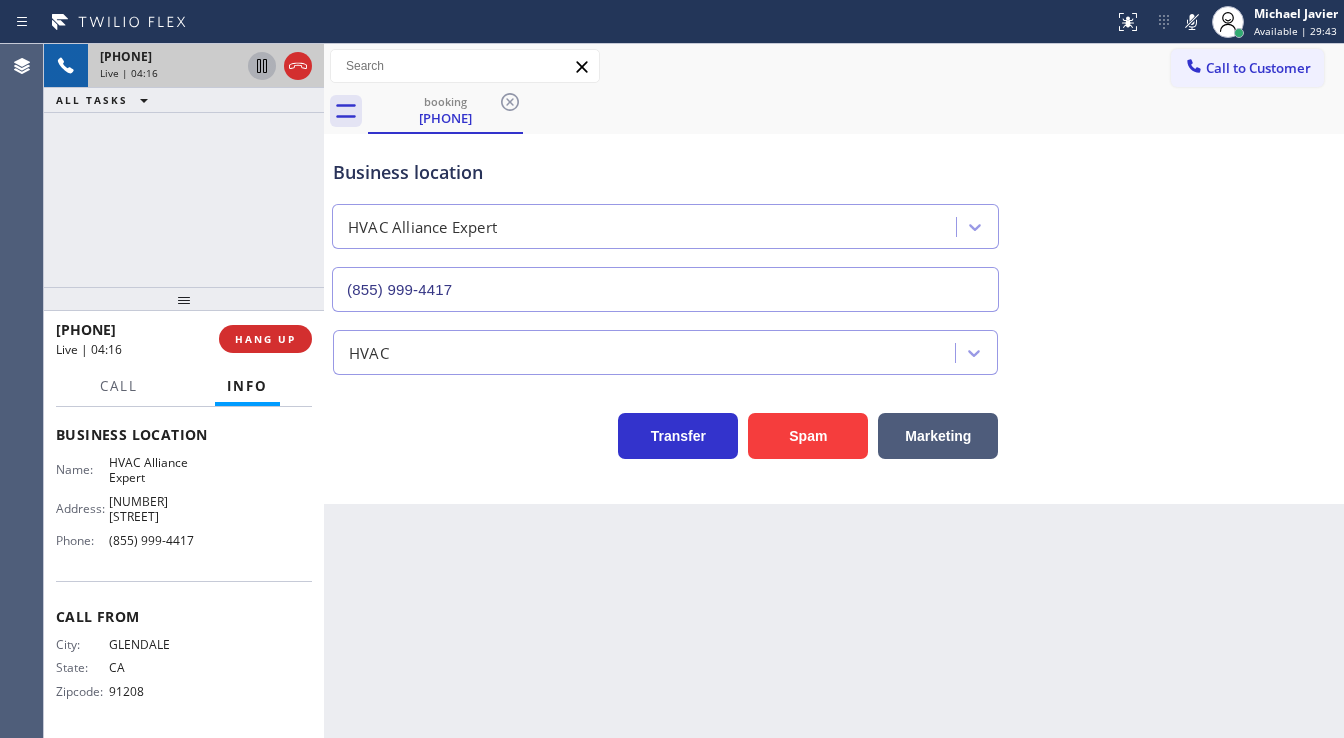 click 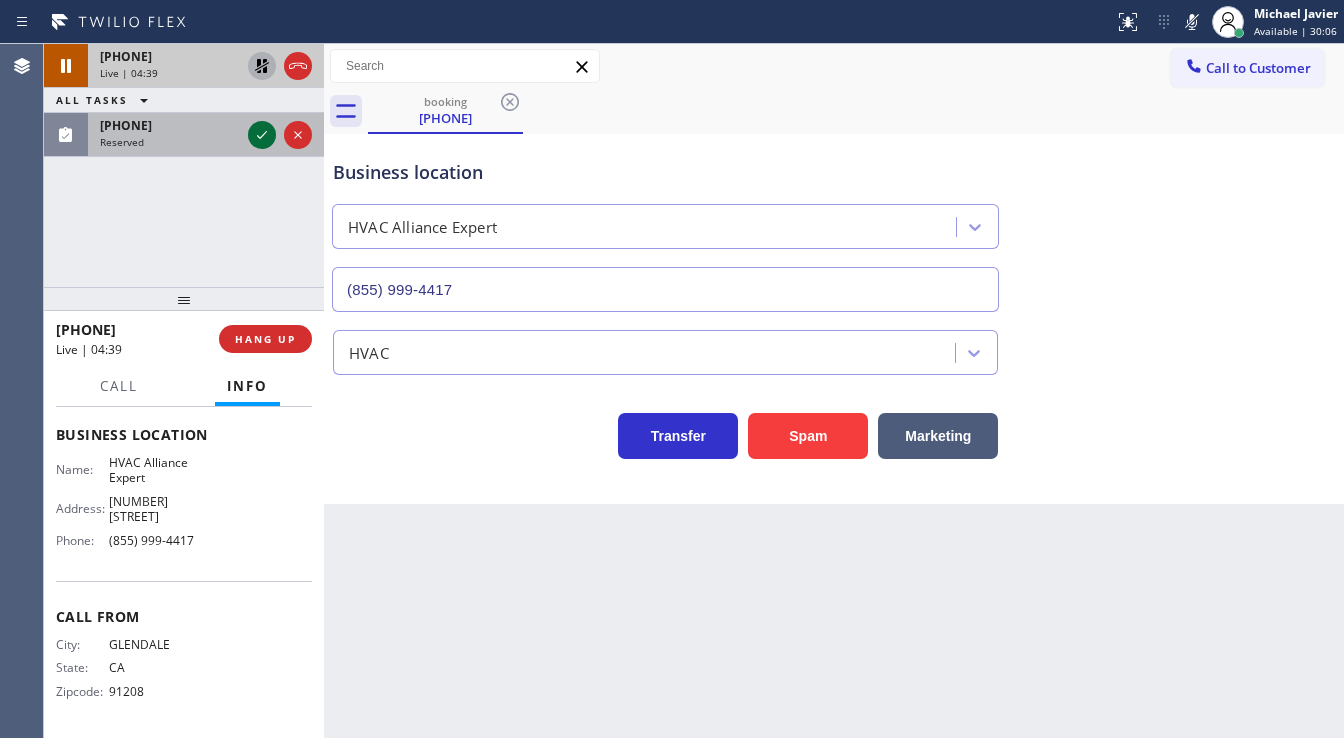 click 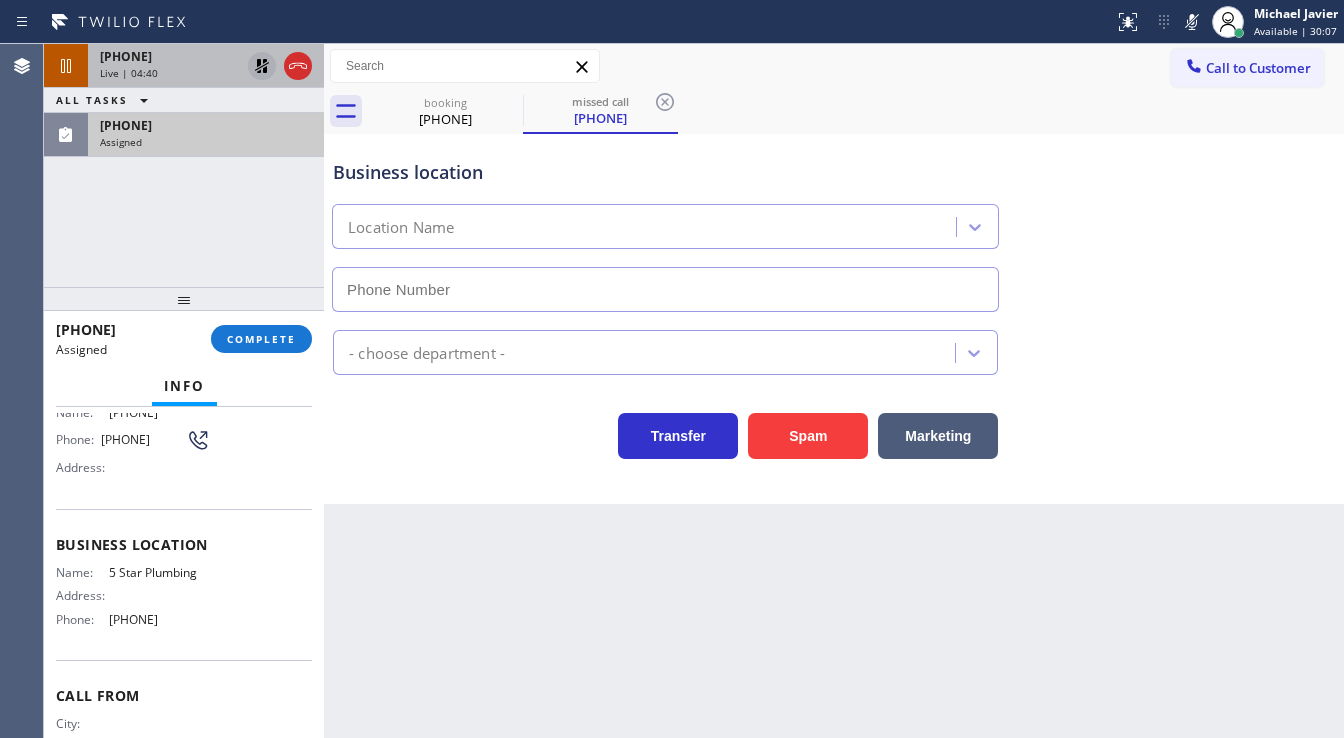 type on "[PHONE]" 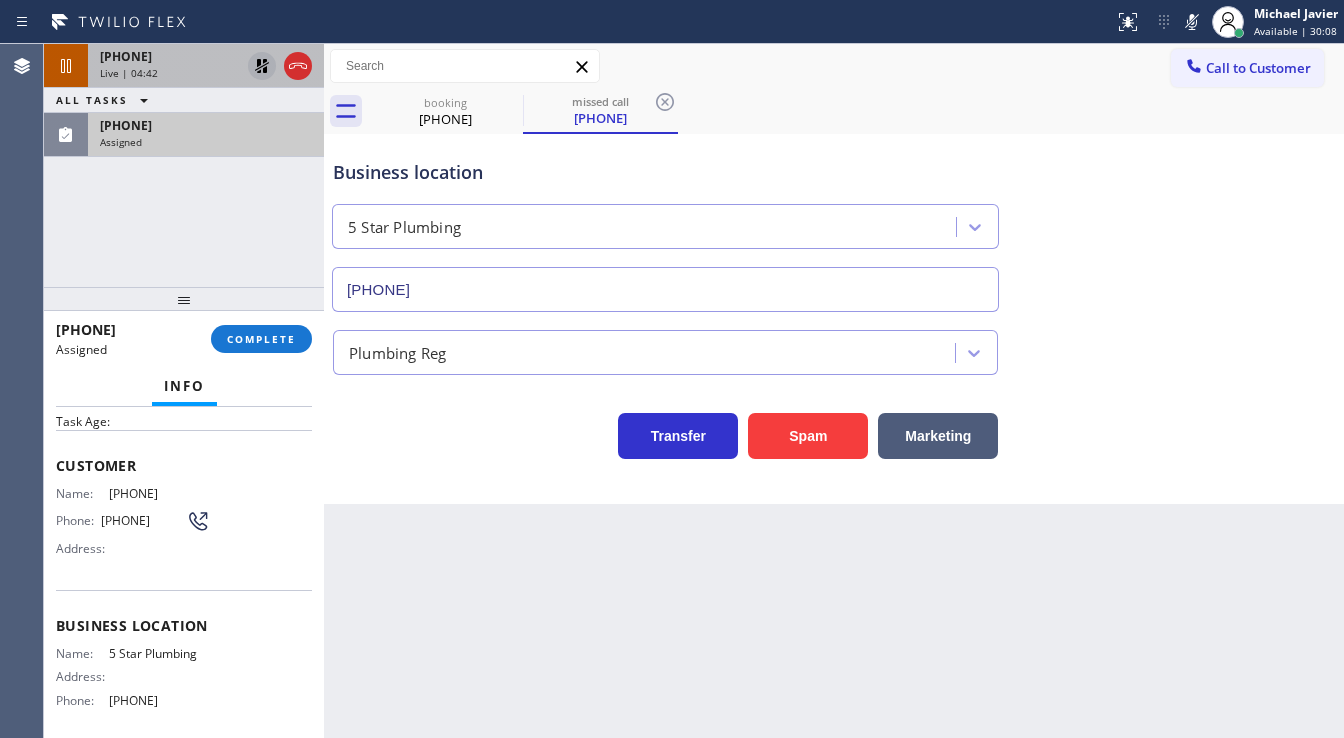 scroll, scrollTop: 5, scrollLeft: 0, axis: vertical 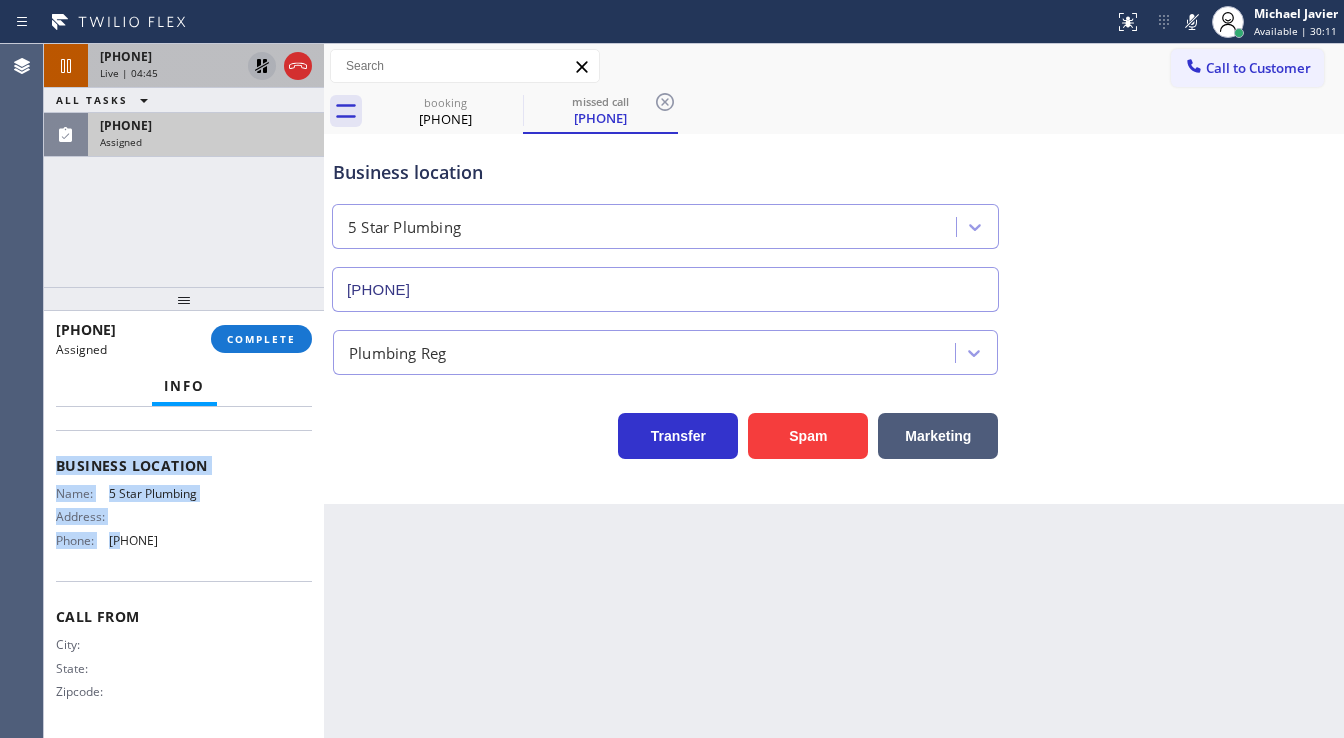 drag, startPoint x: 56, startPoint y: 528, endPoint x: 361, endPoint y: 298, distance: 382.0013 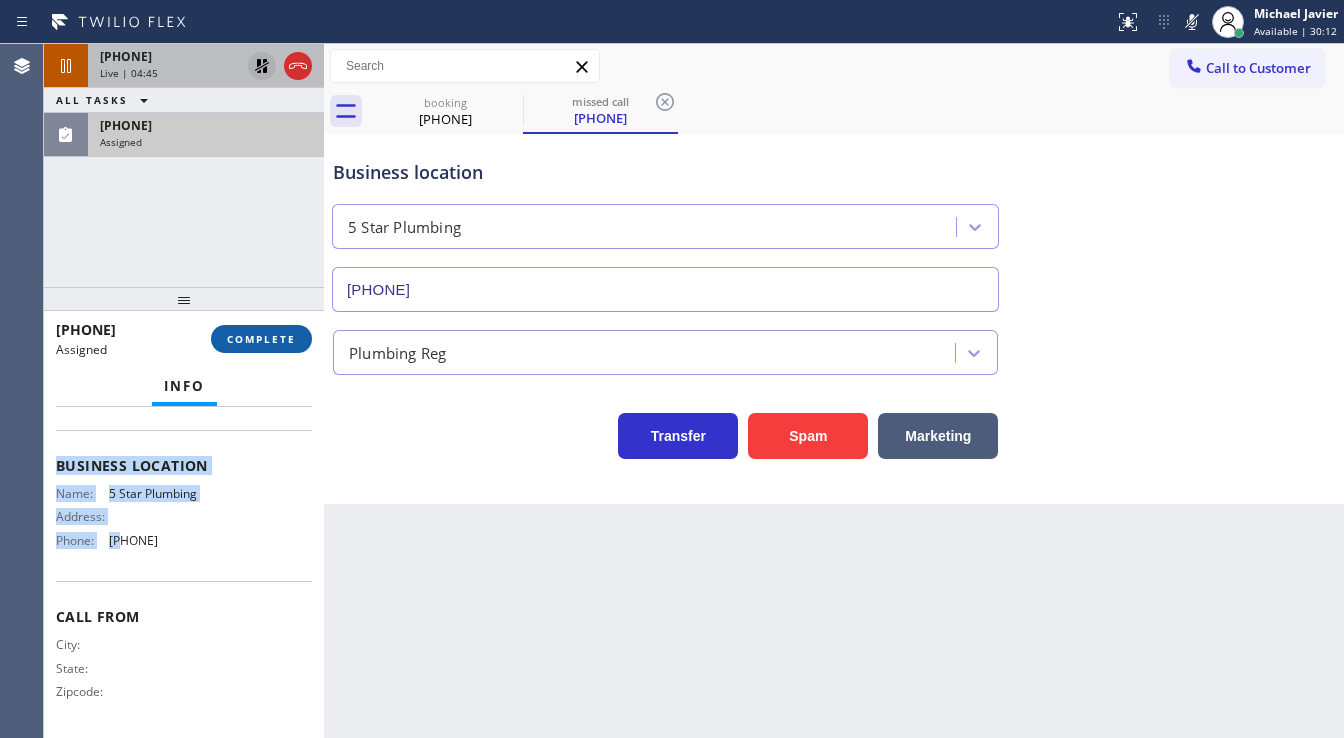 copy on "Customer Name: [PHONE] Phone: [PHONE] Address: Business location Name: 5 Star  Plumbing Address:   Phone: [PHONE]" 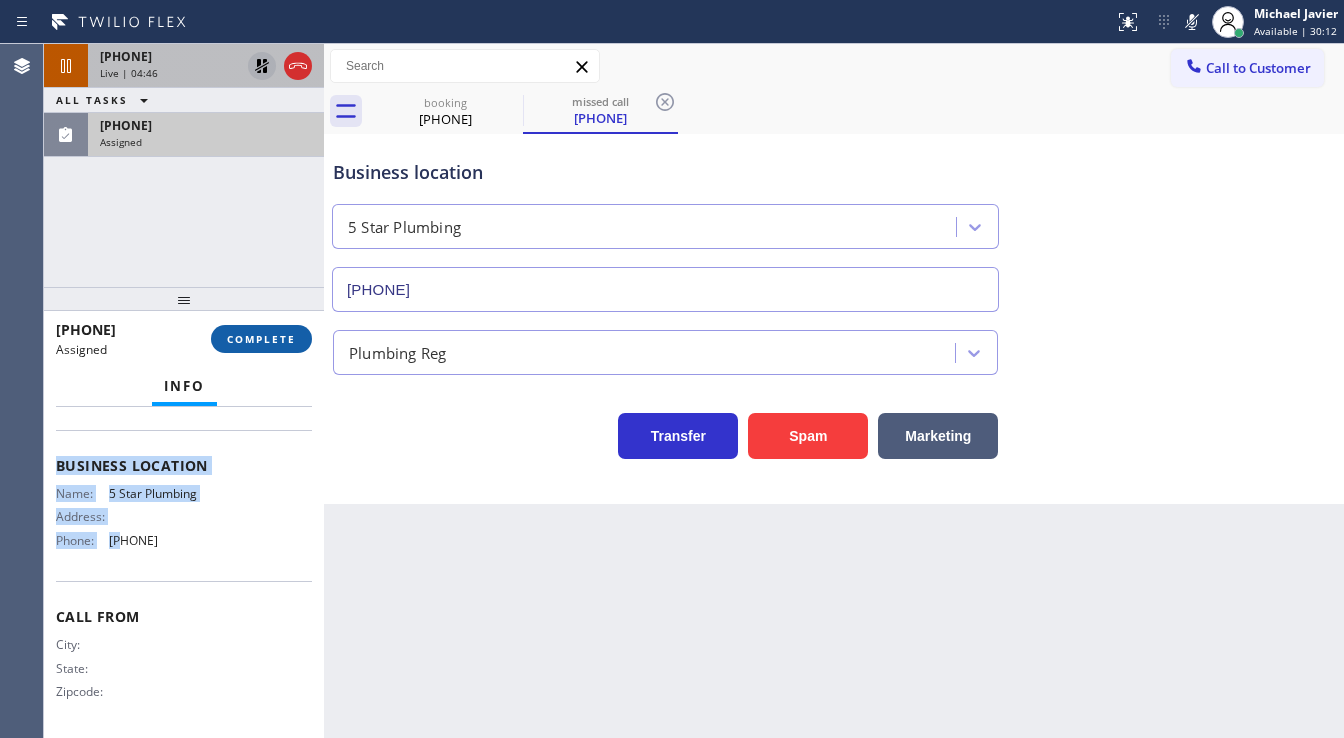 click on "COMPLETE" at bounding box center [261, 339] 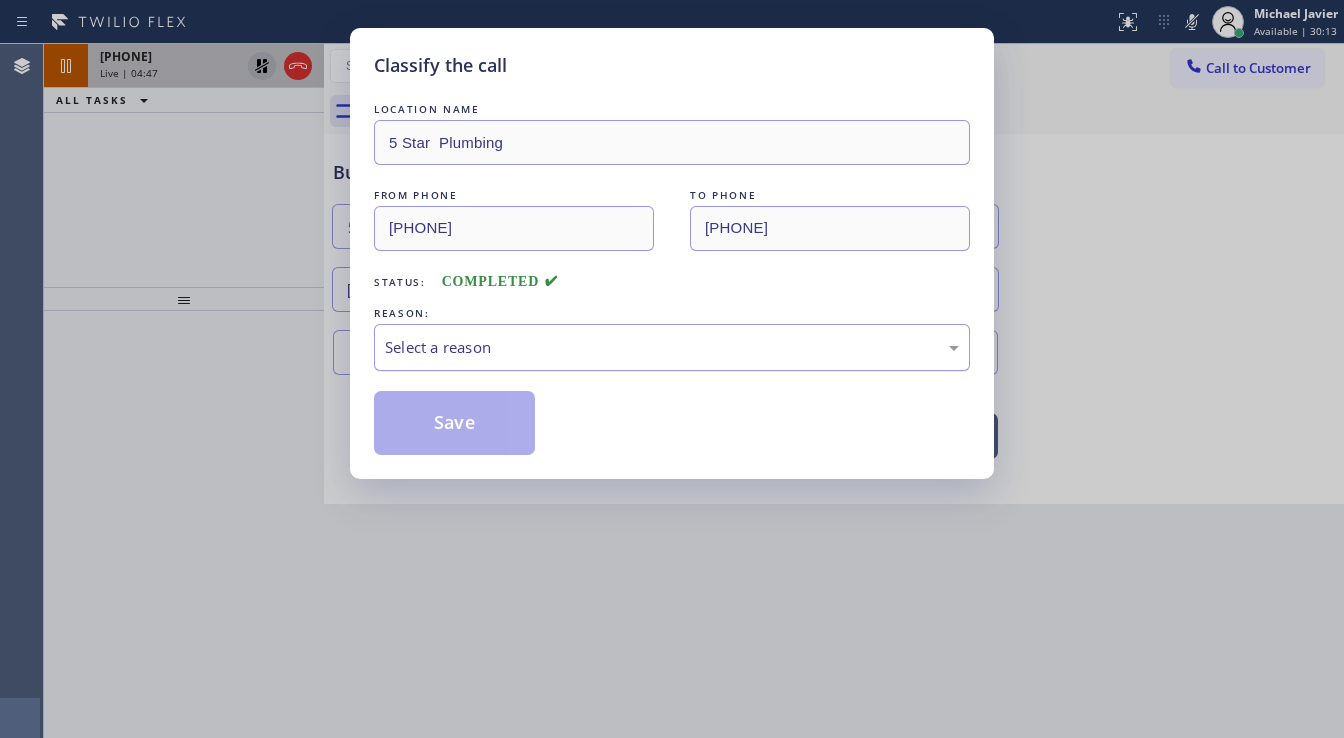 click on "Select a reason" at bounding box center [672, 347] 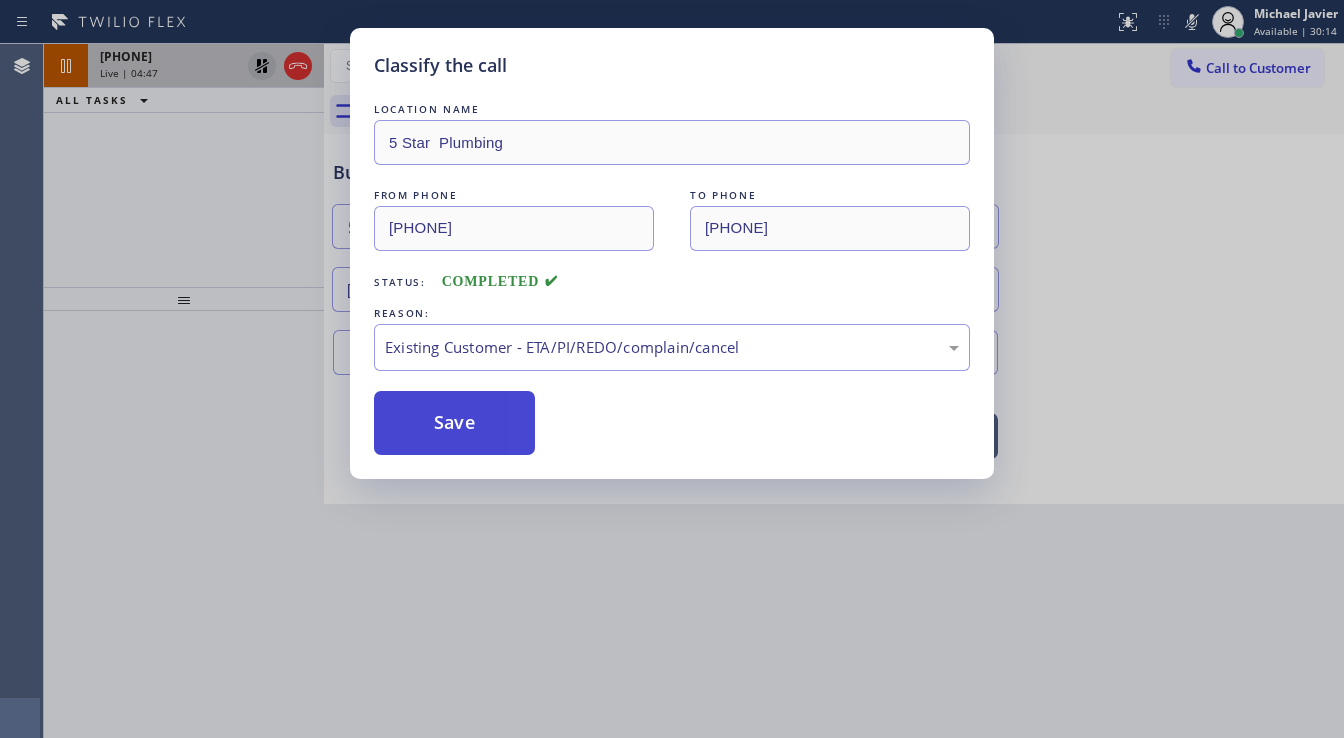 drag, startPoint x: 456, startPoint y: 443, endPoint x: 471, endPoint y: 428, distance: 21.213203 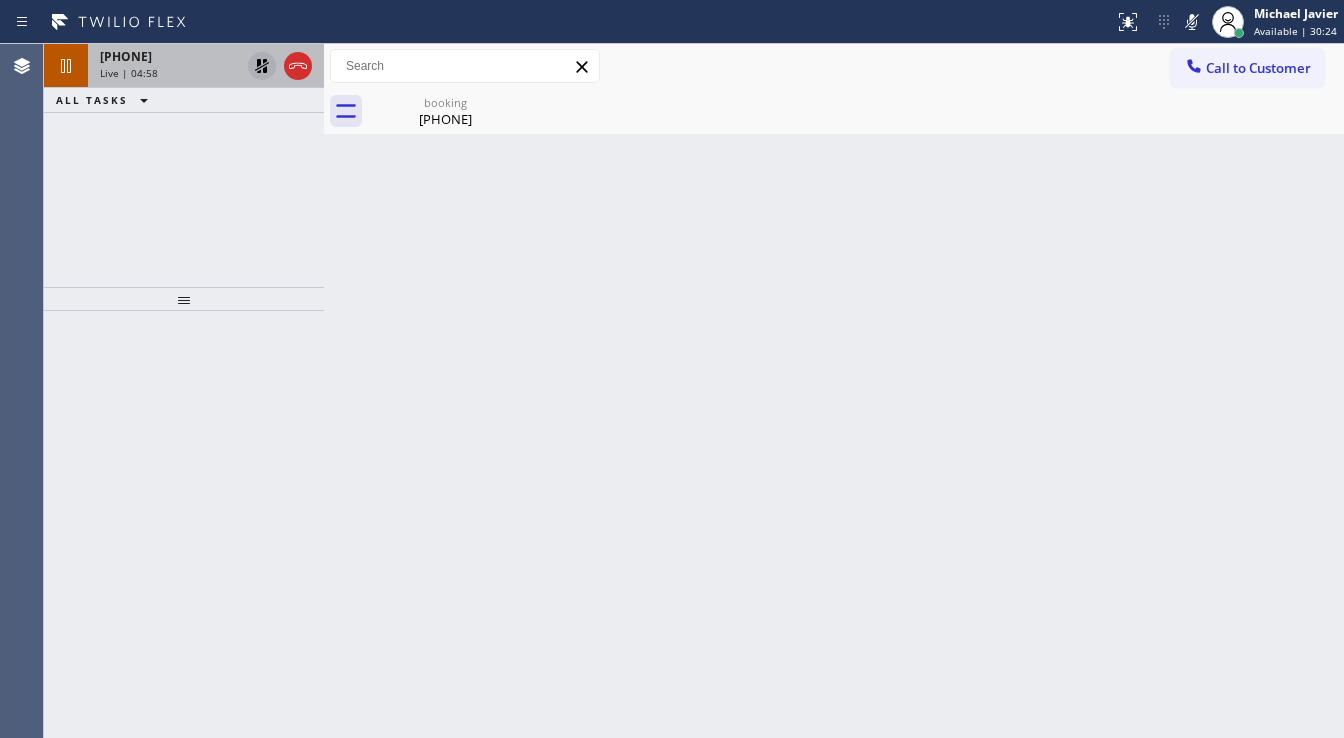 click 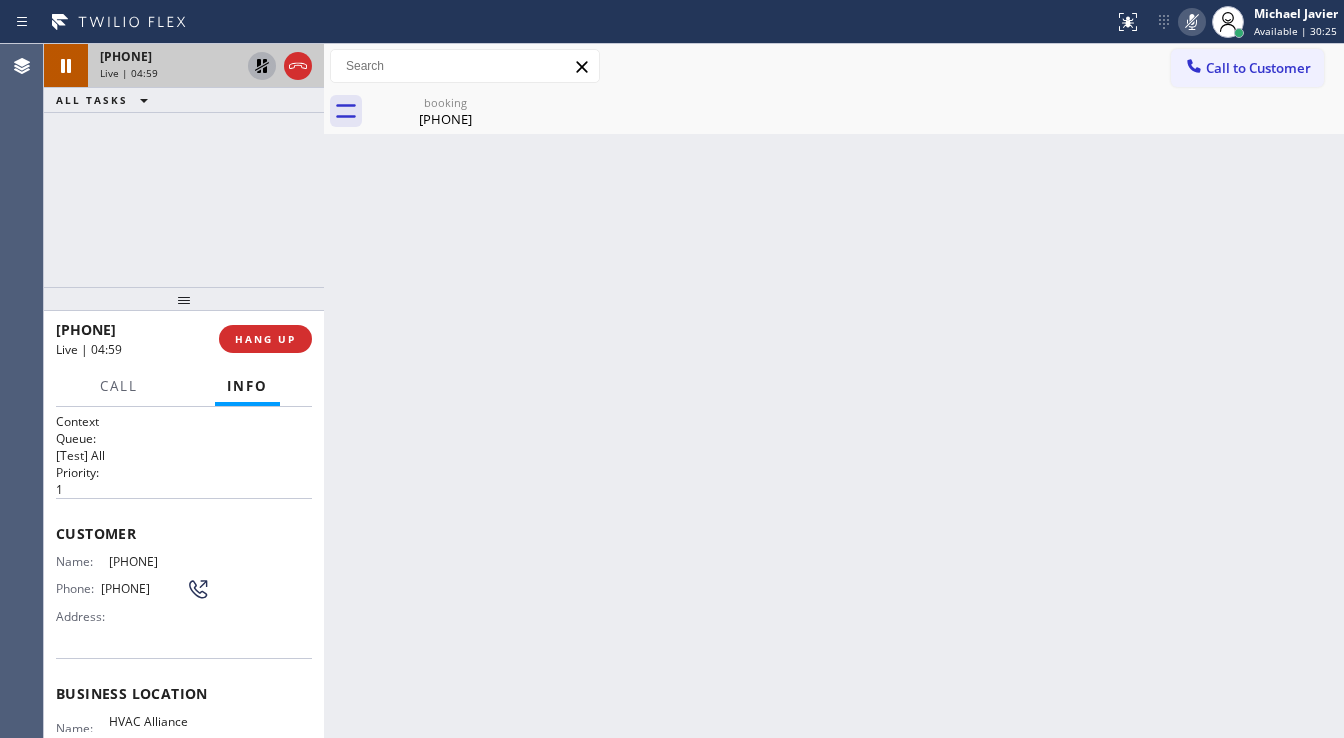 drag, startPoint x: 1185, startPoint y: 21, endPoint x: 1164, endPoint y: 32, distance: 23.70654 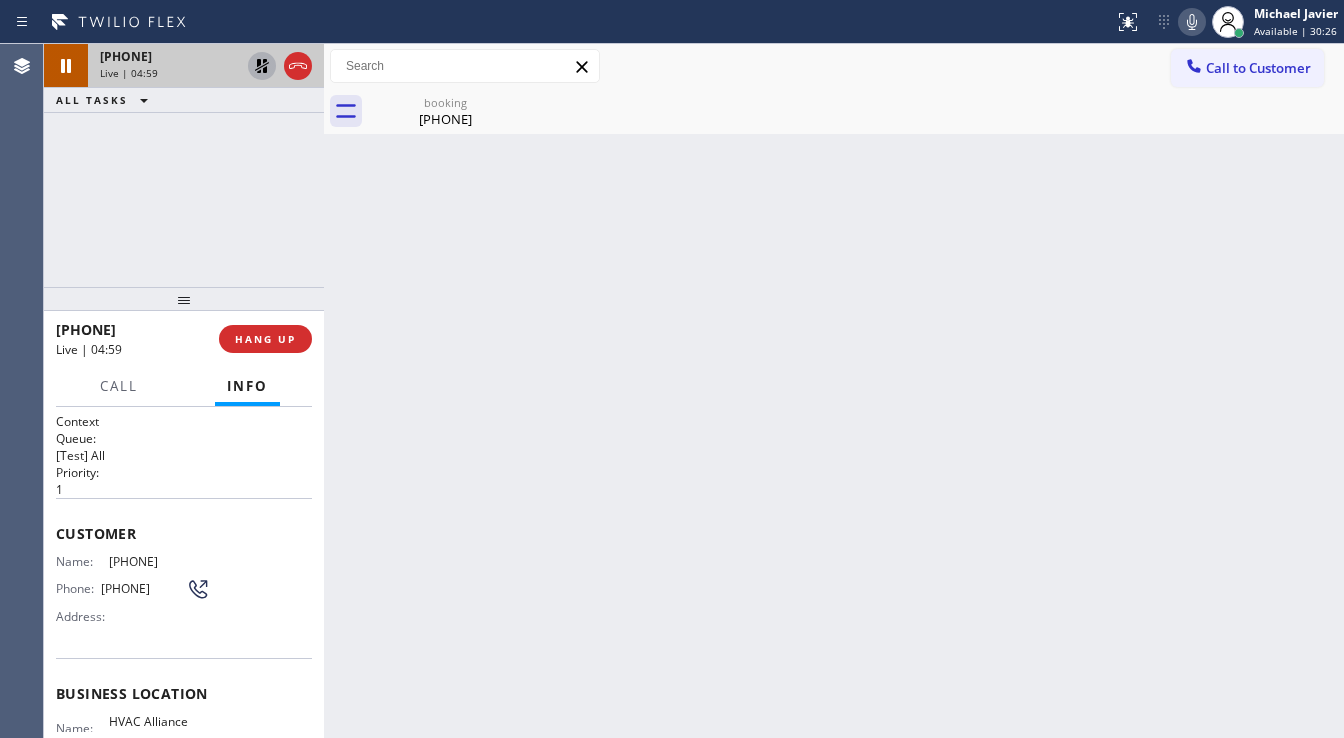 click on "[PHONE] Live | 04:59 ALL TASKS ALL TASKS ACTIVE TASKS TASKS IN WRAP UP" at bounding box center [184, 165] 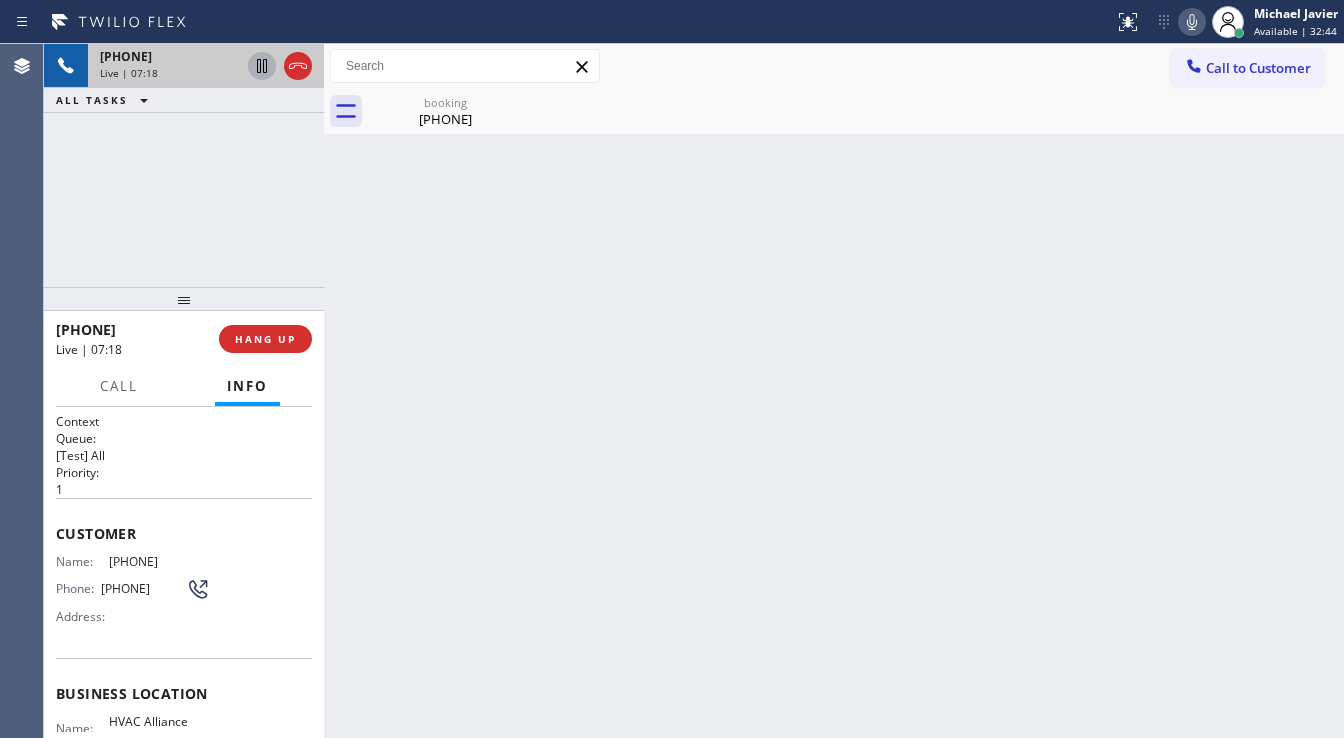 click 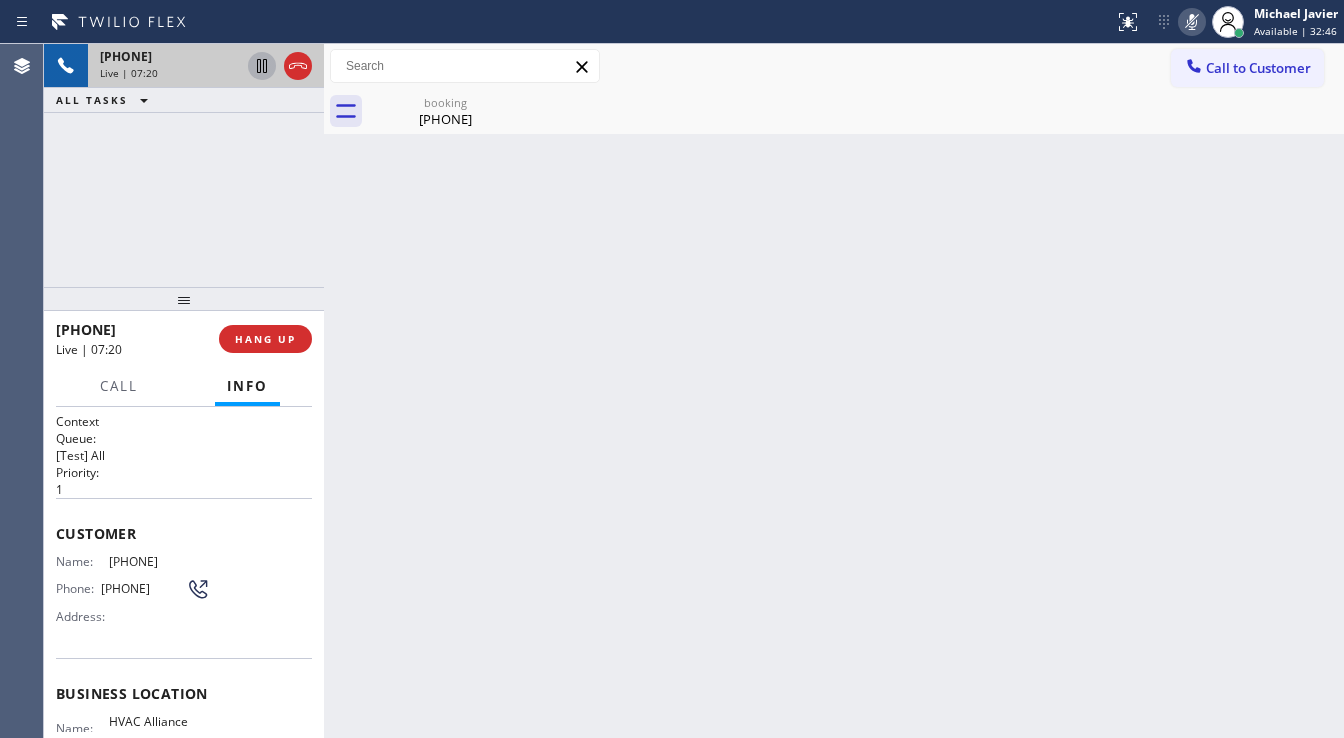 click 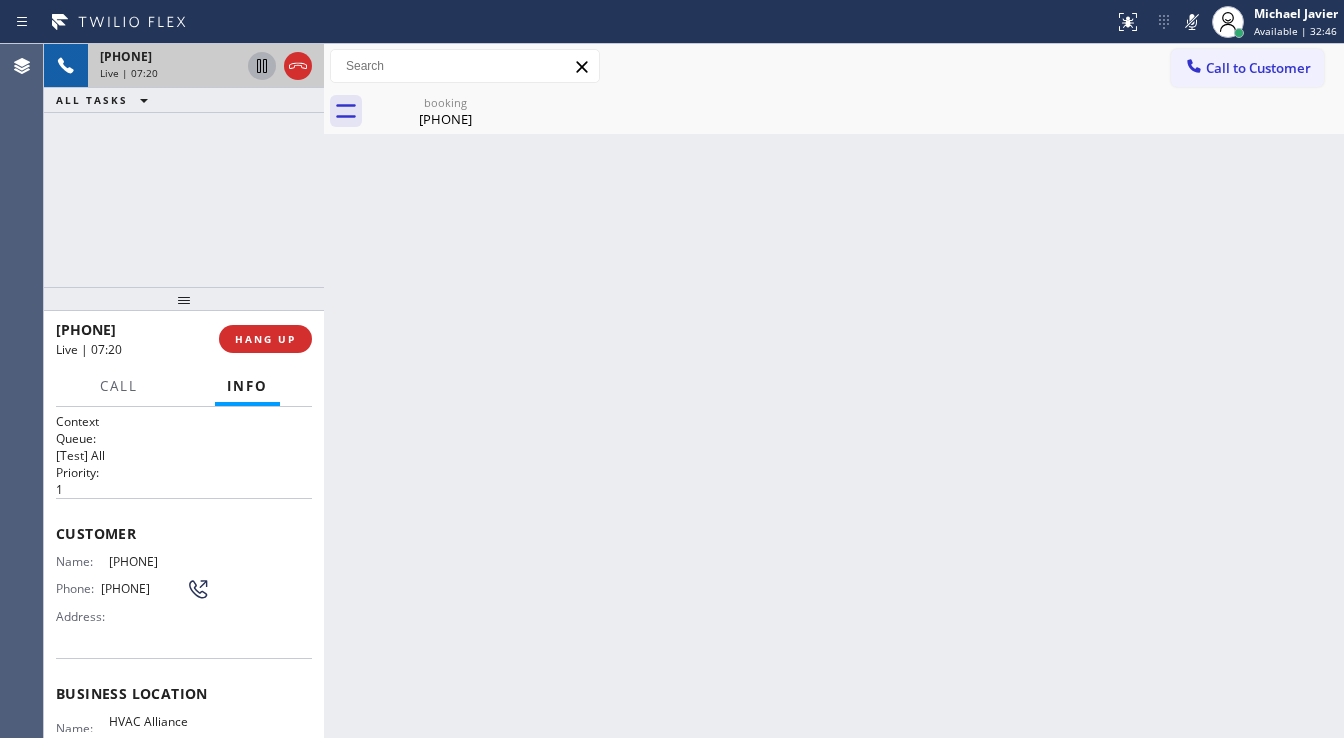 type 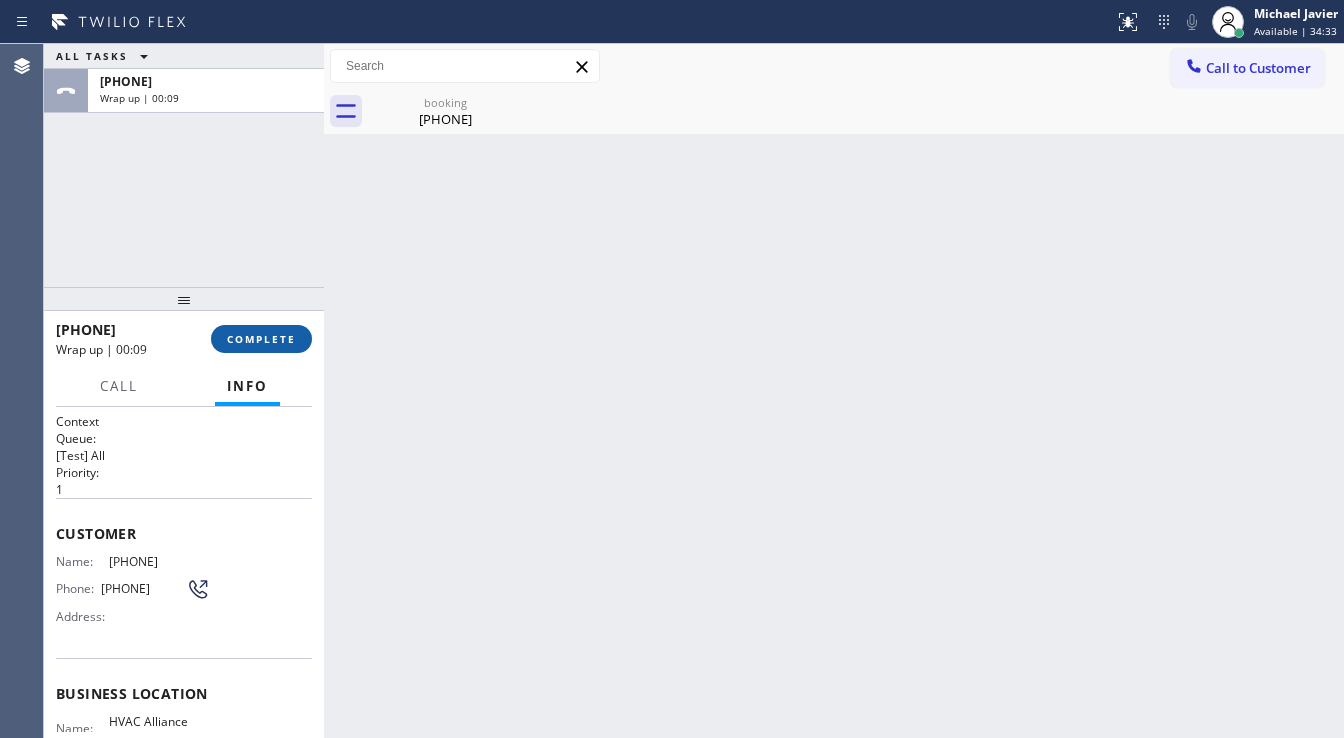 click on "COMPLETE" at bounding box center (261, 339) 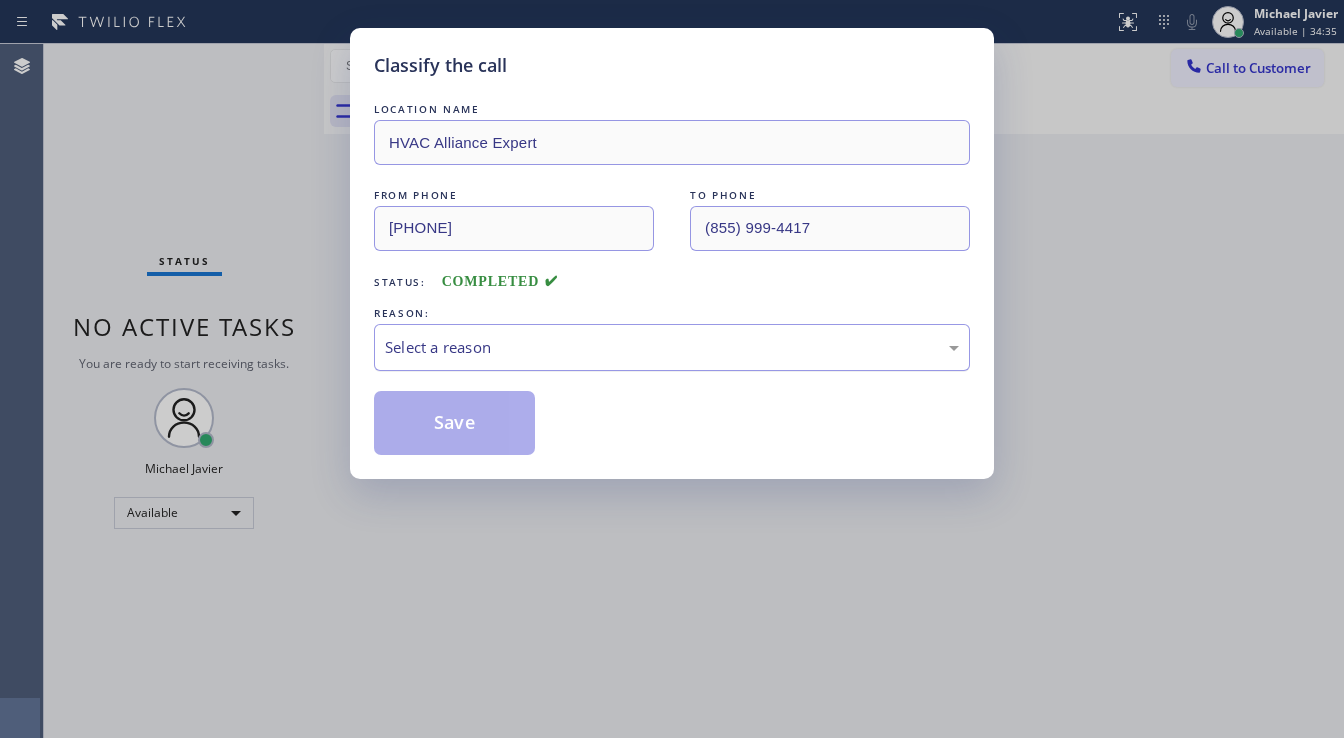 click on "Select a reason" at bounding box center (672, 347) 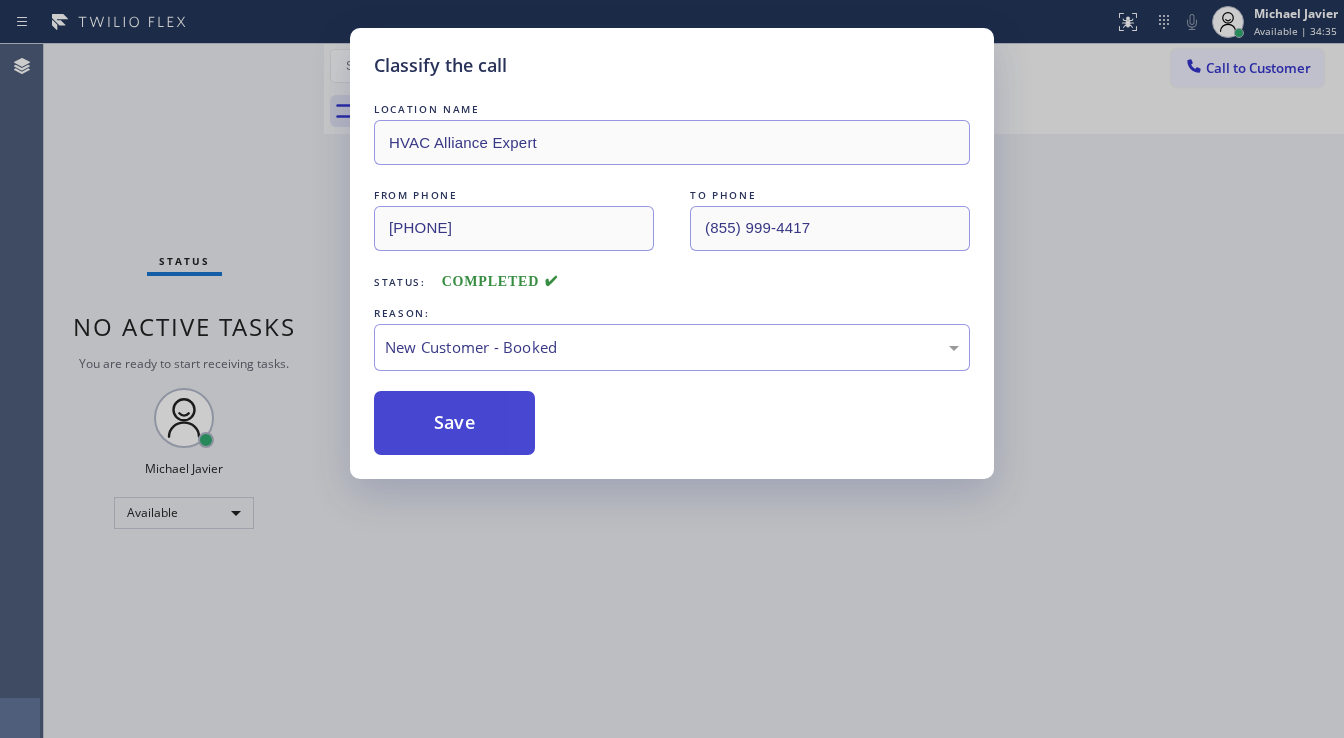 drag, startPoint x: 434, startPoint y: 420, endPoint x: 421, endPoint y: 415, distance: 13.928389 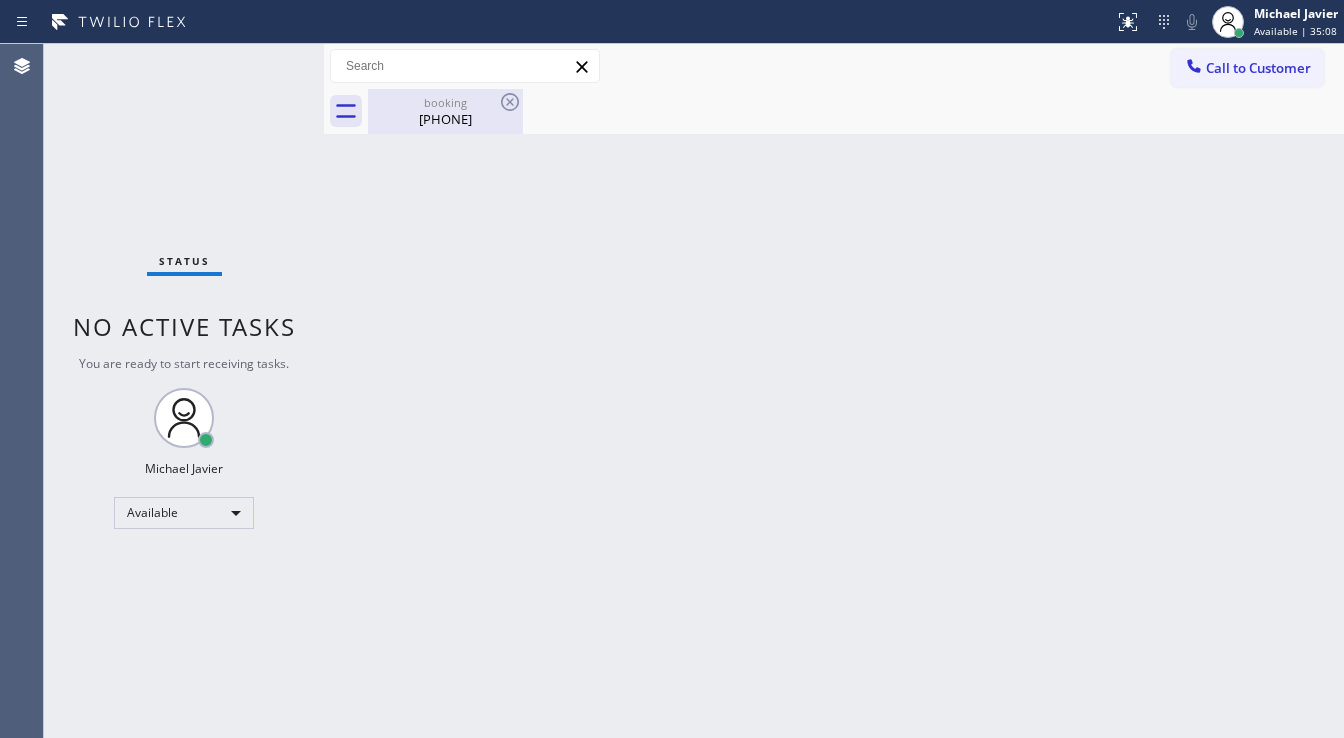 click on "booking" at bounding box center [445, 102] 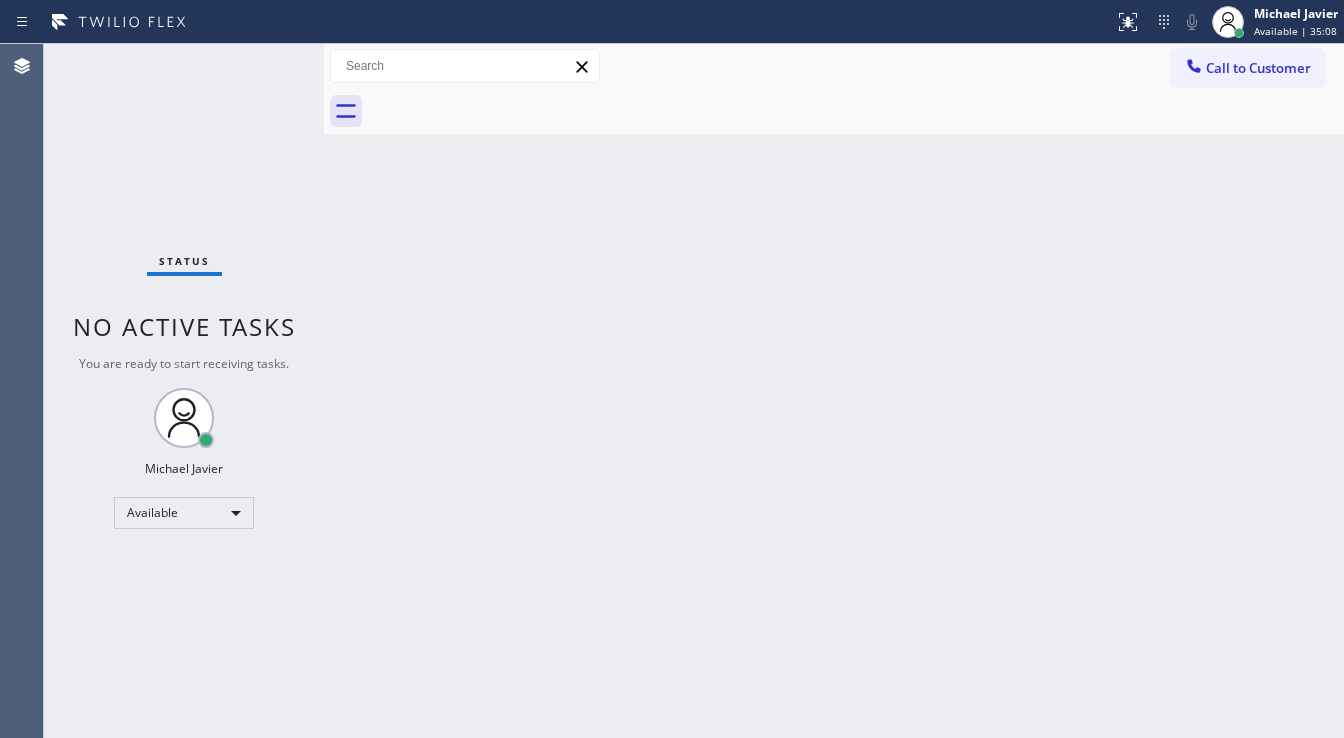 click at bounding box center (856, 111) 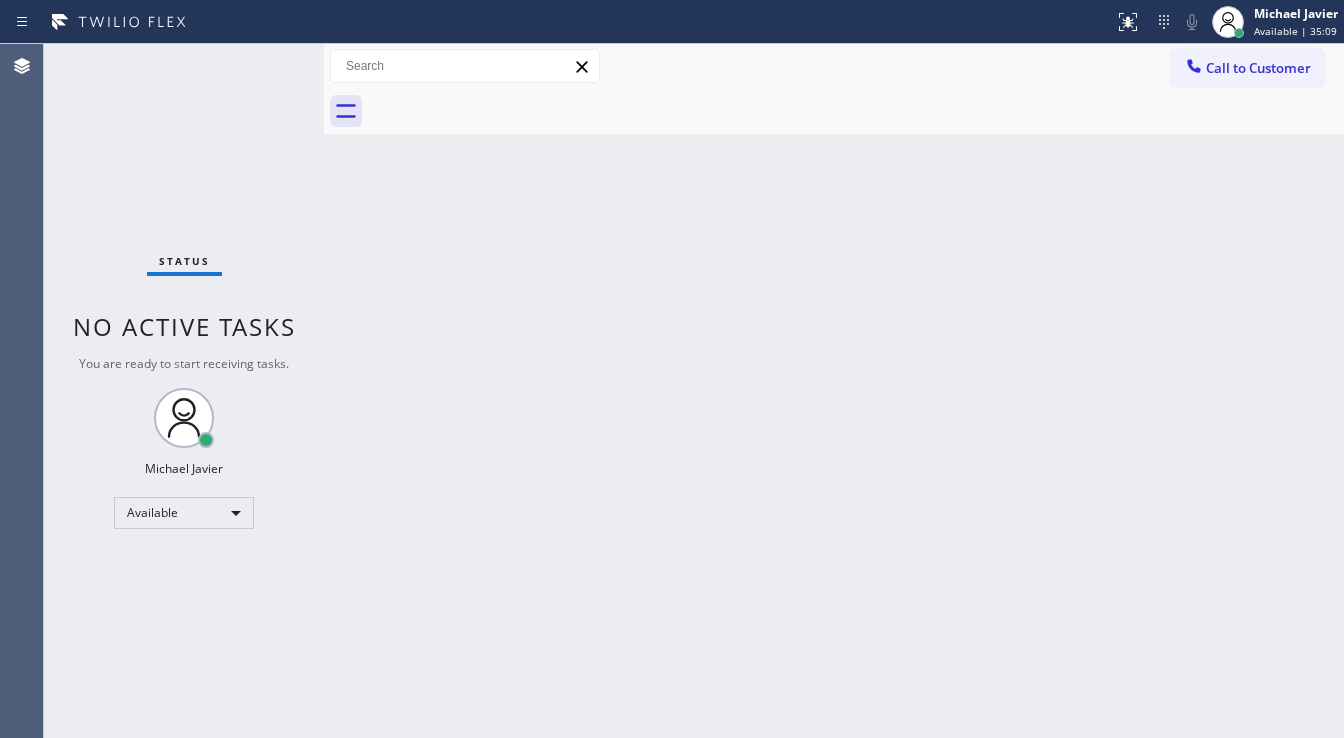 click on "Back to Dashboard Change Sender ID Customers Technicians Select a contact Outbound call Technician Search Technician Your caller id phone number Your caller id phone number Call Technician info Name   Phone none Address none Change Sender ID HVAC [PHONE] 5 Star Appliance [PHONE] Appliance Repair [PHONE] Plumbing [PHONE] Air Duct Cleaning [PHONE]  Electricians [PHONE] Cancel Change Check personal SMS Reset Change No tabs Call to Customer Outbound call Location Repair Twist of New York Your caller id phone number [PHONE] Customer number Call Outbound call Technician Search Technician Your caller id phone number Your caller id phone number Call" at bounding box center (834, 391) 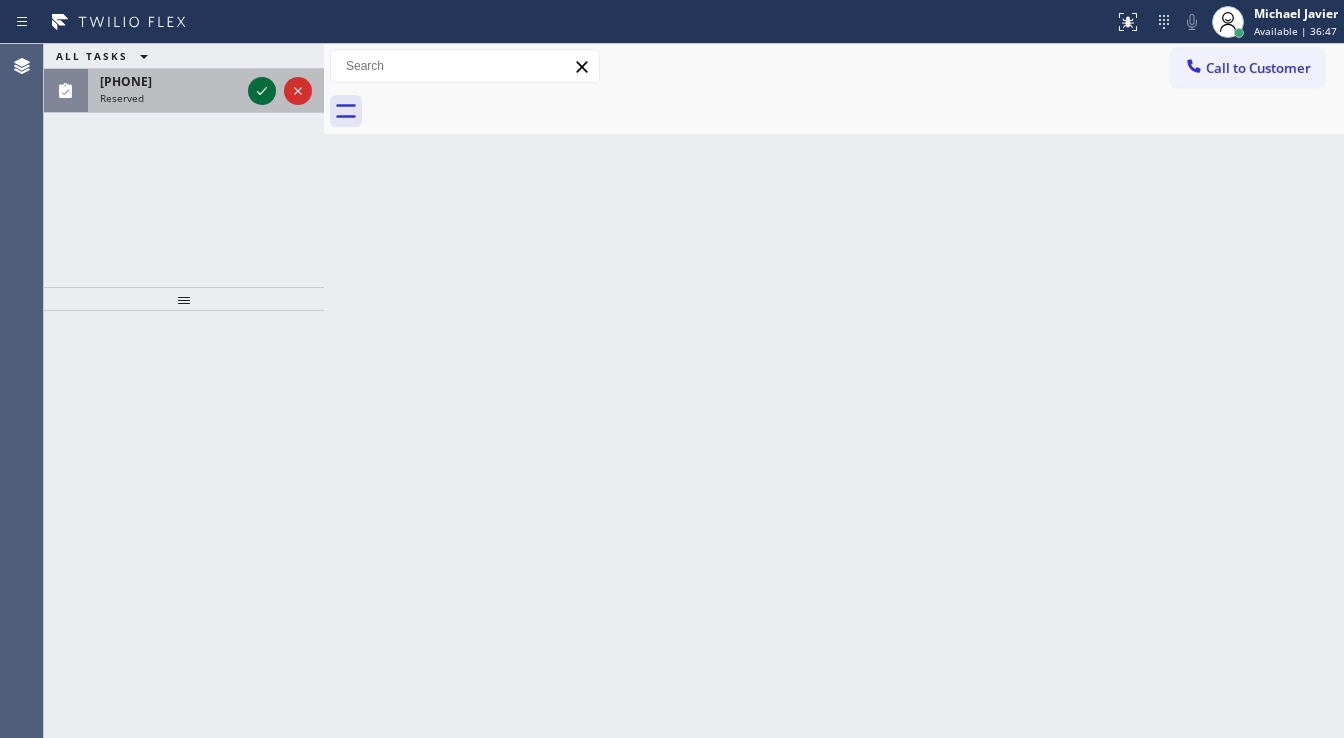 click 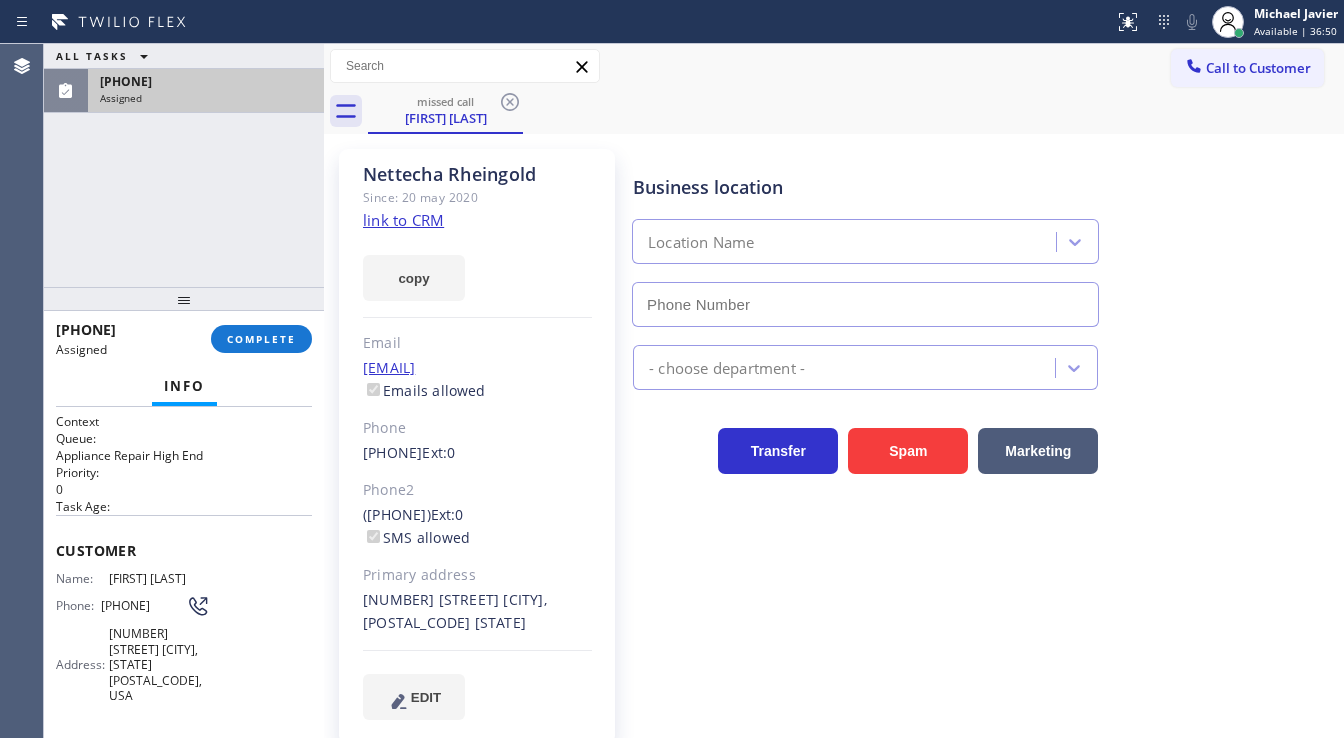 type on "([PHONE])" 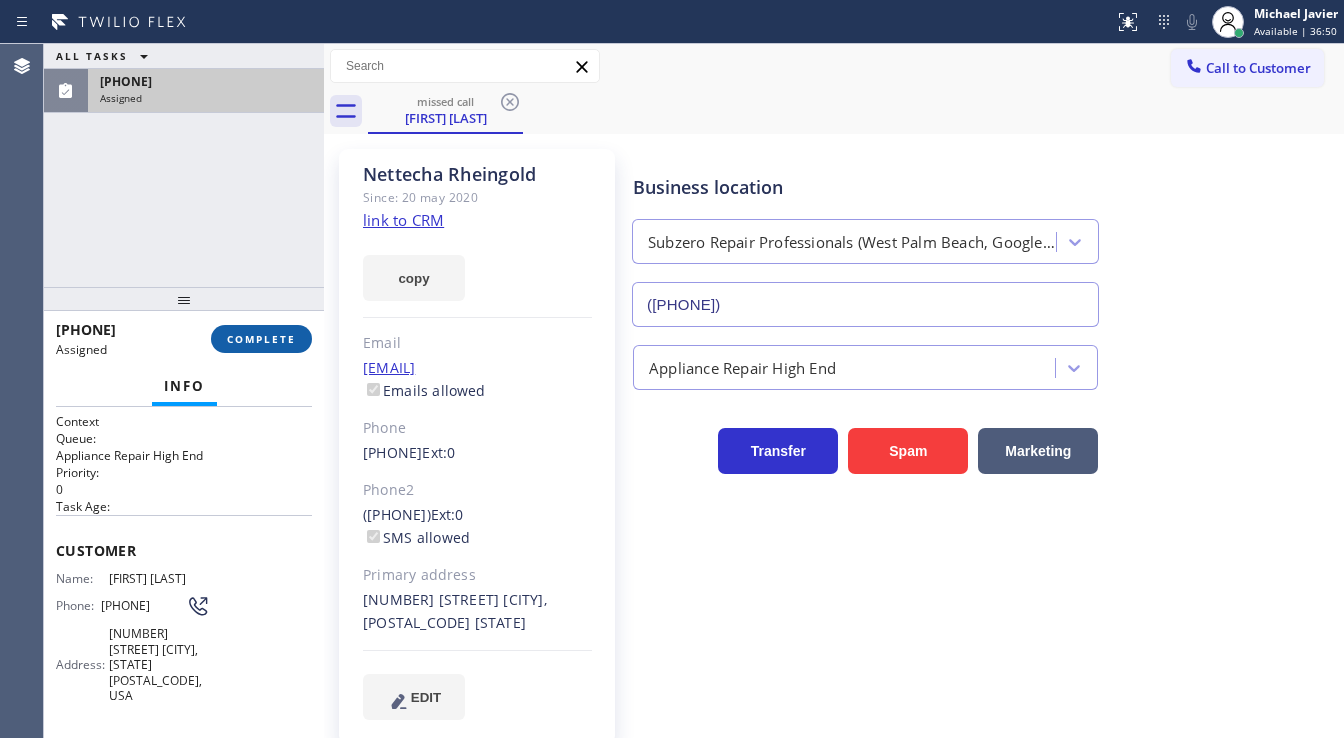 click on "COMPLETE" at bounding box center [261, 339] 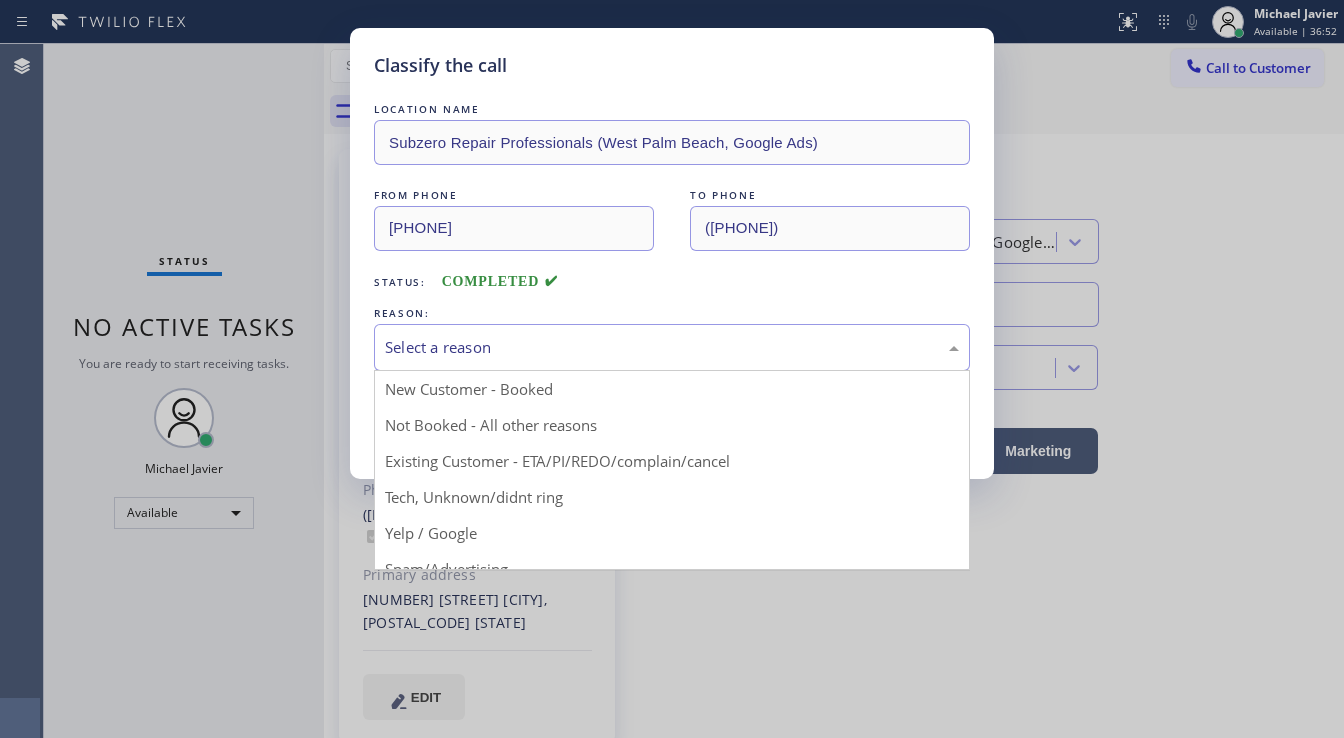click on "Select a reason" at bounding box center [672, 347] 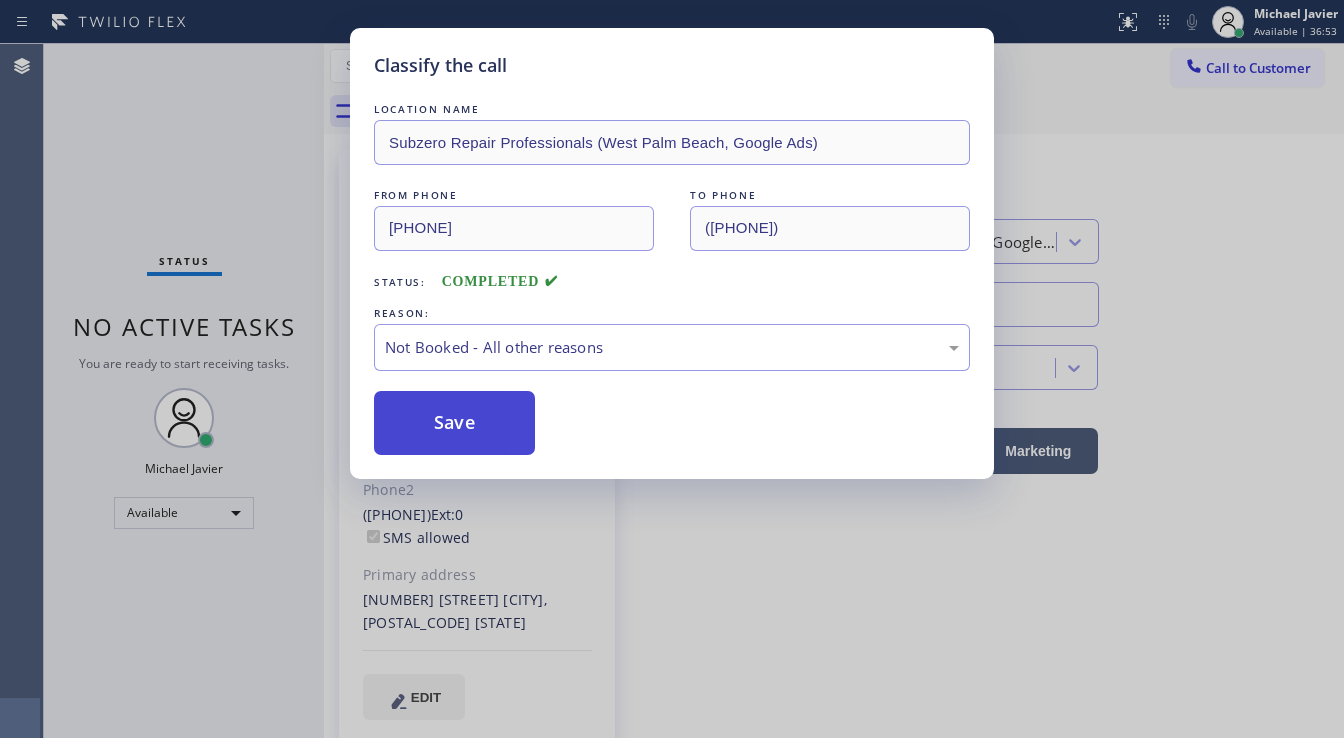 click on "Save" at bounding box center [454, 423] 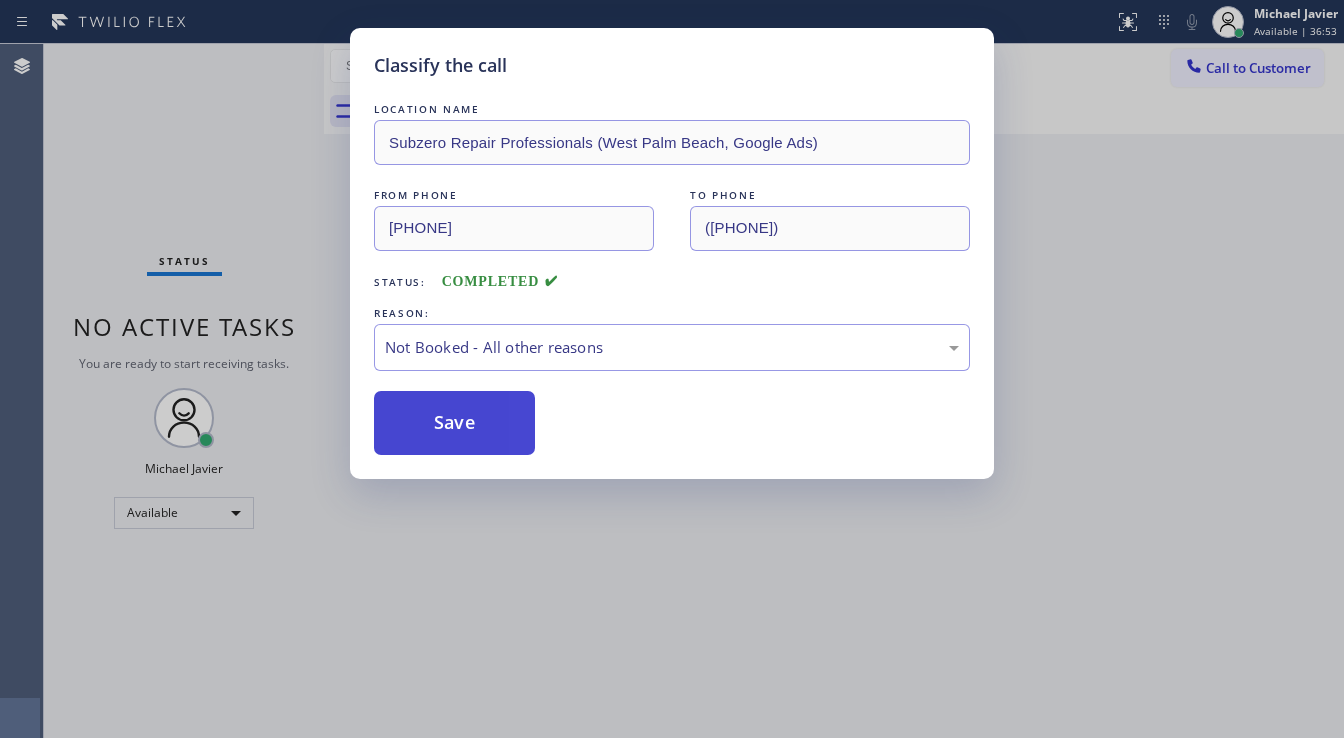 click on "Save" at bounding box center (454, 423) 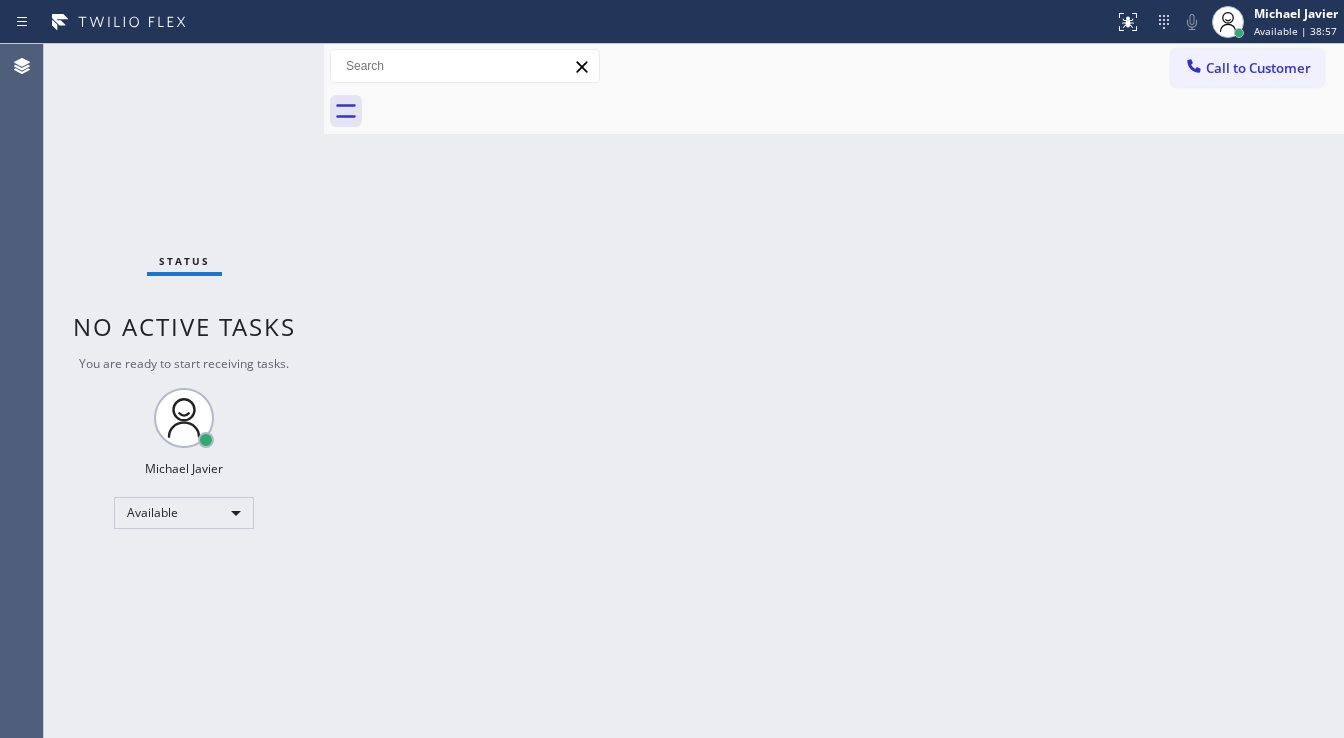 click on "Status   No active tasks     You are ready to start receiving tasks.   Michael Javier Available" at bounding box center [184, 391] 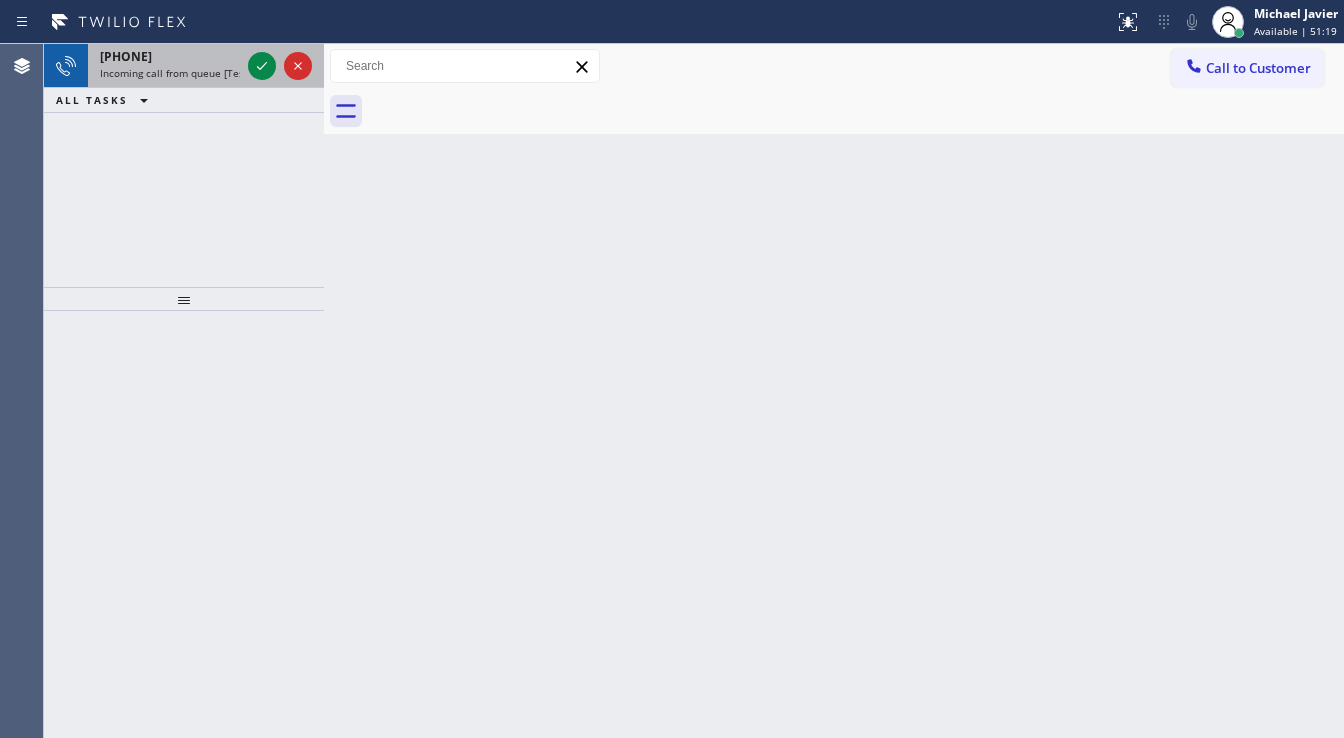 click on "[PHONE]" at bounding box center (126, 56) 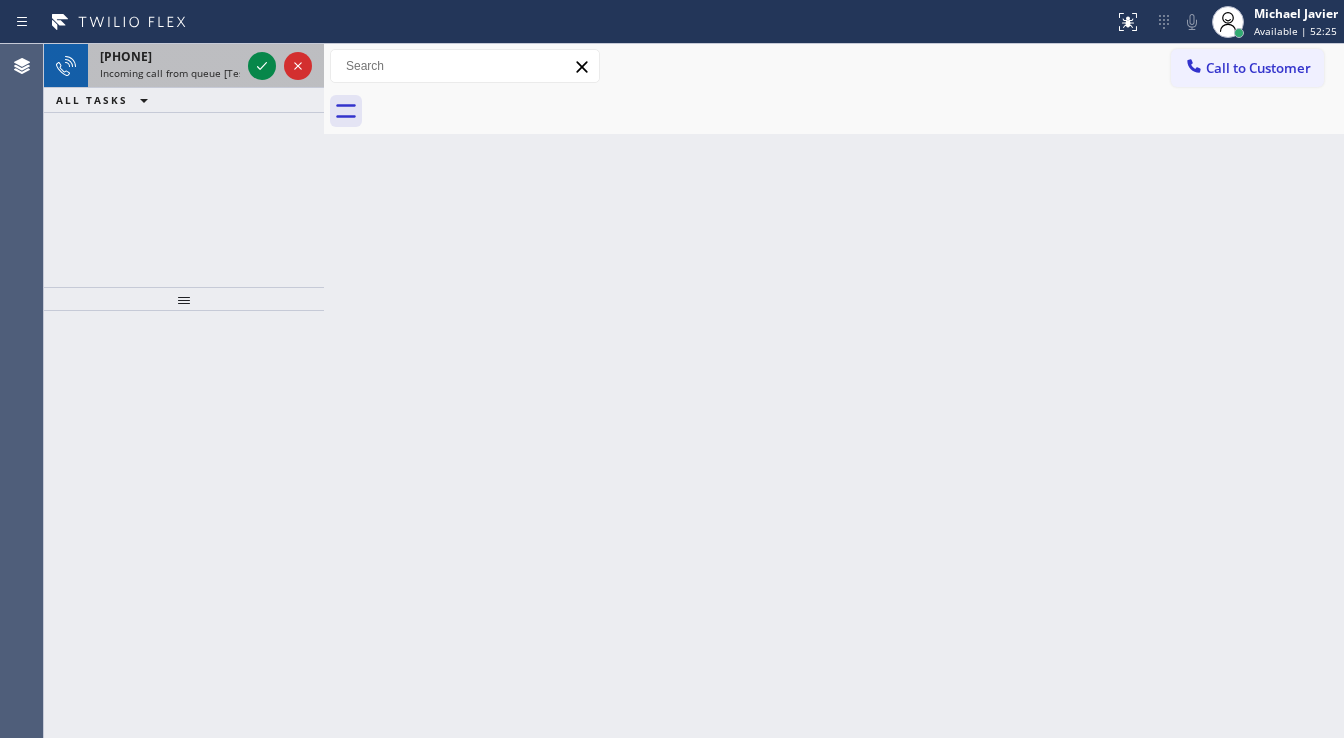 click on "[PHONE]" at bounding box center [170, 56] 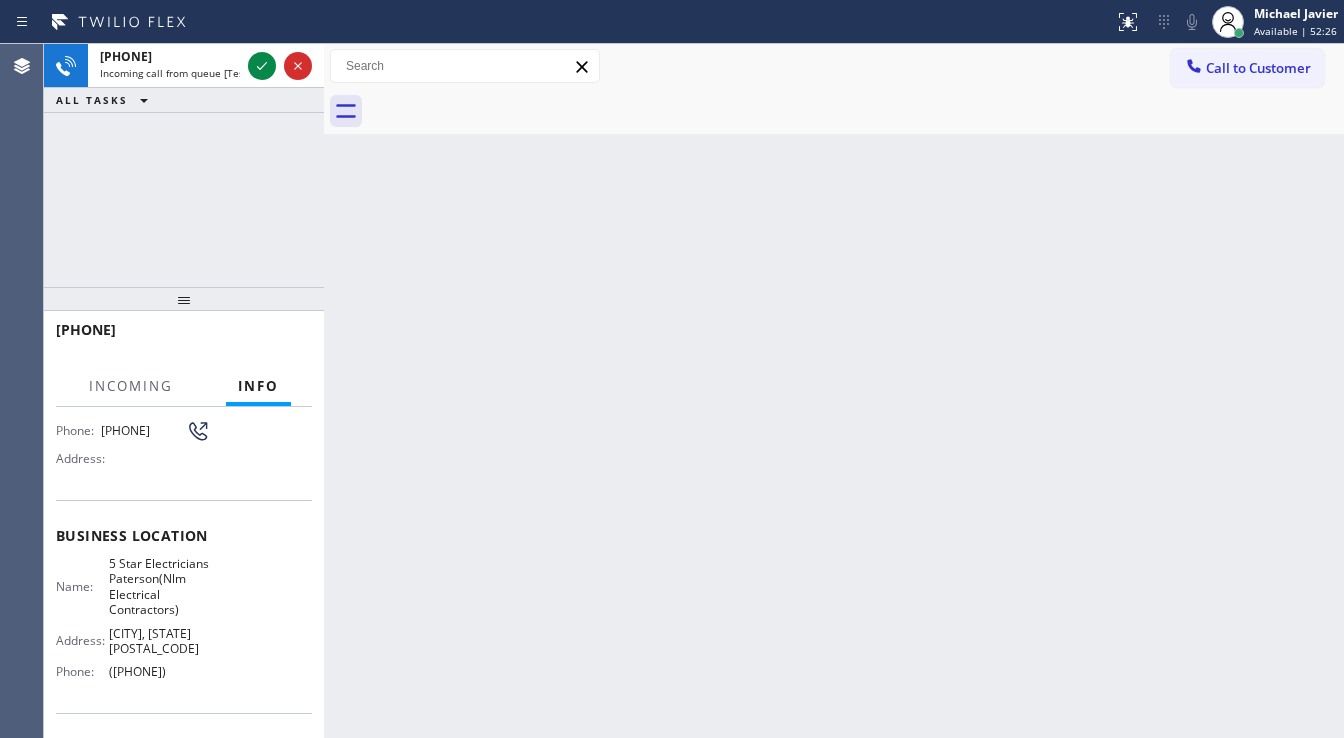 scroll, scrollTop: 160, scrollLeft: 0, axis: vertical 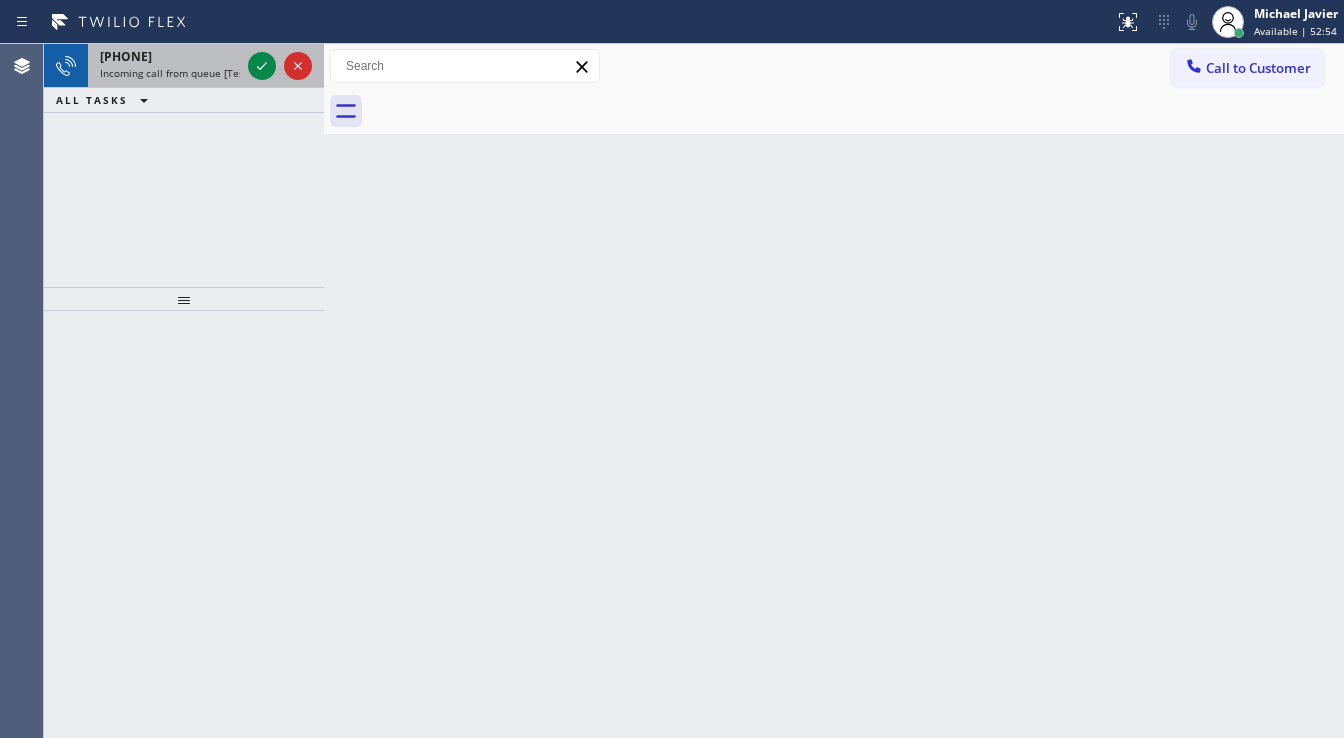 click on "Incoming call from queue [Test] All" at bounding box center (183, 73) 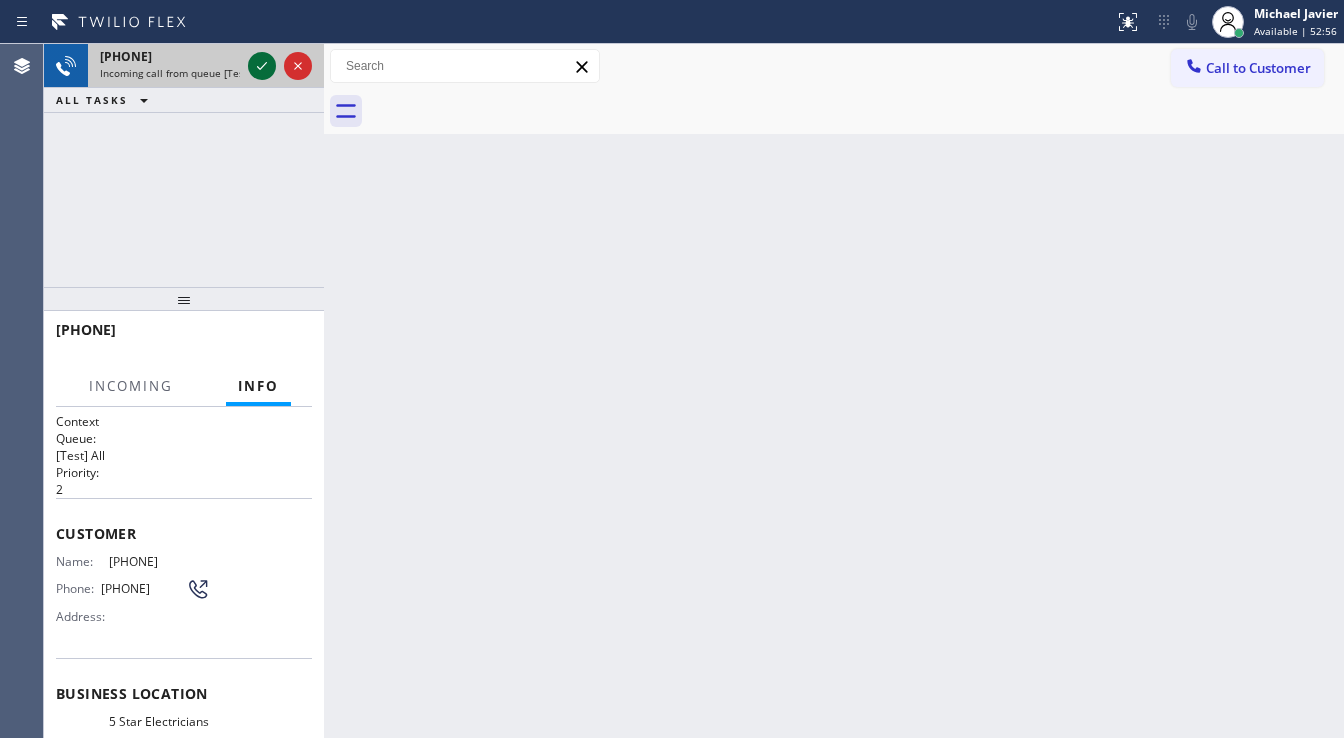 click 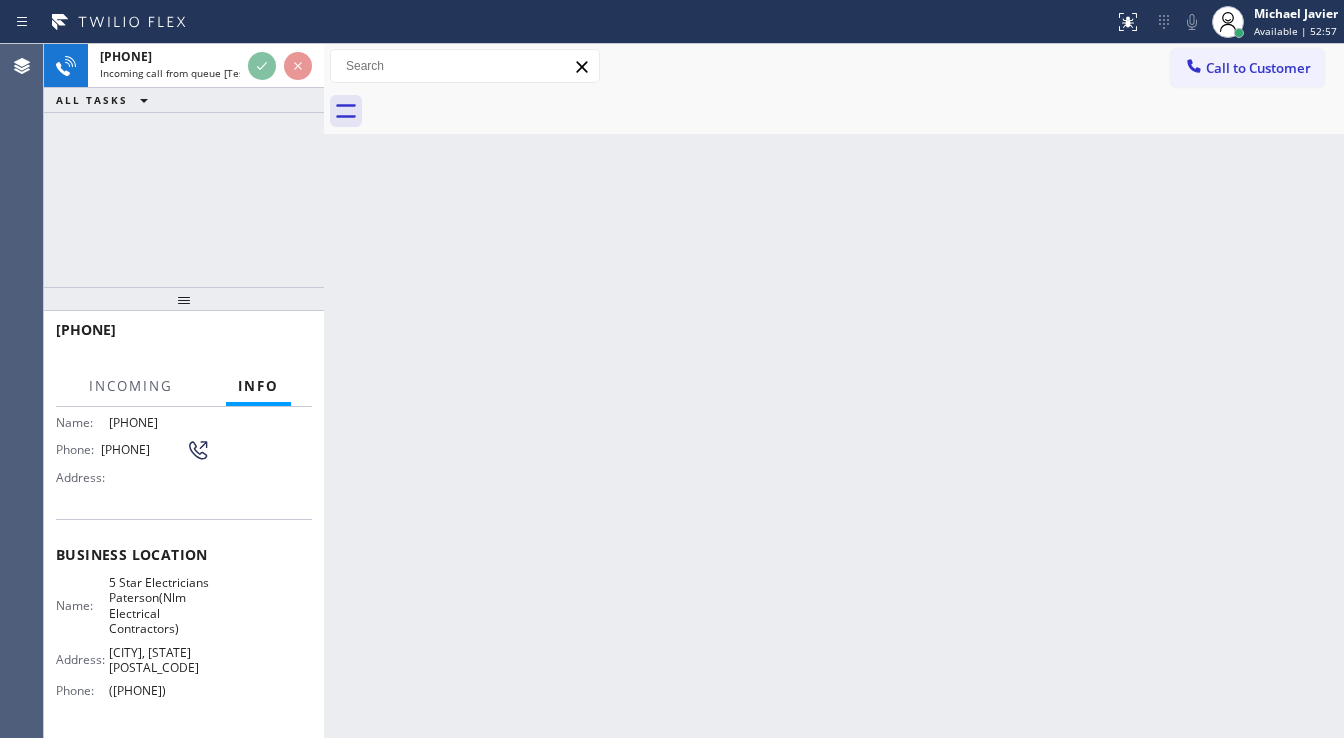 scroll, scrollTop: 240, scrollLeft: 0, axis: vertical 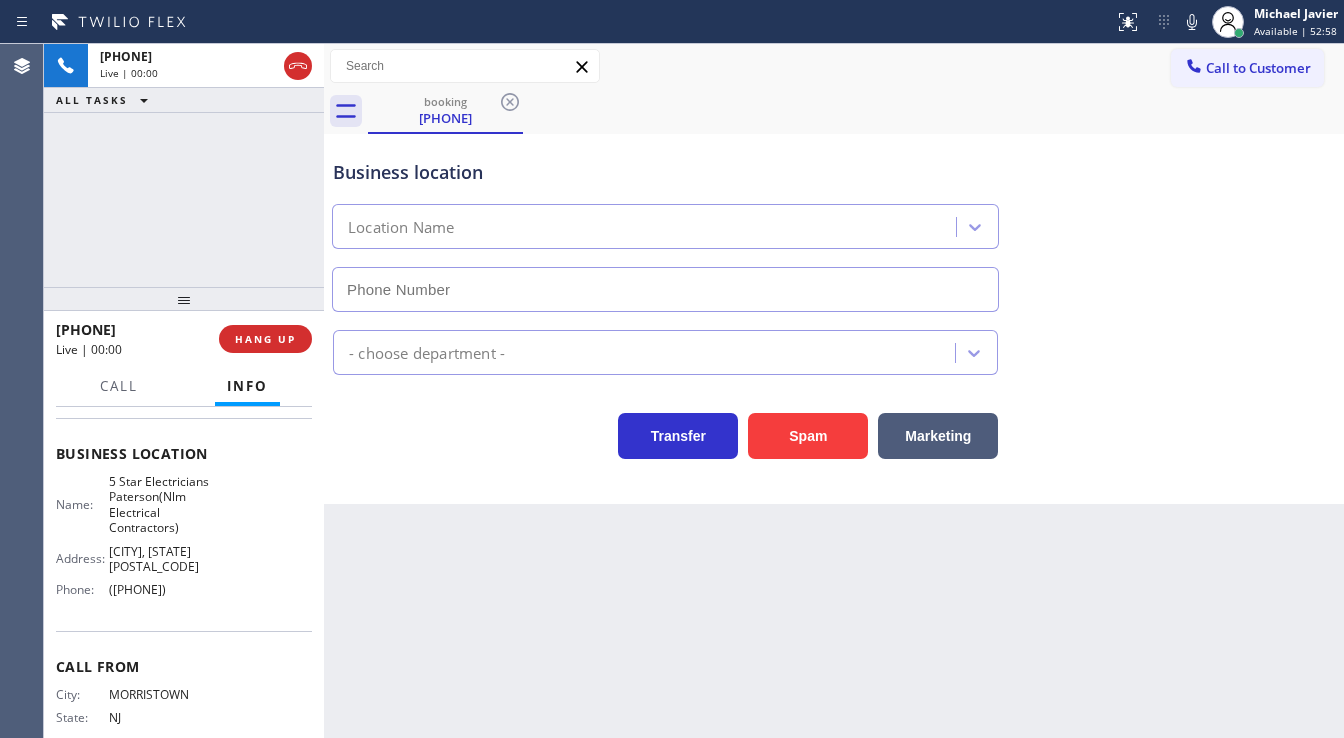type on "([PHONE])" 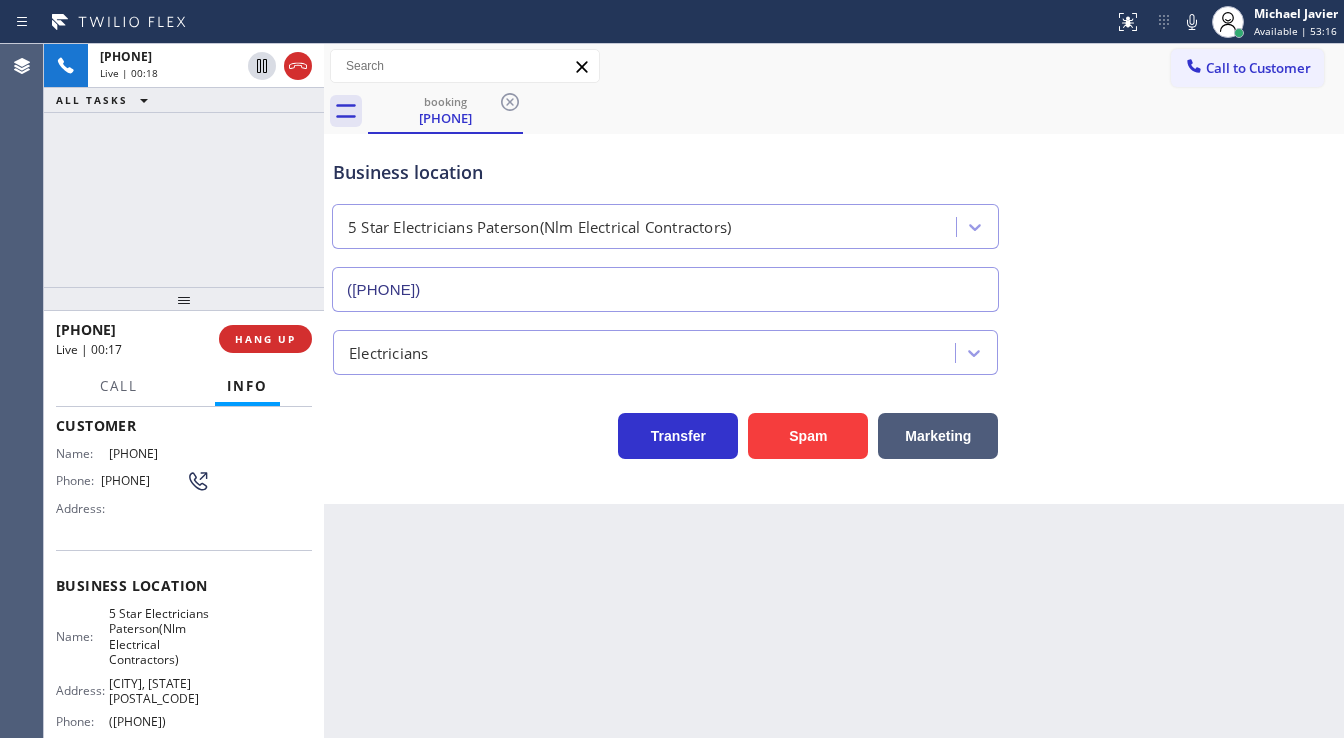 scroll, scrollTop: 80, scrollLeft: 0, axis: vertical 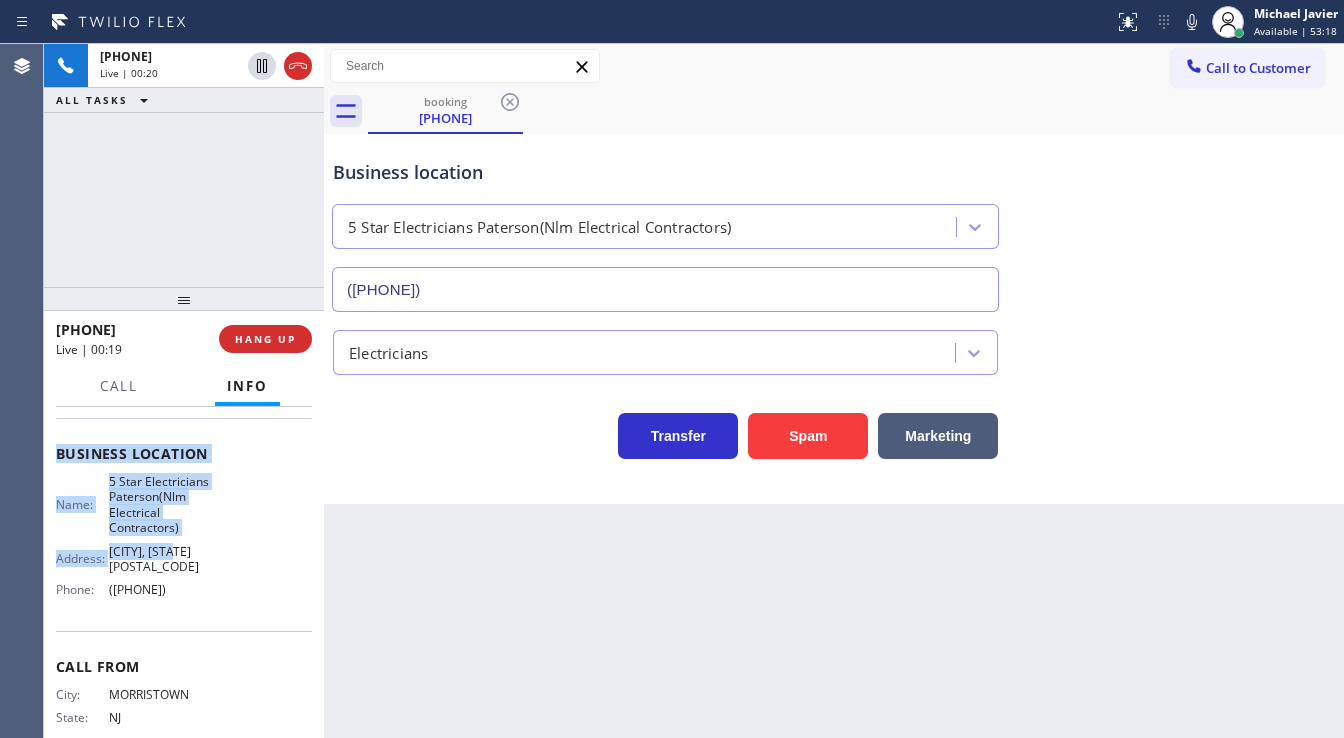drag, startPoint x: 56, startPoint y: 448, endPoint x: 226, endPoint y: 620, distance: 241.83466 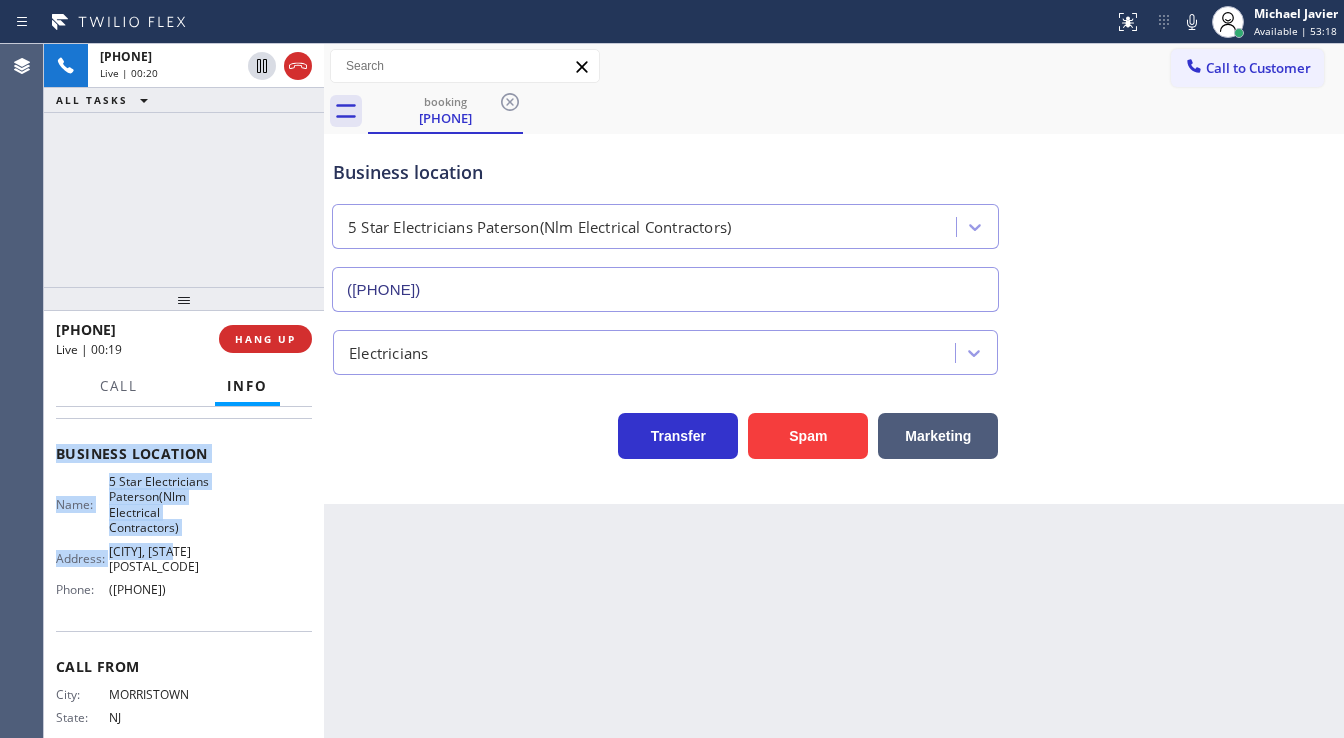 click on "Context Queue: [Test] All Priority: 2 Customer Name: ([PHONE]) Phone: ([PHONE]) Address: Business location Name: 5 Star Electricians Paterson(Nlm Electrical Contractors) Address: Paterson, [STATE] [ZIPCODE] Phone: ([PHONE]) Call From City: MORRISTOWN State: NJ Zipcode: 07011 Outbound call Location 5 Star Electricians Paterson(Nlm Electrical Contractors) Your caller id phone number ([PHONE]) Customer number ([PHONE]) Call" at bounding box center (184, 478) 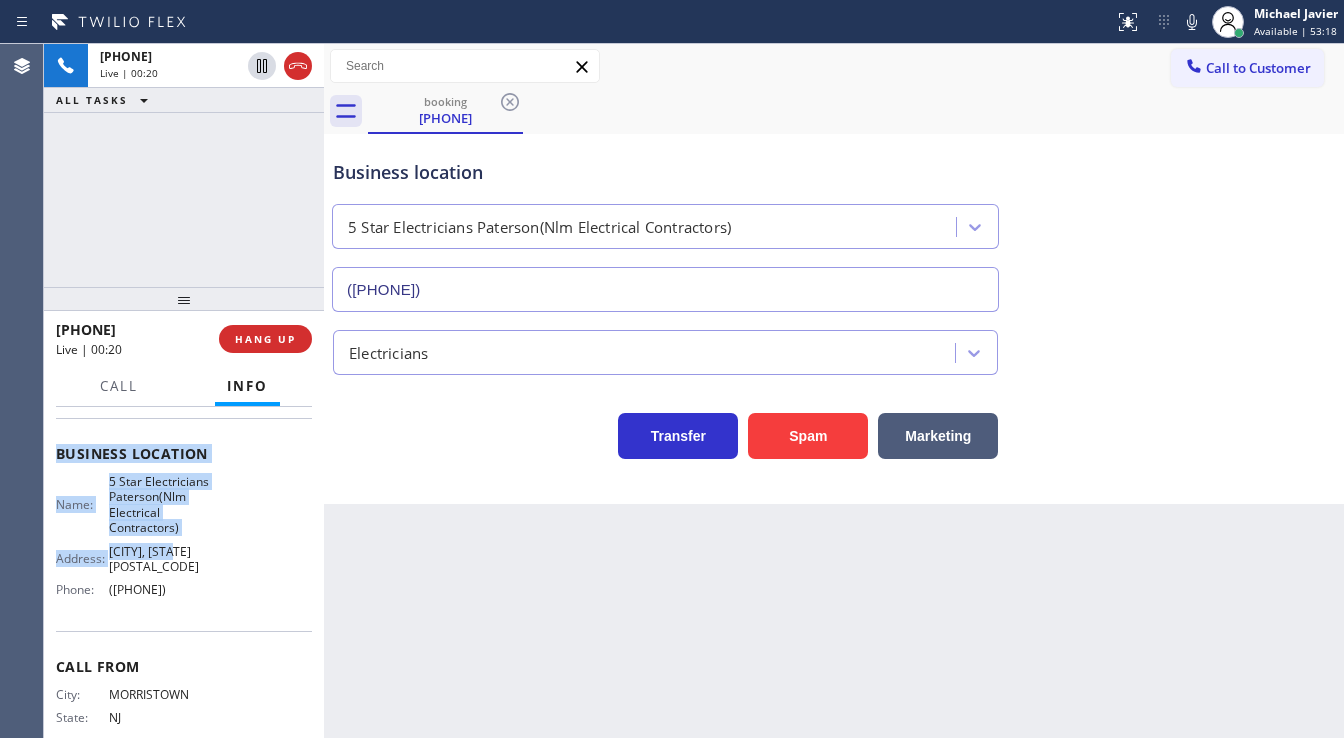 copy on "Customer Name: ([PHONE]) Phone: ([PHONE]) Address: Business location Name: 5 Star Electricians Paterson(Nlm Electrical Contractors) Address: Paterson, [STATE] [ZIPCODE] Phone: ([PHONE])" 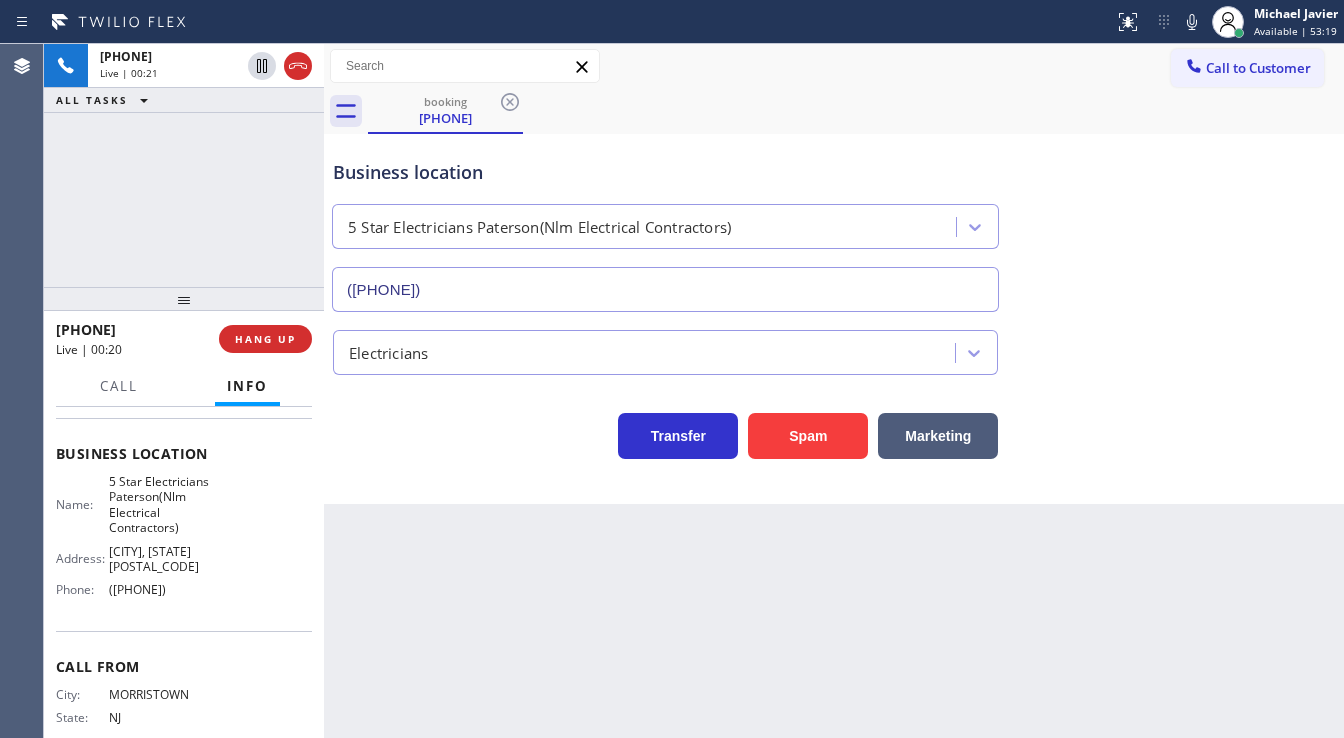 click on "[PHONE] Live | 00:21 ALL TASKS ALL TASKS ACTIVE TASKS TASKS IN WRAP UP" at bounding box center (184, 165) 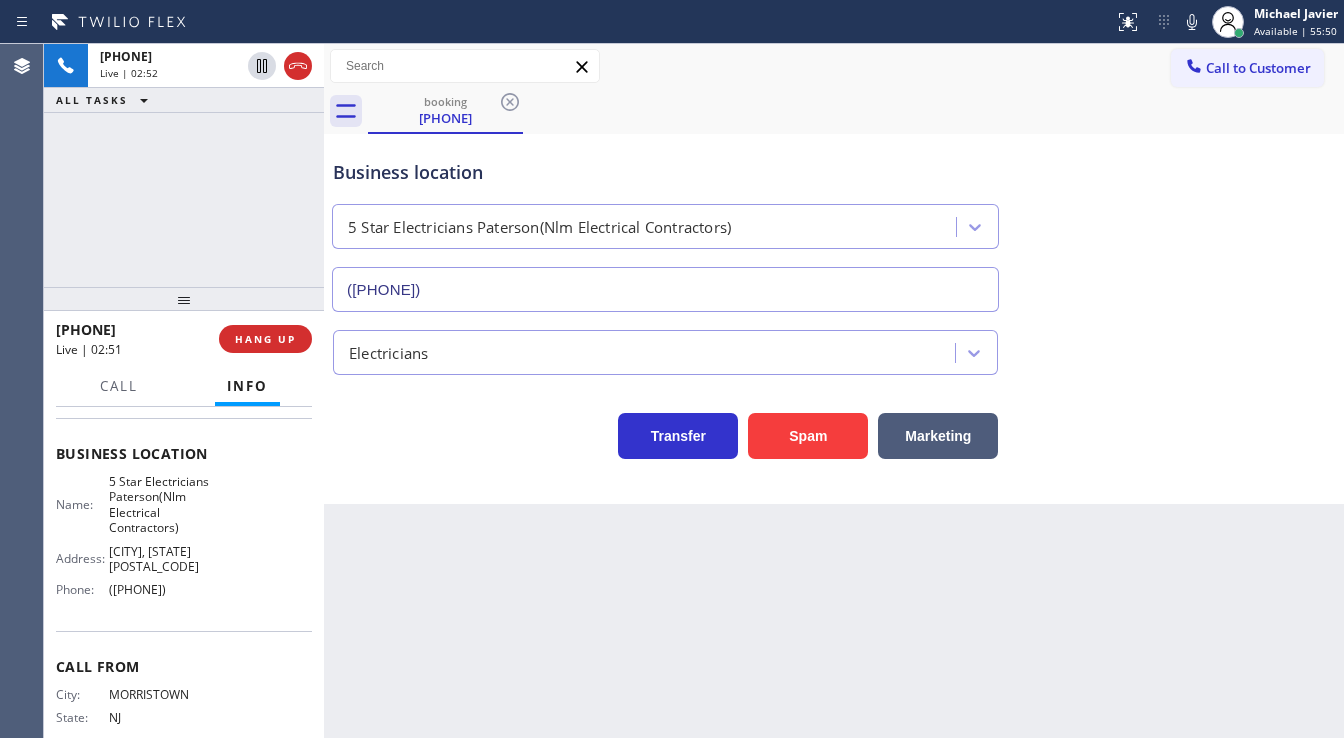 click on "[PHONE] Live | 02:52 ALL TASKS ALL TASKS ACTIVE TASKS TASKS IN WRAP UP" at bounding box center [184, 165] 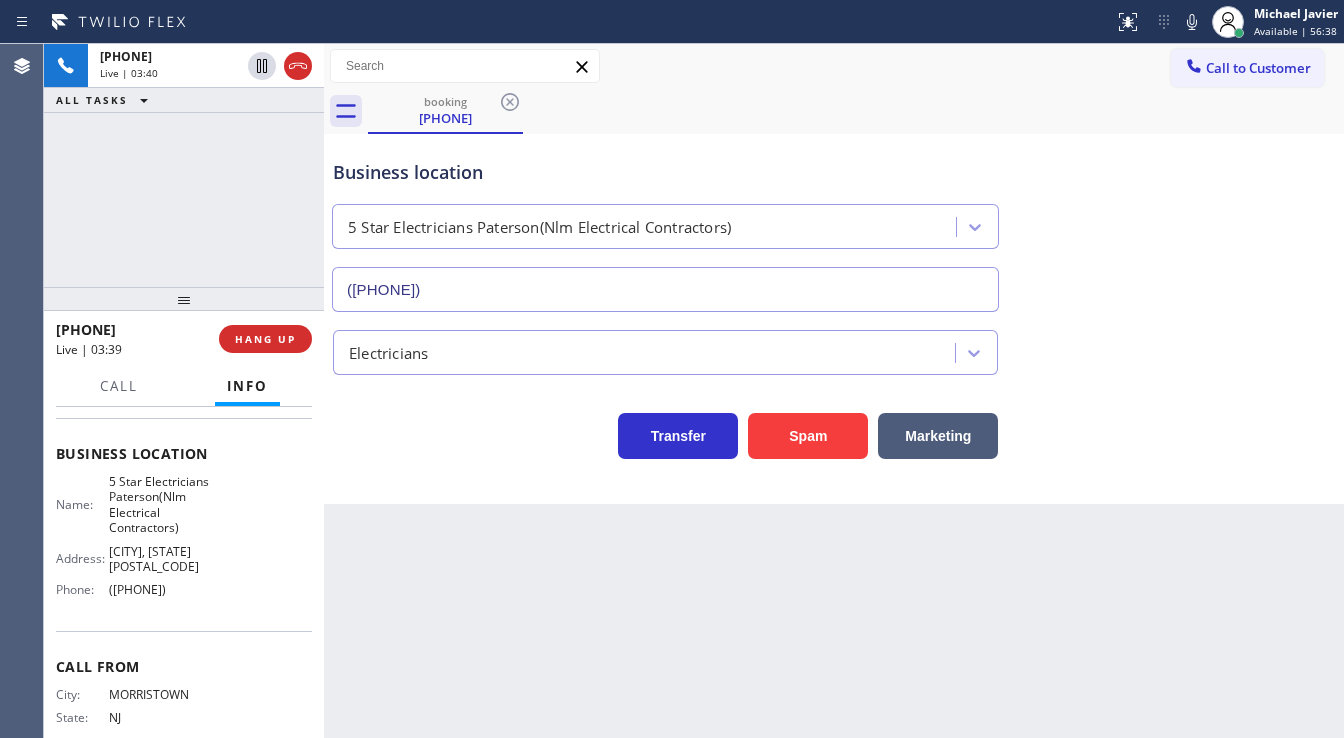 click on "+1[PHONE] Live | 03:40 ALL TASKS ALL TASKS ACTIVE TASKS TASKS IN WRAP UP" at bounding box center (184, 165) 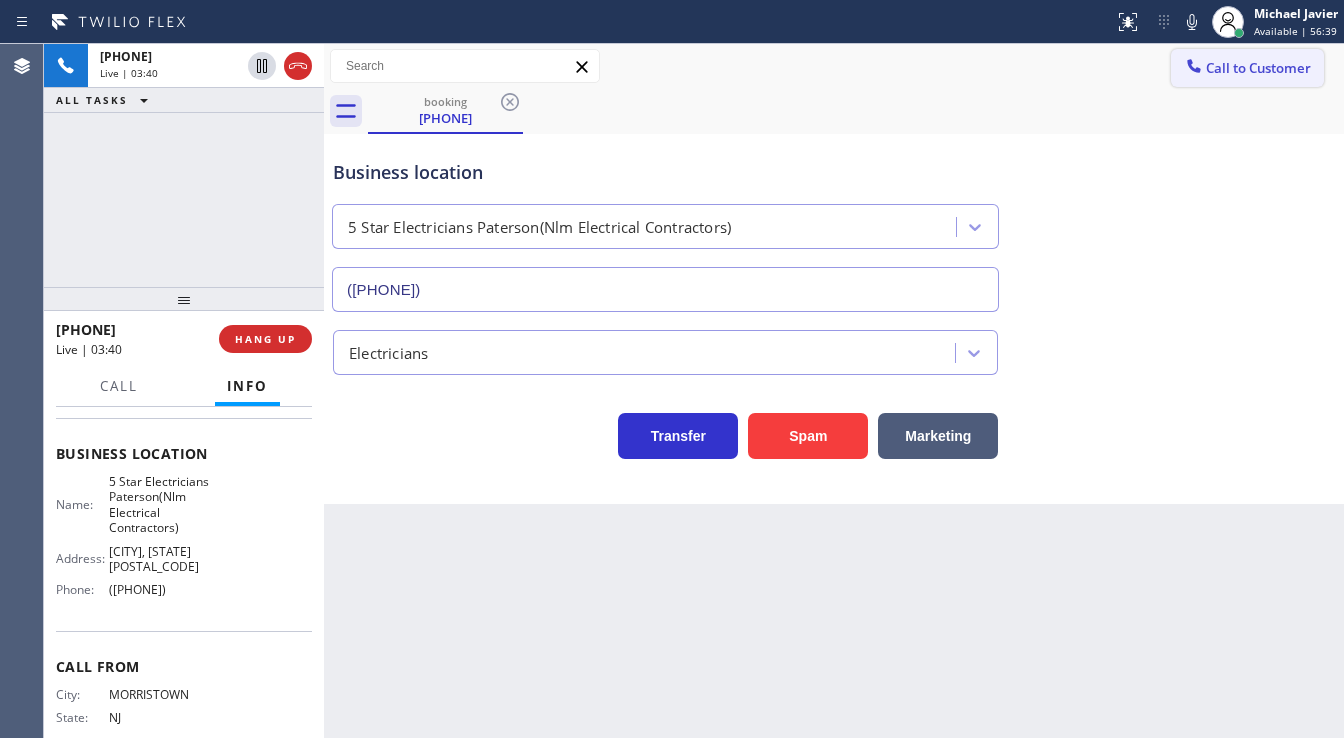 drag, startPoint x: 958, startPoint y: 135, endPoint x: 1171, endPoint y: 77, distance: 220.75552 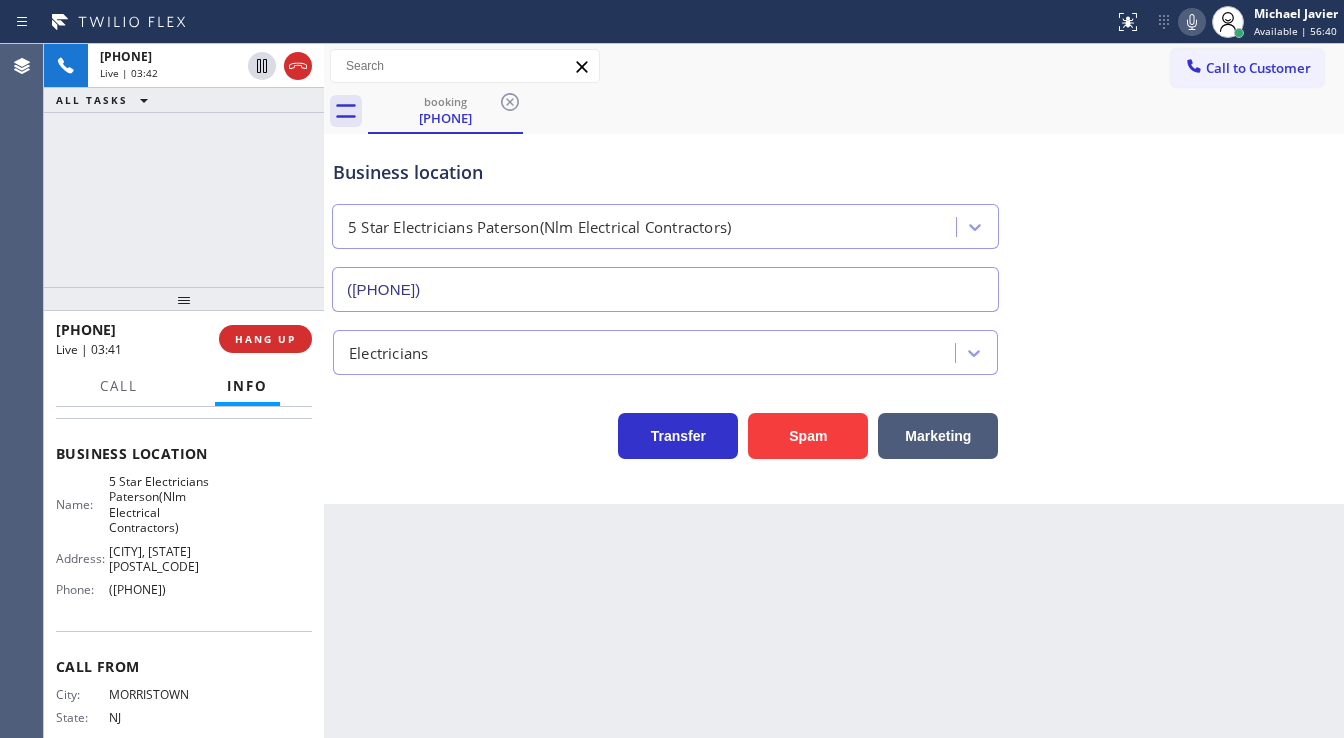click 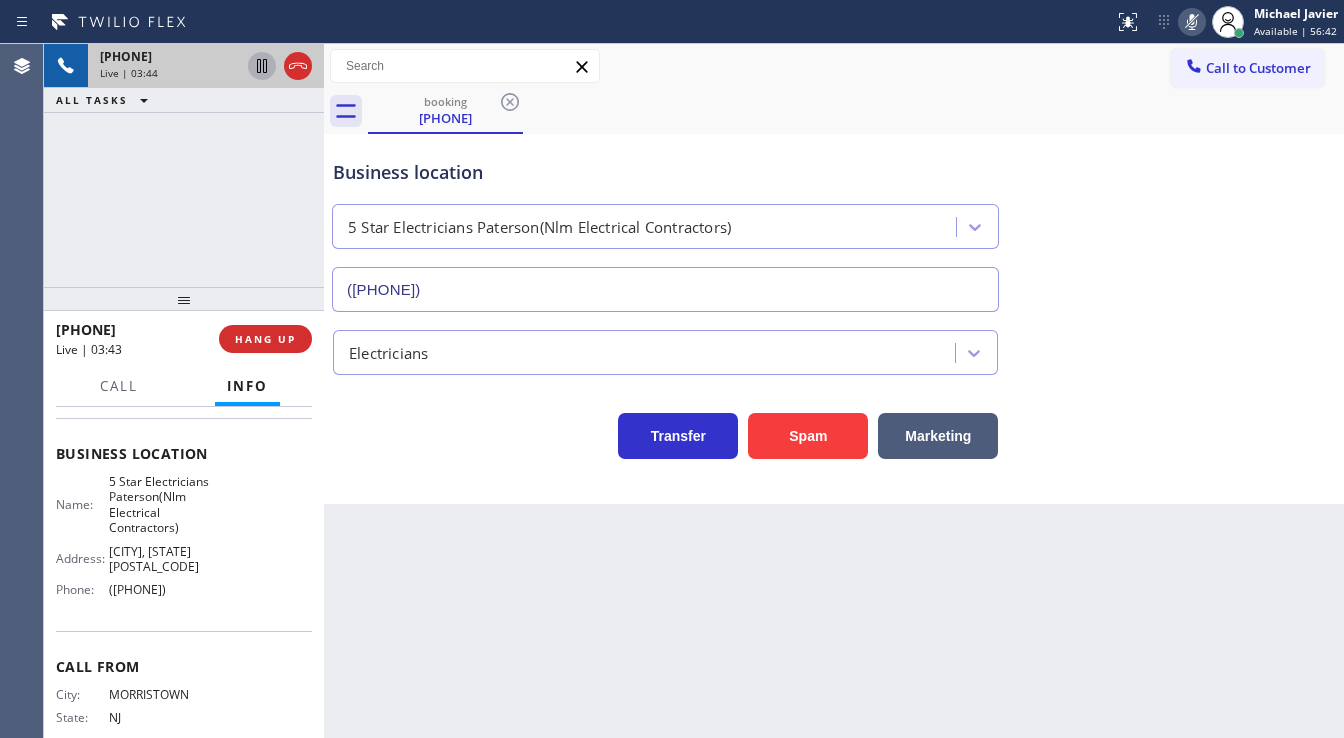 click 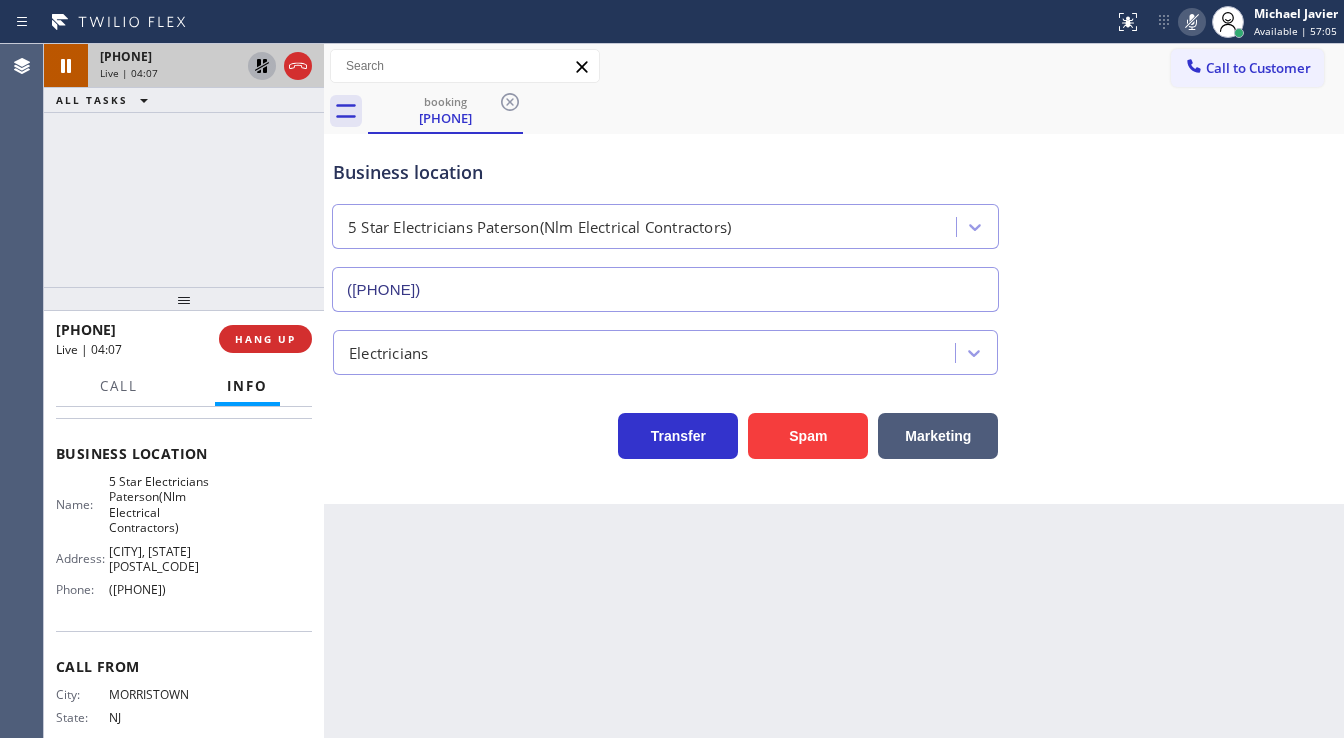click 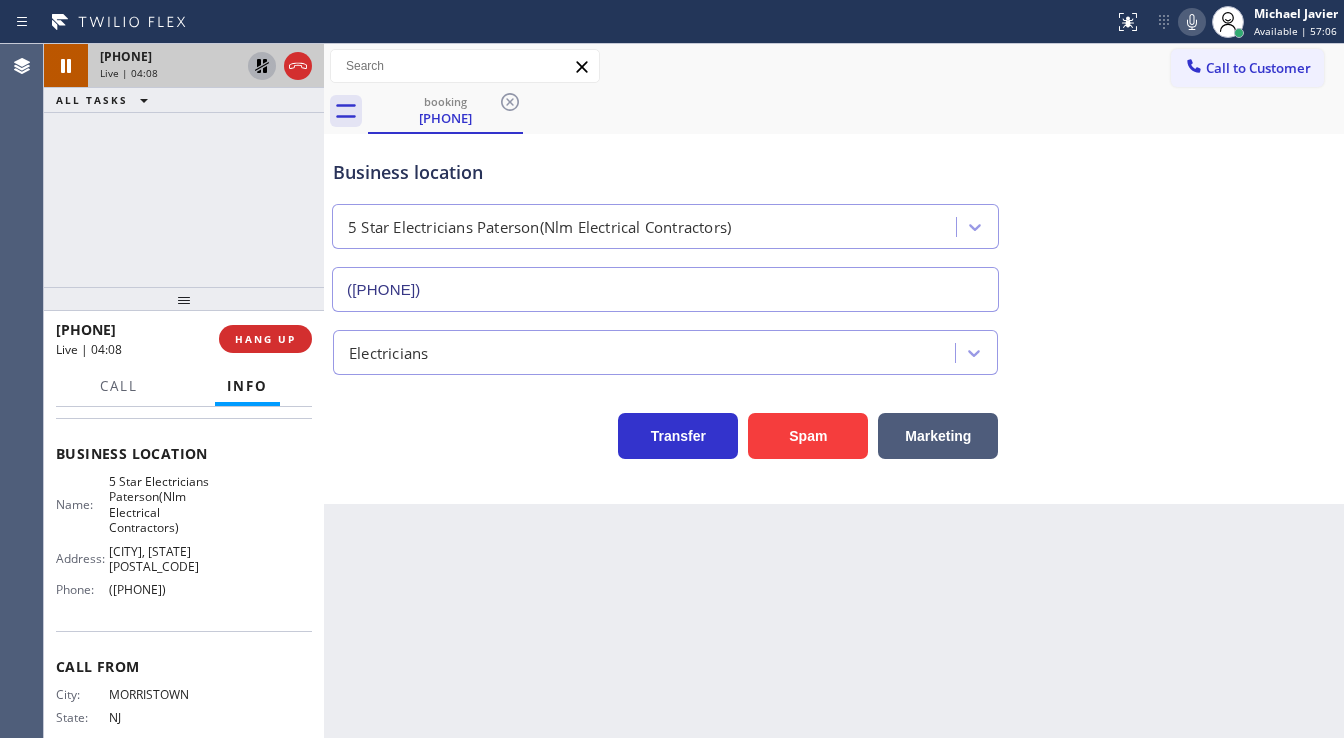 click 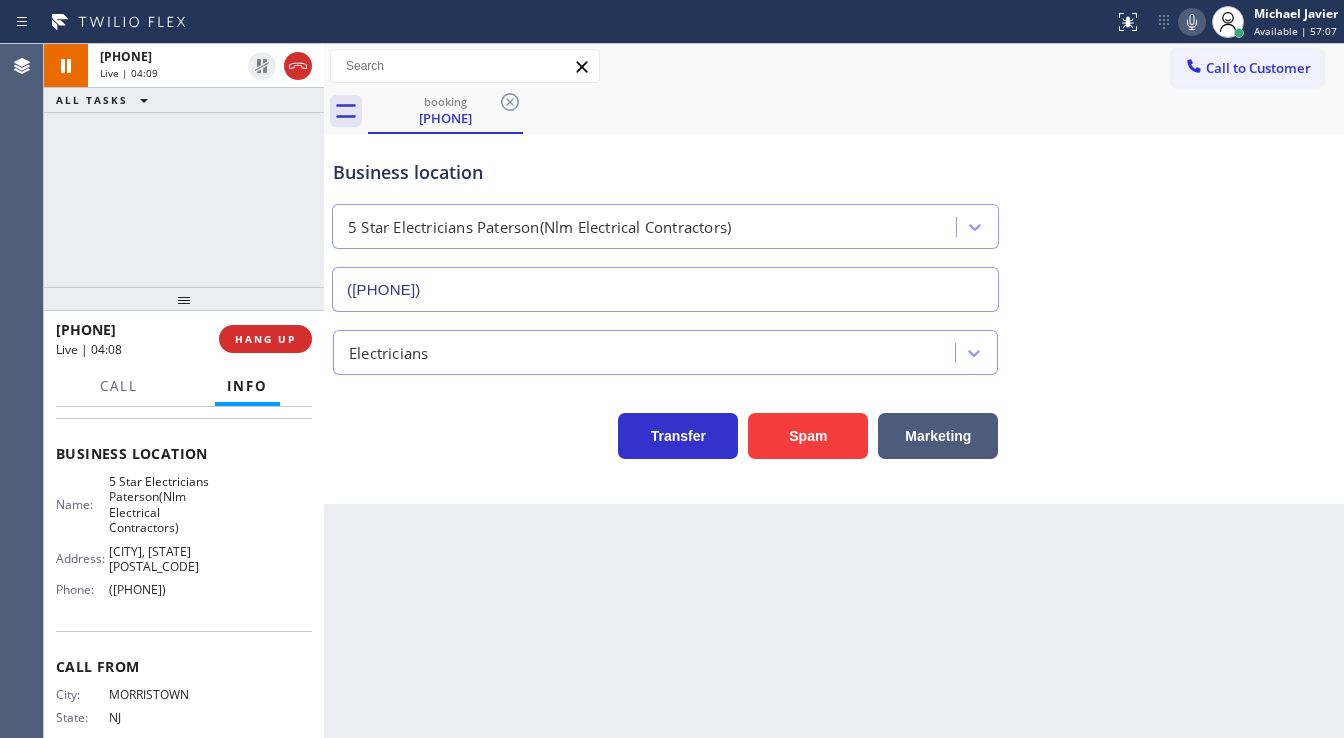 click on "+1[PHONE] Live | 04:09 ALL TASKS ALL TASKS ACTIVE TASKS TASKS IN WRAP UP" at bounding box center (184, 165) 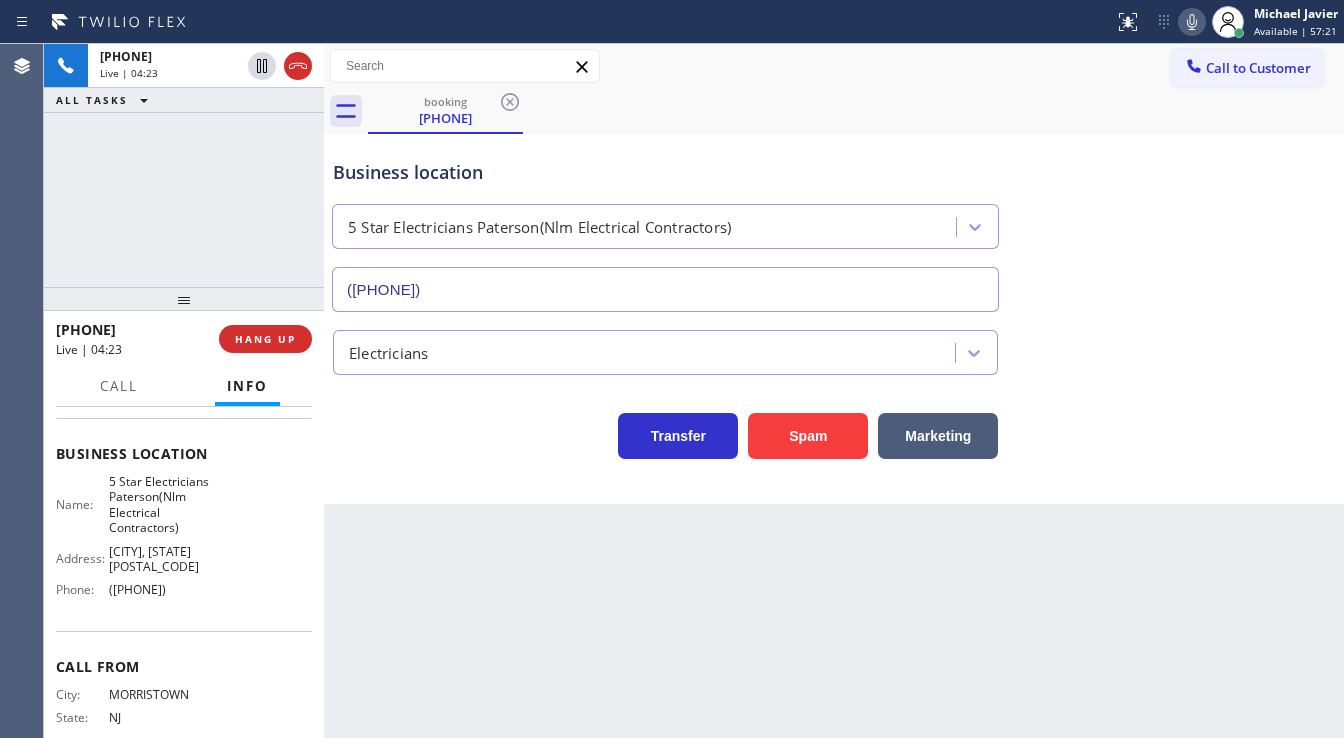 click on "[PHONE] Live | 04:23 ALL TASKS ALL TASKS ACTIVE TASKS TASKS IN WRAP UP" at bounding box center (184, 165) 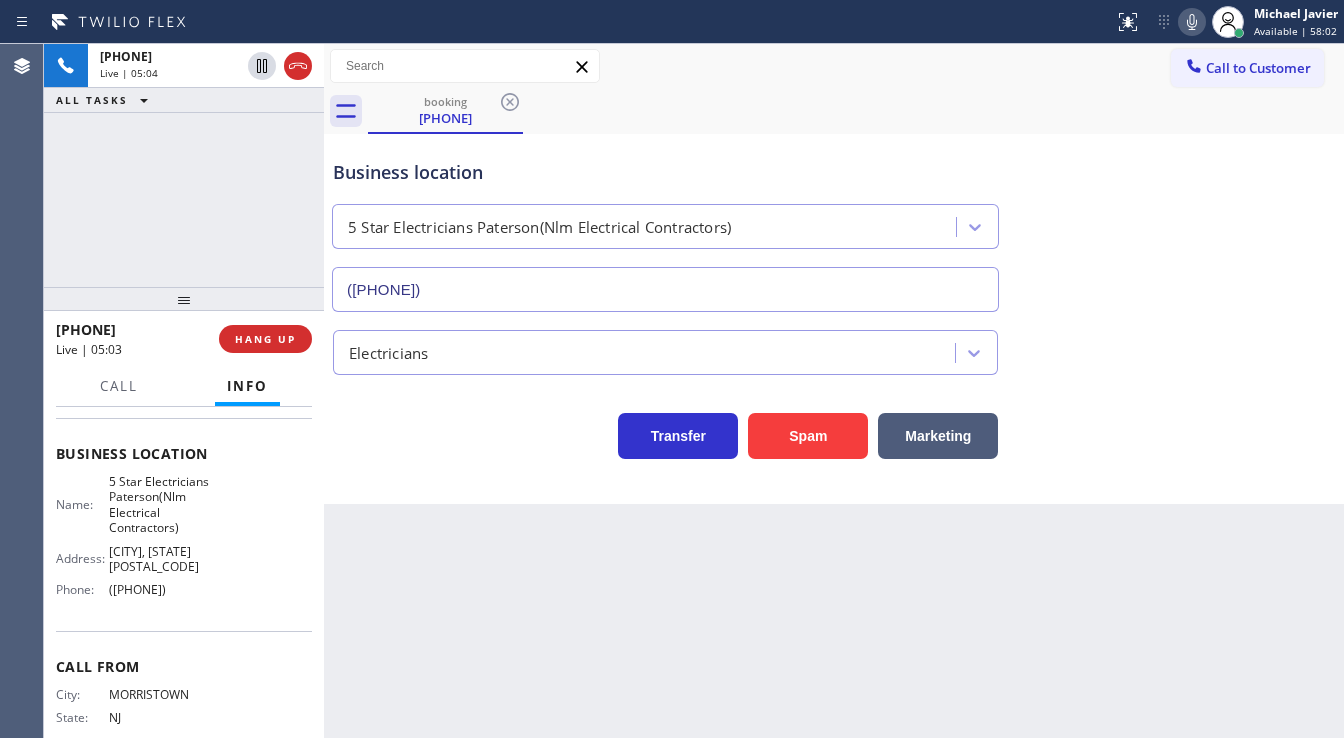 click on "Call to Customer Outbound call Location Repair Twist of New York Your caller id phone number ([PHONE]) Customer number Call Outbound call Technician Search Technician Your caller id phone number Your caller id phone number Call" at bounding box center (834, 66) 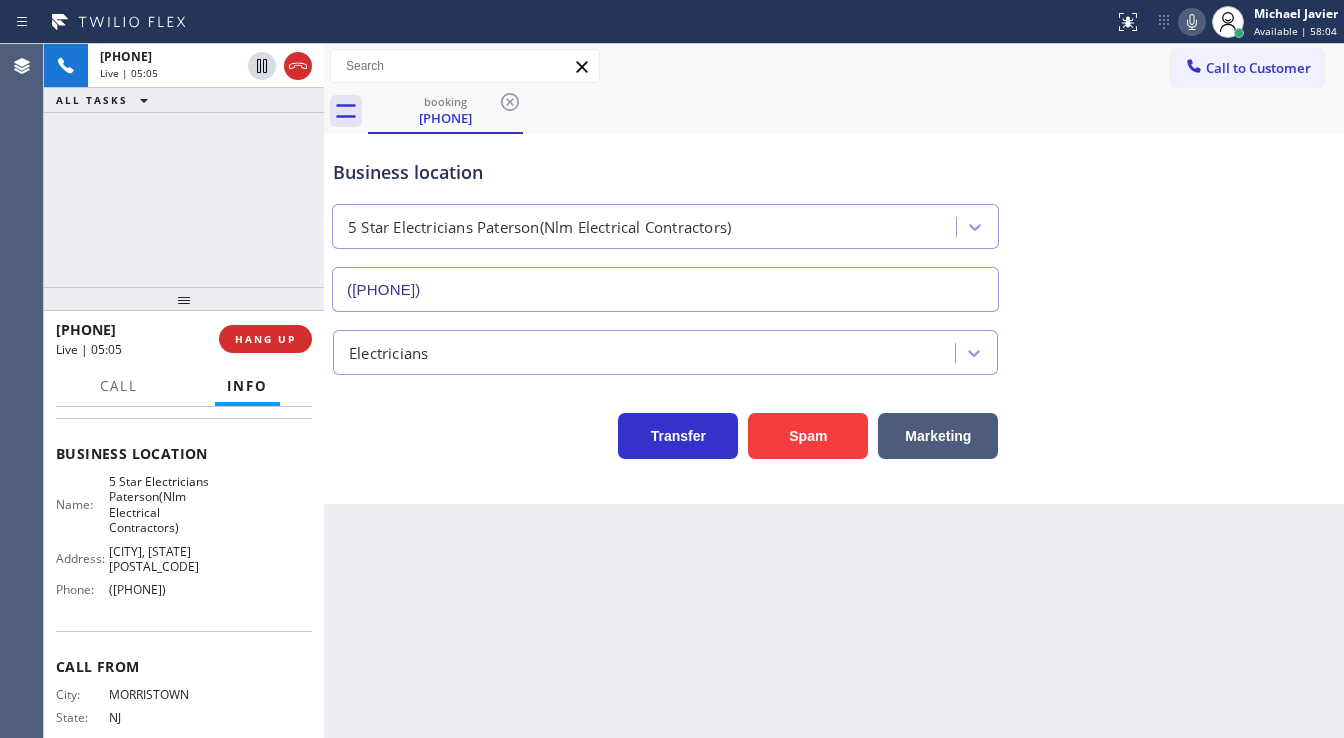 click on "Call to Customer Outbound call Location Repair Twist of New York Your caller id phone number ([PHONE]) Customer number Call Outbound call Technician Search Technician Your caller id phone number Your caller id phone number Call" at bounding box center (834, 66) 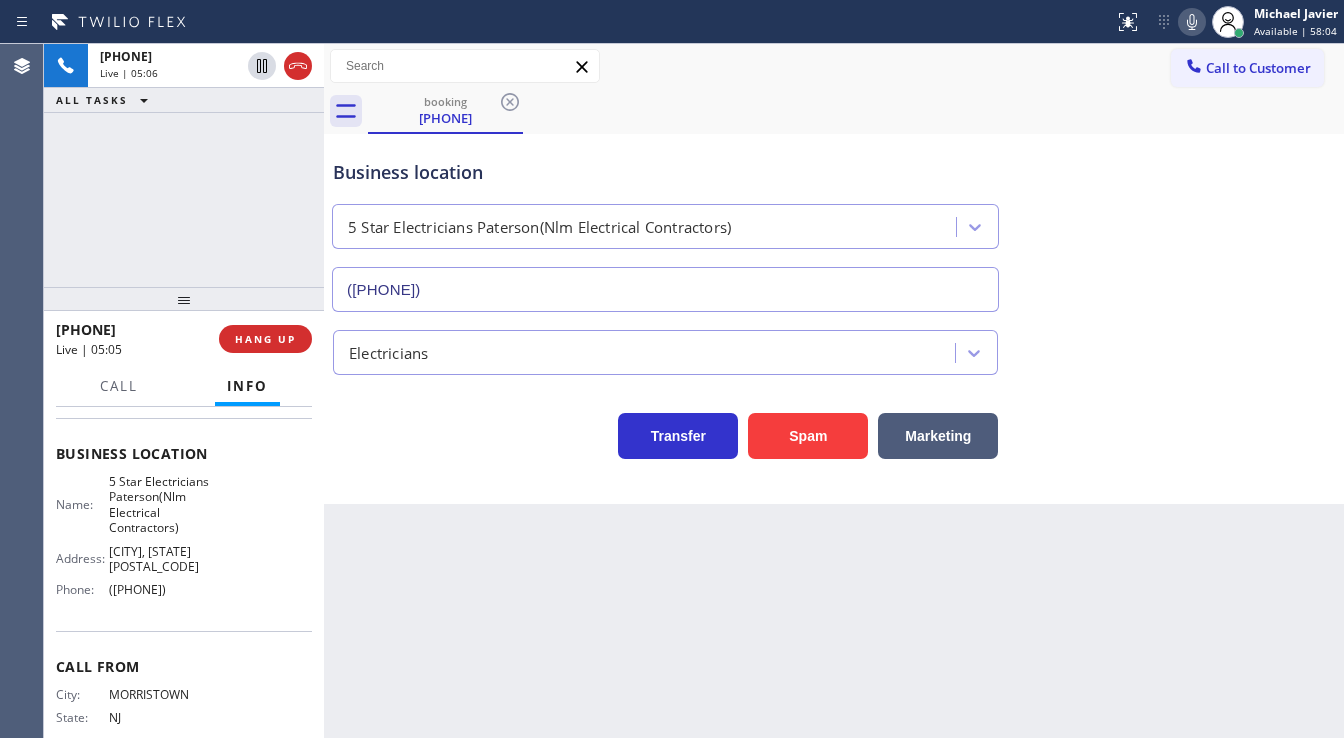 click 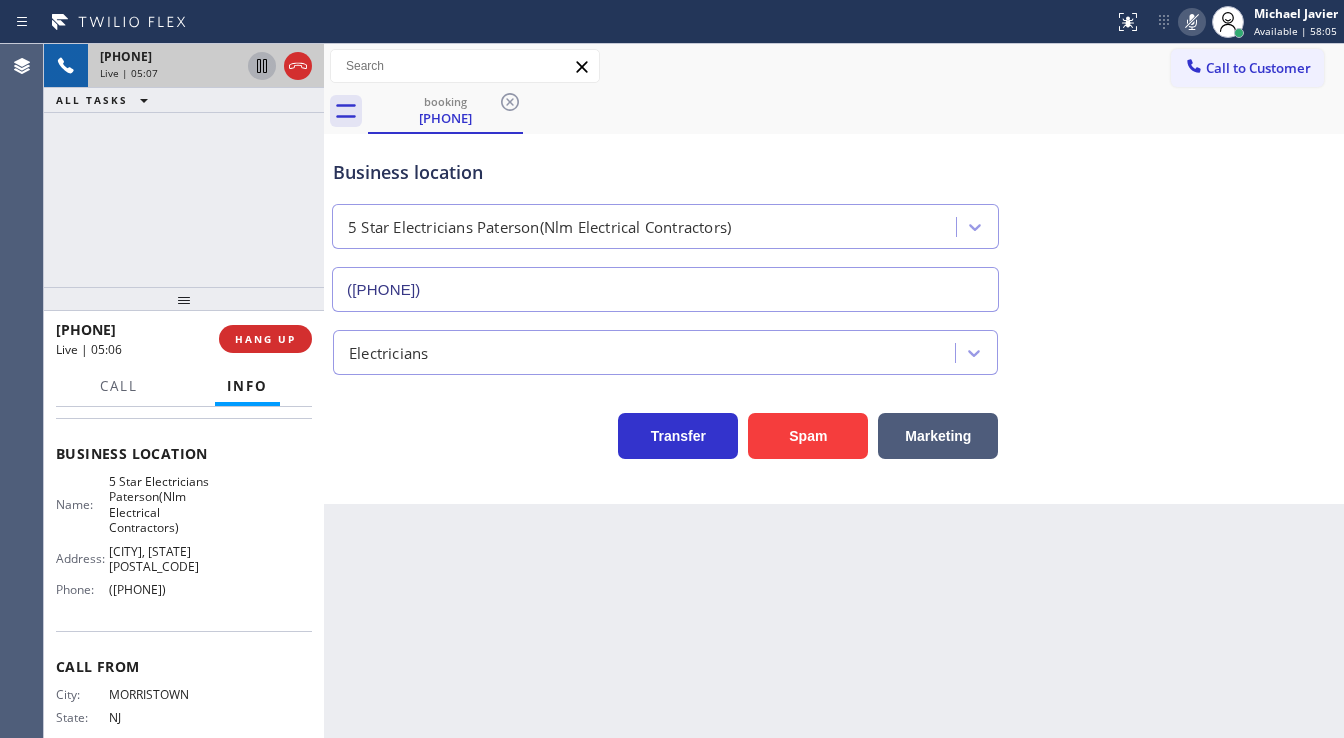 click 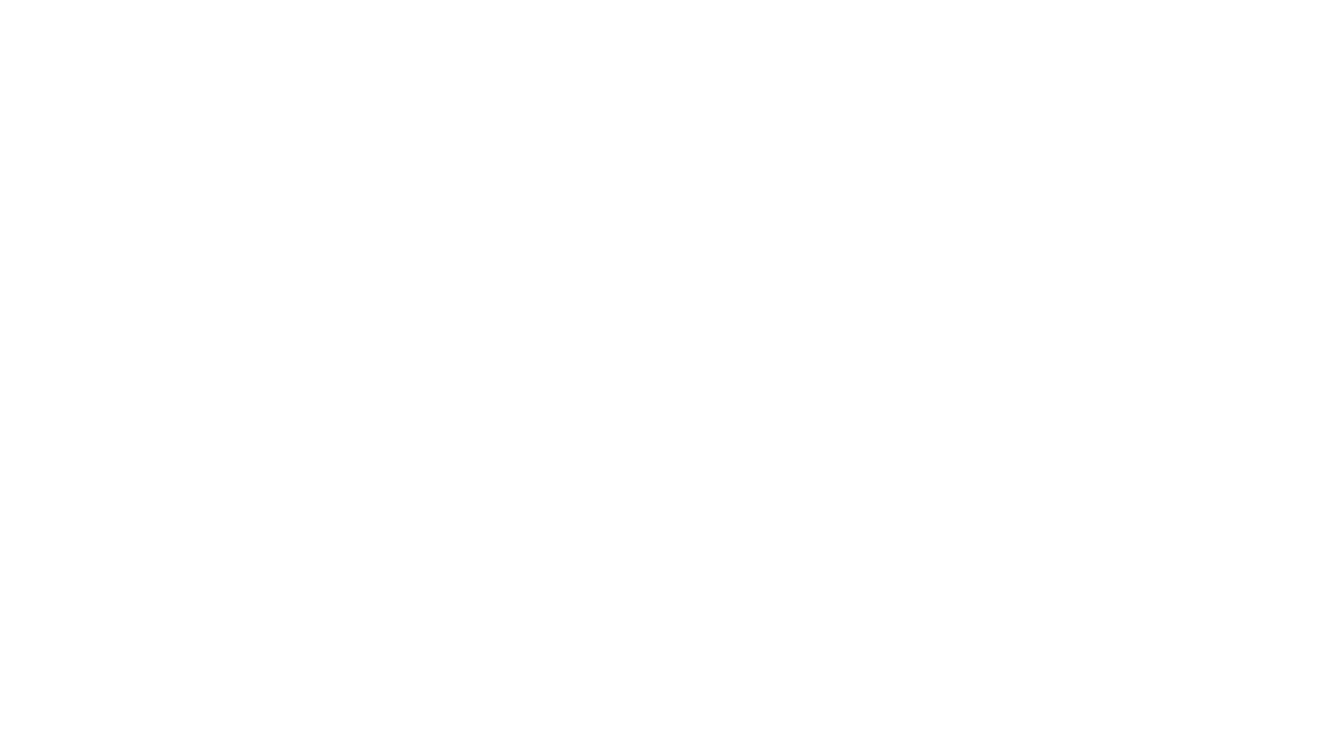 scroll, scrollTop: 0, scrollLeft: 0, axis: both 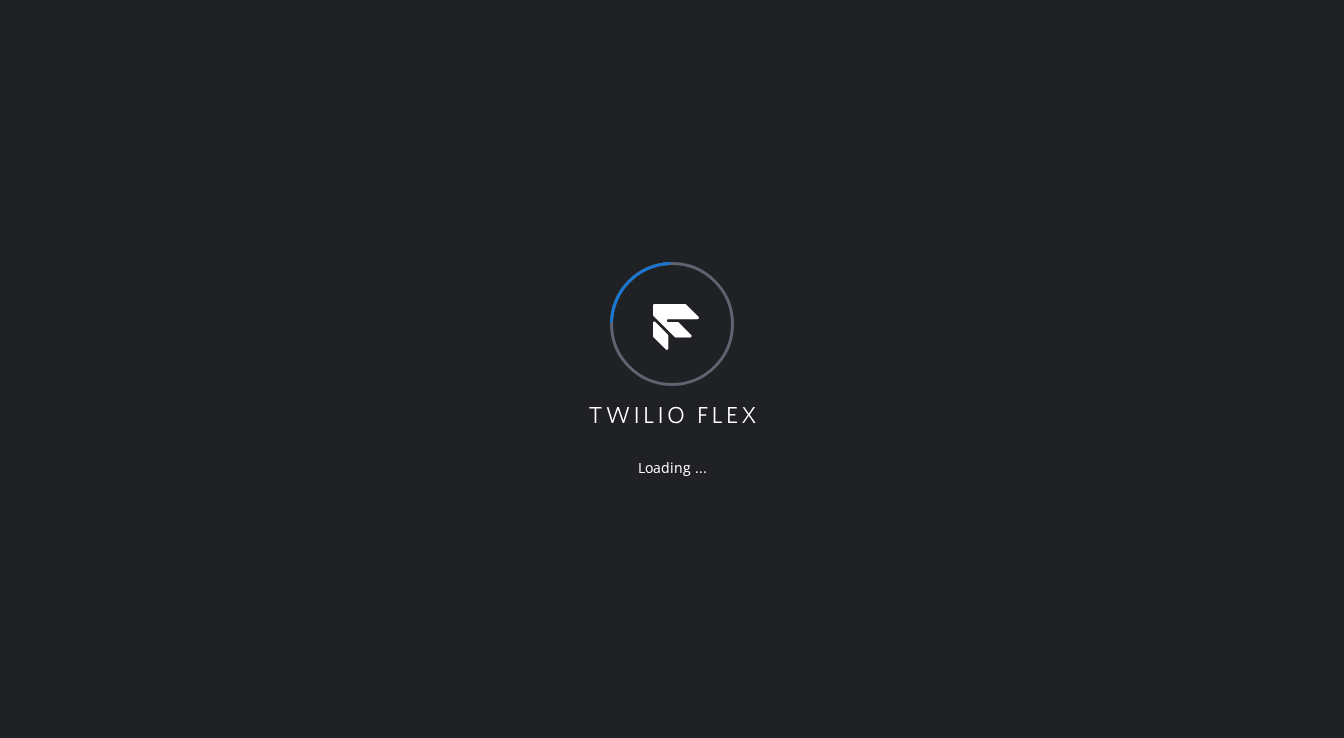 click on "Loading ..." at bounding box center [672, 369] 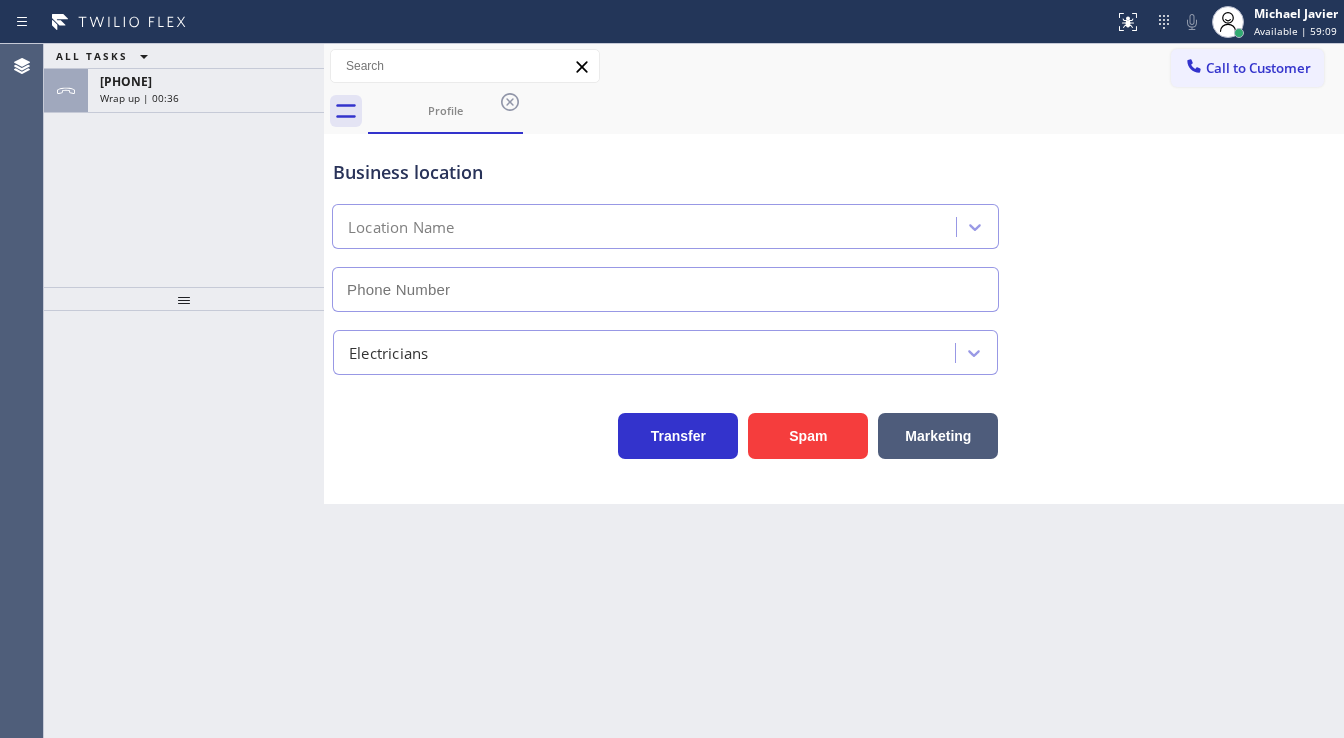 type on "(973) 791-5890" 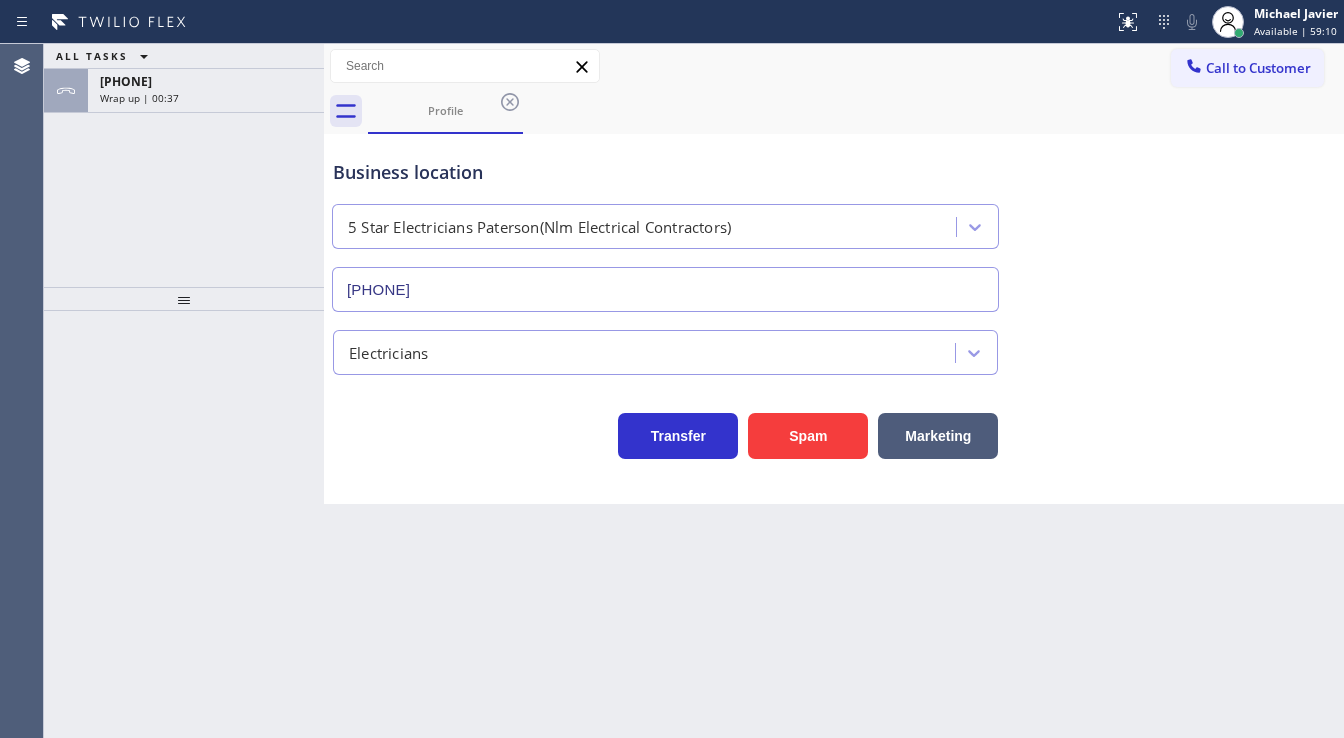 click on "ALL TASKS ALL TASKS ACTIVE TASKS TASKS IN WRAP UP +19737605786 Wrap up | 00:37" at bounding box center [184, 165] 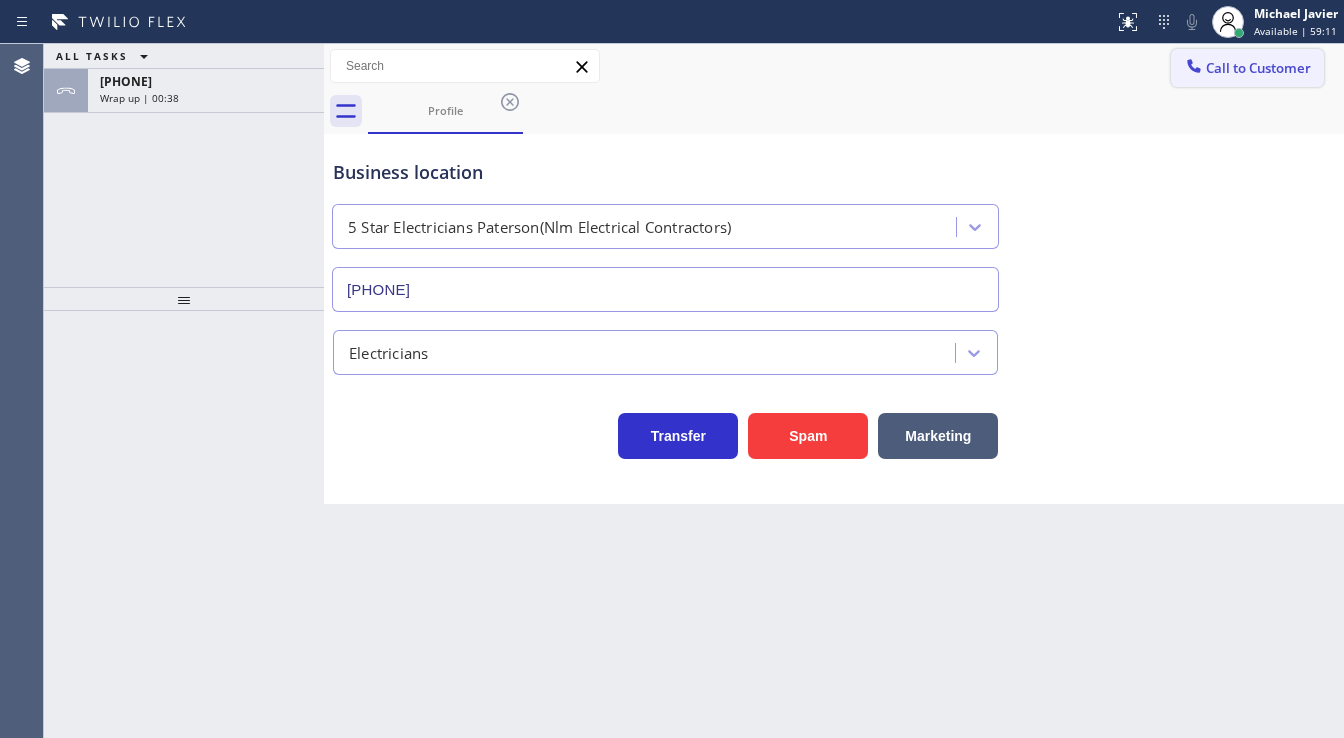 click on "Call to Customer" at bounding box center [1258, 68] 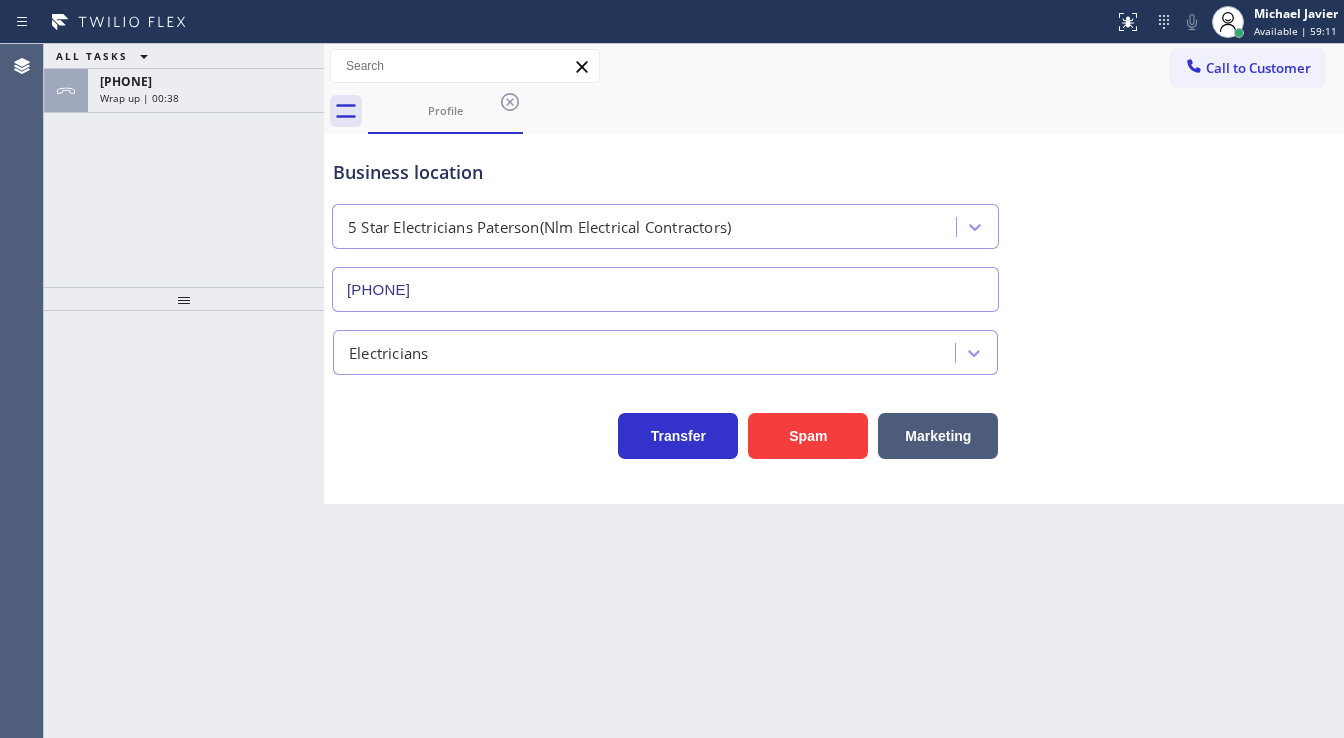 type 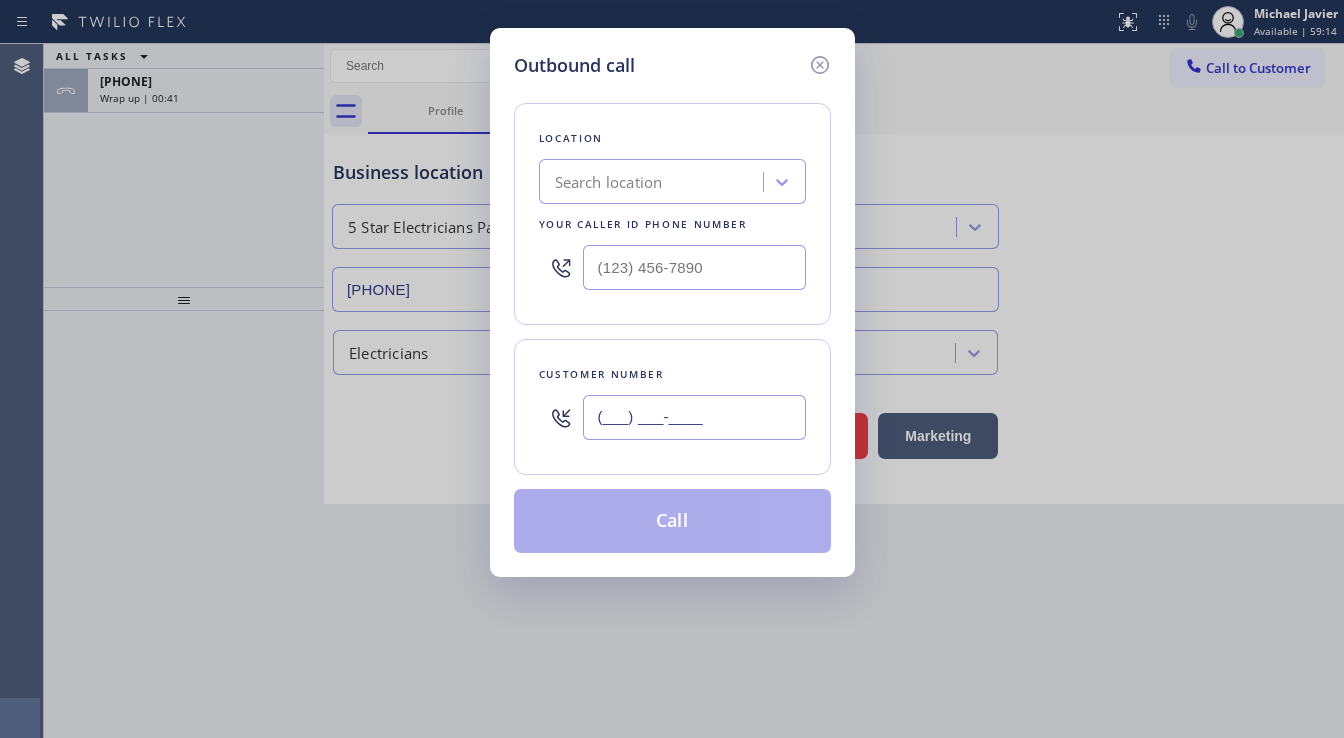 click on "(___) ___-____" at bounding box center [694, 417] 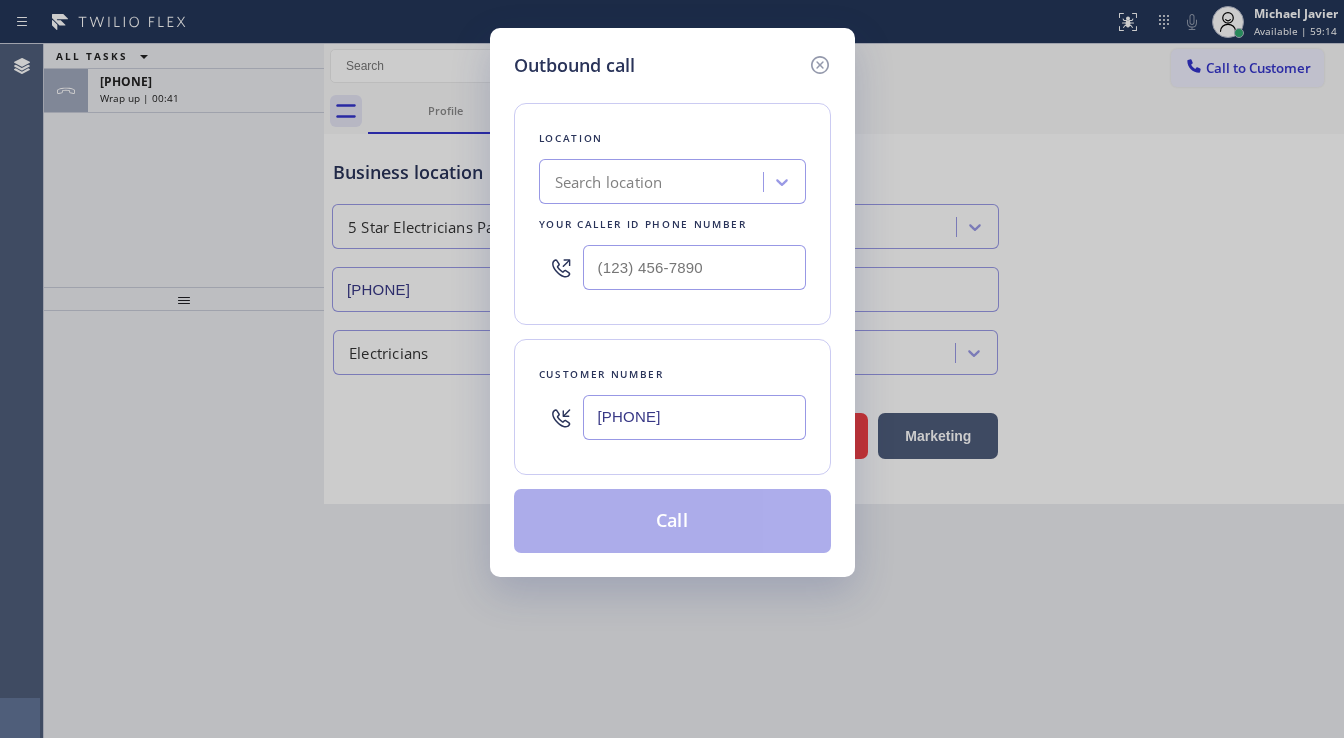 type on "(973) 760-5786" 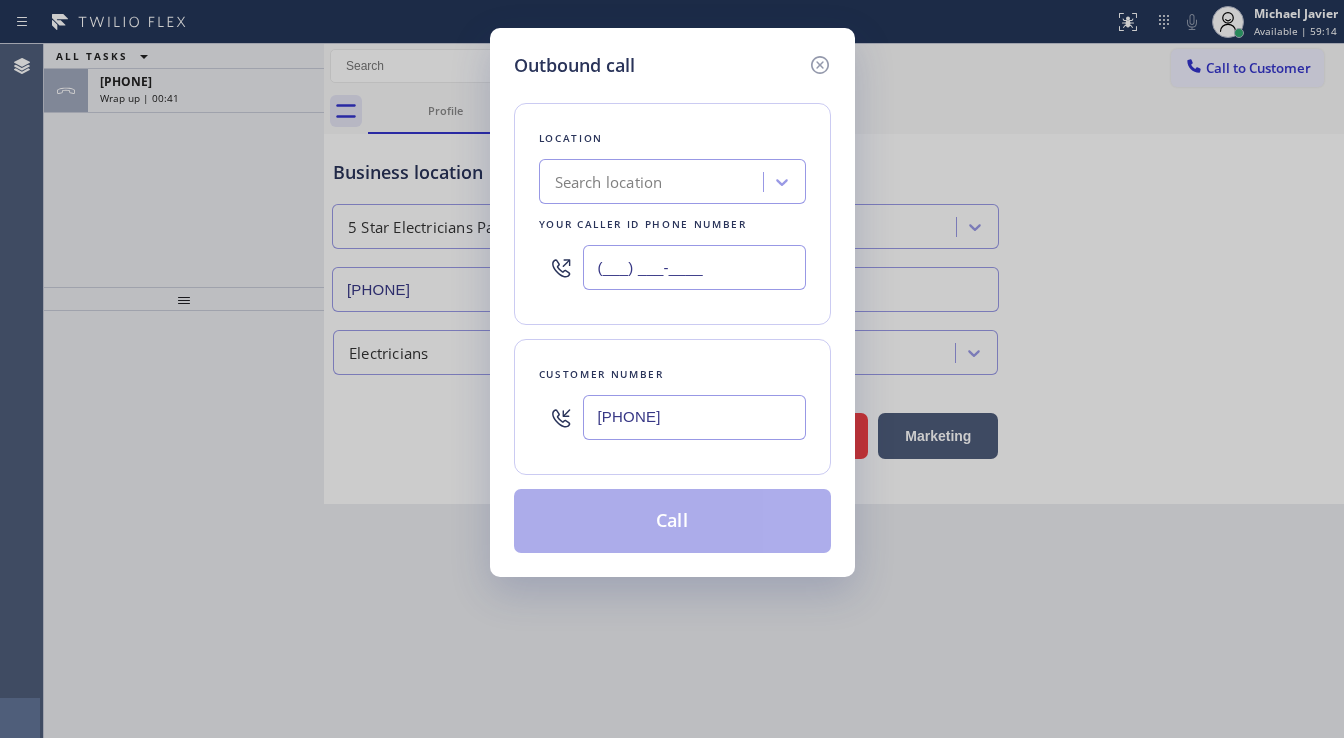 click on "(___) ___-____" at bounding box center (694, 267) 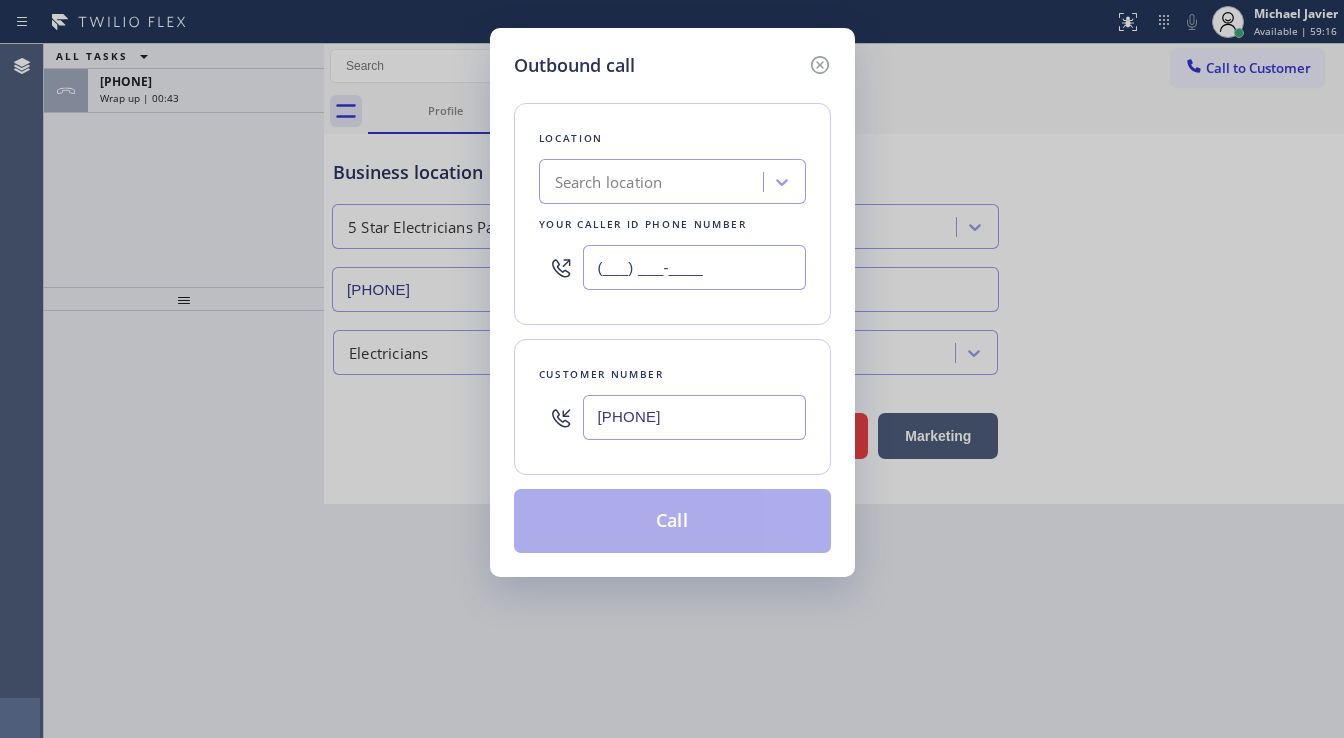 paste on "973) 791-5890" 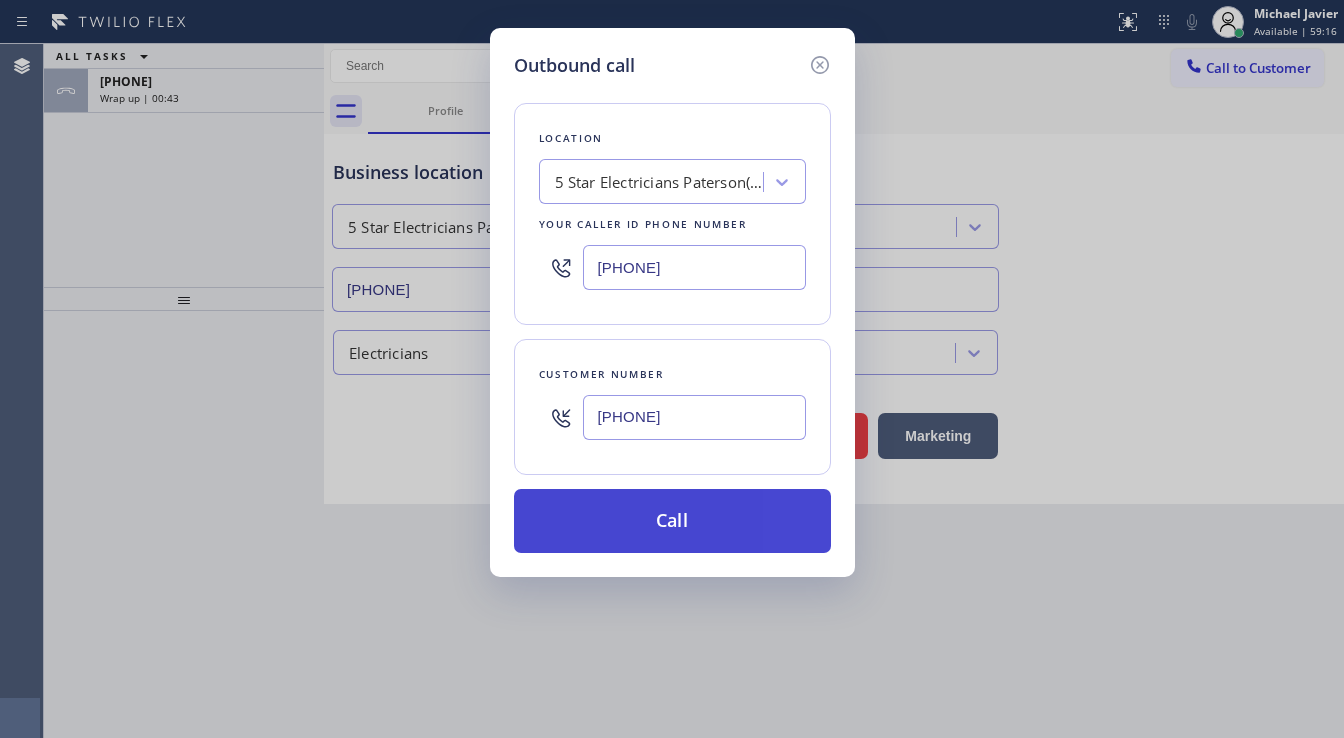 type on "(973) 791-5890" 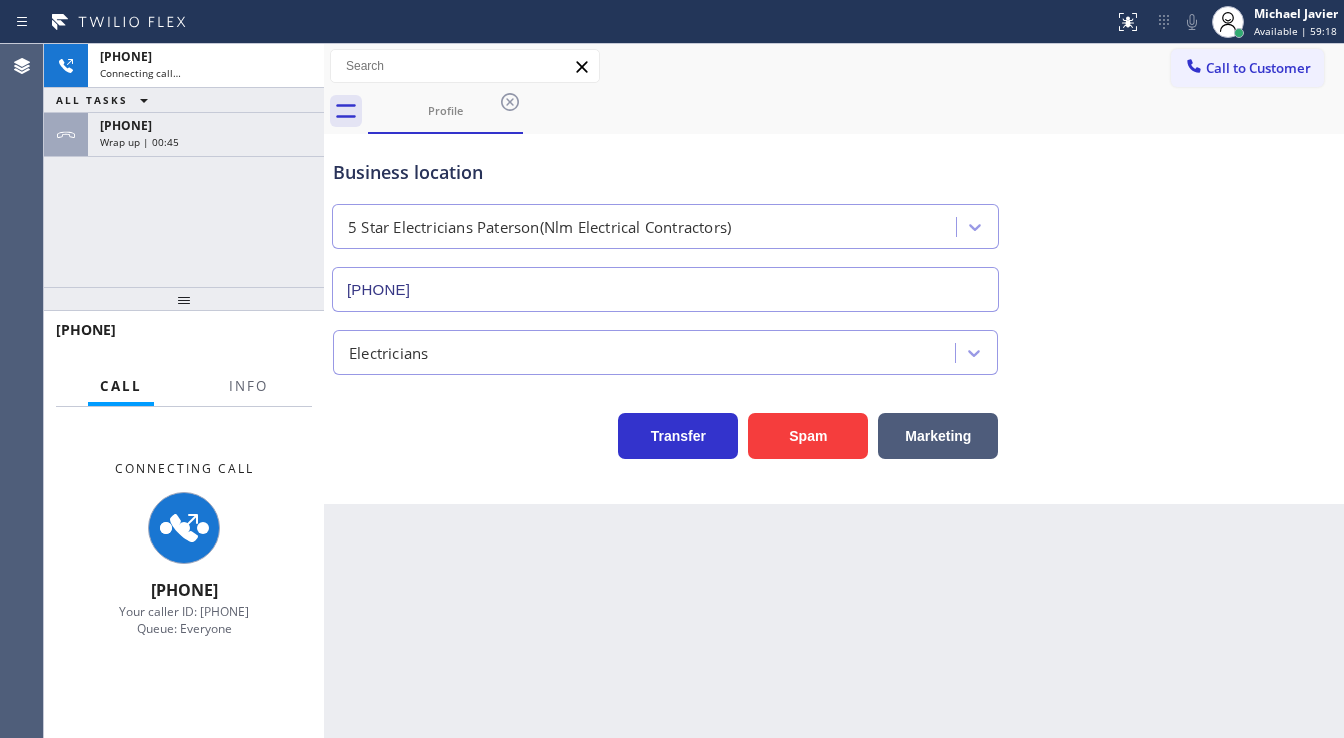 click on "+19737605786 Connecting call… ALL TASKS ALL TASKS ACTIVE TASKS TASKS IN WRAP UP +19737605786 Wrap up | 00:45" at bounding box center (184, 165) 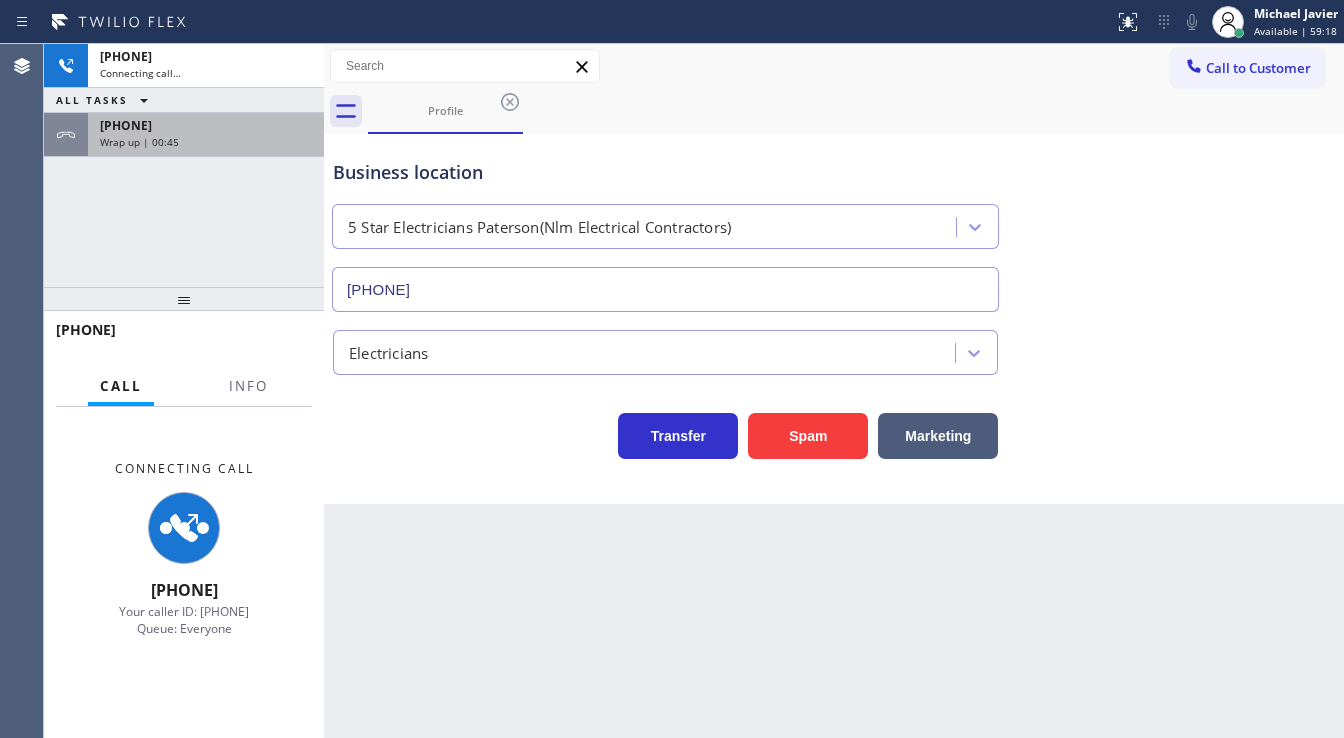 click on "+19737605786" at bounding box center [206, 125] 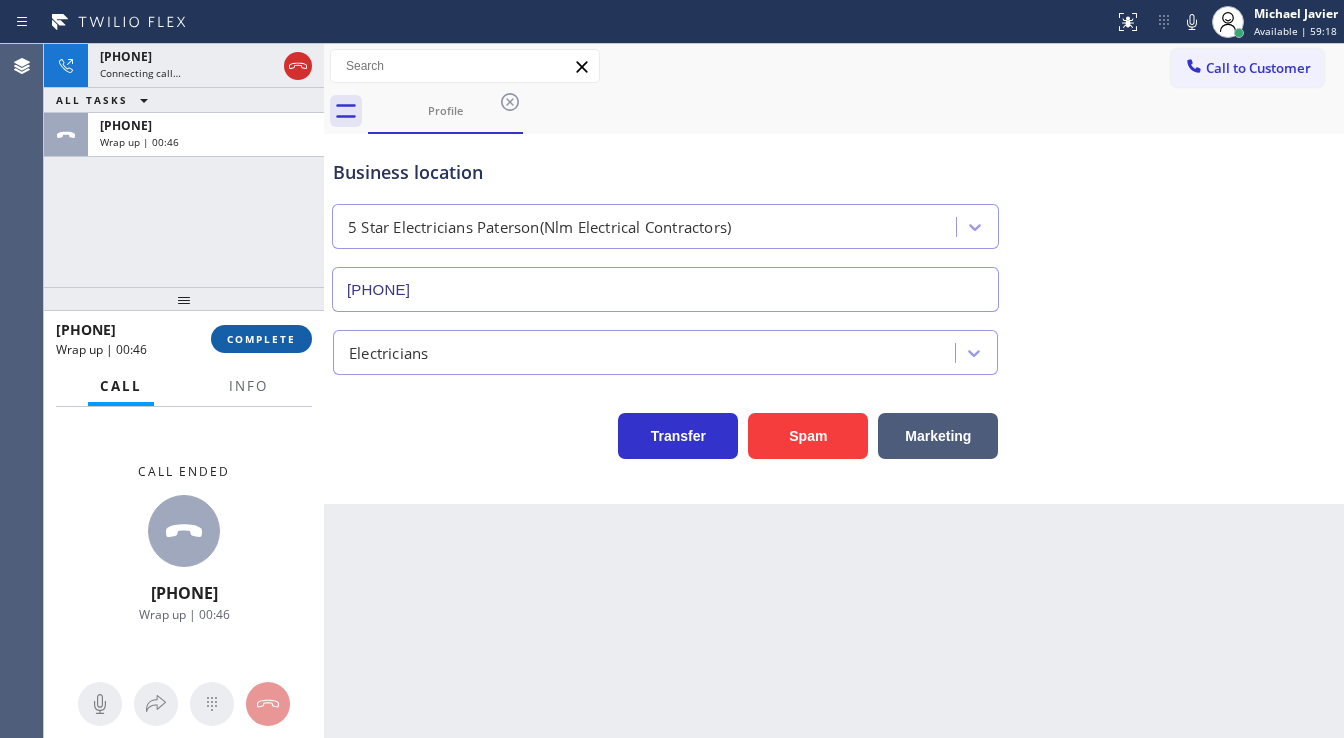 click on "COMPLETE" at bounding box center (261, 339) 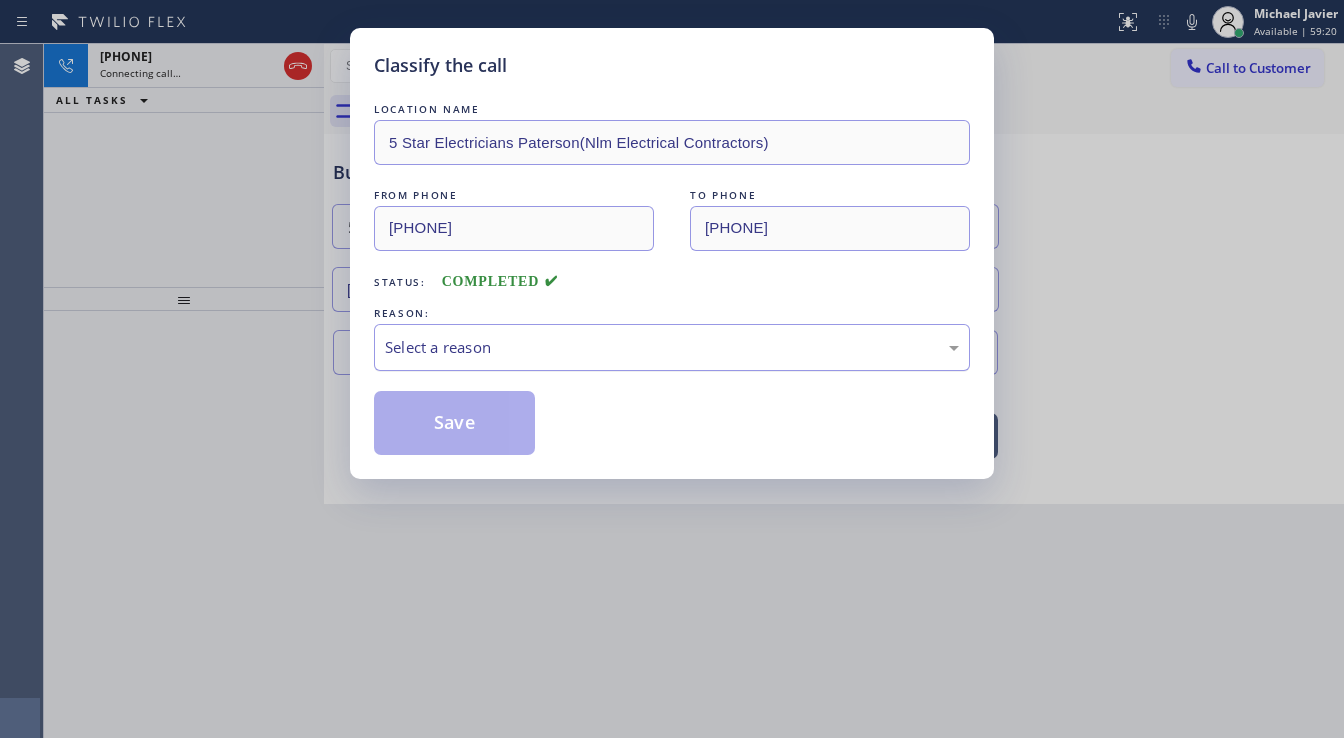 click on "Select a reason" at bounding box center (672, 347) 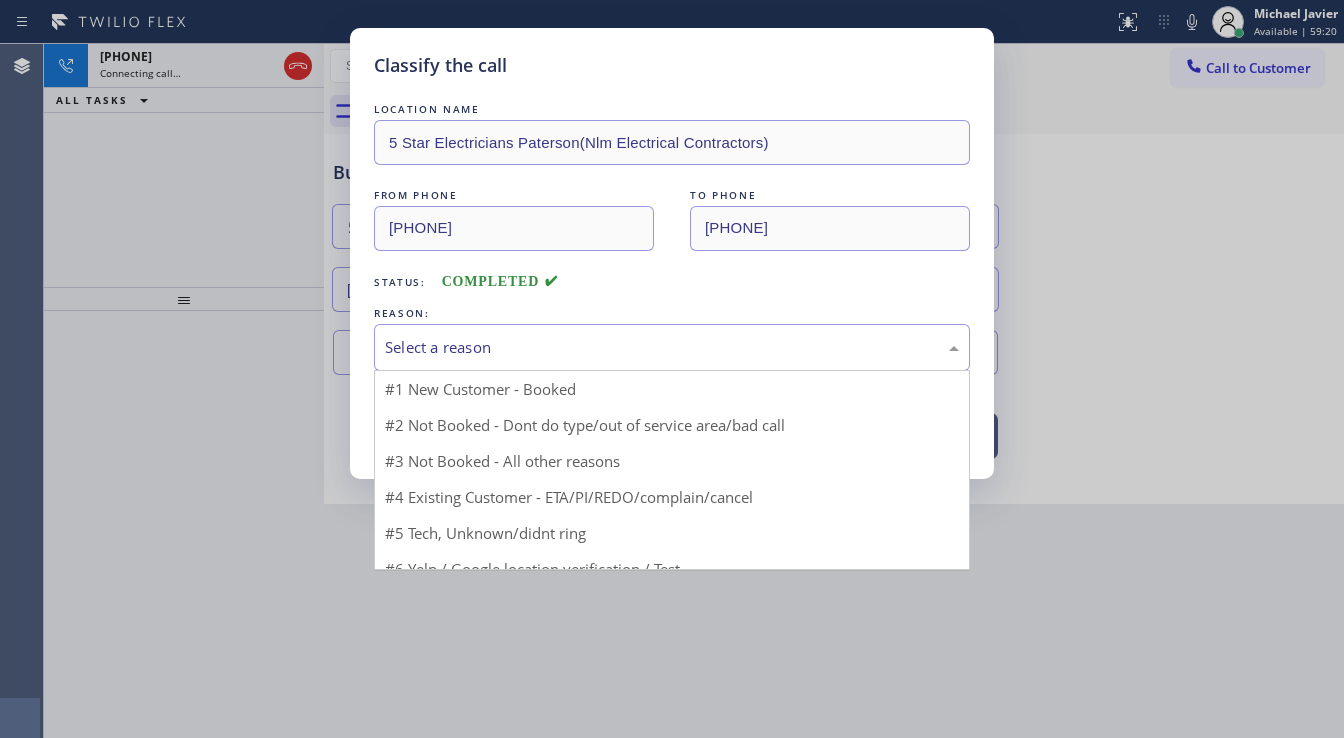 drag, startPoint x: 478, startPoint y: 405, endPoint x: 467, endPoint y: 416, distance: 15.556349 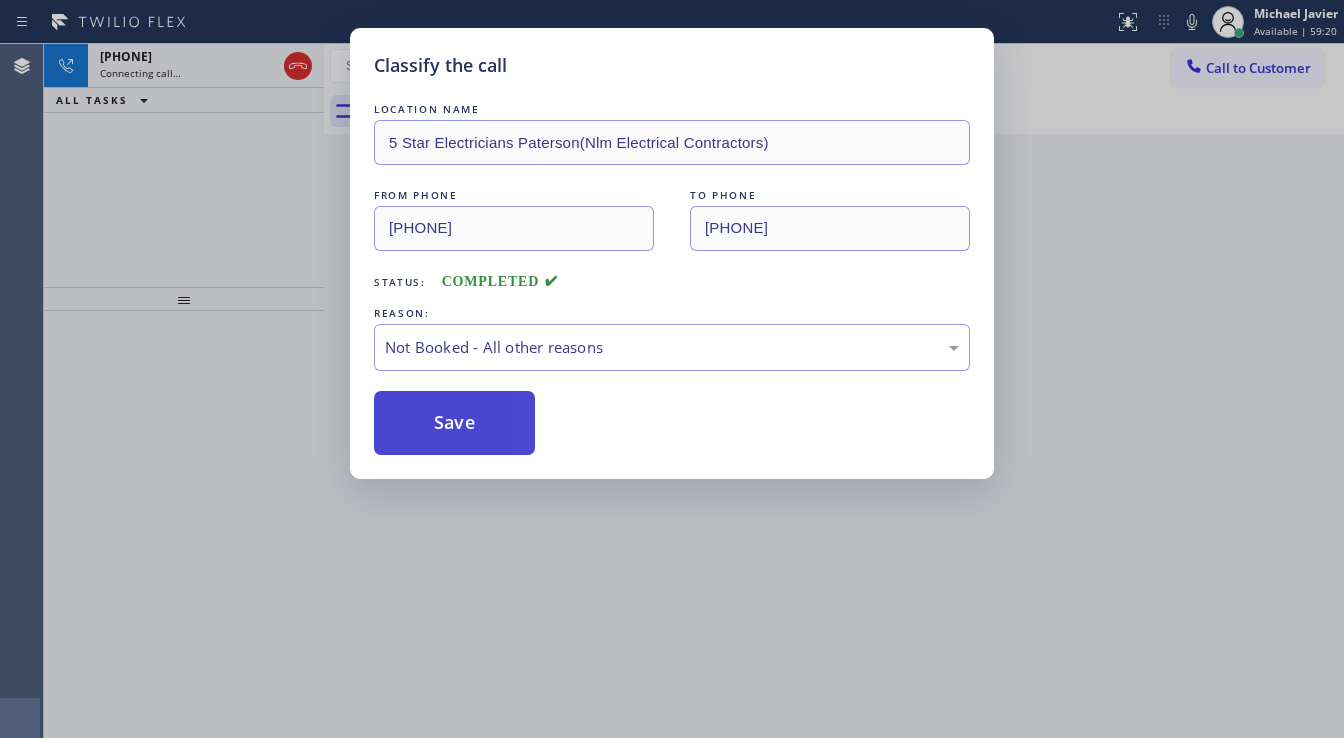click on "Save" at bounding box center (454, 423) 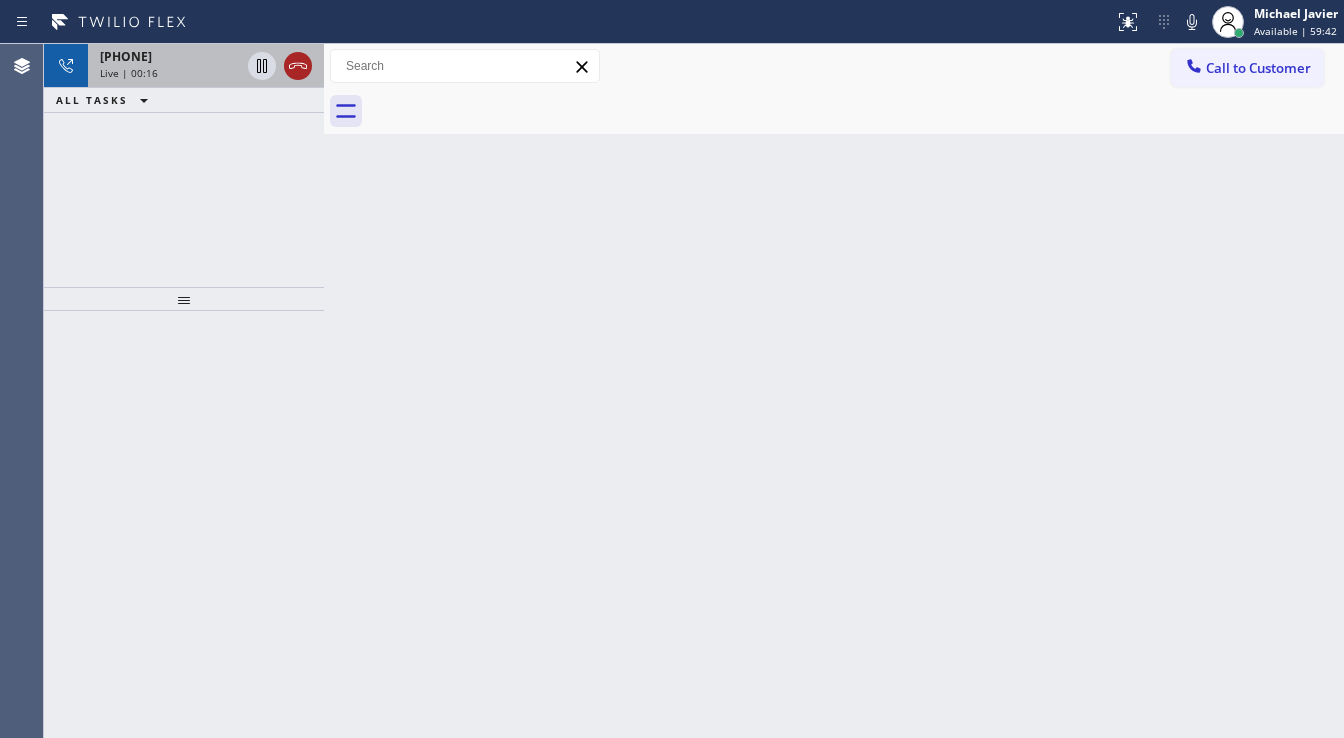 click 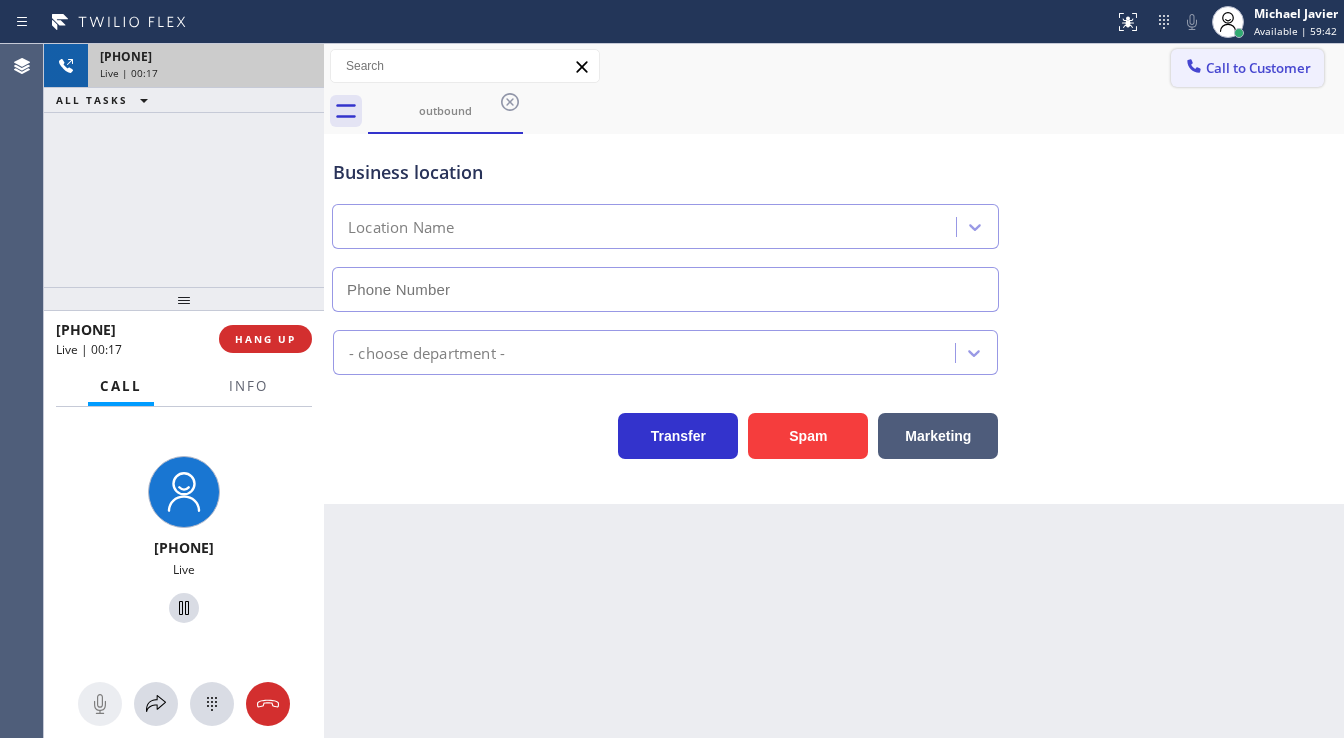 click on "Call to Customer" at bounding box center [1247, 68] 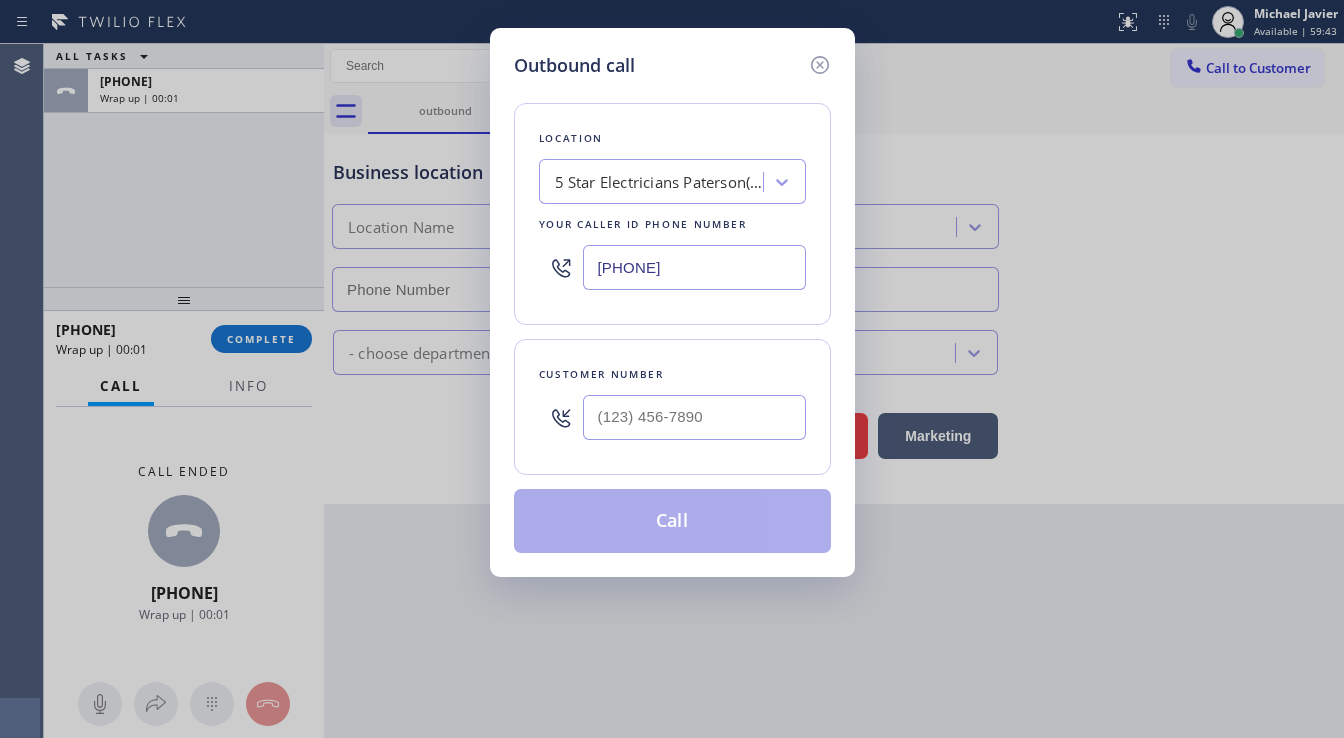 type on "(973) 791-5890" 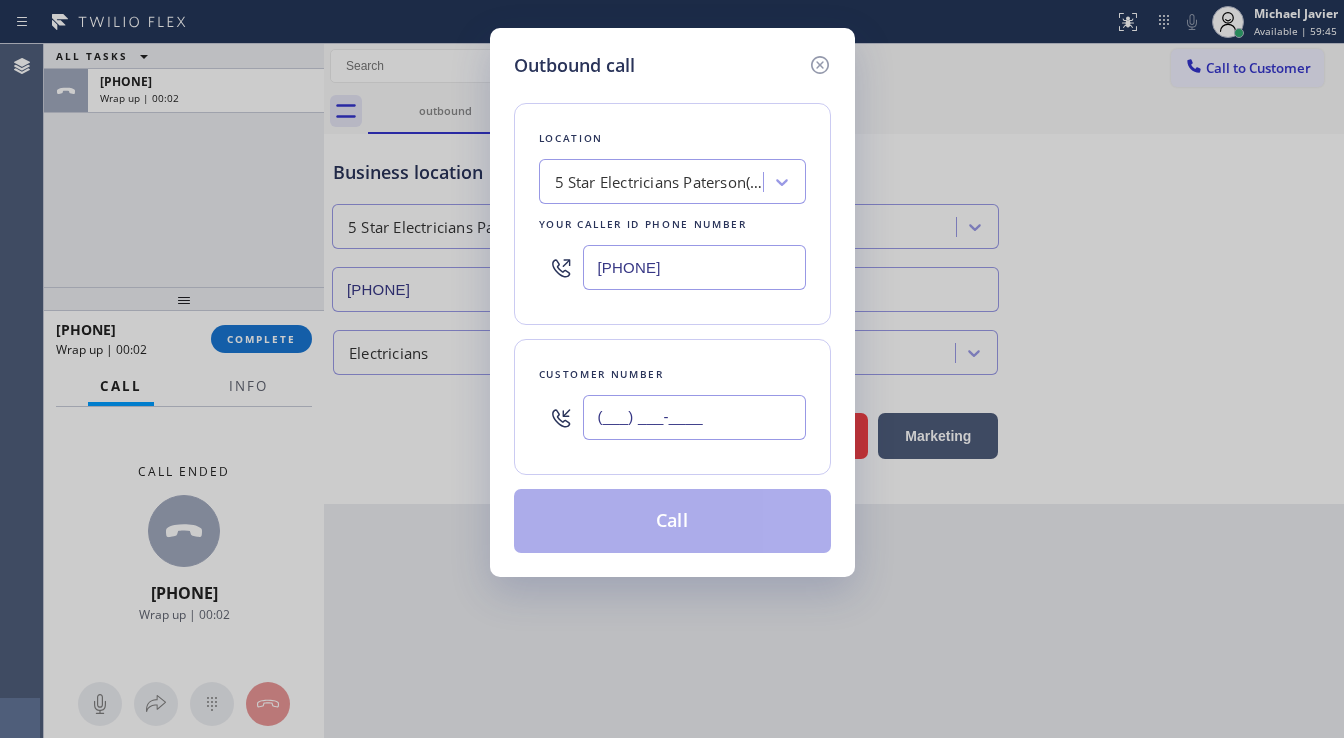 click on "(___) ___-____" at bounding box center [694, 417] 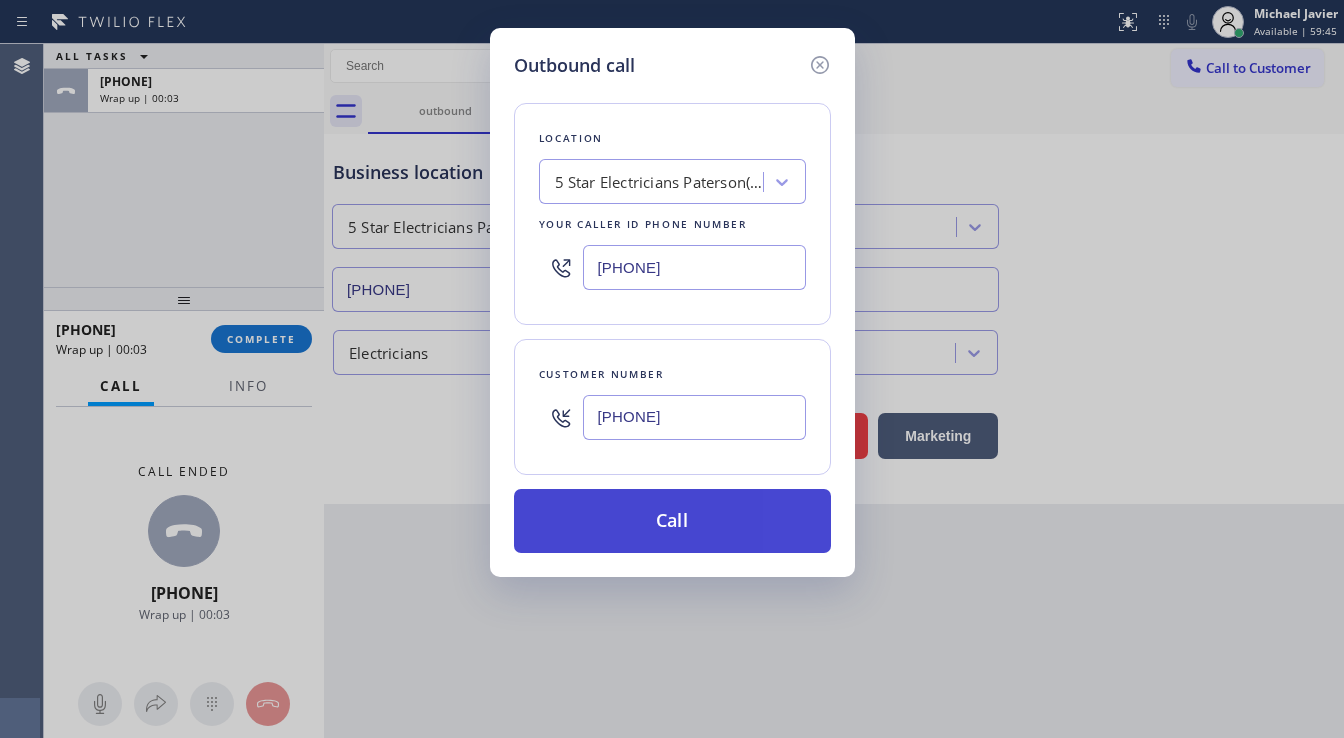 type on "(973) 760-5786" 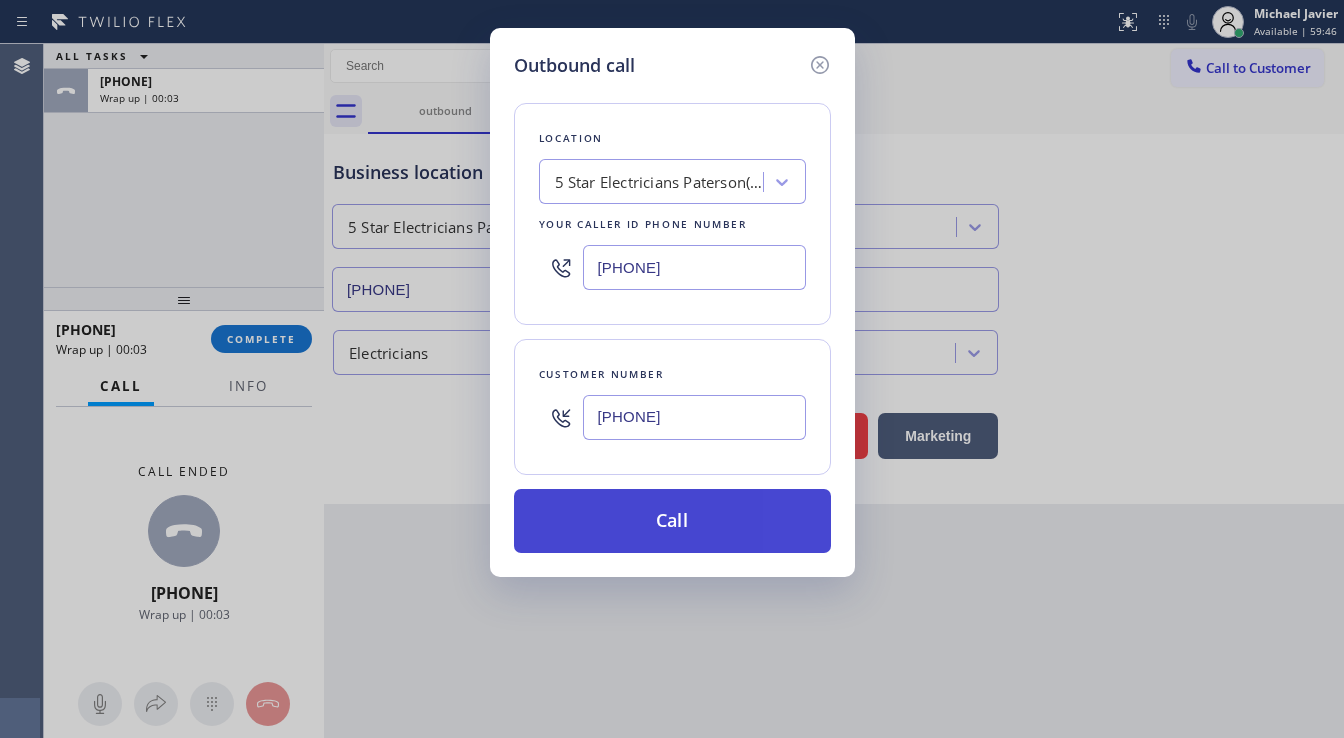 click on "Call" at bounding box center [672, 521] 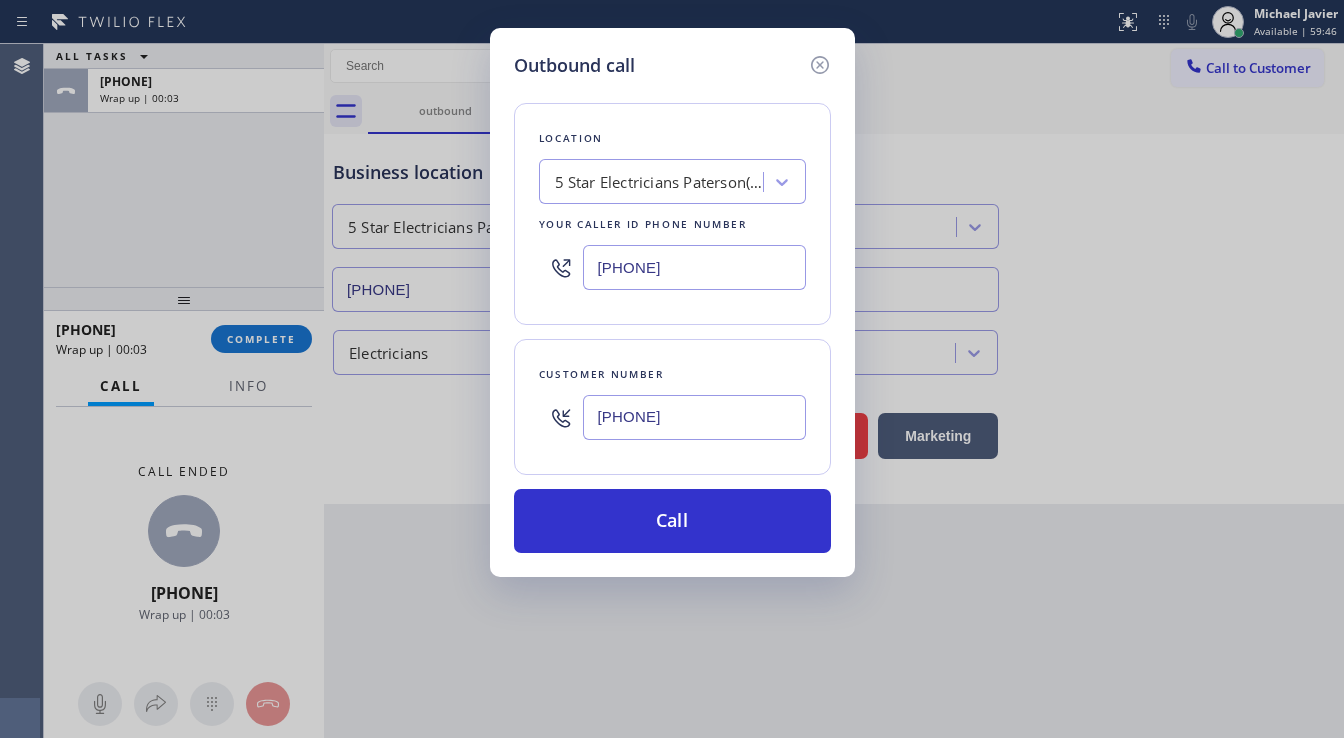 type 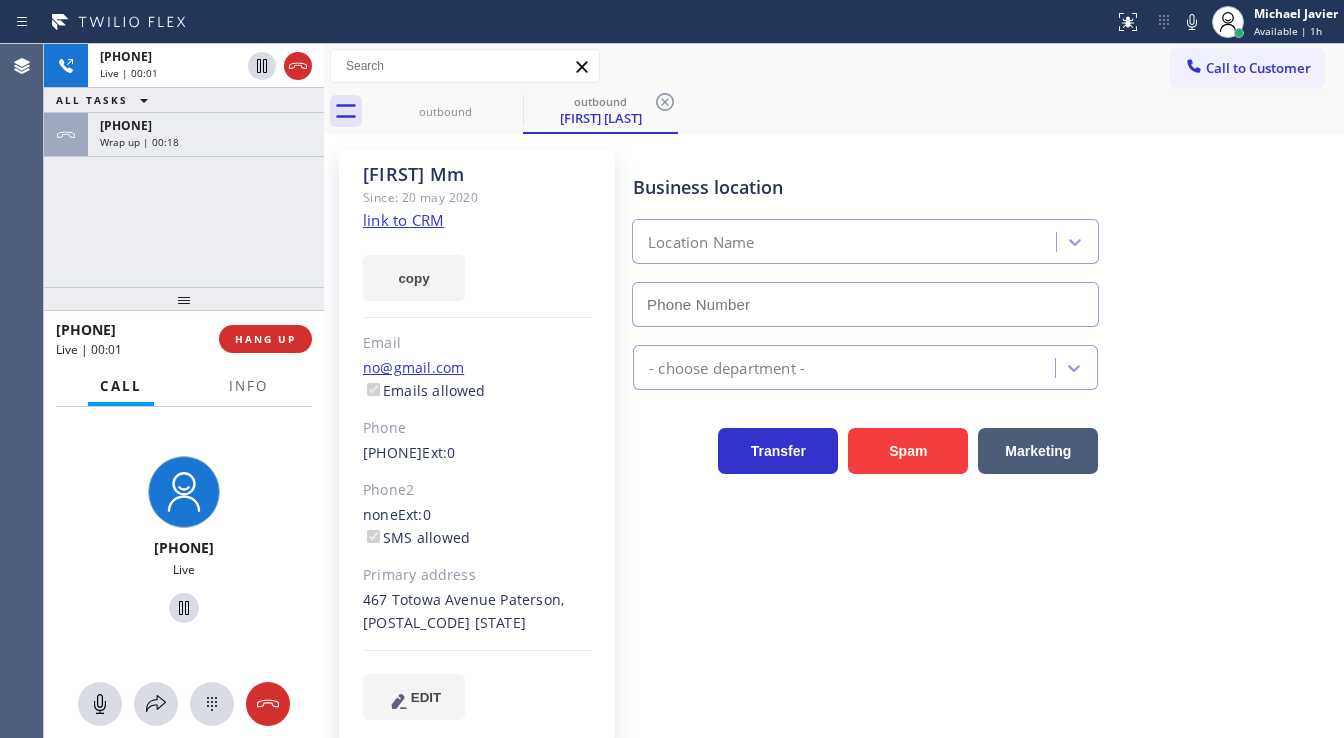 type on "(973) 791-5890" 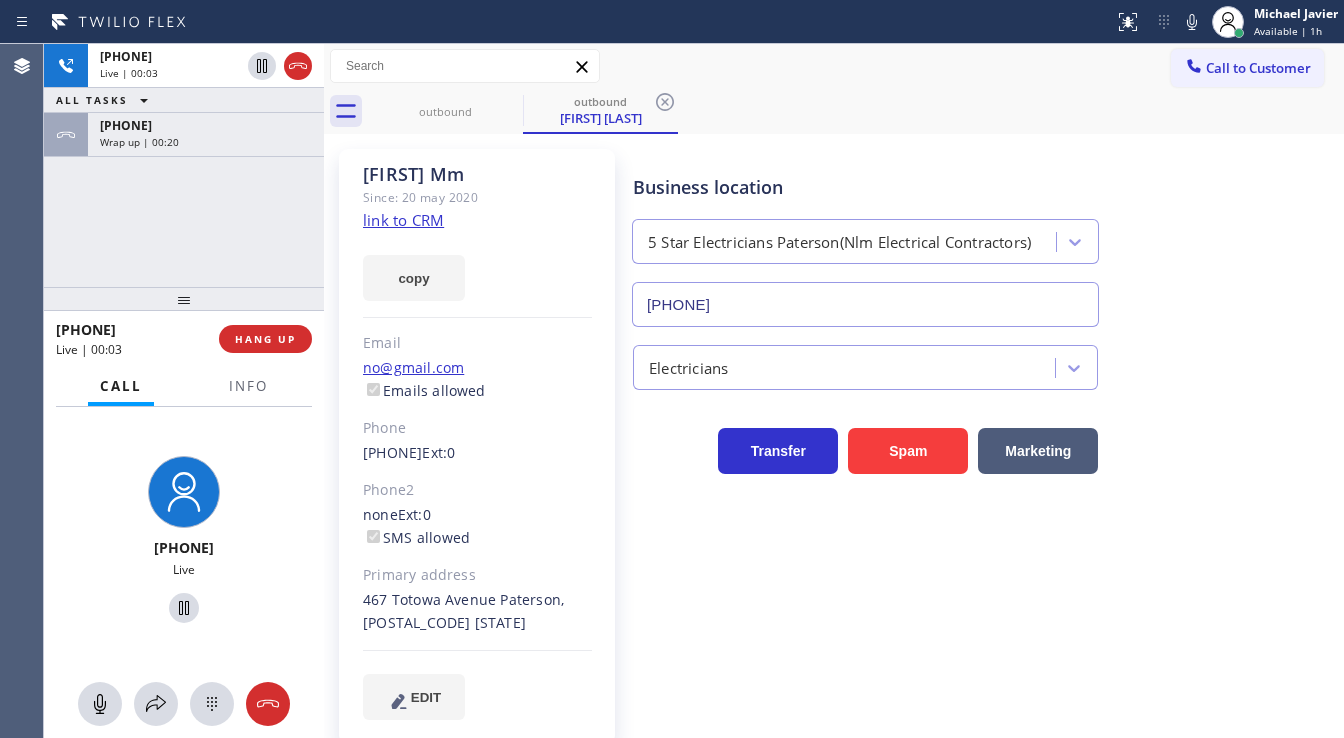 click on "+19737605786 Live | 00:03 ALL TASKS ALL TASKS ACTIVE TASKS TASKS IN WRAP UP +19737605786 Wrap up | 00:20" at bounding box center (184, 165) 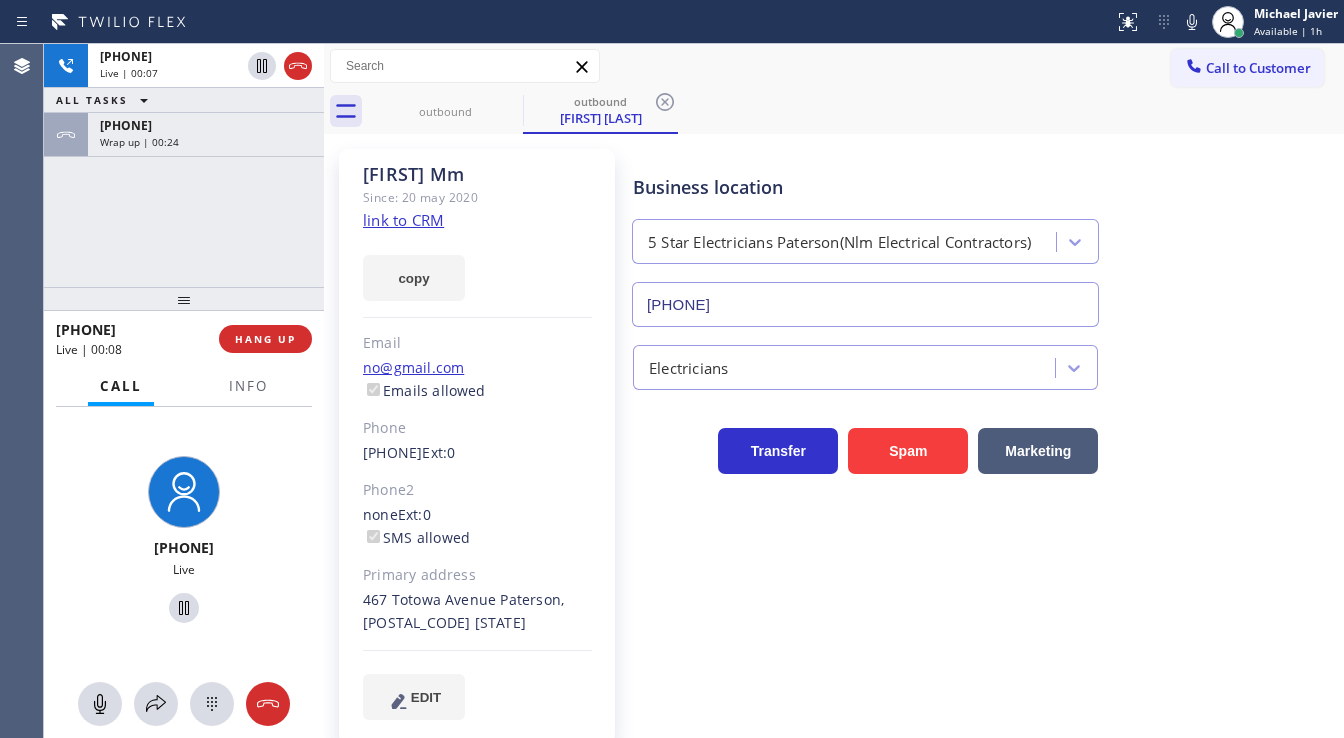 click on "+19737605786 Live | 00:07 ALL TASKS ALL TASKS ACTIVE TASKS TASKS IN WRAP UP +19737605786 Wrap up | 00:24" at bounding box center [184, 165] 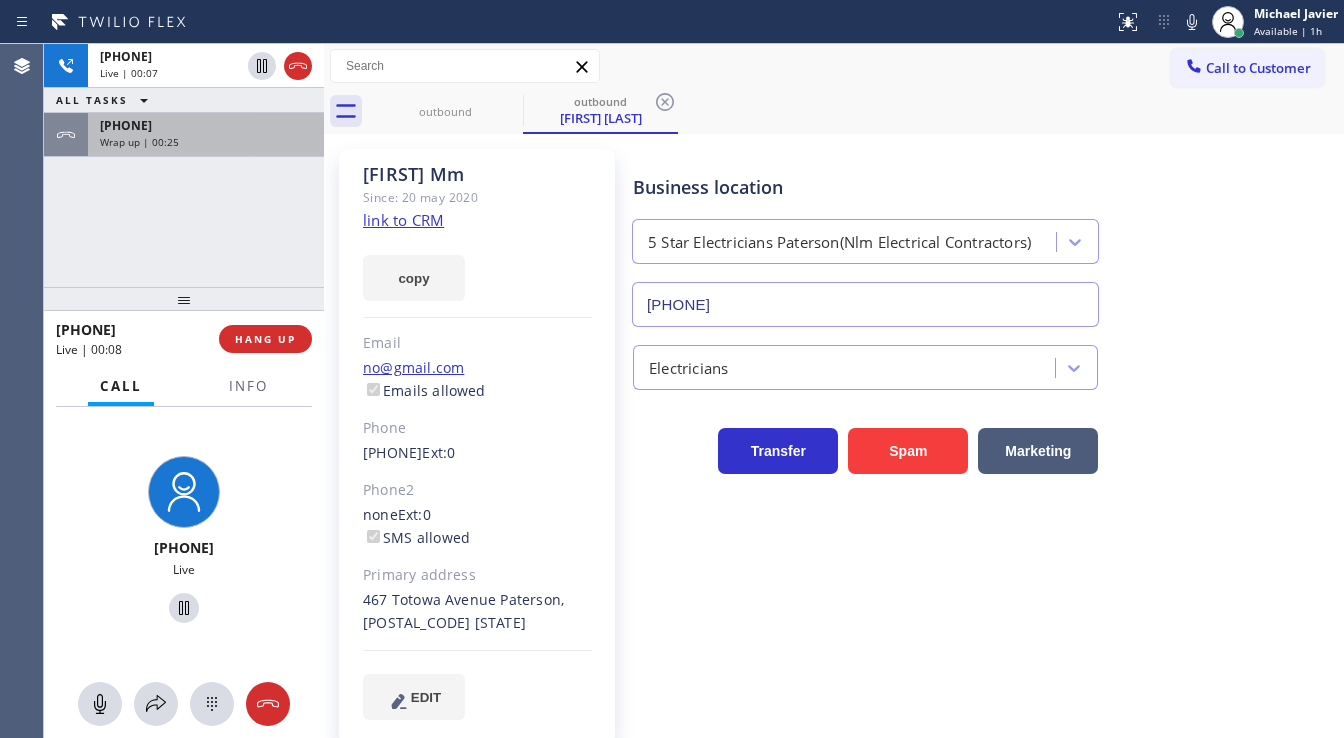 click on "Wrap up | 00:25" at bounding box center (206, 142) 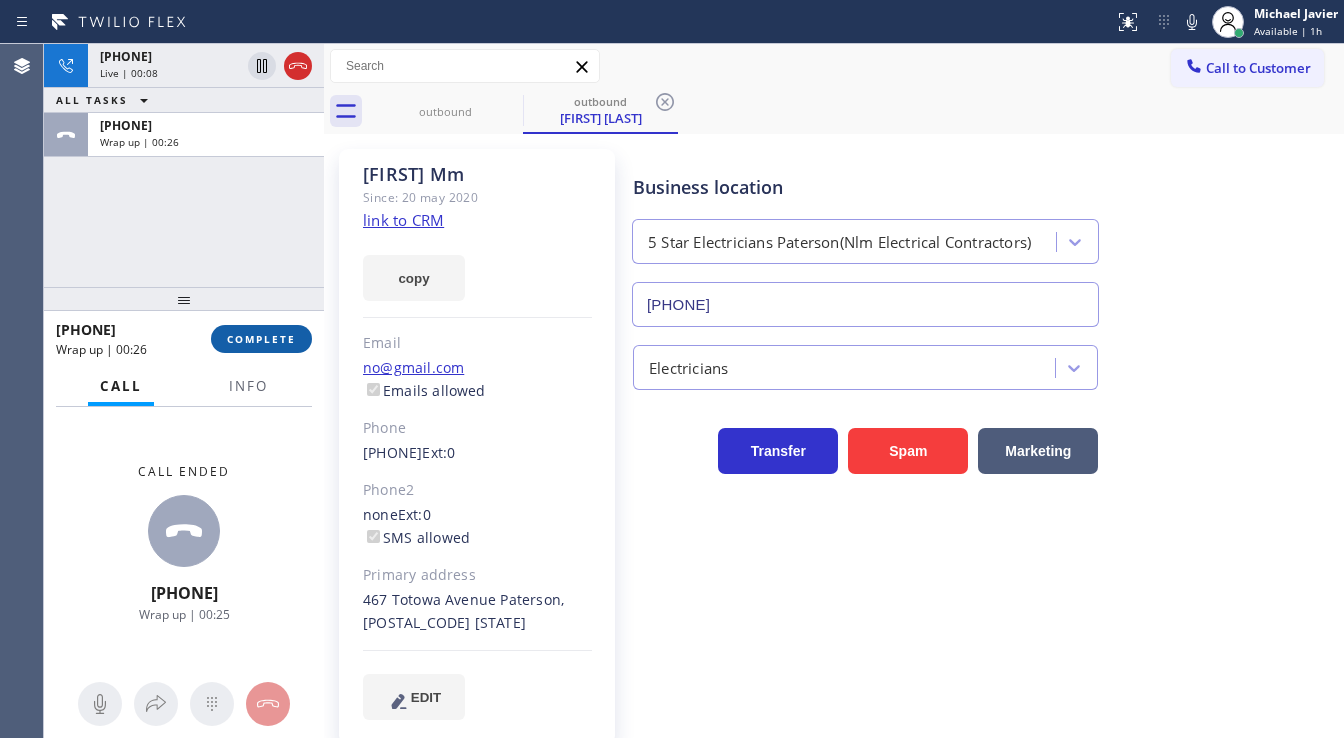 click on "COMPLETE" at bounding box center [261, 339] 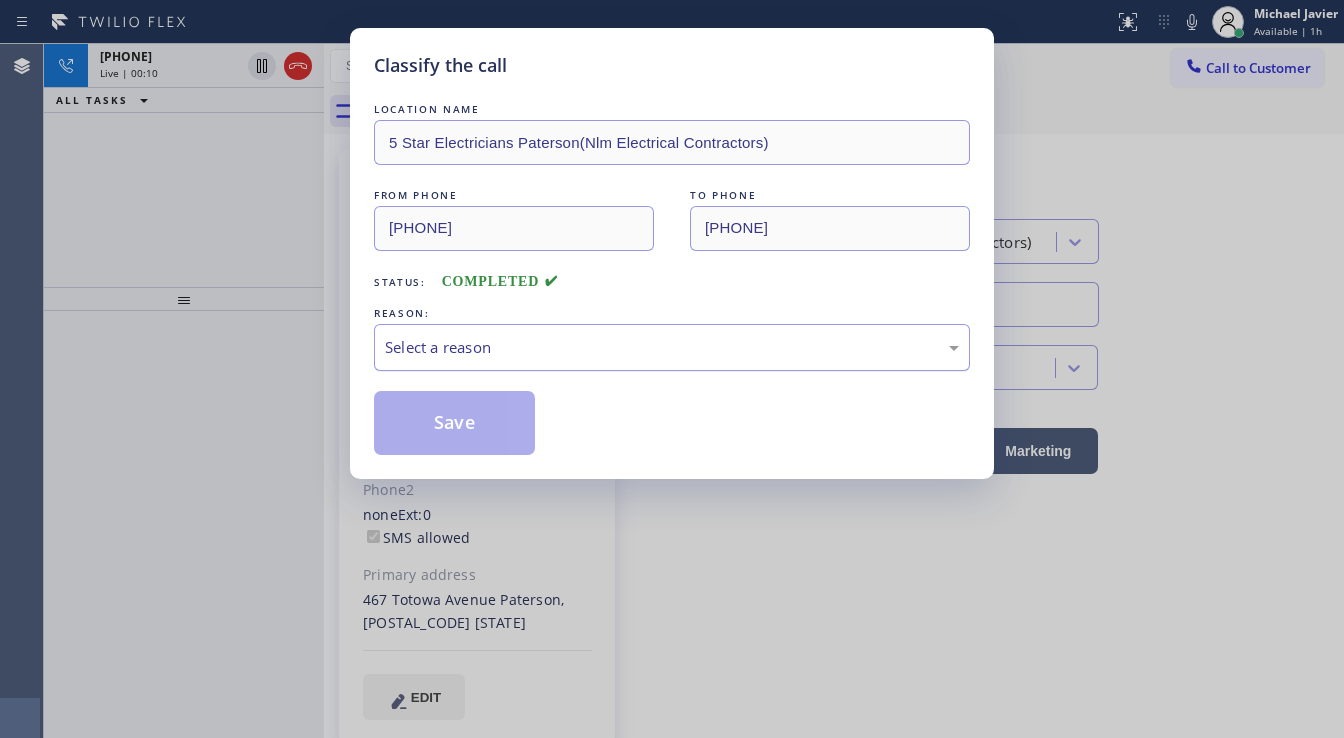 click on "Select a reason" at bounding box center [672, 347] 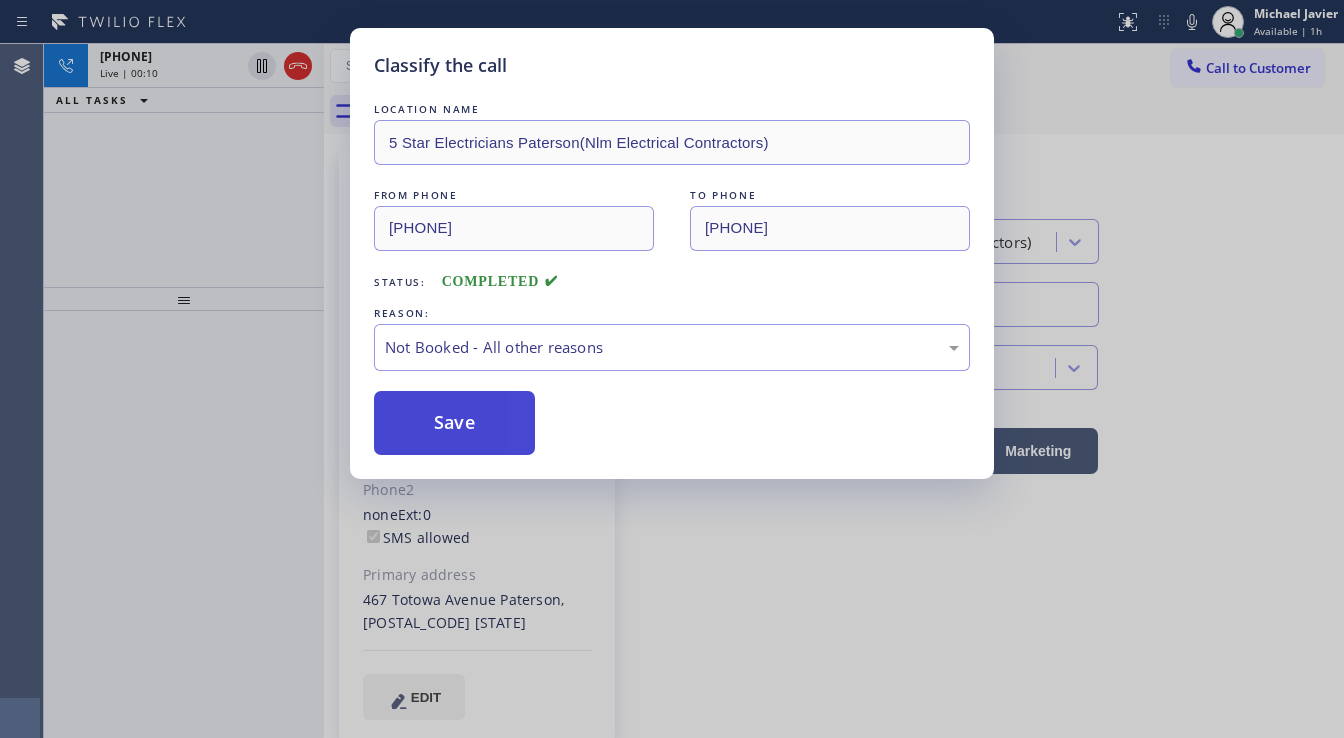 click on "Save" at bounding box center [454, 423] 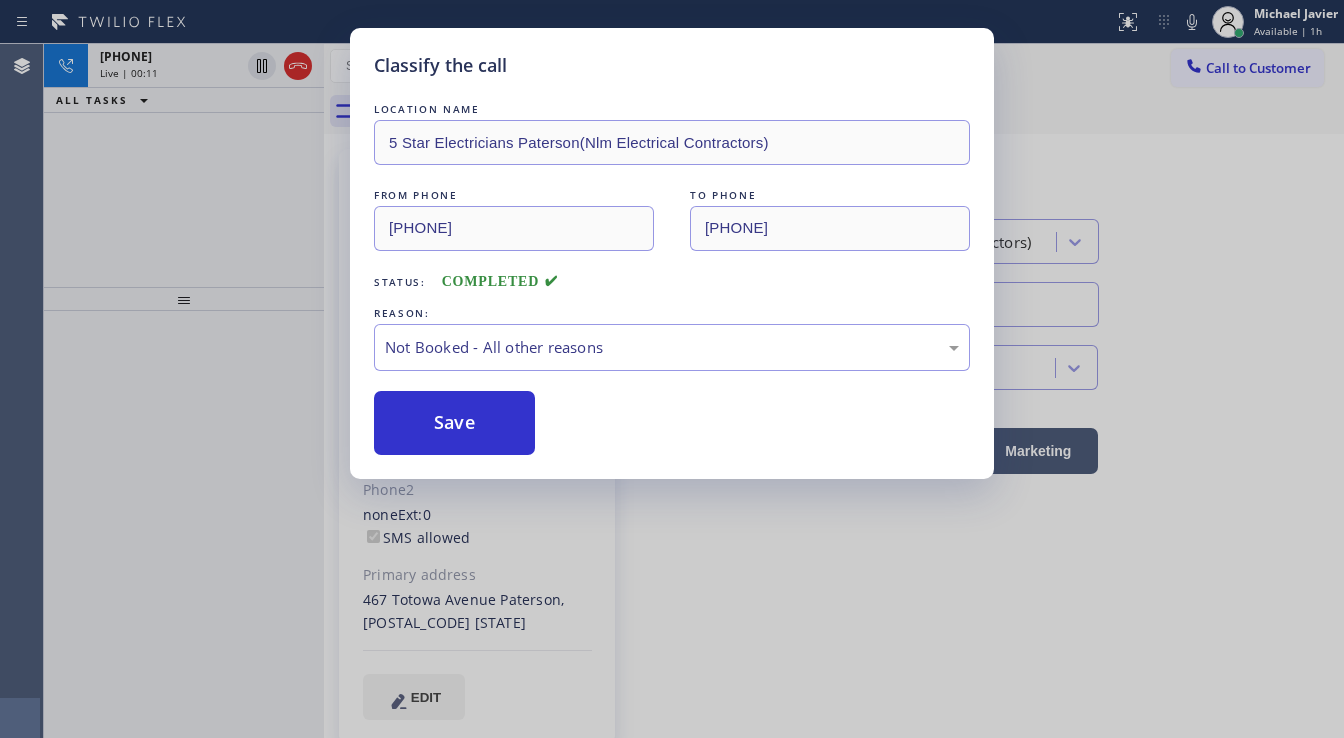 click on "Classify the call LOCATION NAME 5 Star Electricians Paterson(Nlm Electrical Contractors) FROM PHONE (973) 791-5890 TO PHONE (973) 760-5786 Status: COMPLETED REASON: Not Booked - All other reasons Save" at bounding box center (672, 369) 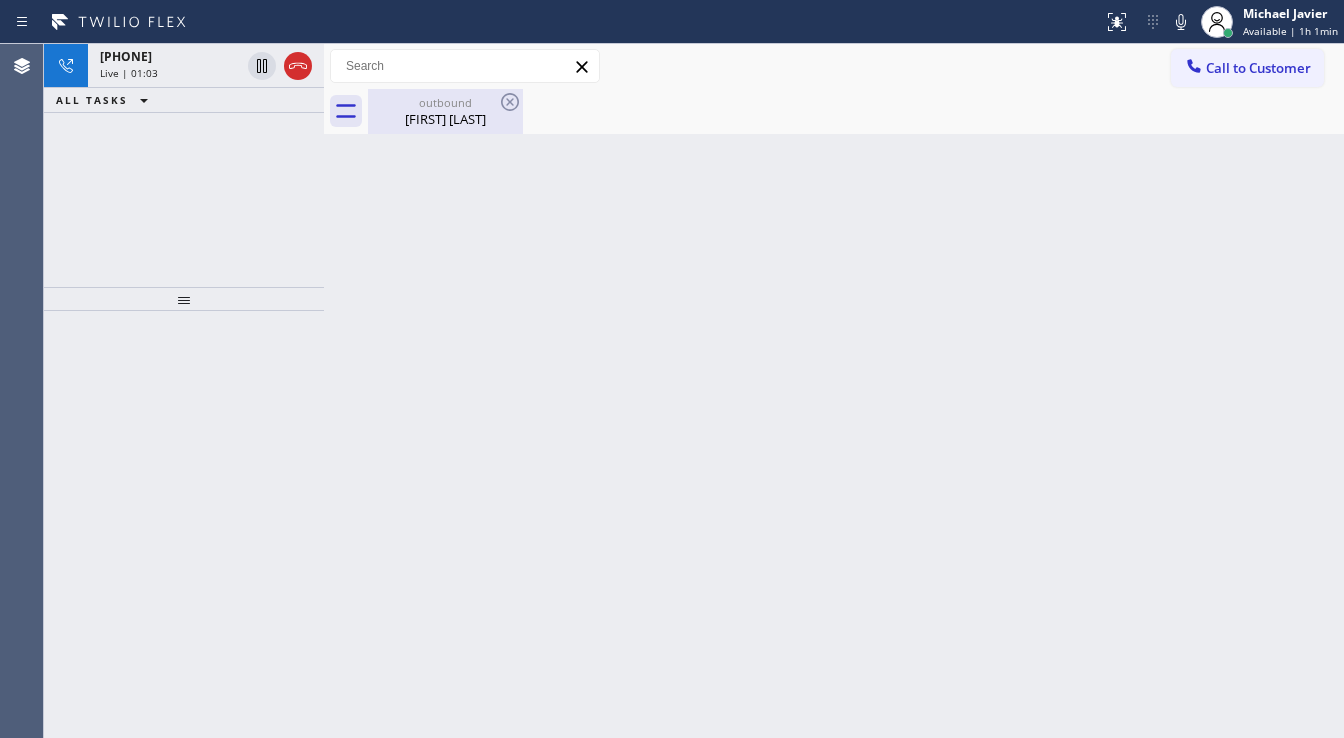 click on "Jacqueline Mm" at bounding box center [445, 119] 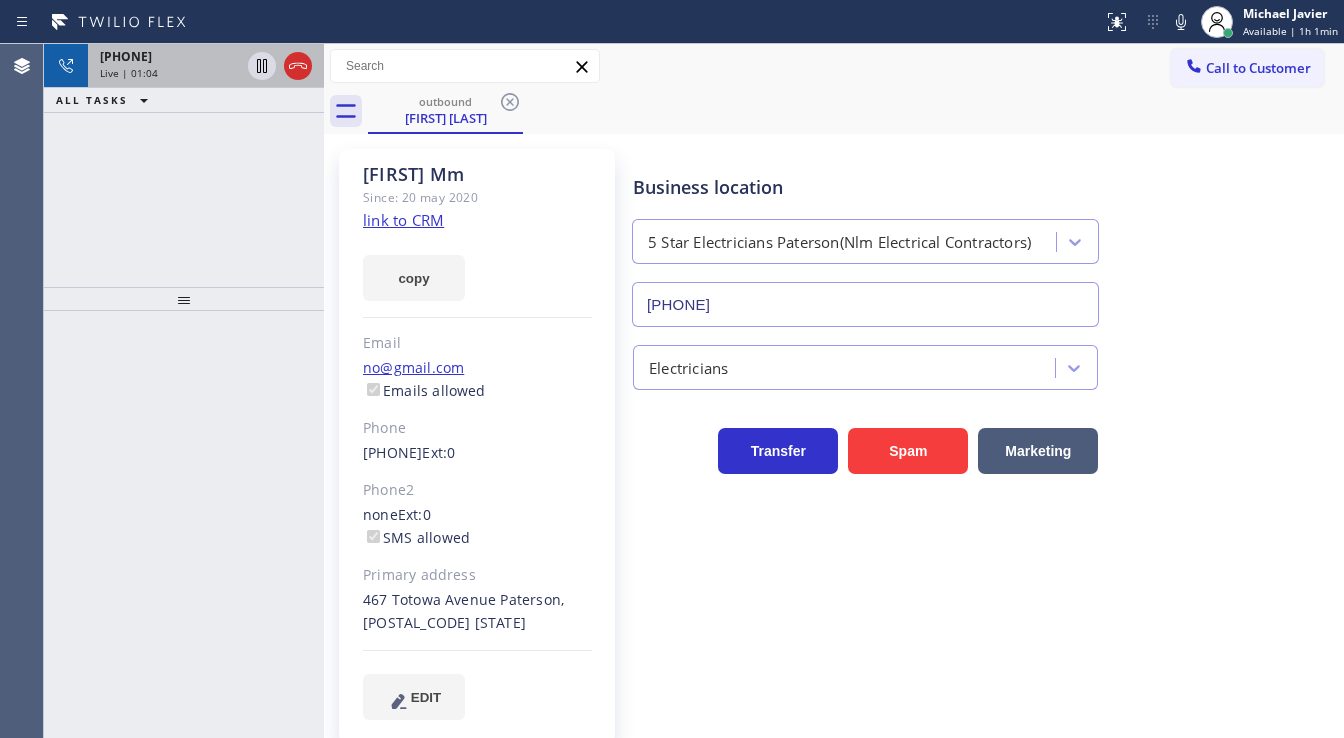click on "Live | 01:04" at bounding box center [170, 73] 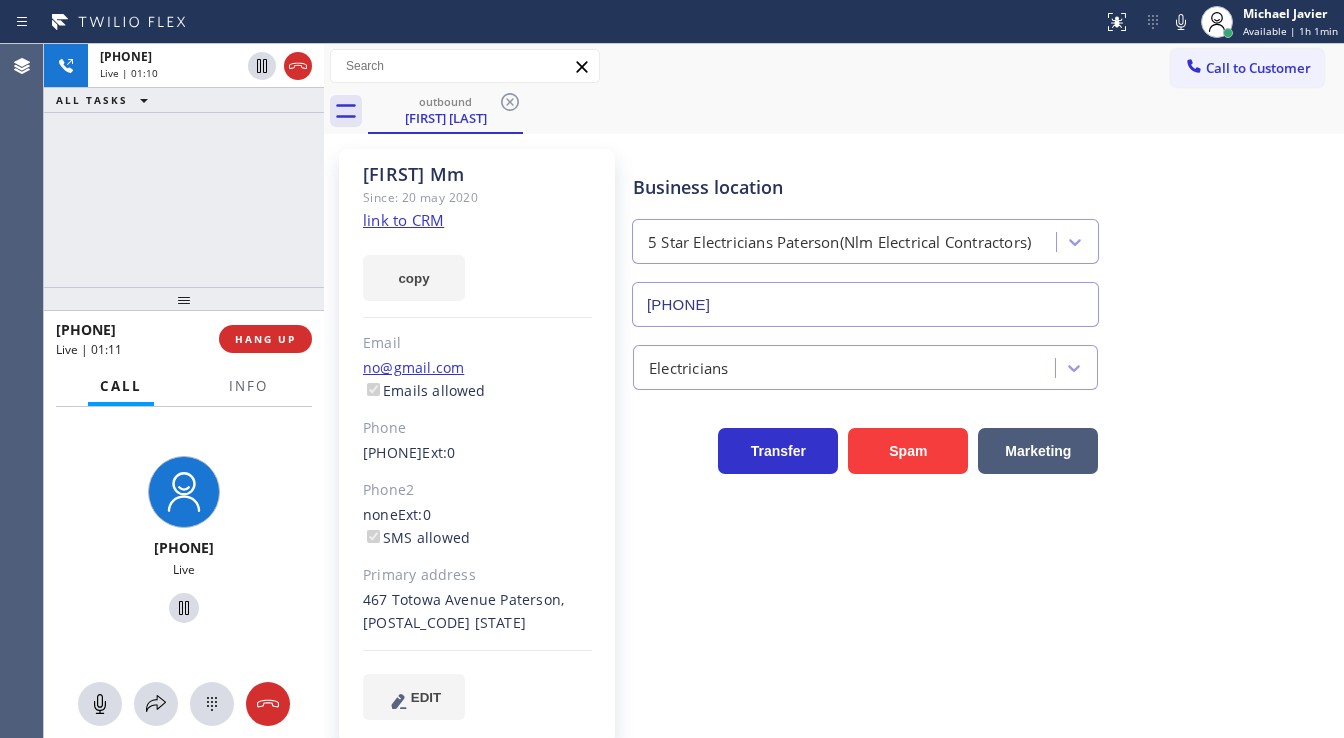 click on "+19737605786 Live | 01:10 ALL TASKS ALL TASKS ACTIVE TASKS TASKS IN WRAP UP" at bounding box center (184, 165) 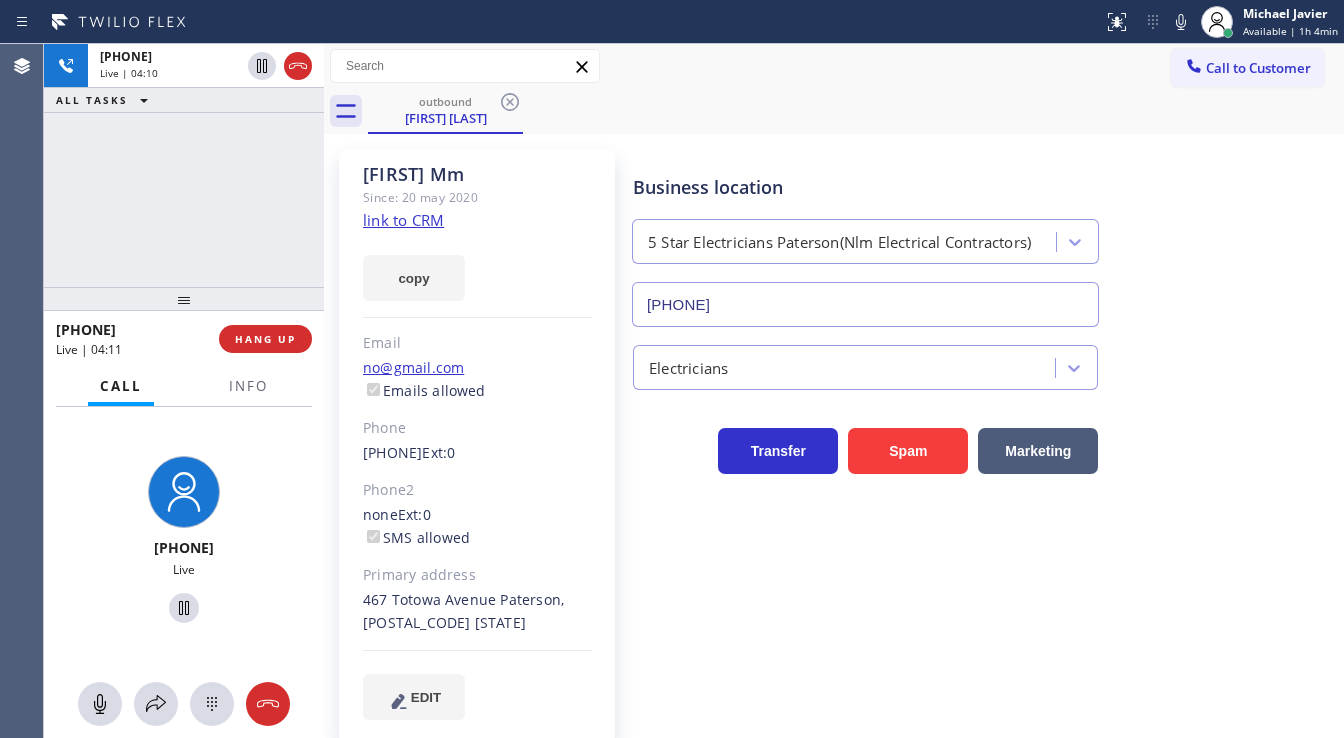 click on "+19737605786 Live | 04:10 ALL TASKS ALL TASKS ACTIVE TASKS TASKS IN WRAP UP" at bounding box center (184, 165) 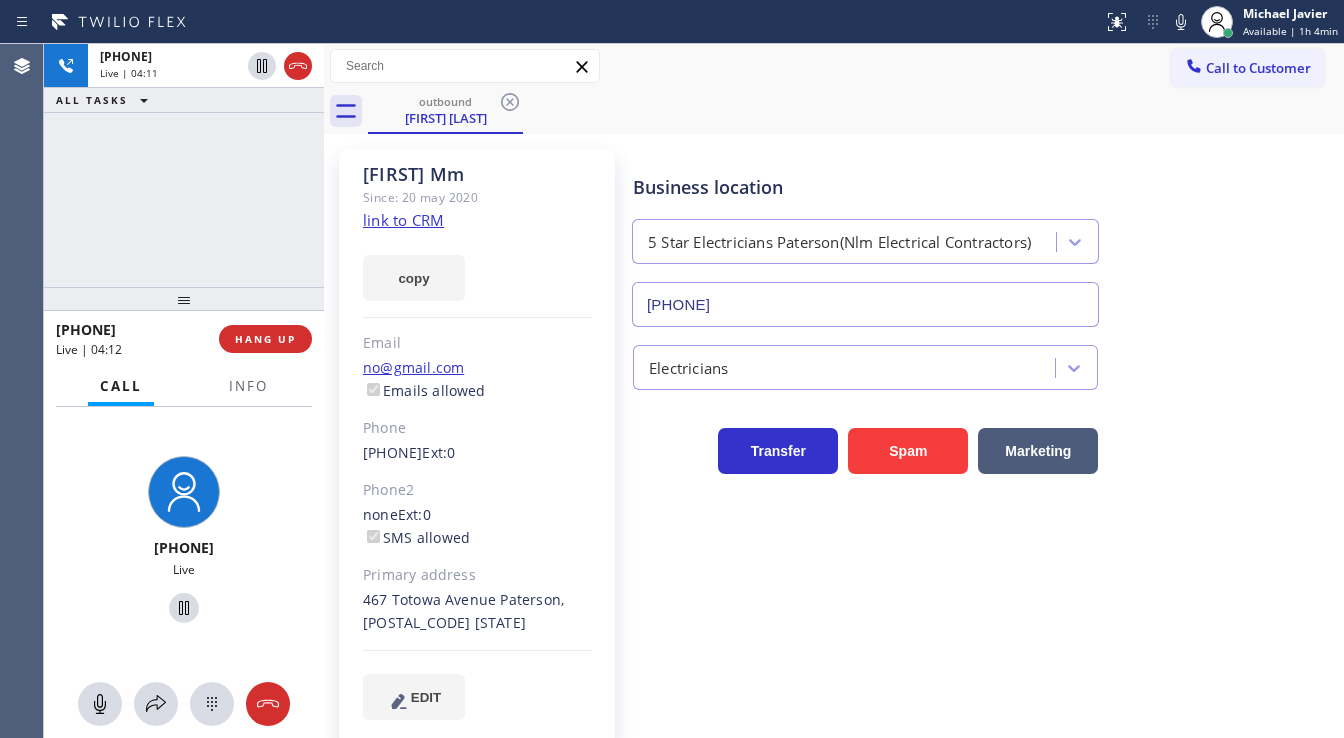 click on "+19737605786 Live | 04:11 ALL TASKS ALL TASKS ACTIVE TASKS TASKS IN WRAP UP" at bounding box center (184, 165) 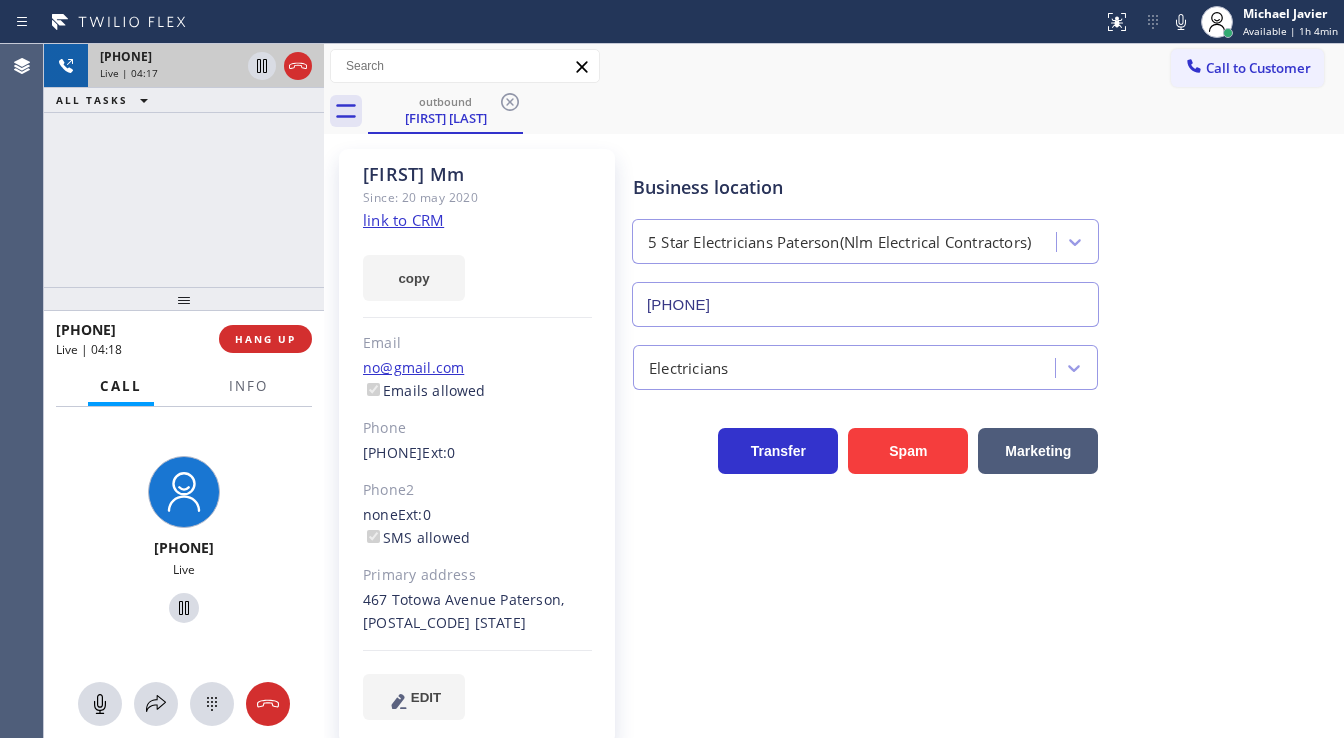 click at bounding box center (280, 66) 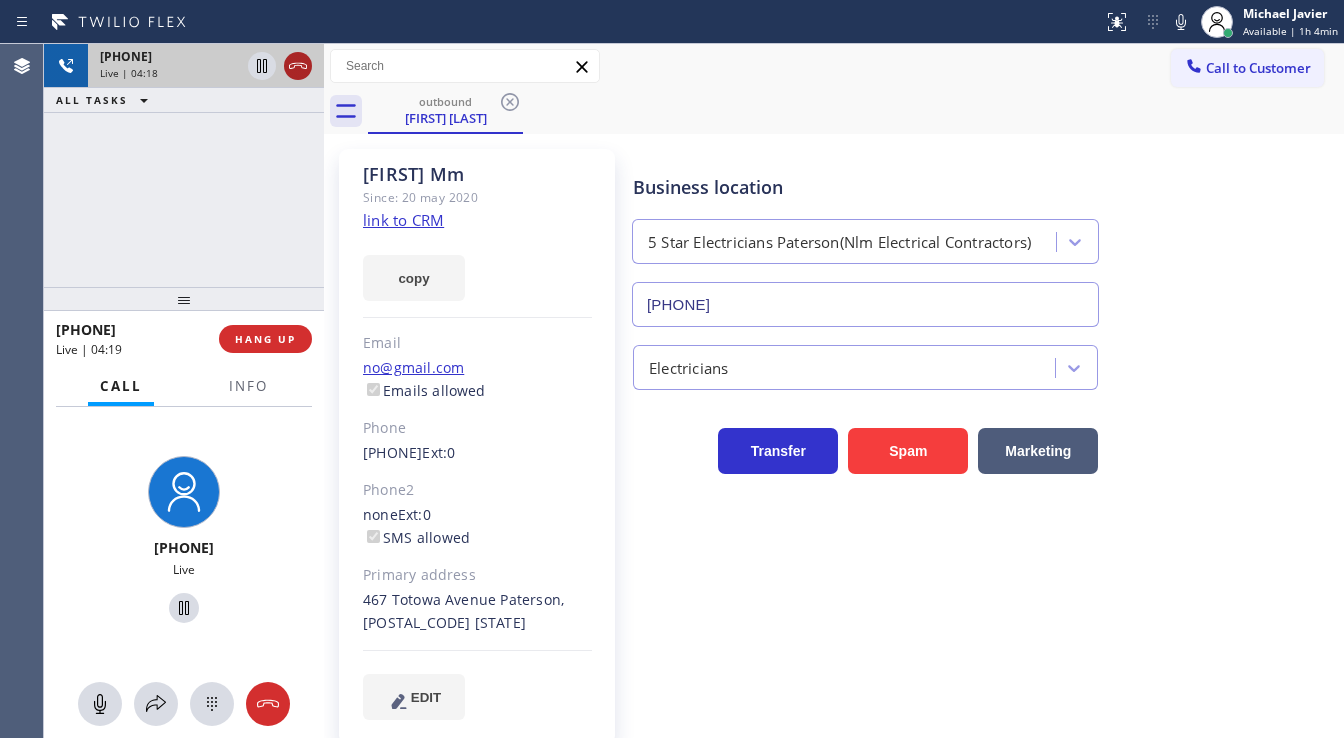 click 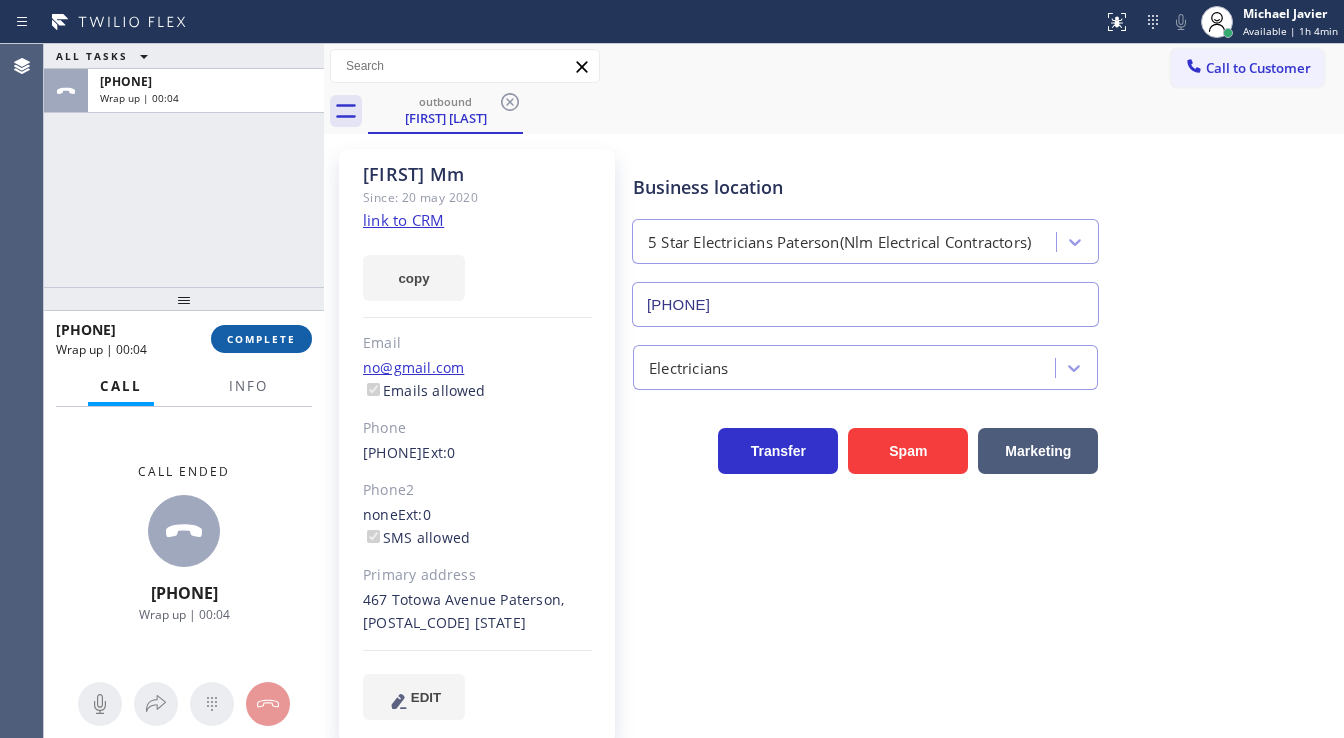 click on "COMPLETE" at bounding box center (261, 339) 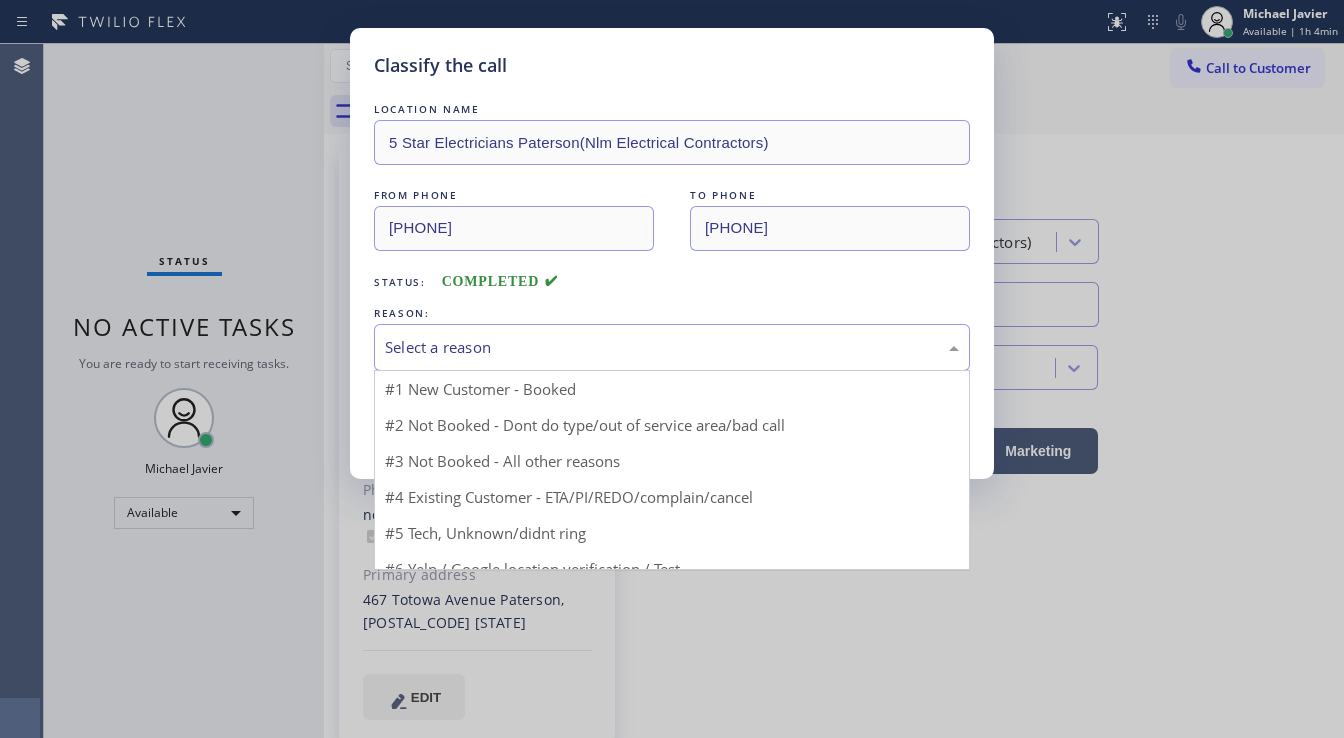 drag, startPoint x: 464, startPoint y: 347, endPoint x: 469, endPoint y: 360, distance: 13.928389 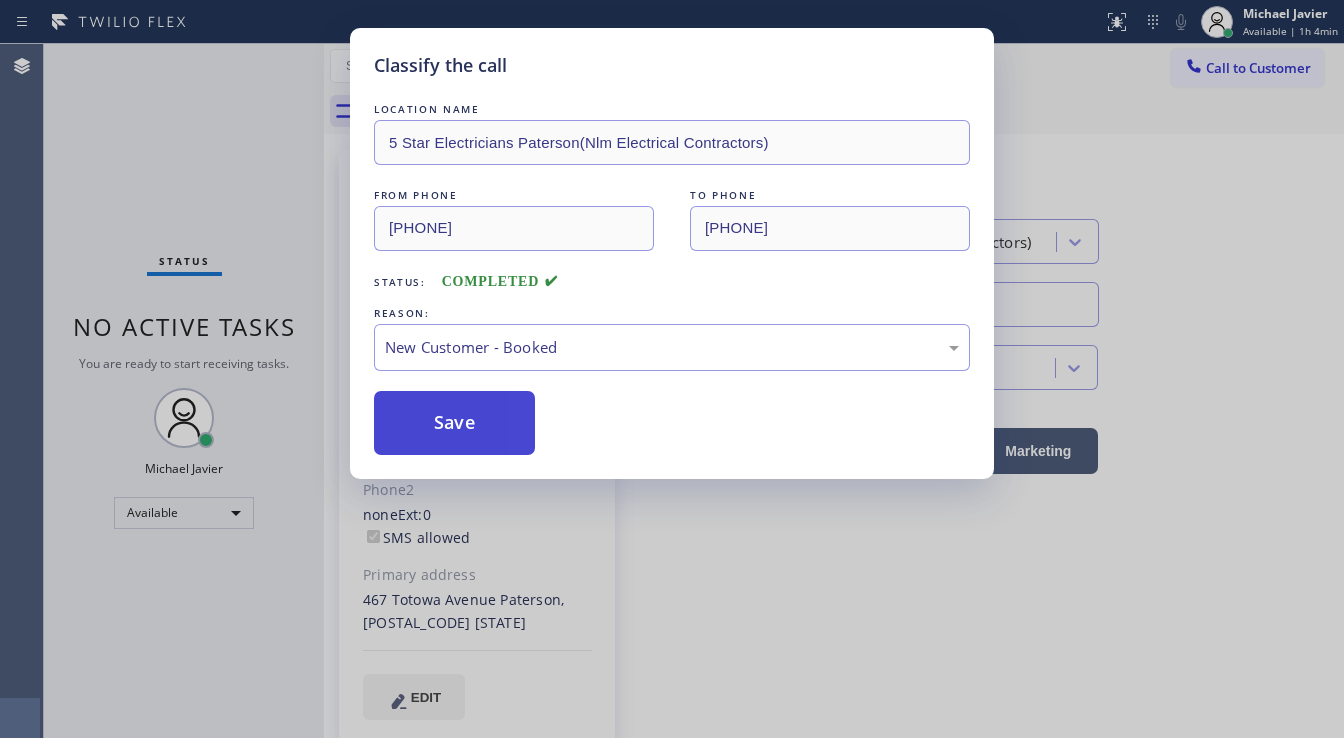 click on "Save" at bounding box center [454, 423] 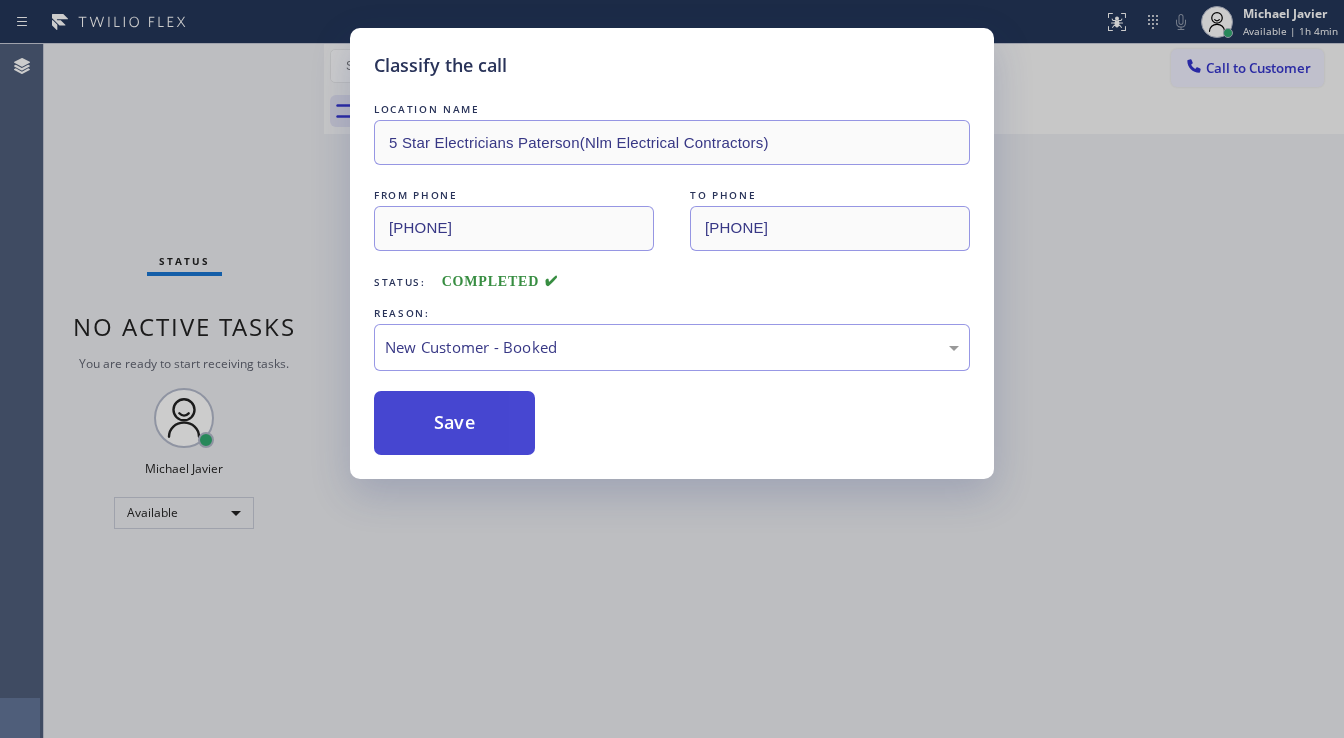 type 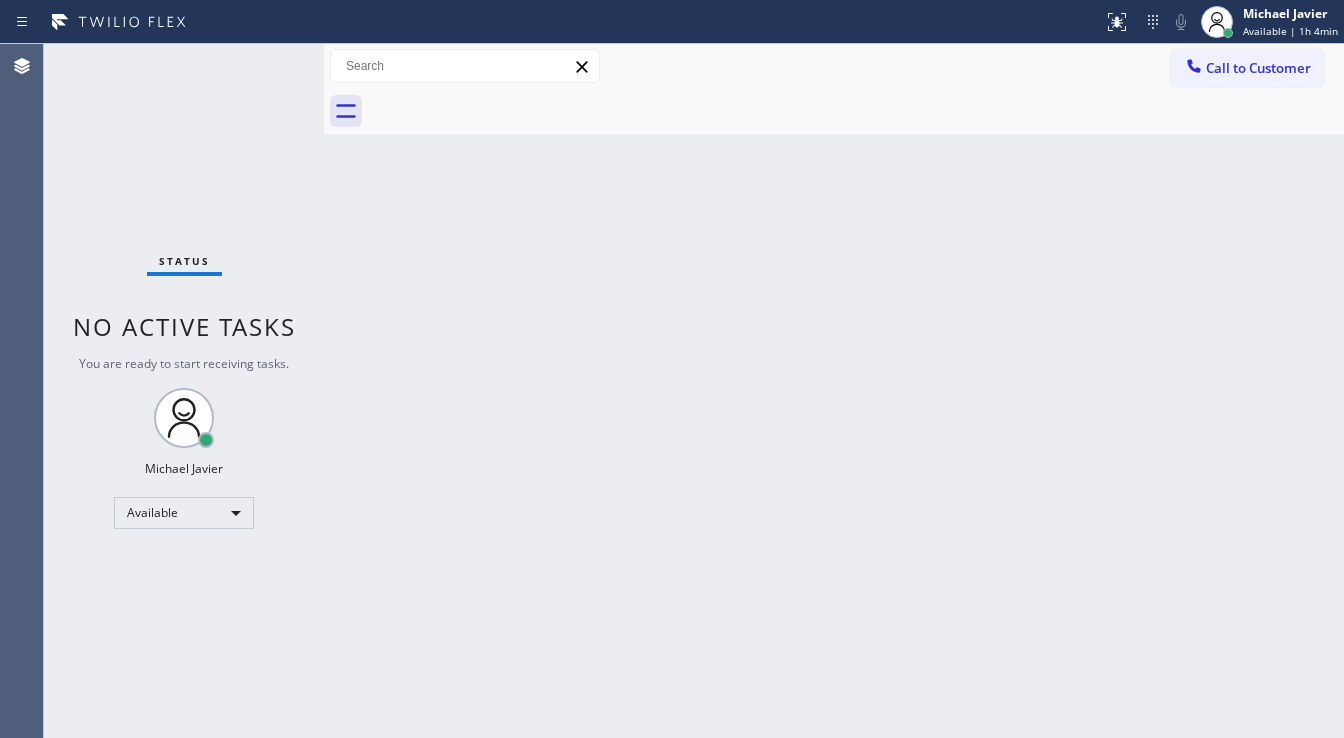 click on "Status   No active tasks     You are ready to start receiving tasks.   Michael Javier Available" at bounding box center (184, 391) 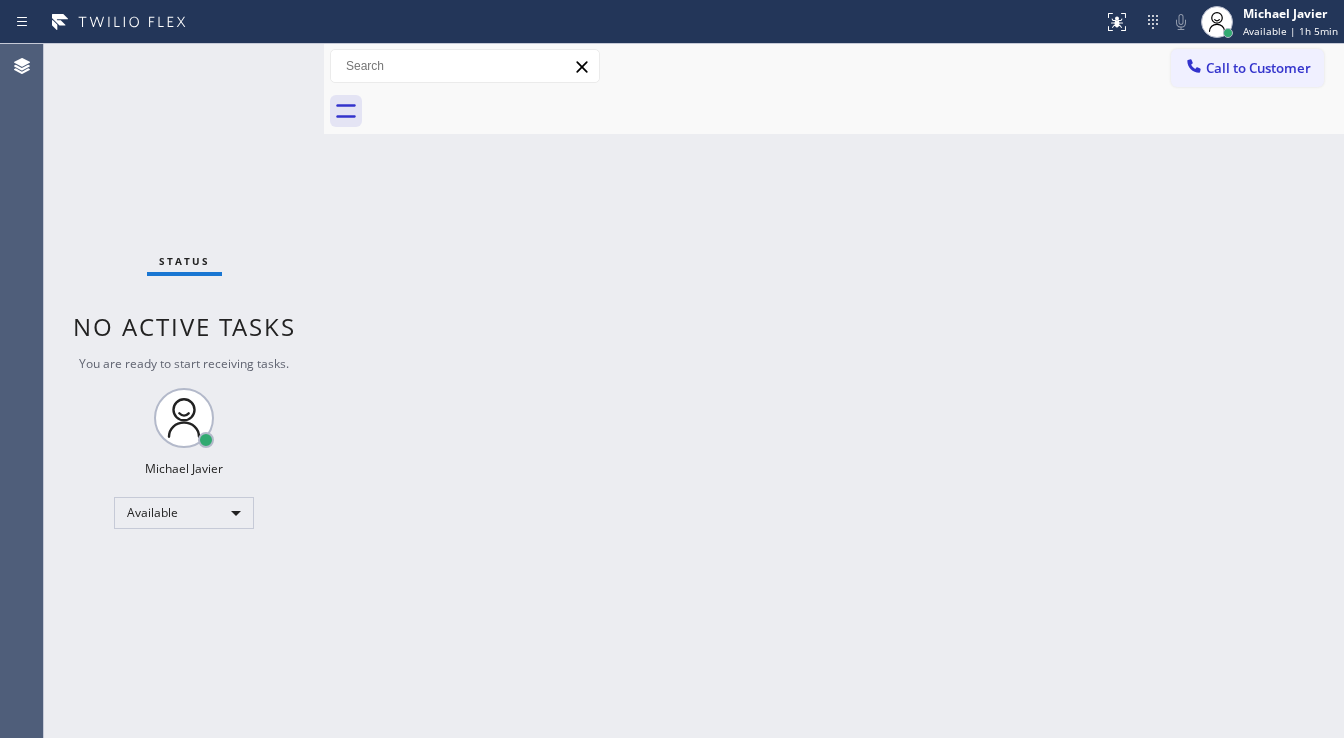 drag, startPoint x: 804, startPoint y: 65, endPoint x: 820, endPoint y: 257, distance: 192.66551 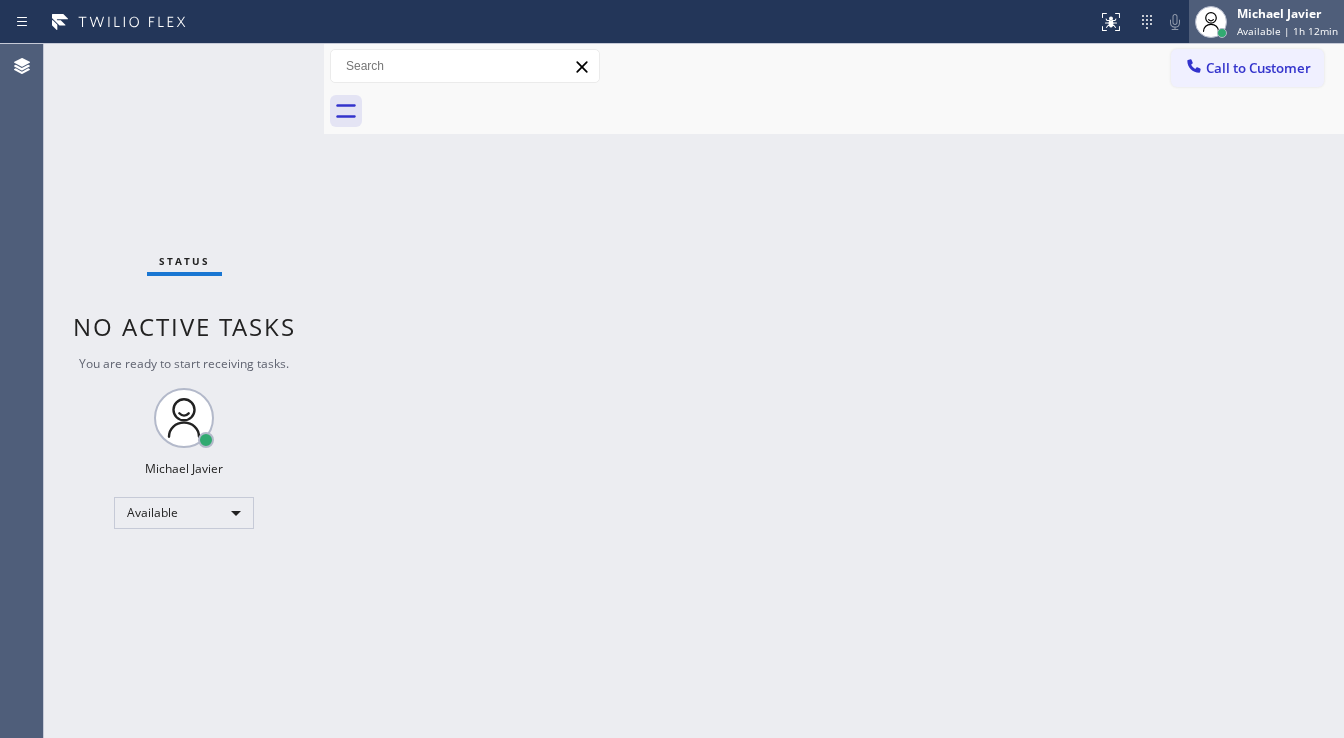 click at bounding box center (1211, 22) 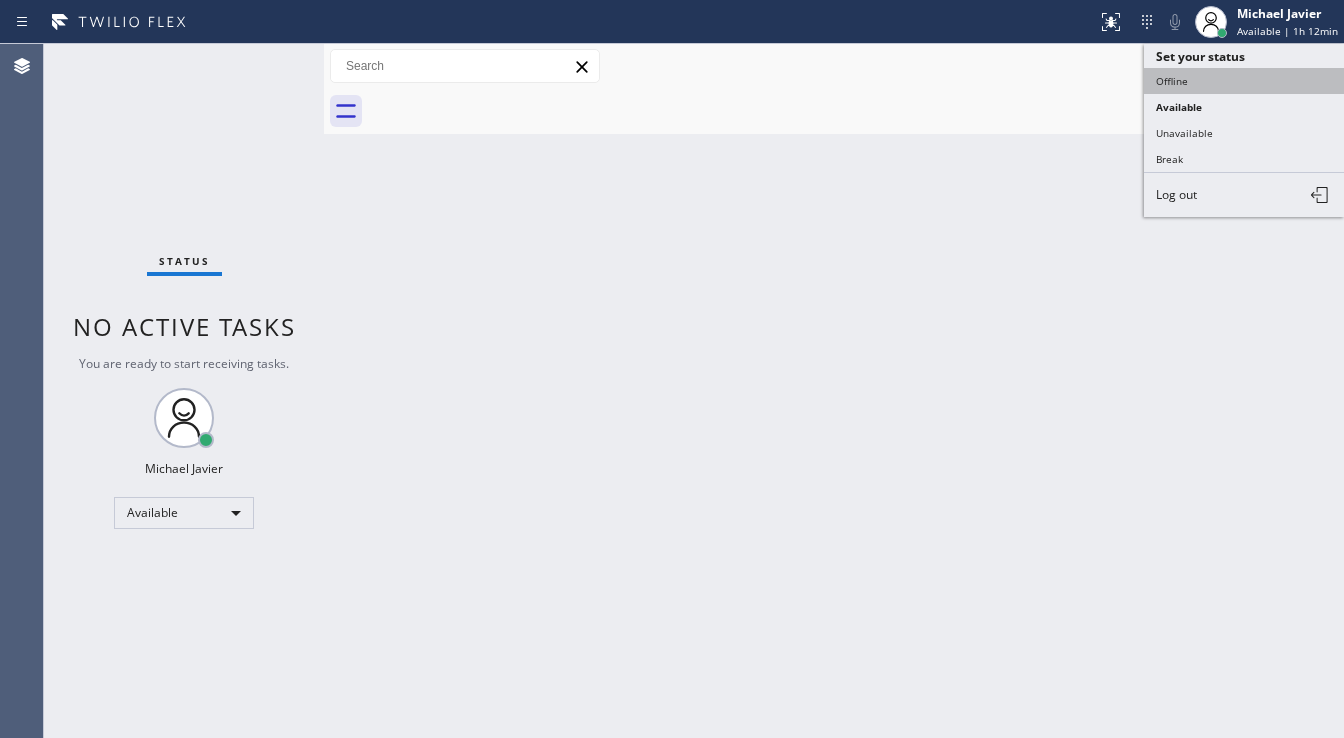 click on "Offline" at bounding box center (1244, 81) 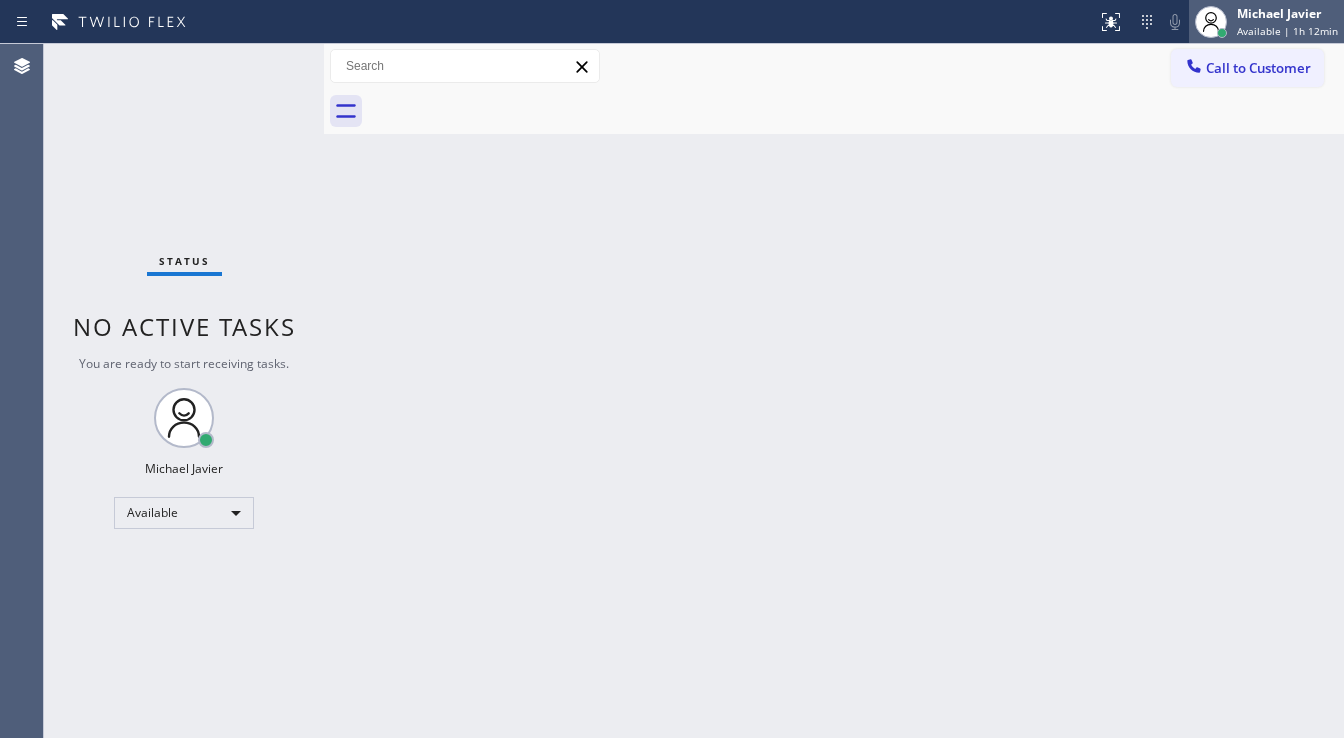 click on "Available | 1h 12min" at bounding box center [1287, 31] 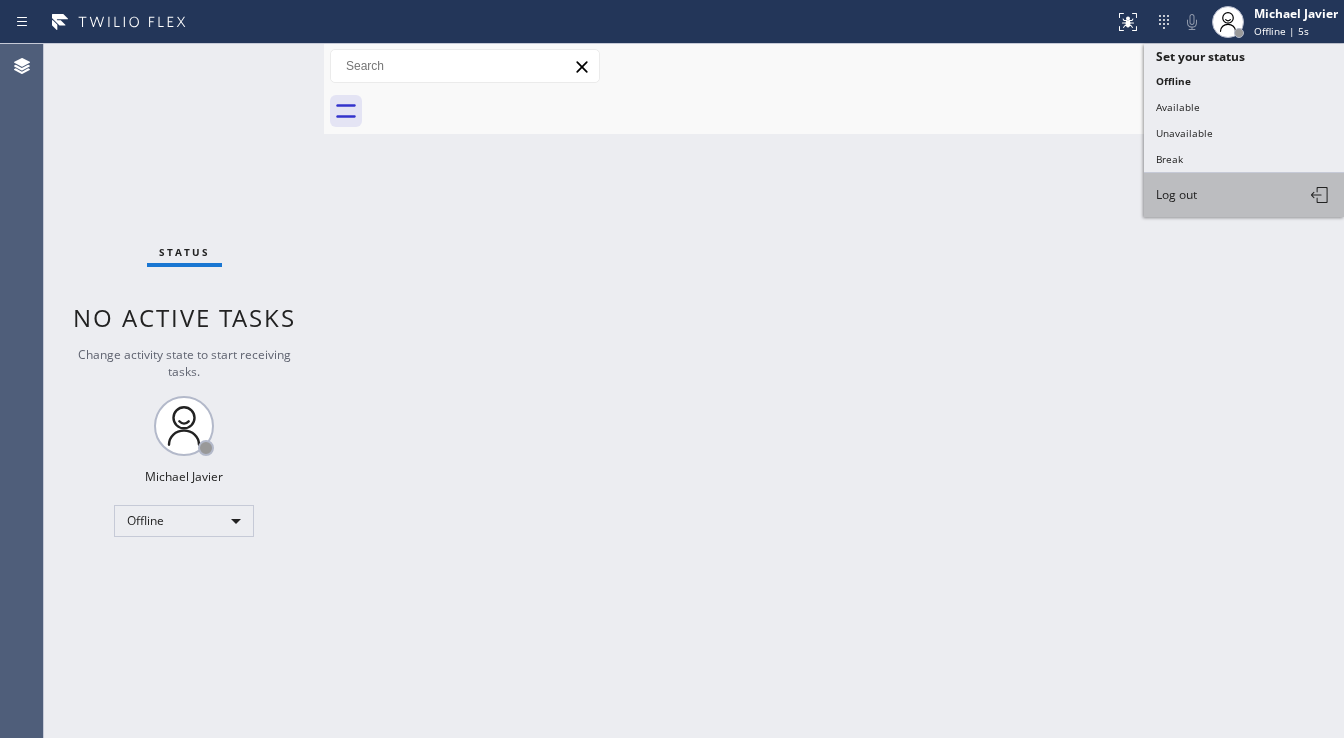 click on "Log out" at bounding box center [1244, 195] 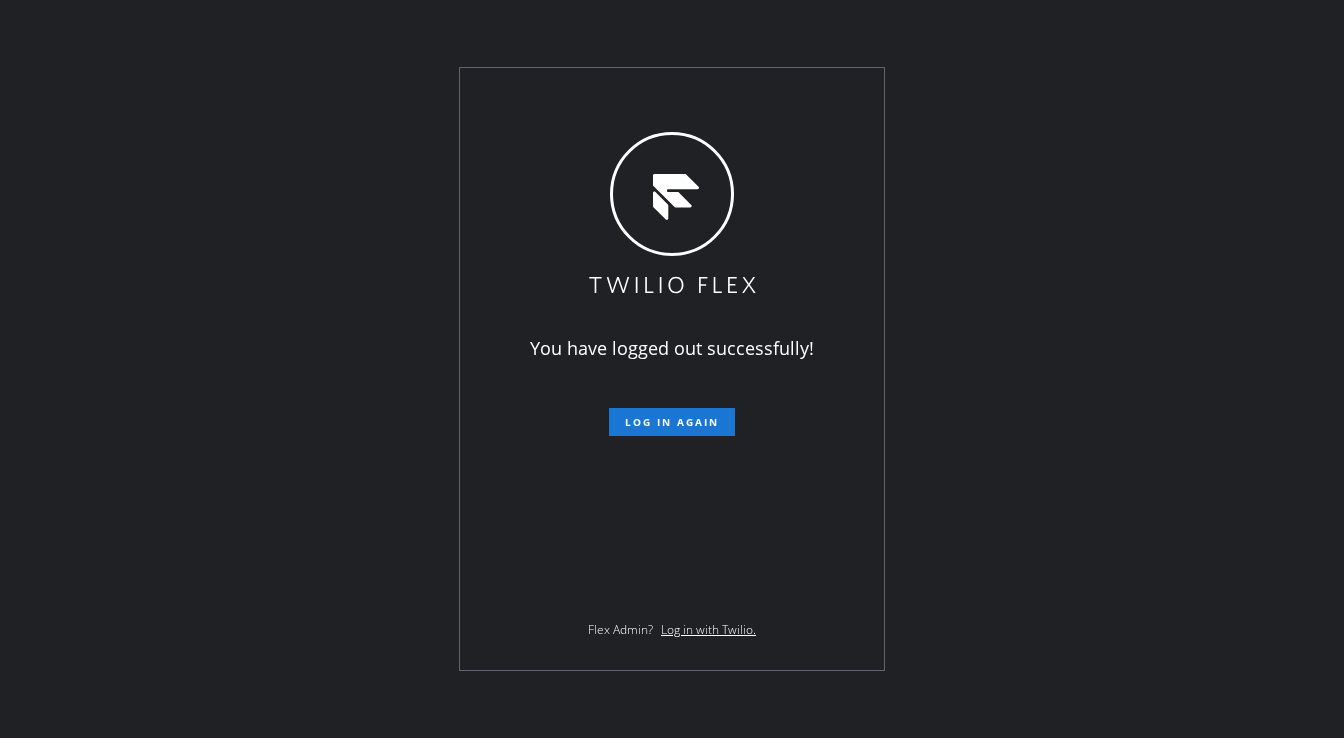click on "You have logged out successfully! Log in again Flex Admin? Log in with Twilio." at bounding box center [672, 369] 